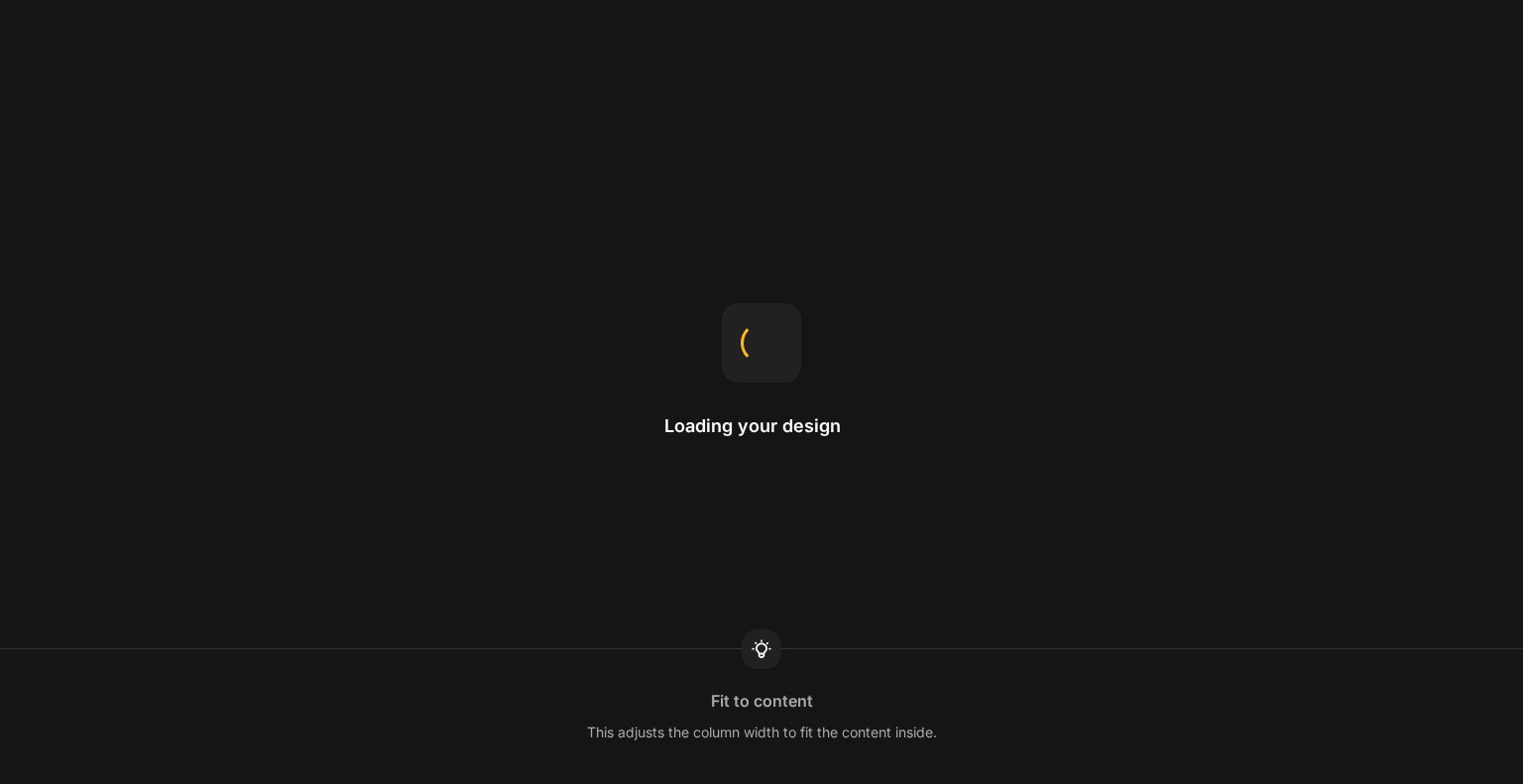scroll, scrollTop: 0, scrollLeft: 0, axis: both 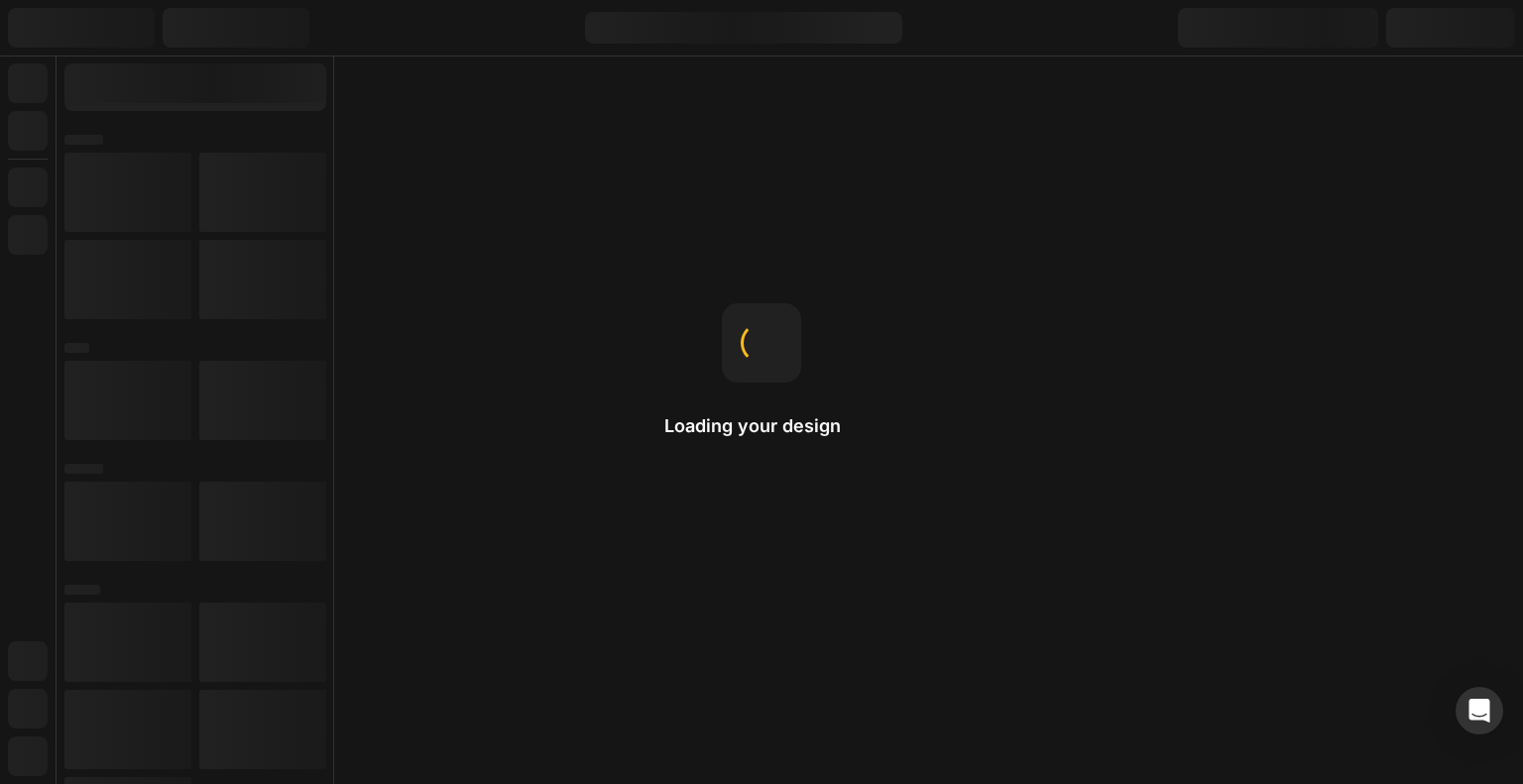 click on "Loading your design Fit to content This adjusts the column width to fit the content inside." at bounding box center [762, 392] 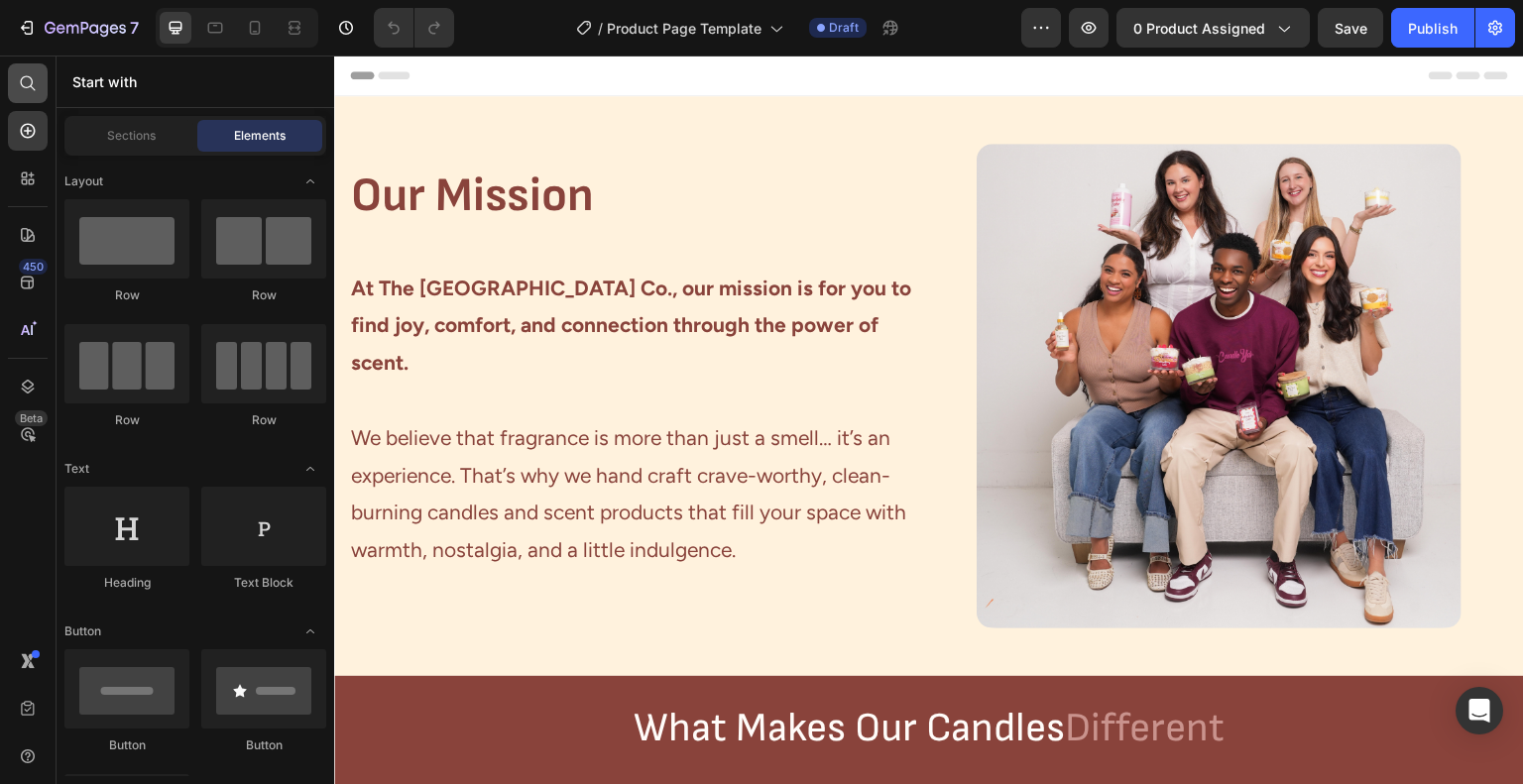 click 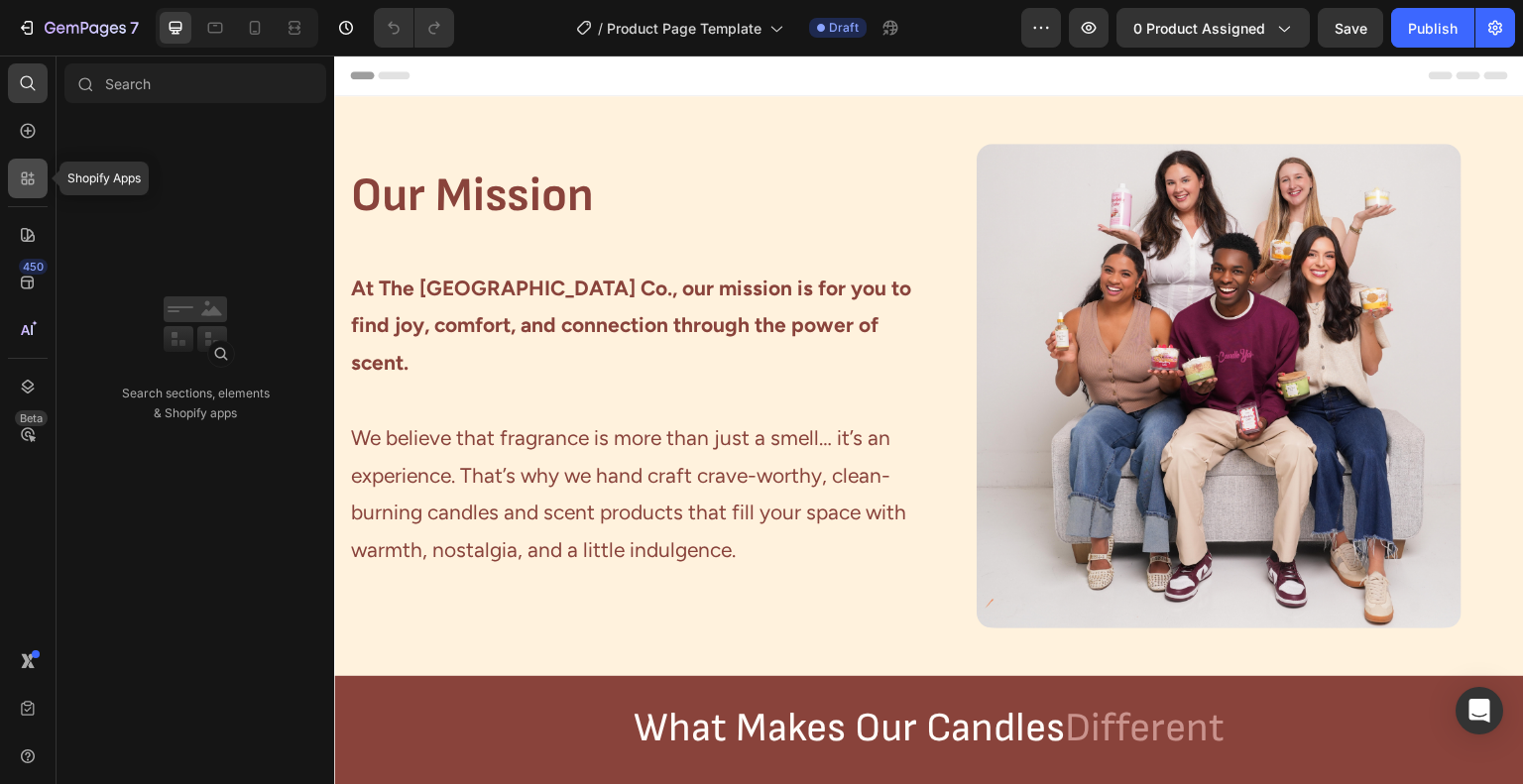 click 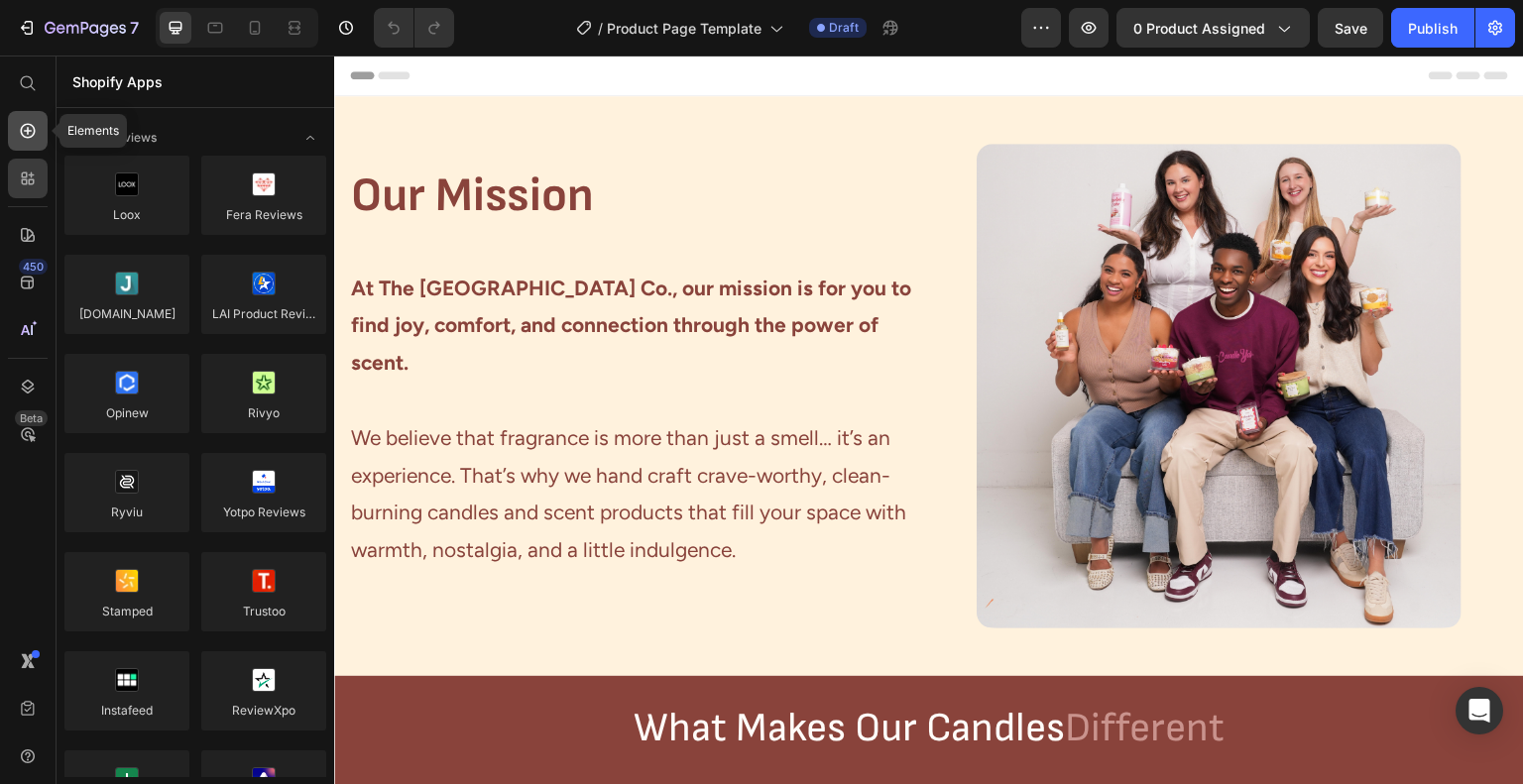 click 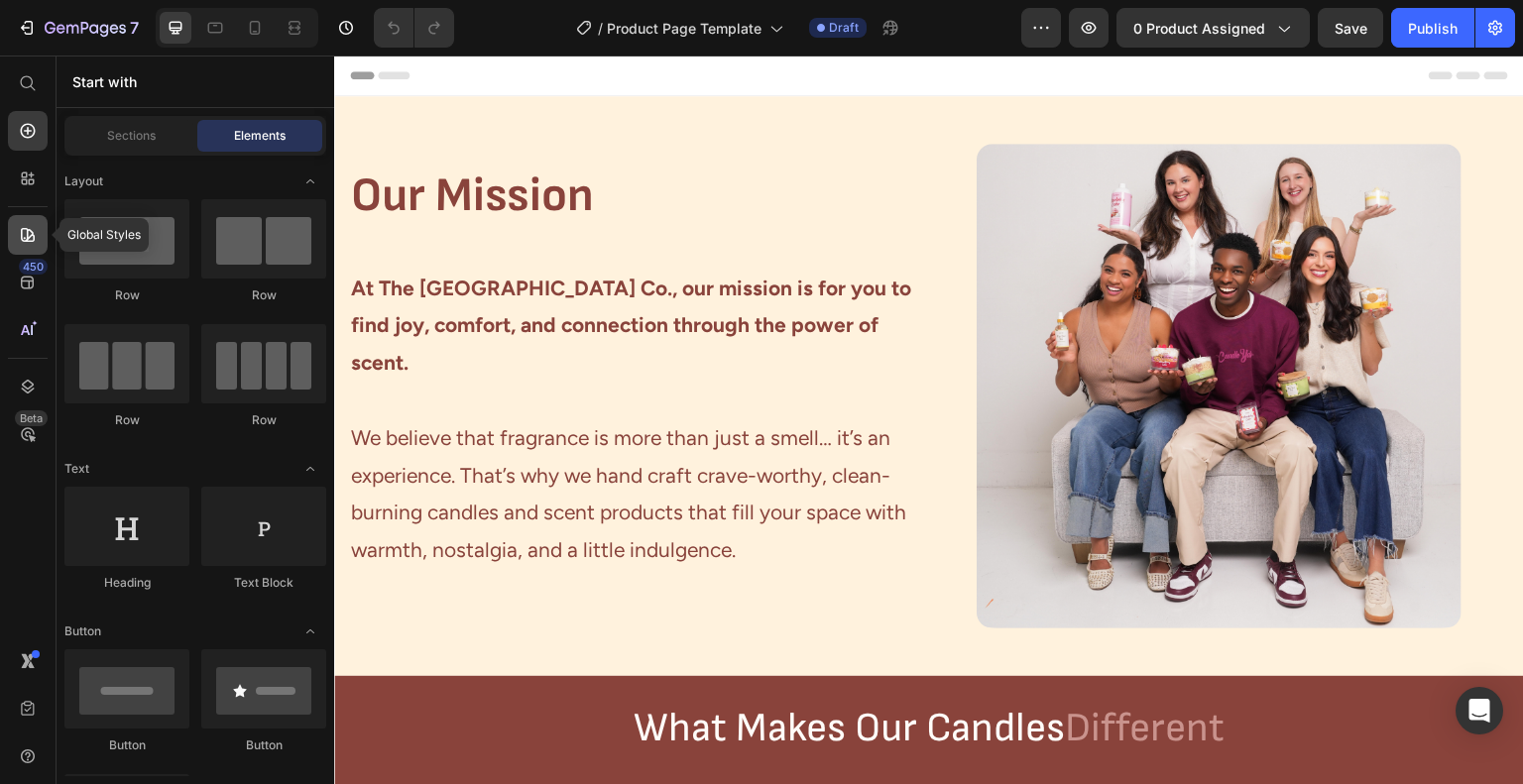 click 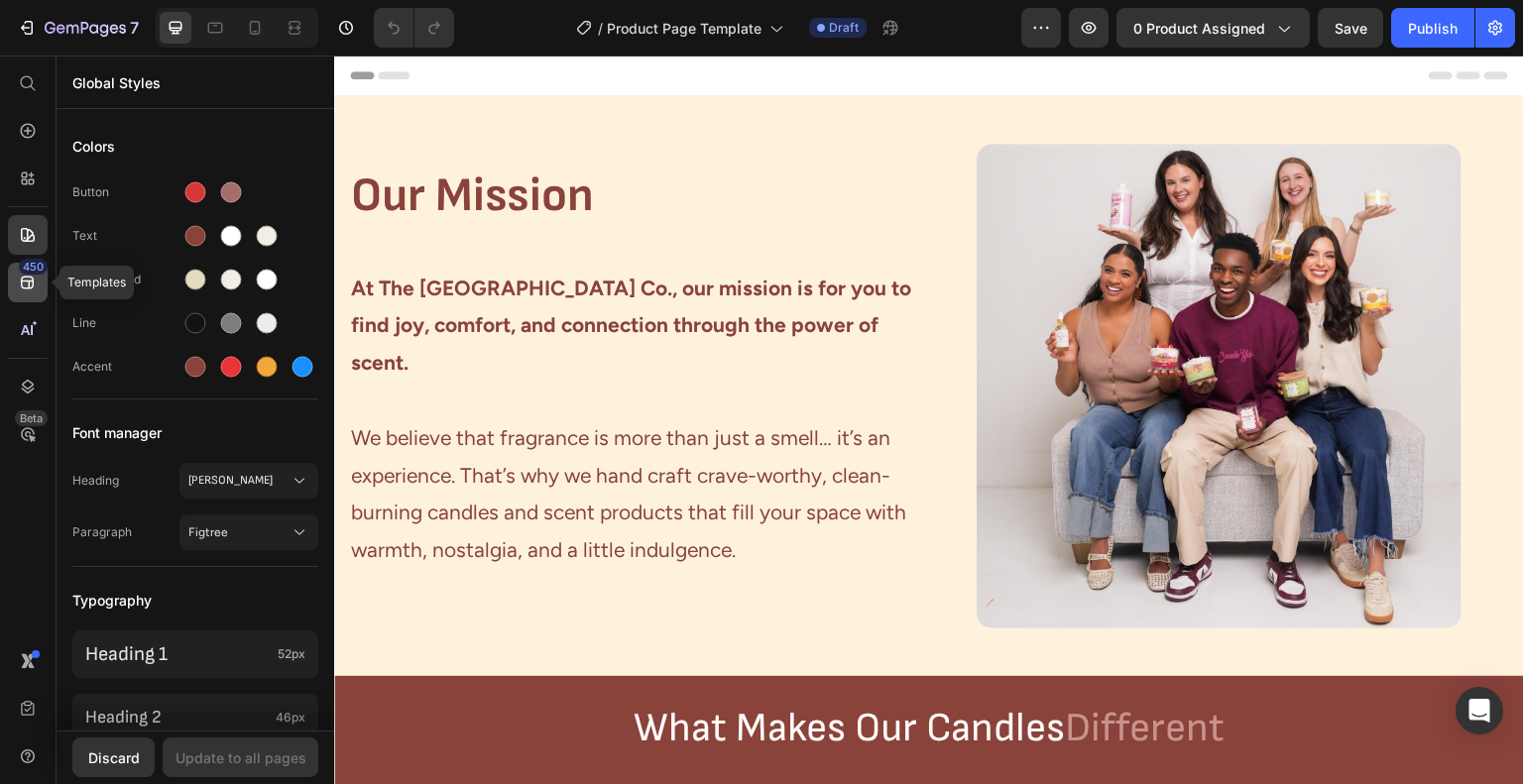 click 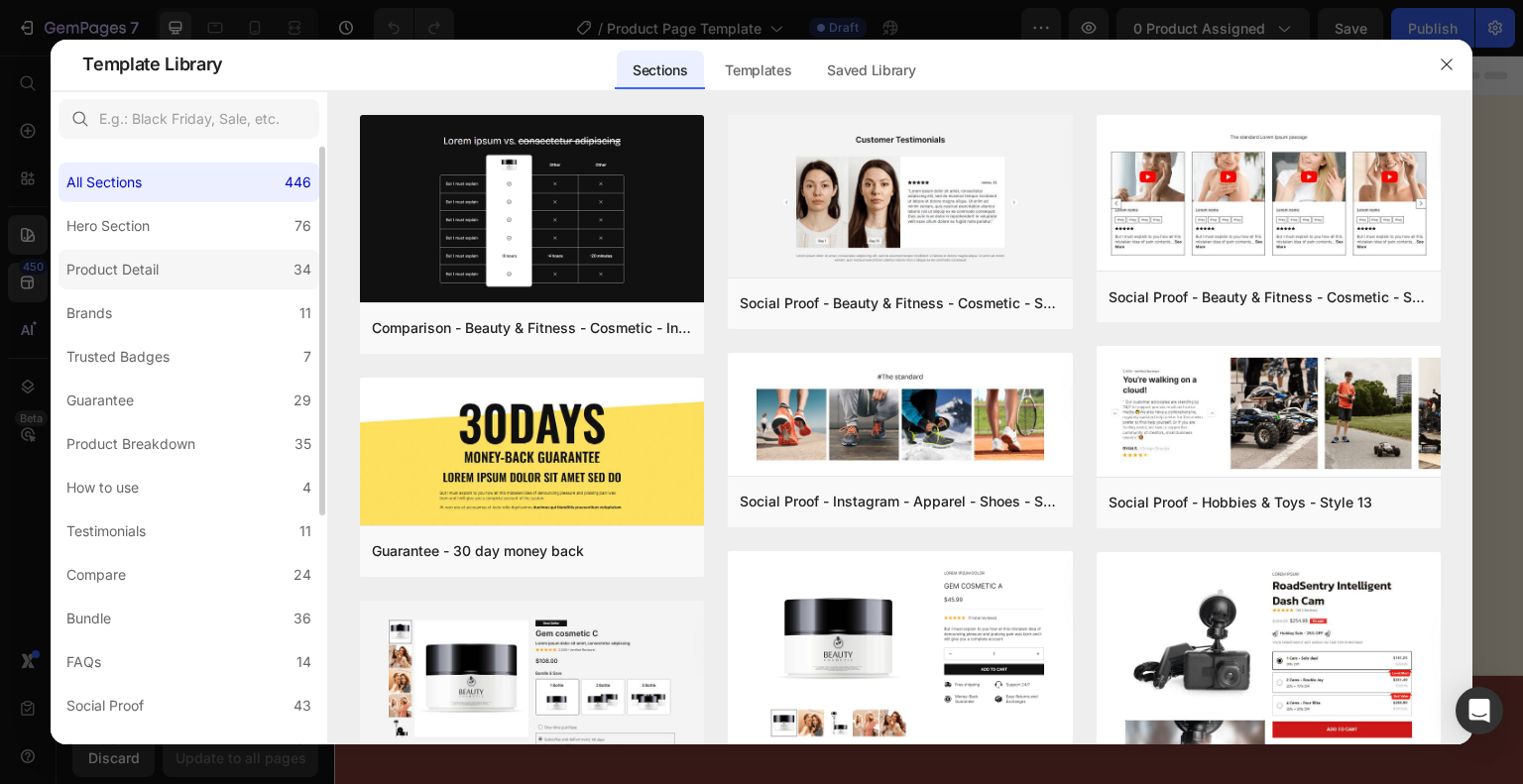 click on "Product Detail" at bounding box center (112, 270) 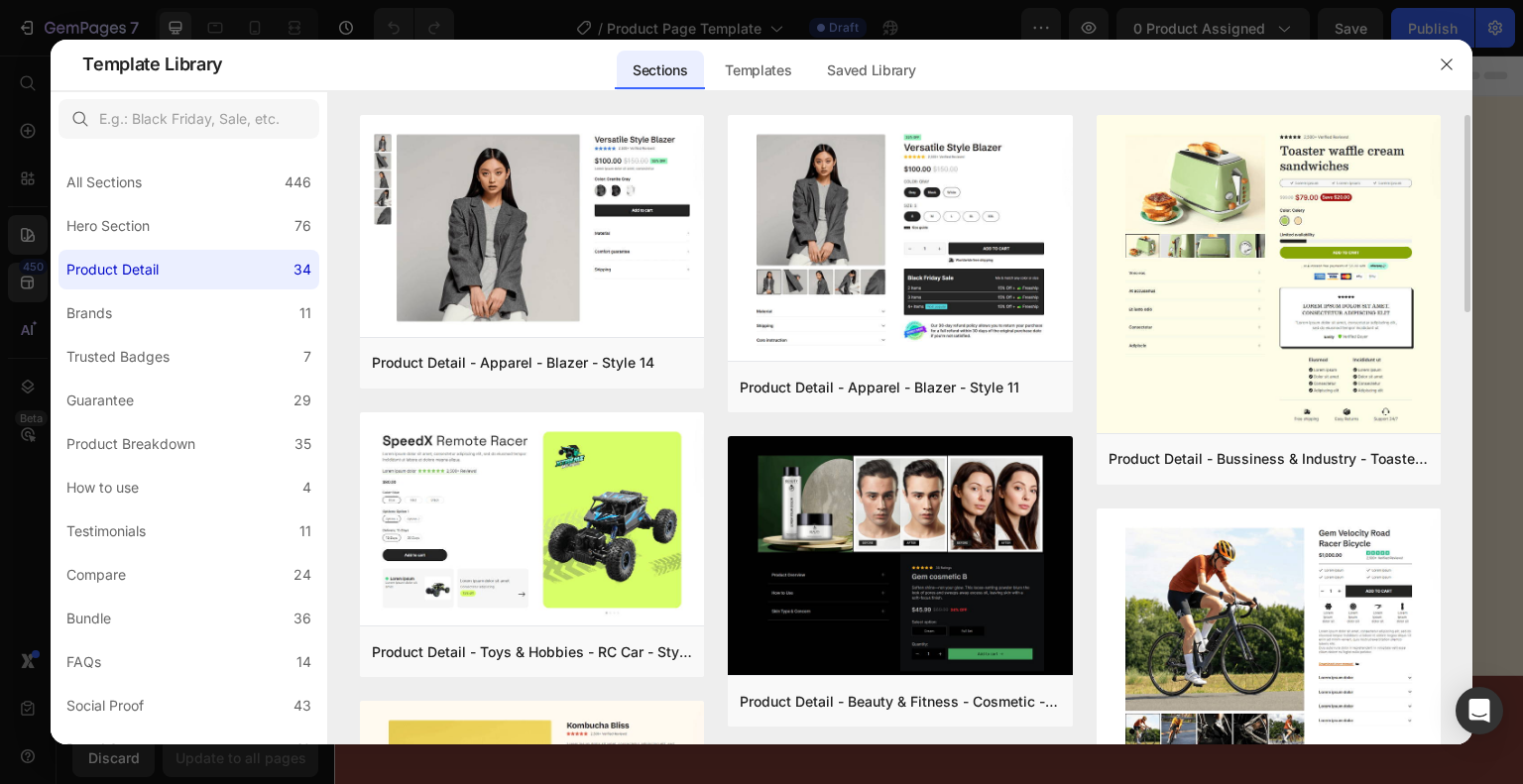 drag, startPoint x: 1464, startPoint y: 142, endPoint x: 1460, endPoint y: 188, distance: 46.173586 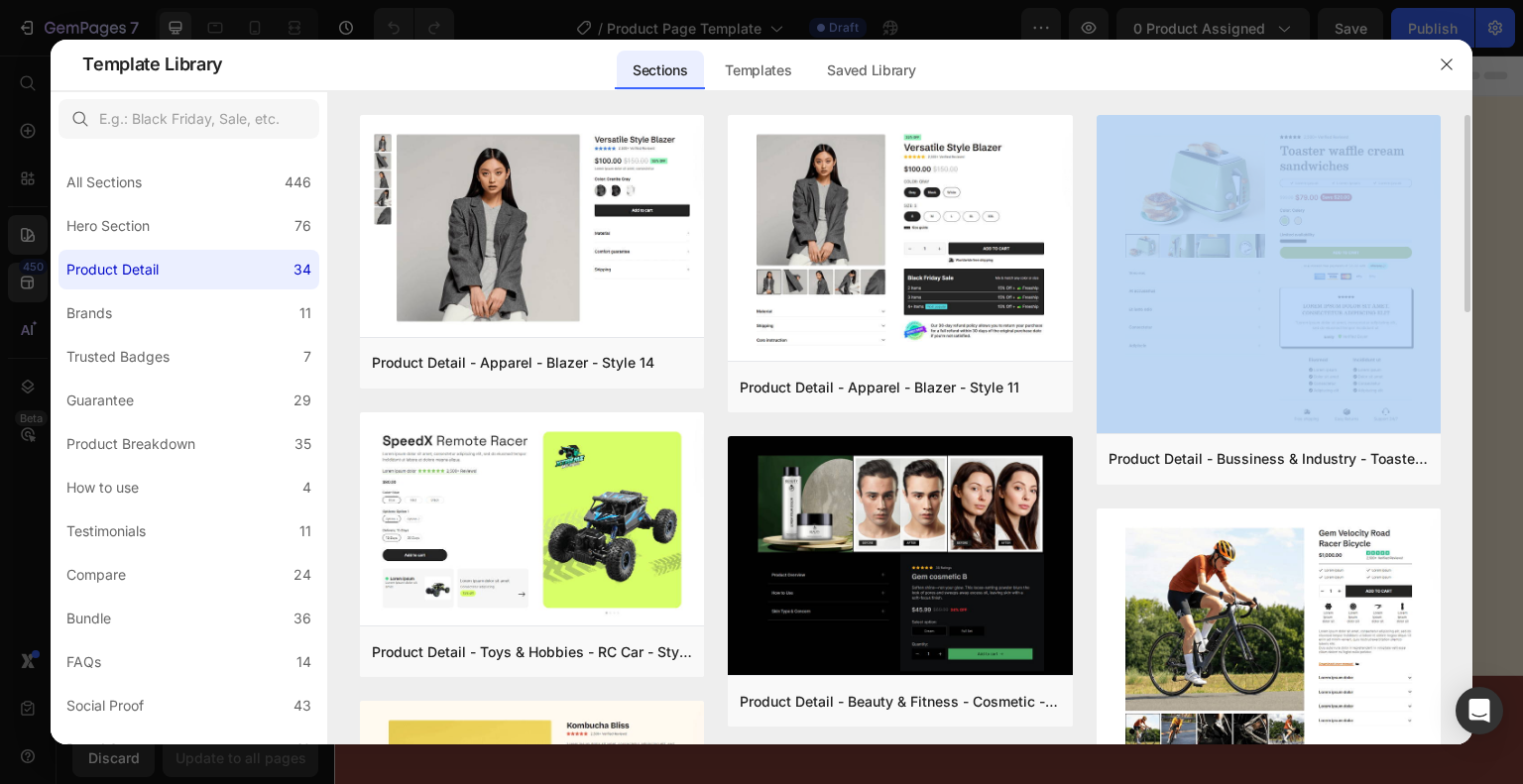drag, startPoint x: 1469, startPoint y: 290, endPoint x: 1468, endPoint y: 318, distance: 28.01785 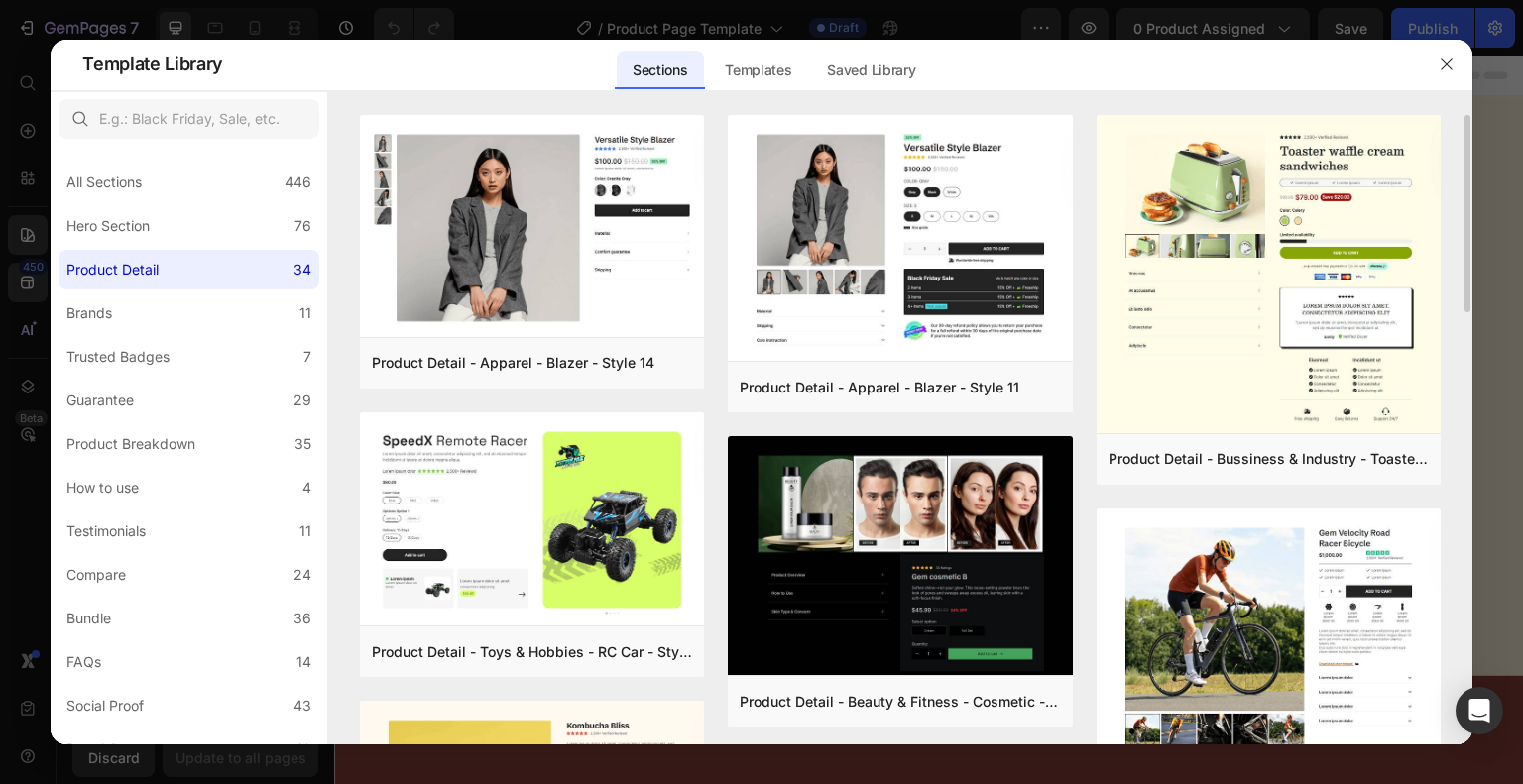 drag, startPoint x: 1466, startPoint y: 303, endPoint x: 1464, endPoint y: 373, distance: 70.028566 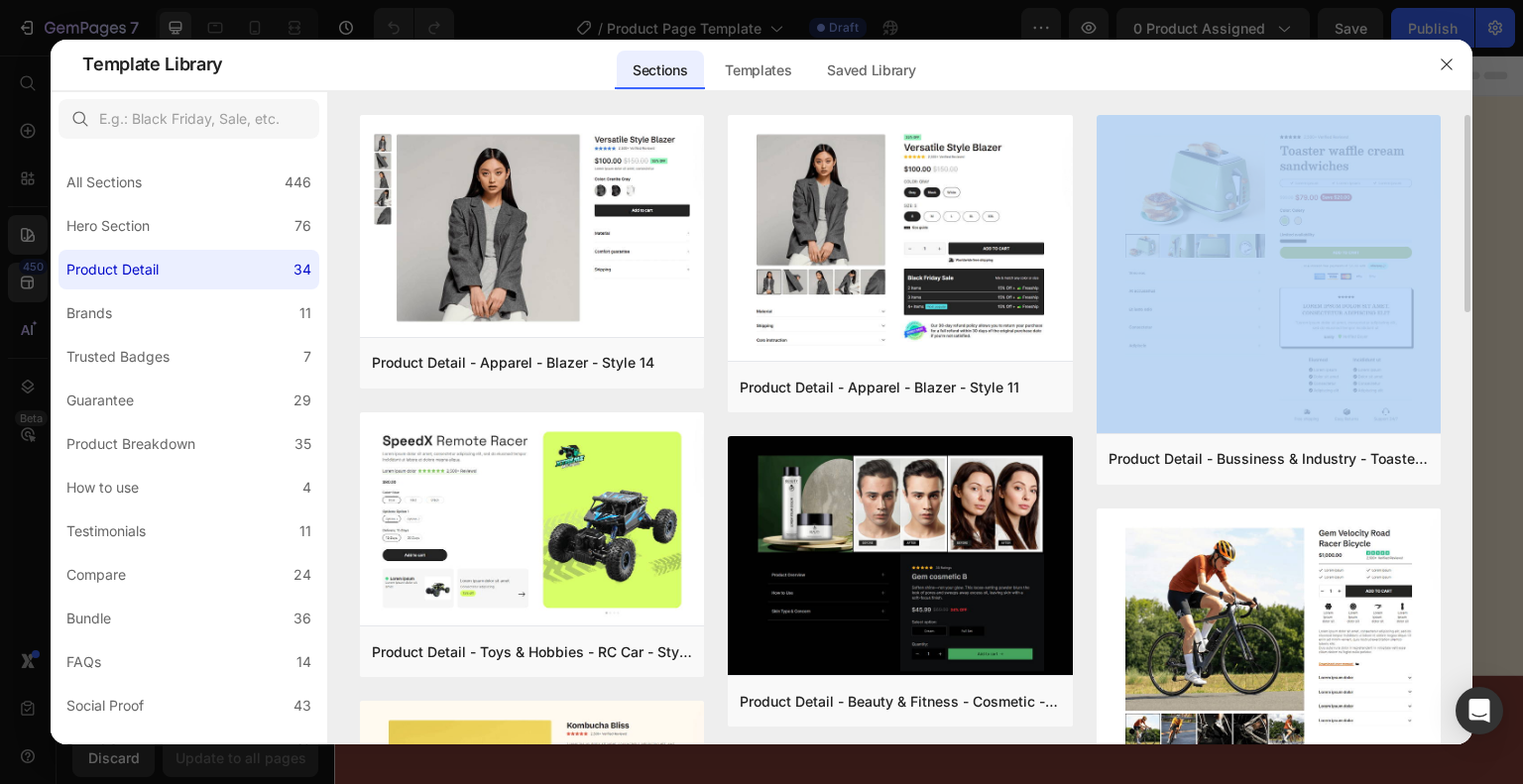 drag, startPoint x: 1464, startPoint y: 284, endPoint x: 1464, endPoint y: 314, distance: 30 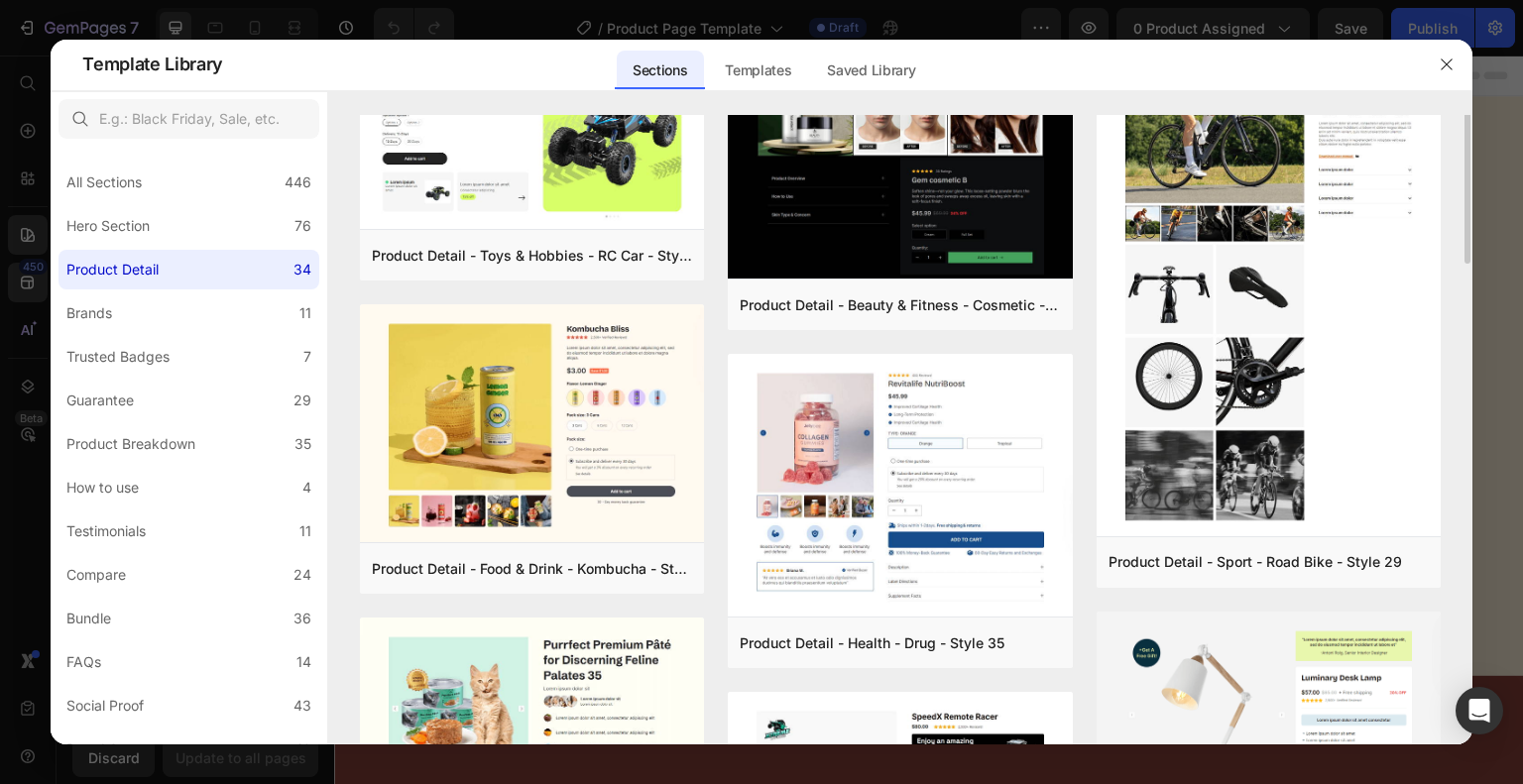 scroll, scrollTop: 595, scrollLeft: 0, axis: vertical 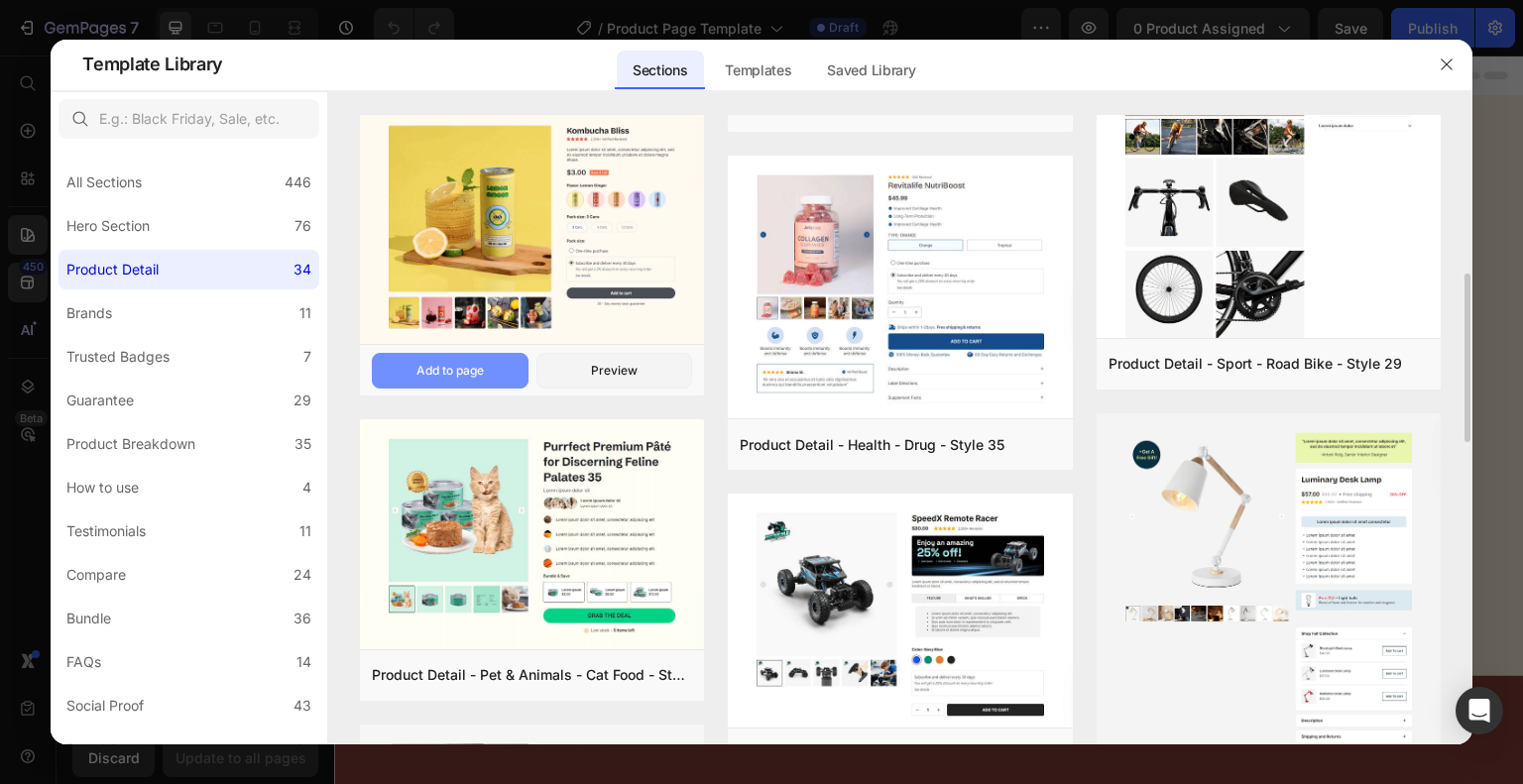click on "Add to page" at bounding box center [450, 371] 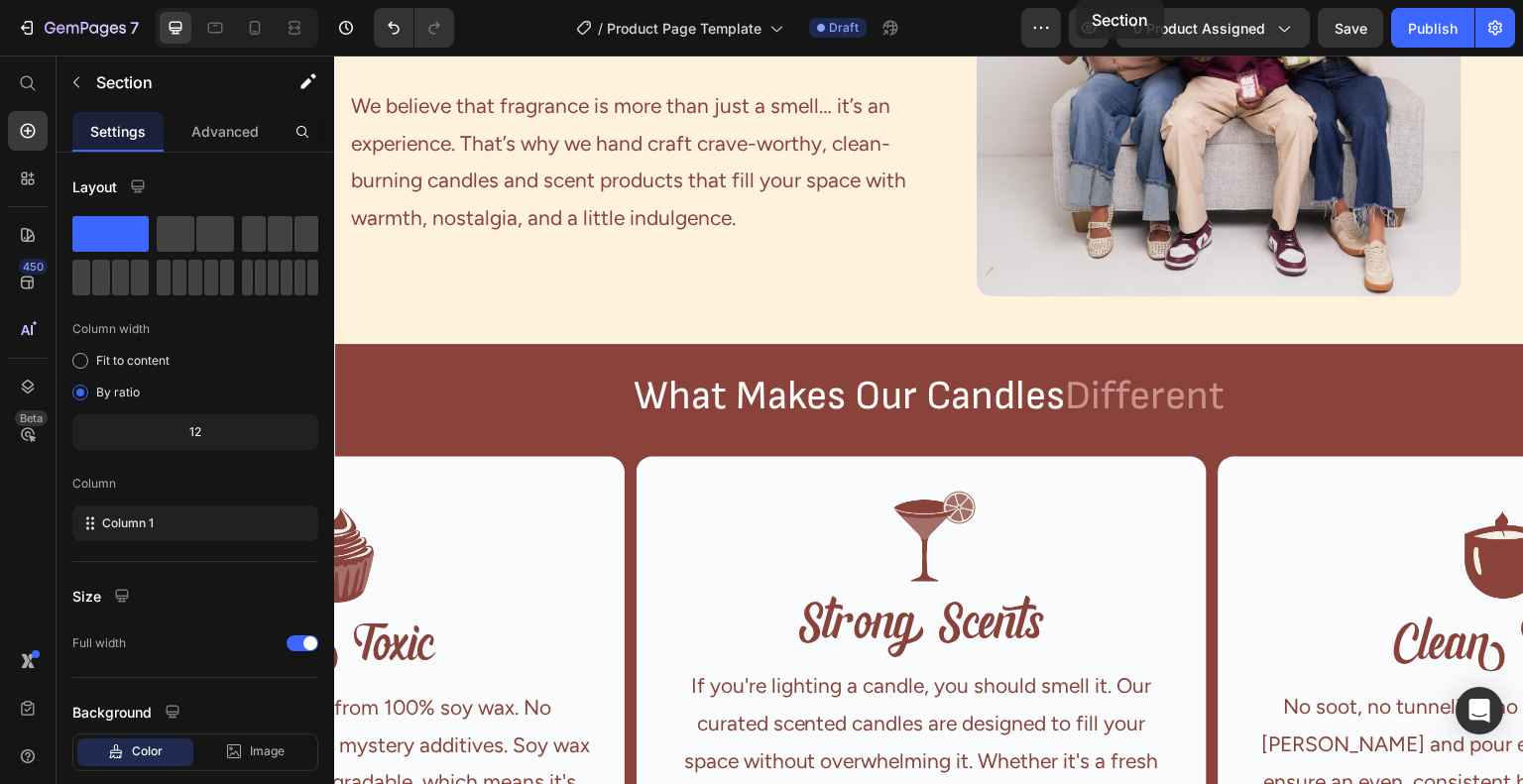 scroll, scrollTop: 0, scrollLeft: 0, axis: both 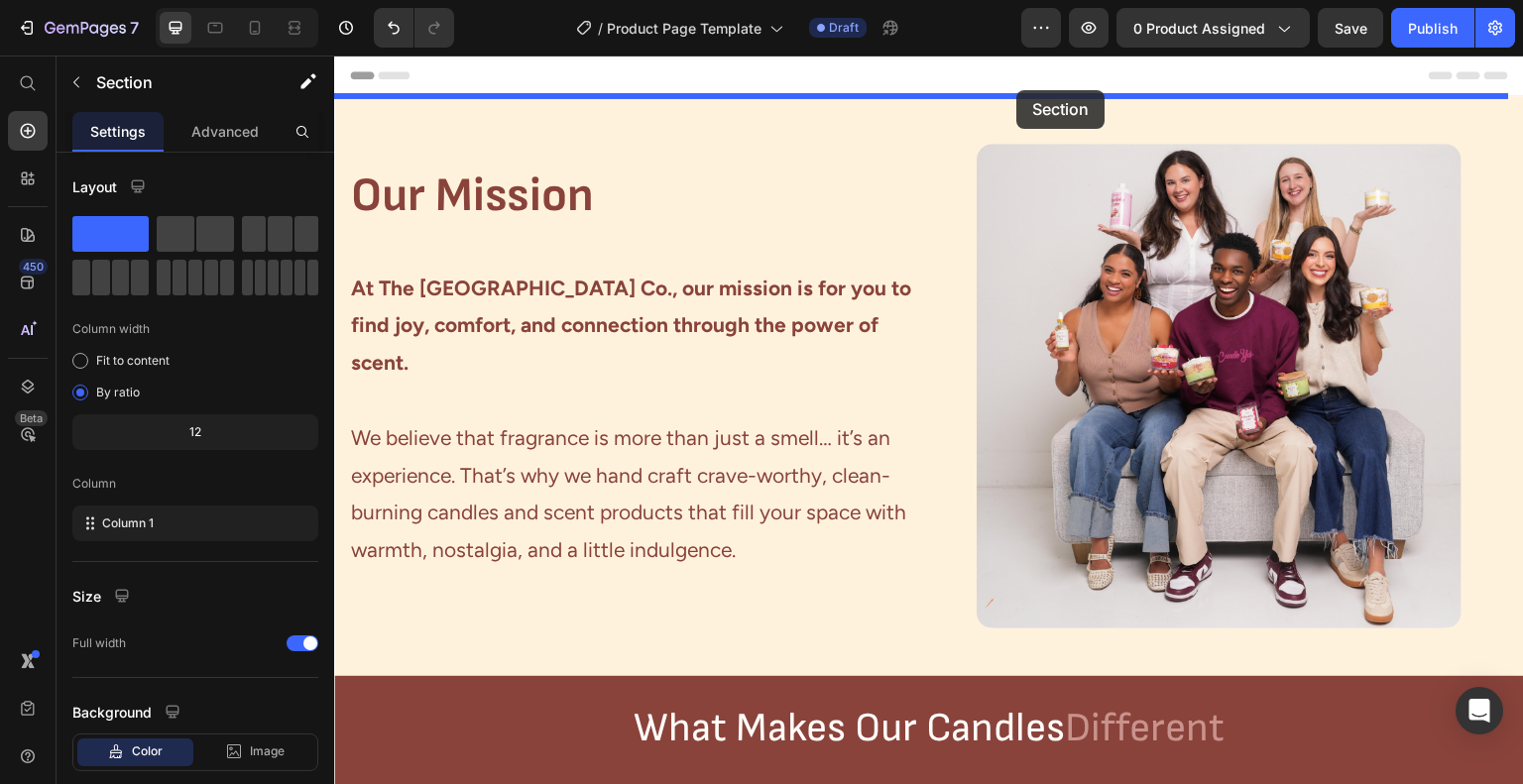 drag, startPoint x: 1025, startPoint y: 604, endPoint x: 1017, endPoint y: 90, distance: 514.06225 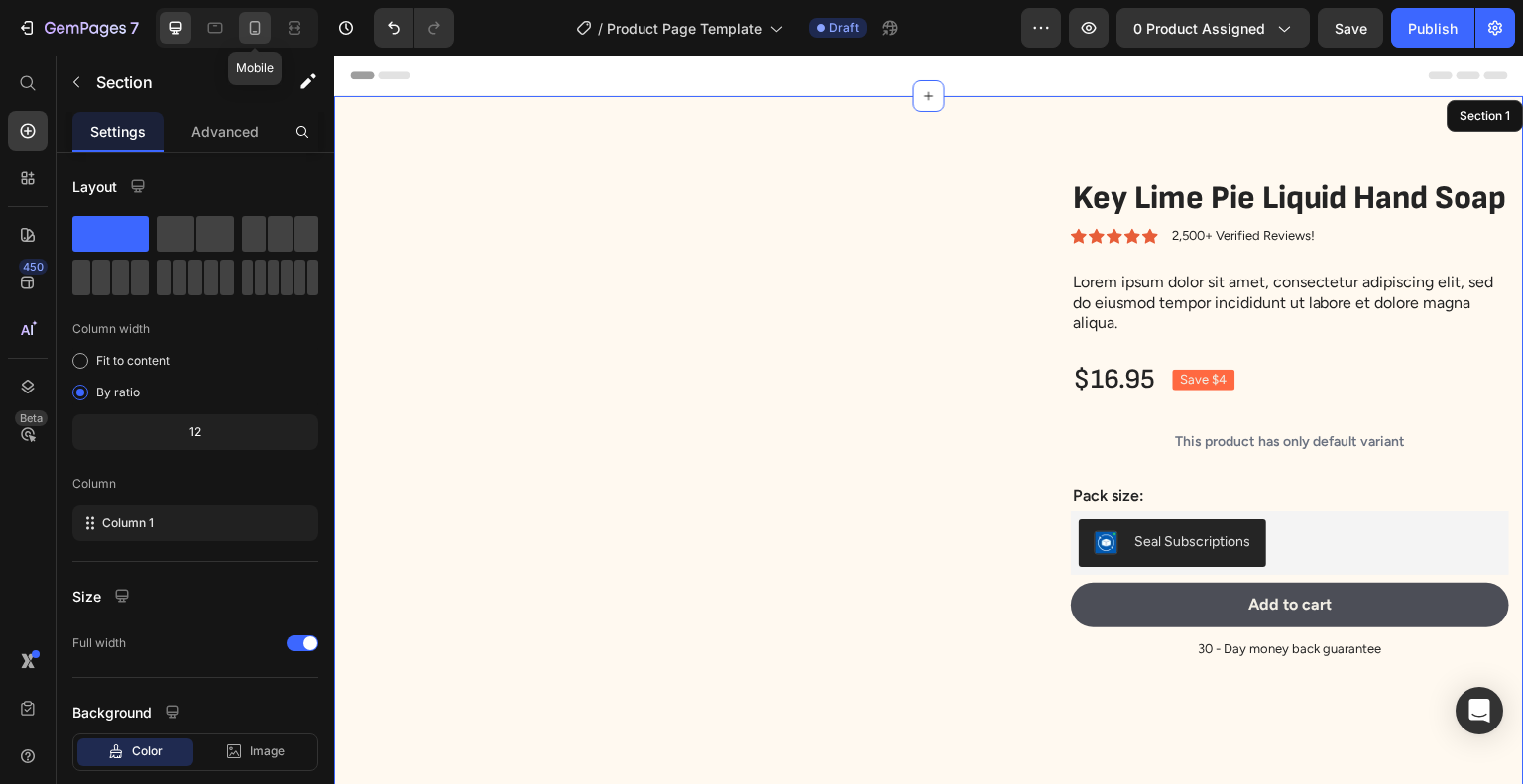 click 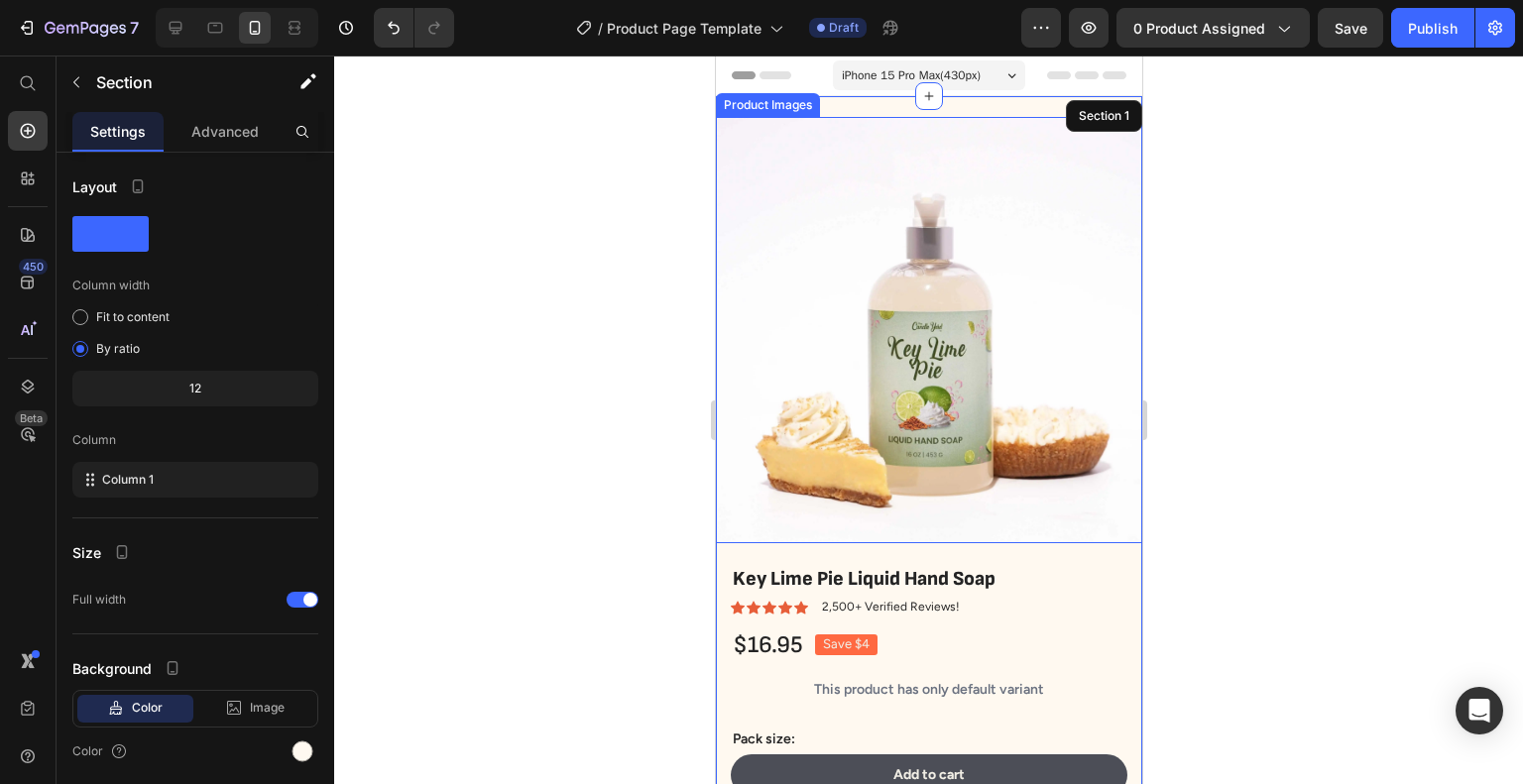 click at bounding box center (928, 330) 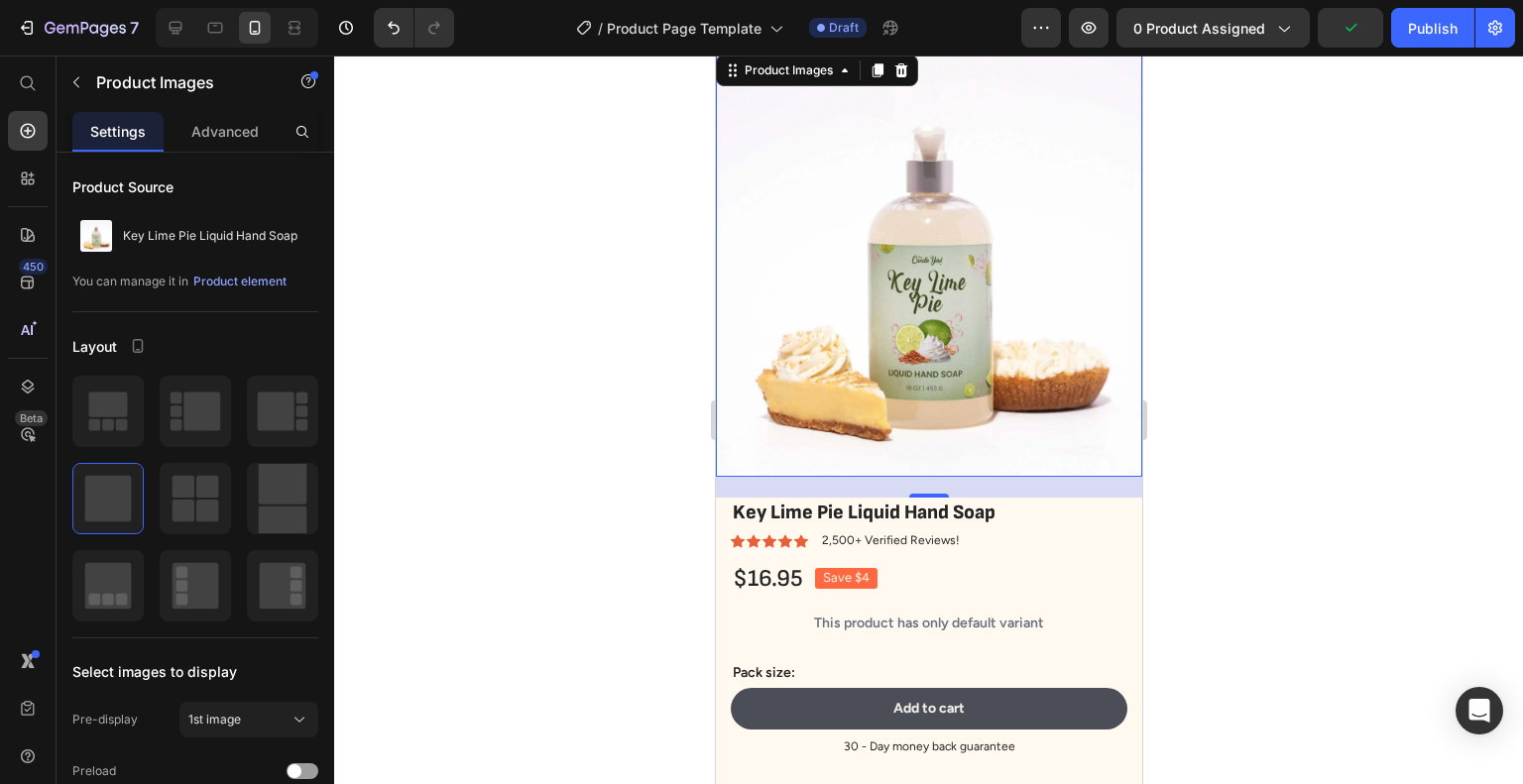 scroll, scrollTop: 0, scrollLeft: 0, axis: both 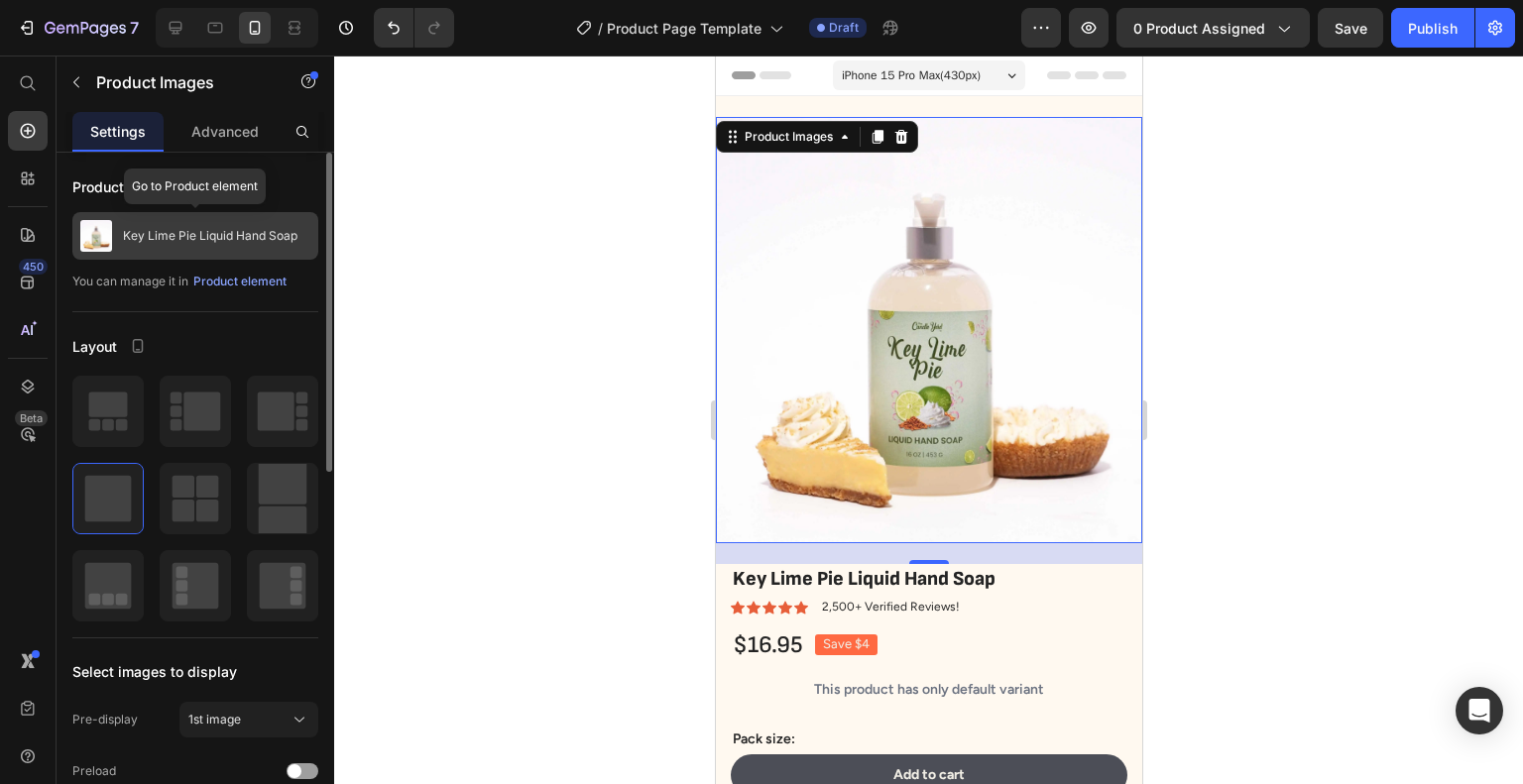click on "Key Lime Pie Liquid Hand Soap" at bounding box center (195, 236) 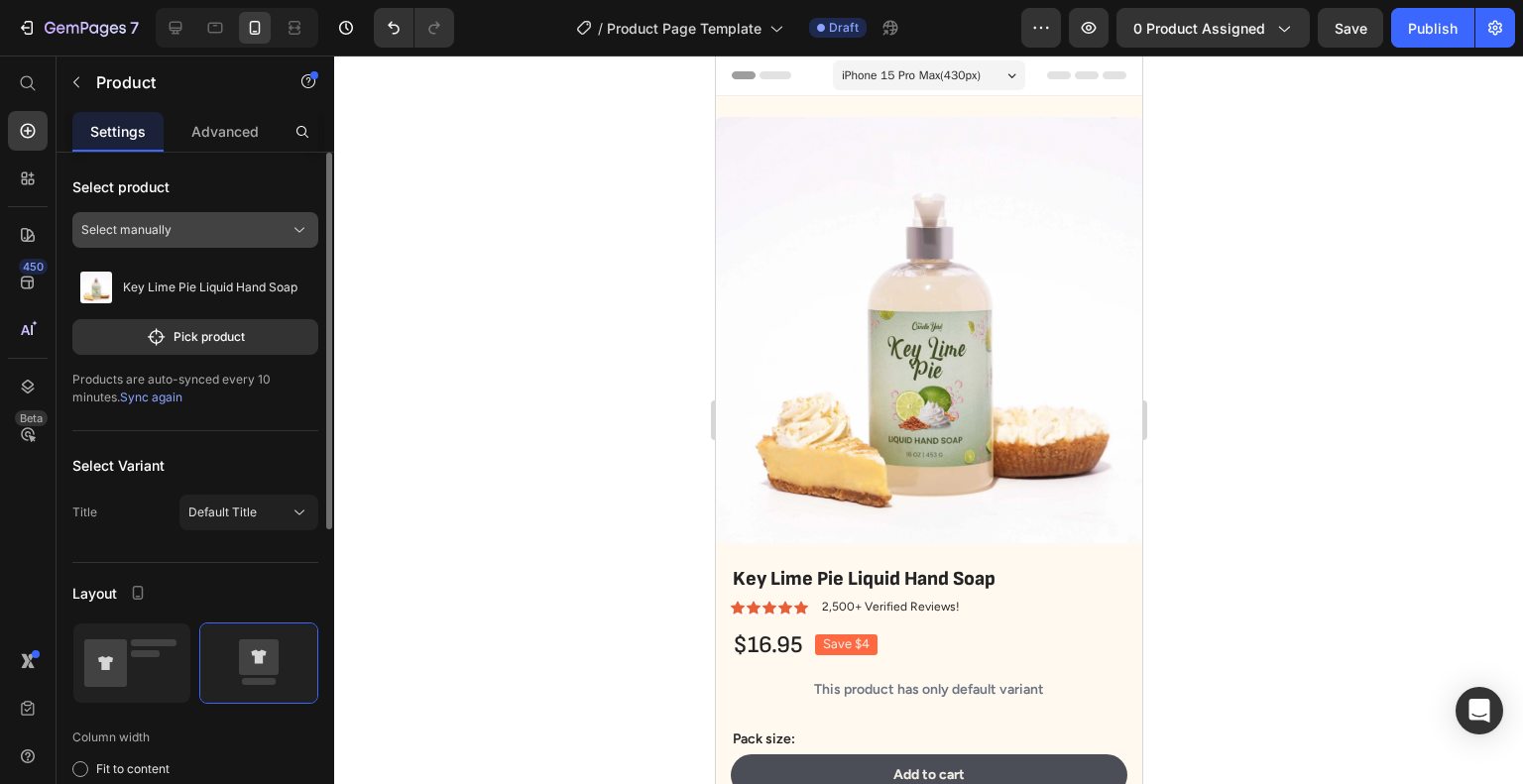 click on "Select manually" at bounding box center [126, 230] 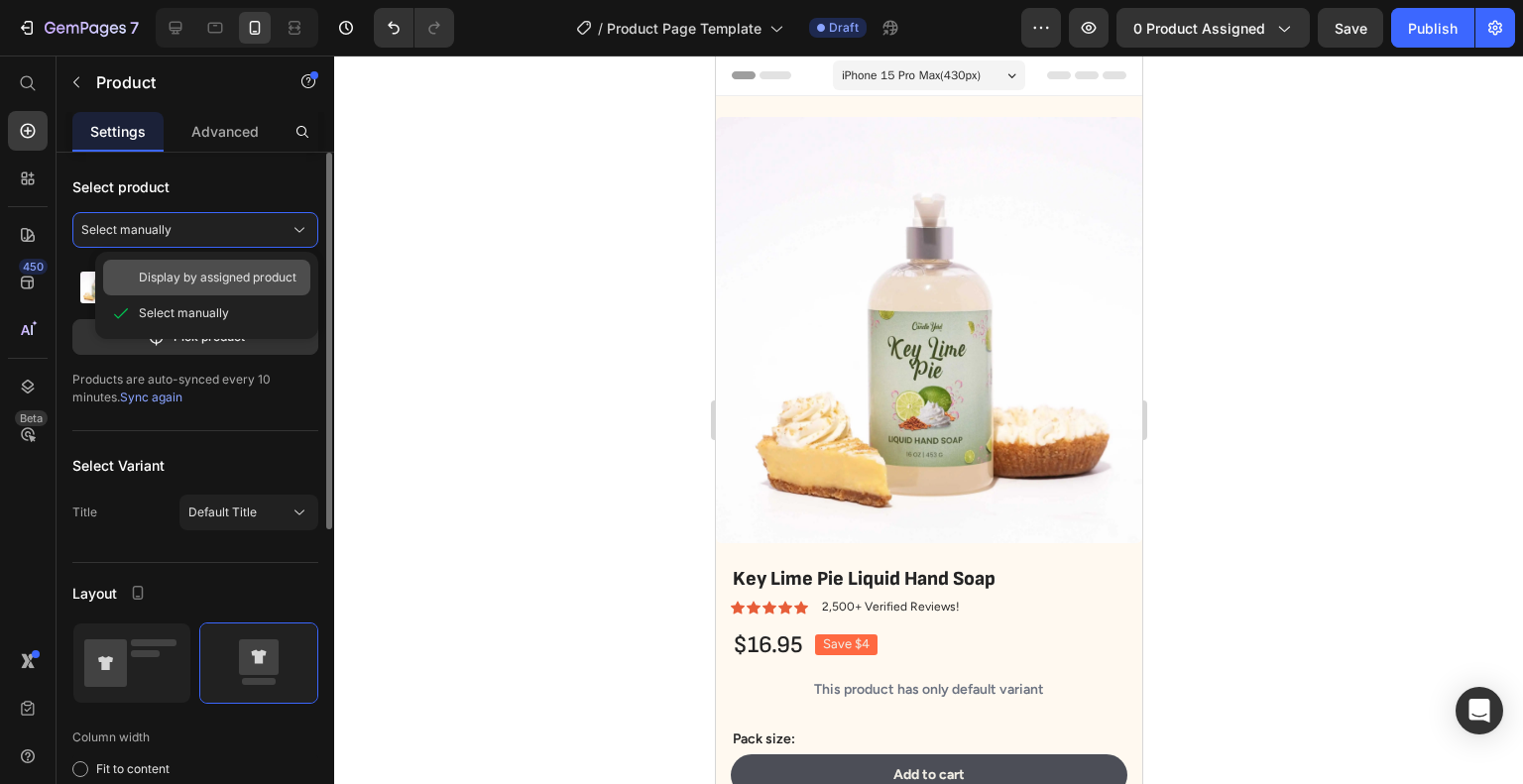 click on "Display by assigned product" at bounding box center [217, 278] 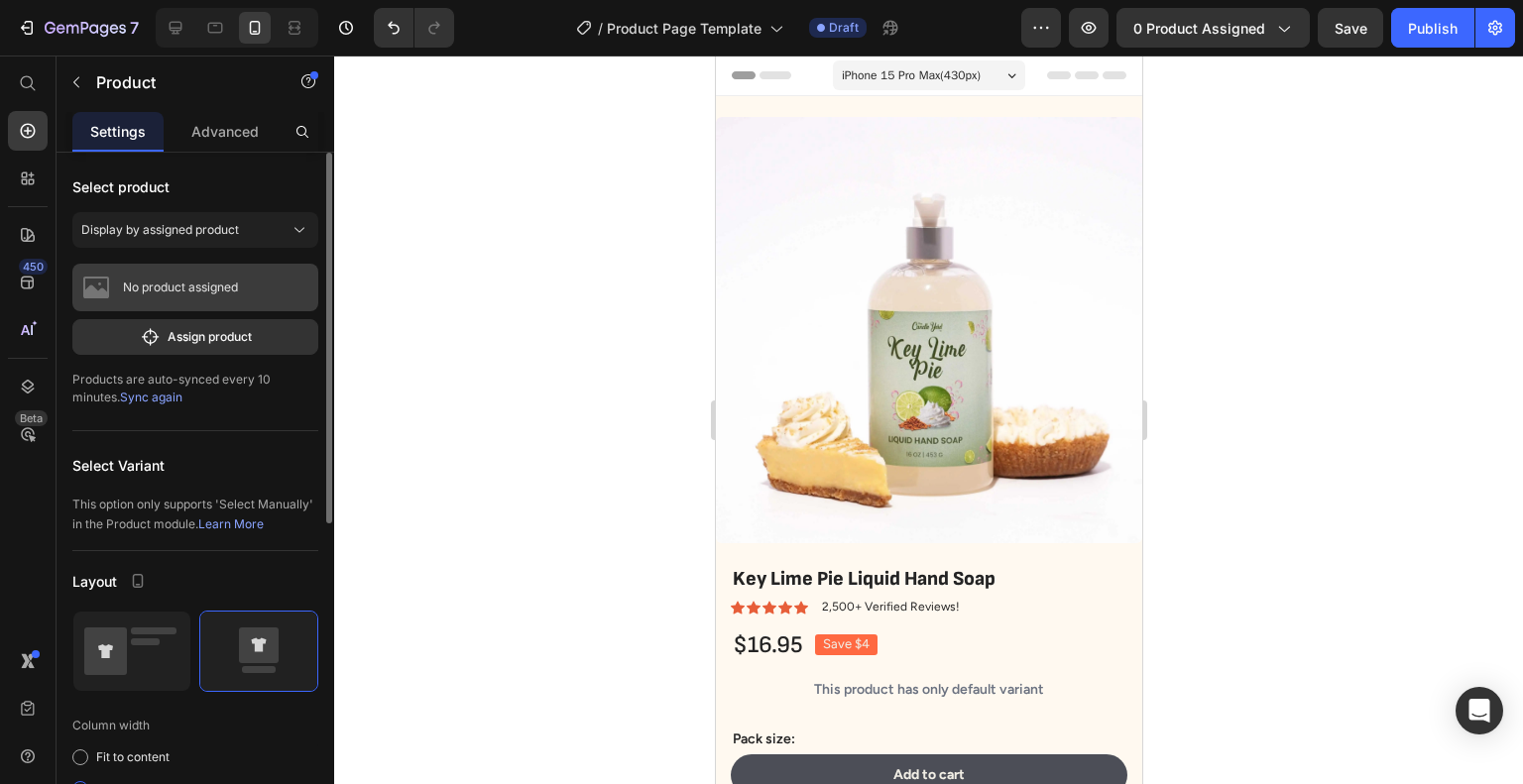 click on "No product assigned" at bounding box center [195, 287] 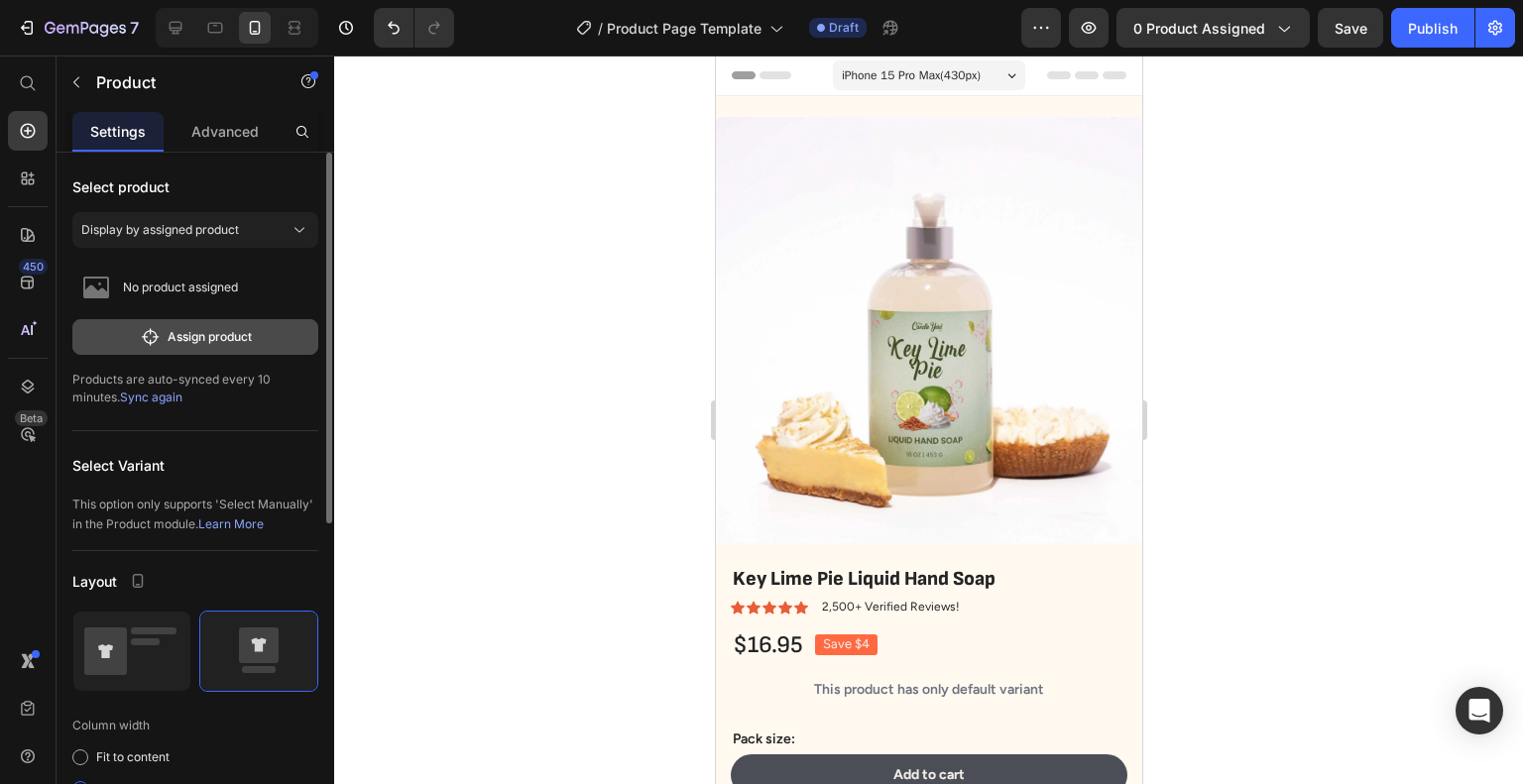 click on "Assign product" at bounding box center (195, 337) 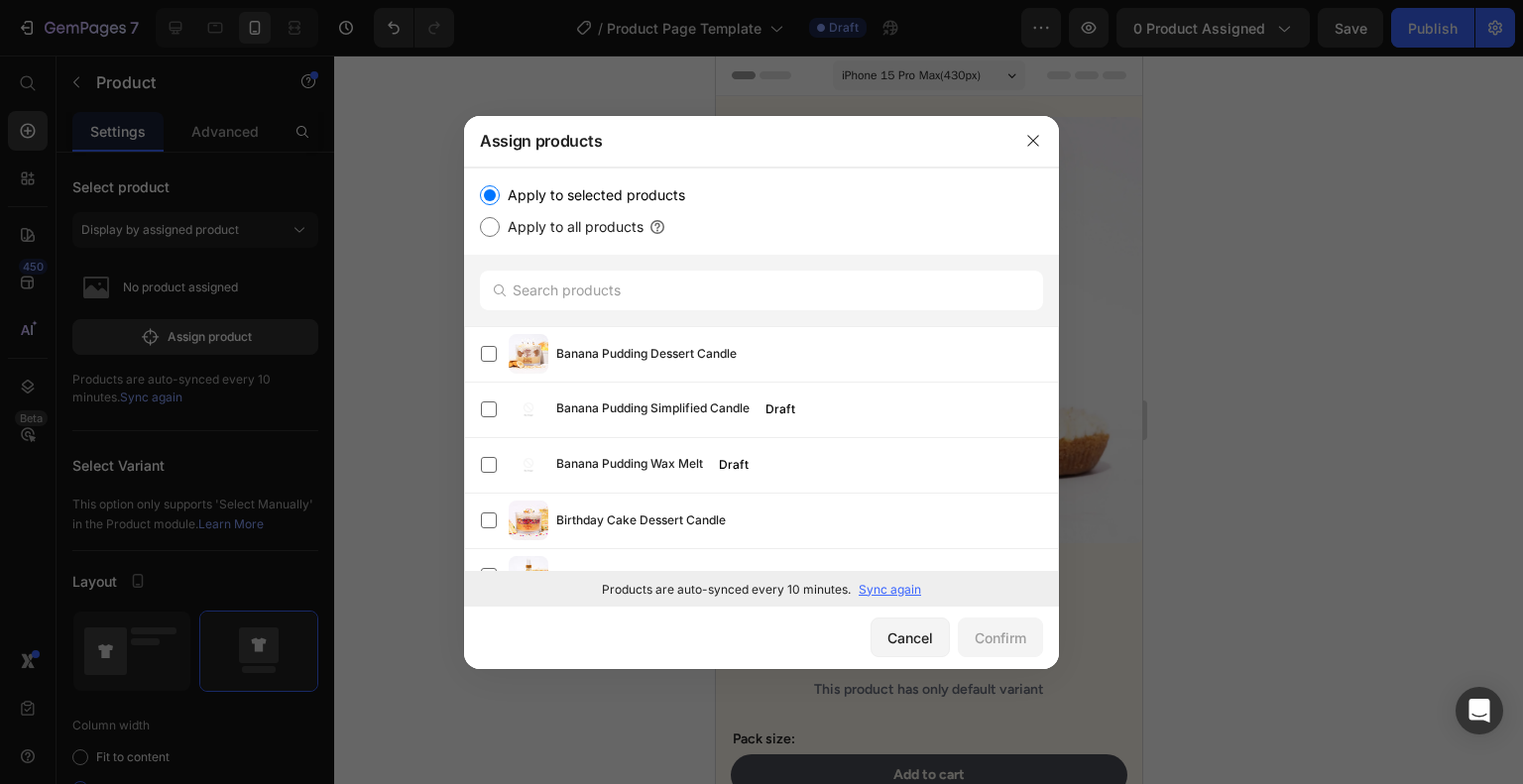 click on "Apply to all products" at bounding box center [571, 227] 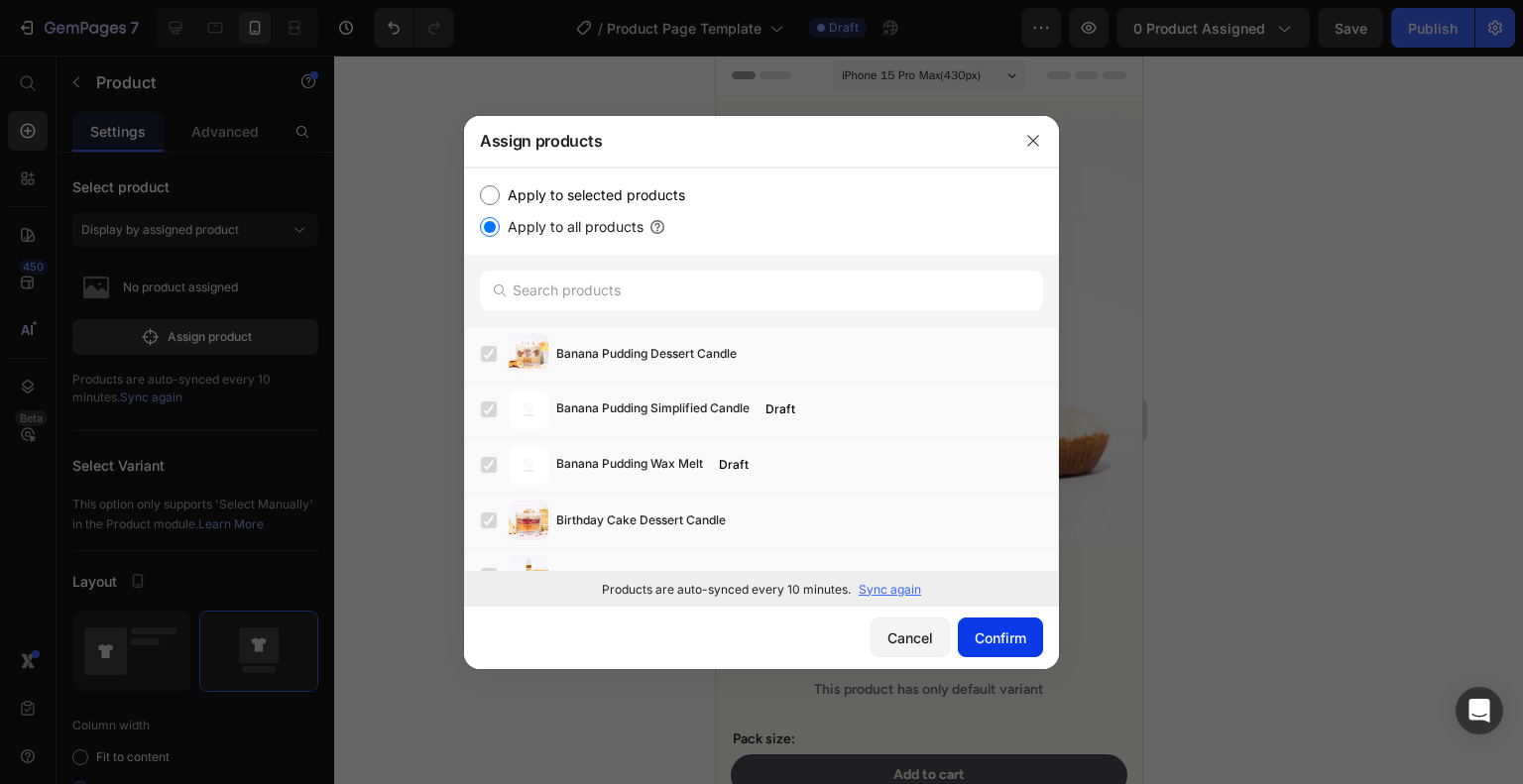 click on "Confirm" 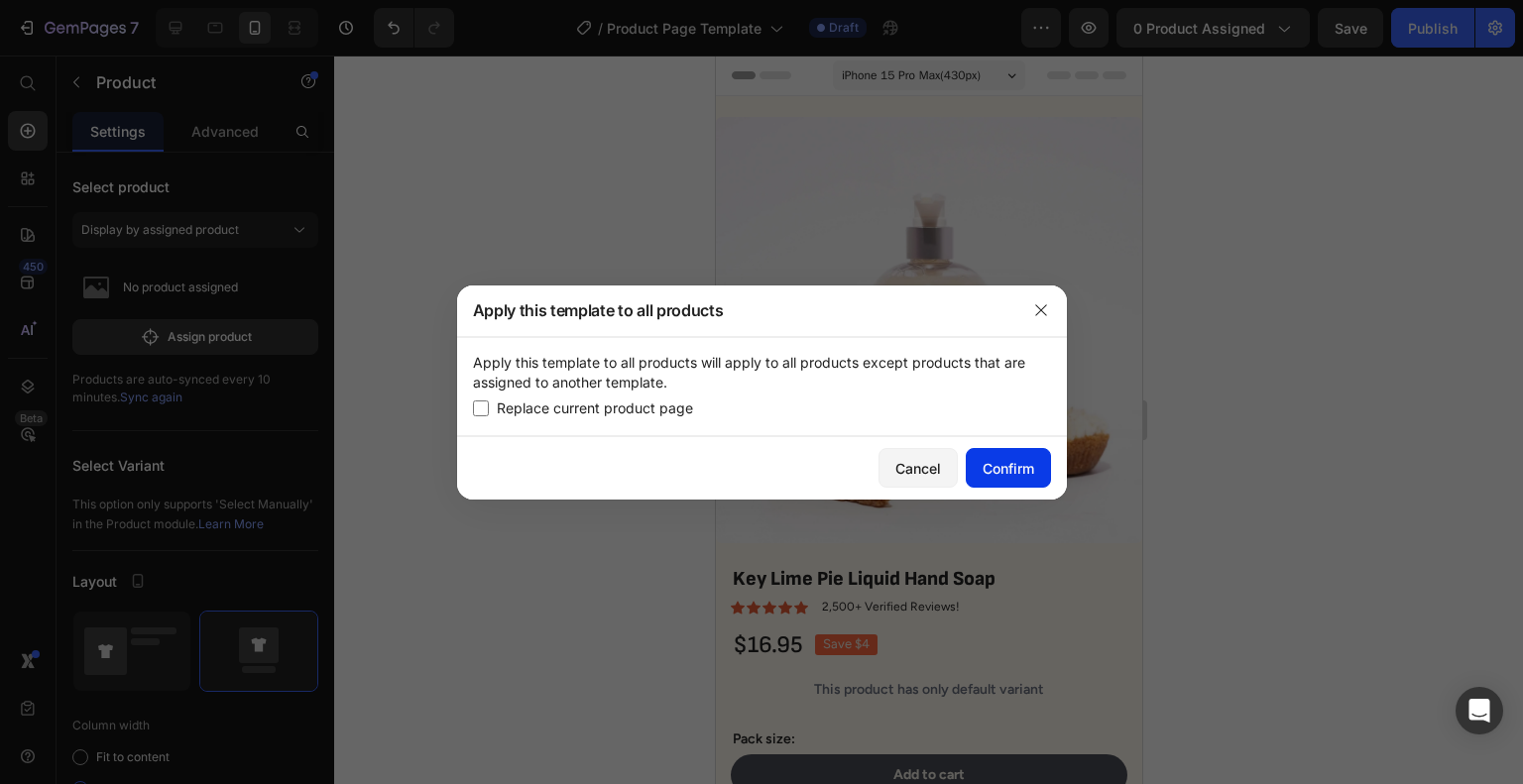 click on "Confirm" 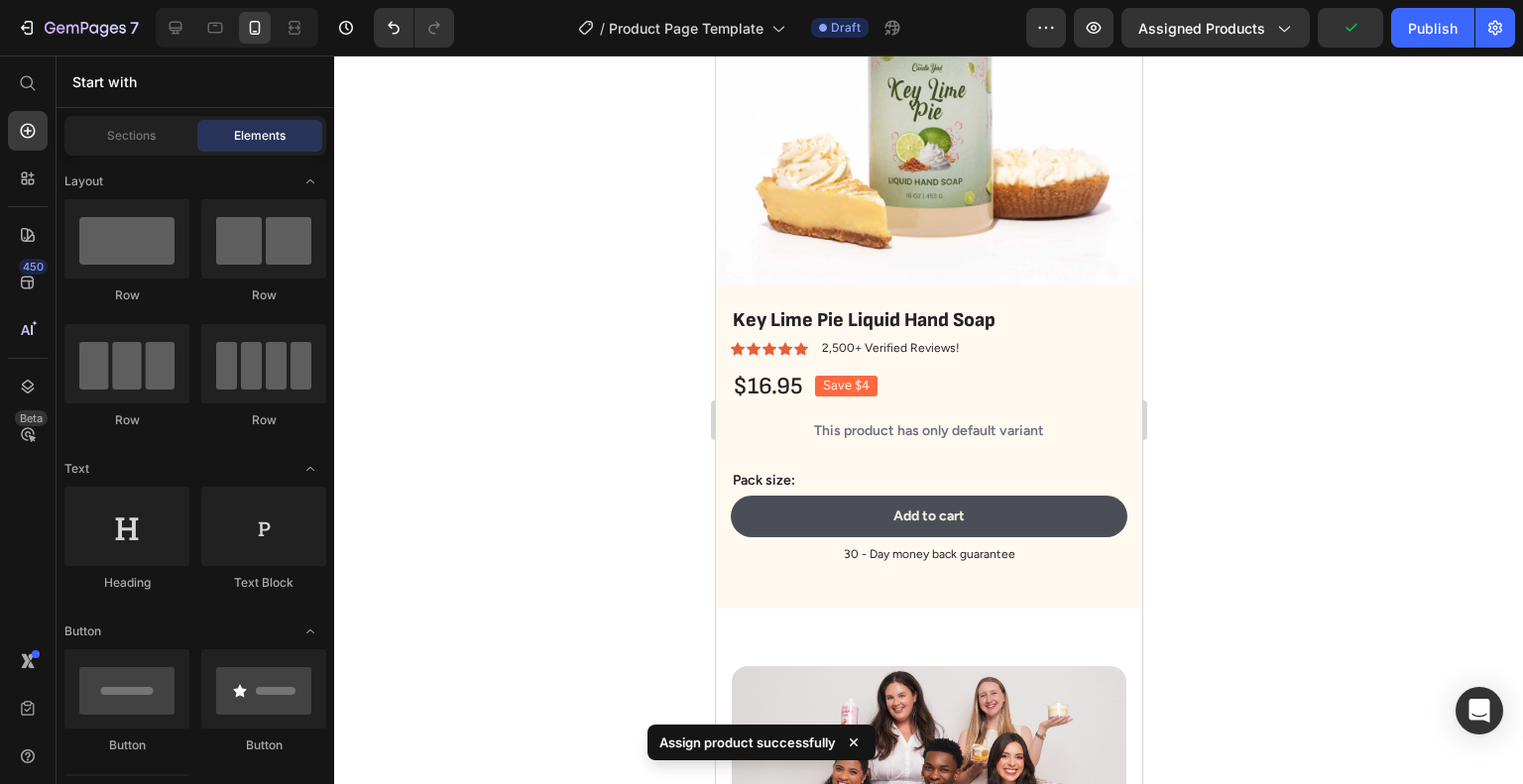 scroll, scrollTop: 132, scrollLeft: 0, axis: vertical 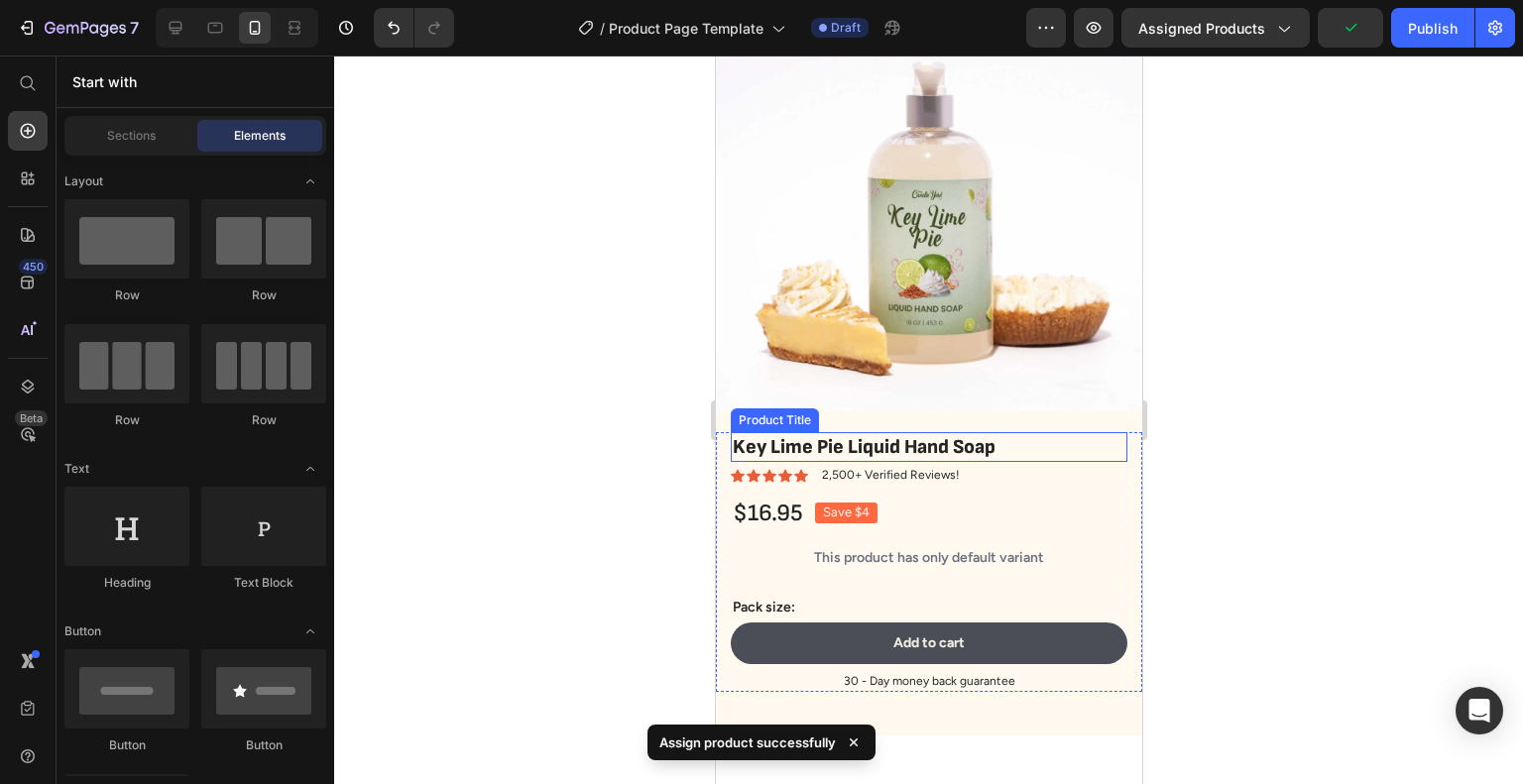 click on "Key Lime Pie Liquid Hand Soap" at bounding box center (928, 447) 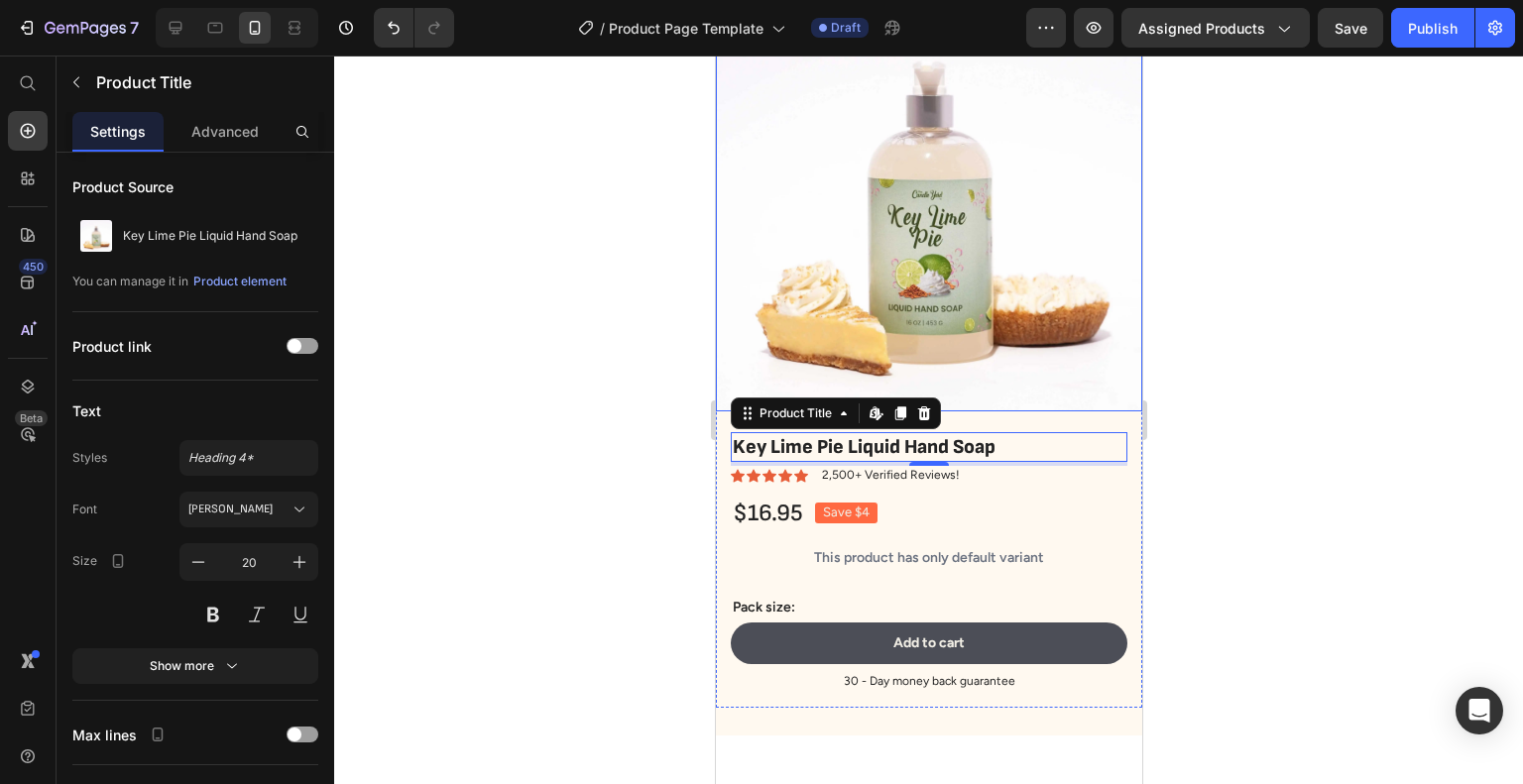 click at bounding box center (928, 198) 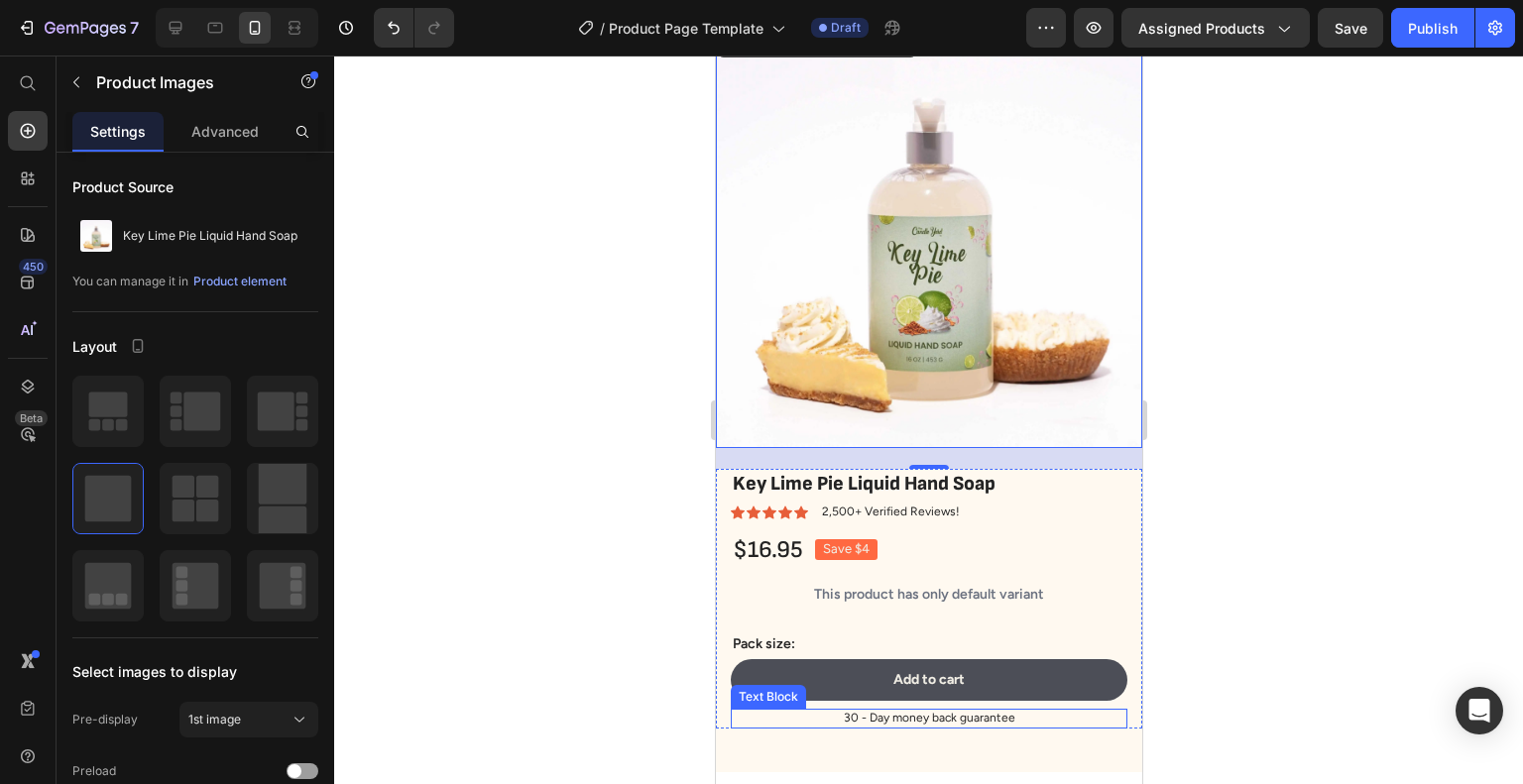 scroll, scrollTop: 33, scrollLeft: 0, axis: vertical 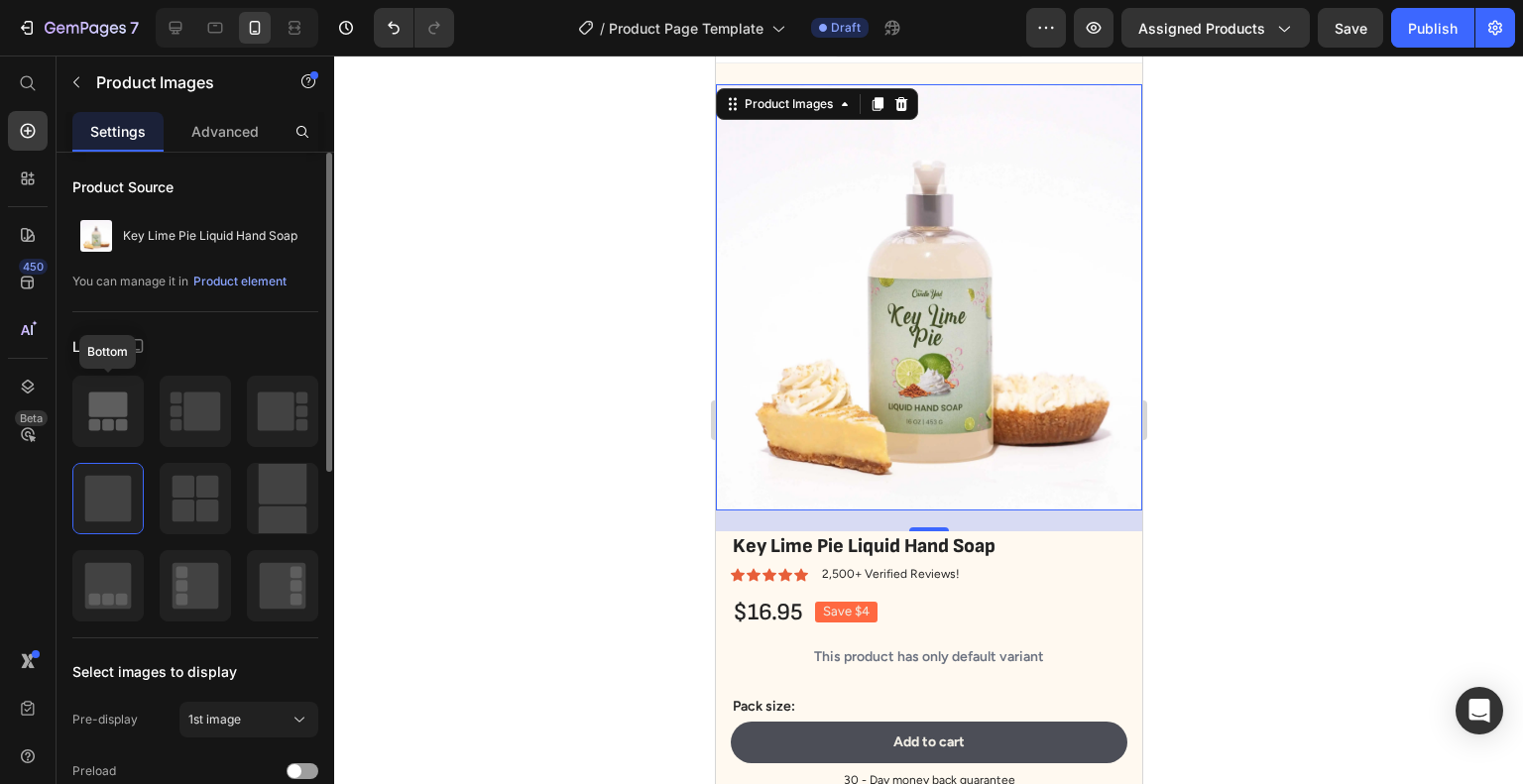click 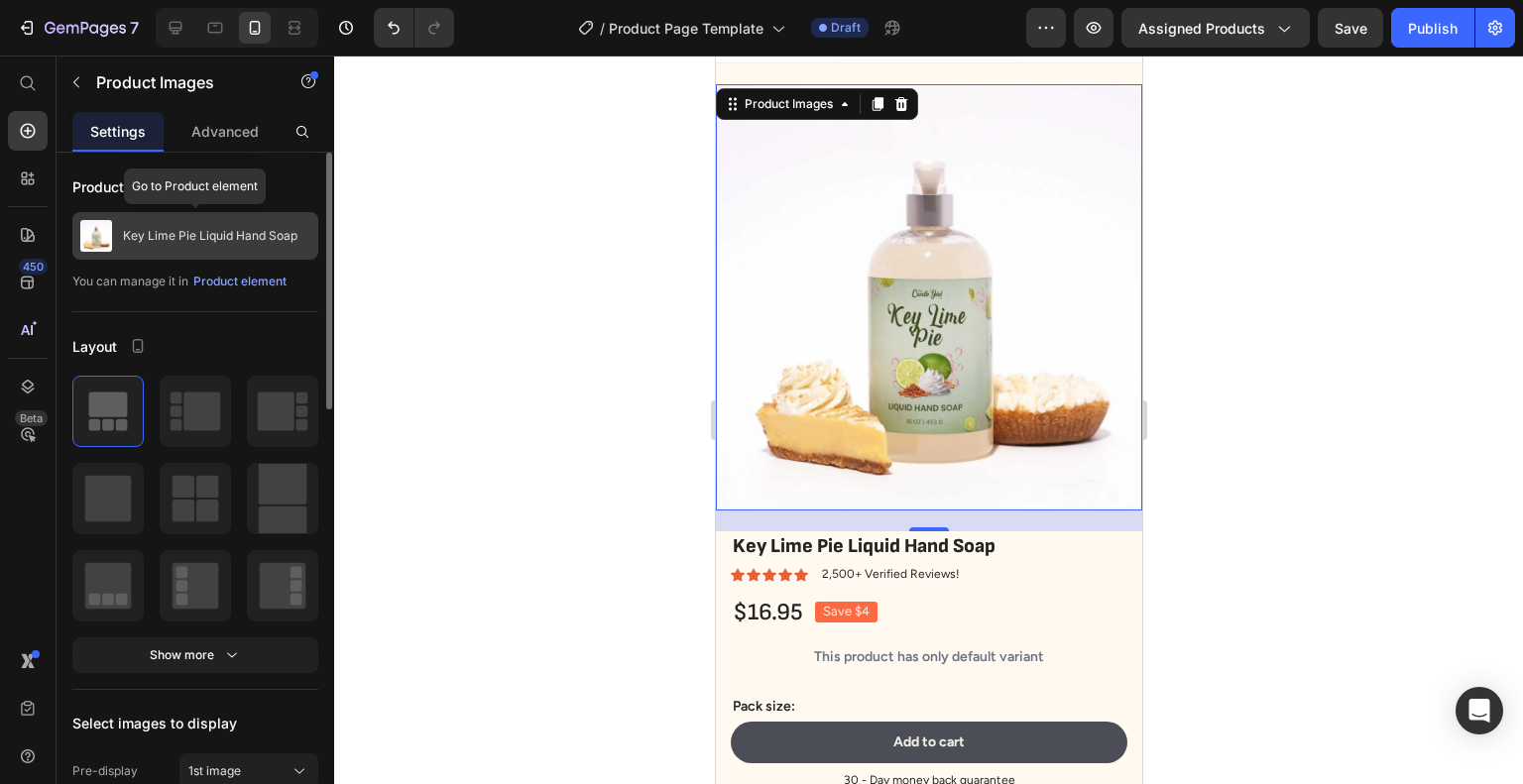 click on "Key Lime Pie Liquid Hand Soap" at bounding box center (210, 236) 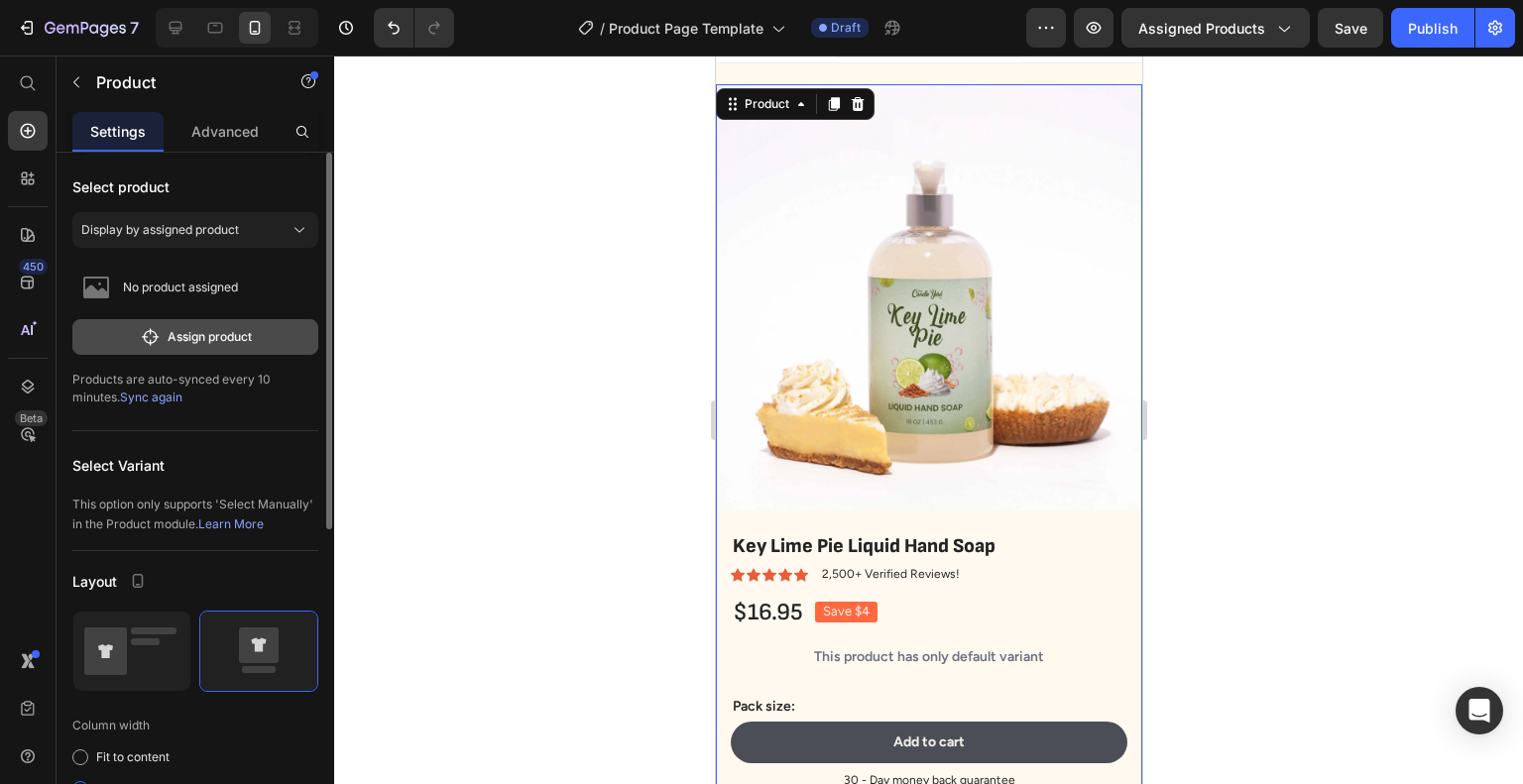 click on "Assign product" at bounding box center [195, 337] 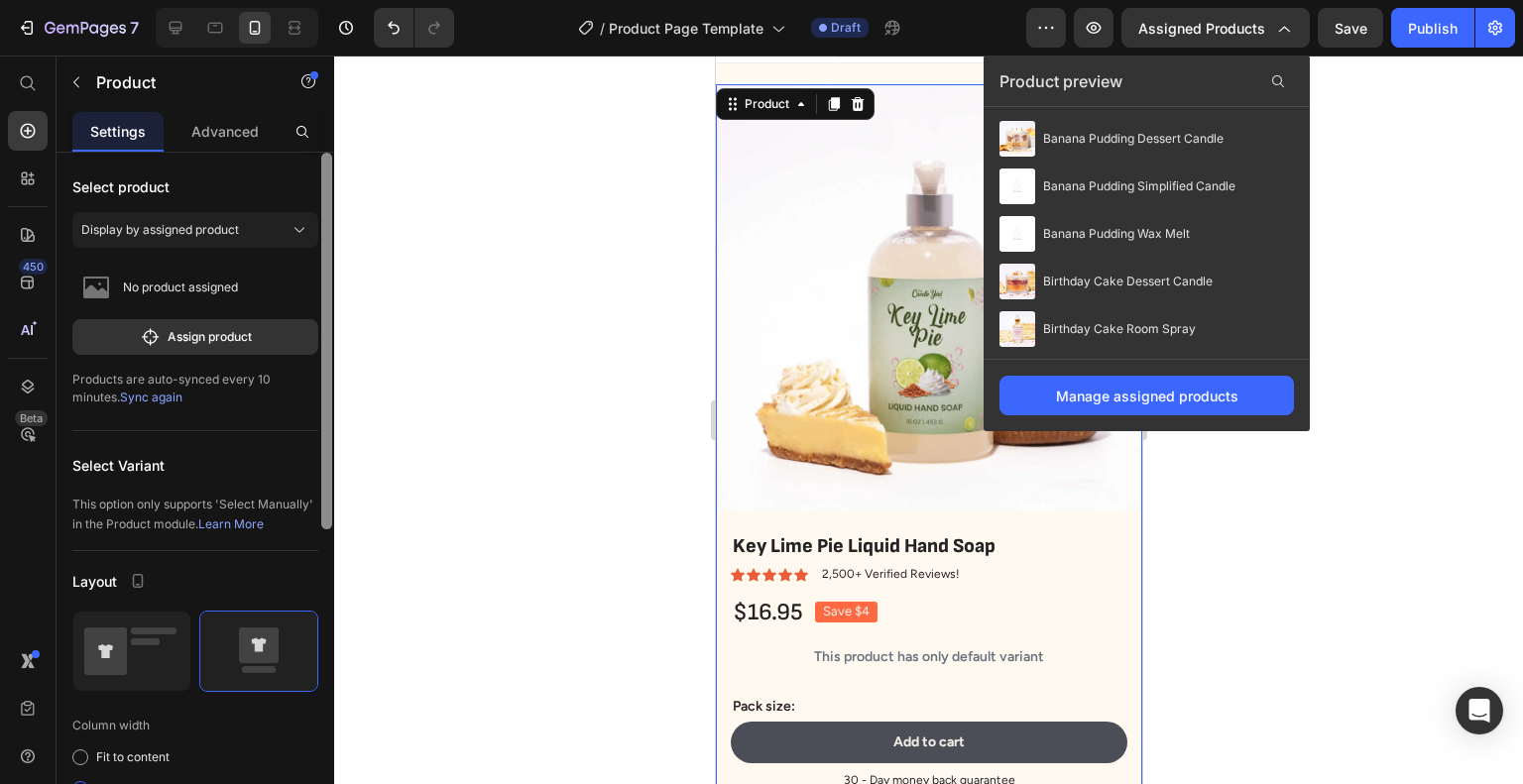 type 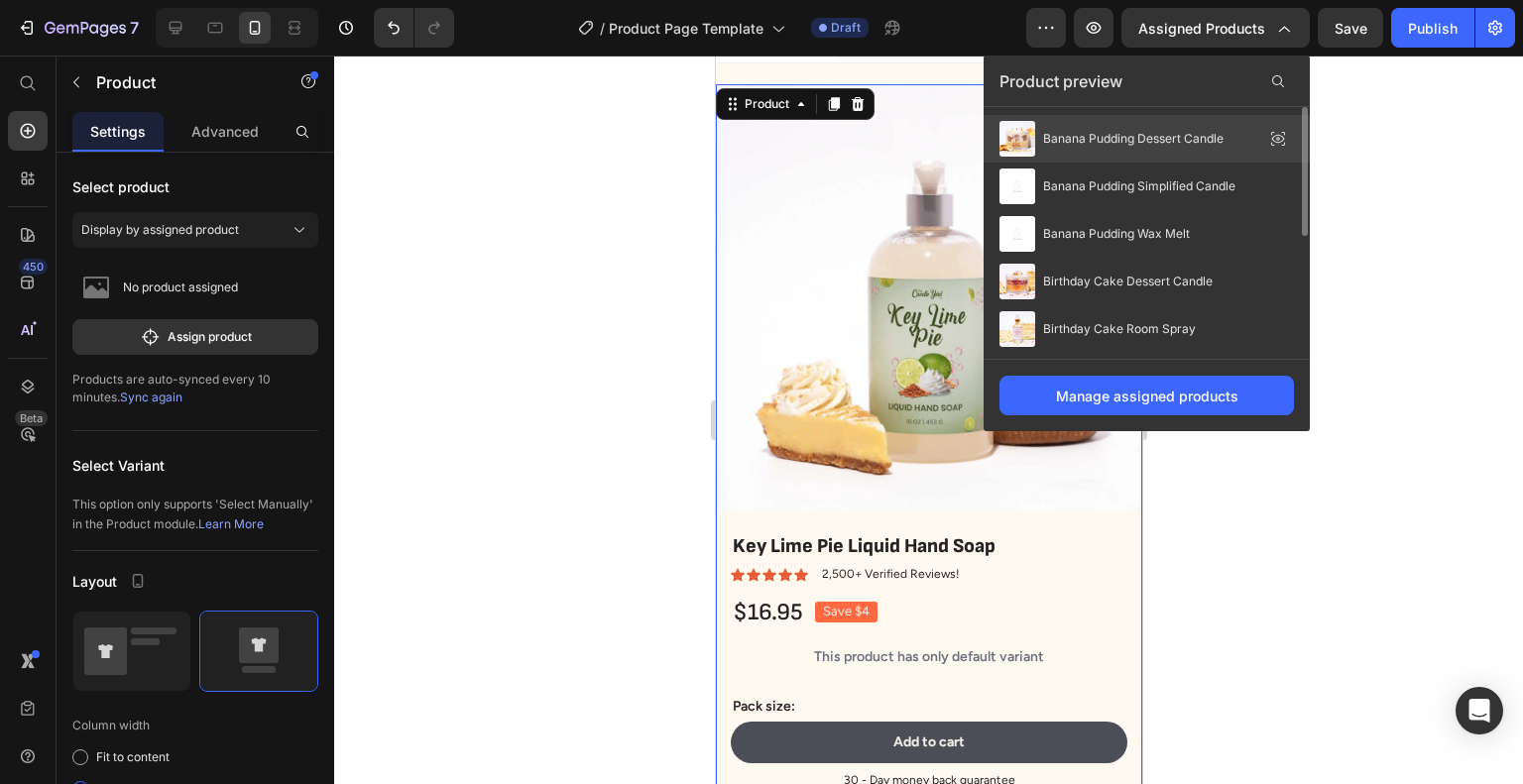 click on "Banana Pudding Dessert Candle" at bounding box center (1133, 139) 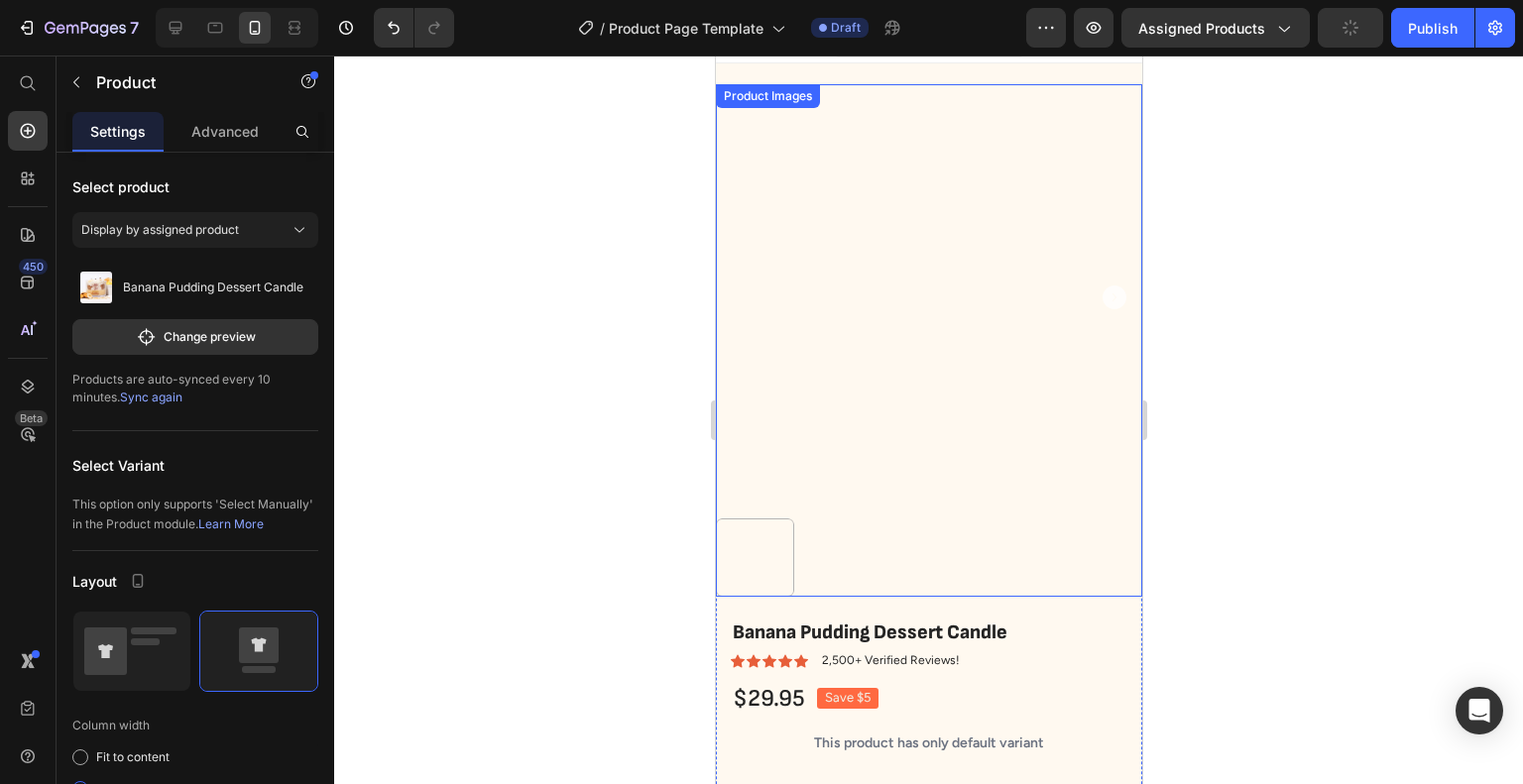 click at bounding box center (920, 557) 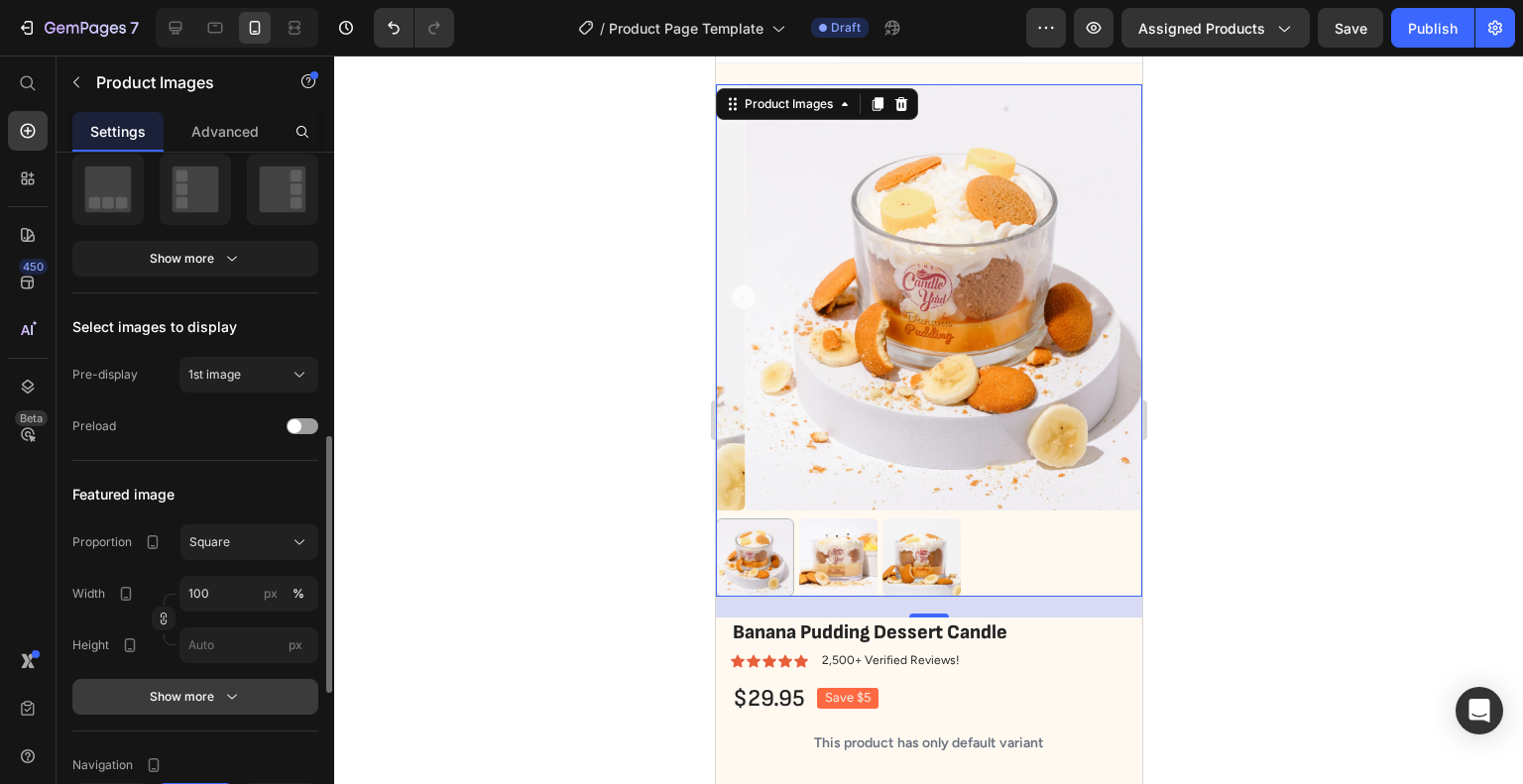 scroll, scrollTop: 496, scrollLeft: 0, axis: vertical 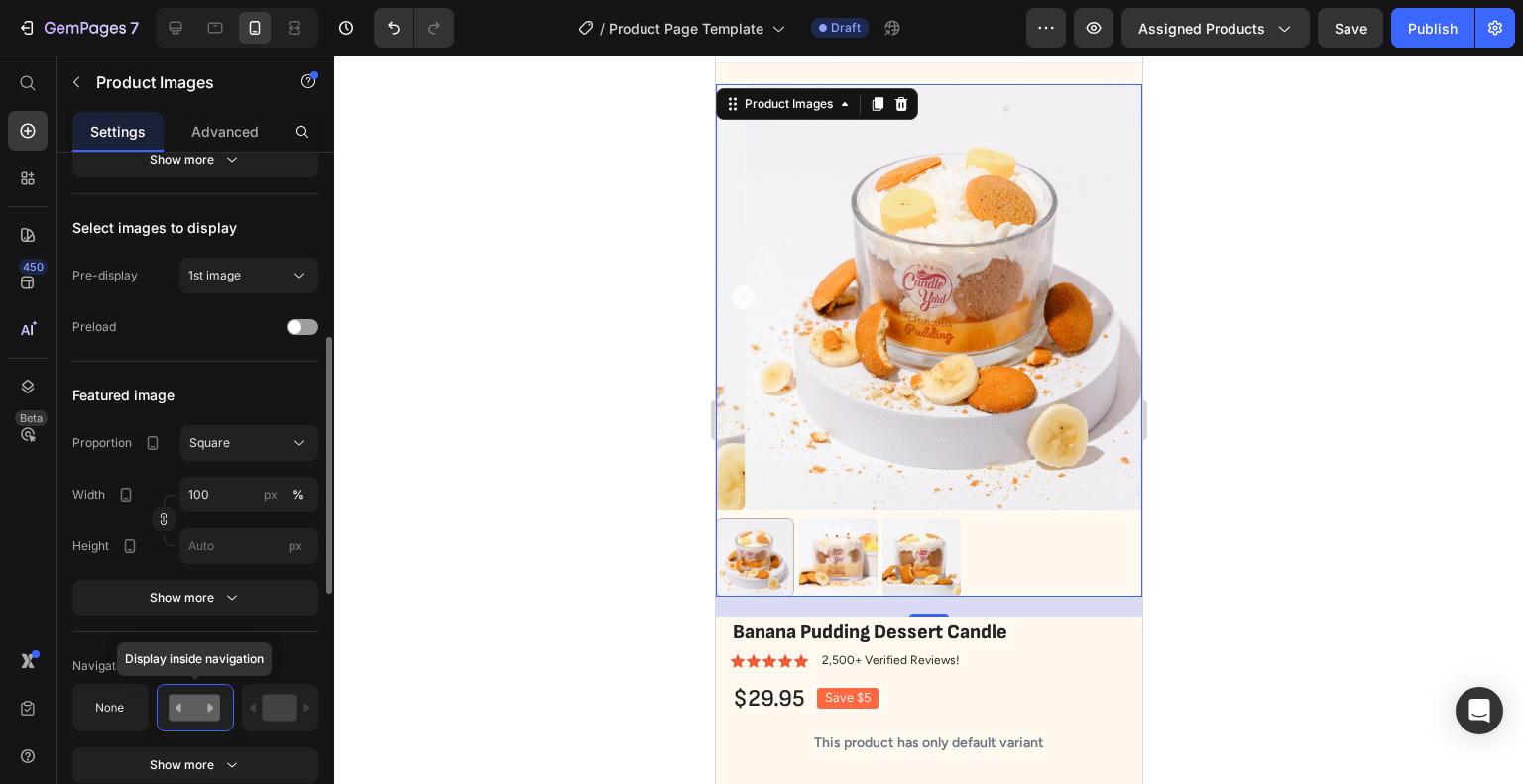 click 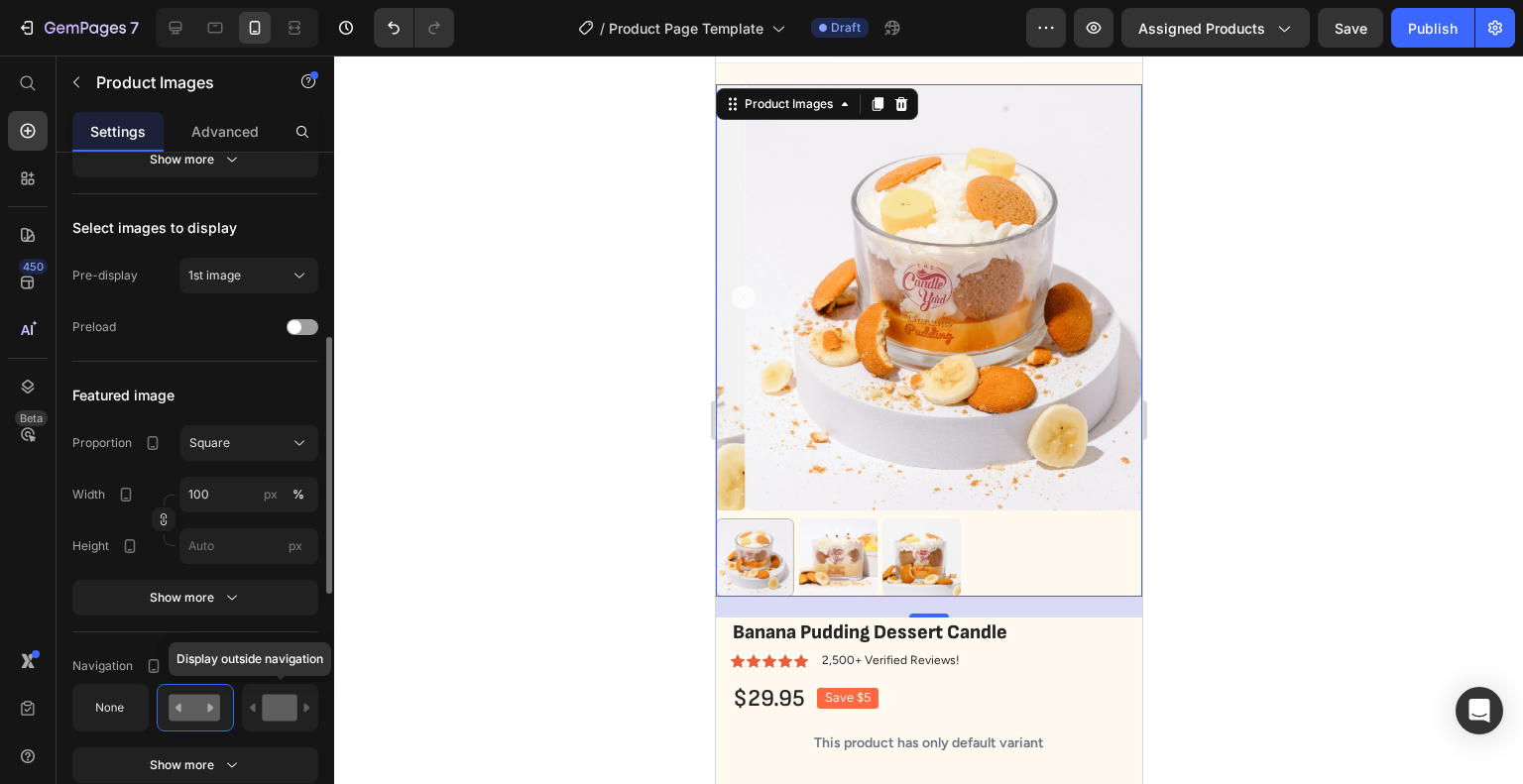 click 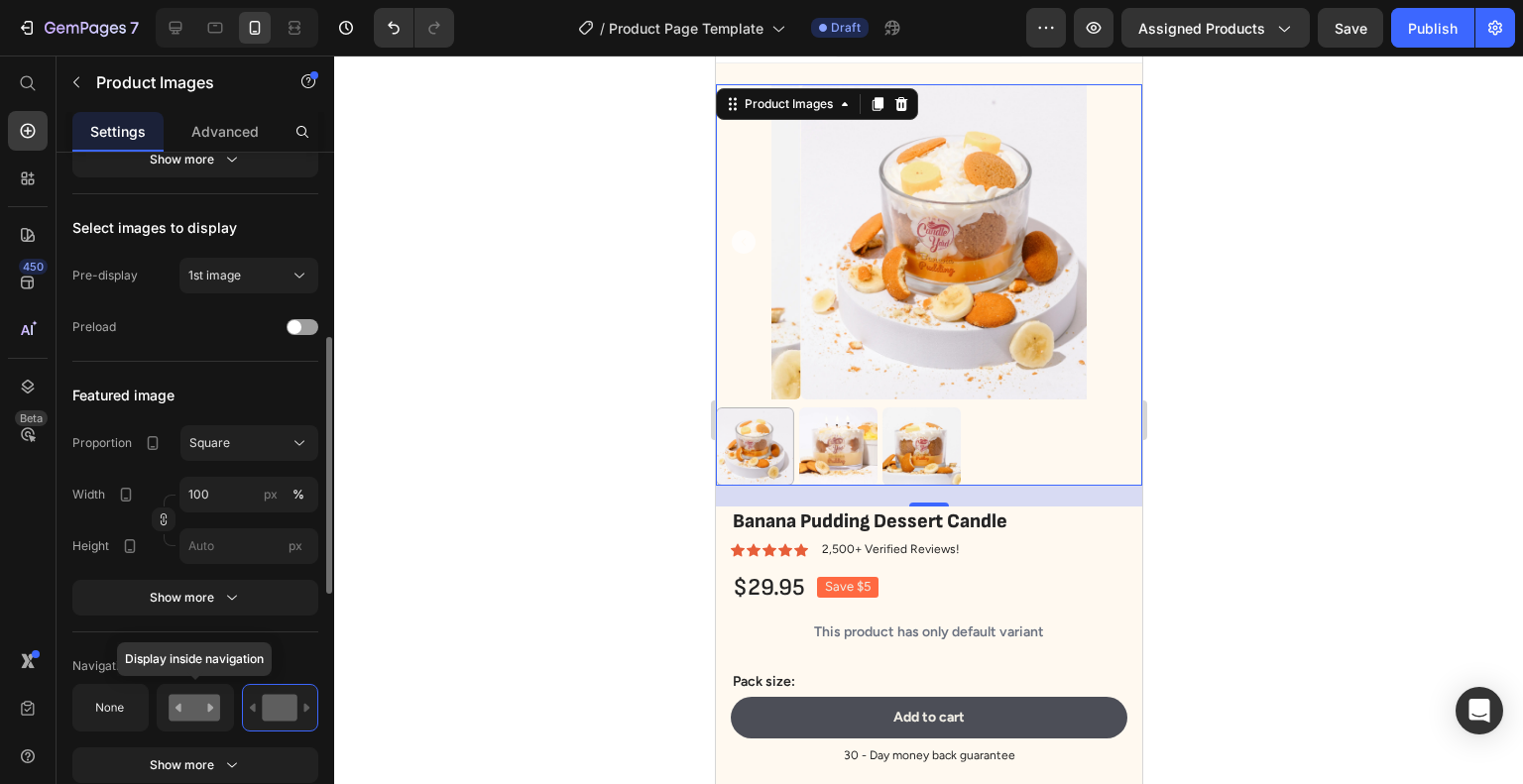 click 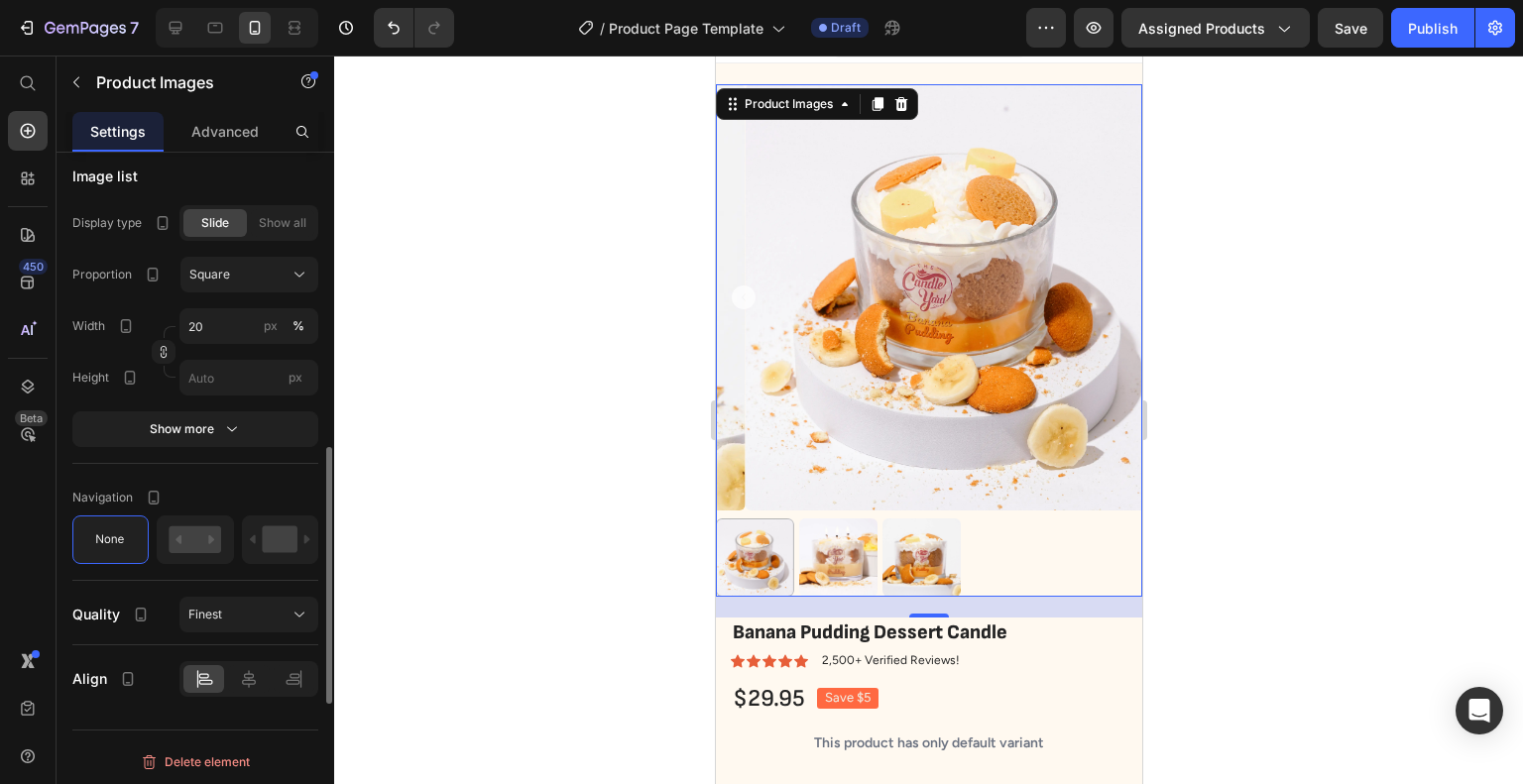 scroll, scrollTop: 1154, scrollLeft: 0, axis: vertical 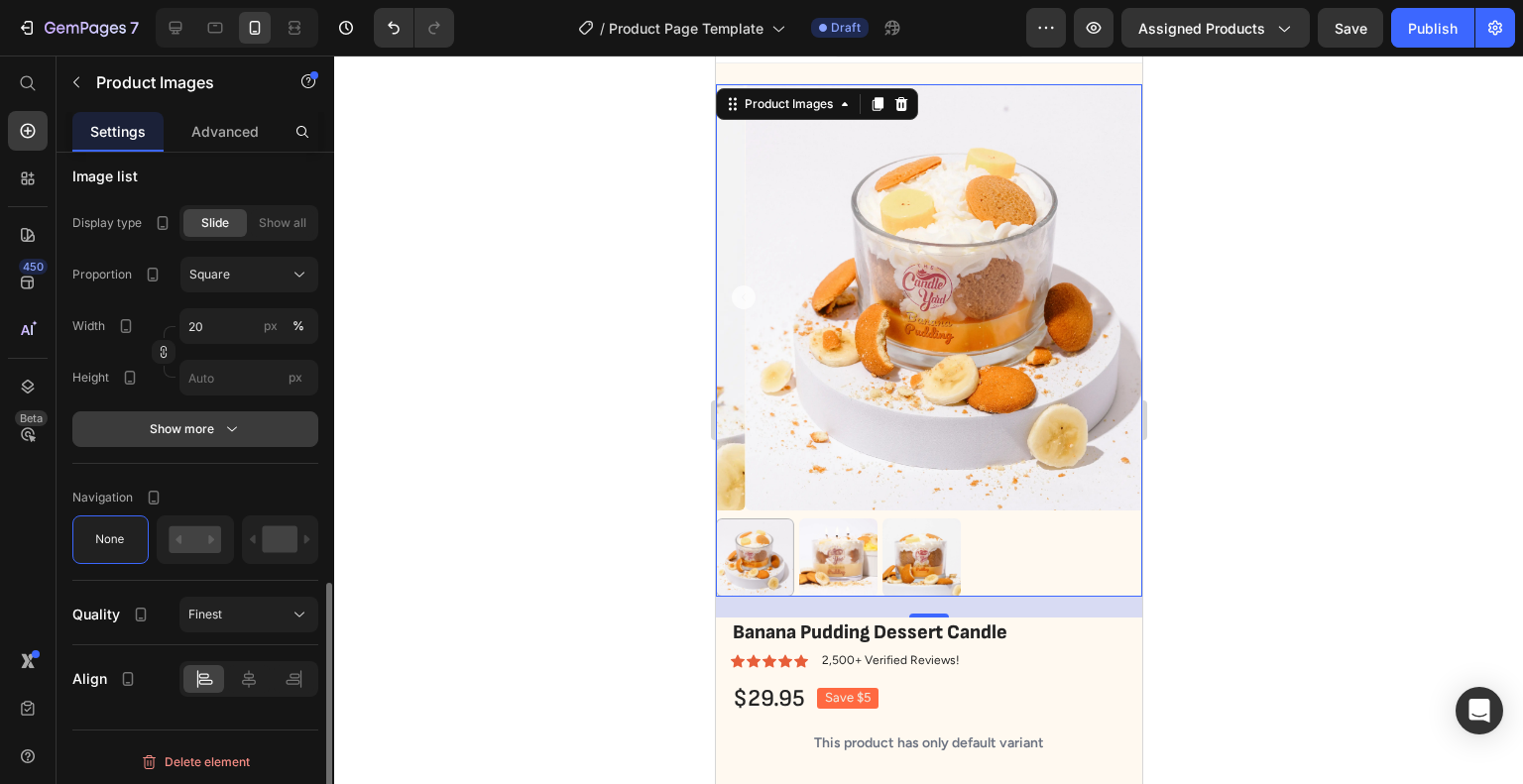 click on "Show more" at bounding box center (195, 429) 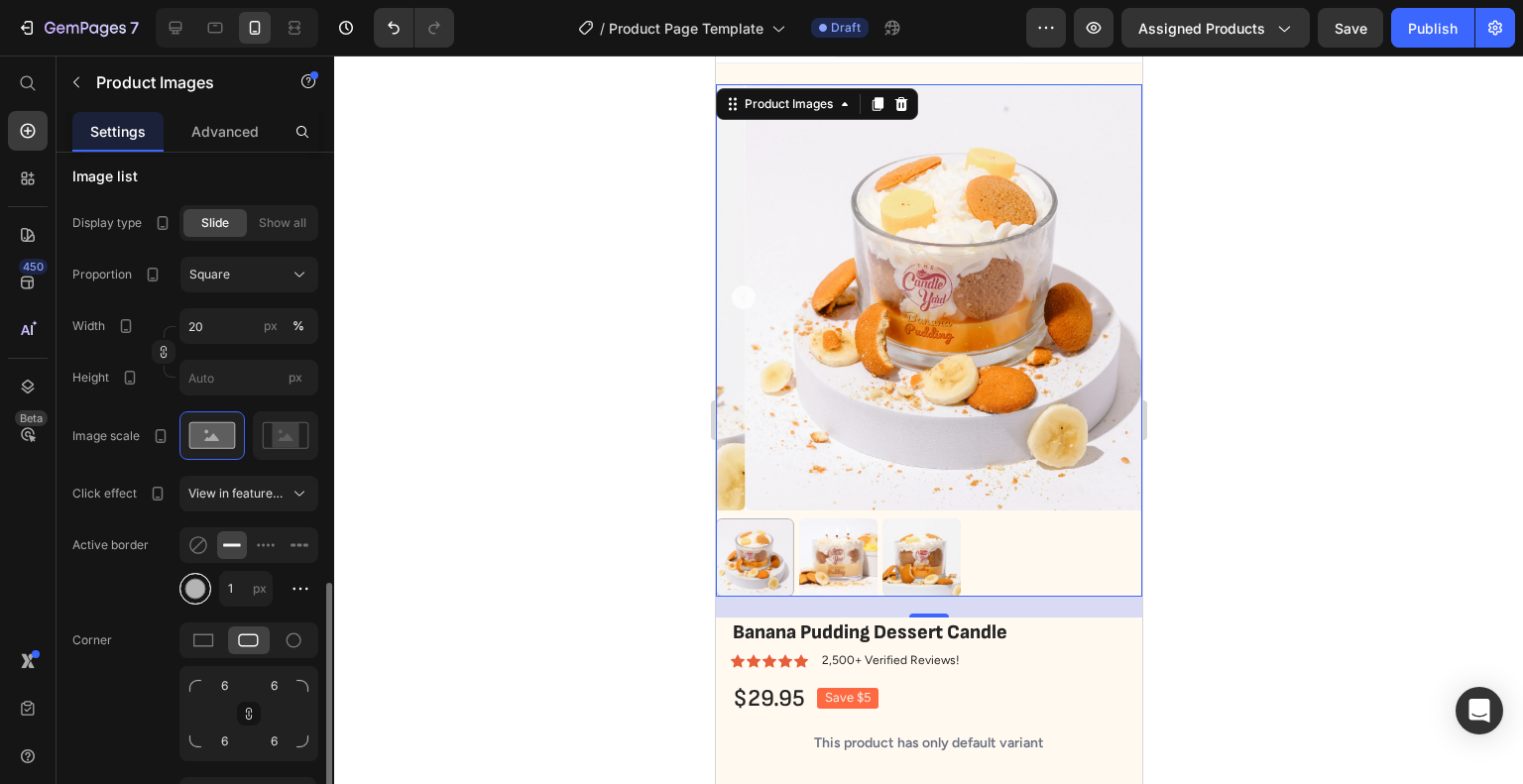 click at bounding box center [195, 588] 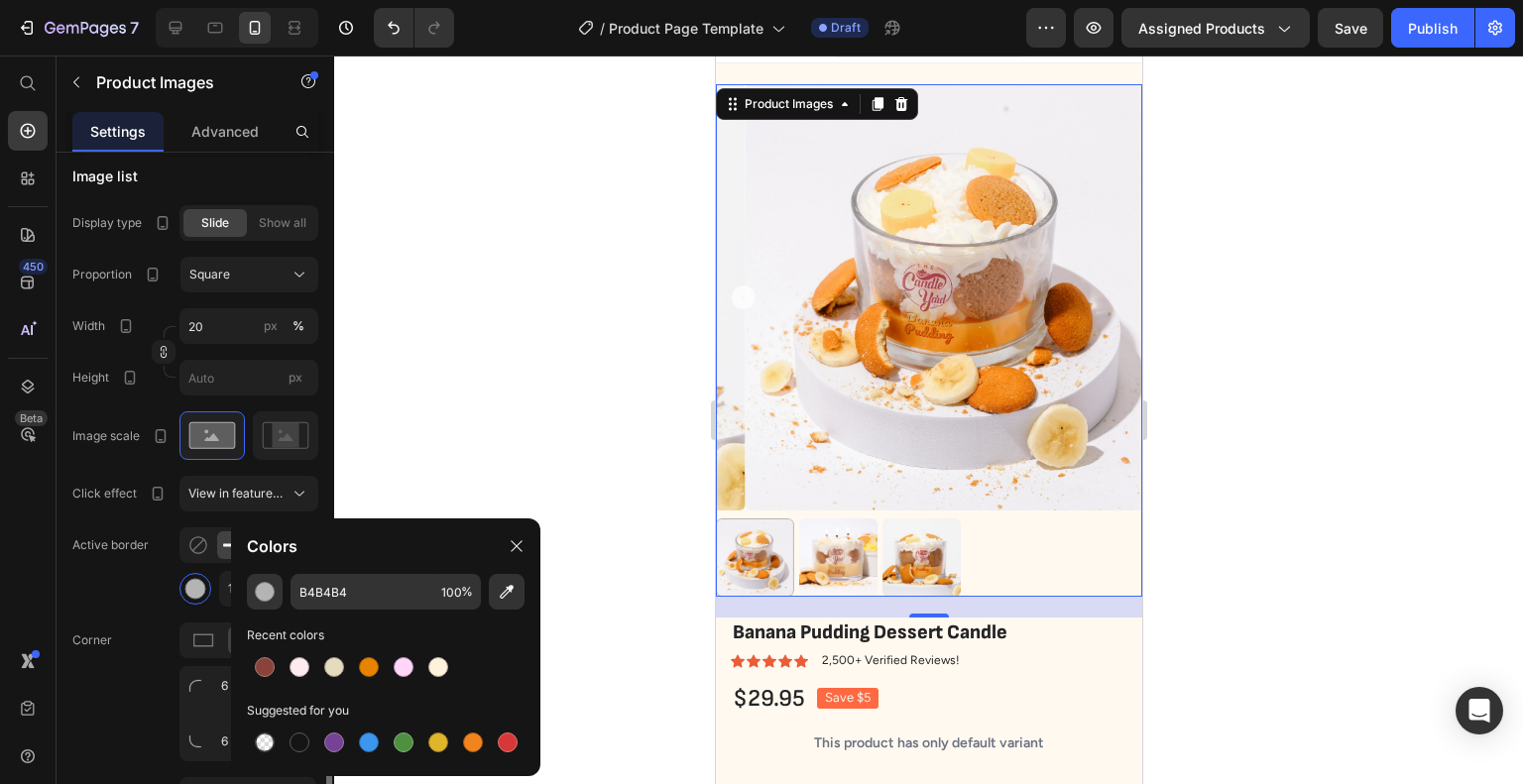 click on "Image list Display type Slide Show all Proportion Square Width 20 px % Height px Image scale Click effect View in featured image Active border 1 px Corner 6 6 6 6 Spacing 8 px Drag to scroll Loop Show less" 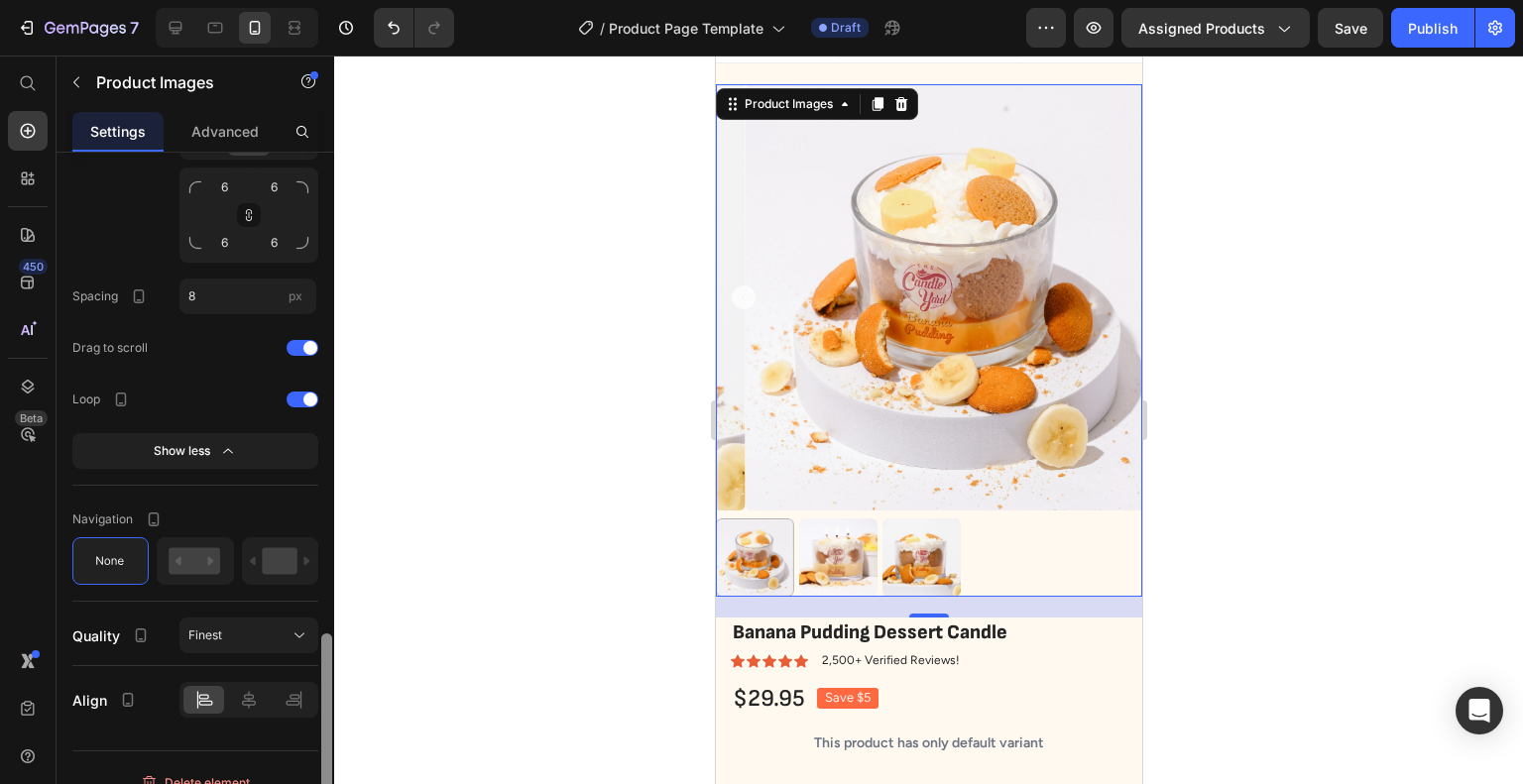 scroll, scrollTop: 1673, scrollLeft: 0, axis: vertical 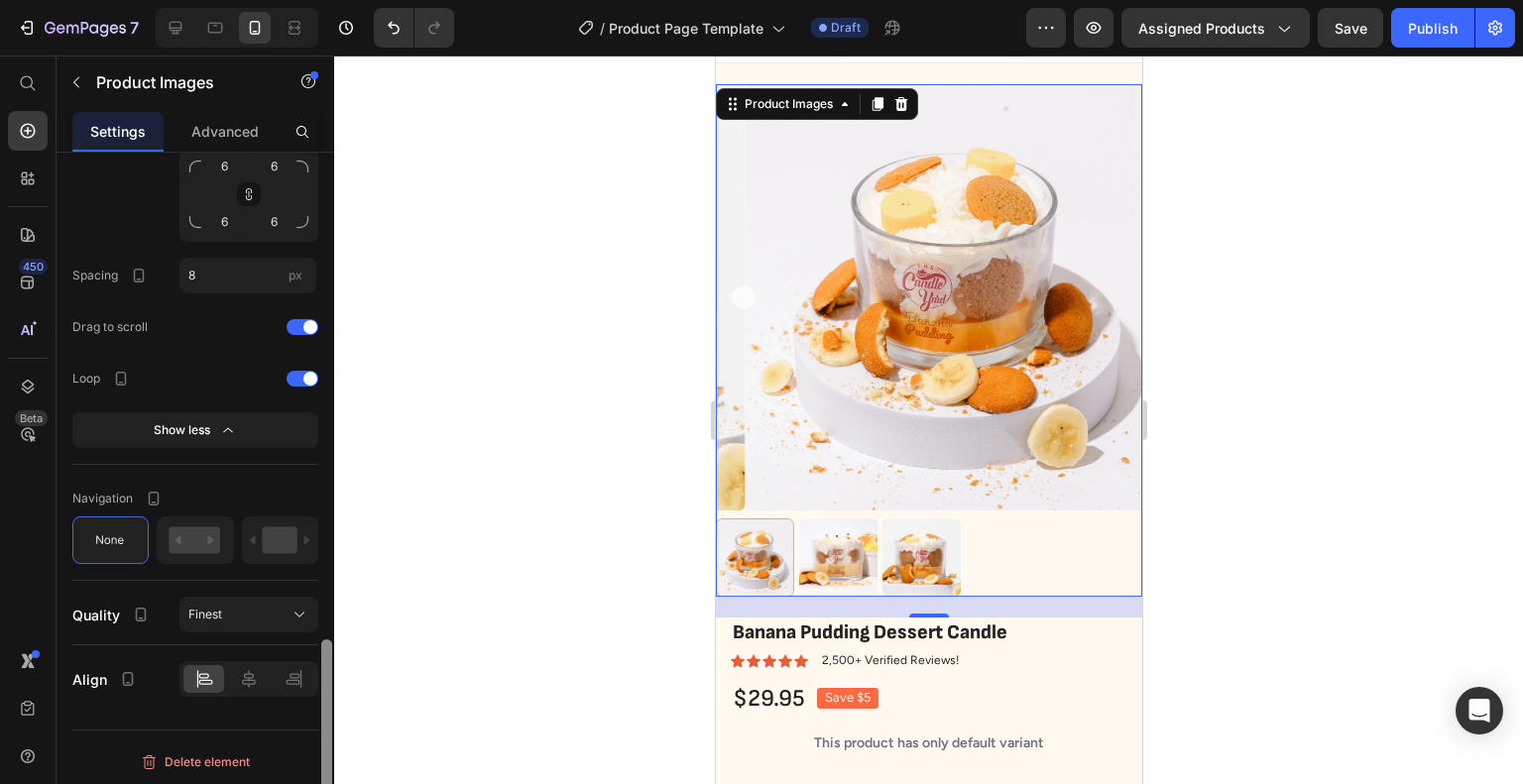drag, startPoint x: 326, startPoint y: 614, endPoint x: 327, endPoint y: 816, distance: 202.00248 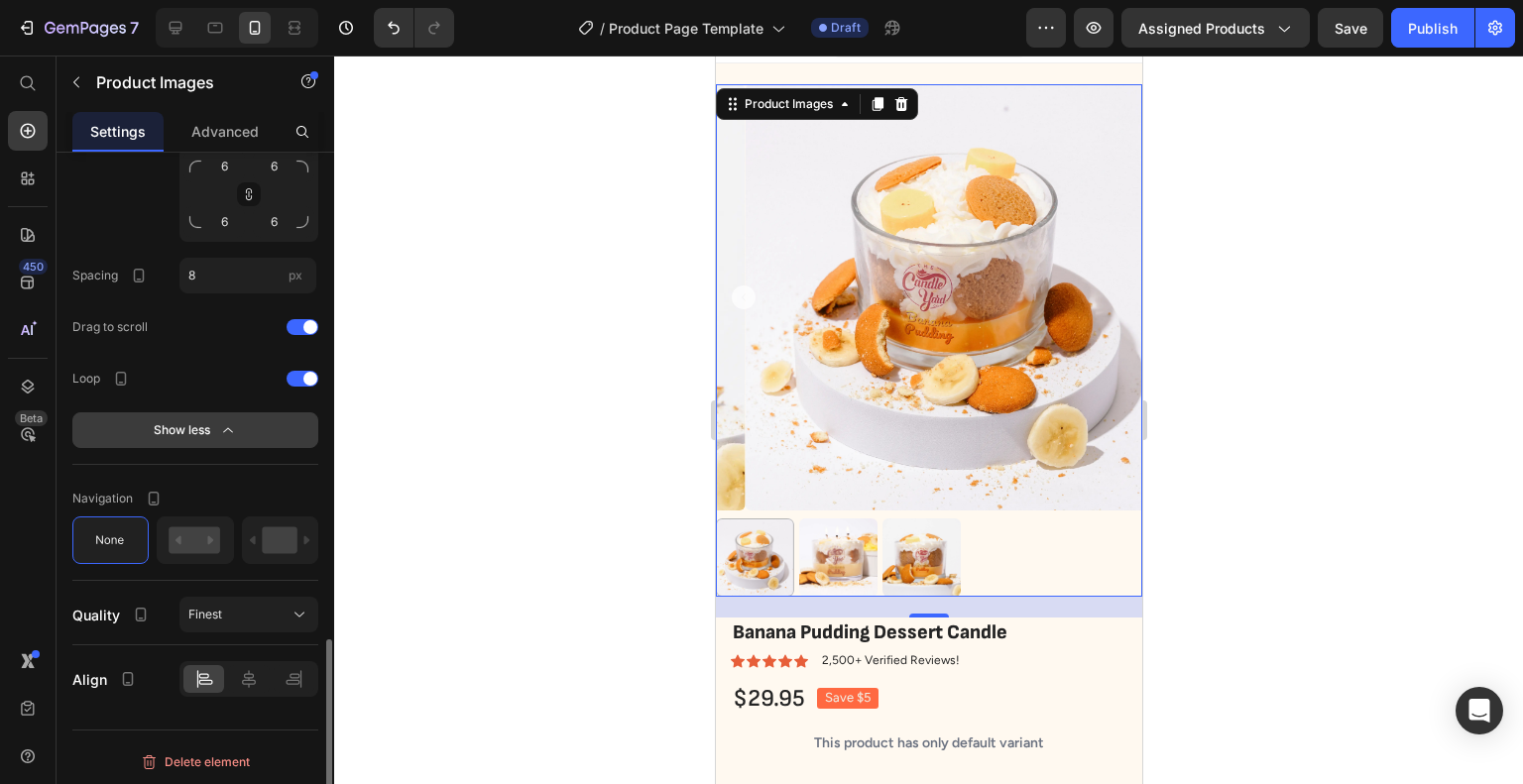 click on "Show less" at bounding box center (195, 430) 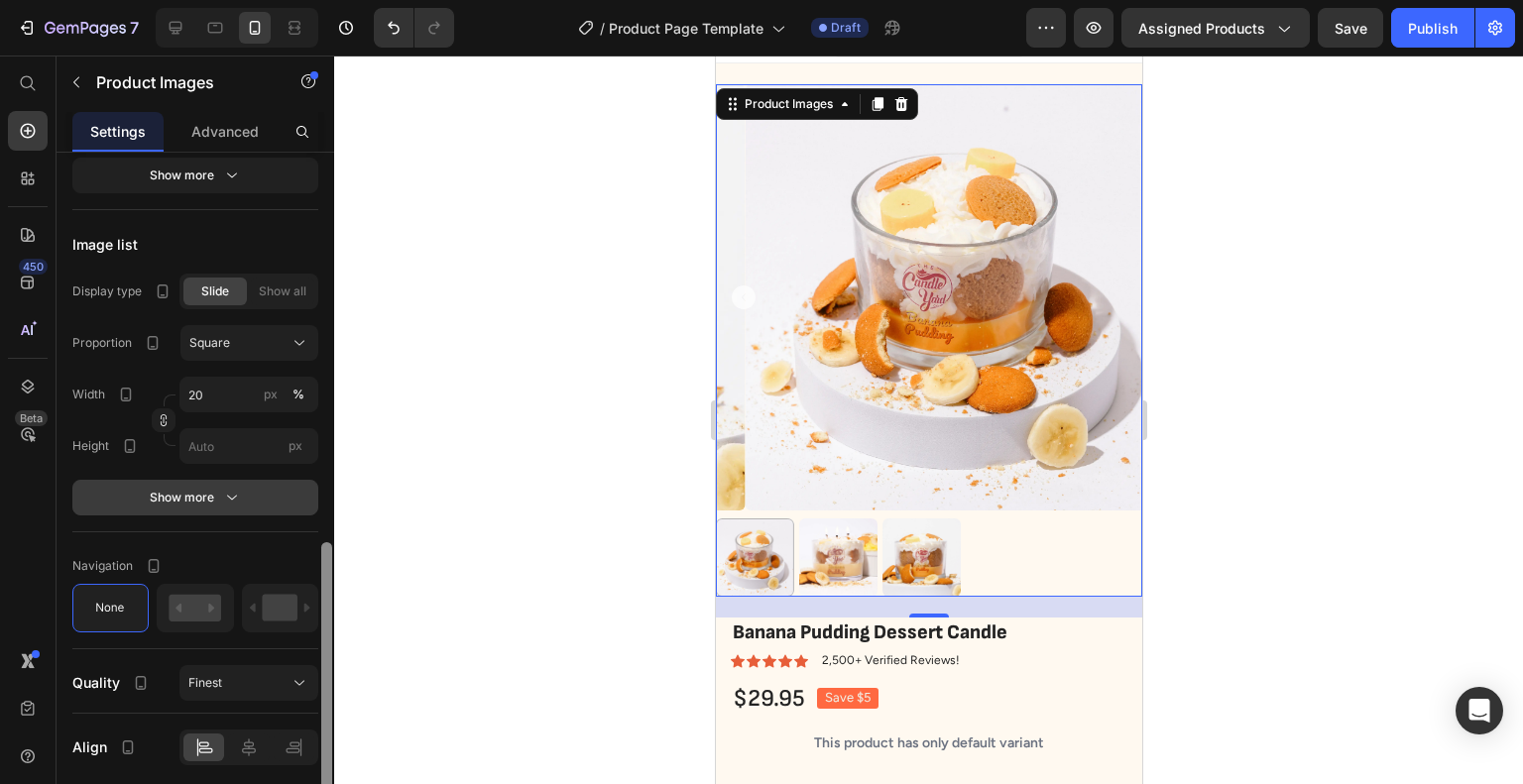 scroll, scrollTop: 1074, scrollLeft: 0, axis: vertical 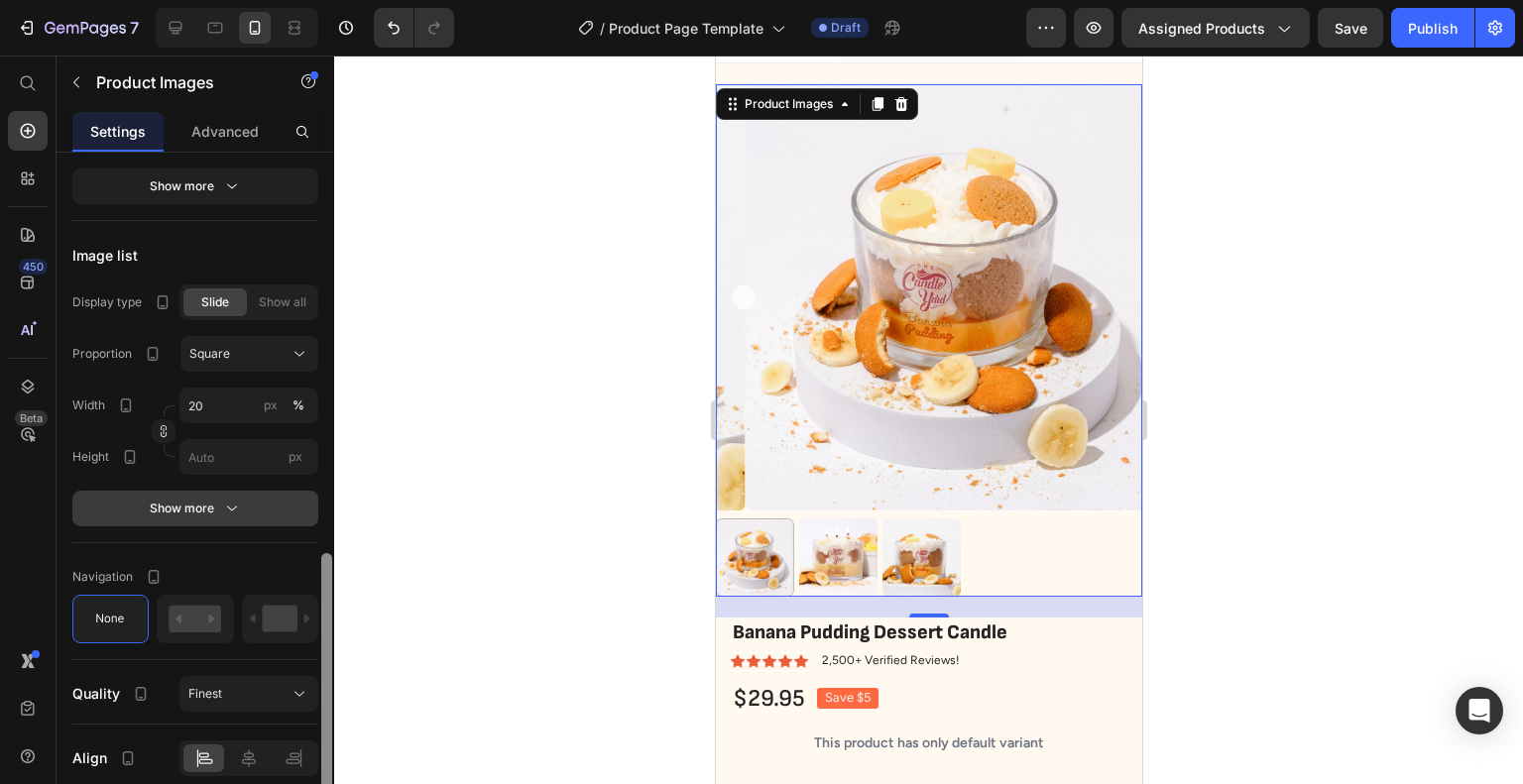 drag, startPoint x: 326, startPoint y: 657, endPoint x: 309, endPoint y: 505, distance: 152.9477 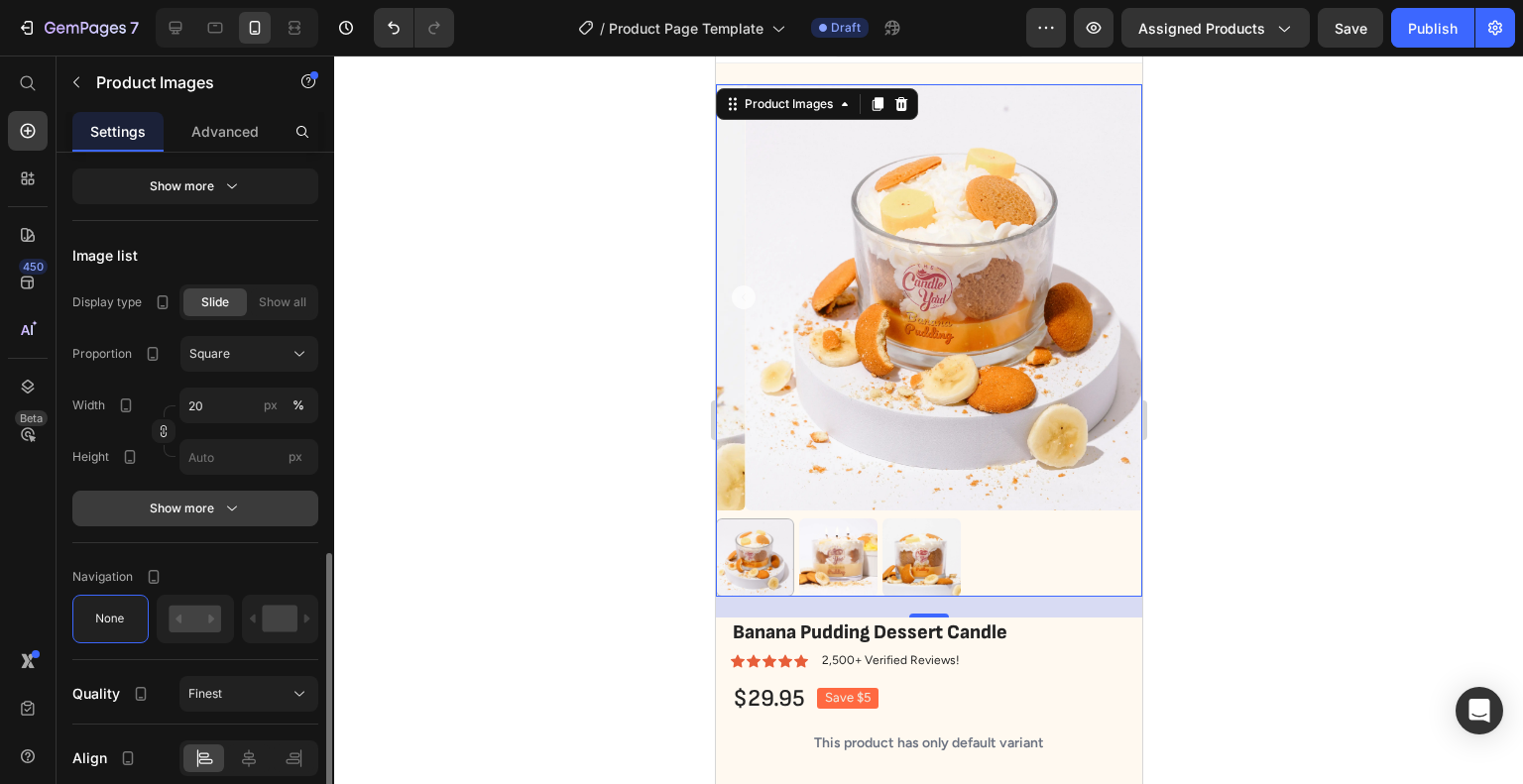 click on "Show more" at bounding box center (195, 508) 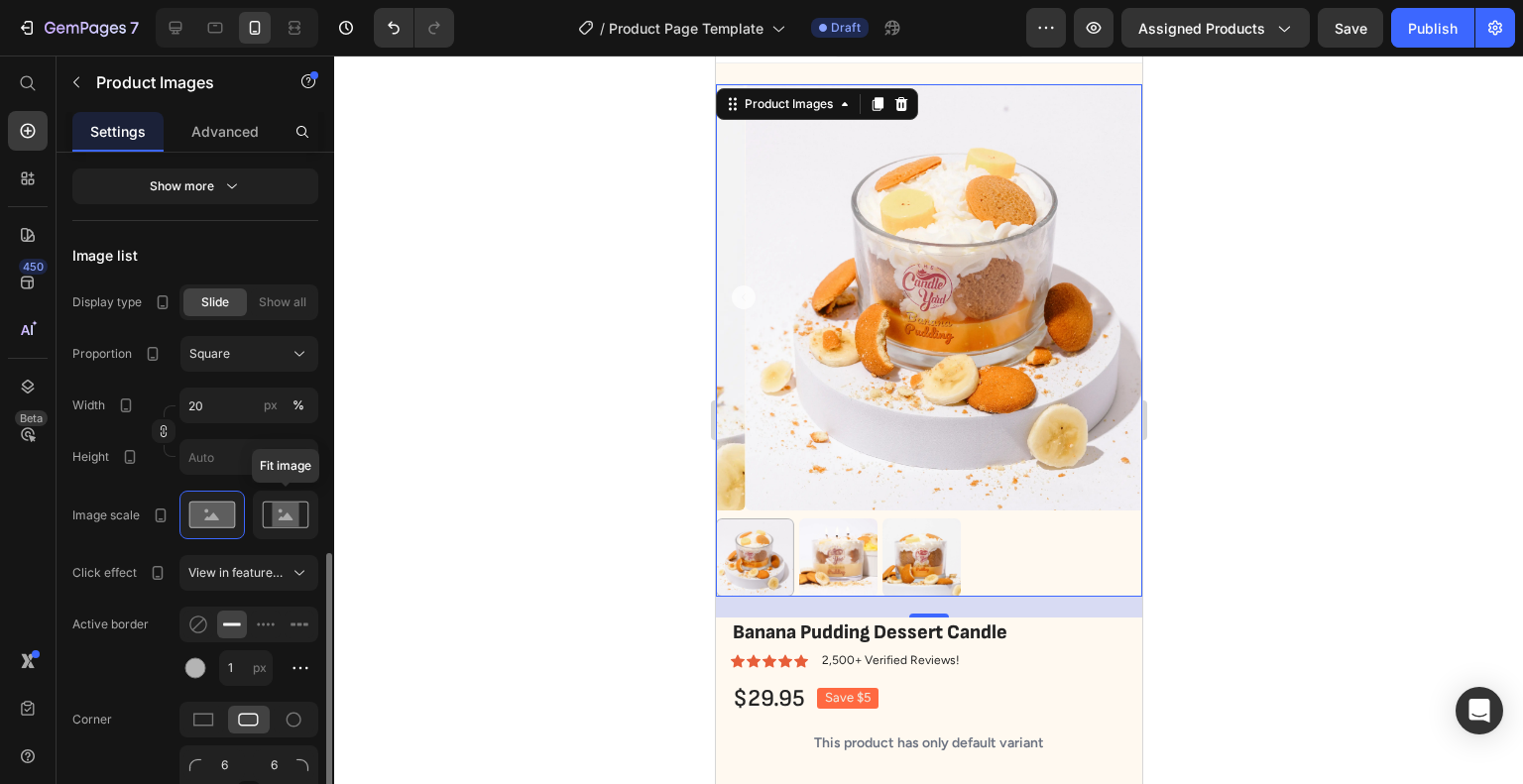 click 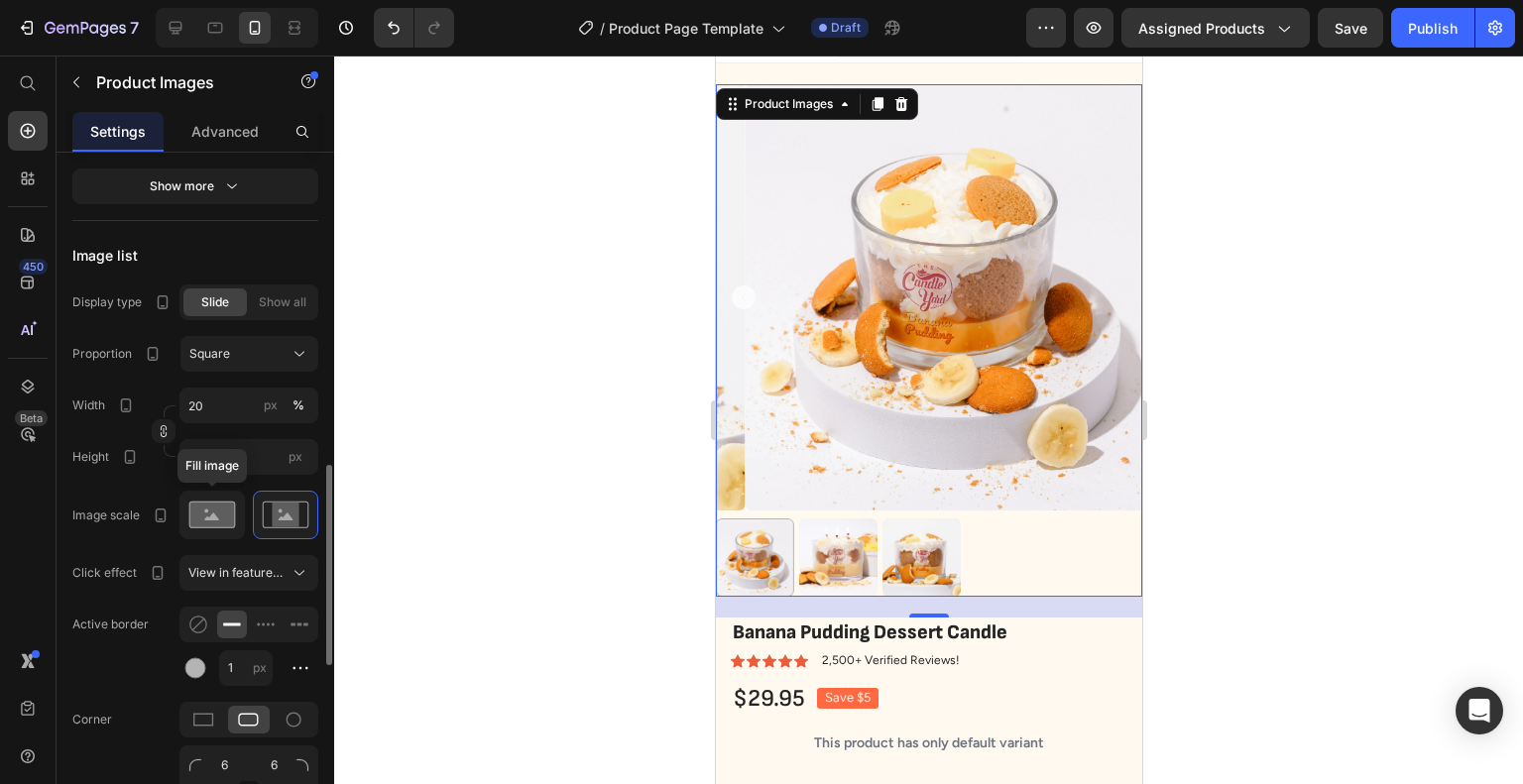 click 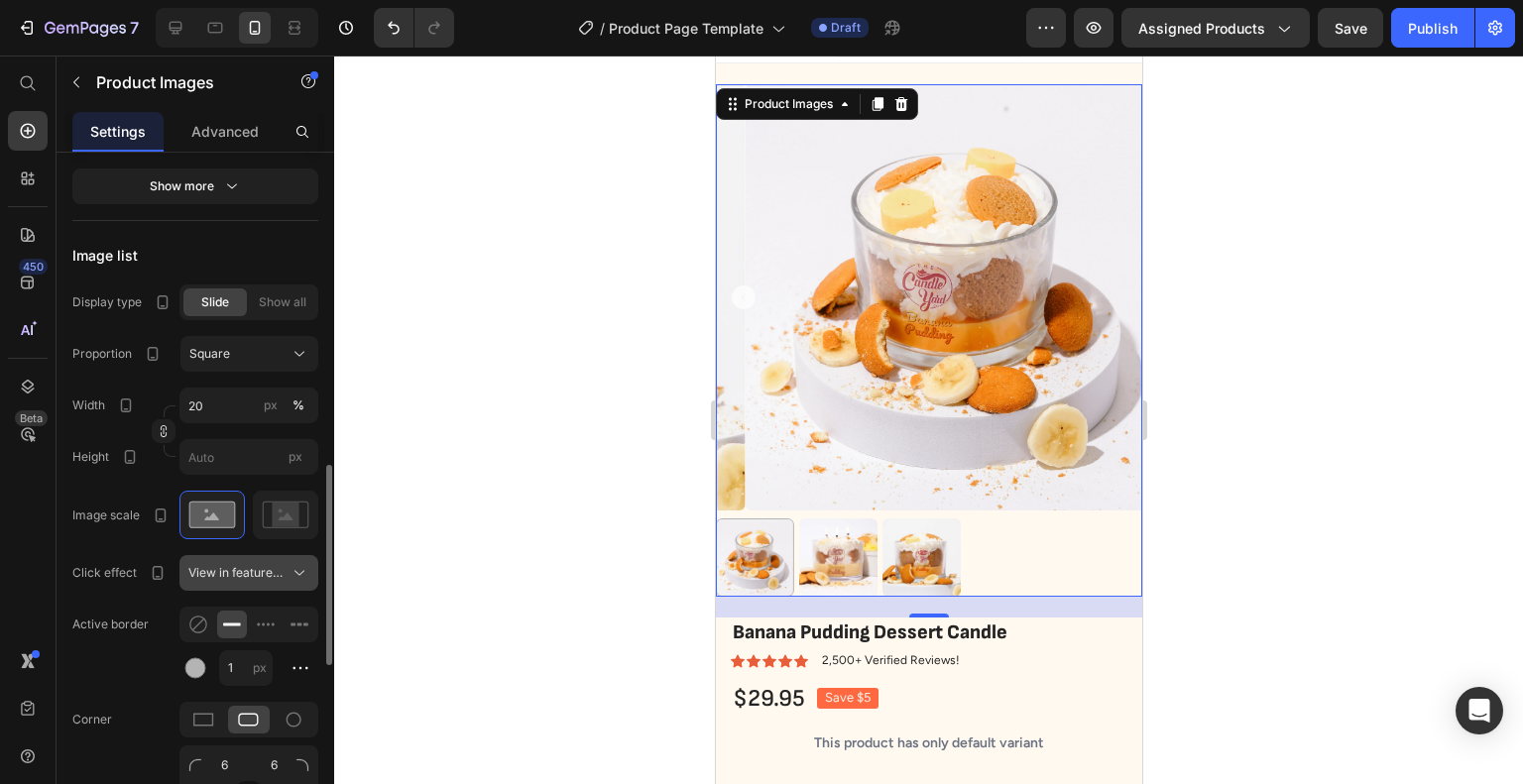 click on "View in featured image" at bounding box center (237, 573) 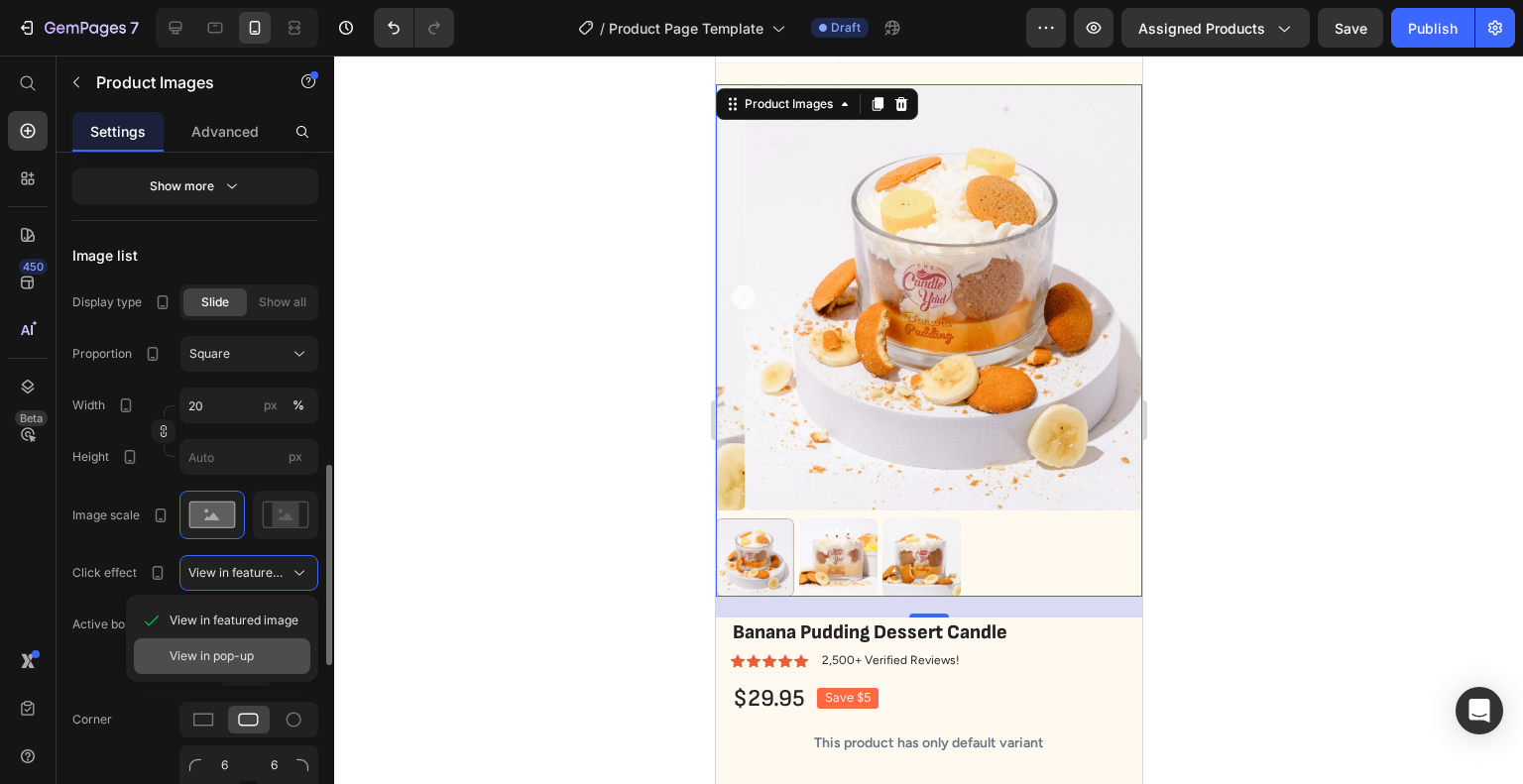 click on "View in pop-up" at bounding box center [236, 656] 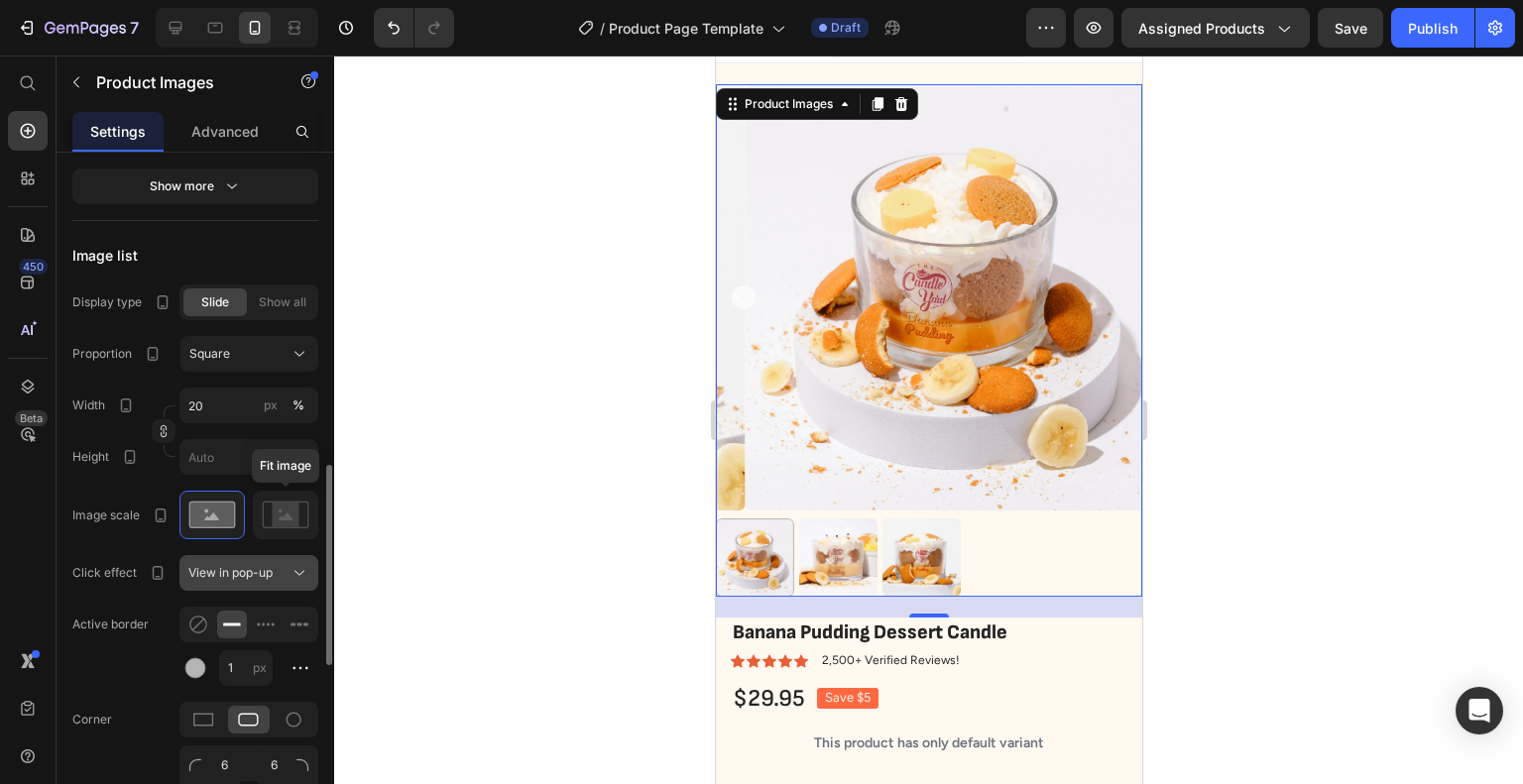 click on "View in pop-up" at bounding box center [230, 573] 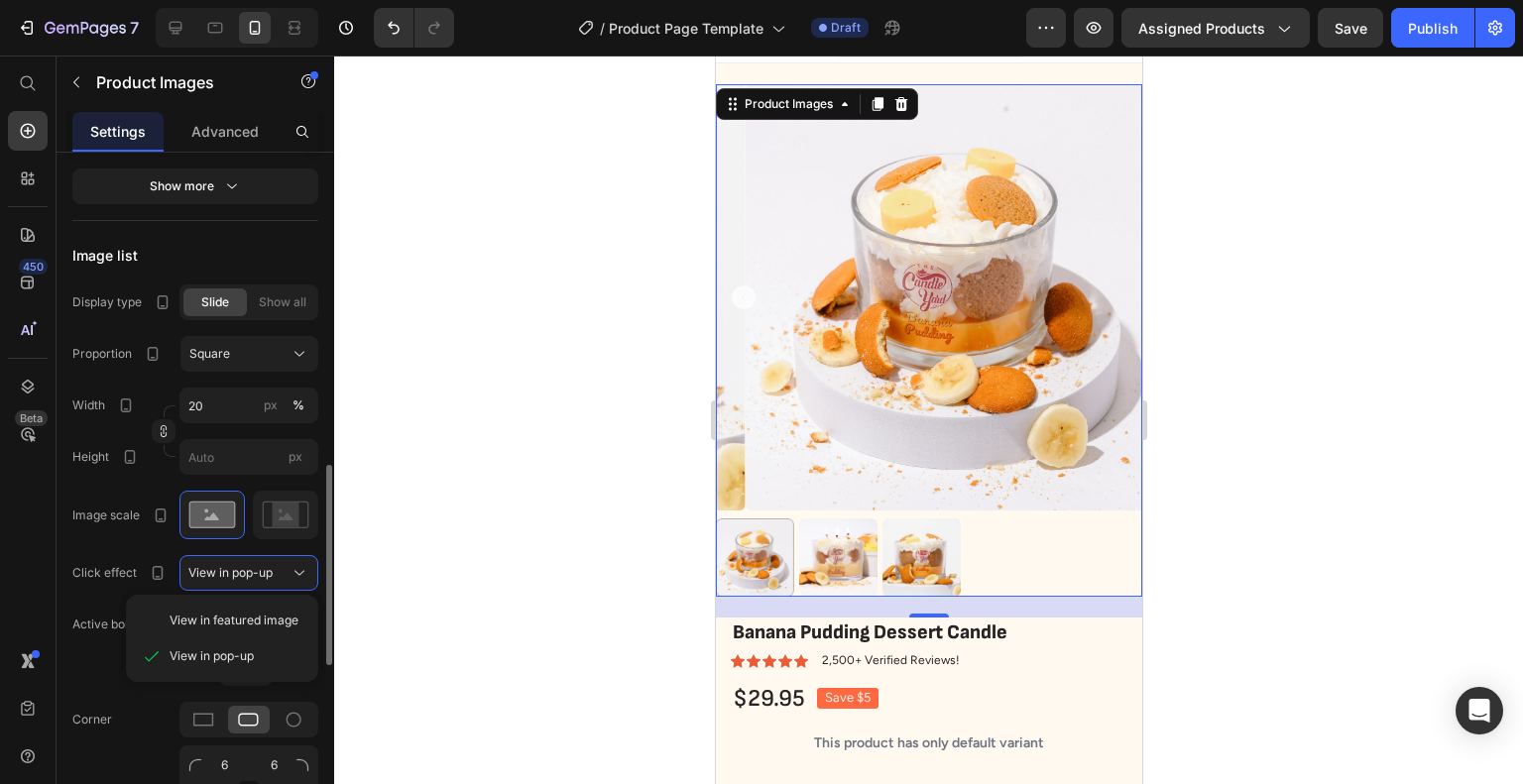 click on "View in featured image" 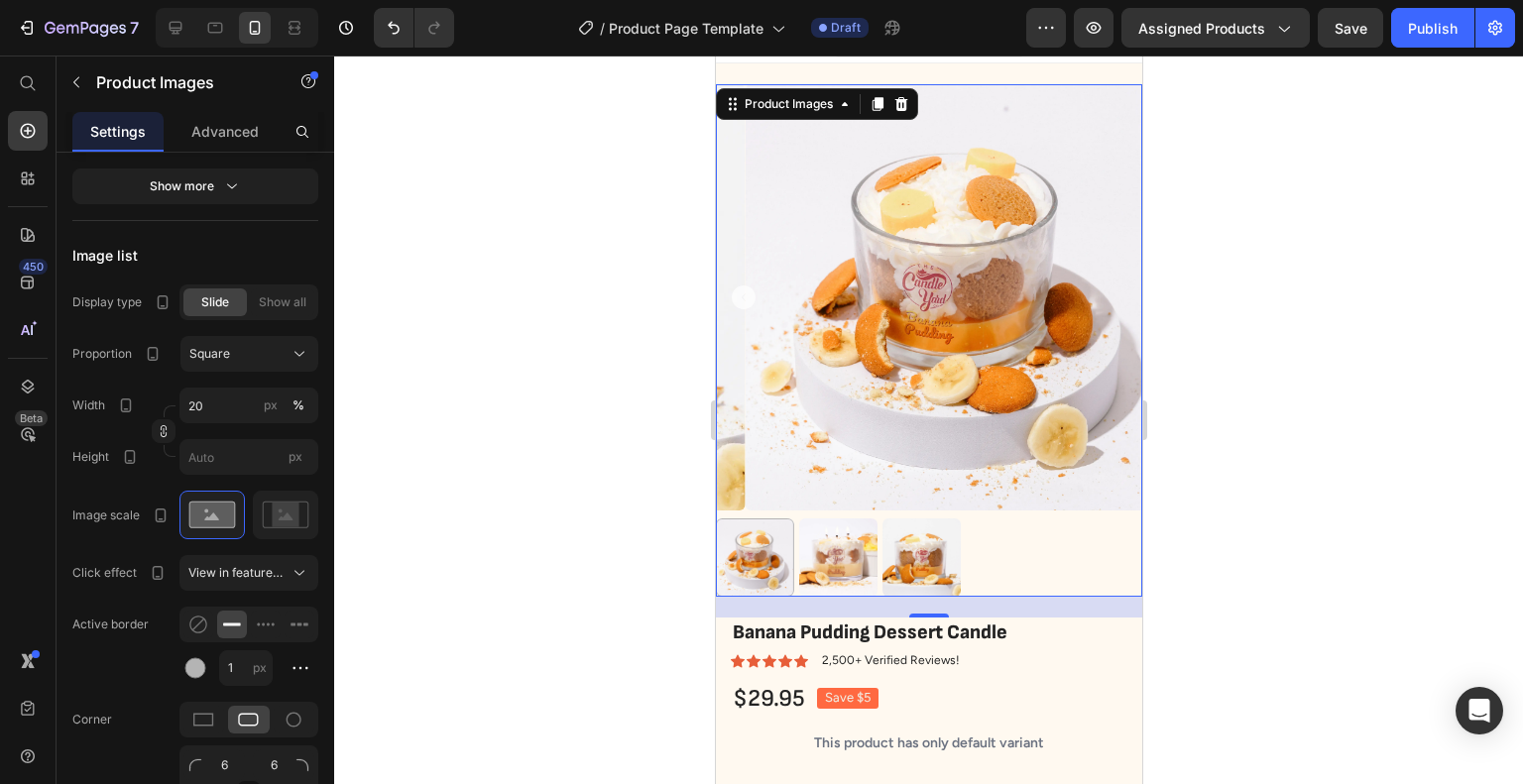 click at bounding box center (958, 297) 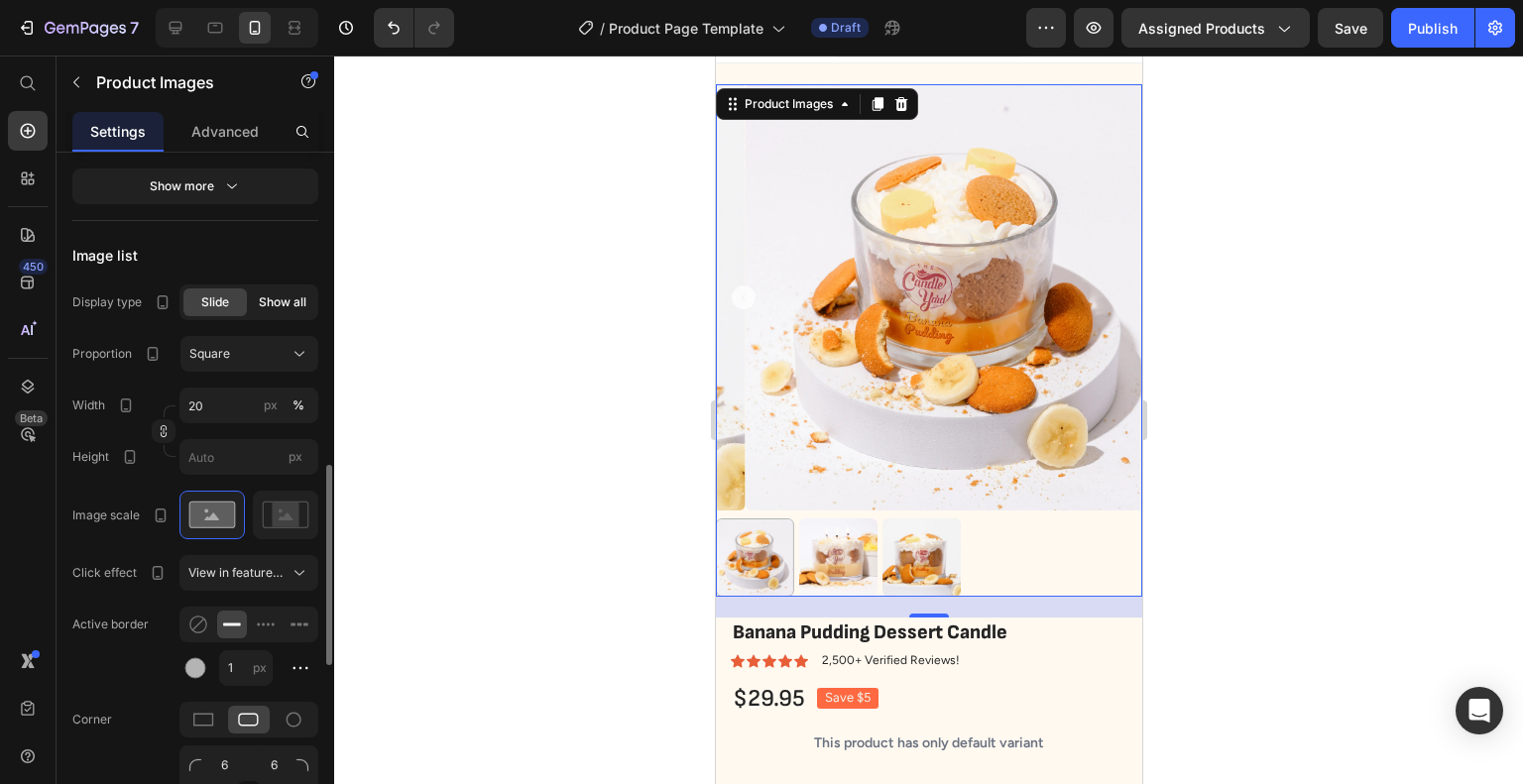 click on "Show all" 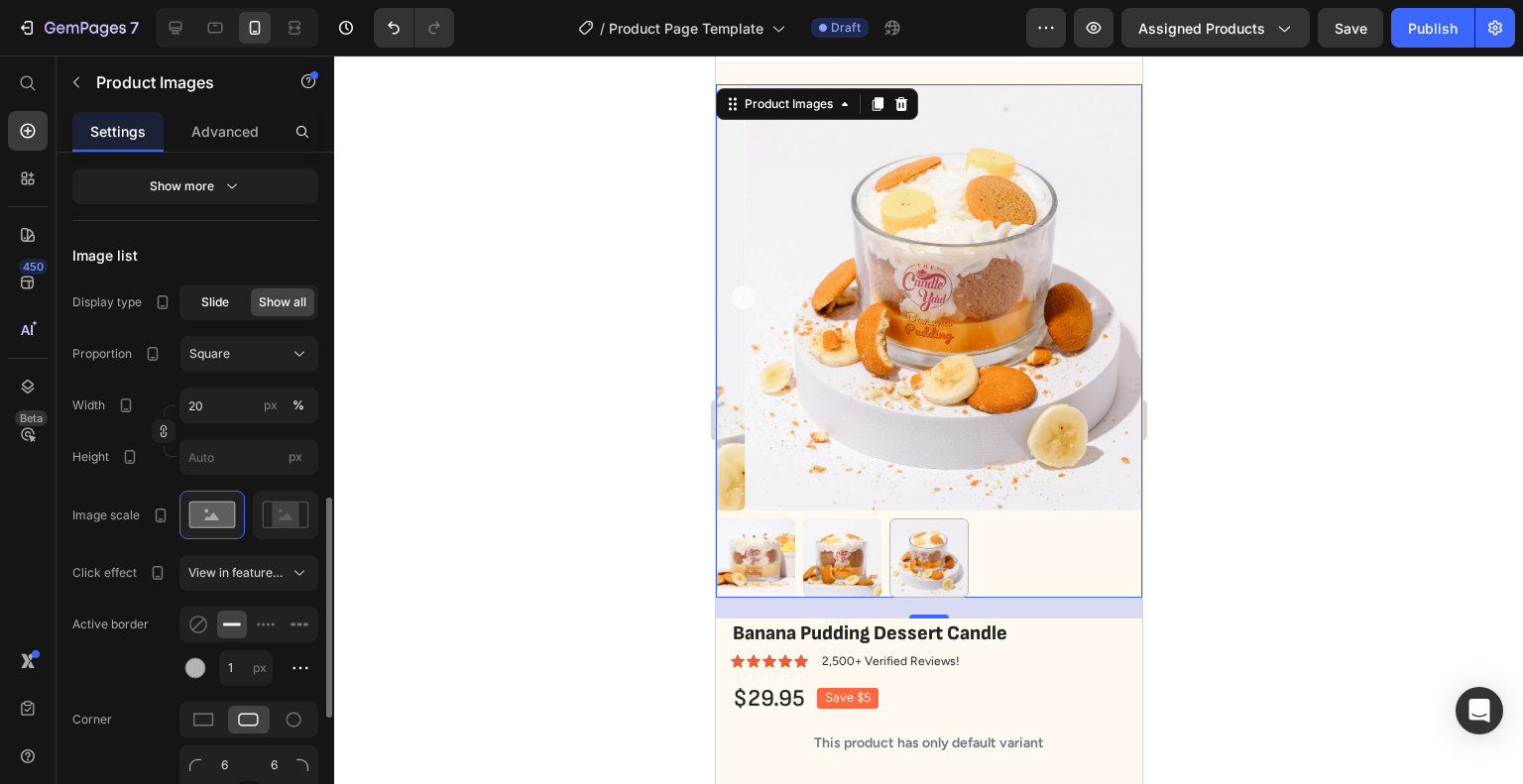 click on "Slide" 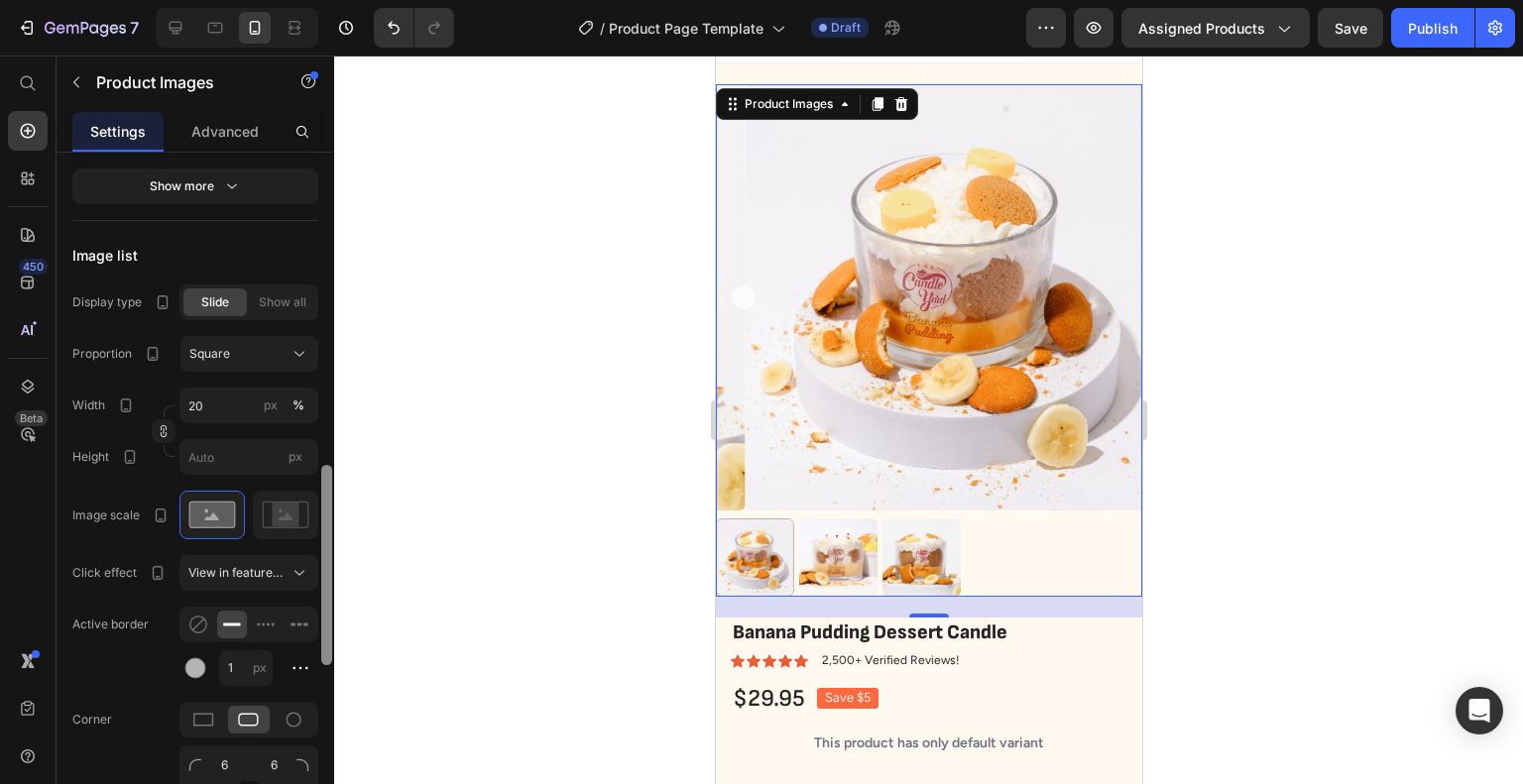 scroll, scrollTop: 388, scrollLeft: 0, axis: vertical 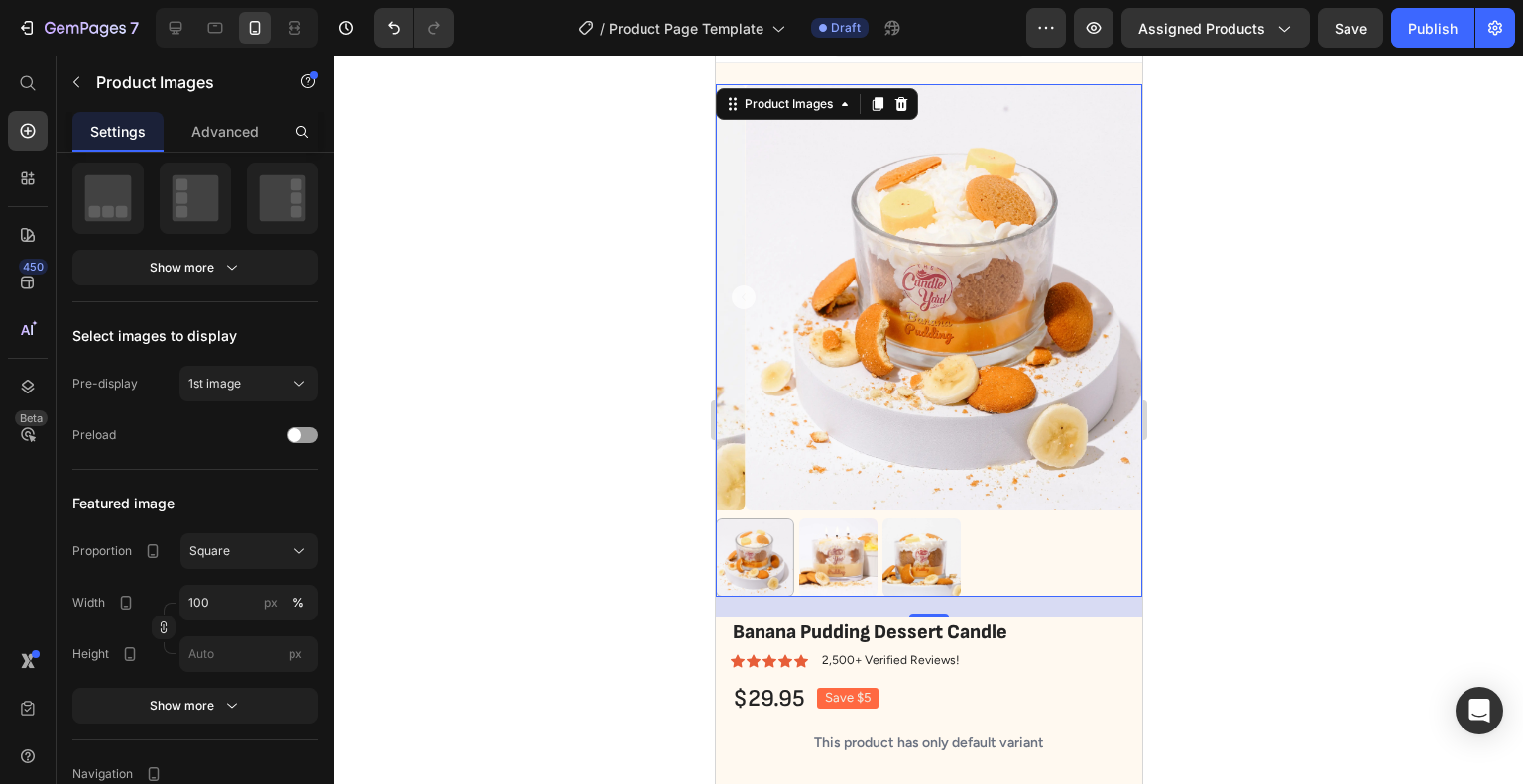 click at bounding box center [326, 1183] 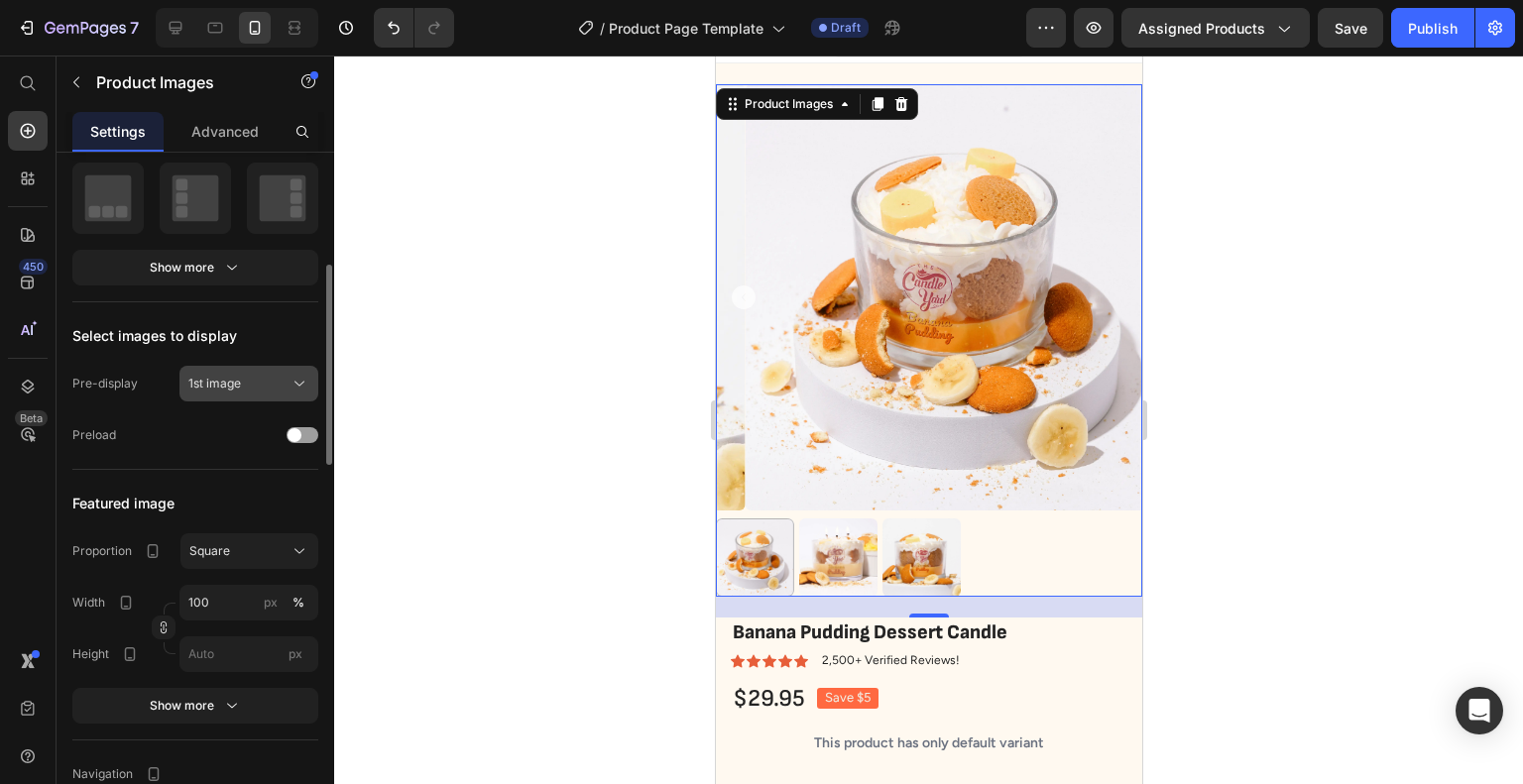 click 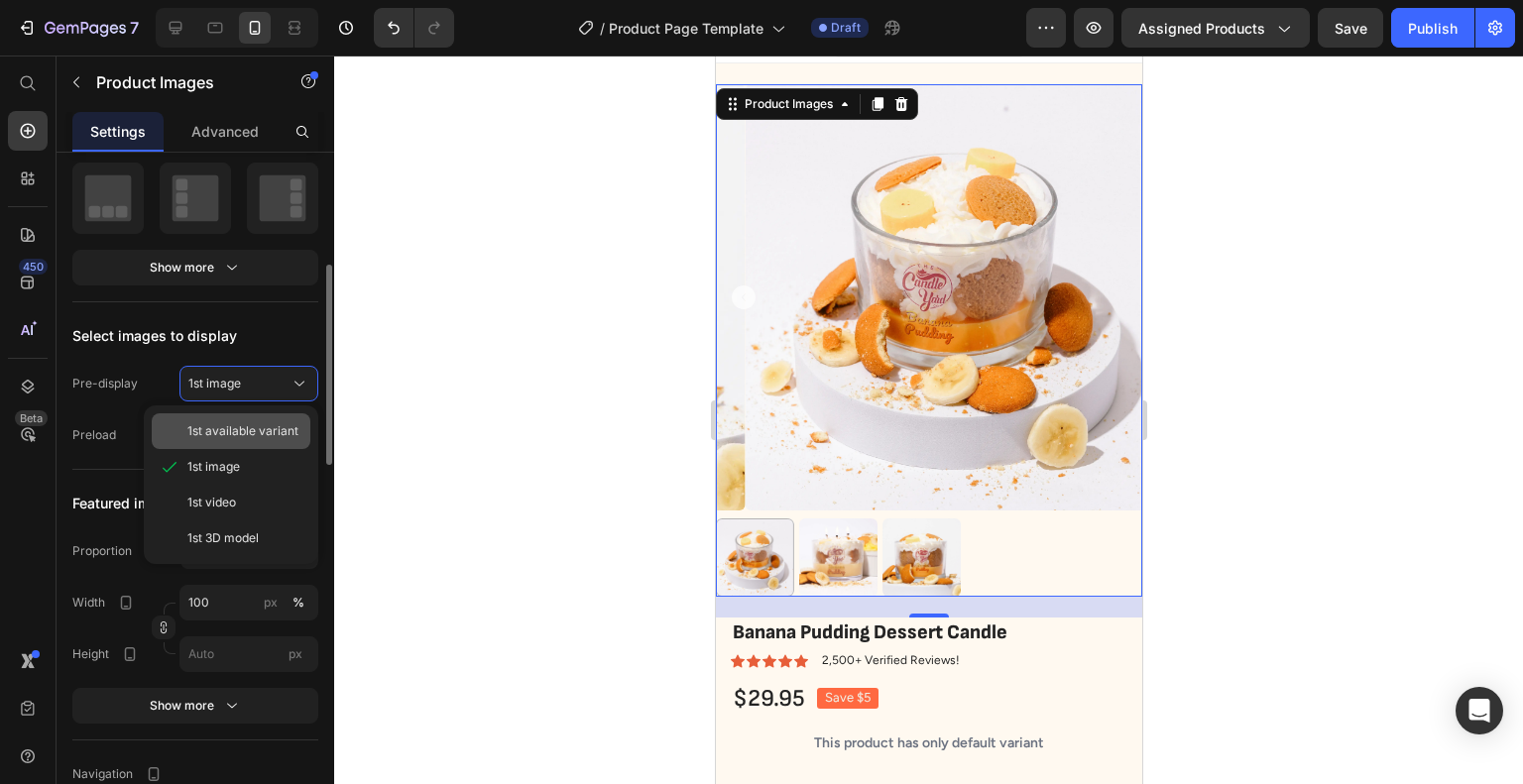 click on "1st available variant" at bounding box center [243, 431] 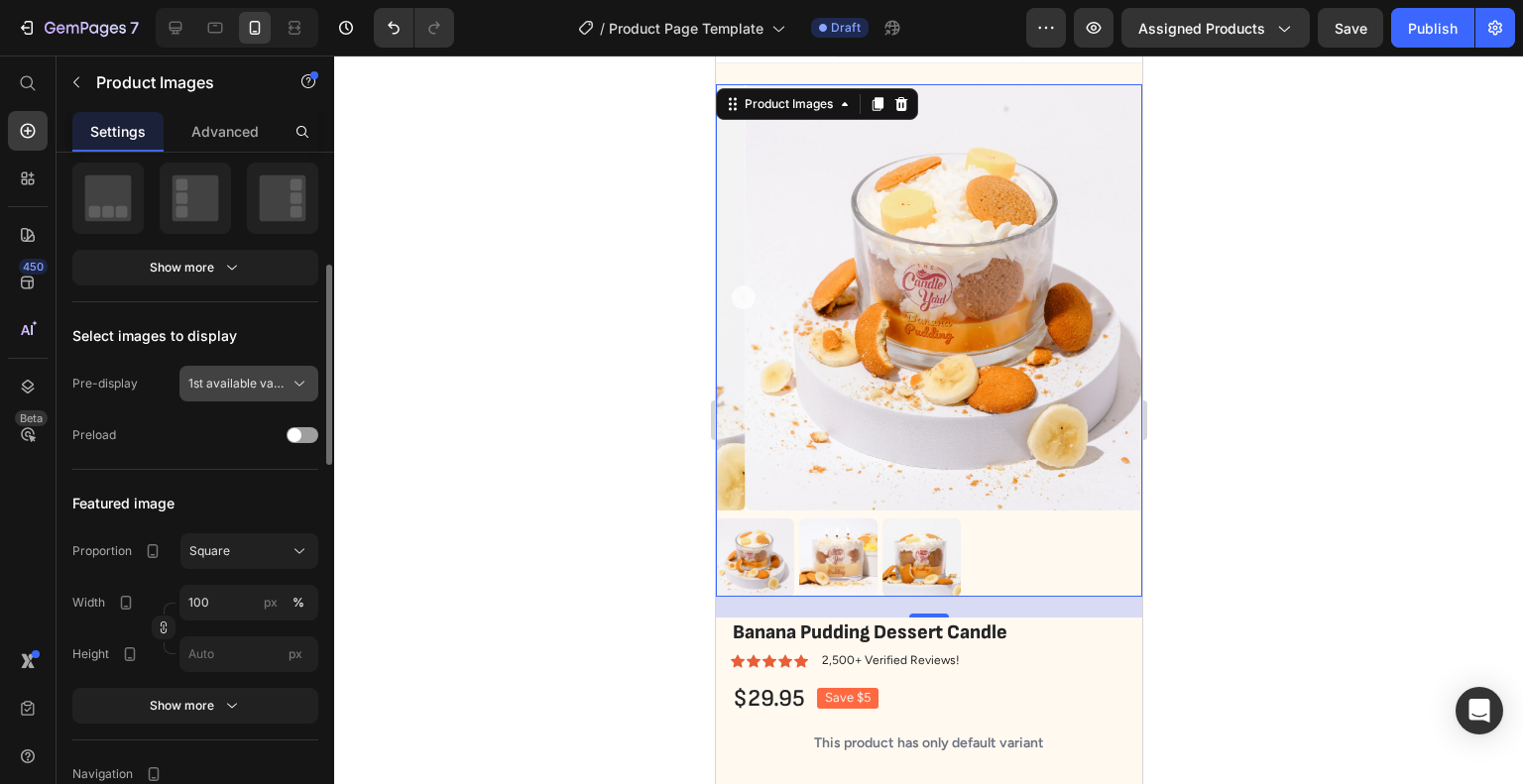 click on "1st available variant" at bounding box center [237, 384] 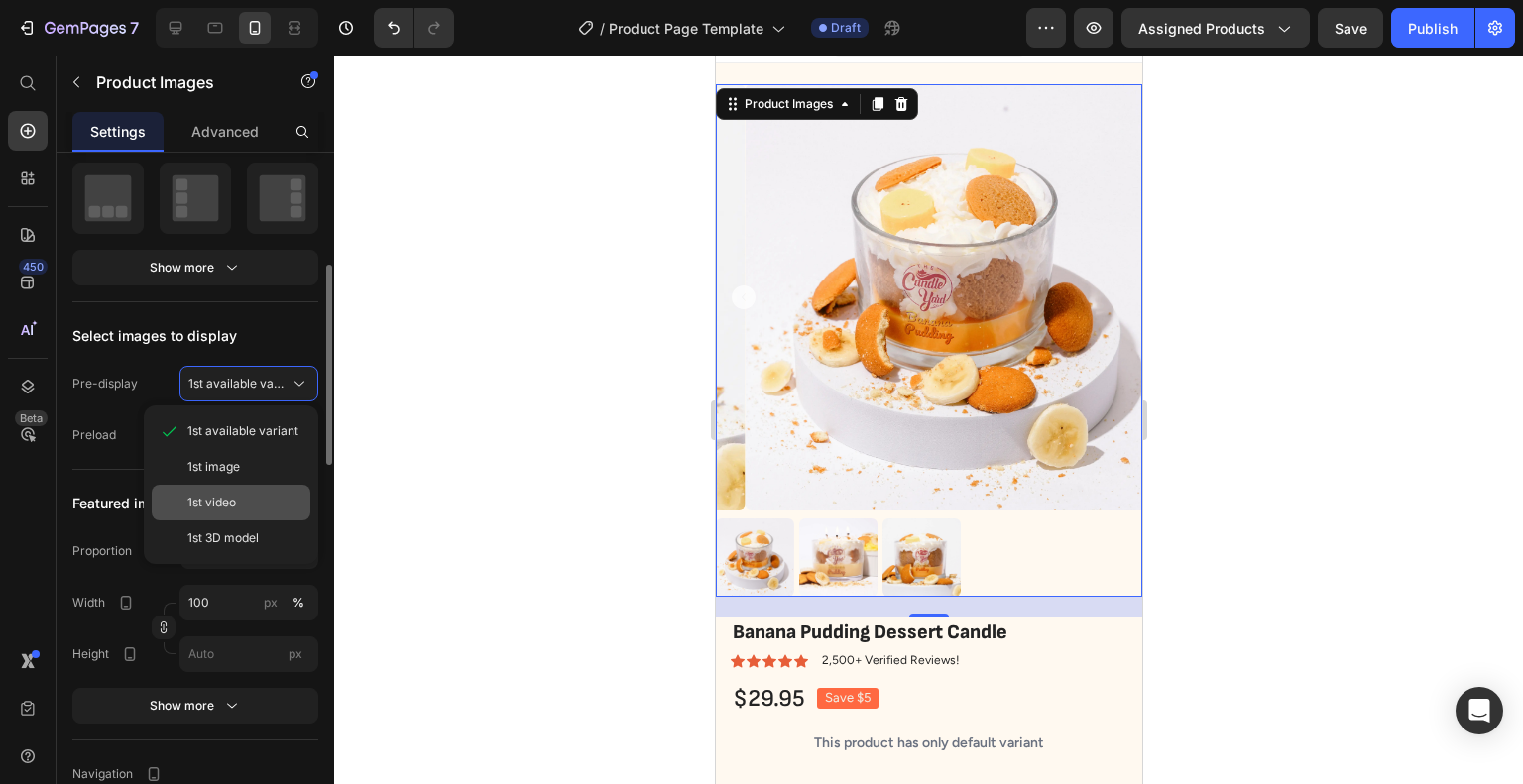 click on "1st video" at bounding box center (245, 503) 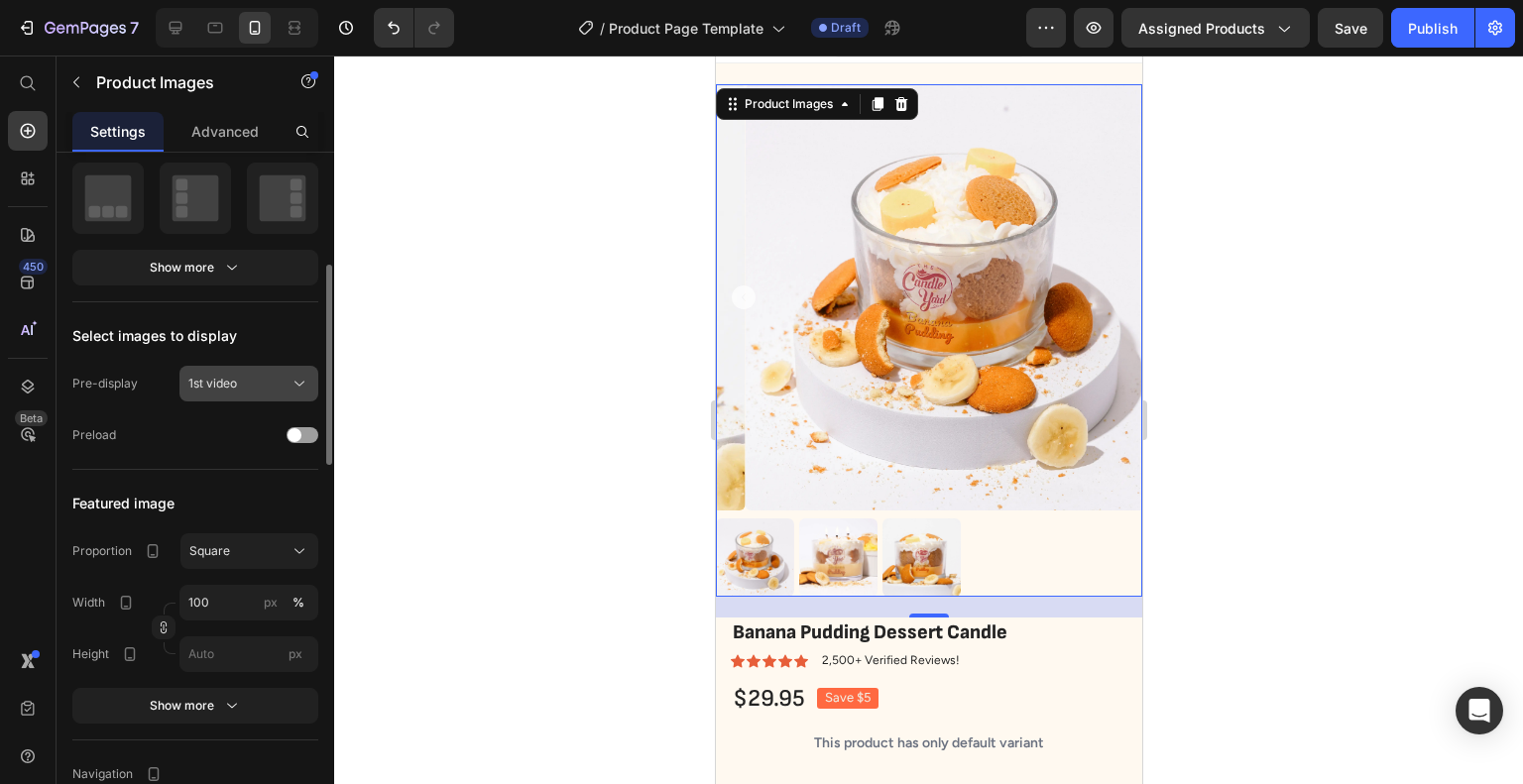 click on "1st video" at bounding box center (249, 384) 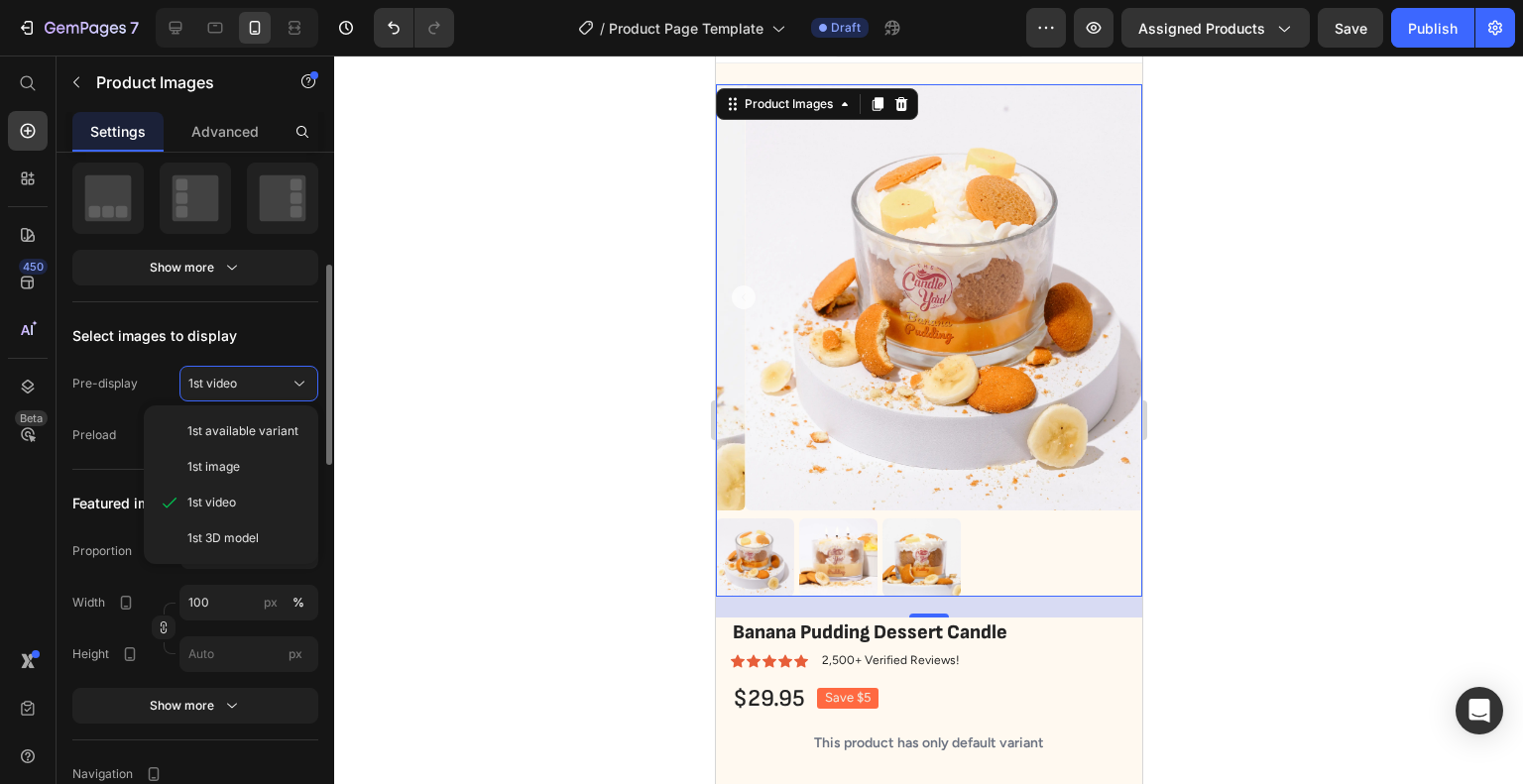 click on "1st image" 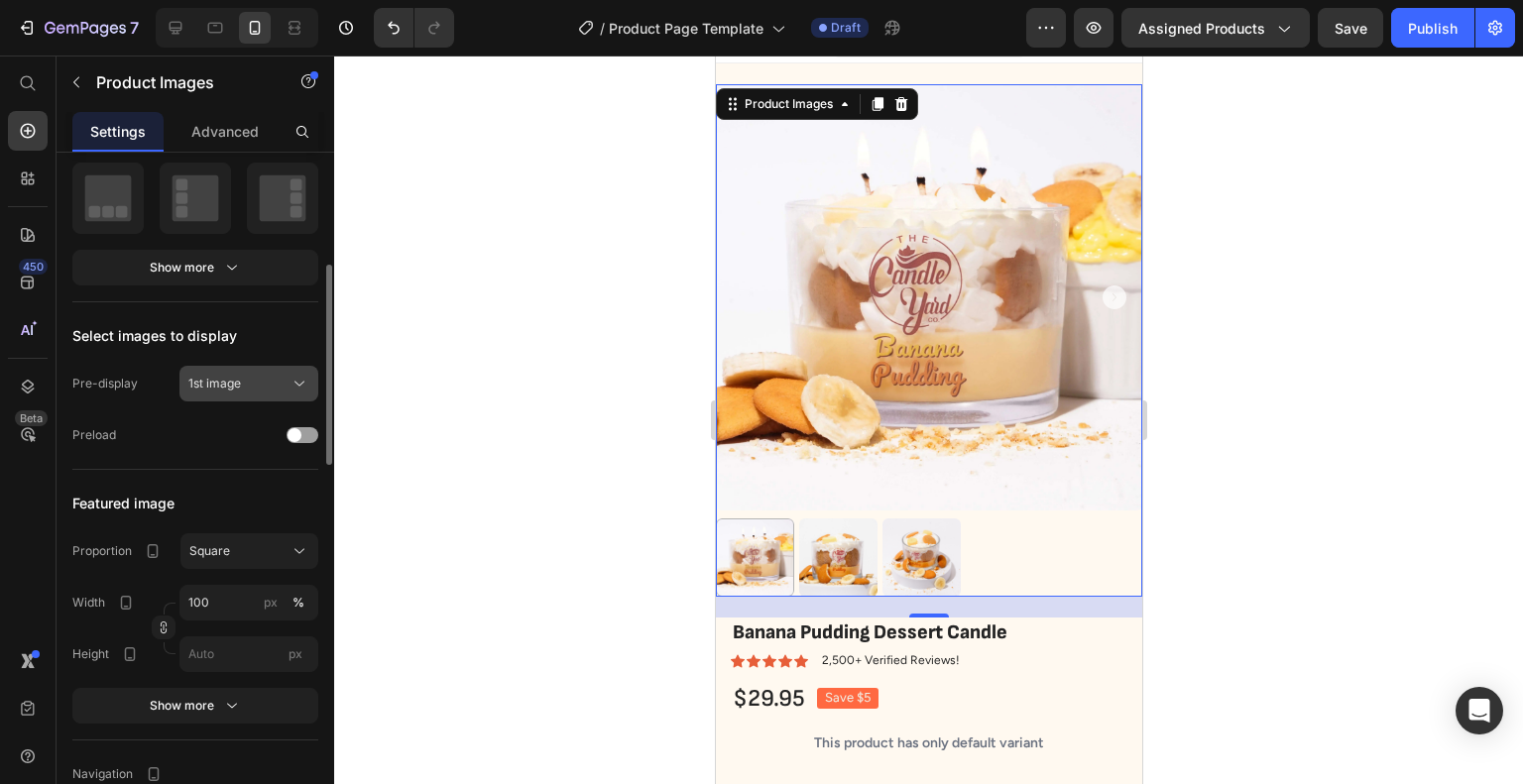 click on "1st image" 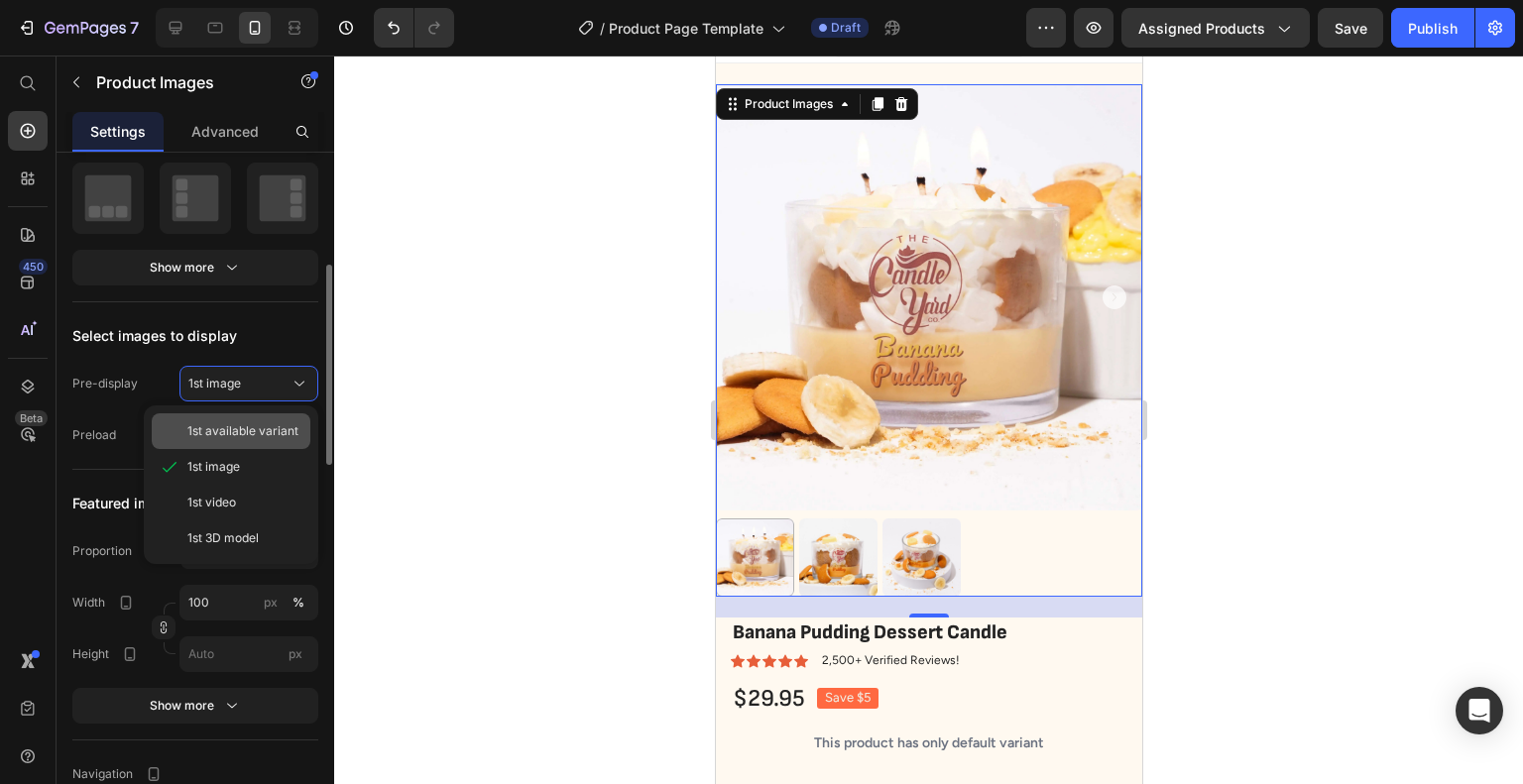 click on "1st available variant" at bounding box center (243, 431) 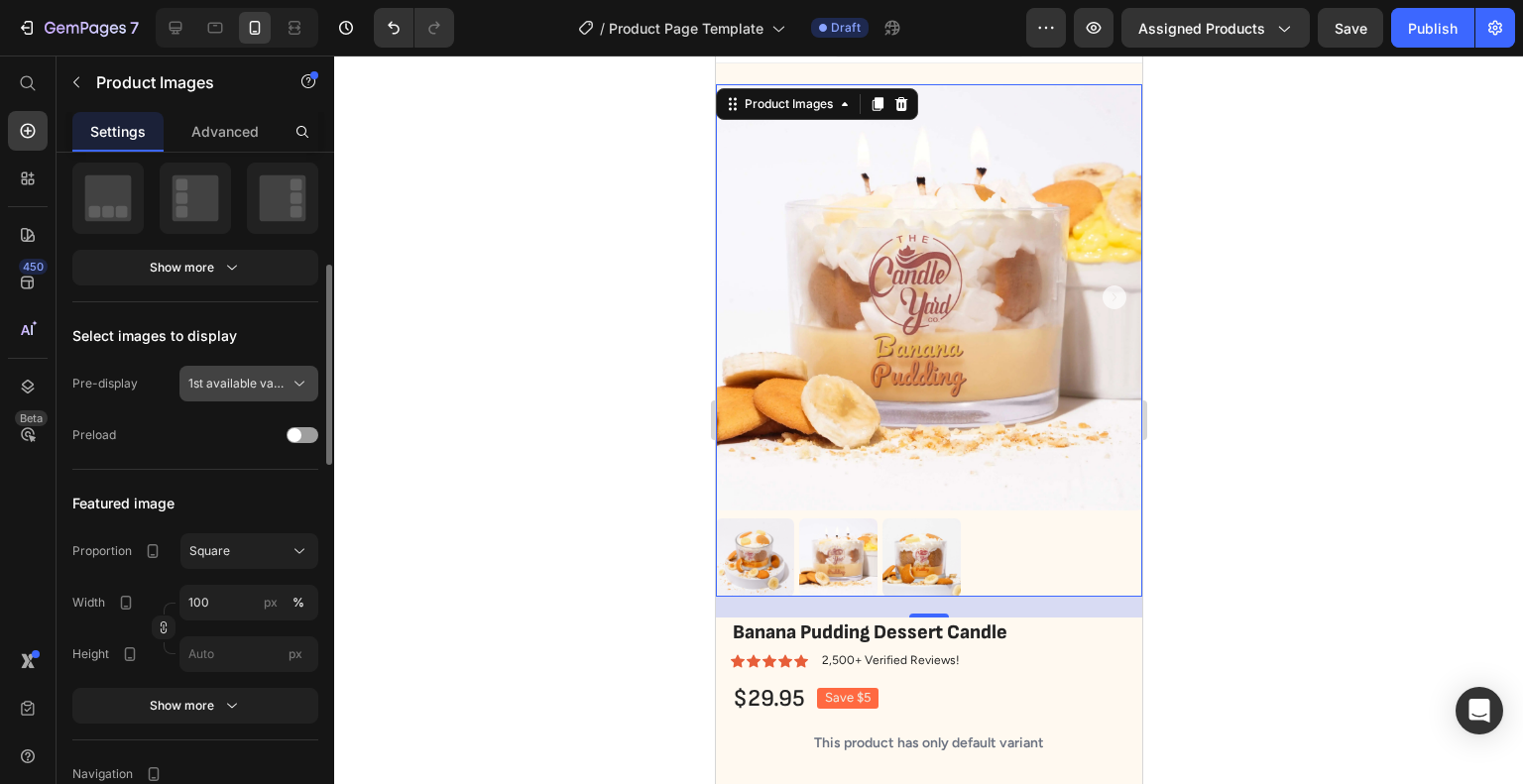click on "1st available variant" at bounding box center (249, 384) 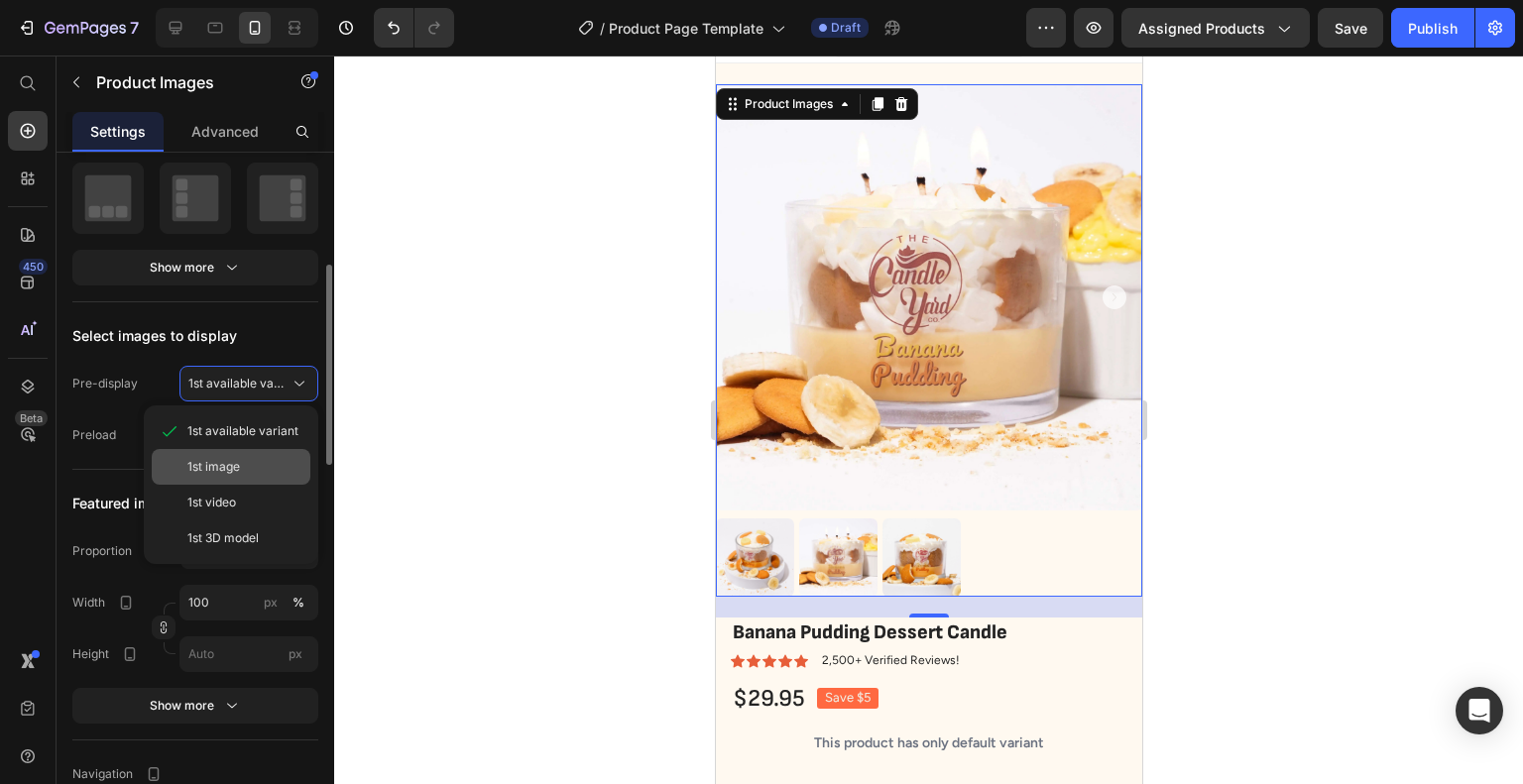 click on "1st image" at bounding box center (245, 467) 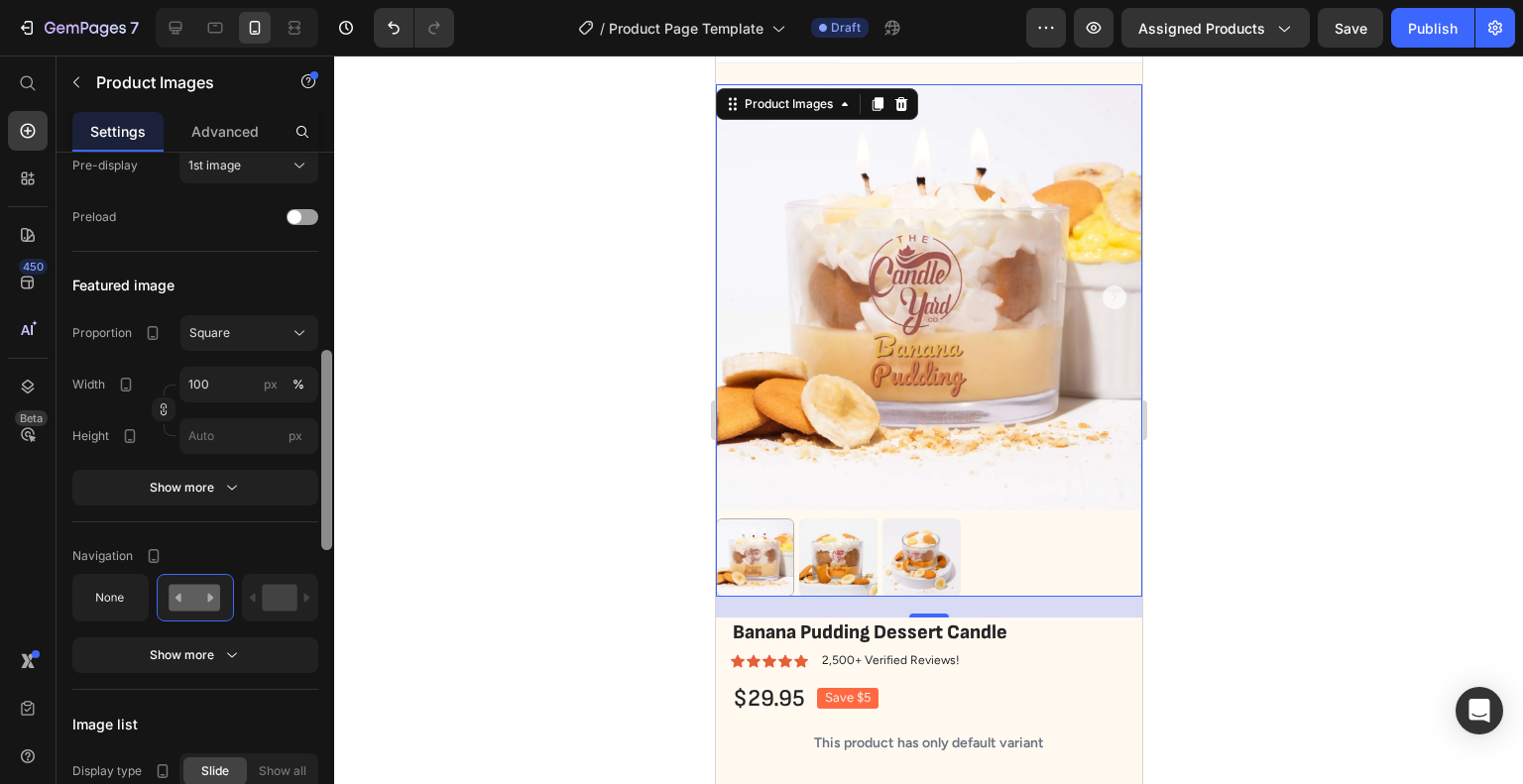 scroll, scrollTop: 622, scrollLeft: 0, axis: vertical 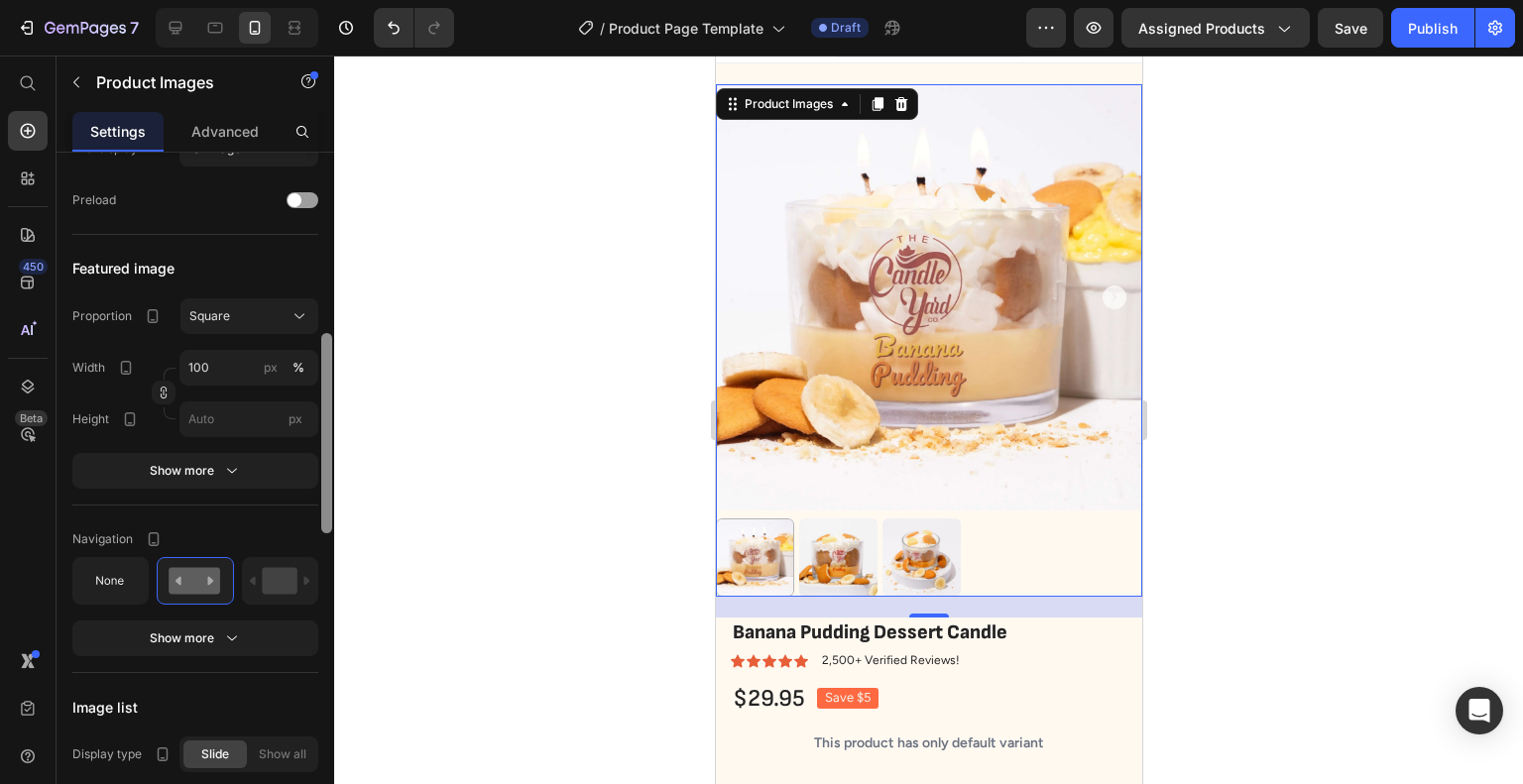 drag, startPoint x: 329, startPoint y: 423, endPoint x: 308, endPoint y: 490, distance: 70.21396 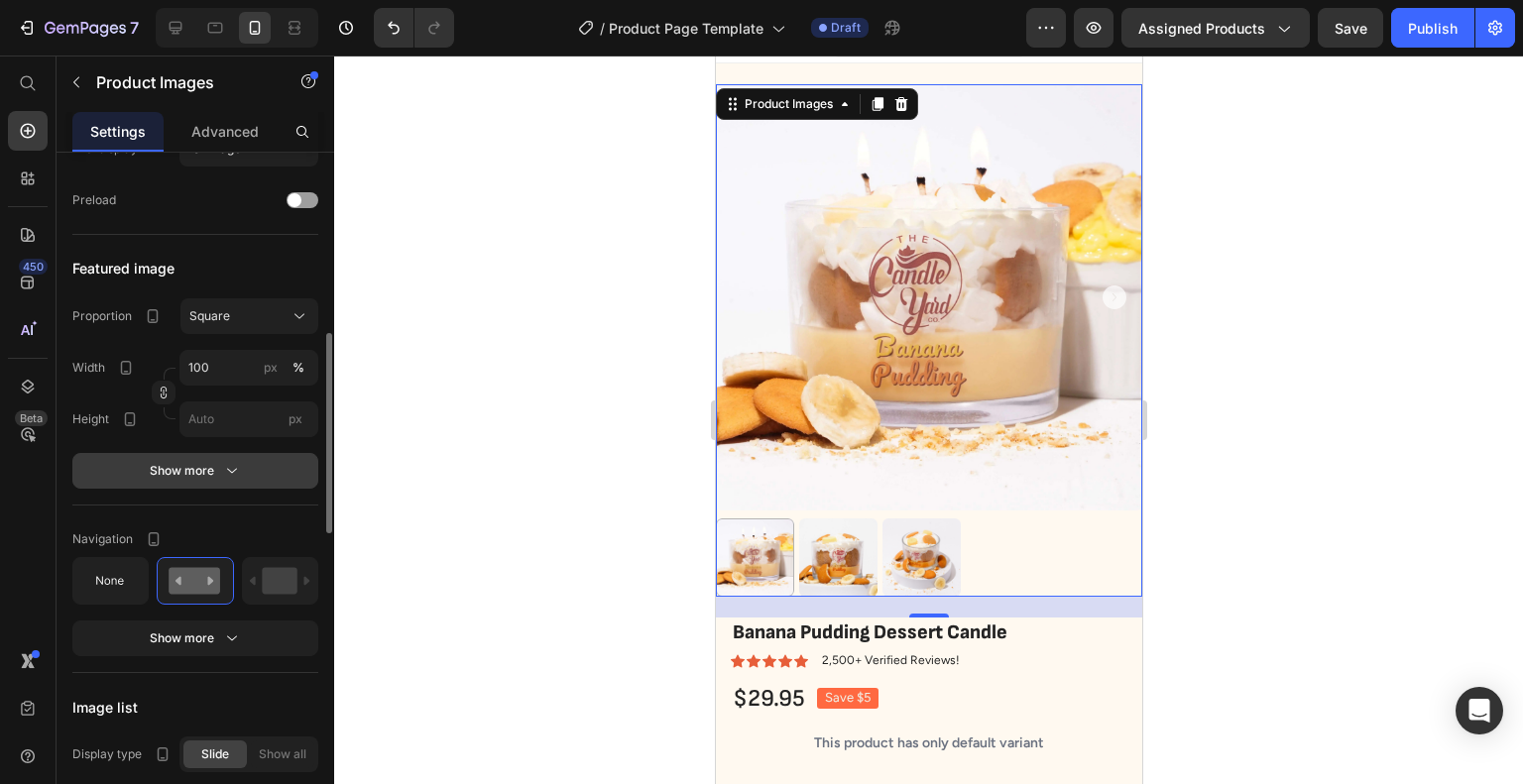 click on "Show more" at bounding box center (195, 471) 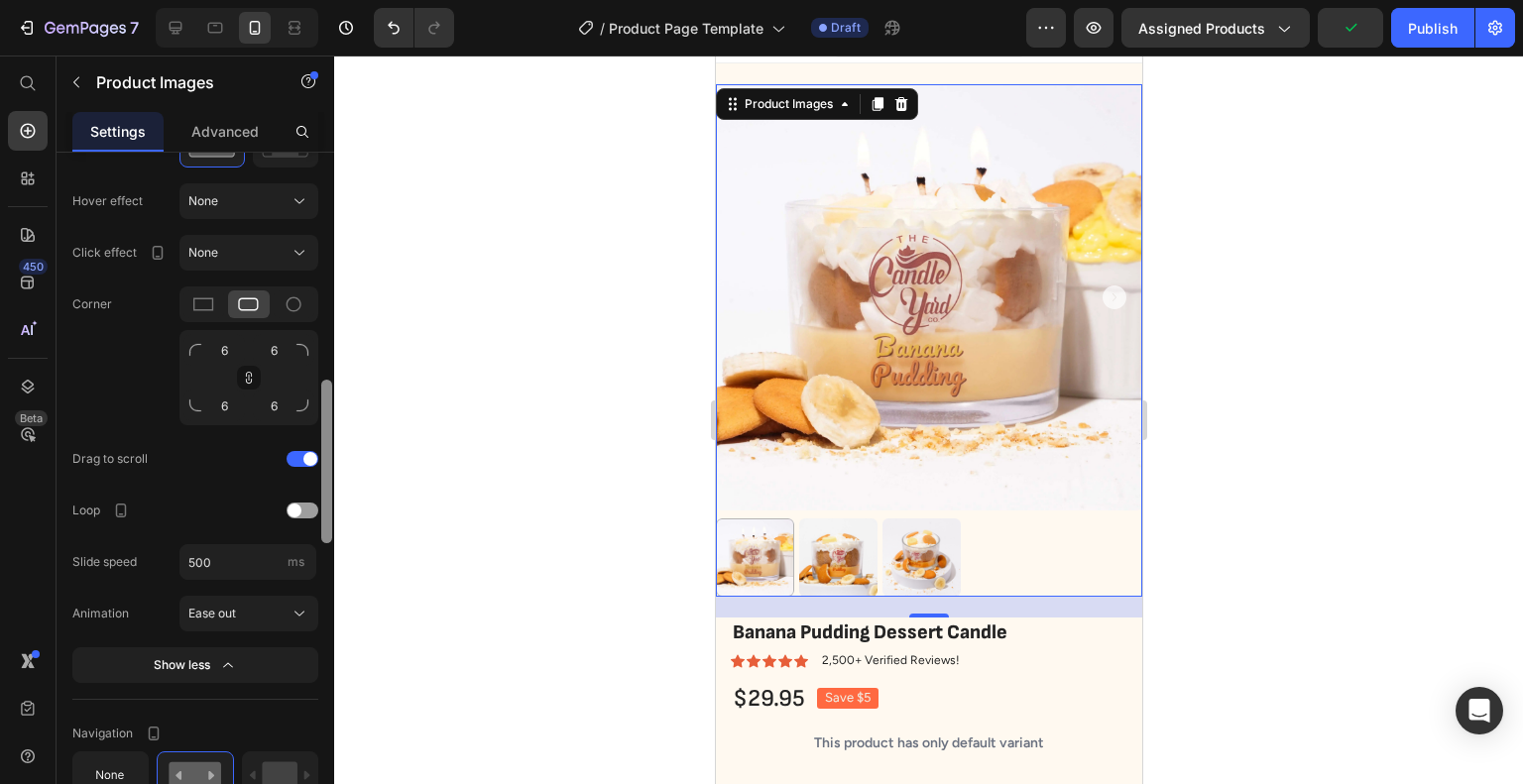 drag, startPoint x: 322, startPoint y: 471, endPoint x: 253, endPoint y: 328, distance: 158.77657 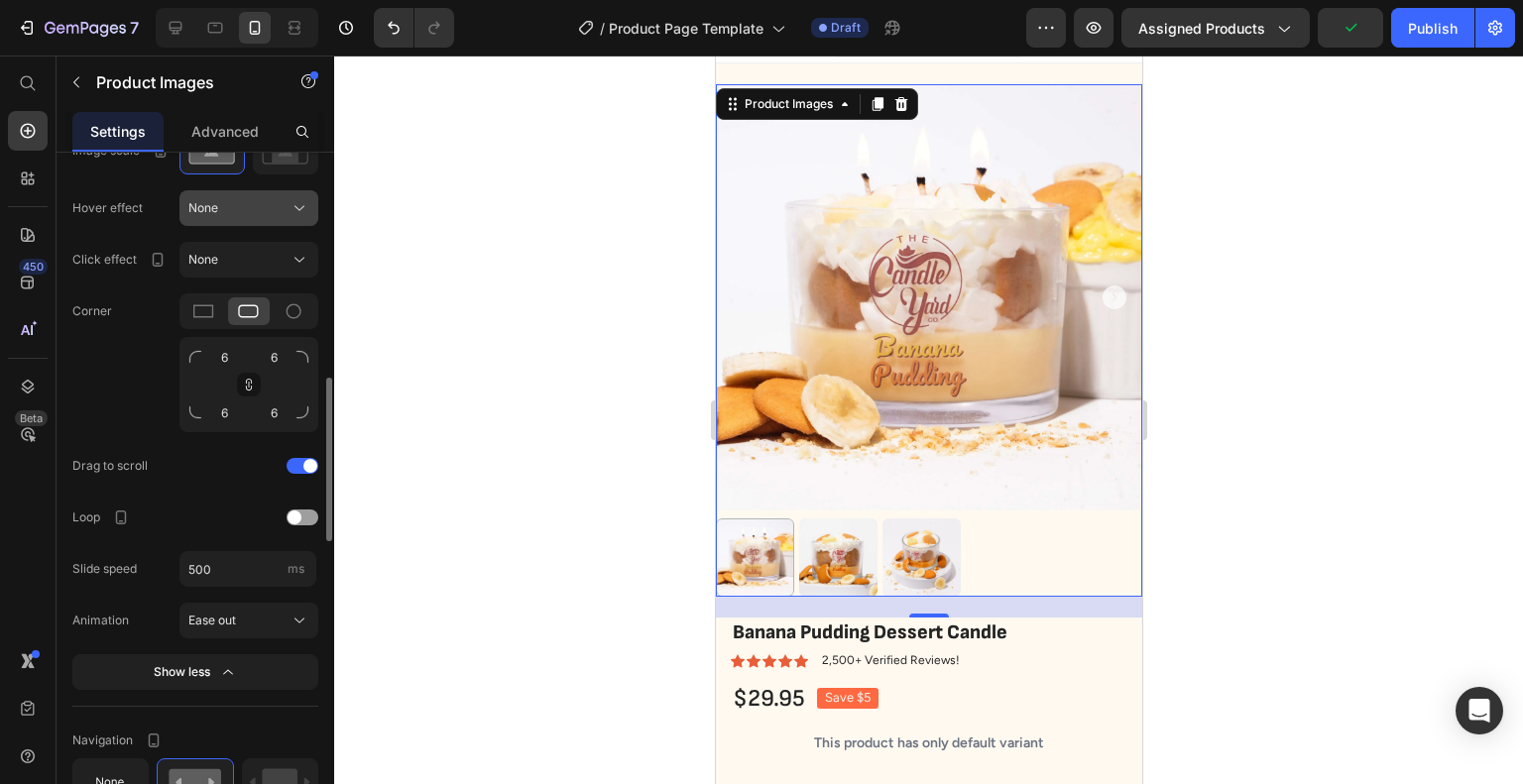 click on "None" 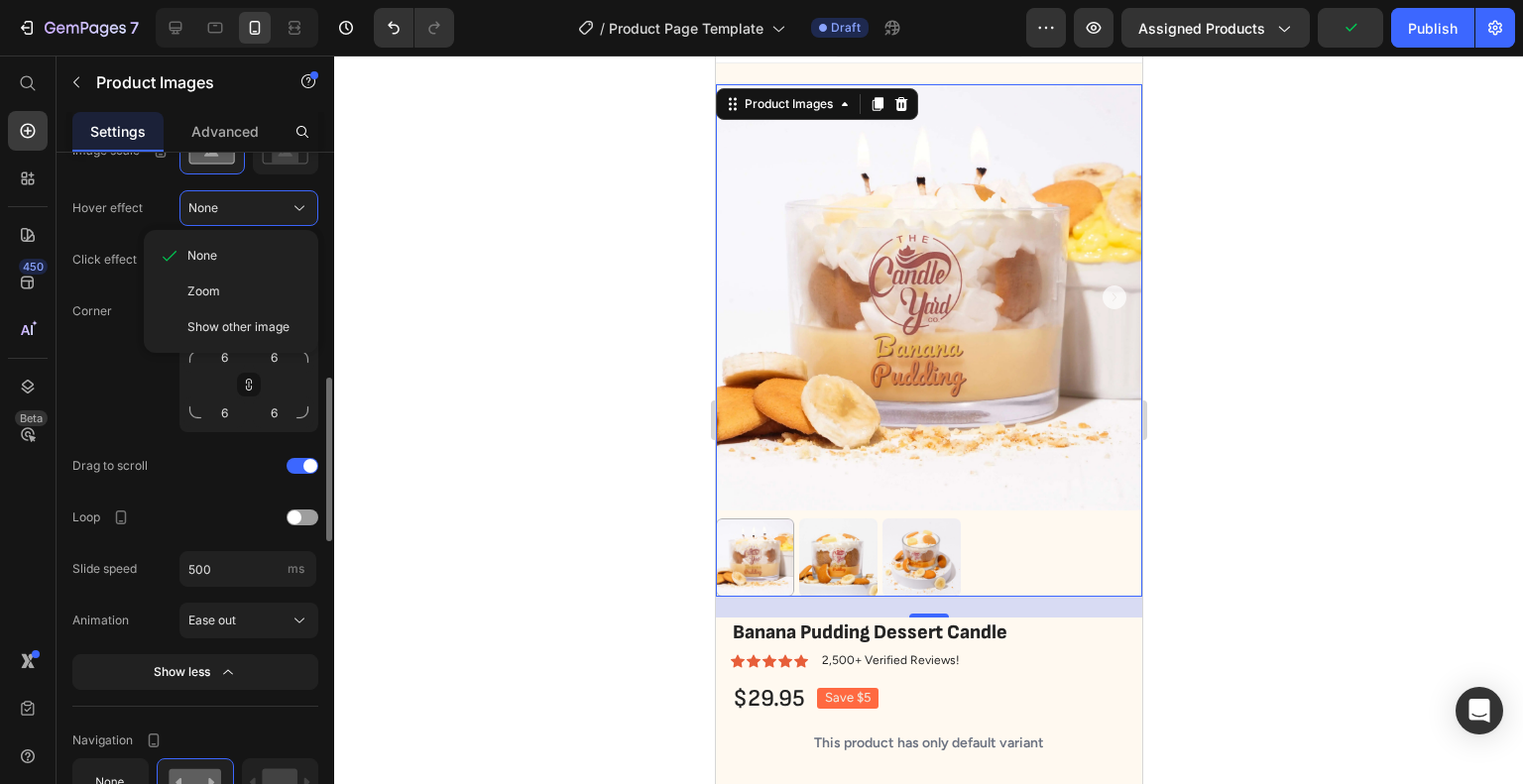 click on "Zoom" at bounding box center [245, 291] 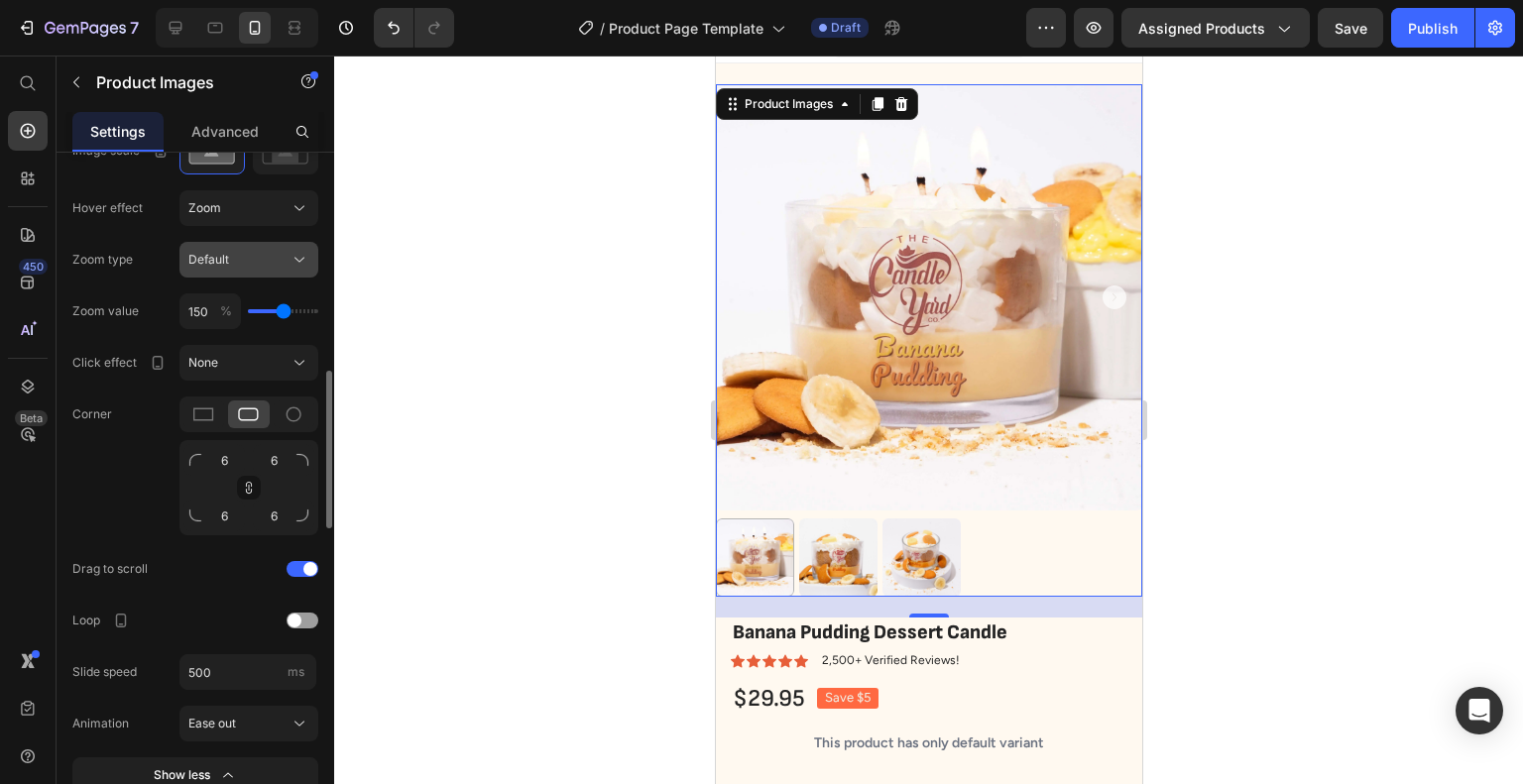 click on "Default" 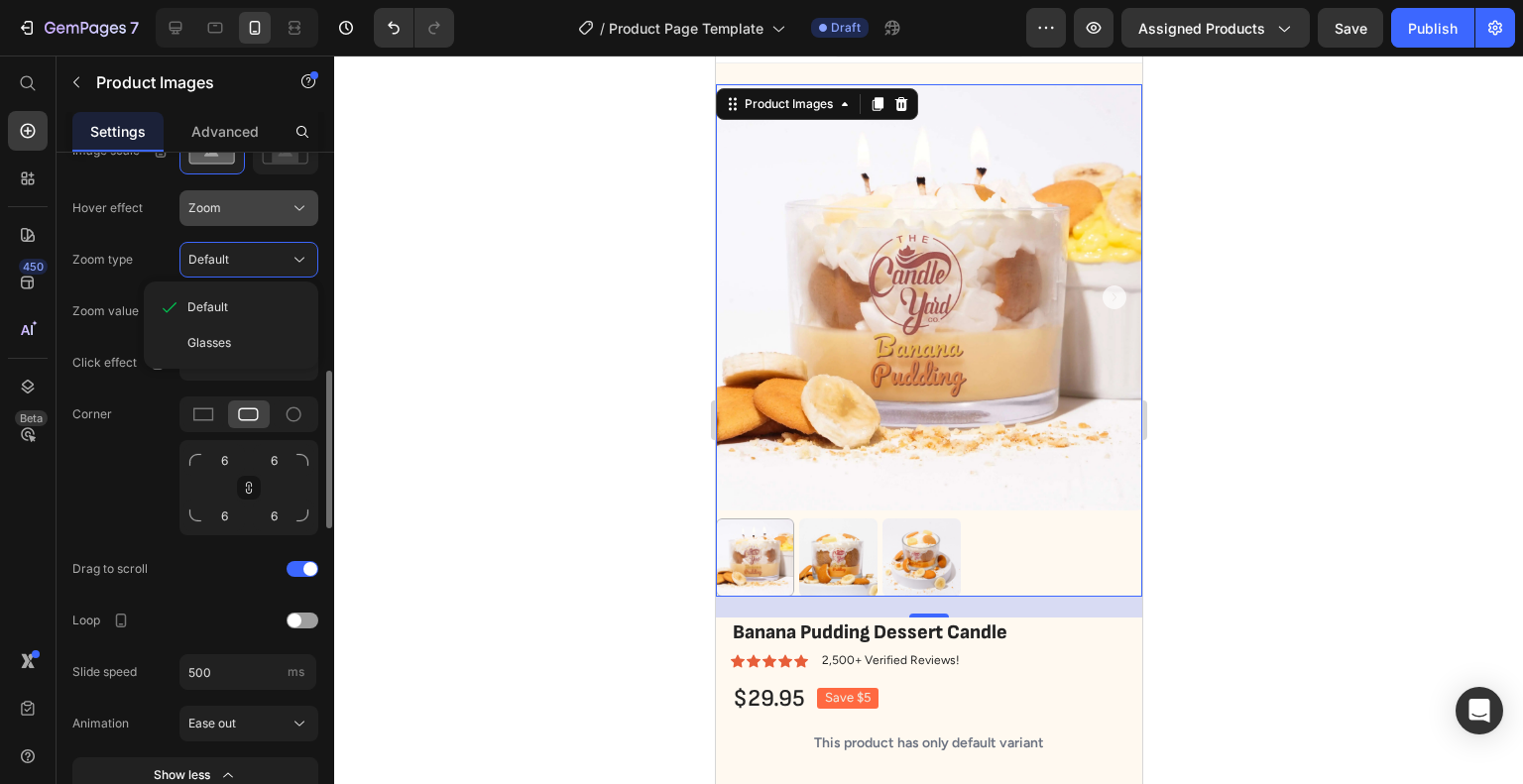 click on "Zoom" 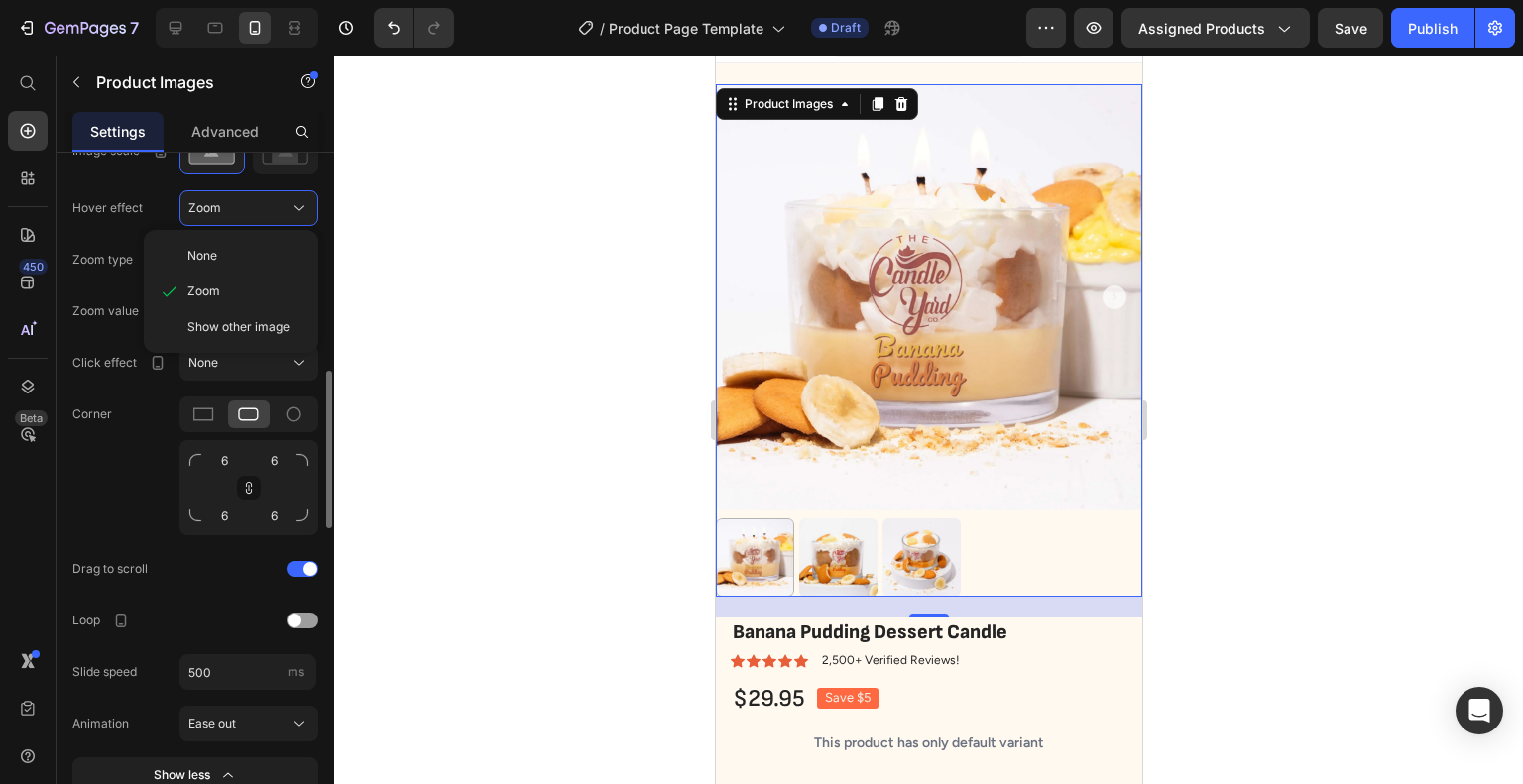 drag, startPoint x: 256, startPoint y: 327, endPoint x: 100, endPoint y: 279, distance: 163.21765 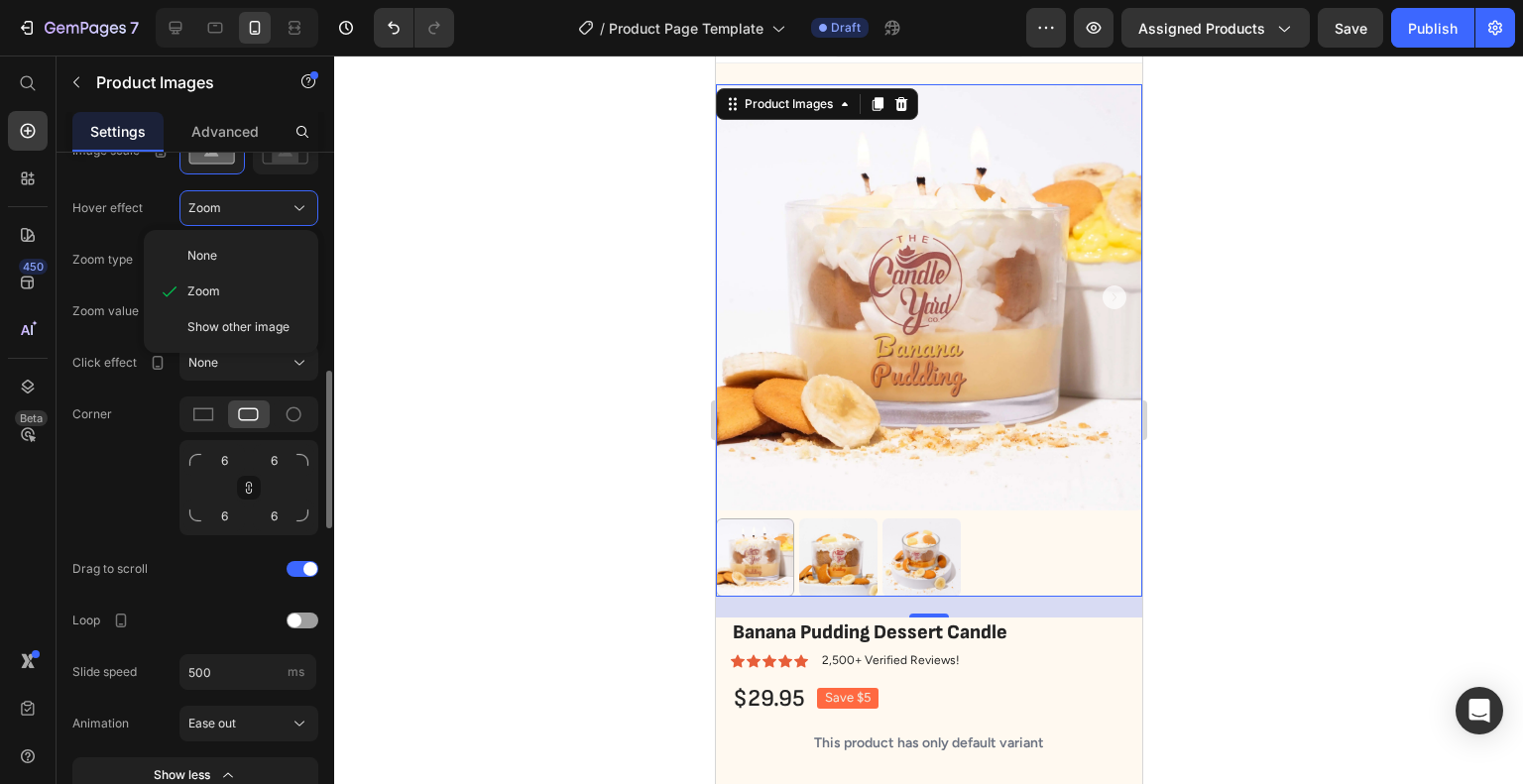 click on "Featured image Proportion Square Width 100 px % Height px Image scale Hover effect Zoom None Zoom Show other image Zoom type Default Zoom value 150 % Click effect None Corner 6 6 6 6 Drag to scroll Loop Slide speed 500 ms Animation Ease out Show less" 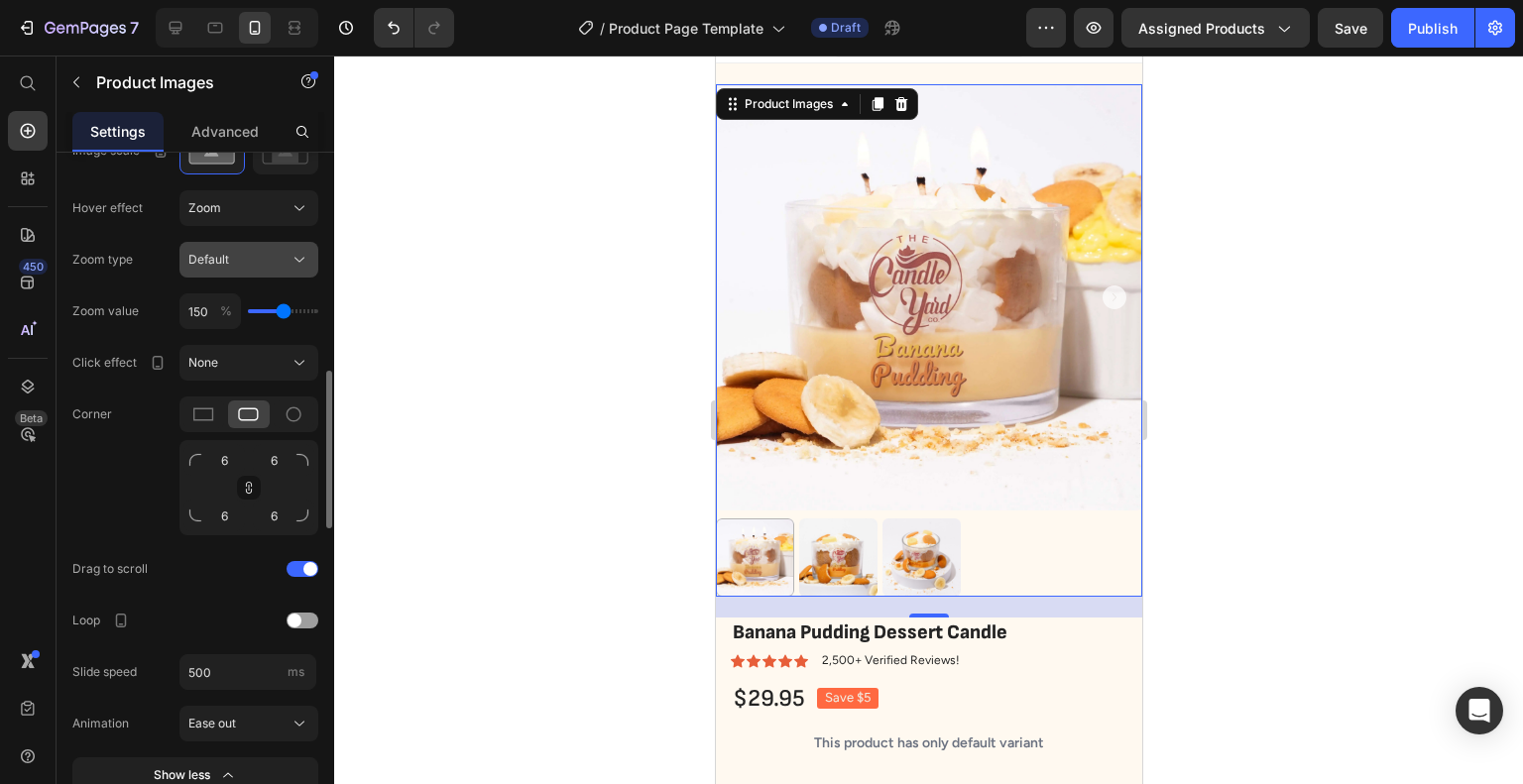 click on "Default" 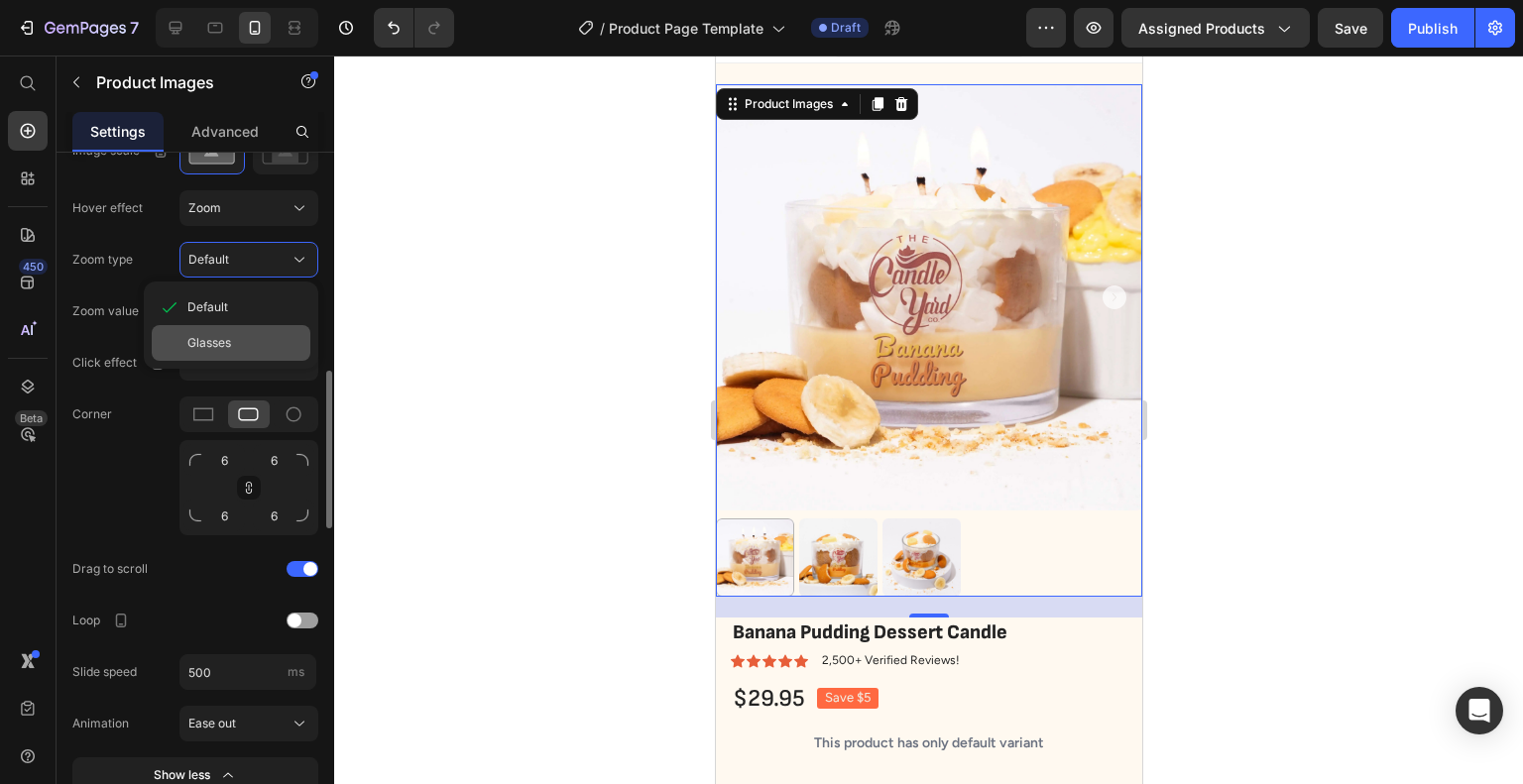 click on "Glasses" at bounding box center [245, 343] 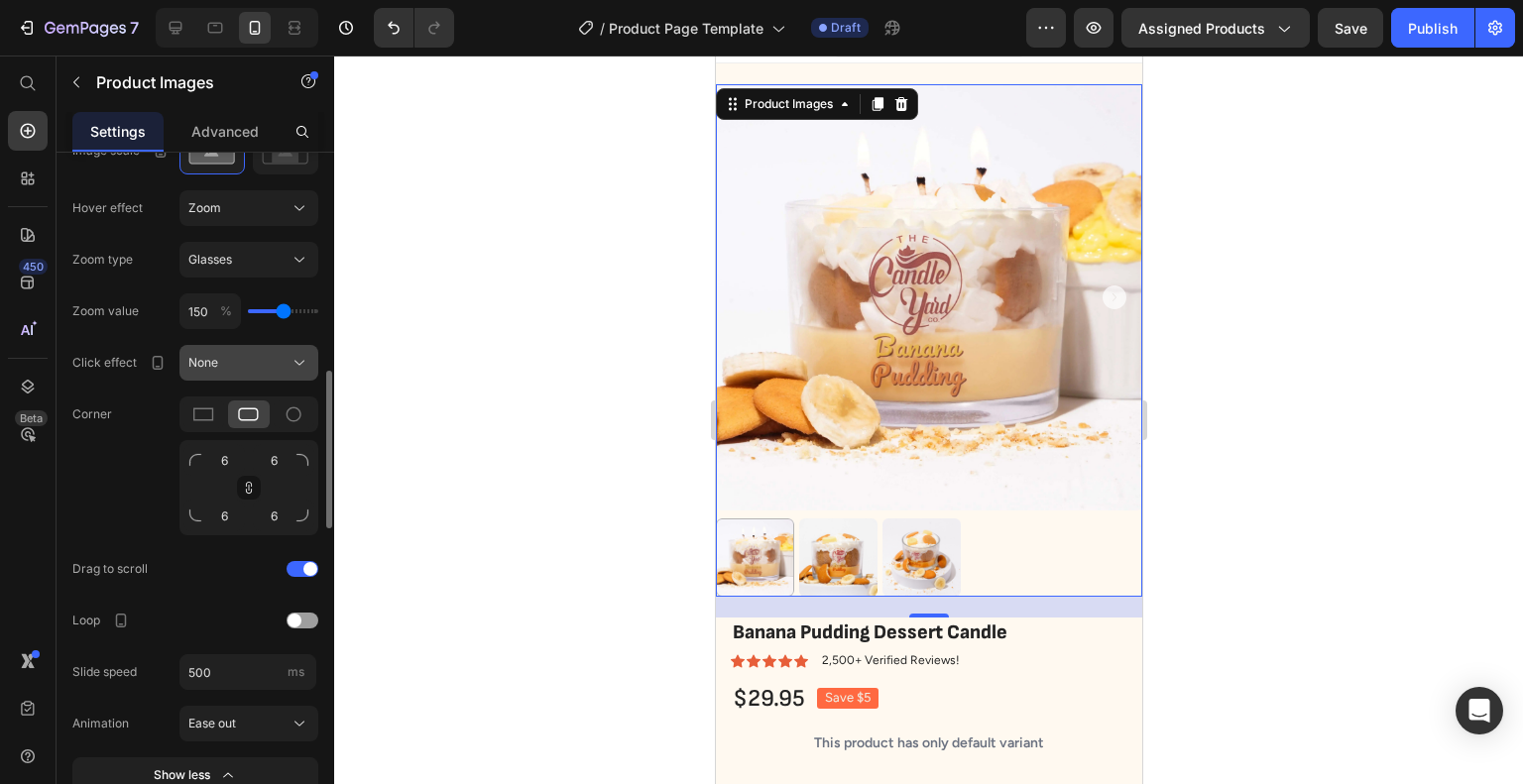 click on "None" 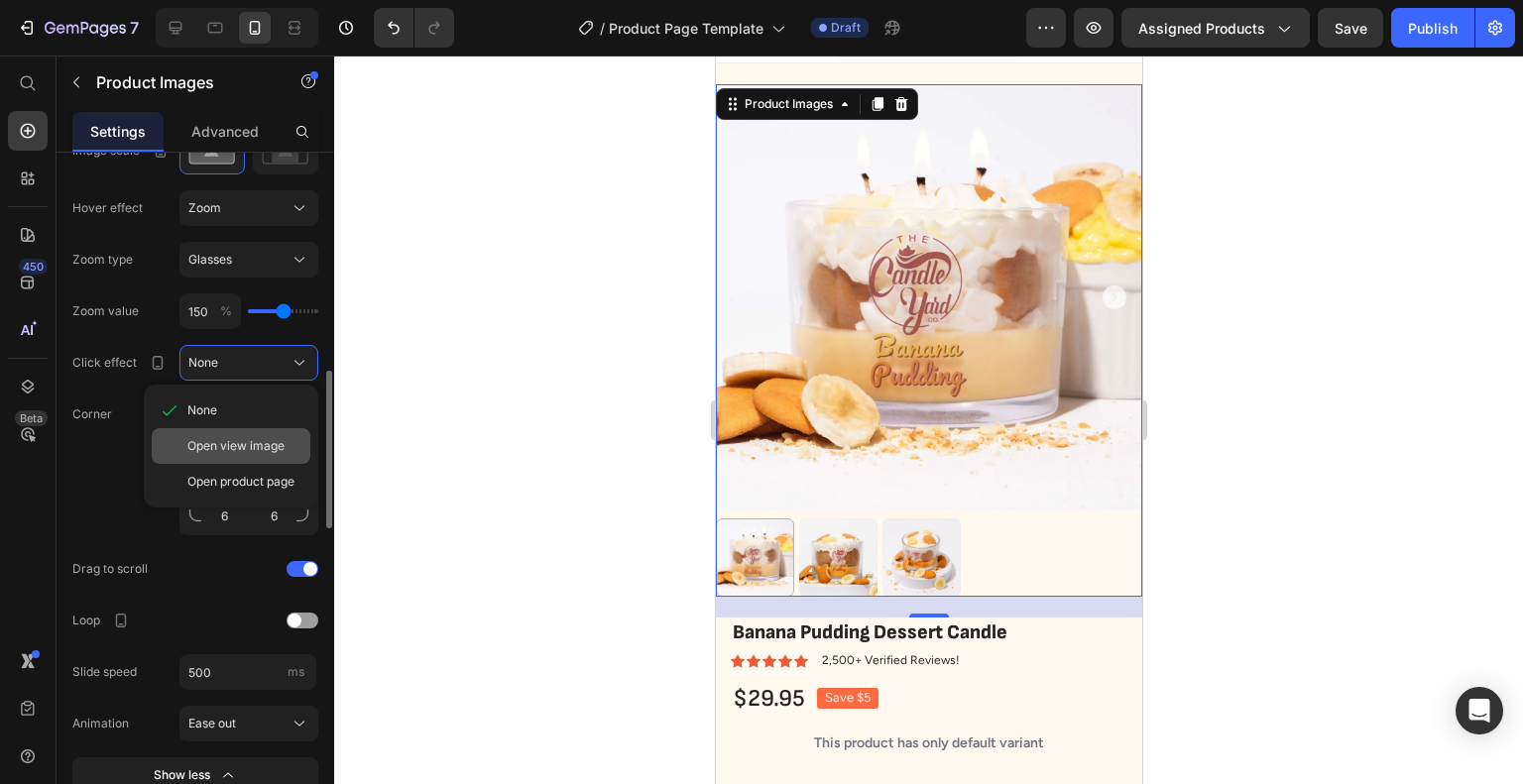 click on "Open view image" 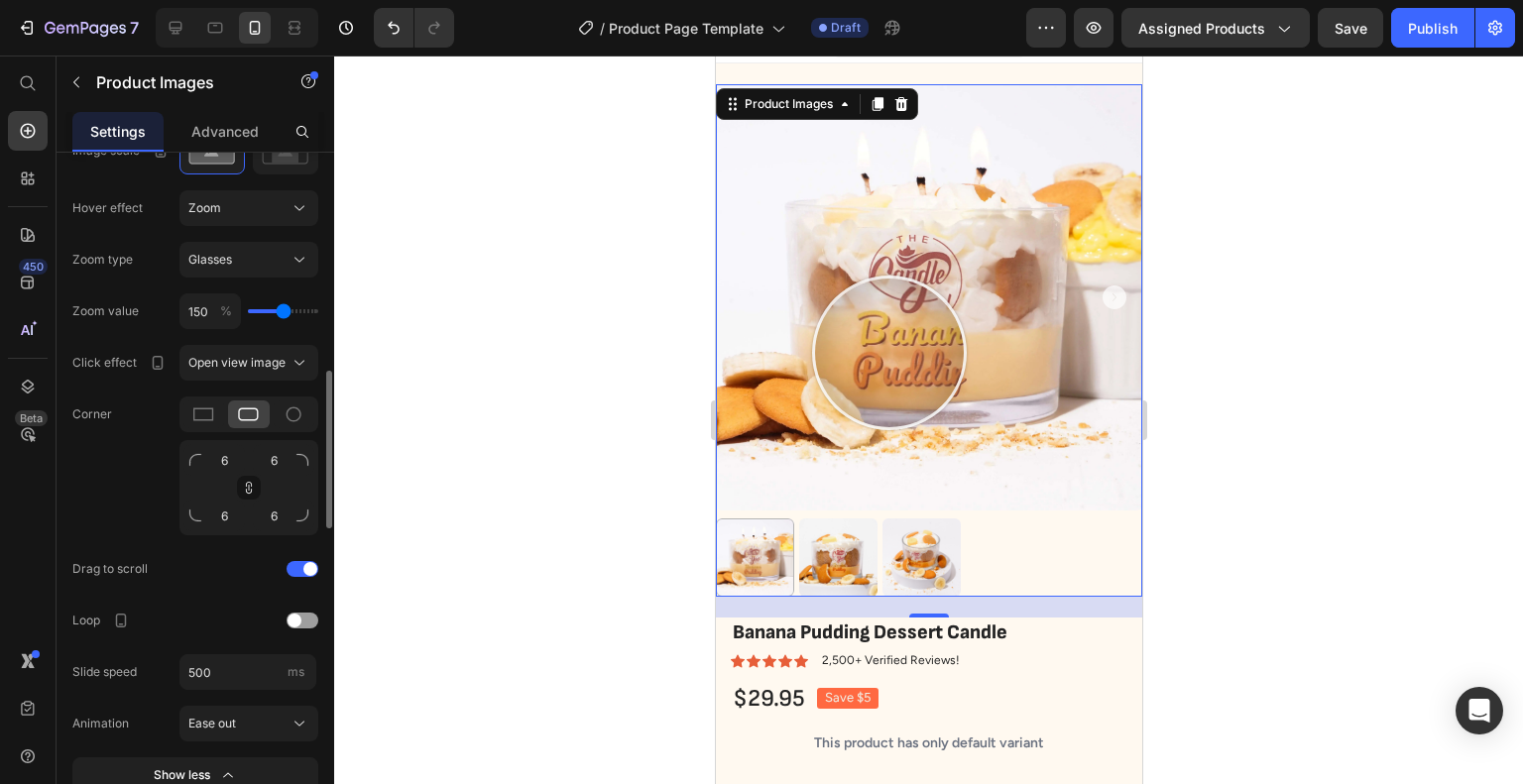 click at bounding box center (928, 297) 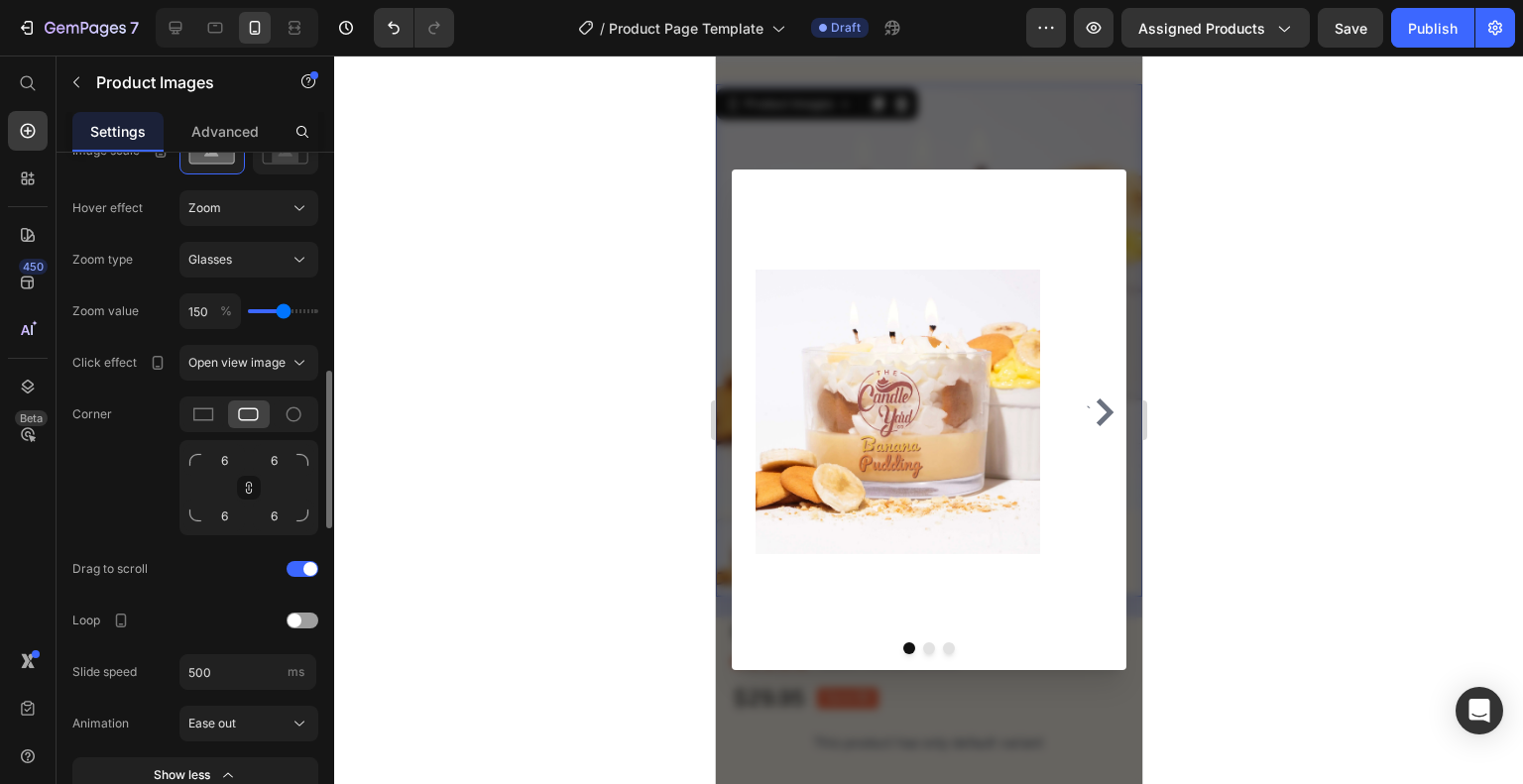 click 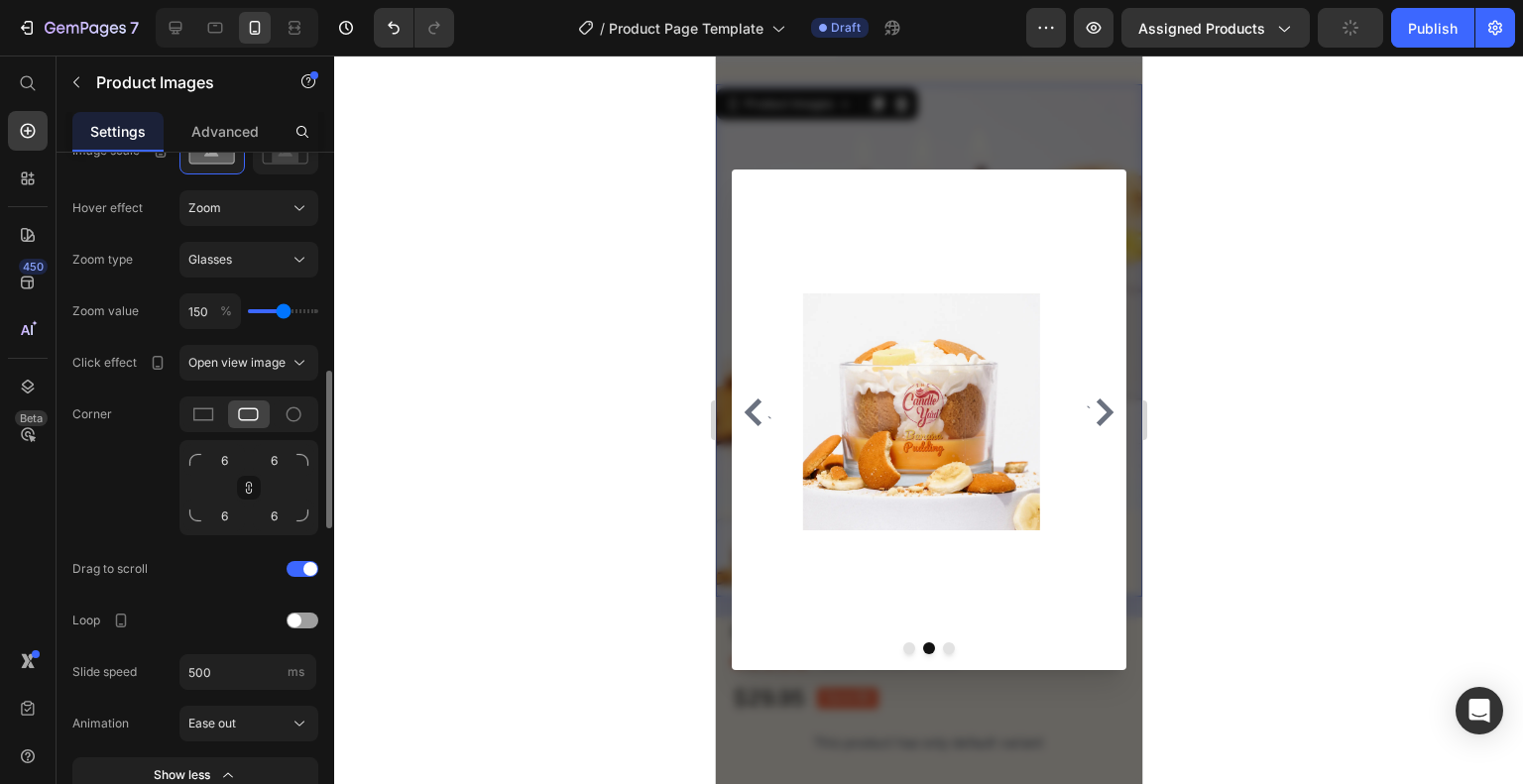 click 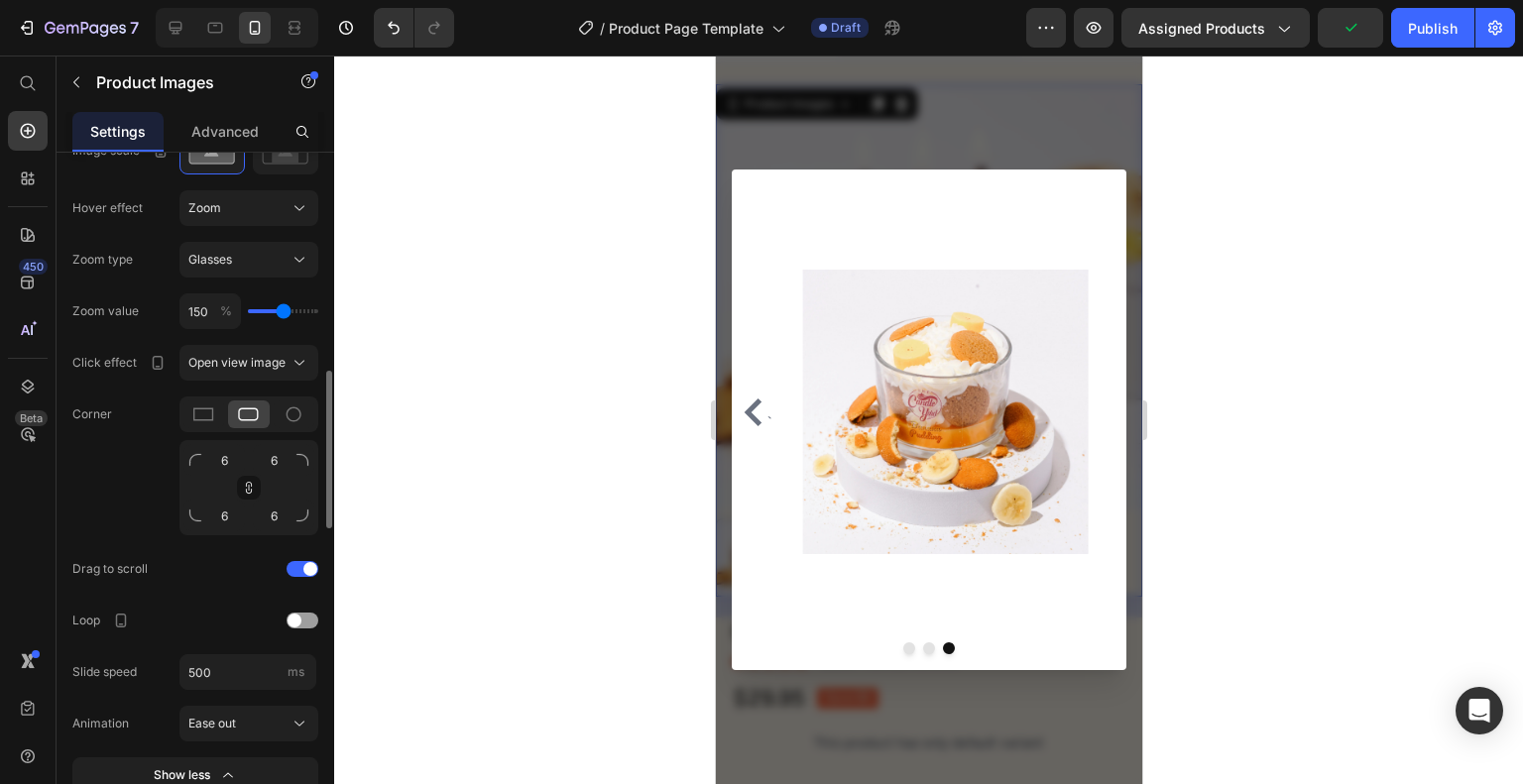 click at bounding box center (944, 411) 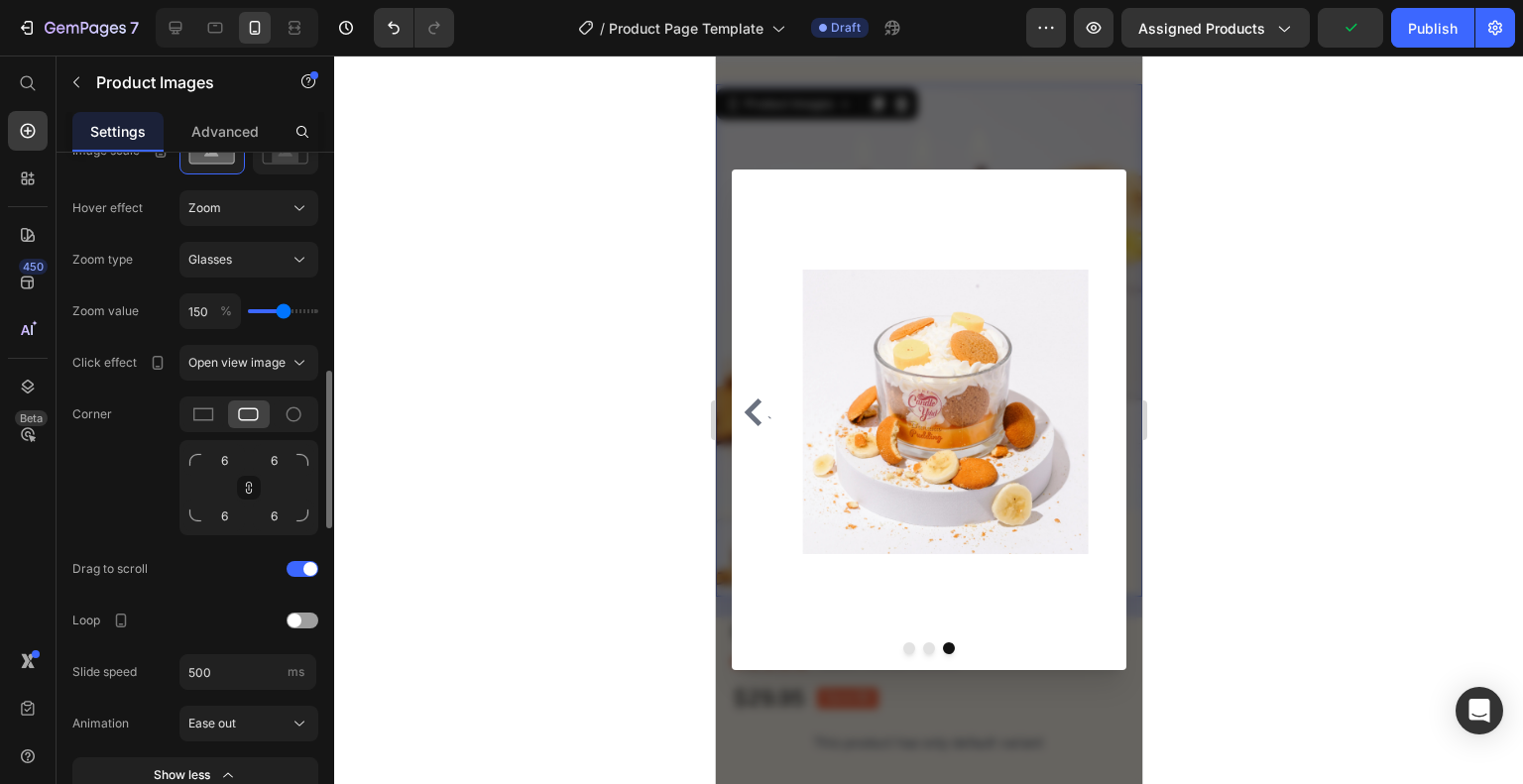click at bounding box center [928, 419] 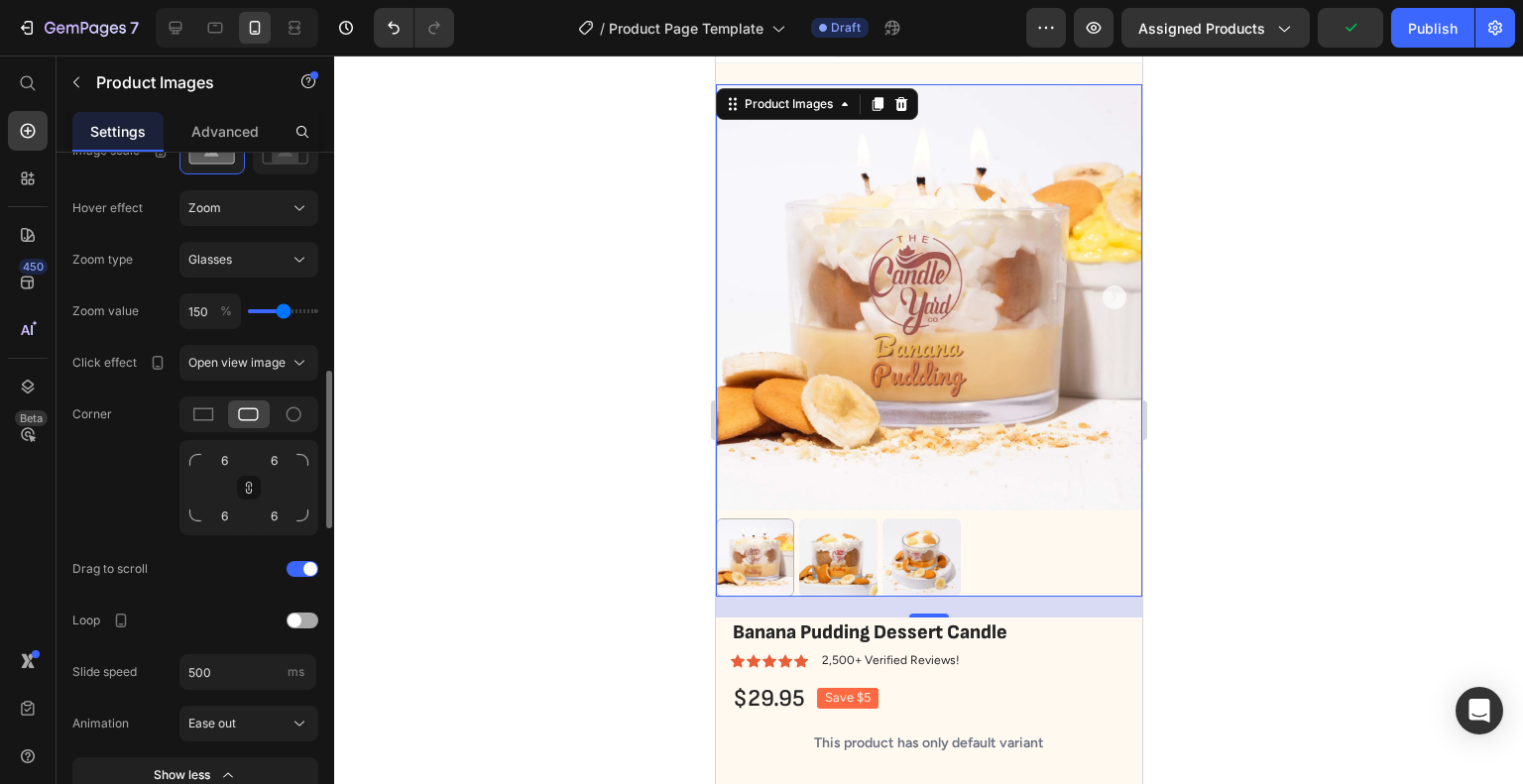 click at bounding box center [294, 620] 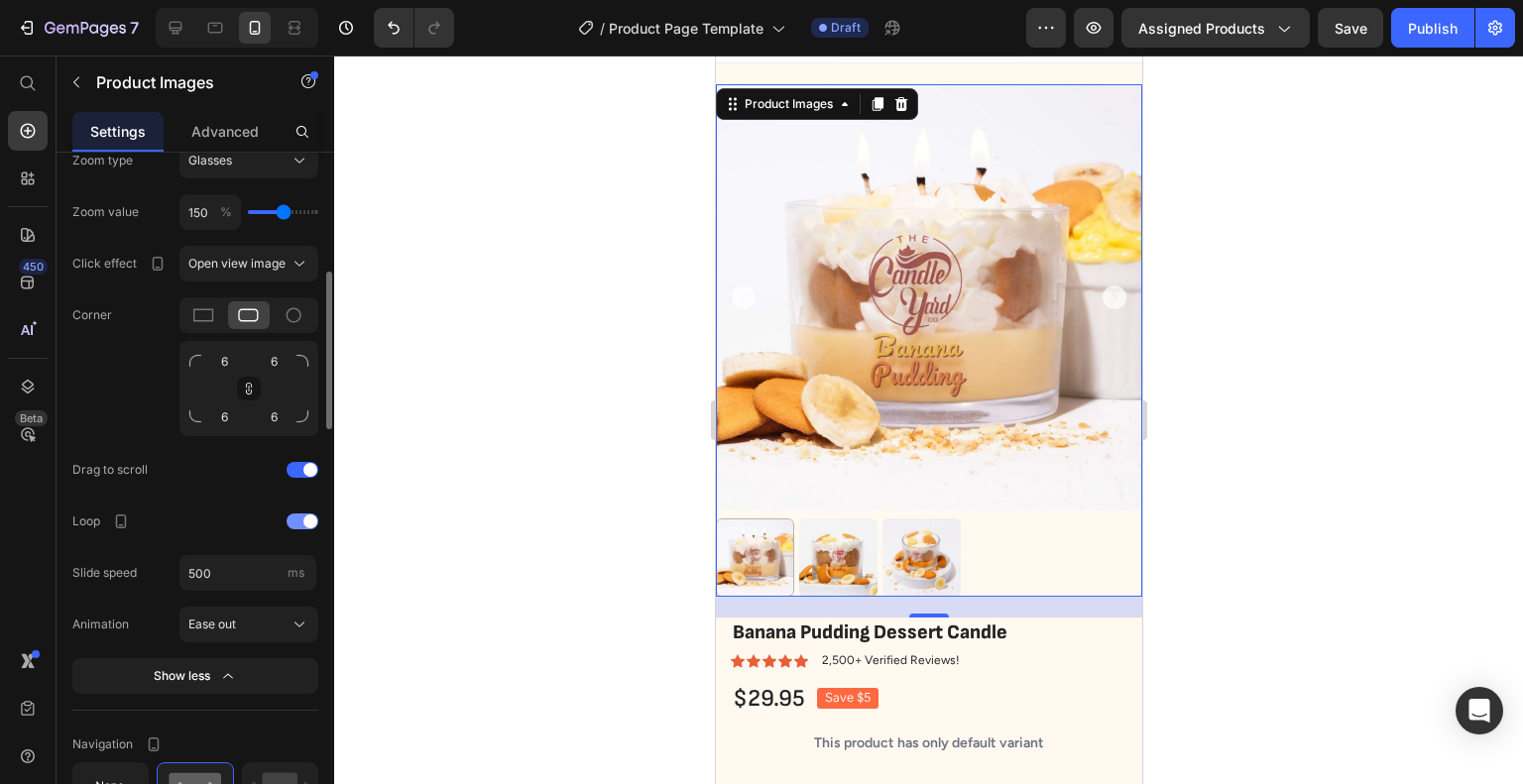 scroll, scrollTop: 1246, scrollLeft: 0, axis: vertical 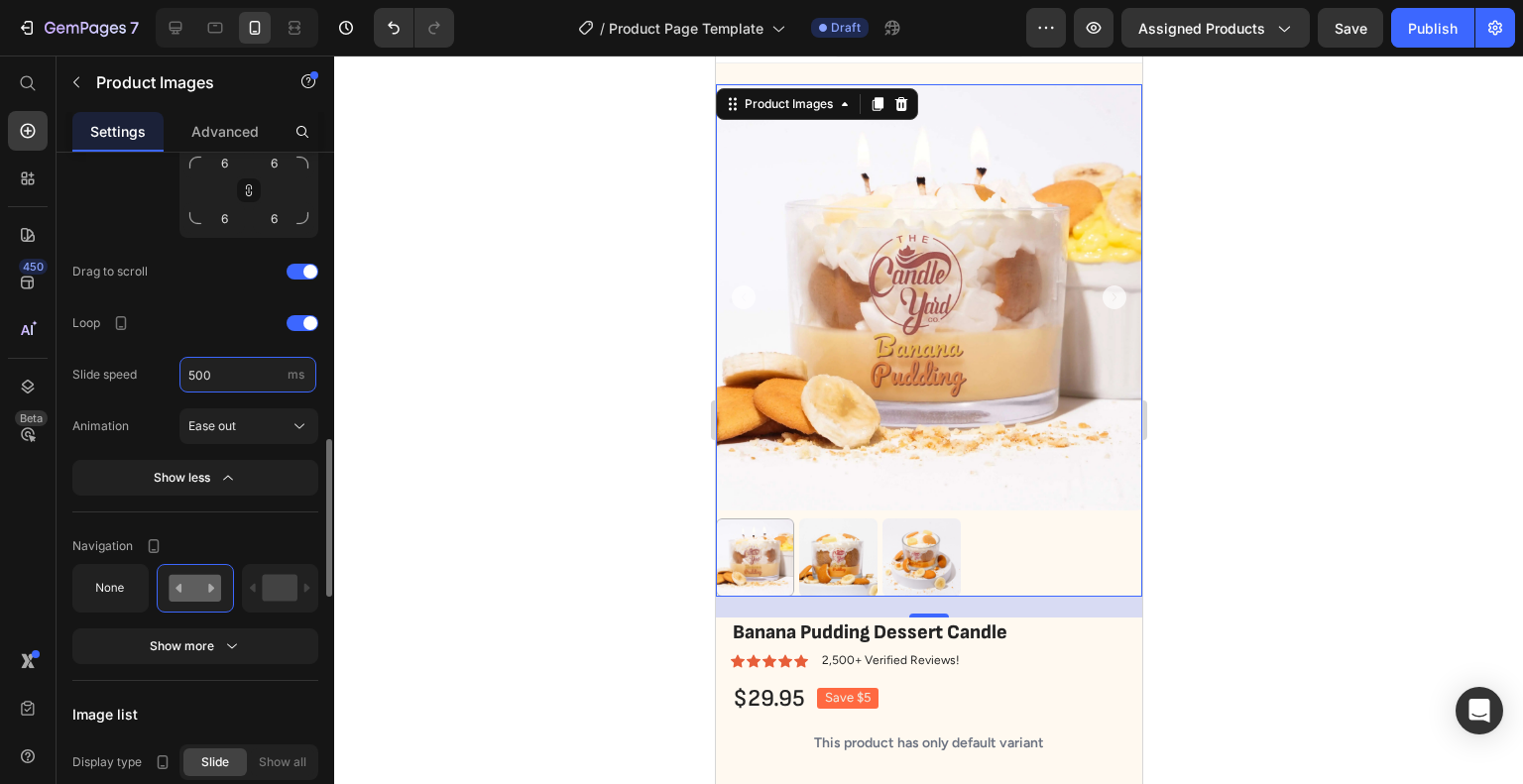 click on "500" at bounding box center (248, 375) 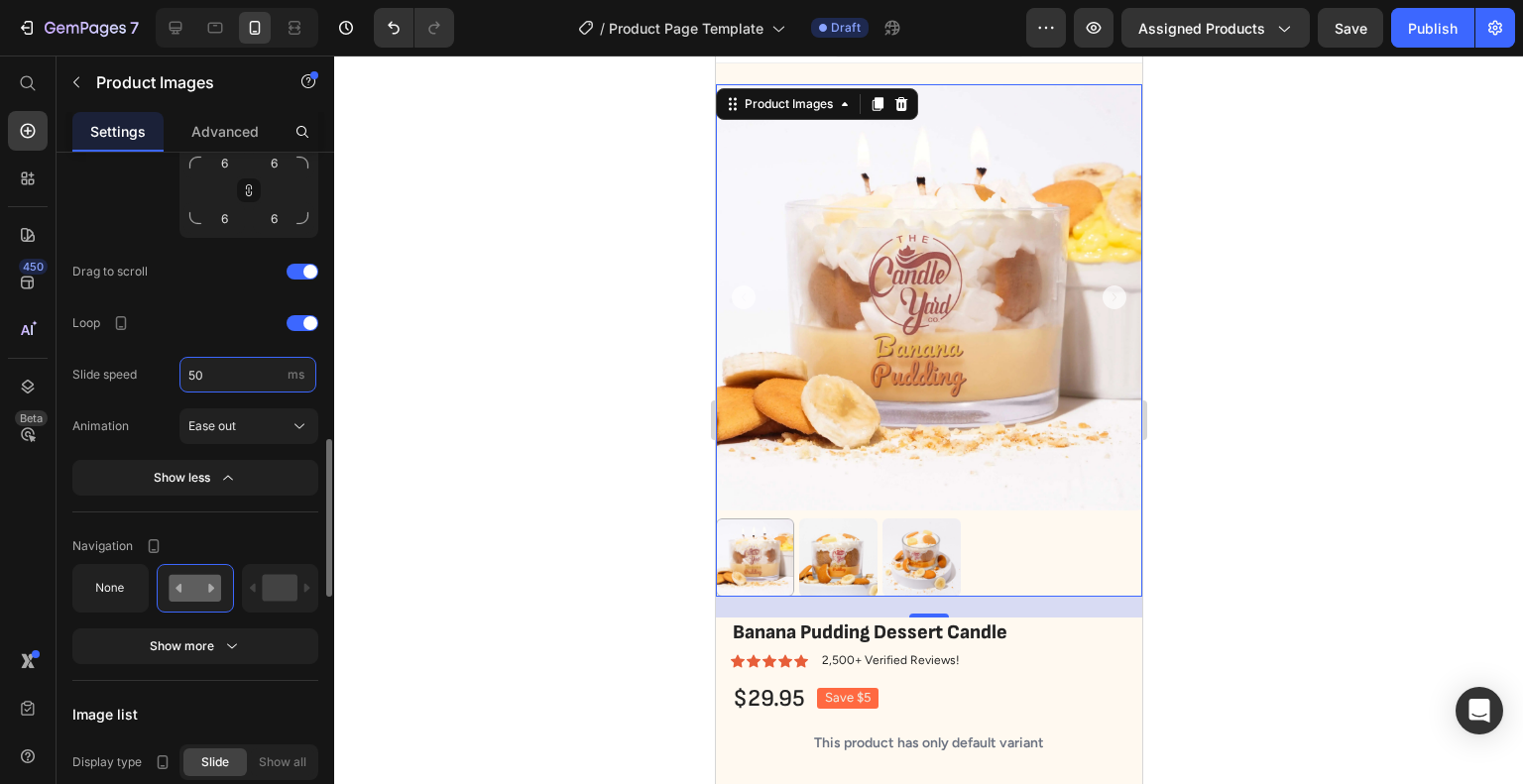 type on "5" 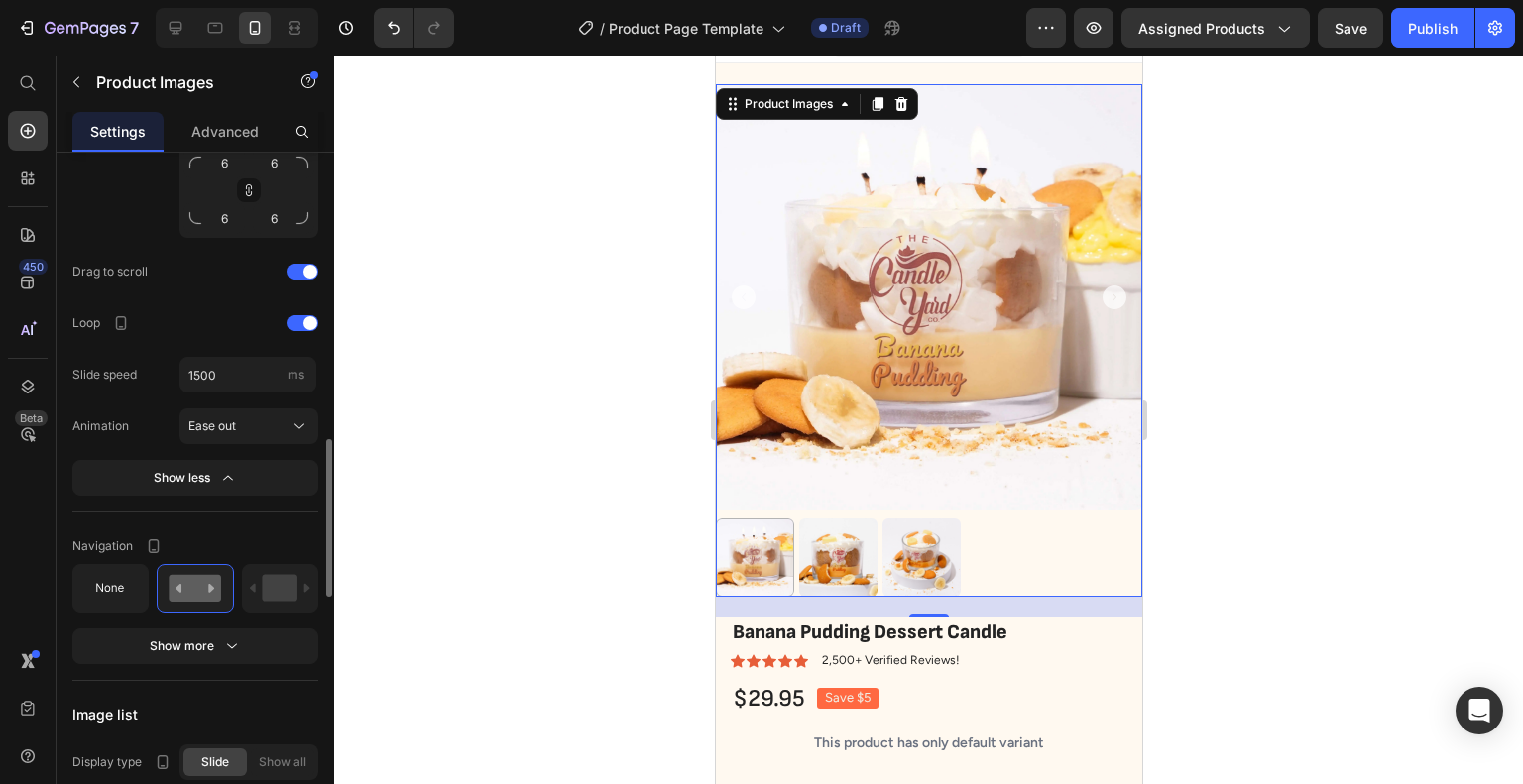 type on "1500" 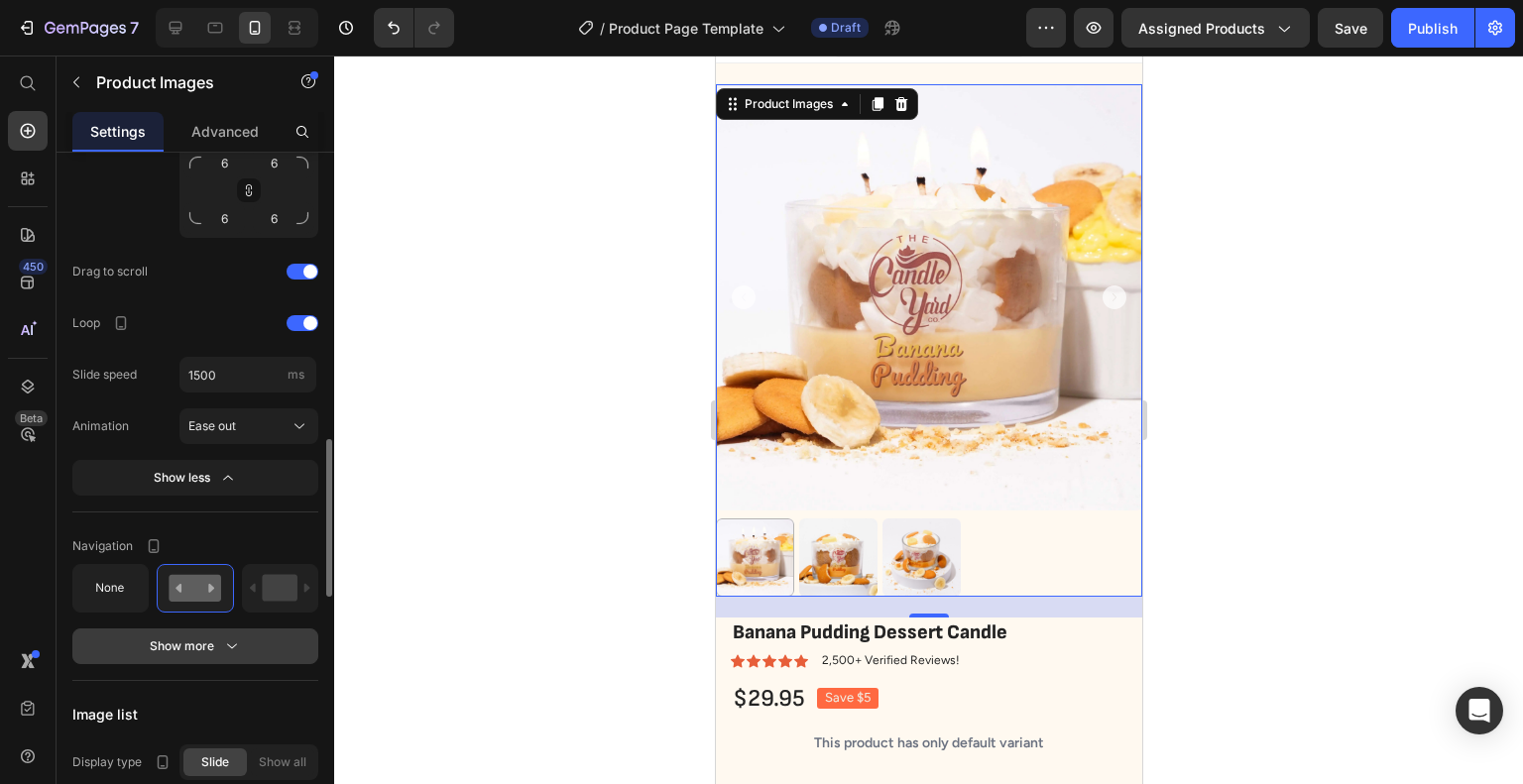 click on "Navigation Show more" 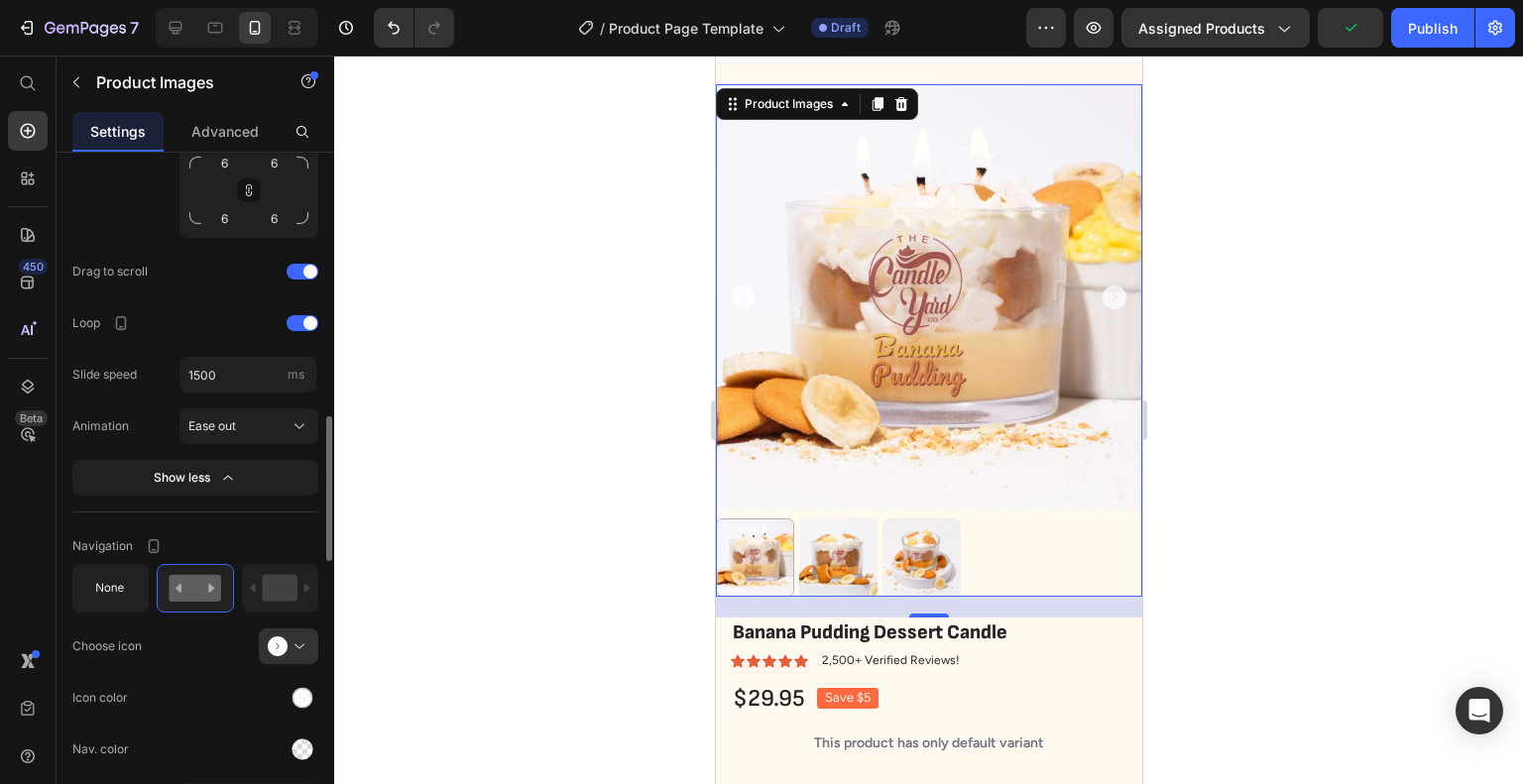 scroll, scrollTop: 1444, scrollLeft: 0, axis: vertical 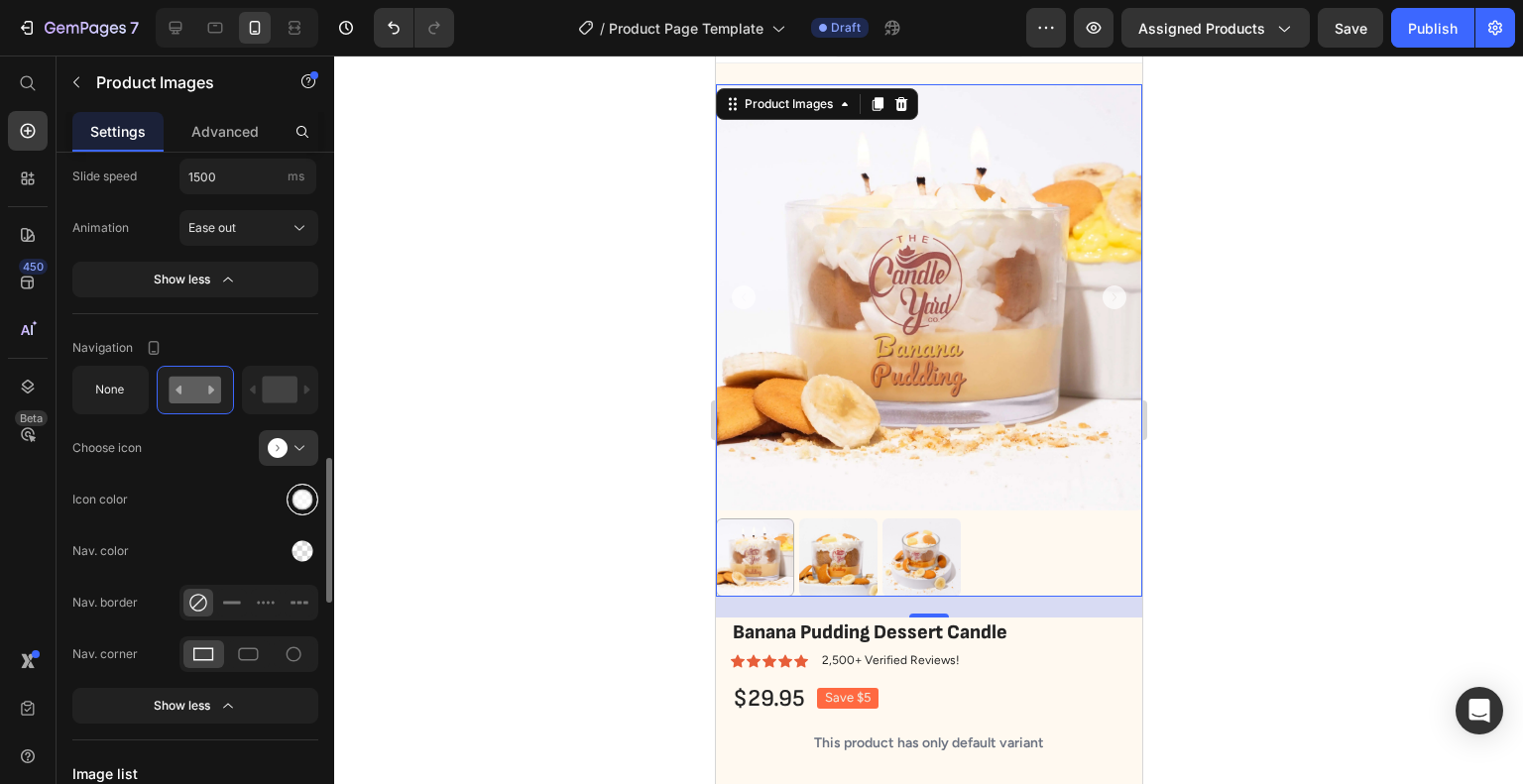 click at bounding box center (302, 499) 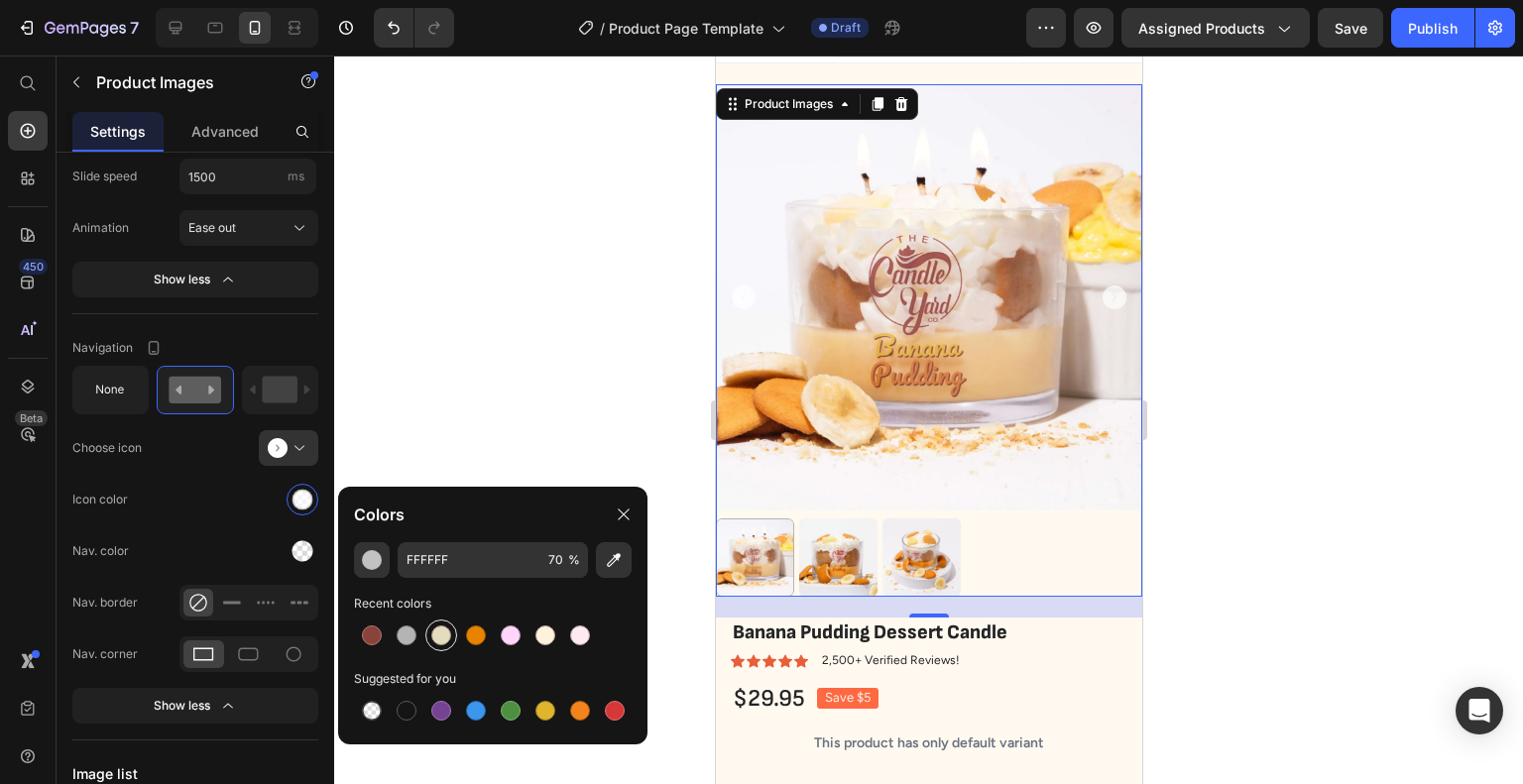 click at bounding box center [441, 635] 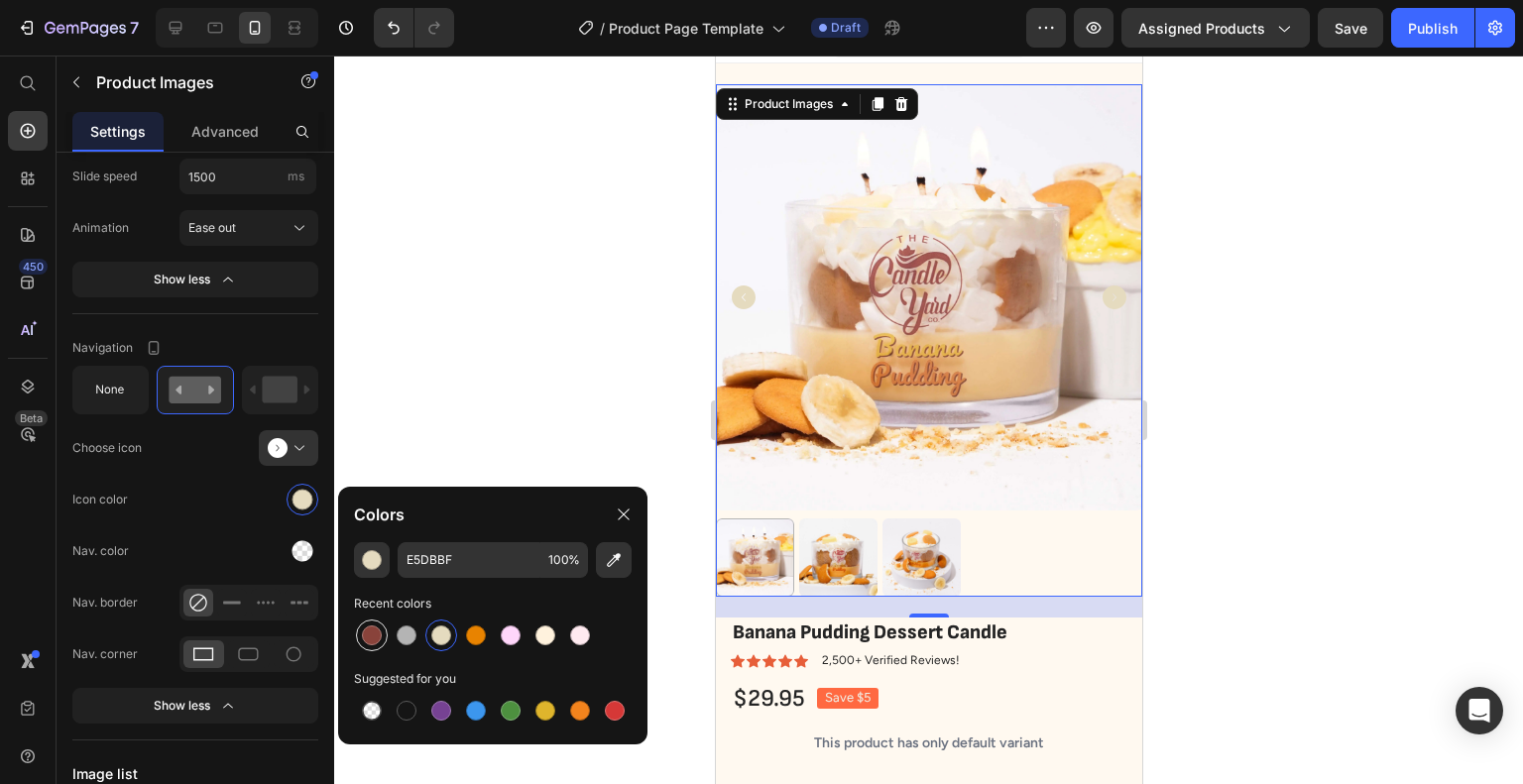 click at bounding box center (372, 635) 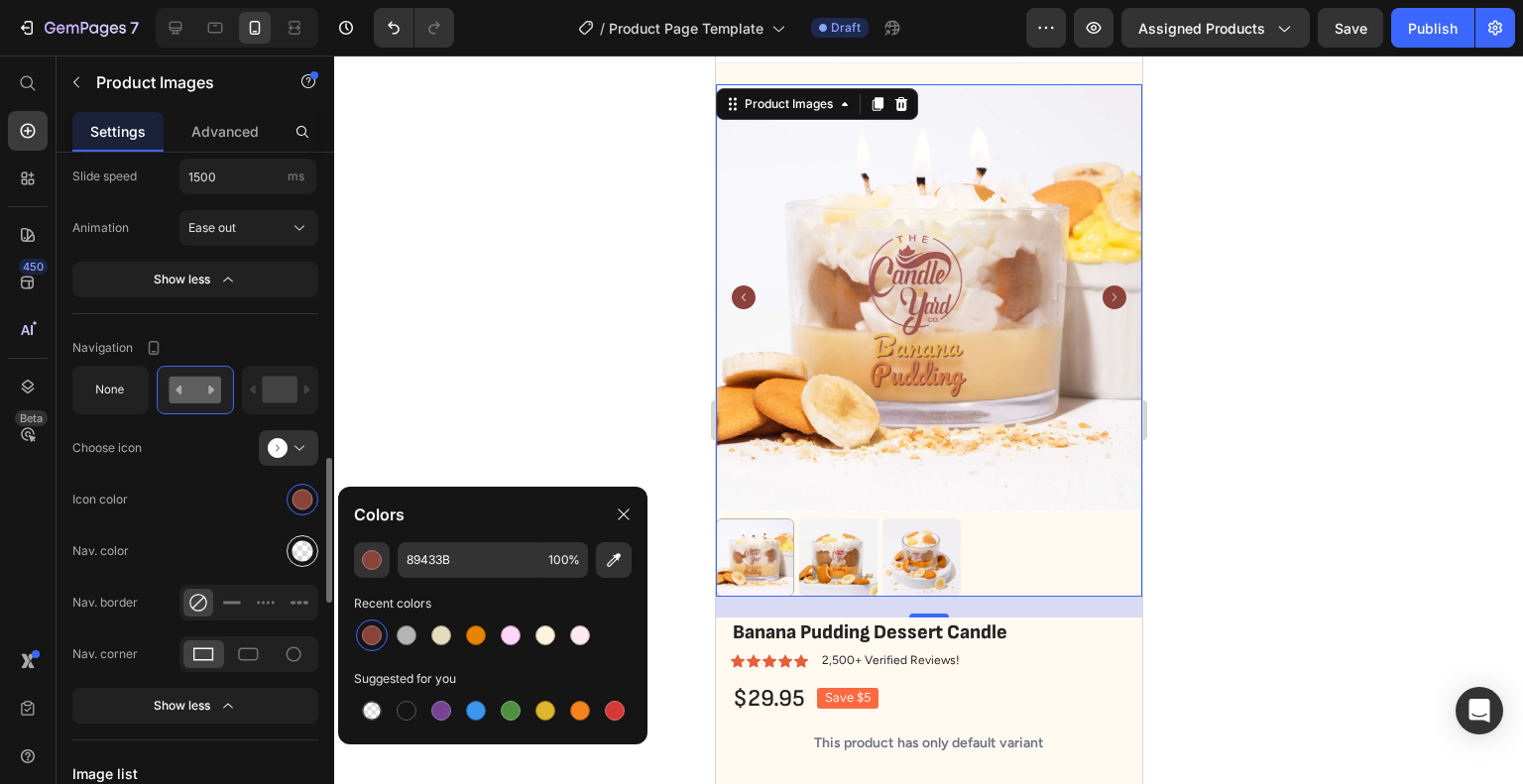 click at bounding box center (302, 551) 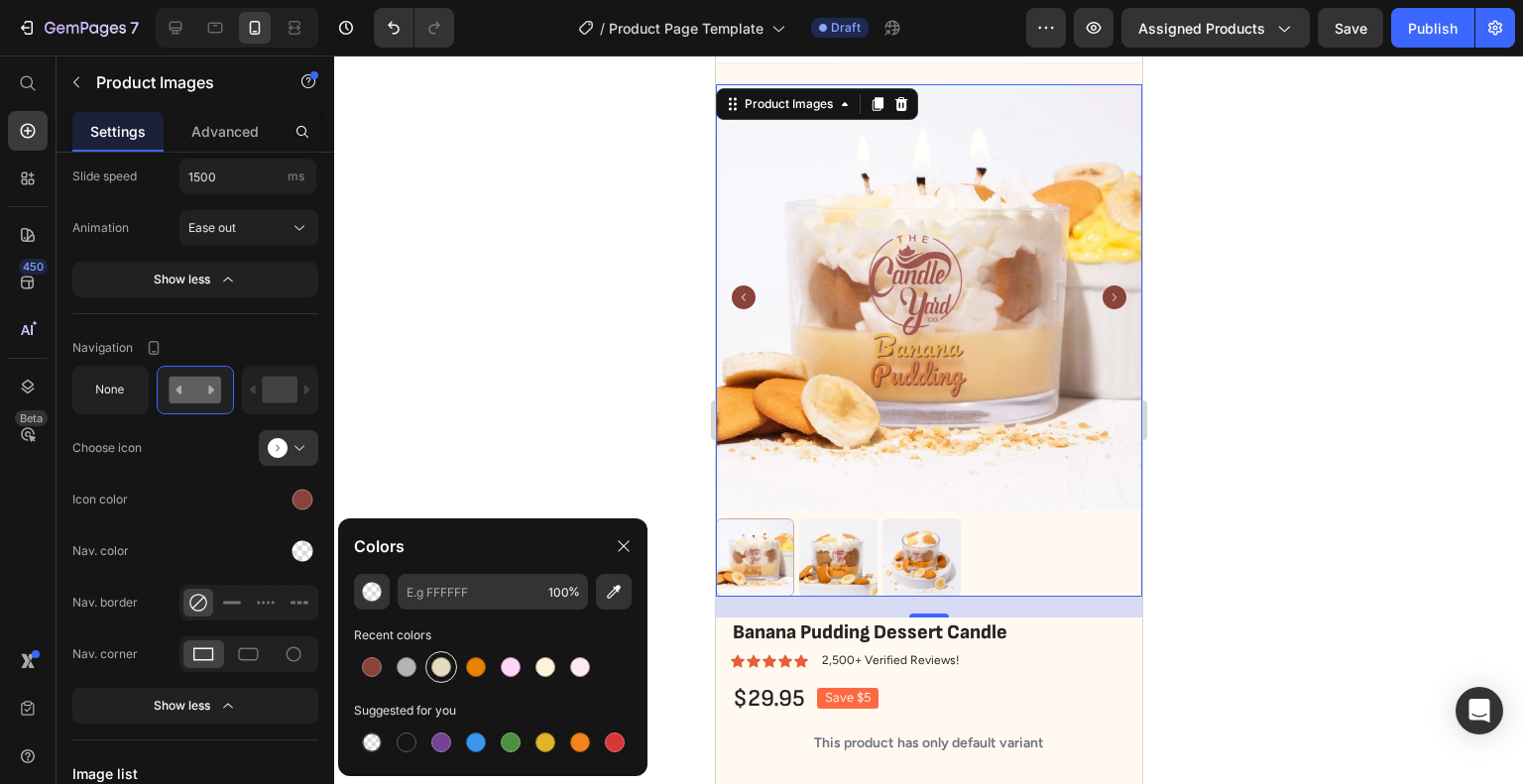 click at bounding box center [441, 667] 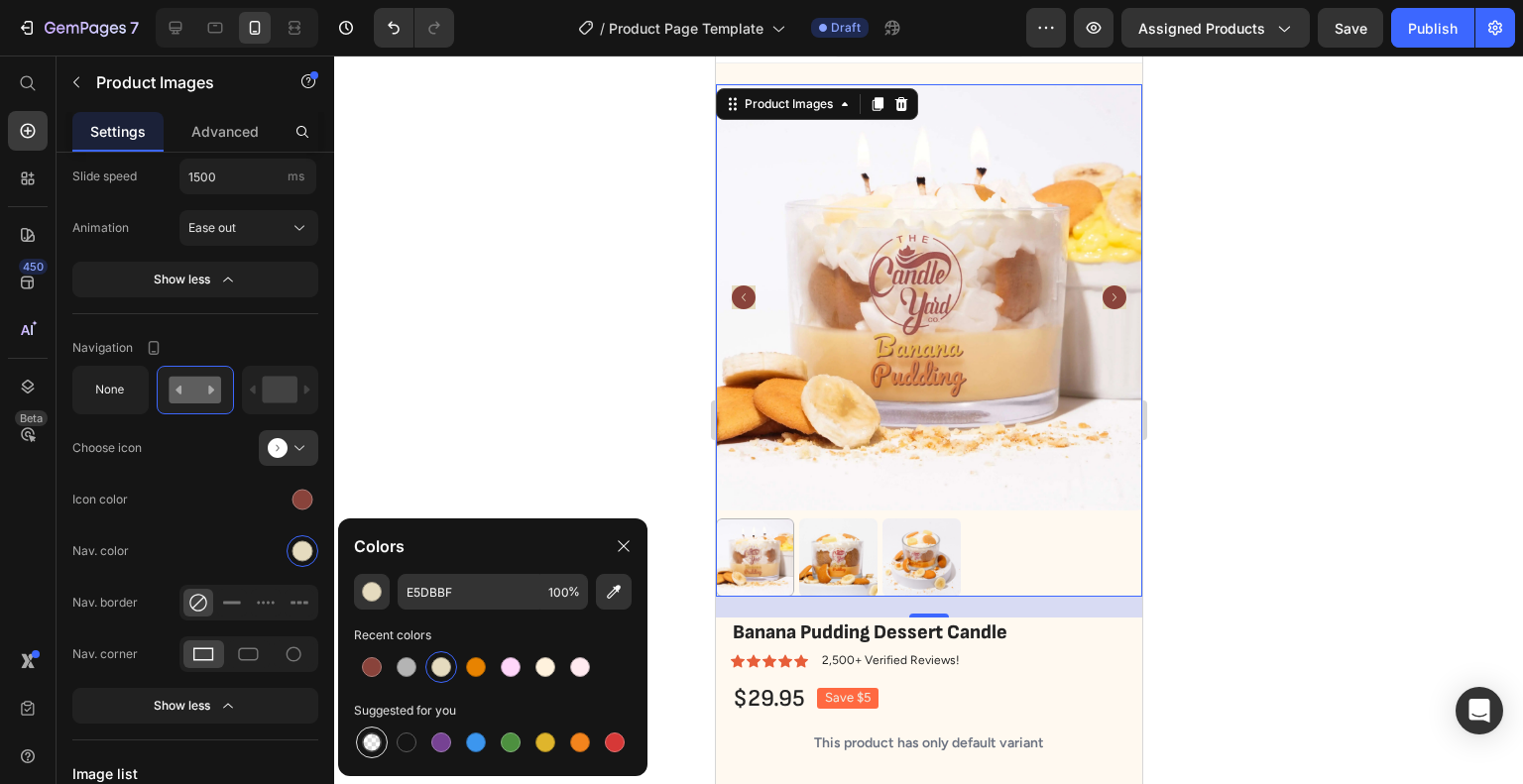 click at bounding box center (372, 742) 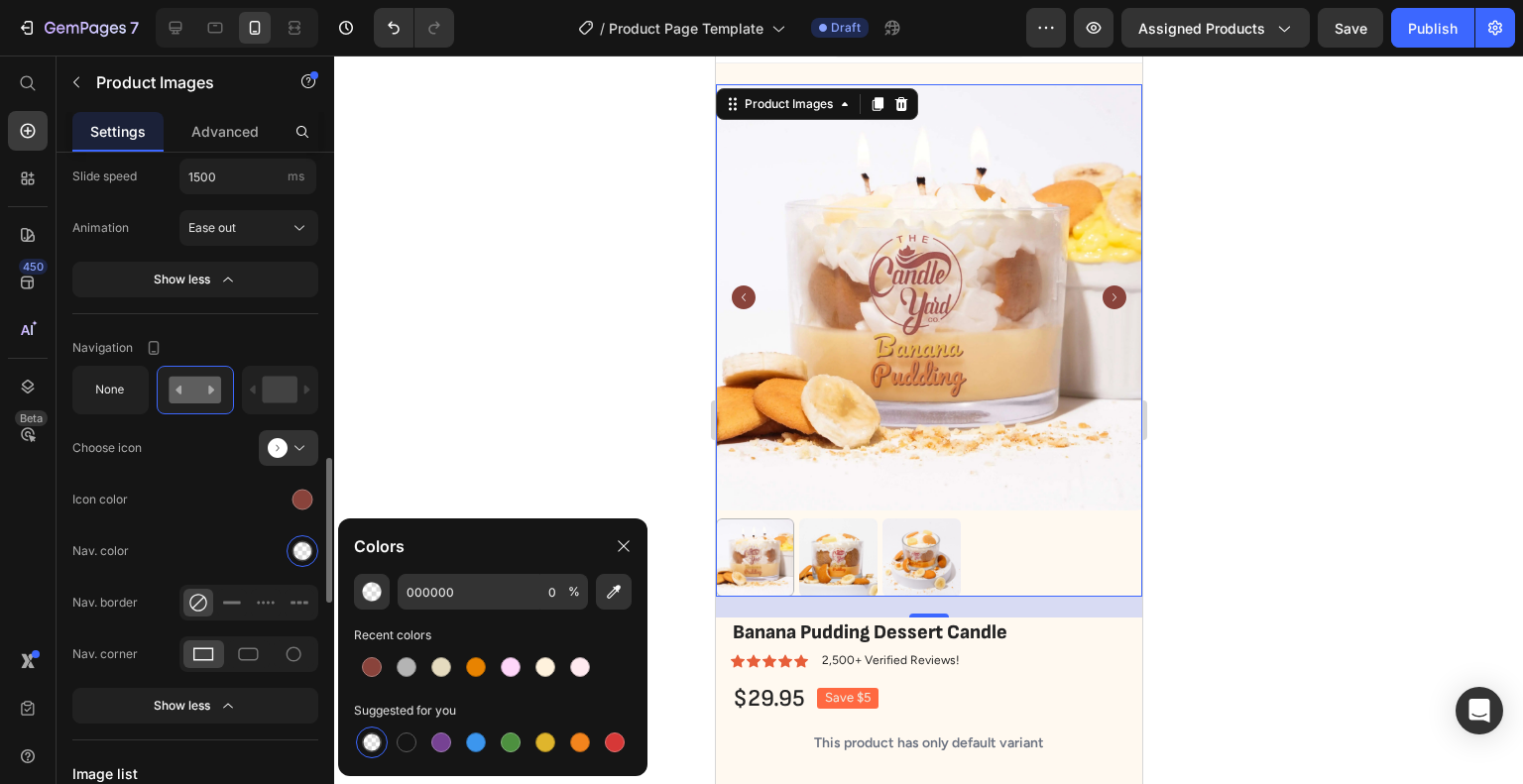 click on "Icon color" 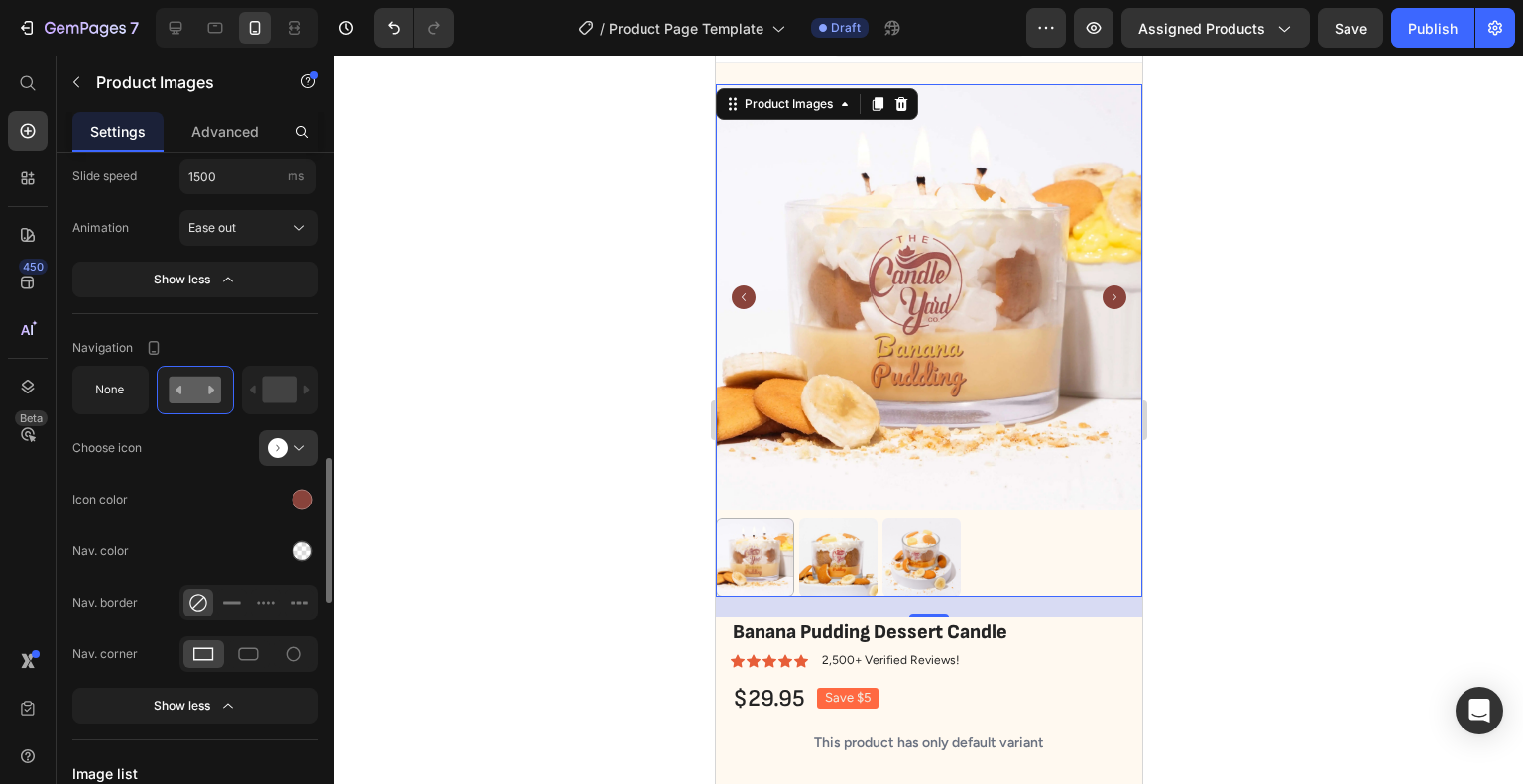 scroll, scrollTop: 1741, scrollLeft: 0, axis: vertical 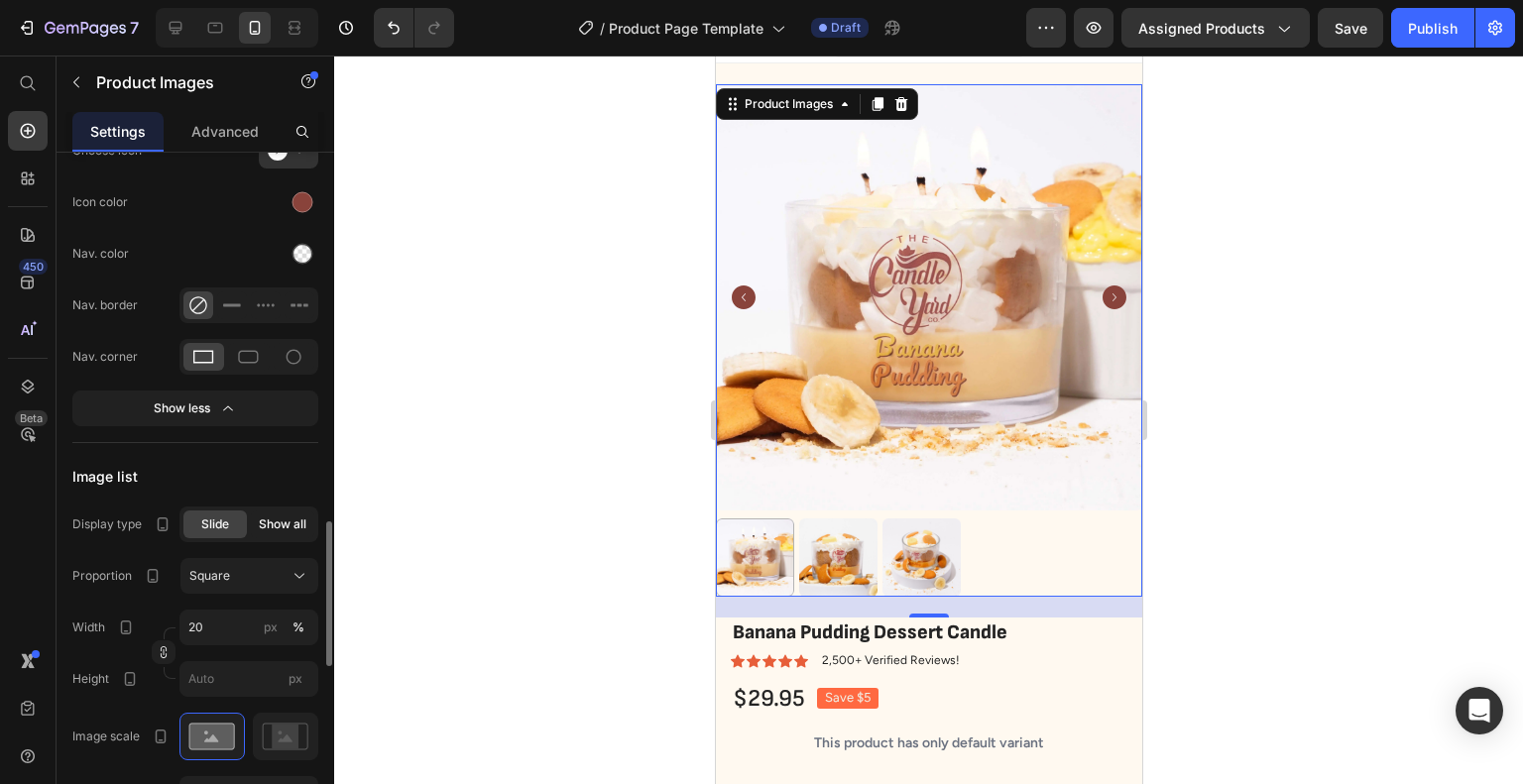 click on "Show all" 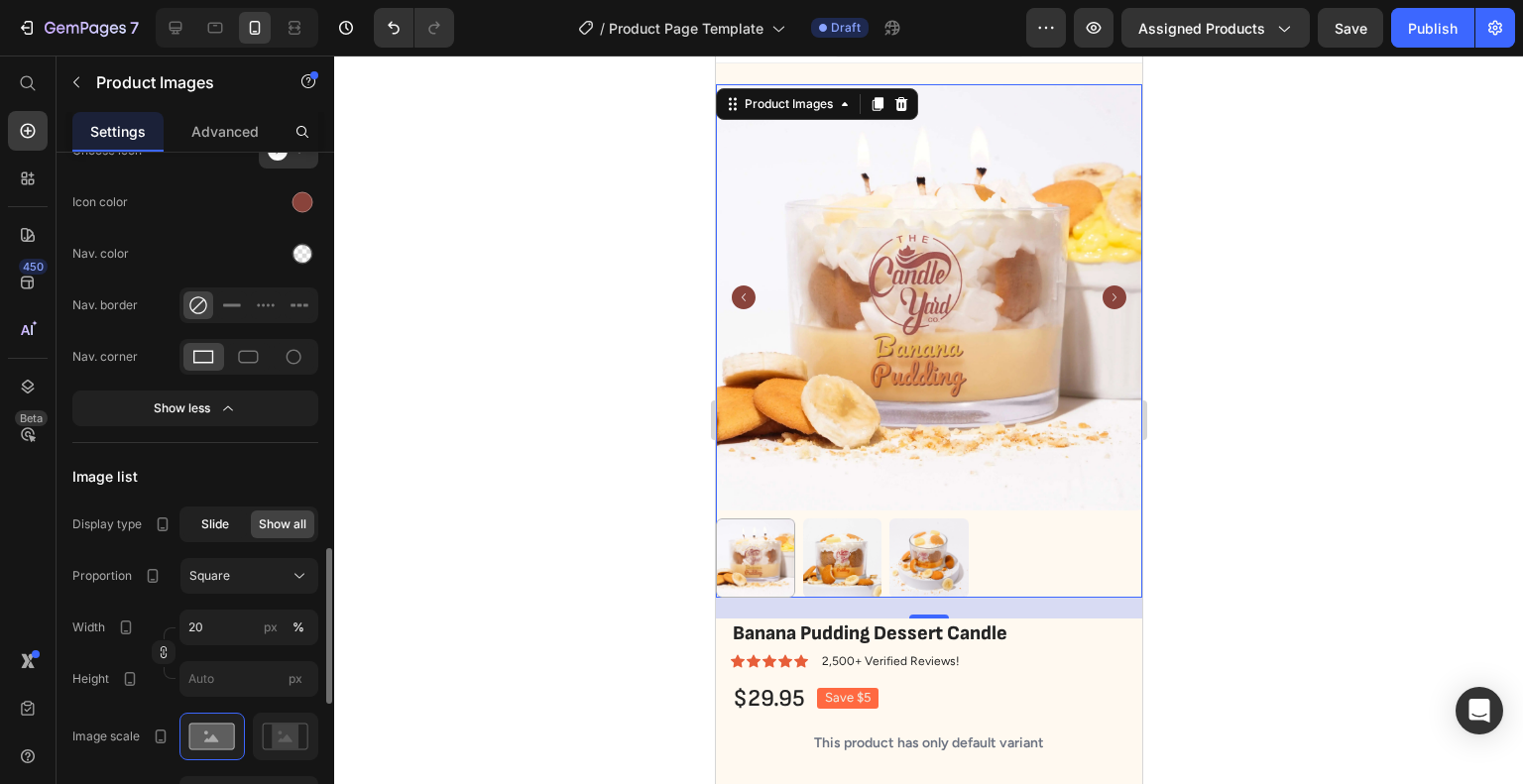 click on "Slide" 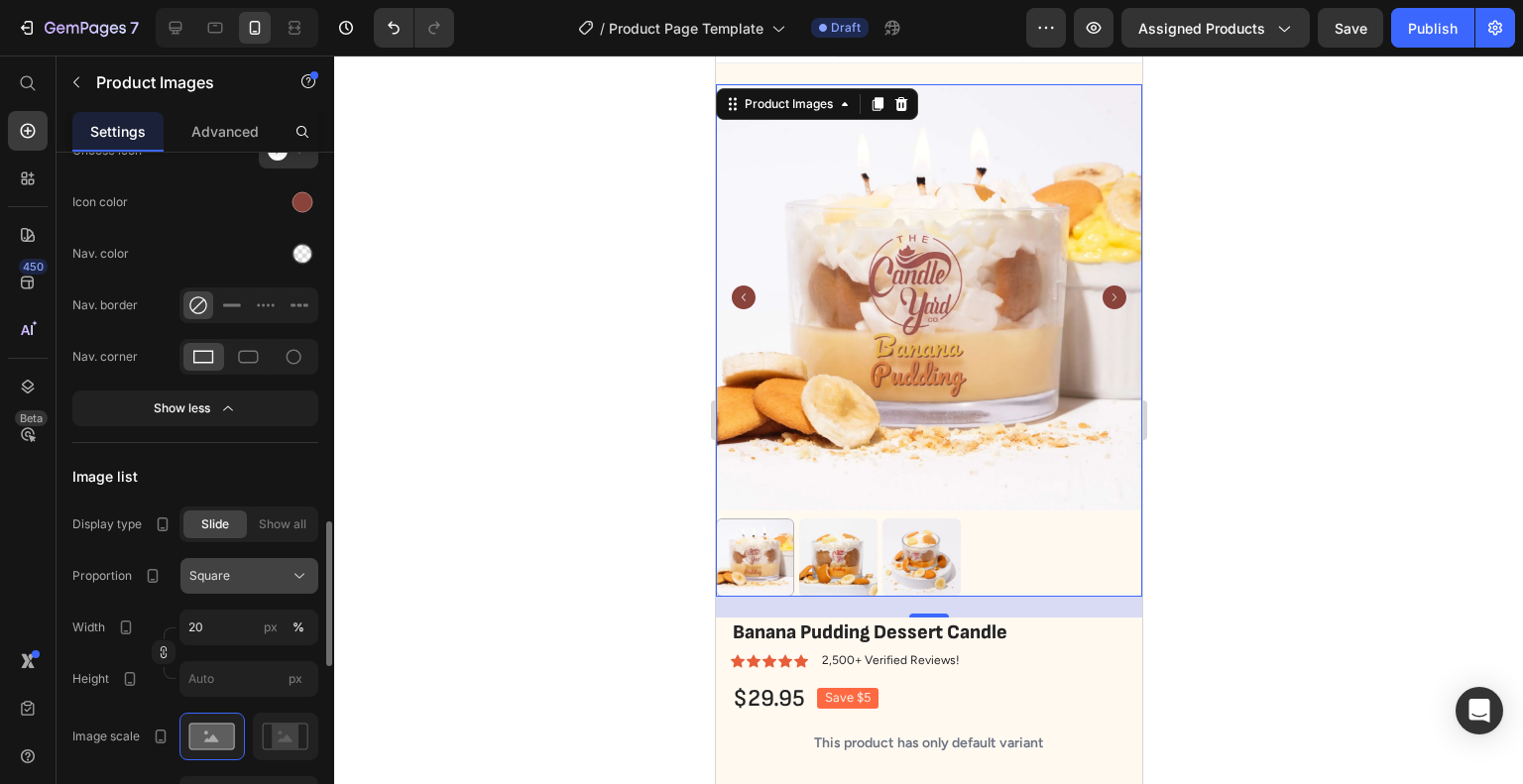 click on "Square" 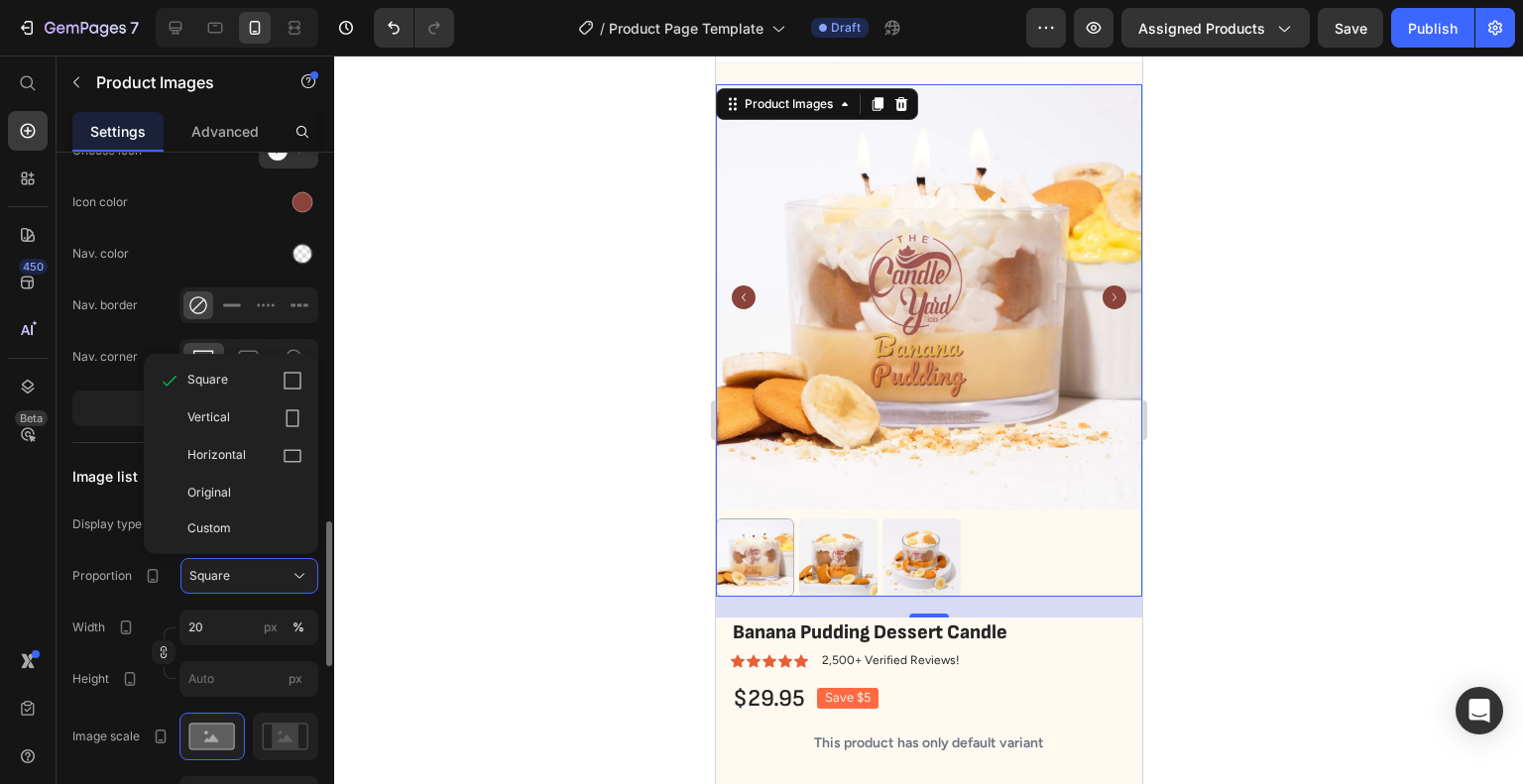 click on "Proportion Square Square Vertical Horizontal Original Custom Width 20 px % Height px" at bounding box center [195, 627] 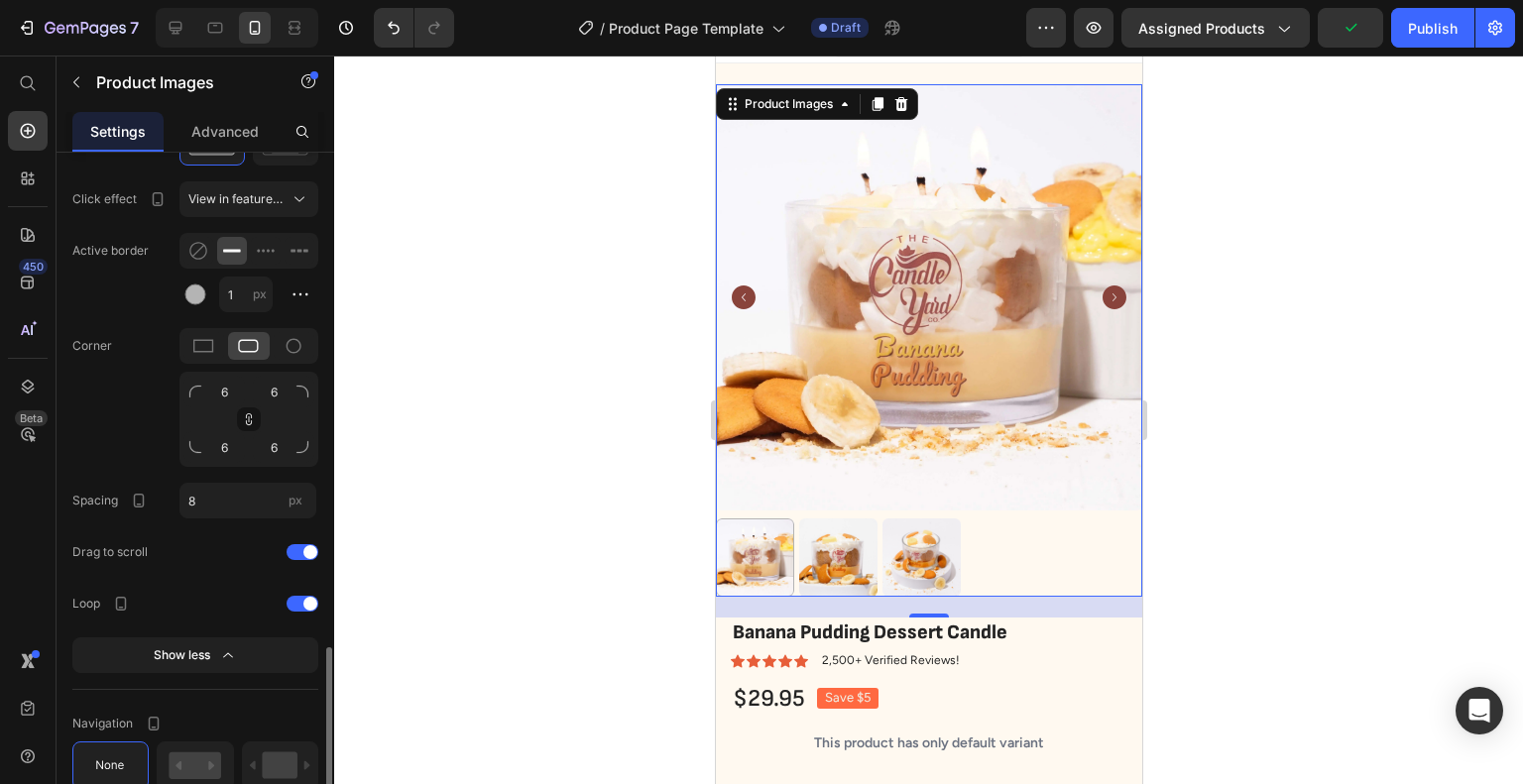 scroll, scrollTop: 2534, scrollLeft: 0, axis: vertical 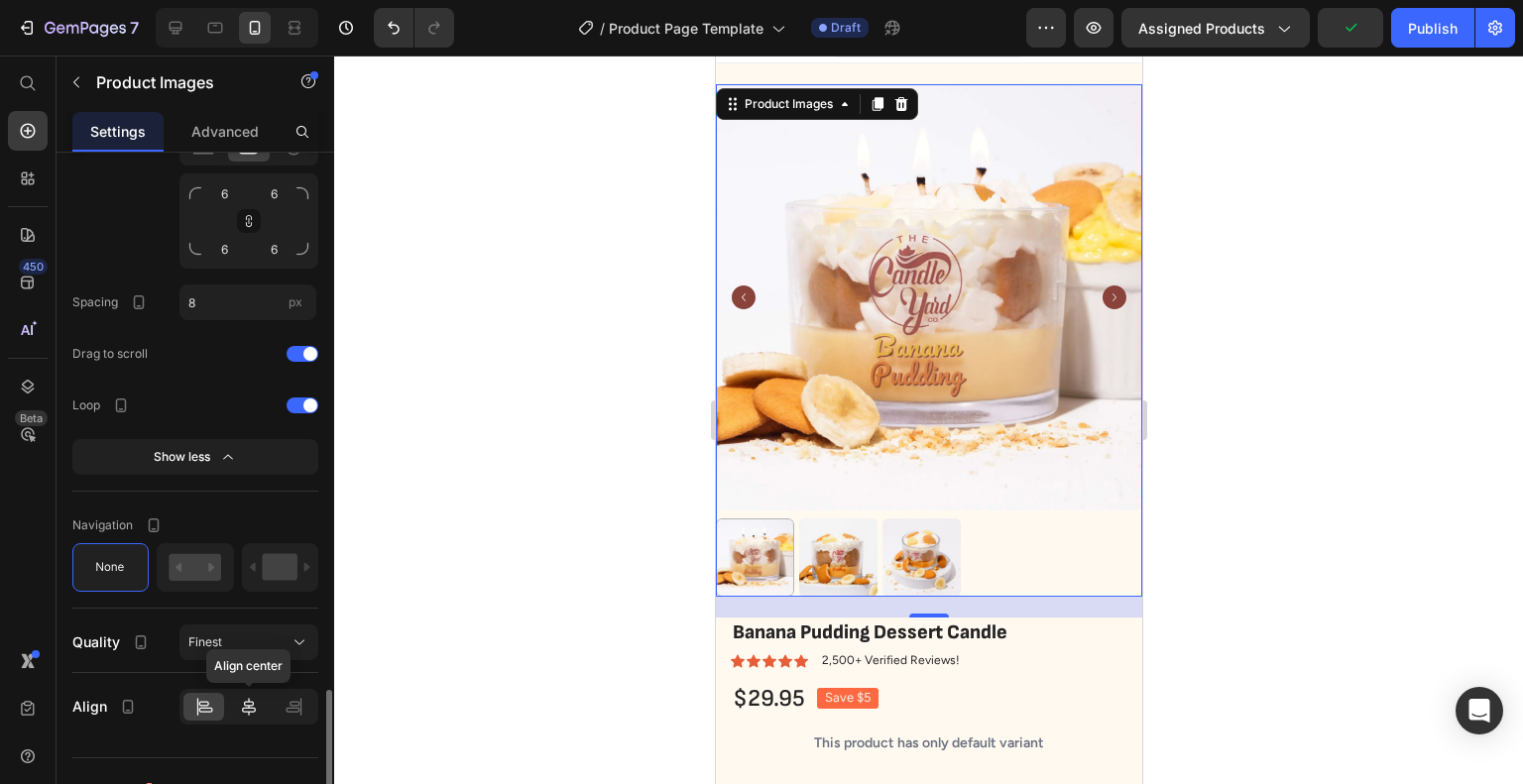 click 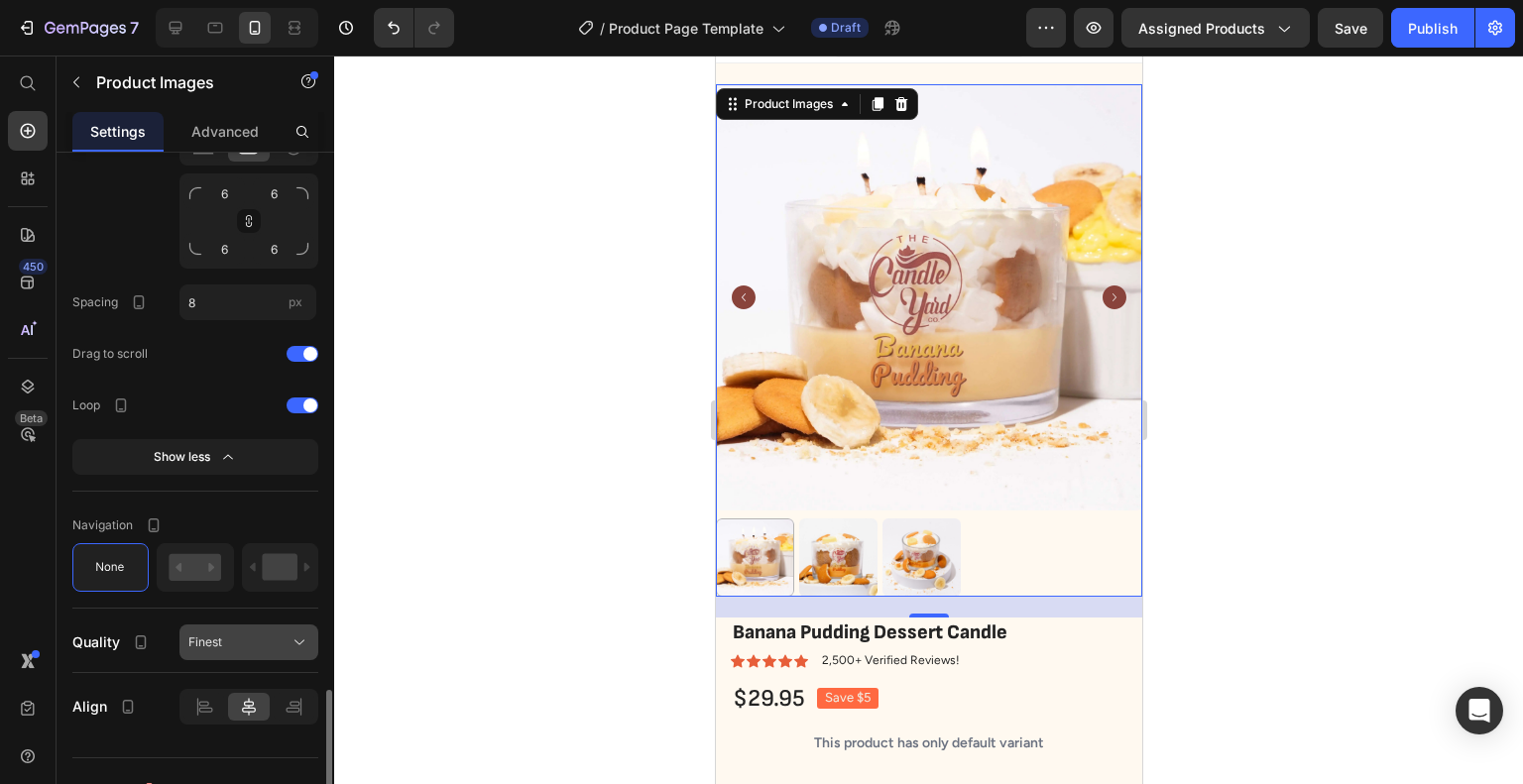 click on "Finest" at bounding box center [249, 642] 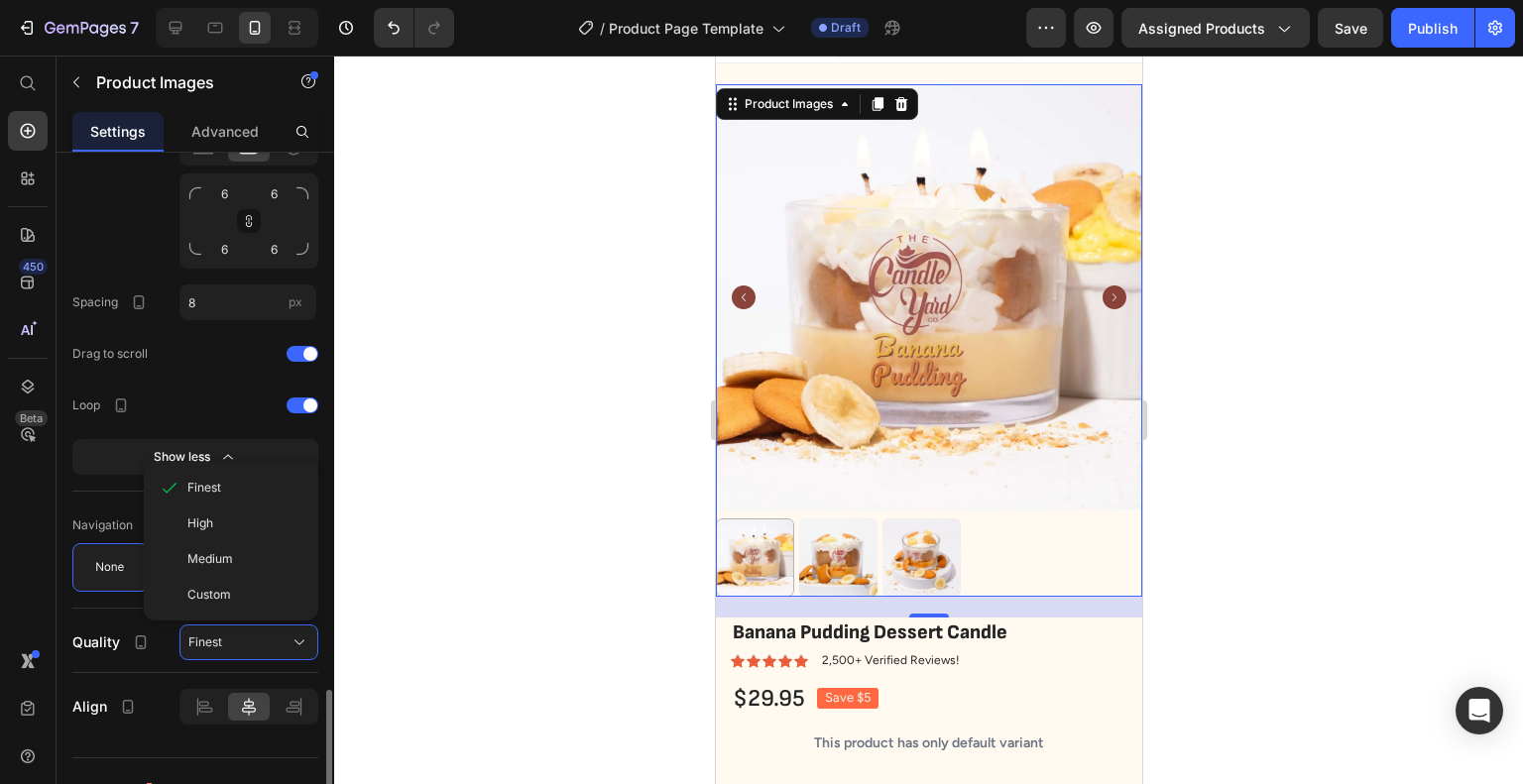 drag, startPoint x: 242, startPoint y: 522, endPoint x: 79, endPoint y: 663, distance: 215.52262 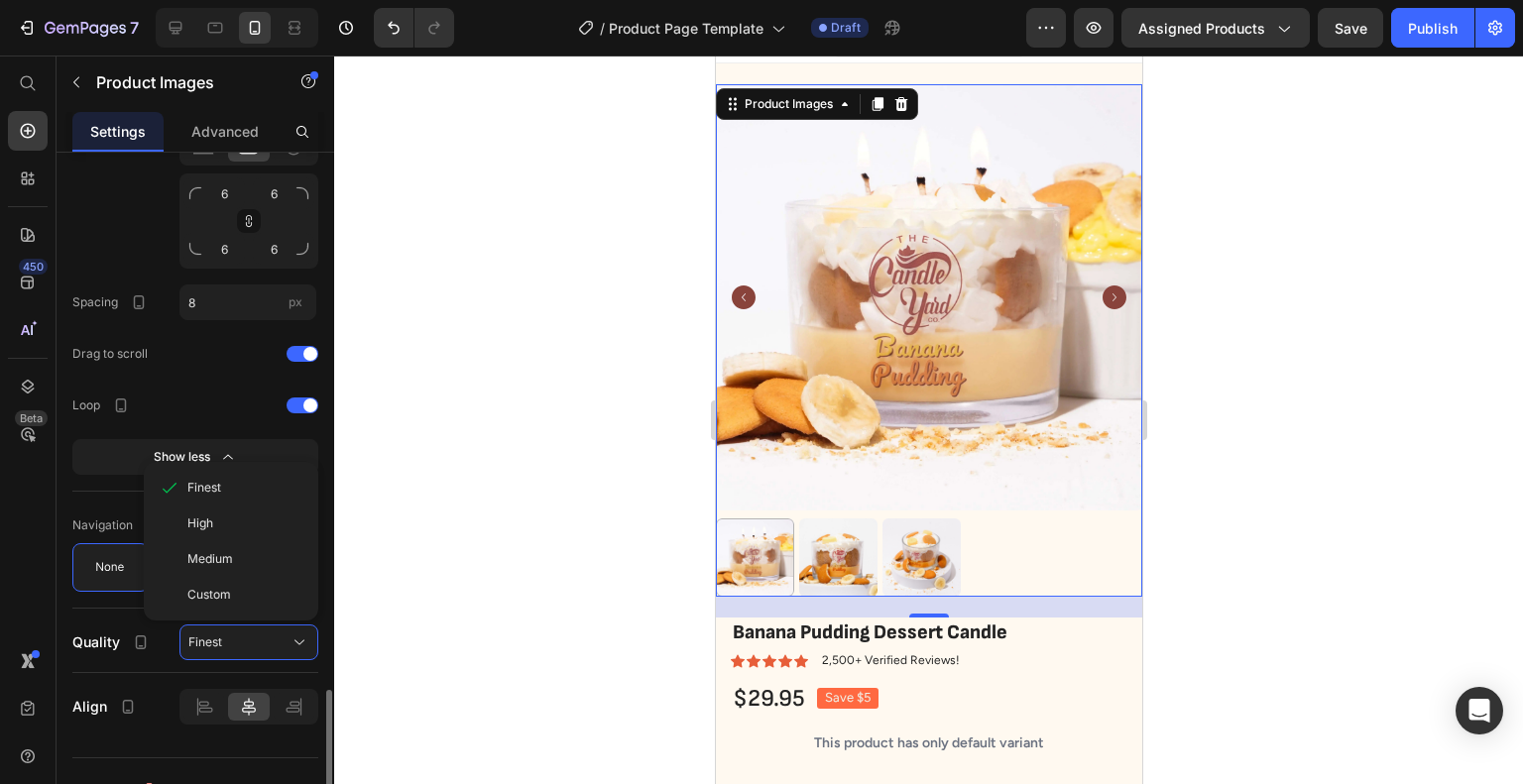 click on "Quality Finest Finest High Medium Custom" 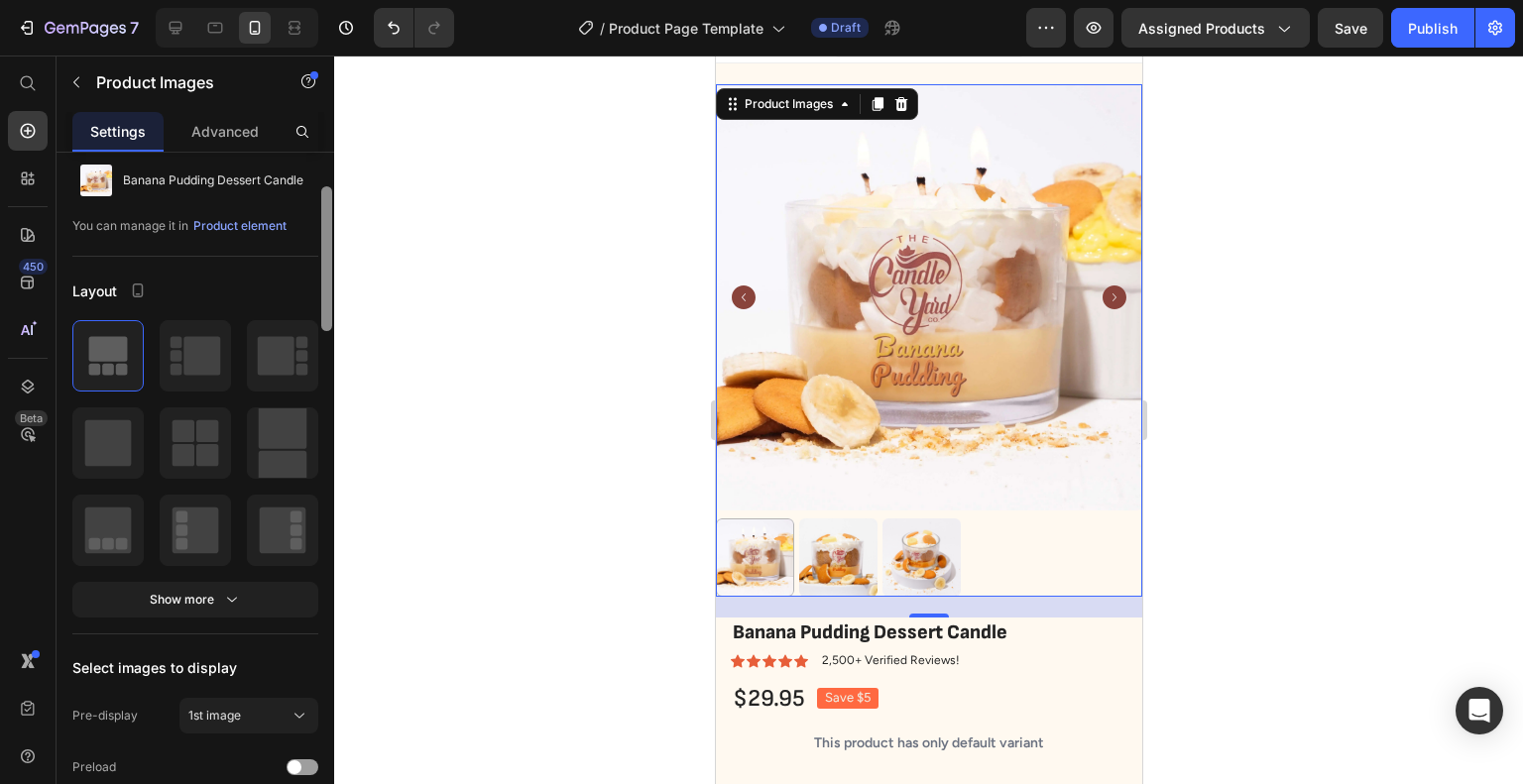 scroll, scrollTop: 0, scrollLeft: 0, axis: both 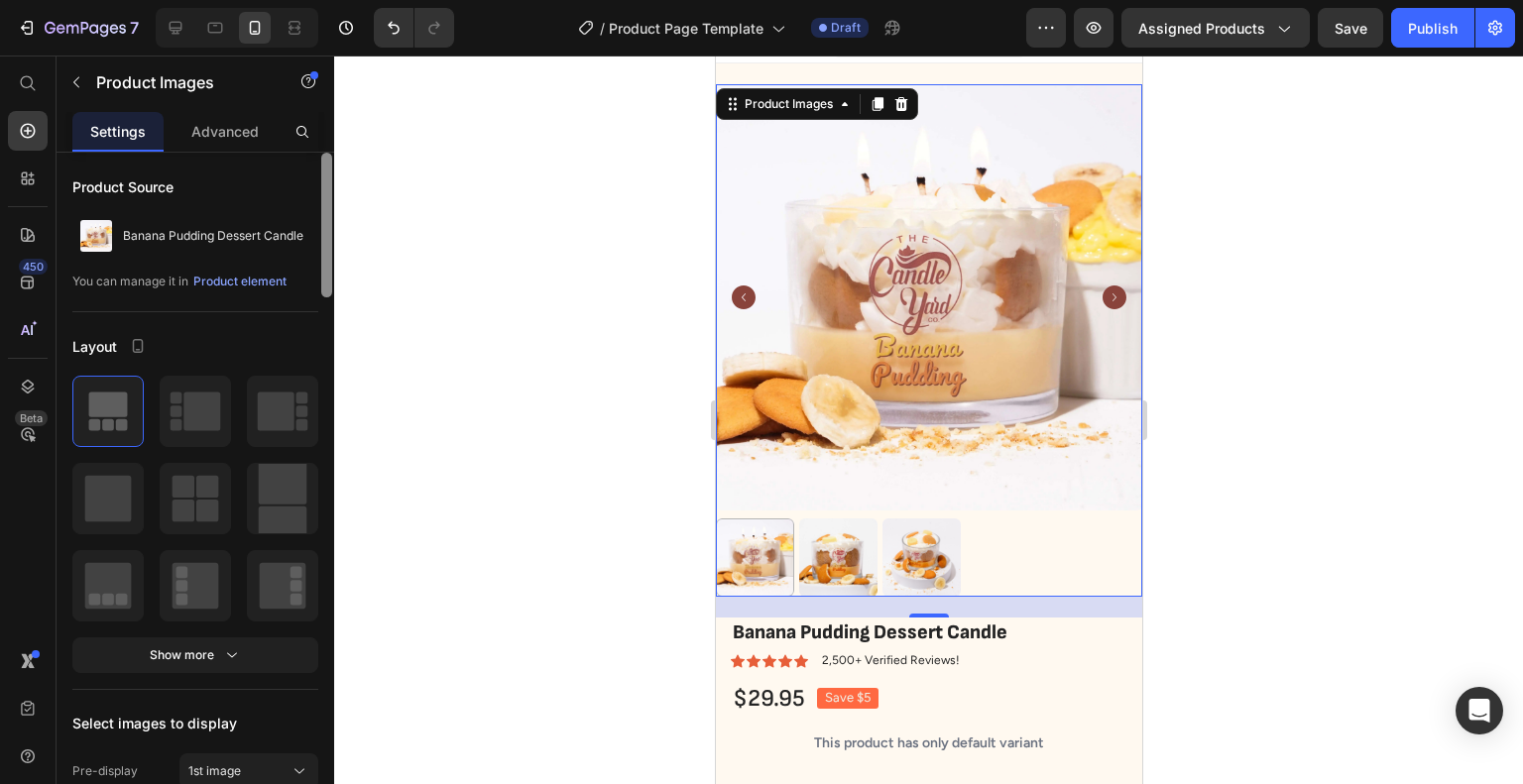 drag, startPoint x: 325, startPoint y: 709, endPoint x: 343, endPoint y: 153, distance: 556.2913 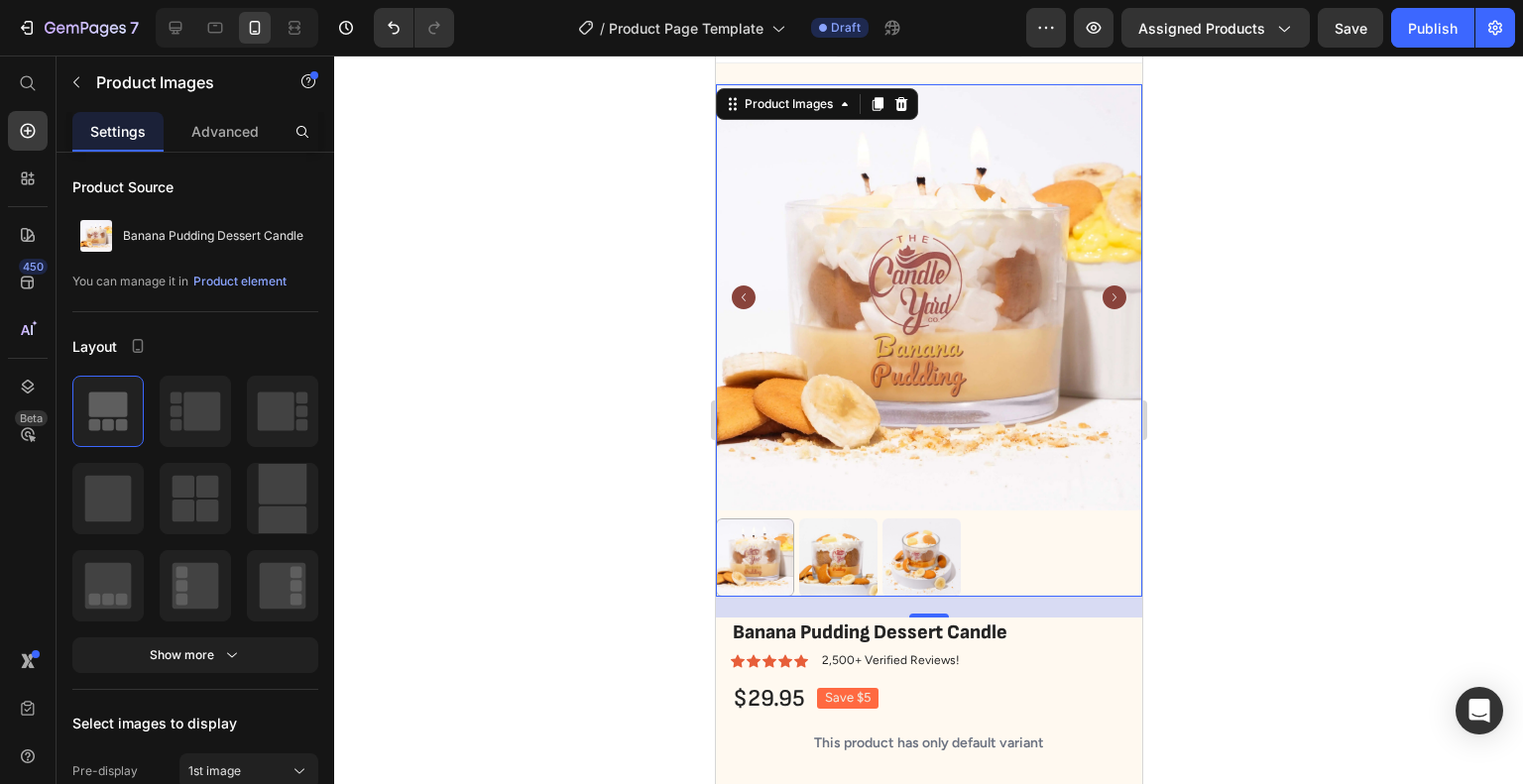 drag, startPoint x: 1297, startPoint y: 181, endPoint x: 1273, endPoint y: 183, distance: 24.083189 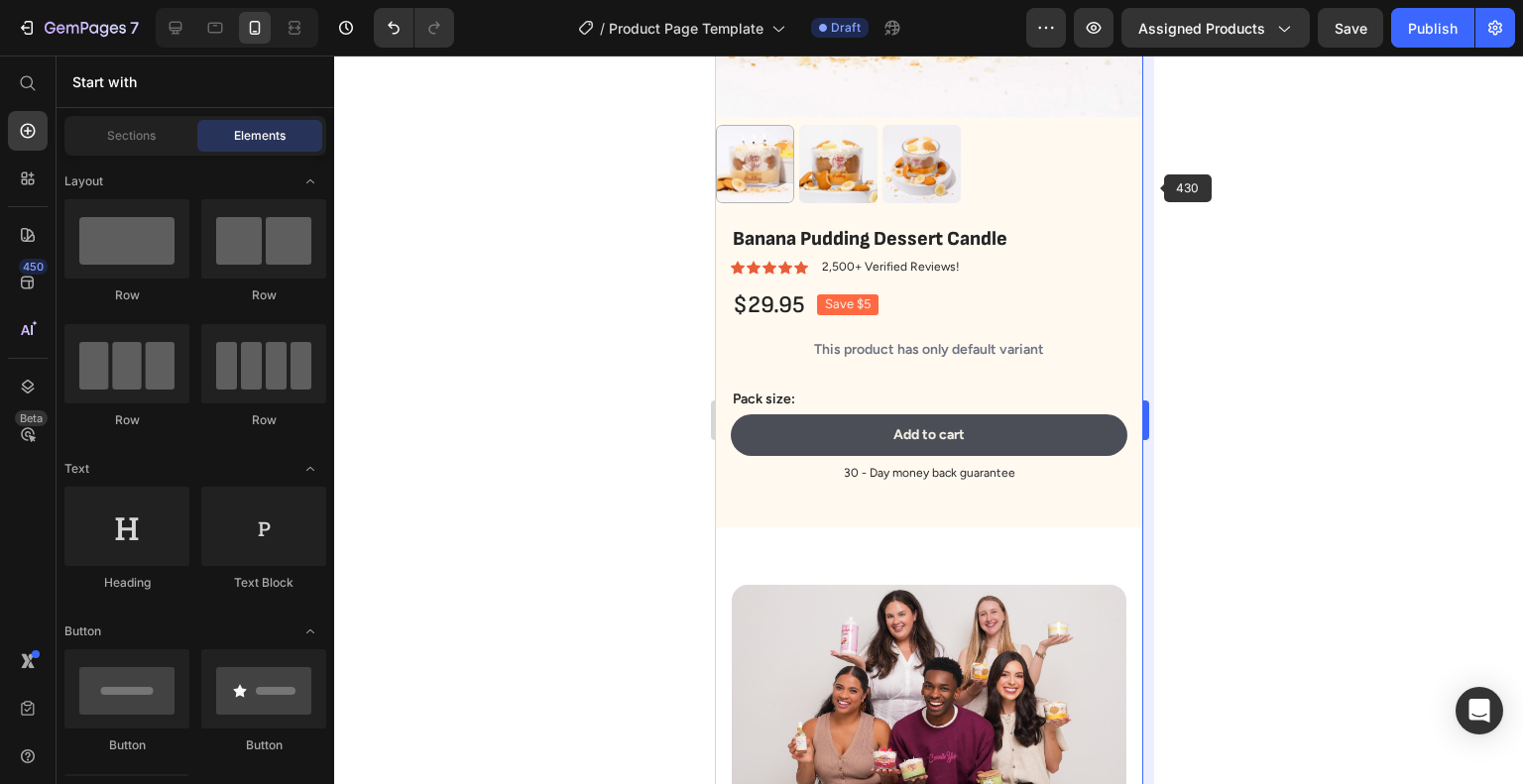 scroll, scrollTop: 436, scrollLeft: 0, axis: vertical 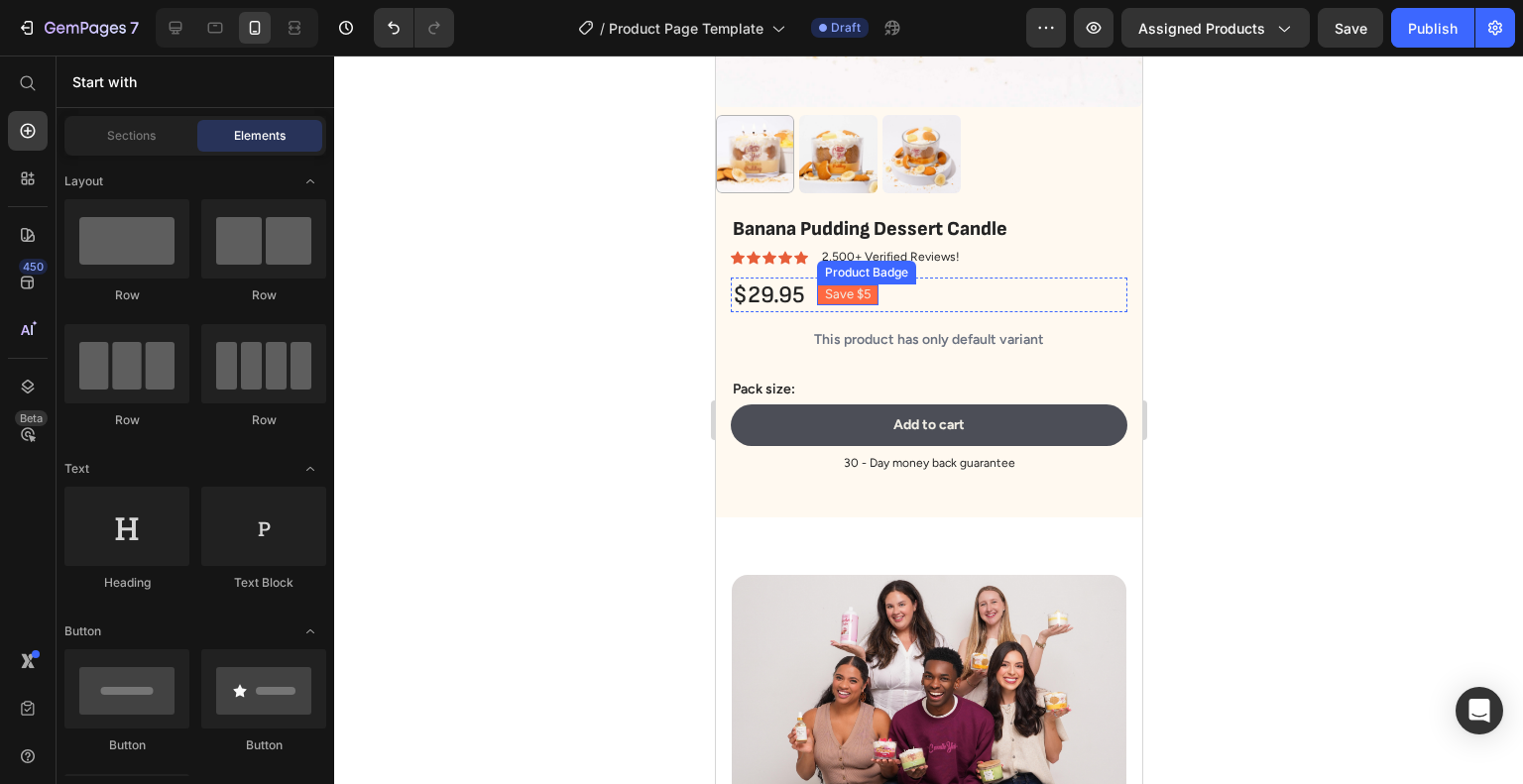 click on "Save $5" at bounding box center [847, 294] 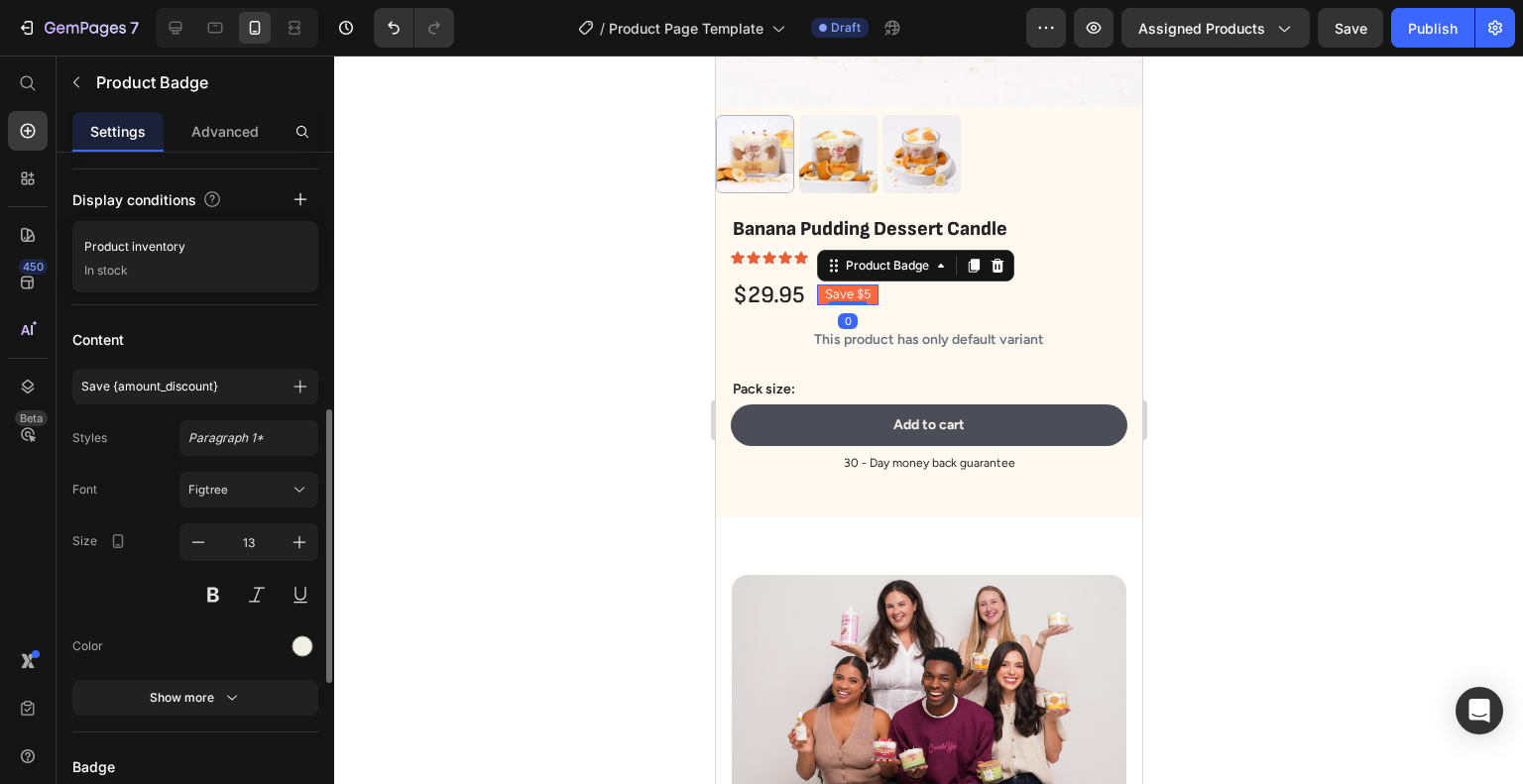 scroll, scrollTop: 396, scrollLeft: 0, axis: vertical 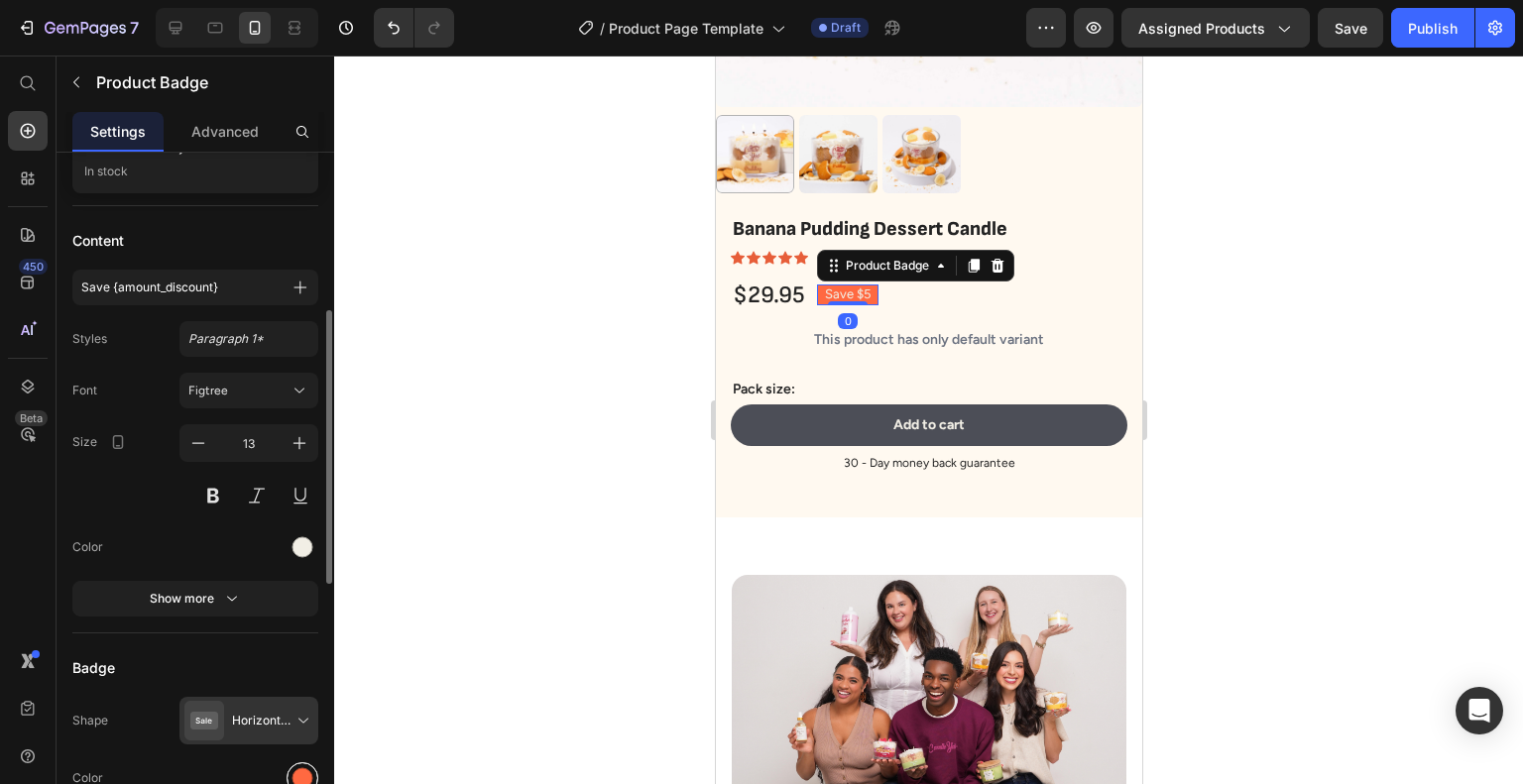 click at bounding box center (302, 778) 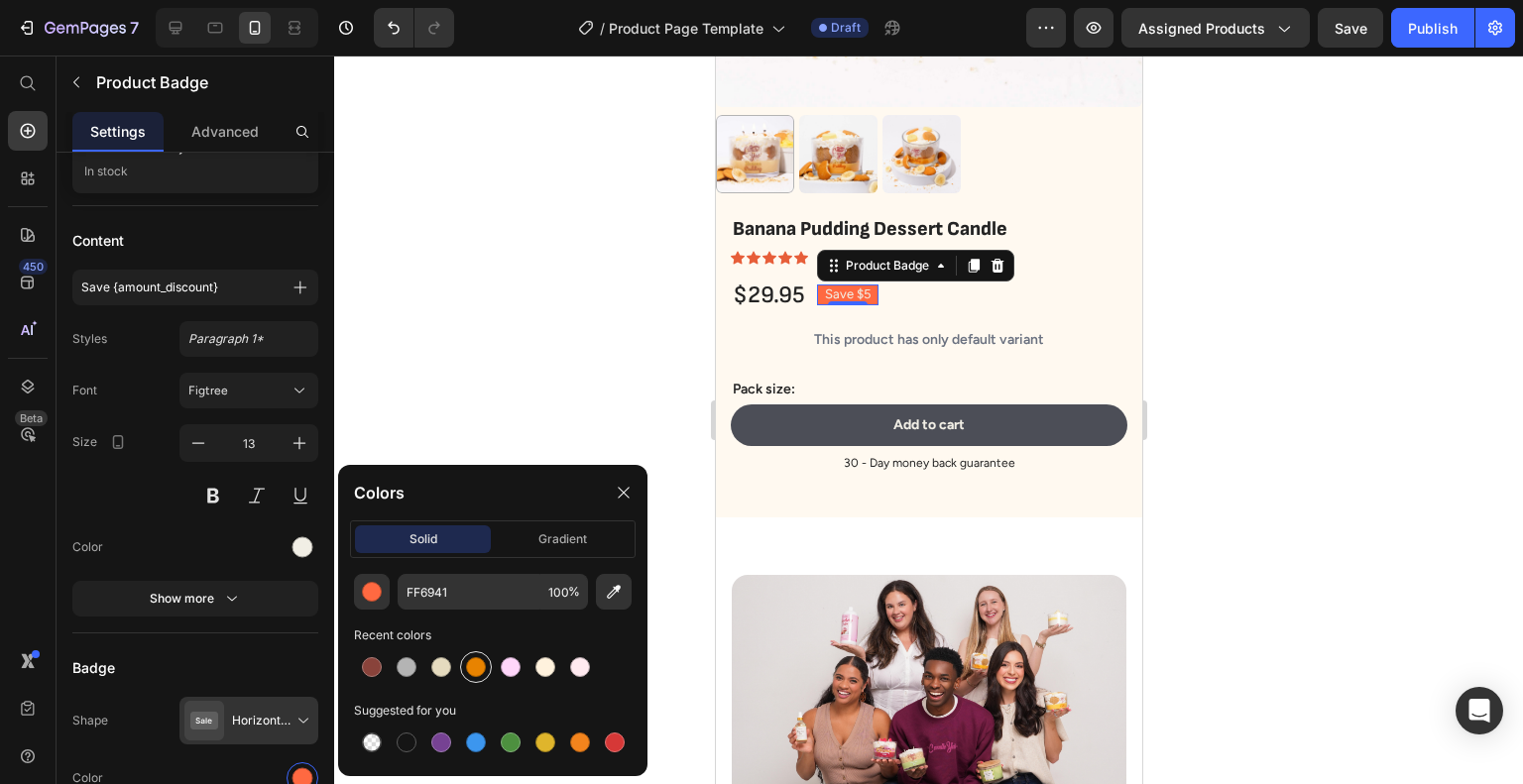click at bounding box center (476, 667) 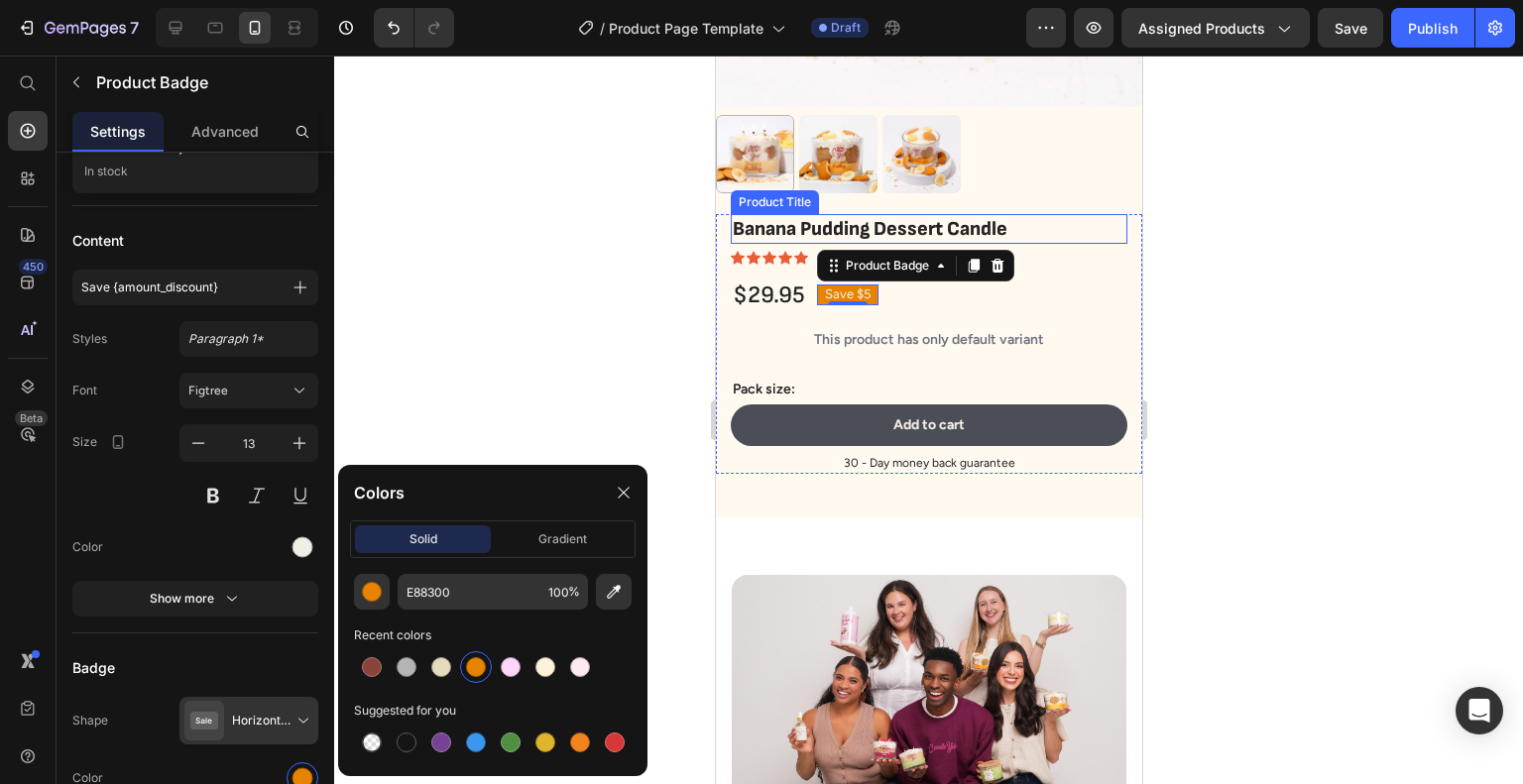 click on "Banana Pudding Dessert Candle" at bounding box center (928, 229) 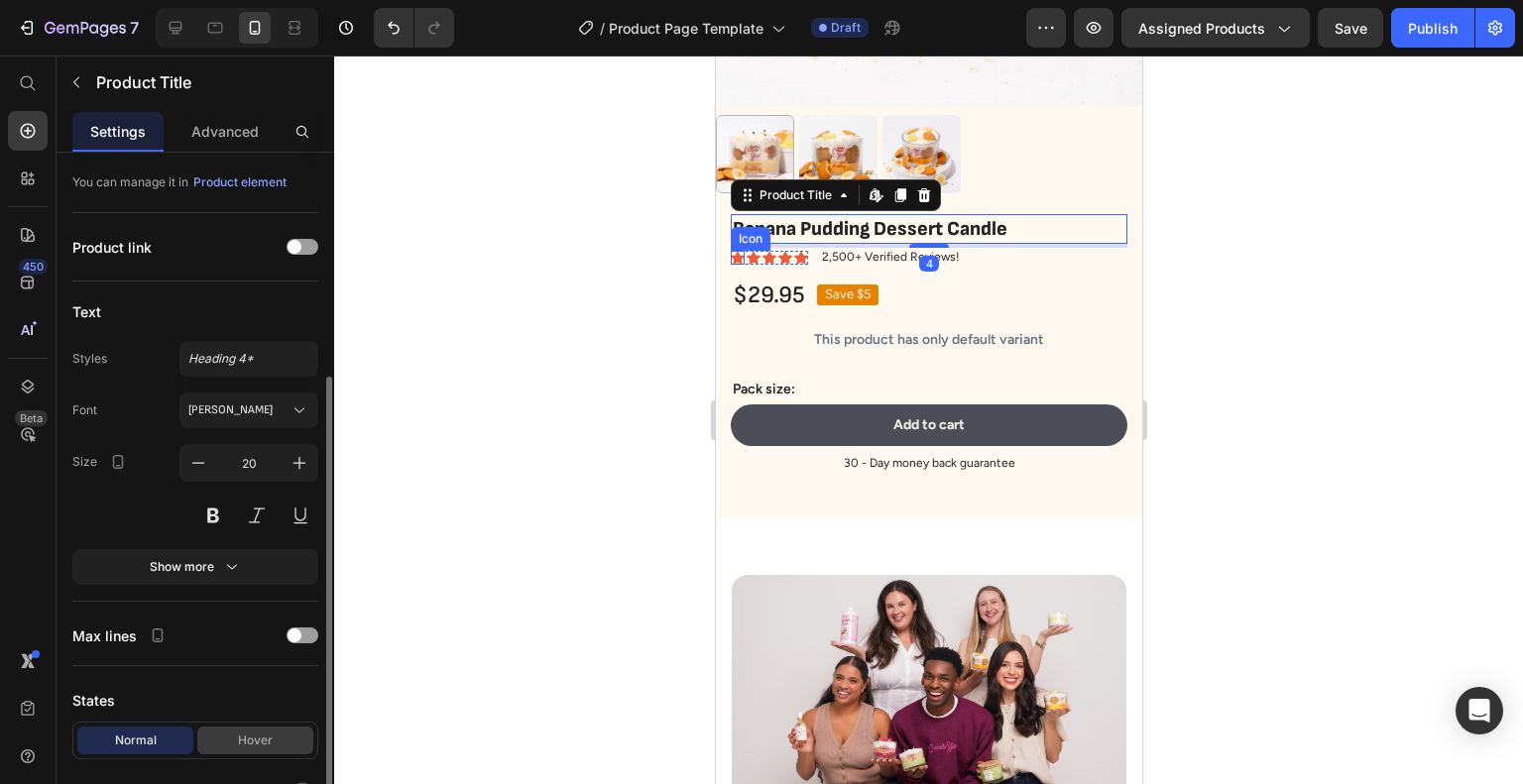 scroll, scrollTop: 198, scrollLeft: 0, axis: vertical 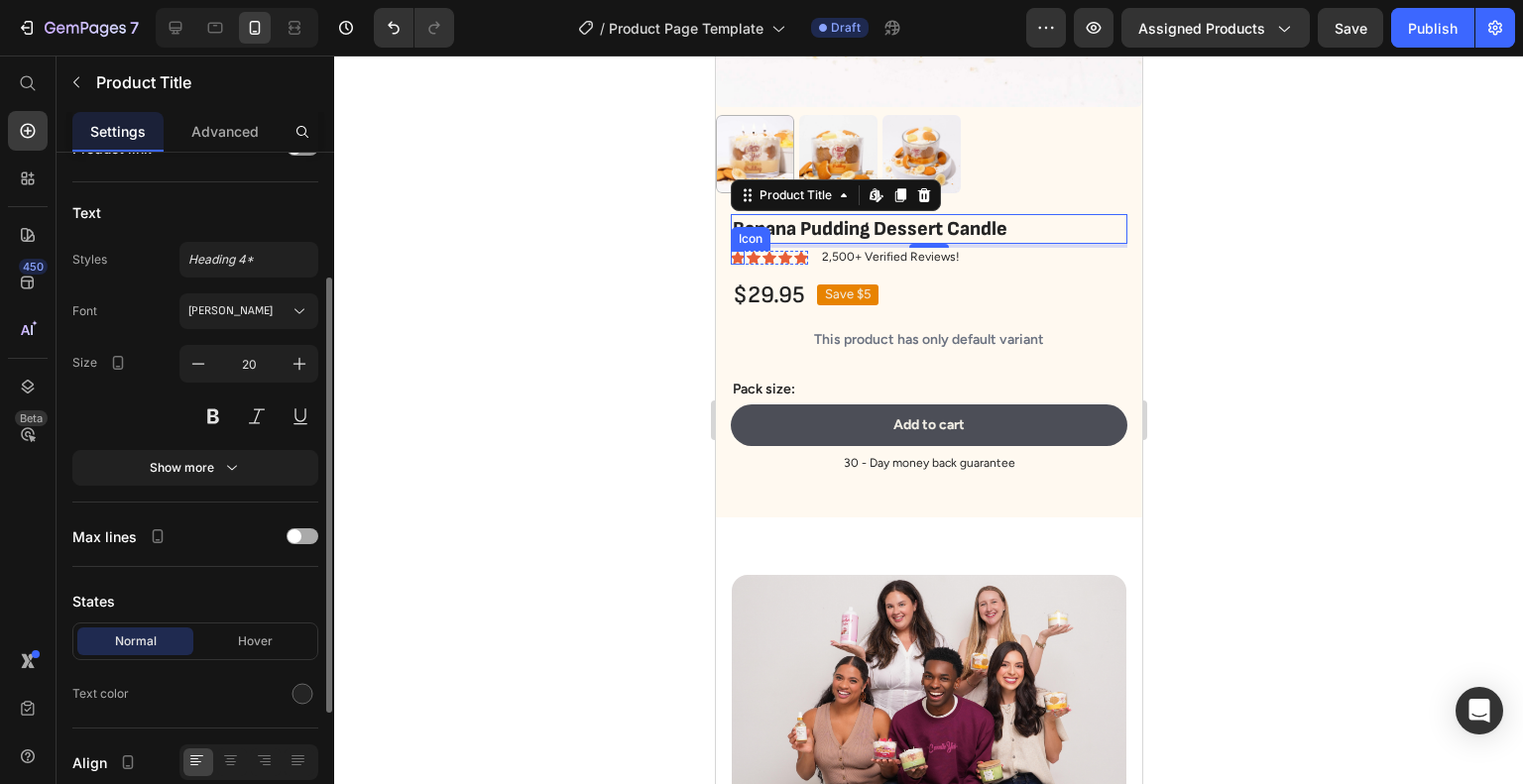 click at bounding box center [302, 536] 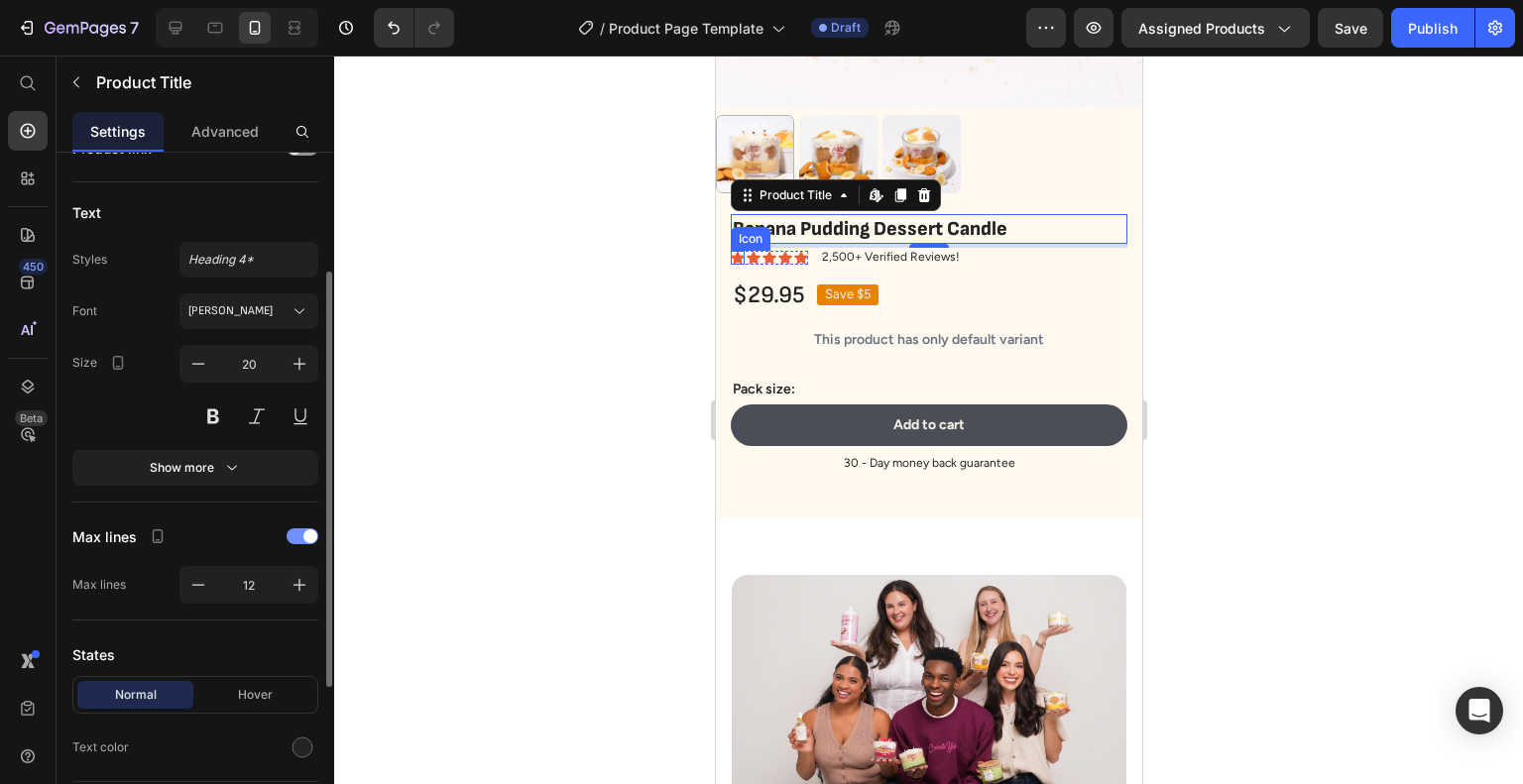 click at bounding box center [302, 536] 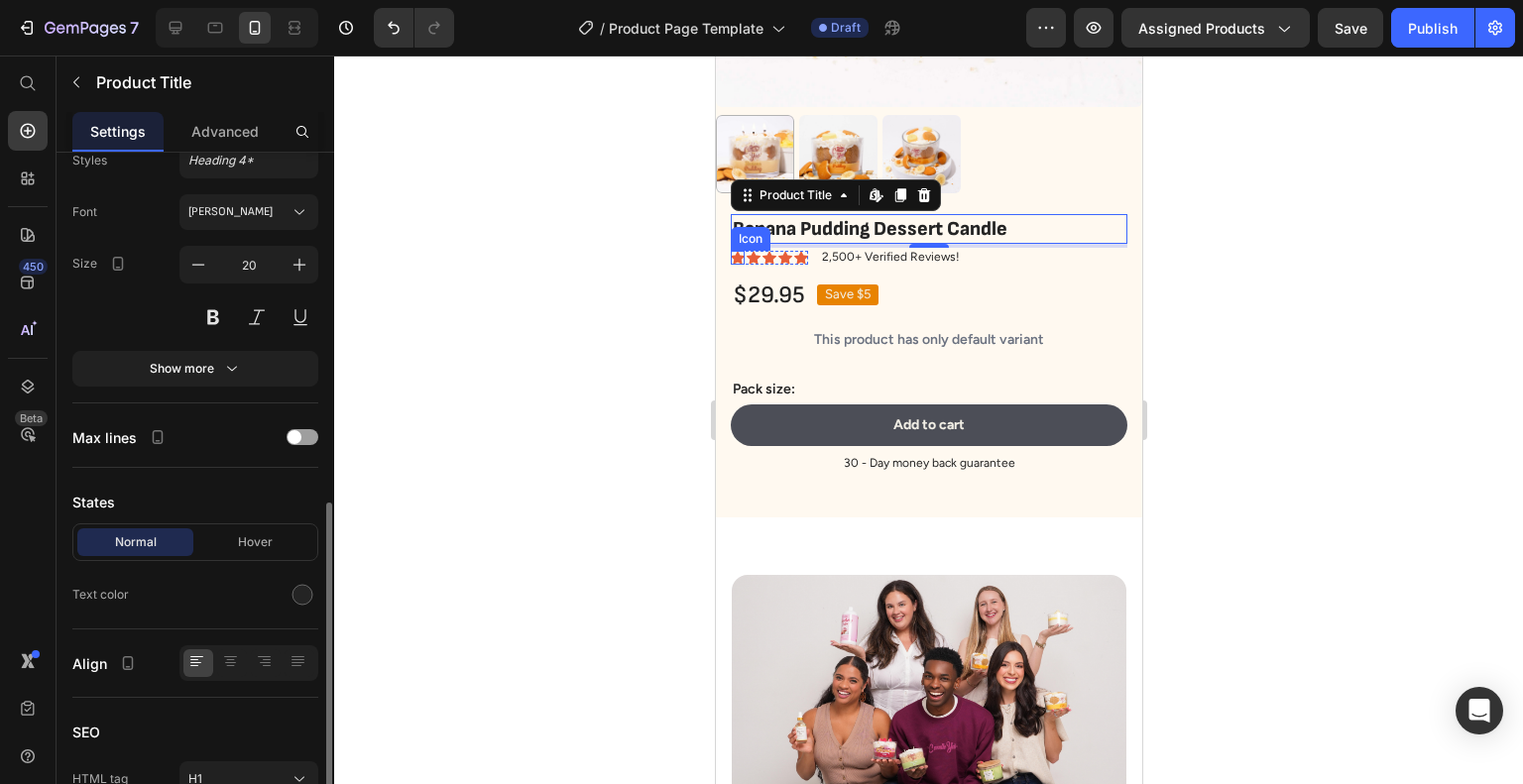 scroll, scrollTop: 397, scrollLeft: 0, axis: vertical 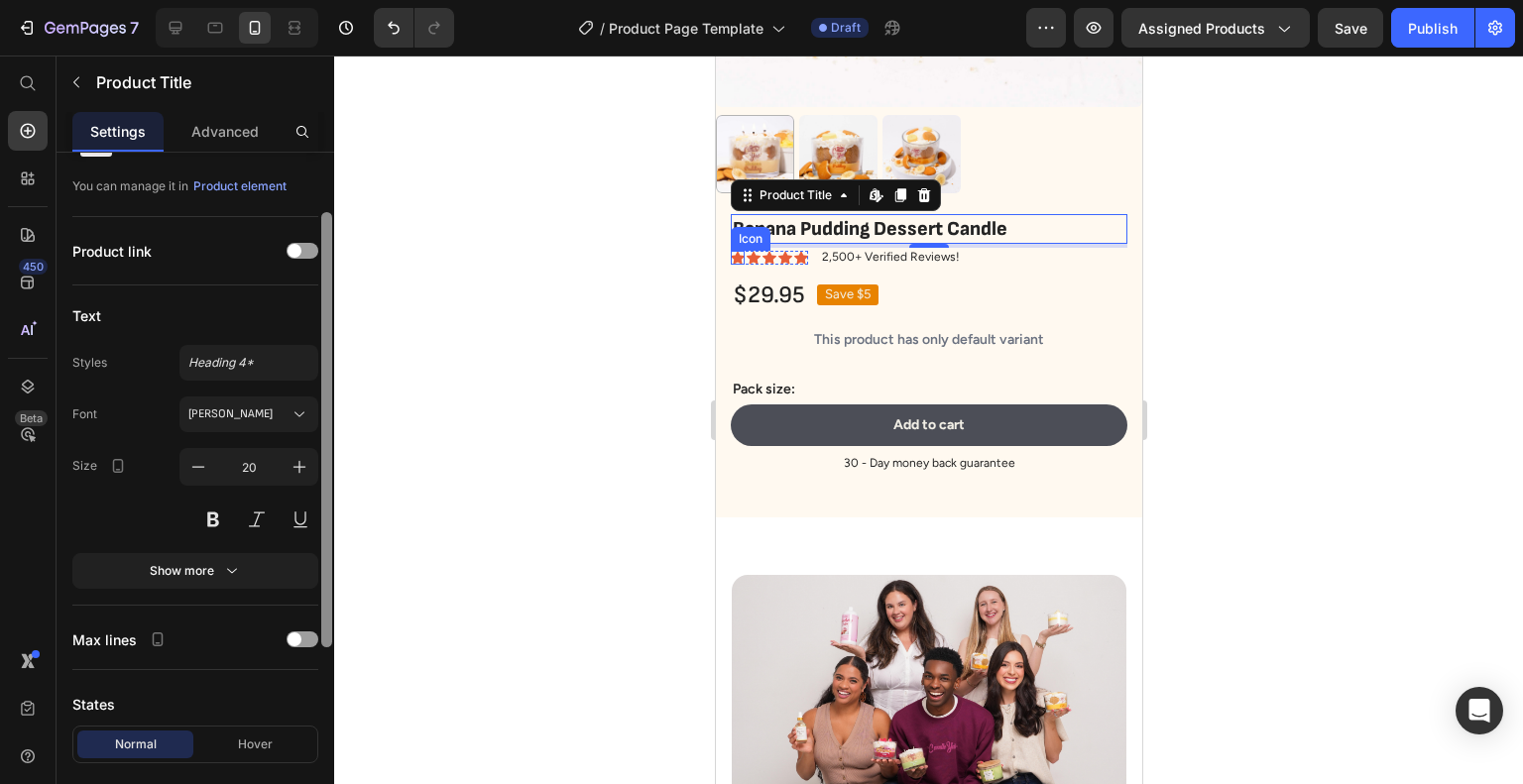 drag, startPoint x: 322, startPoint y: 443, endPoint x: 332, endPoint y: 251, distance: 192.26024 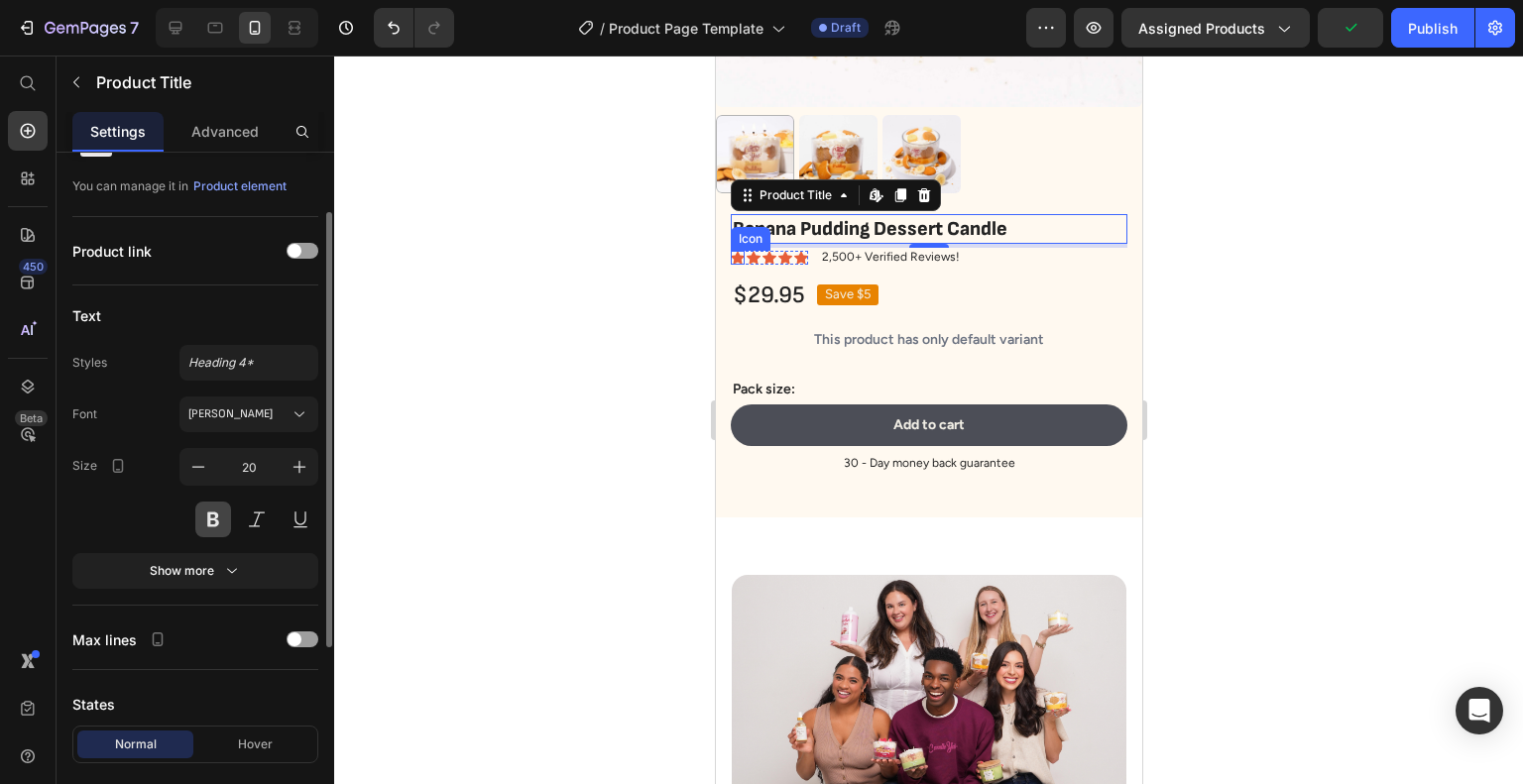 click at bounding box center (213, 519) 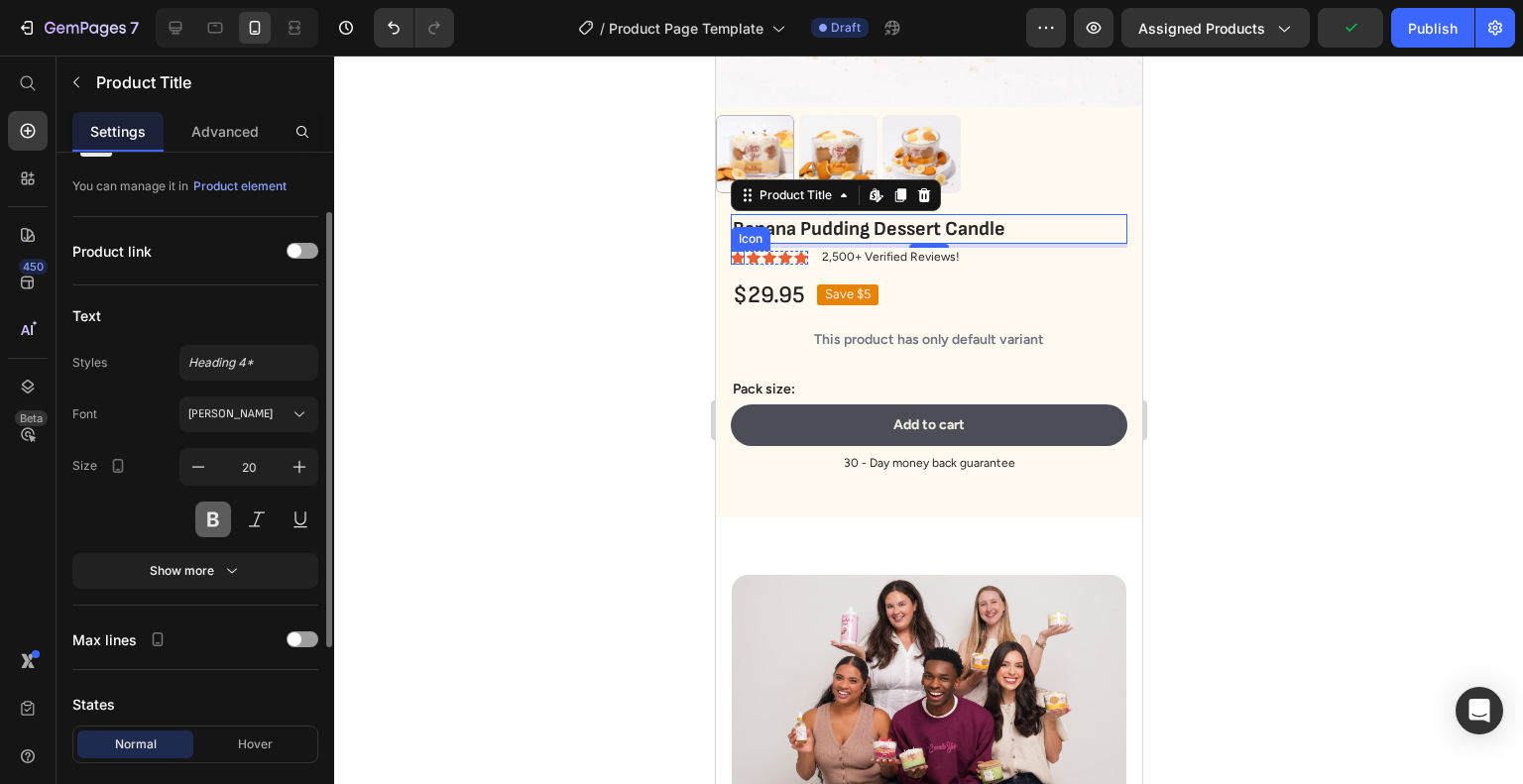click at bounding box center [213, 519] 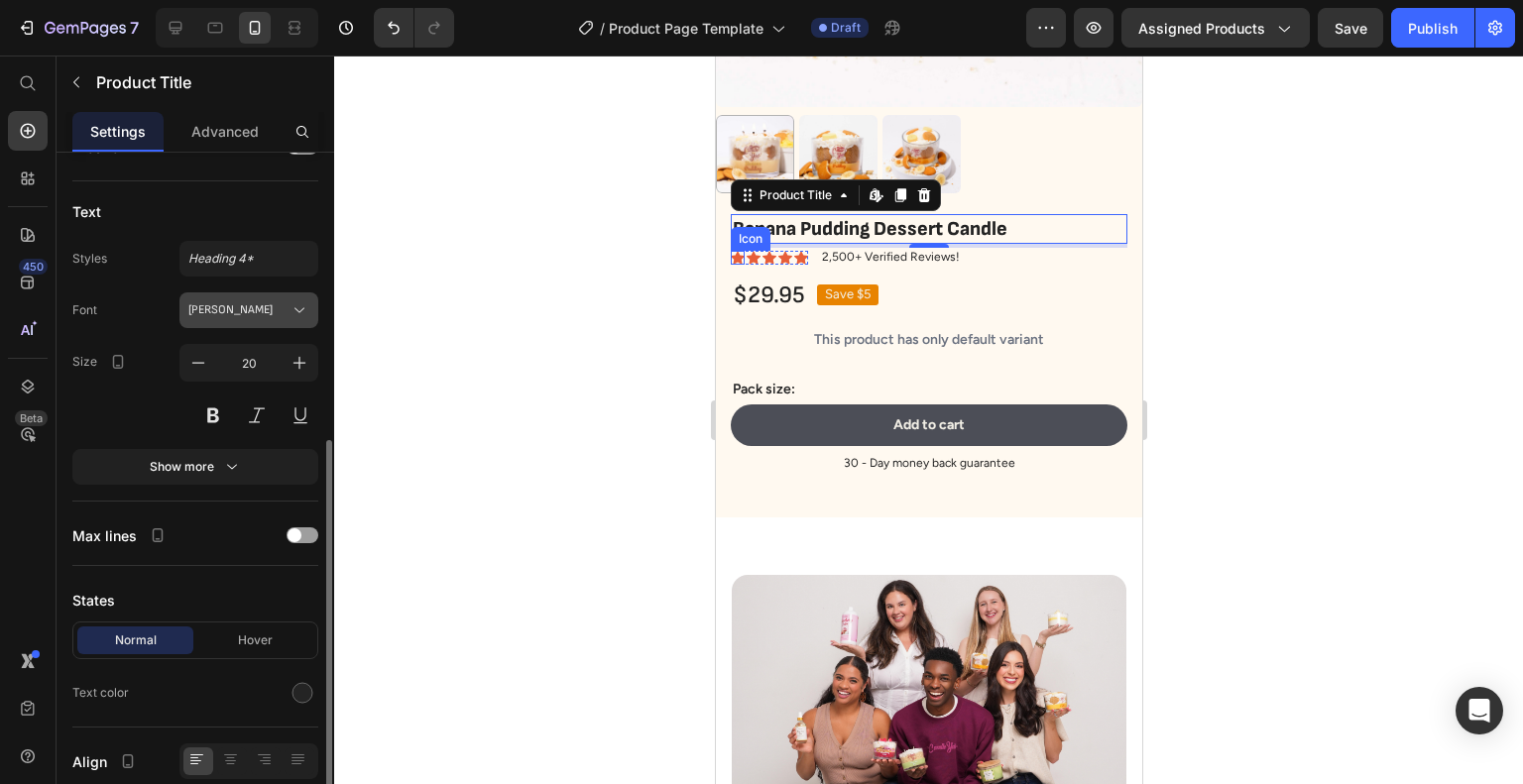 scroll, scrollTop: 298, scrollLeft: 0, axis: vertical 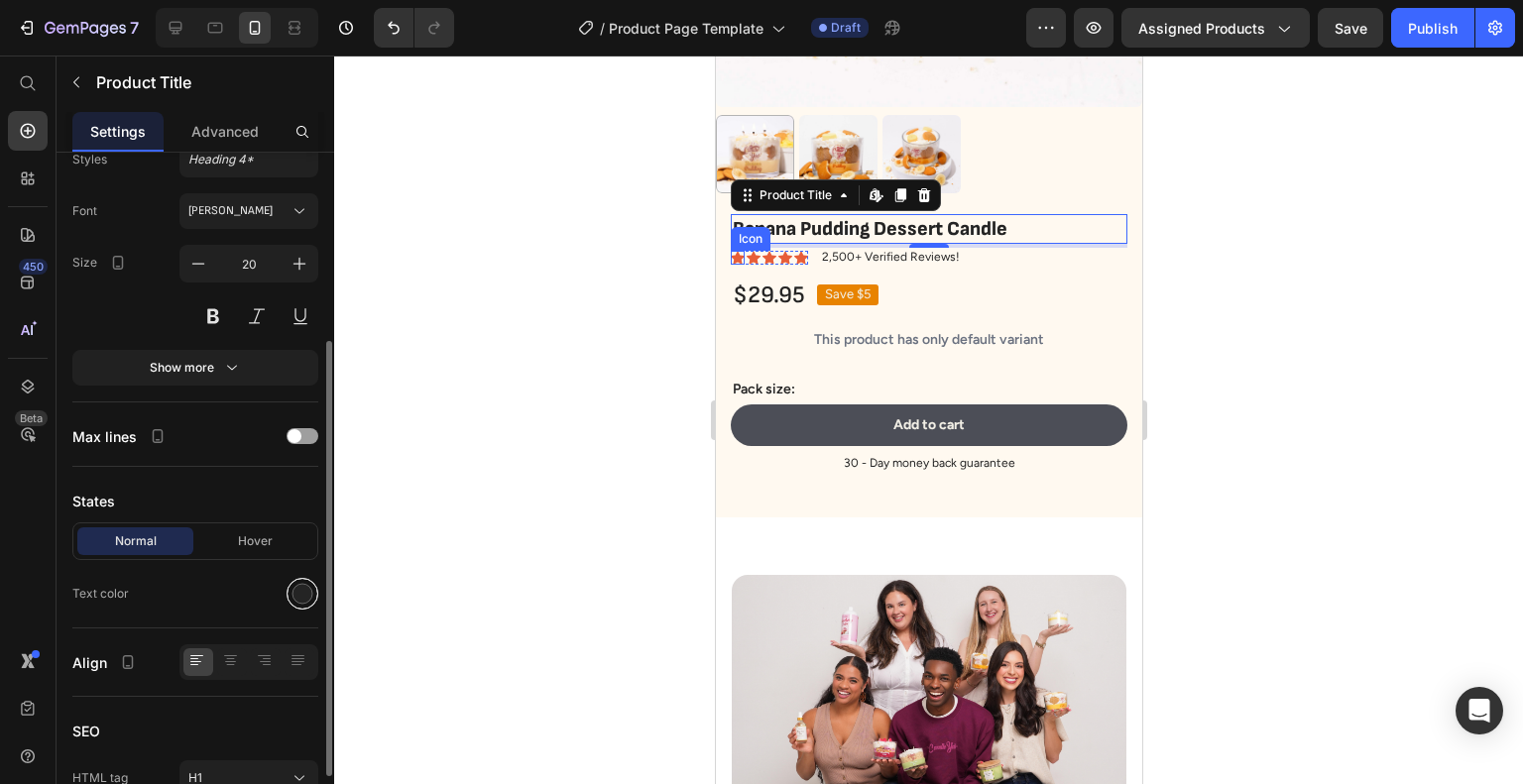 drag, startPoint x: 282, startPoint y: 596, endPoint x: 296, endPoint y: 592, distance: 14.56022 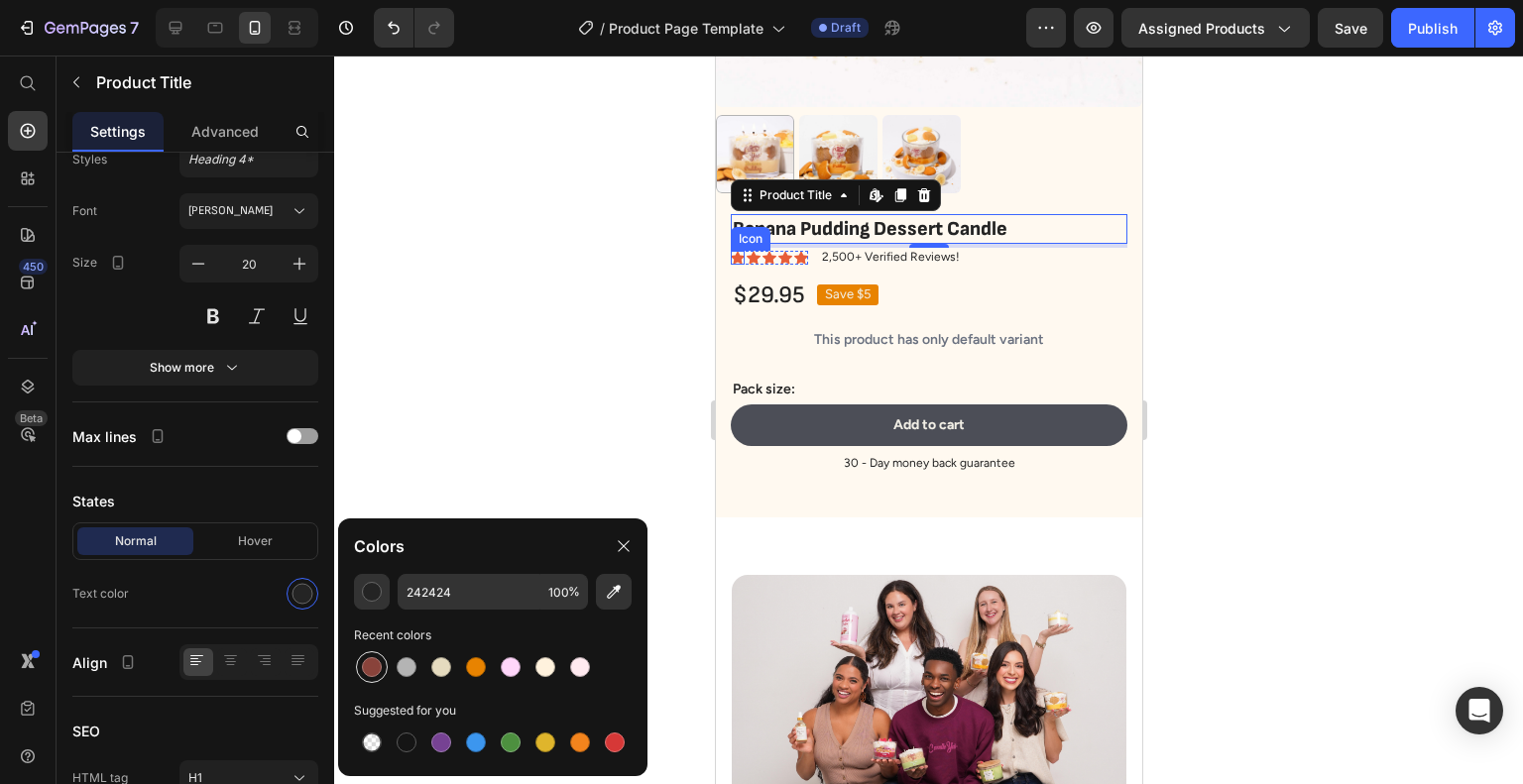 click at bounding box center (372, 667) 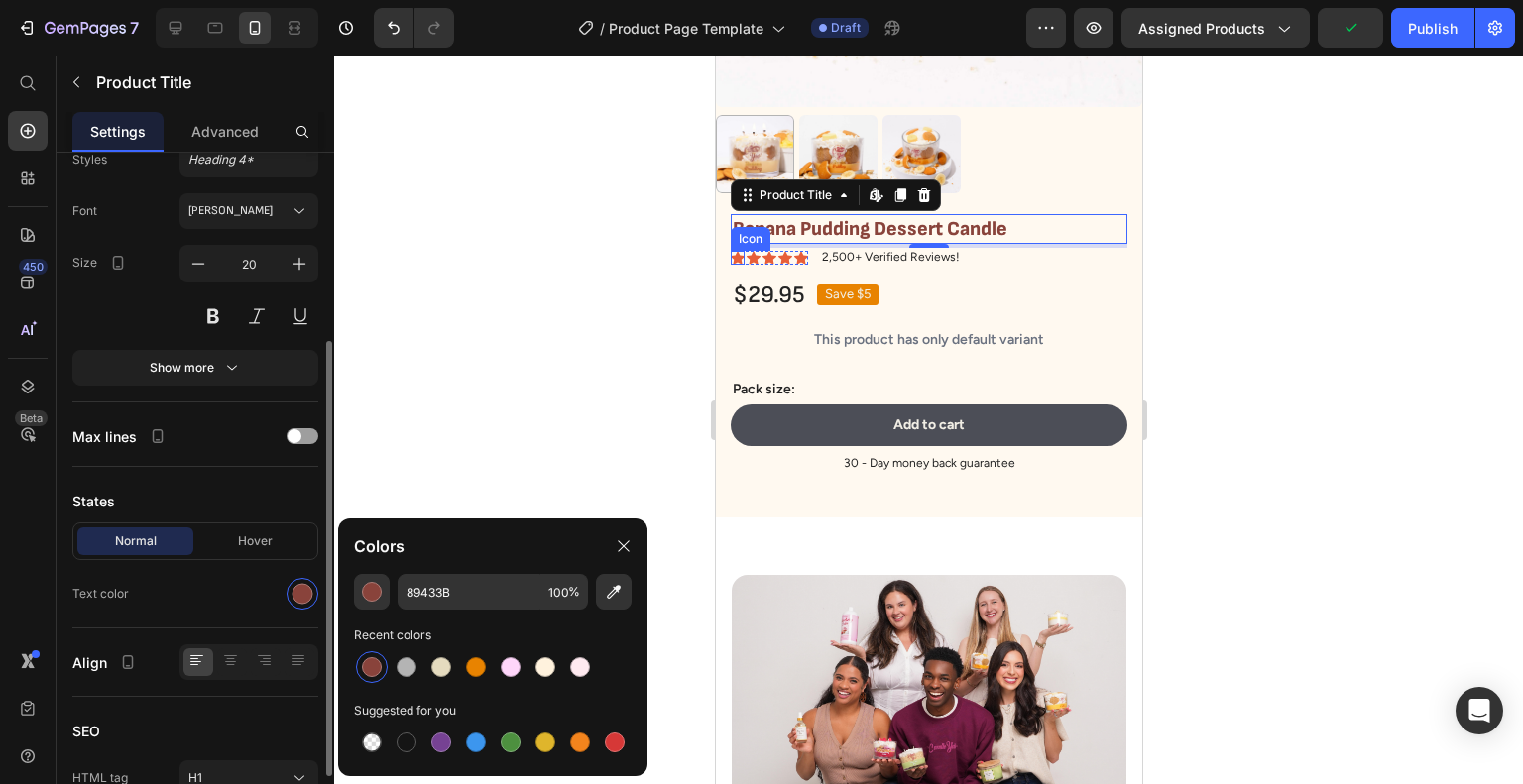 click on "Text color" 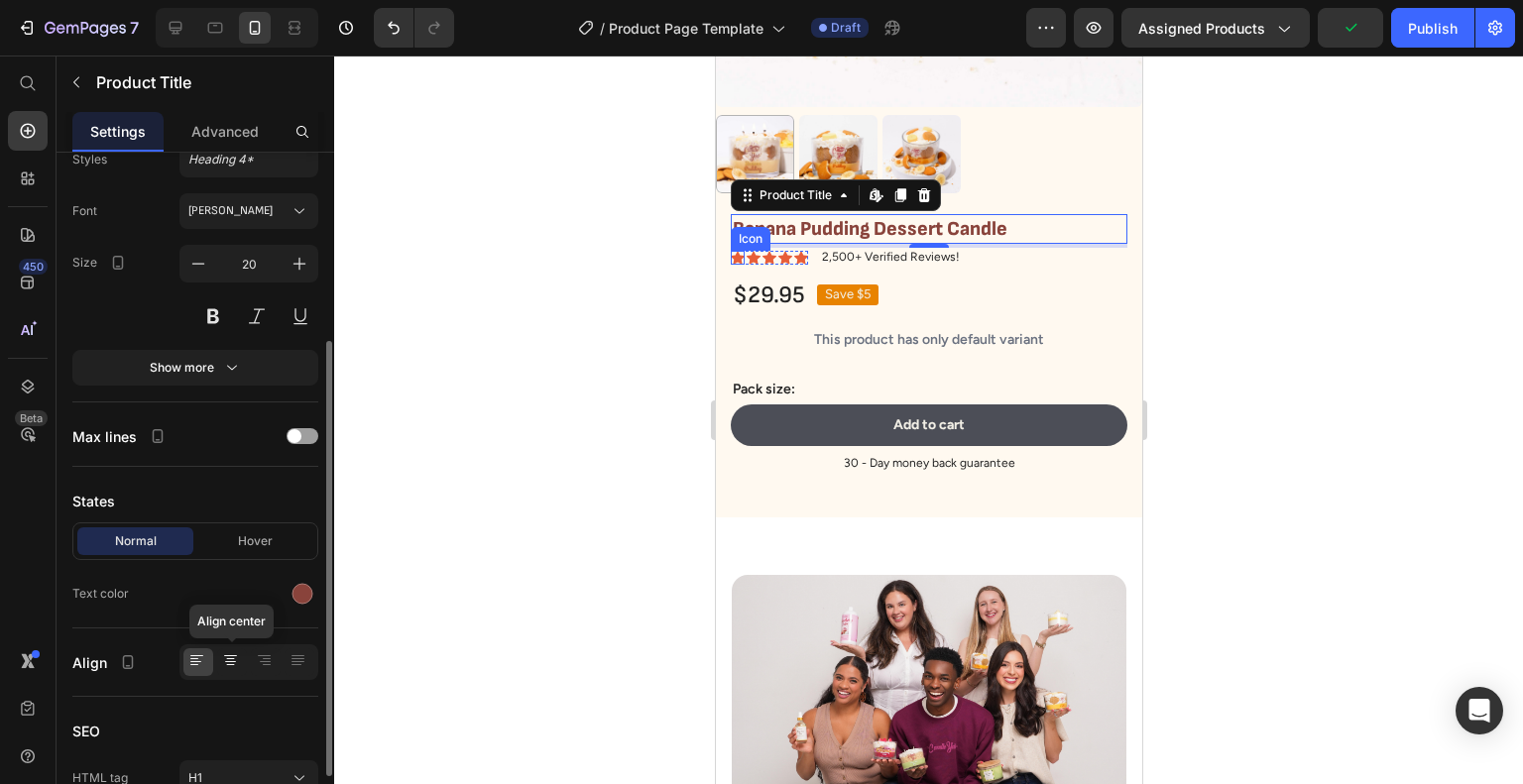 click 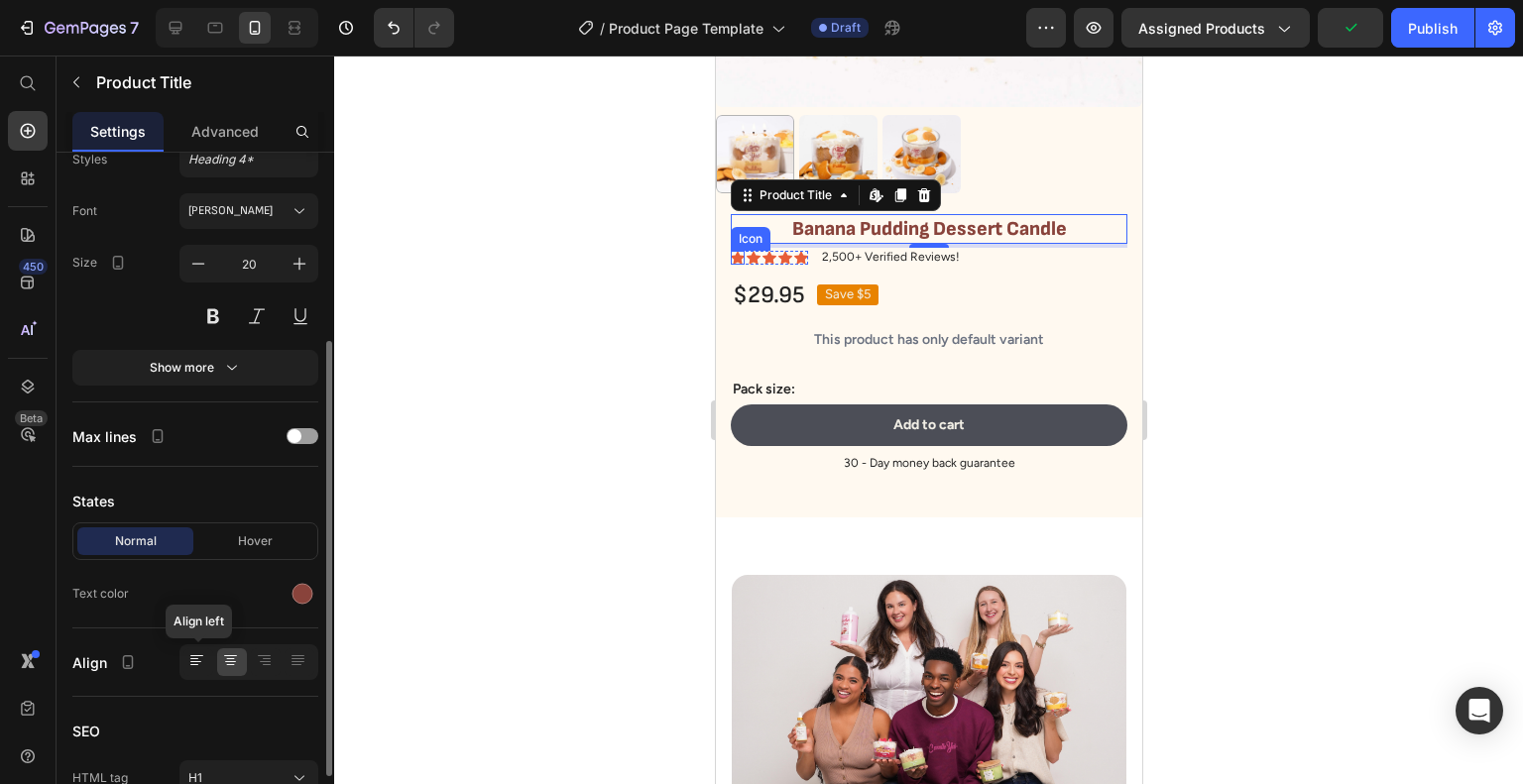 click 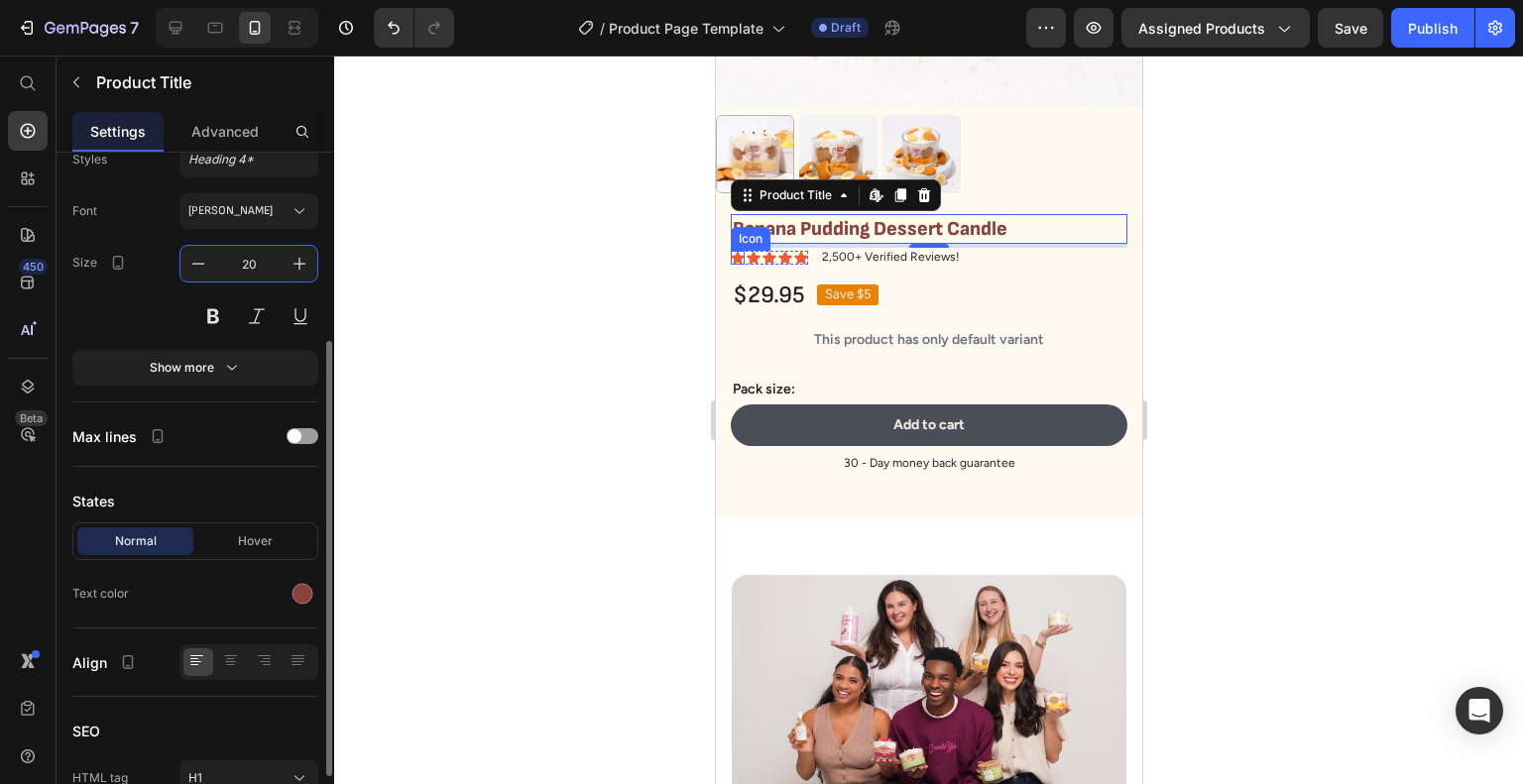 click on "20" at bounding box center (249, 264) 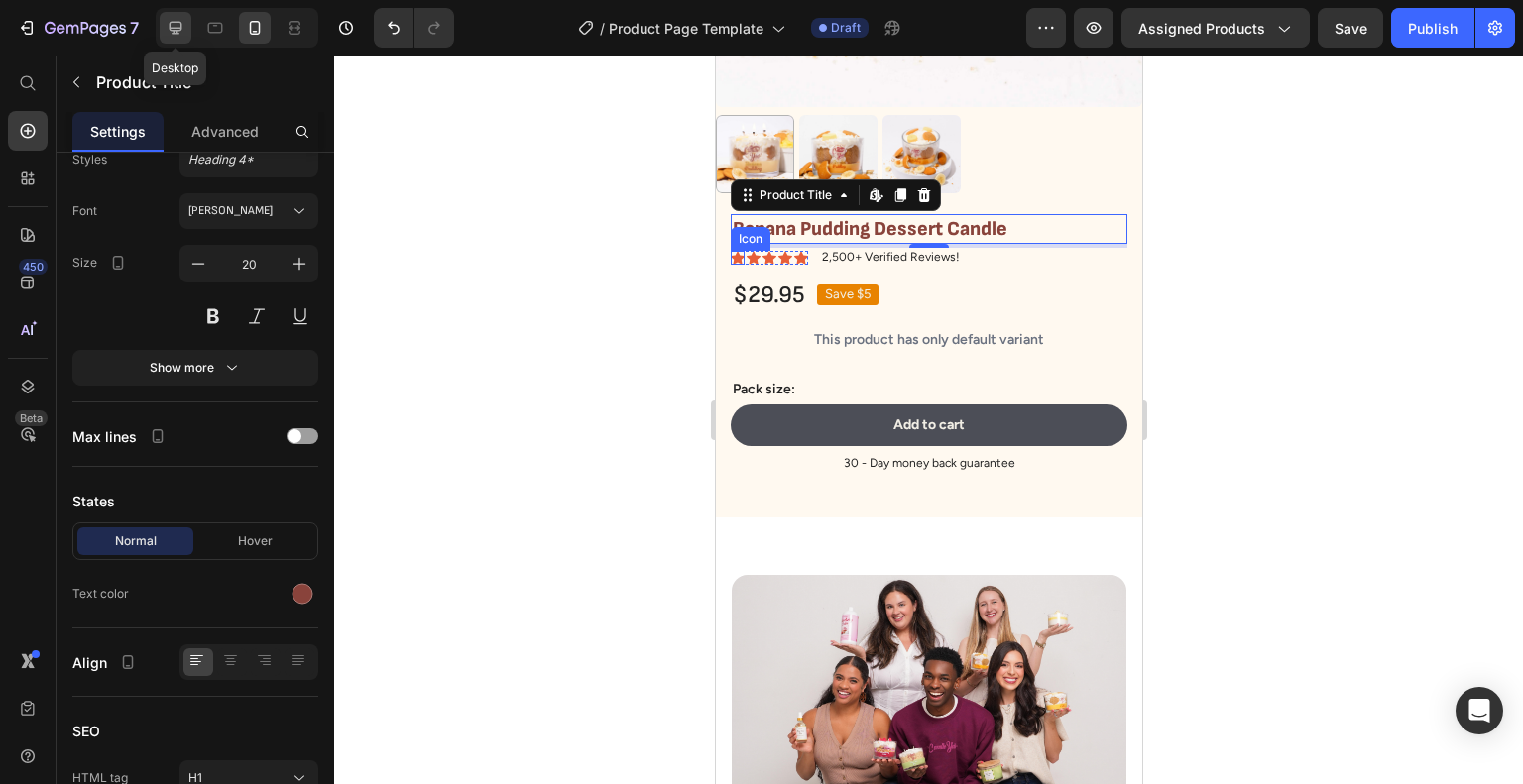 click 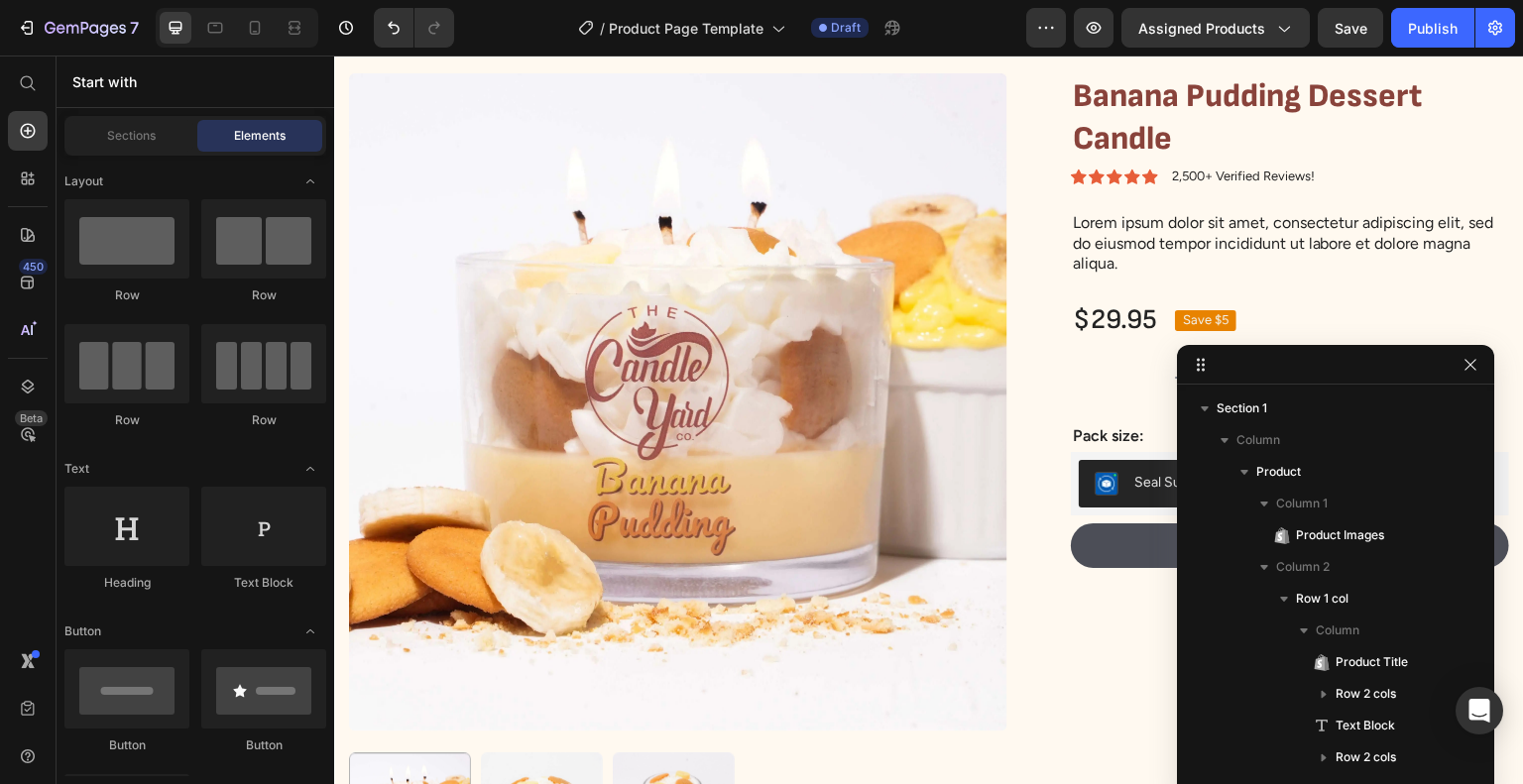 scroll, scrollTop: 97, scrollLeft: 0, axis: vertical 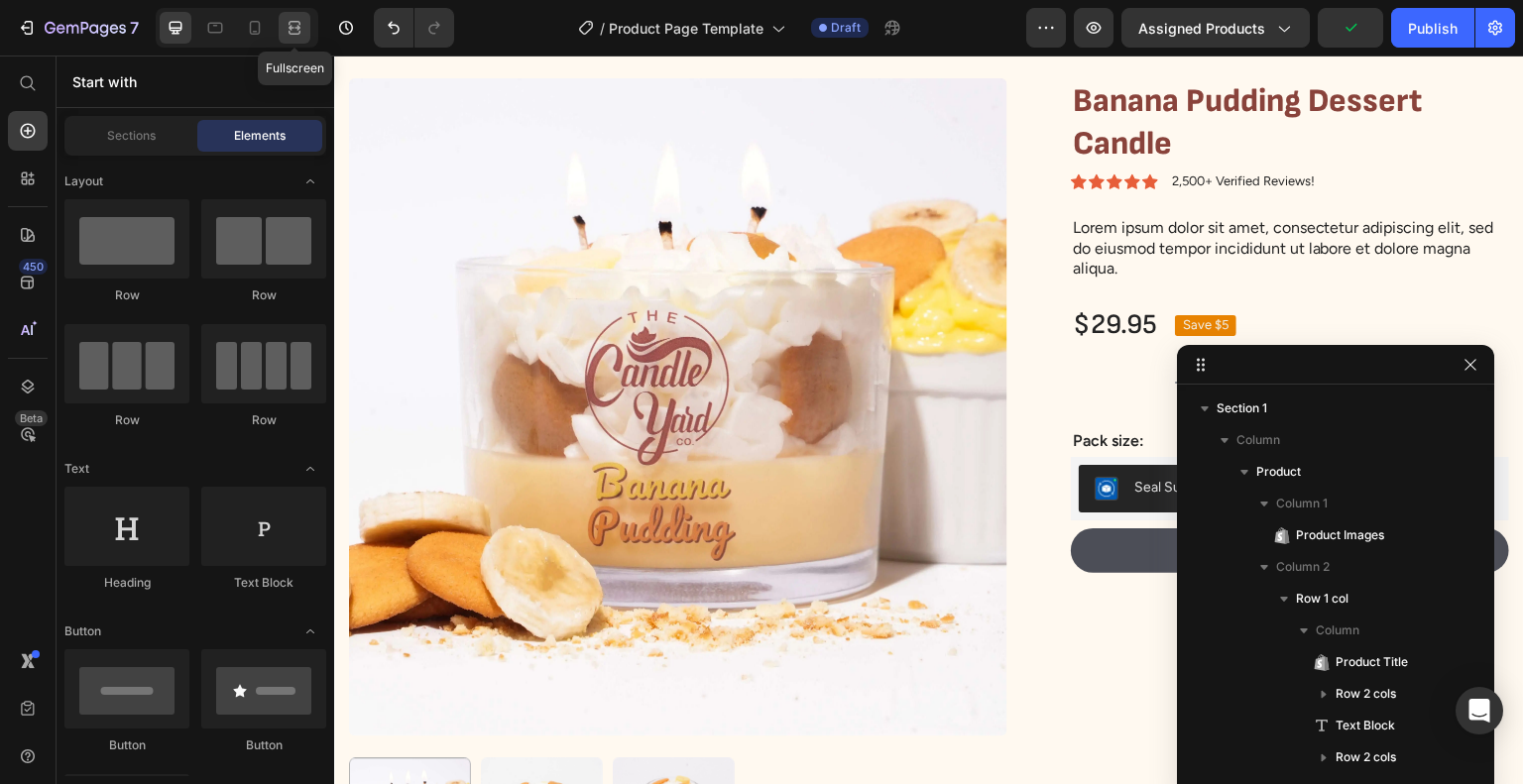 click 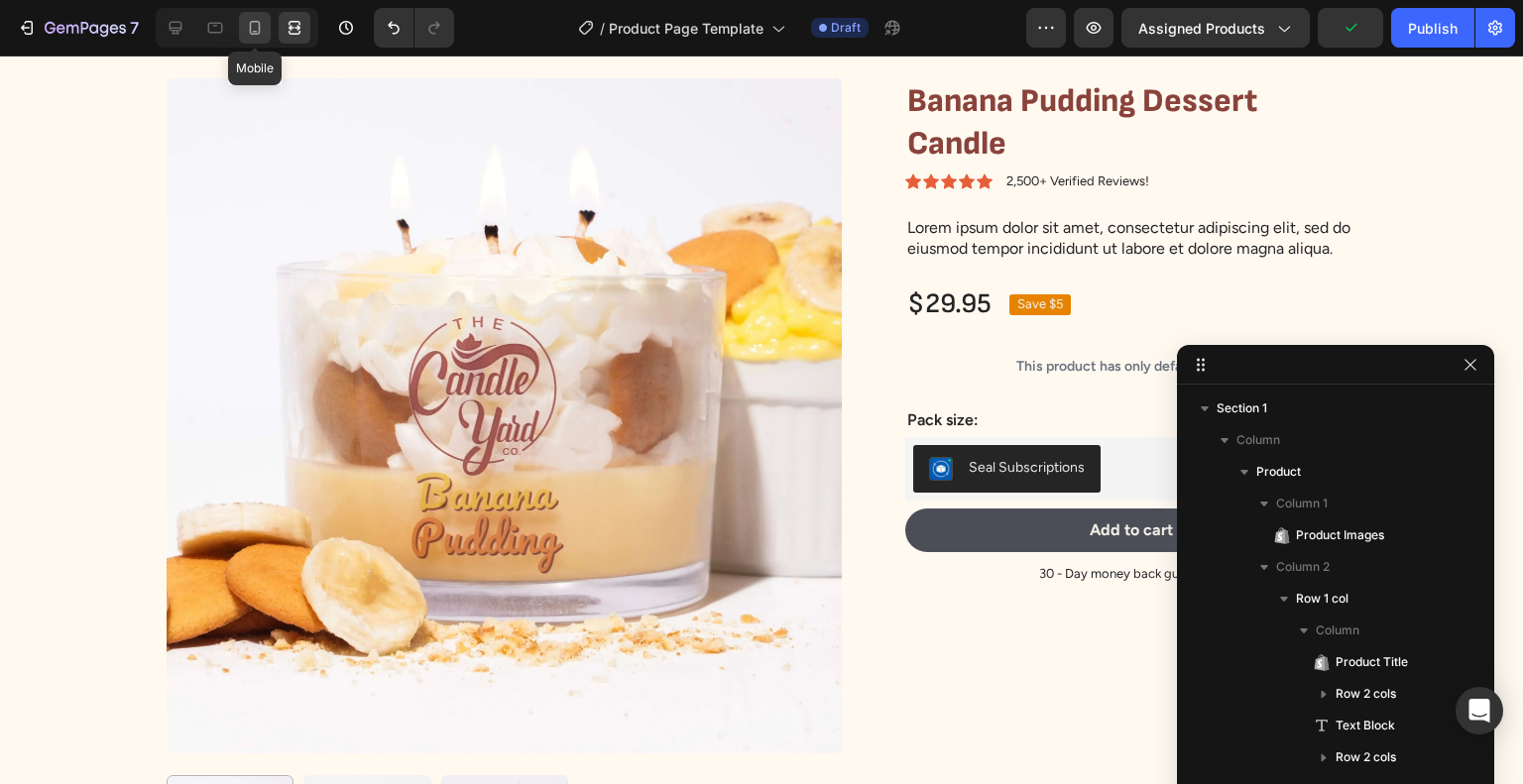 click 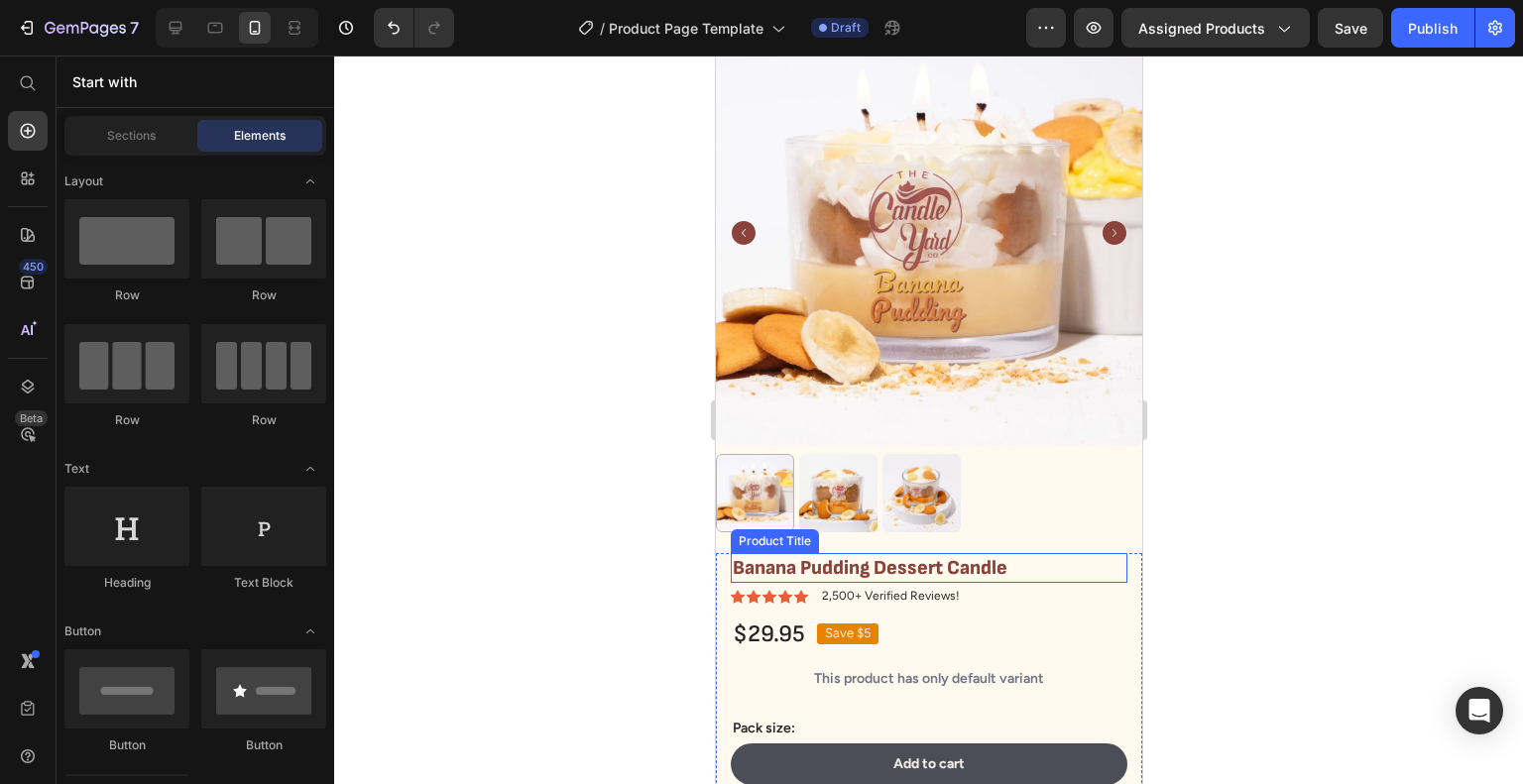 click on "Banana Pudding Dessert Candle" at bounding box center [928, 568] 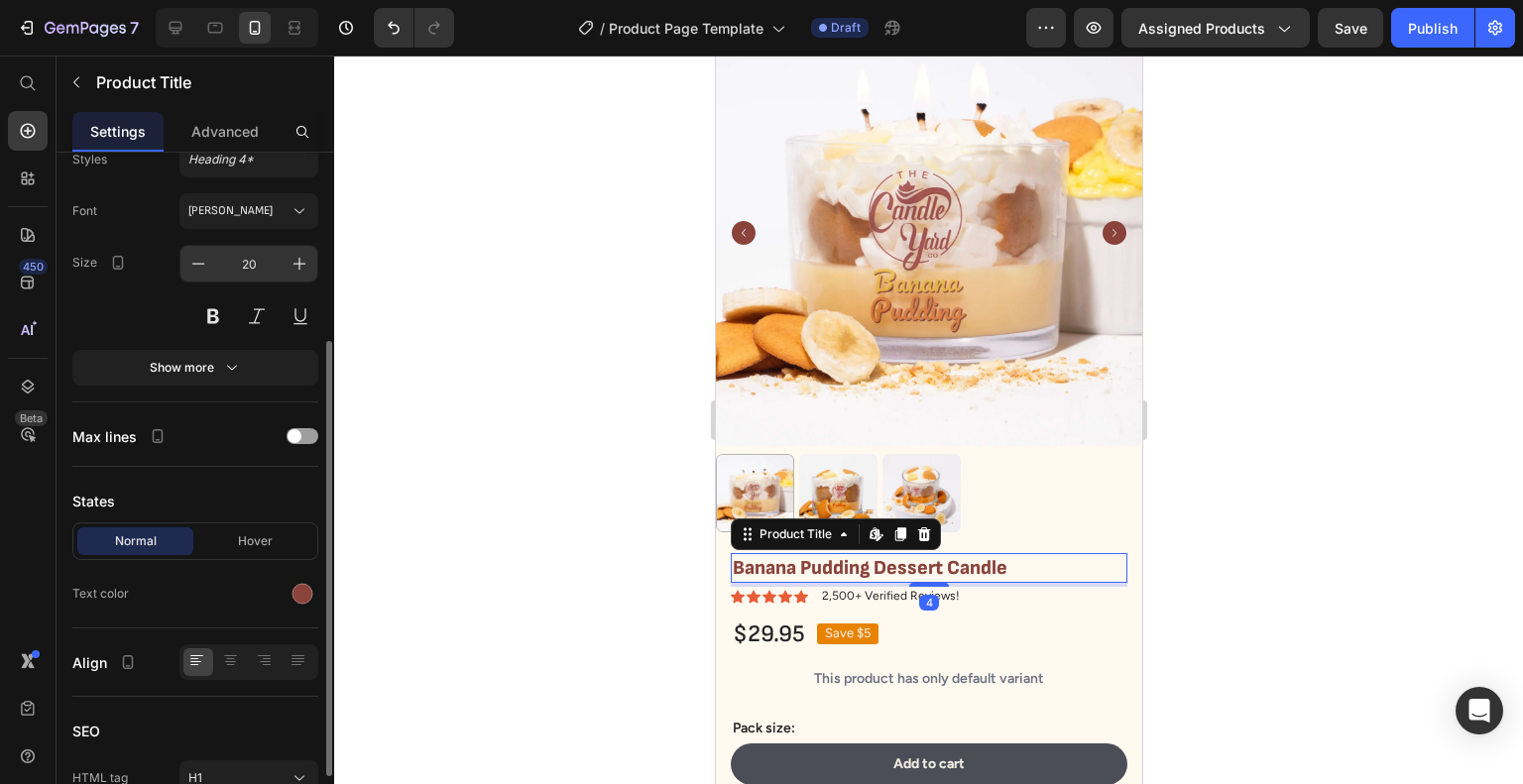 click on "20" at bounding box center (249, 264) 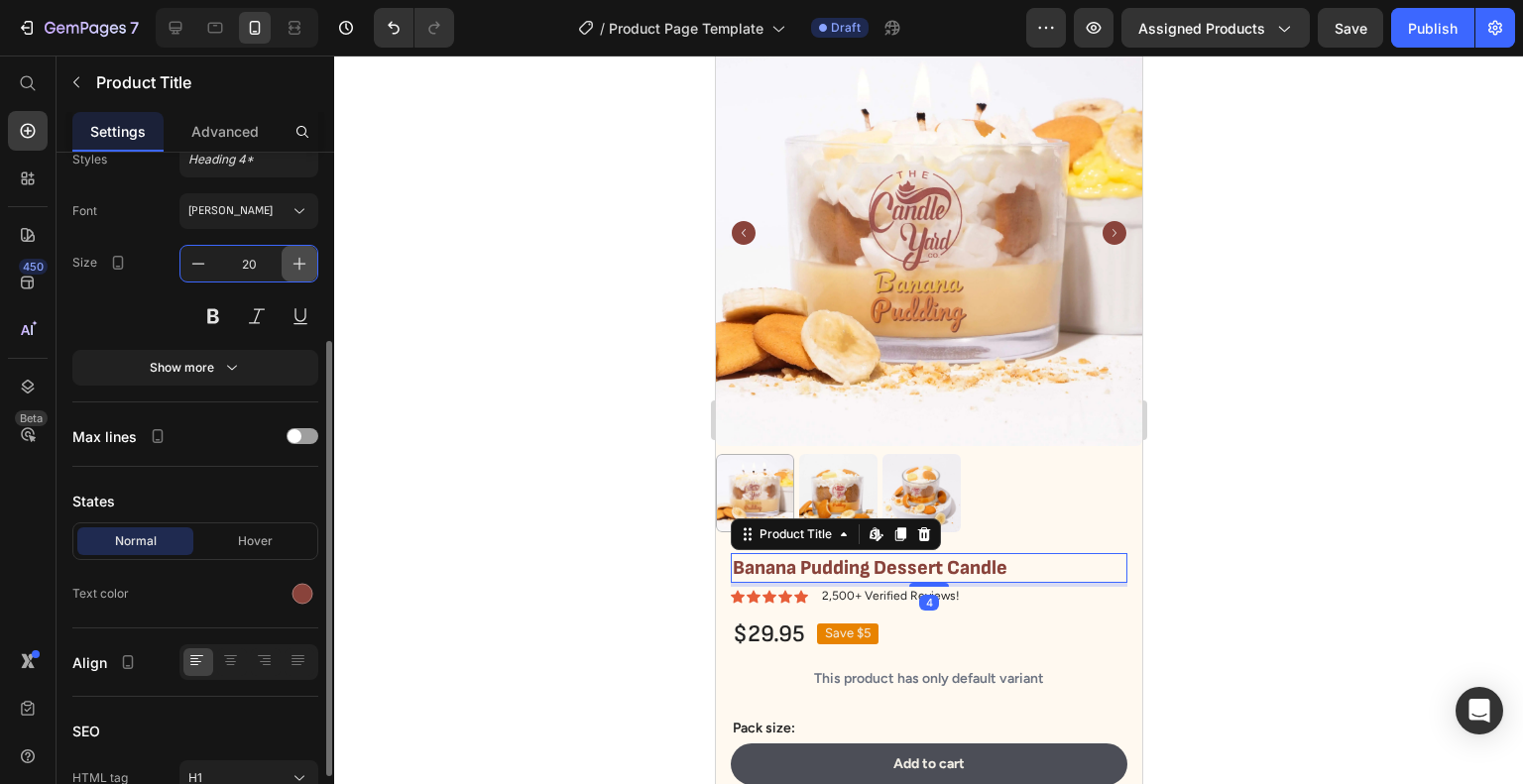 drag, startPoint x: 265, startPoint y: 268, endPoint x: 292, endPoint y: 267, distance: 27.018512 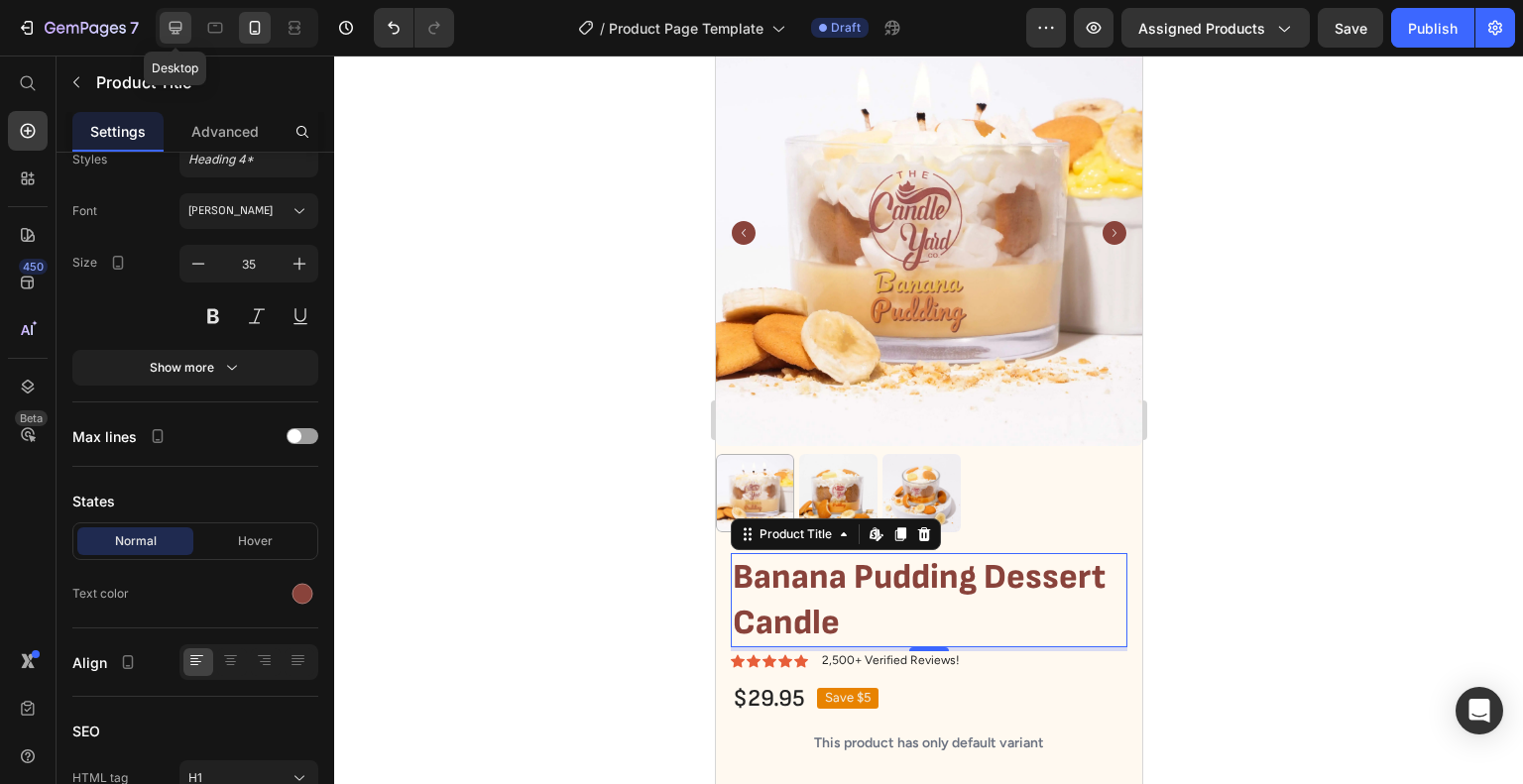 drag, startPoint x: 187, startPoint y: 28, endPoint x: 188, endPoint y: 160, distance: 132.00379 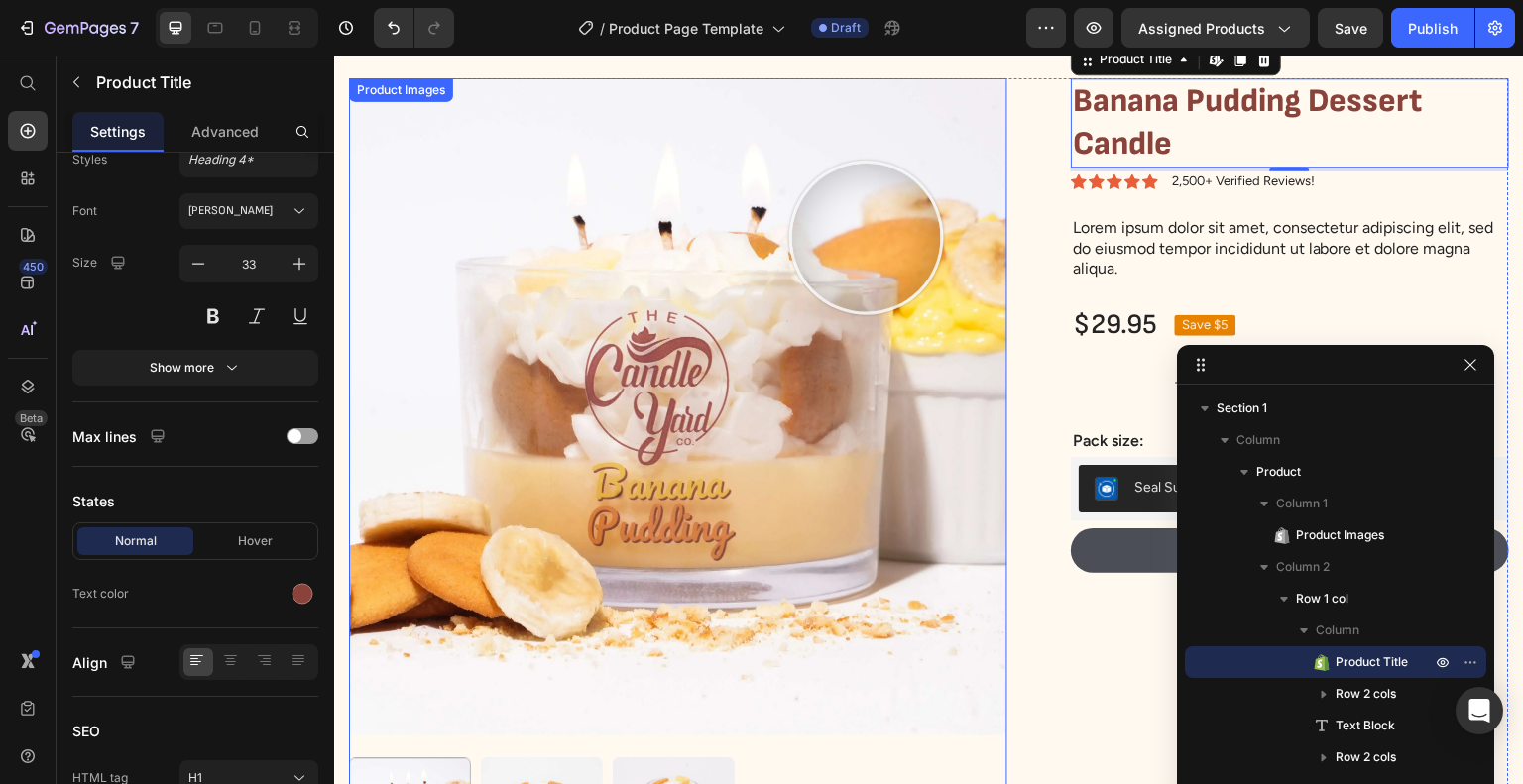 scroll, scrollTop: 51, scrollLeft: 0, axis: vertical 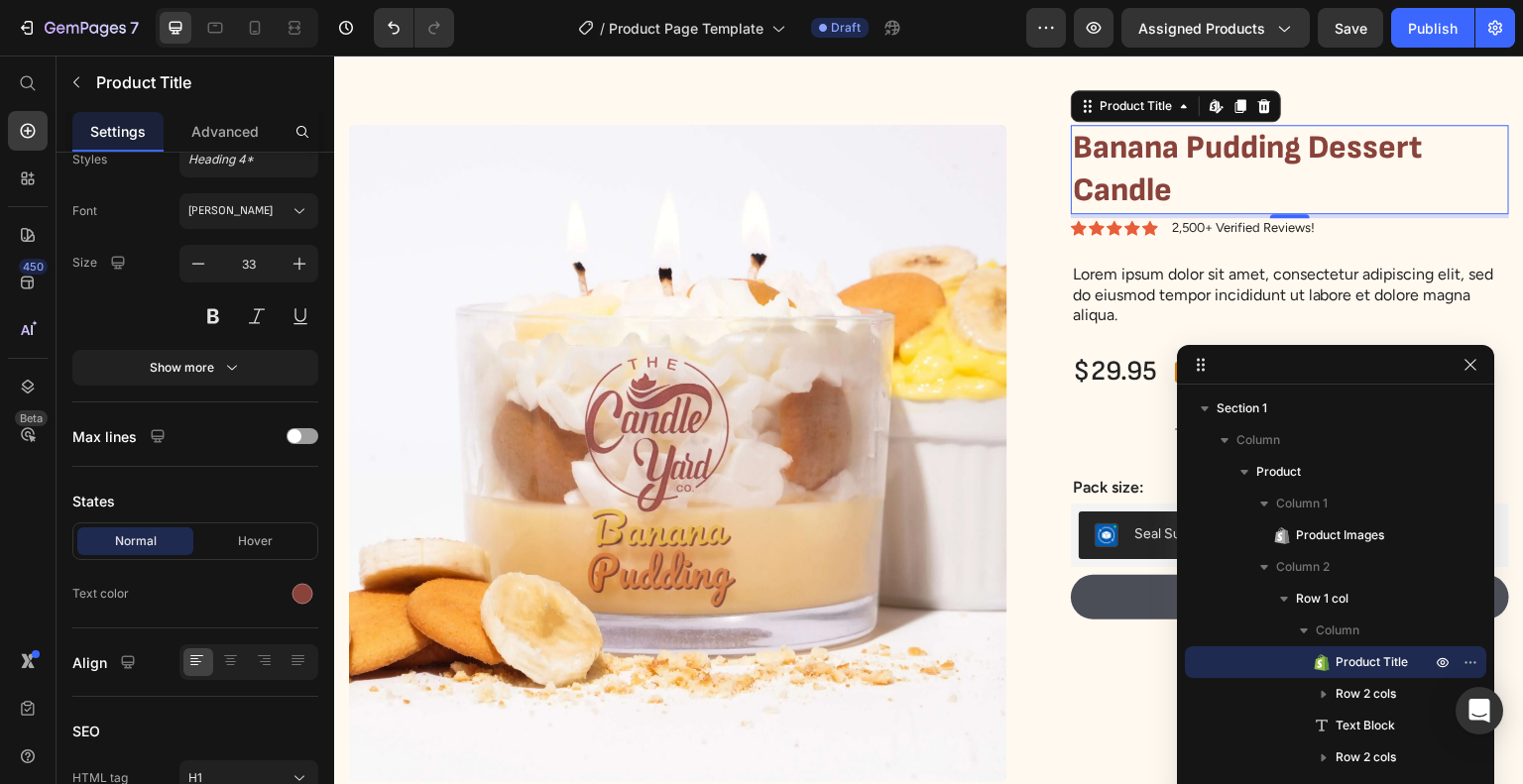 click at bounding box center (237, 28) 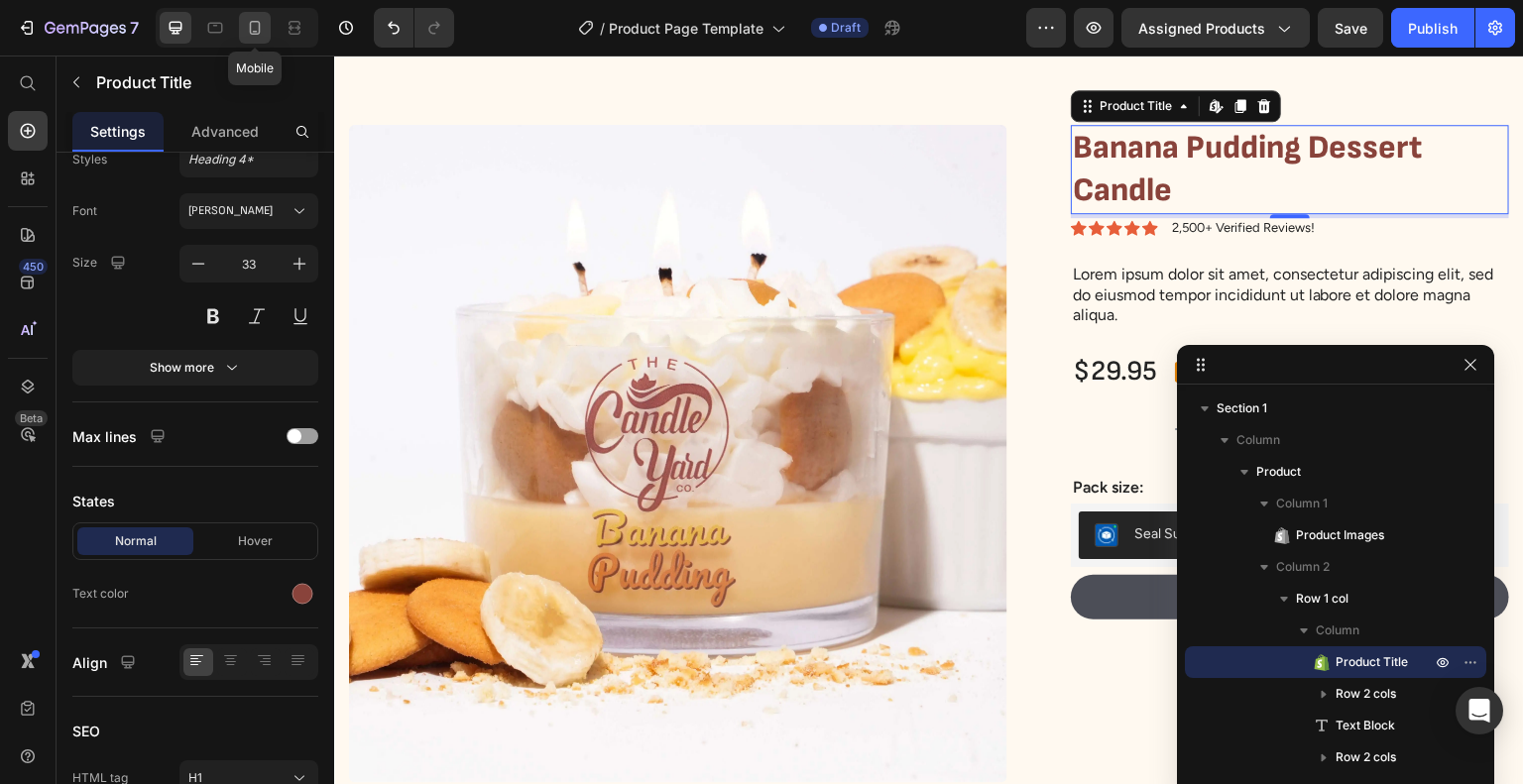 click 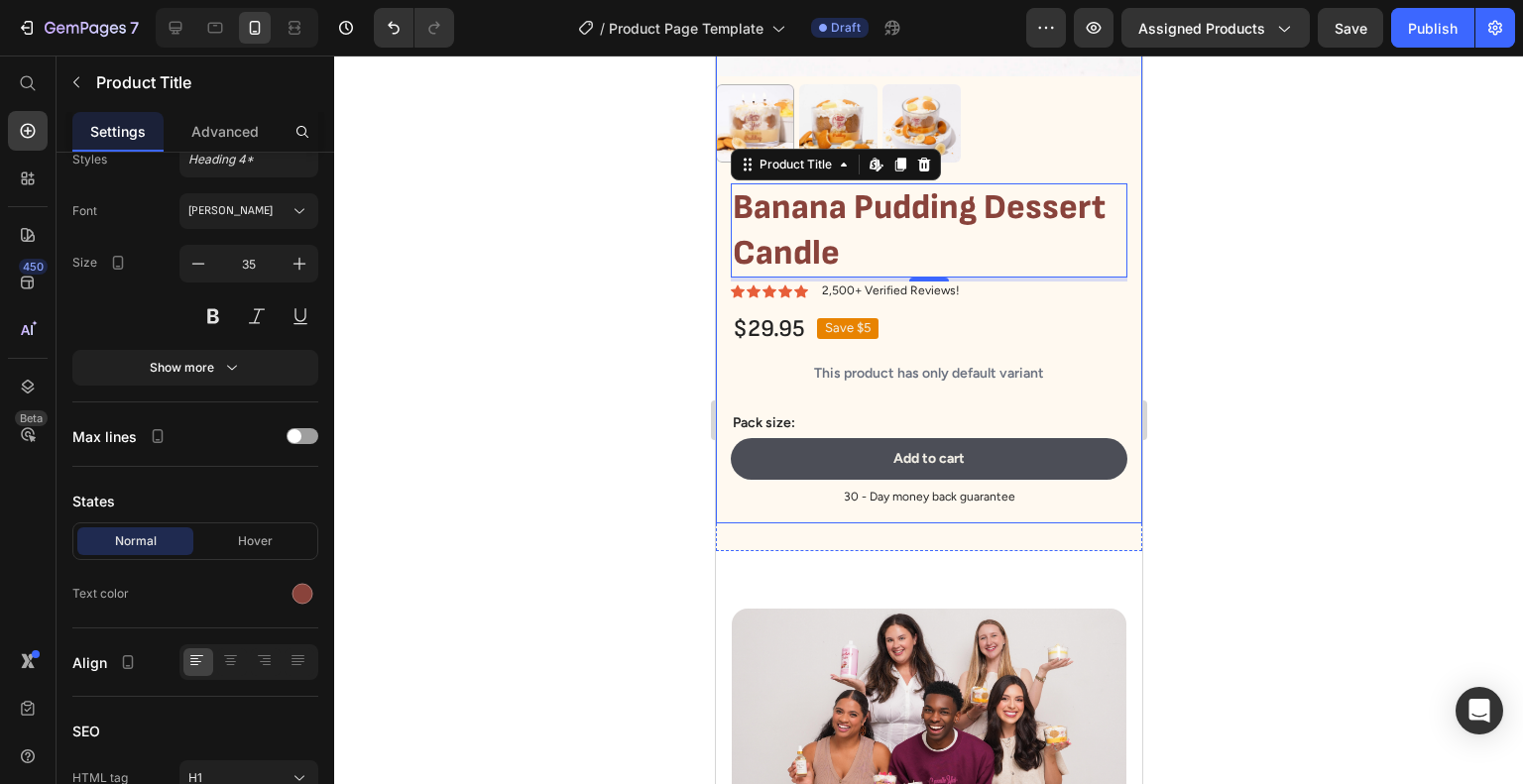 scroll, scrollTop: 510, scrollLeft: 0, axis: vertical 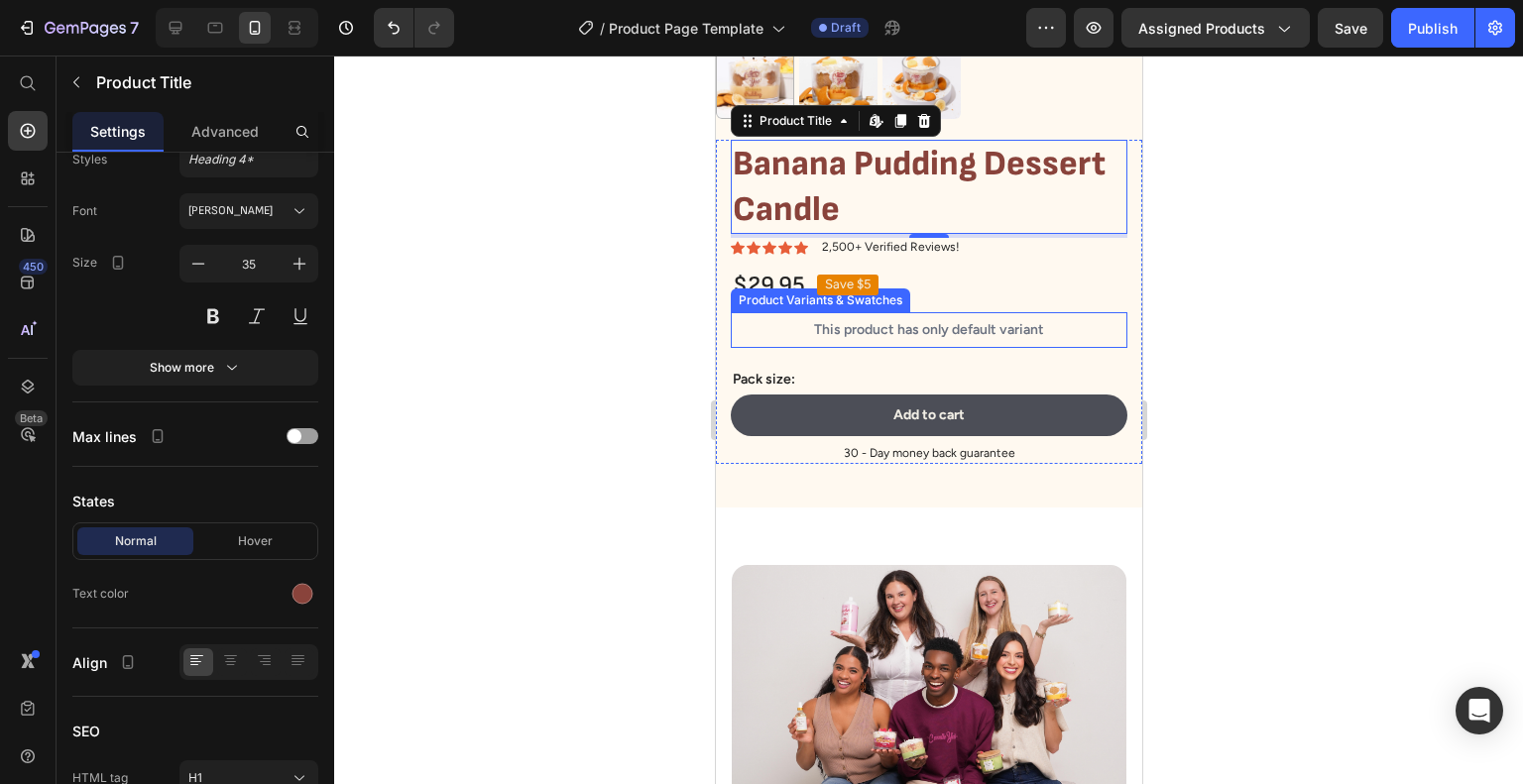 click on "This product has only default variant" at bounding box center (928, 330) 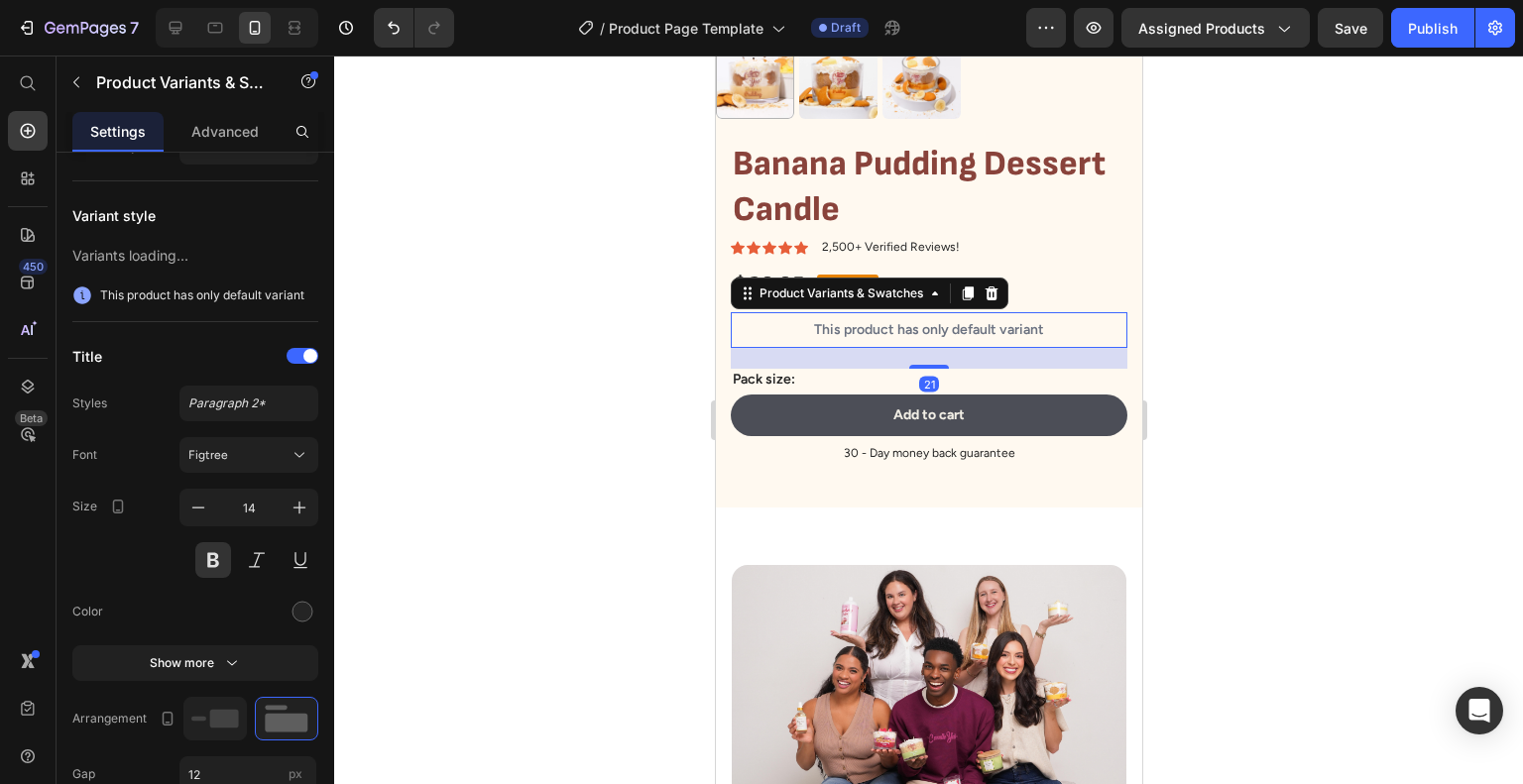 scroll, scrollTop: 0, scrollLeft: 0, axis: both 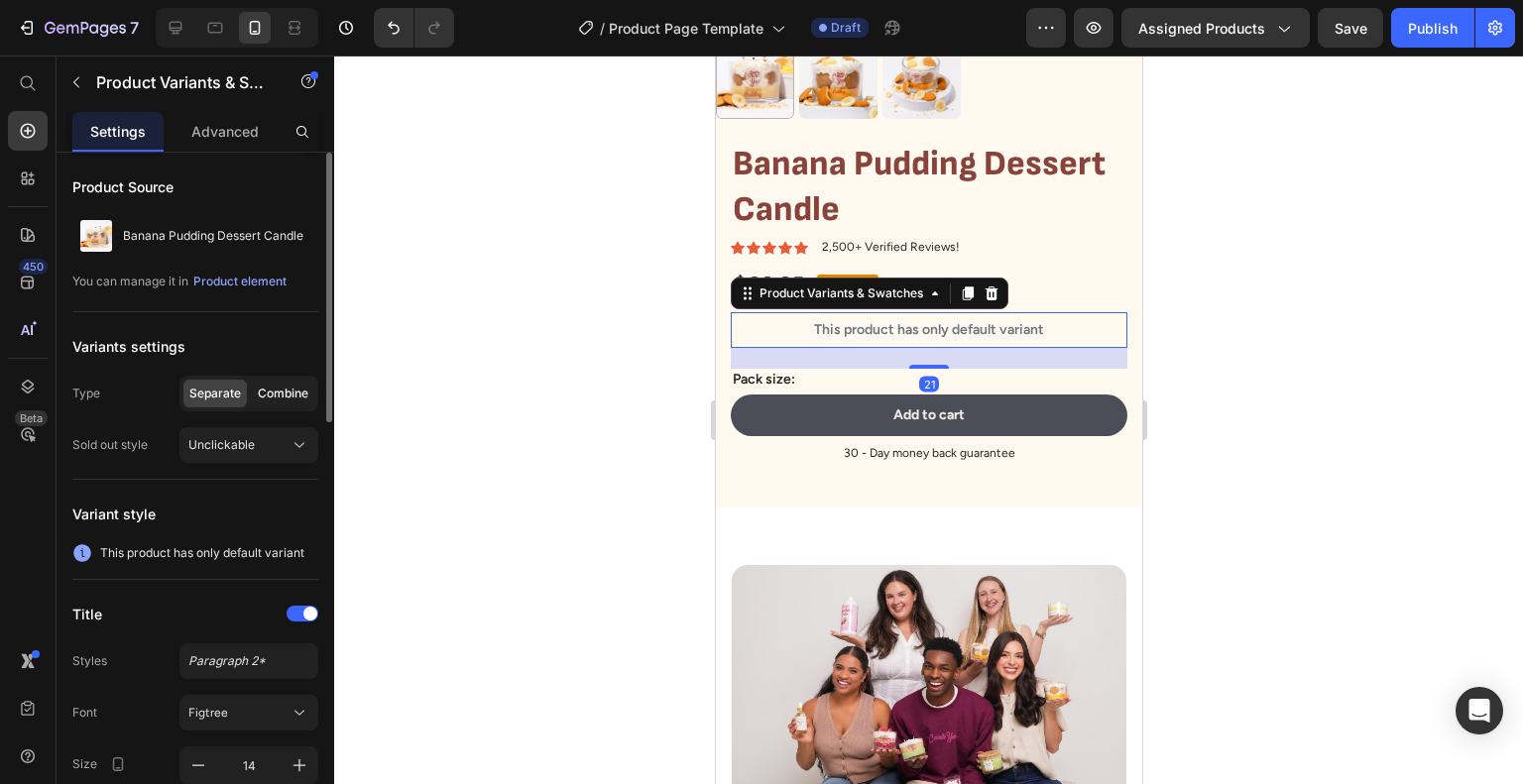 click on "Combine" 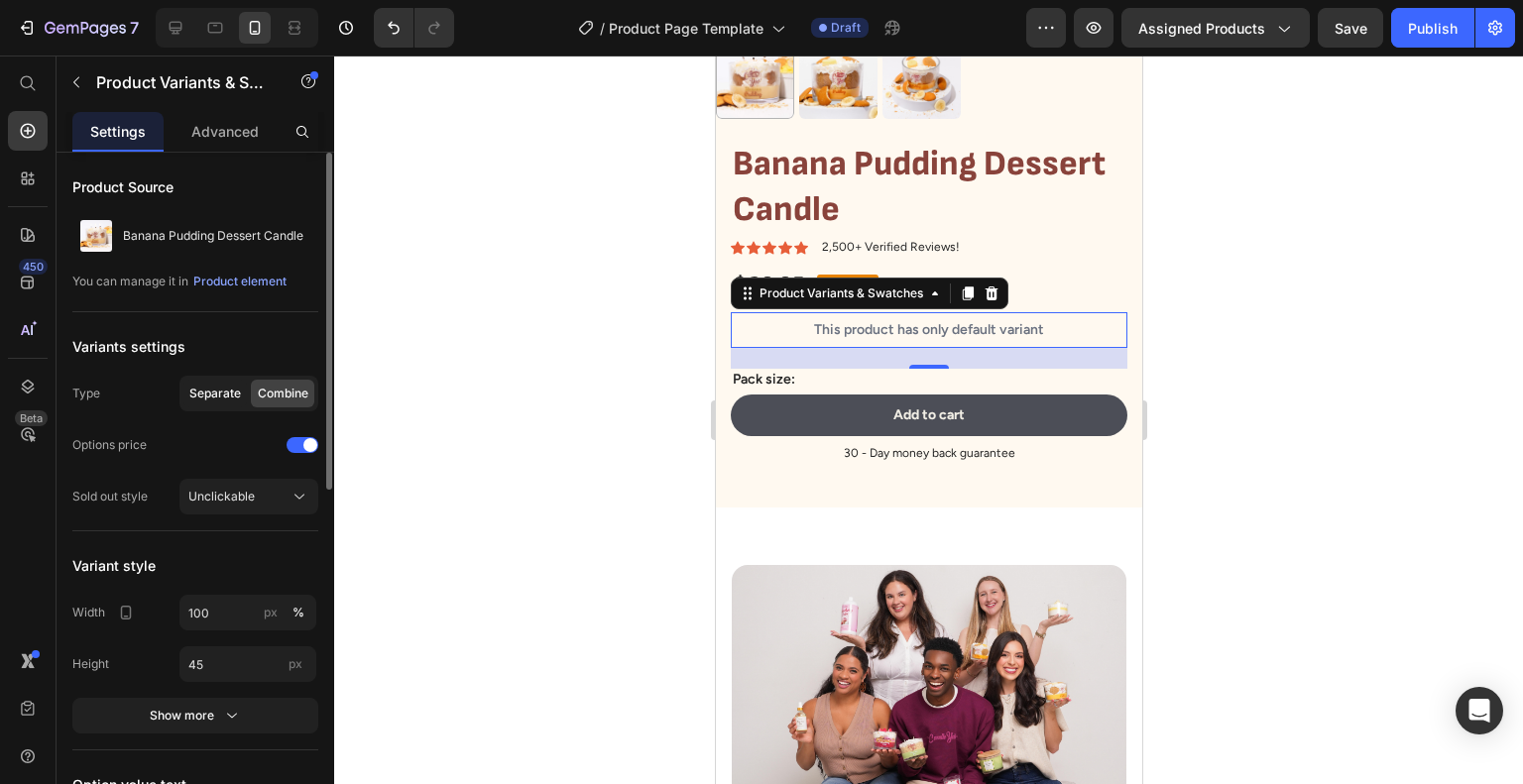 click on "Separate" 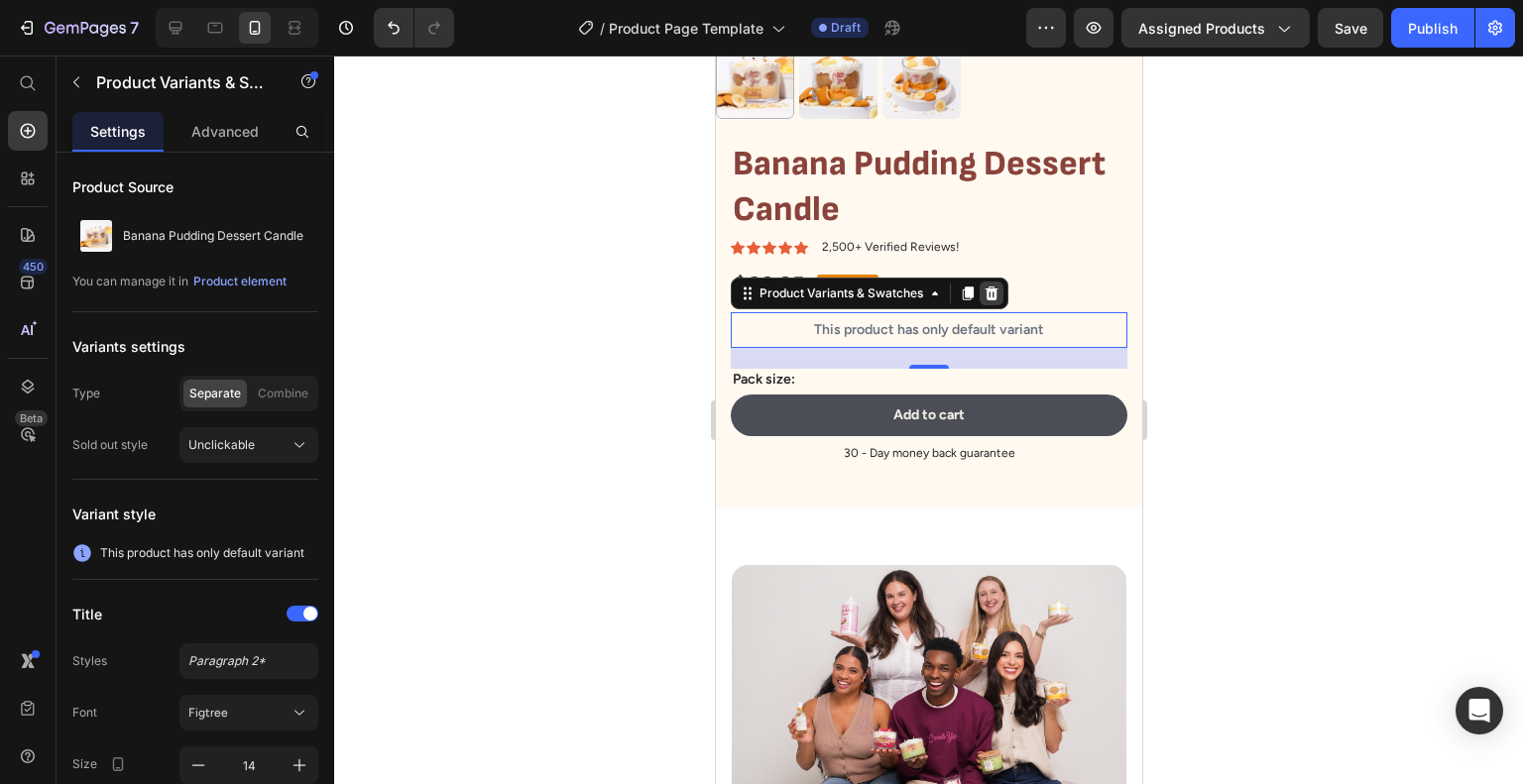 click 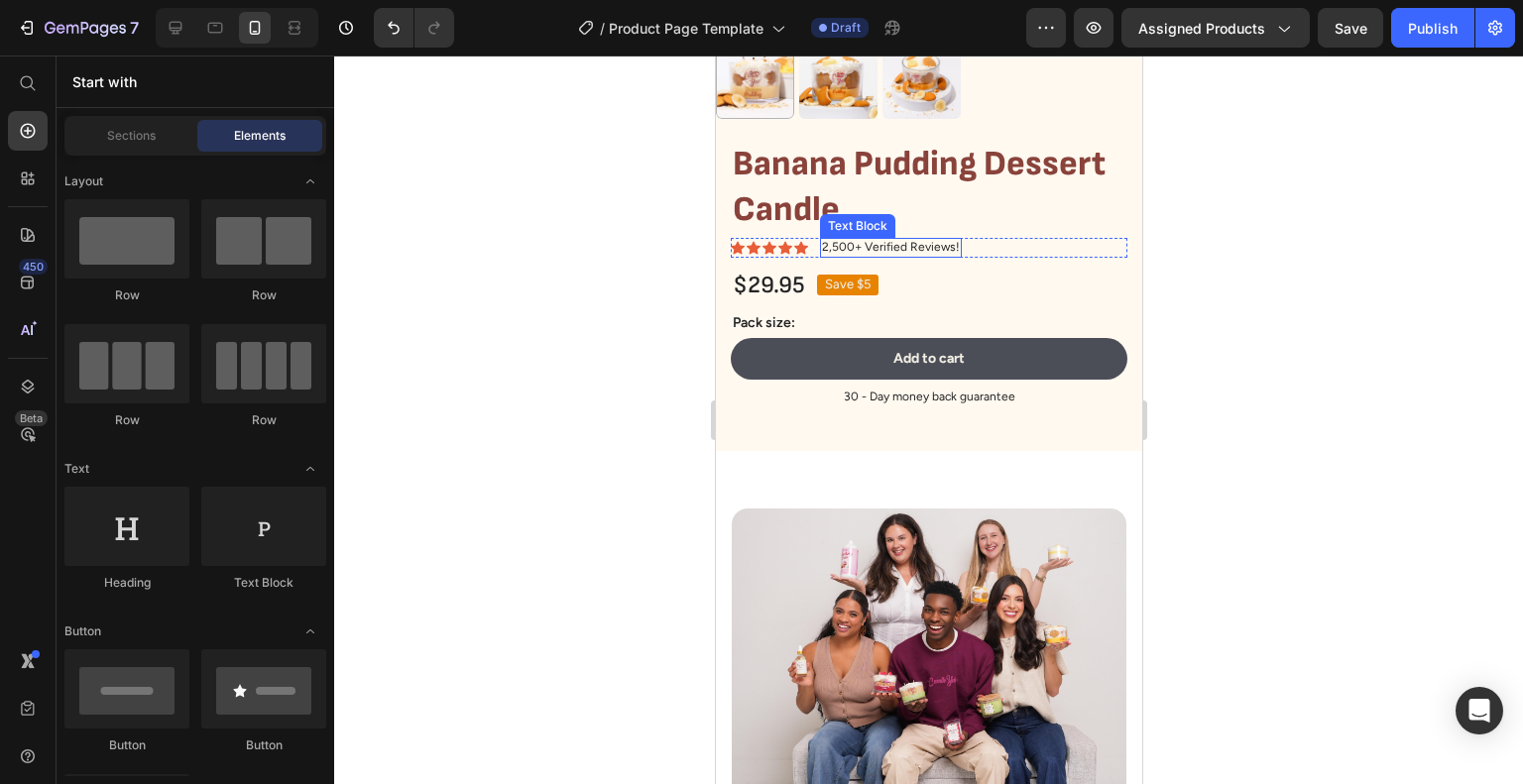 click on "2,500+ Verified Reviews!" at bounding box center (889, 248) 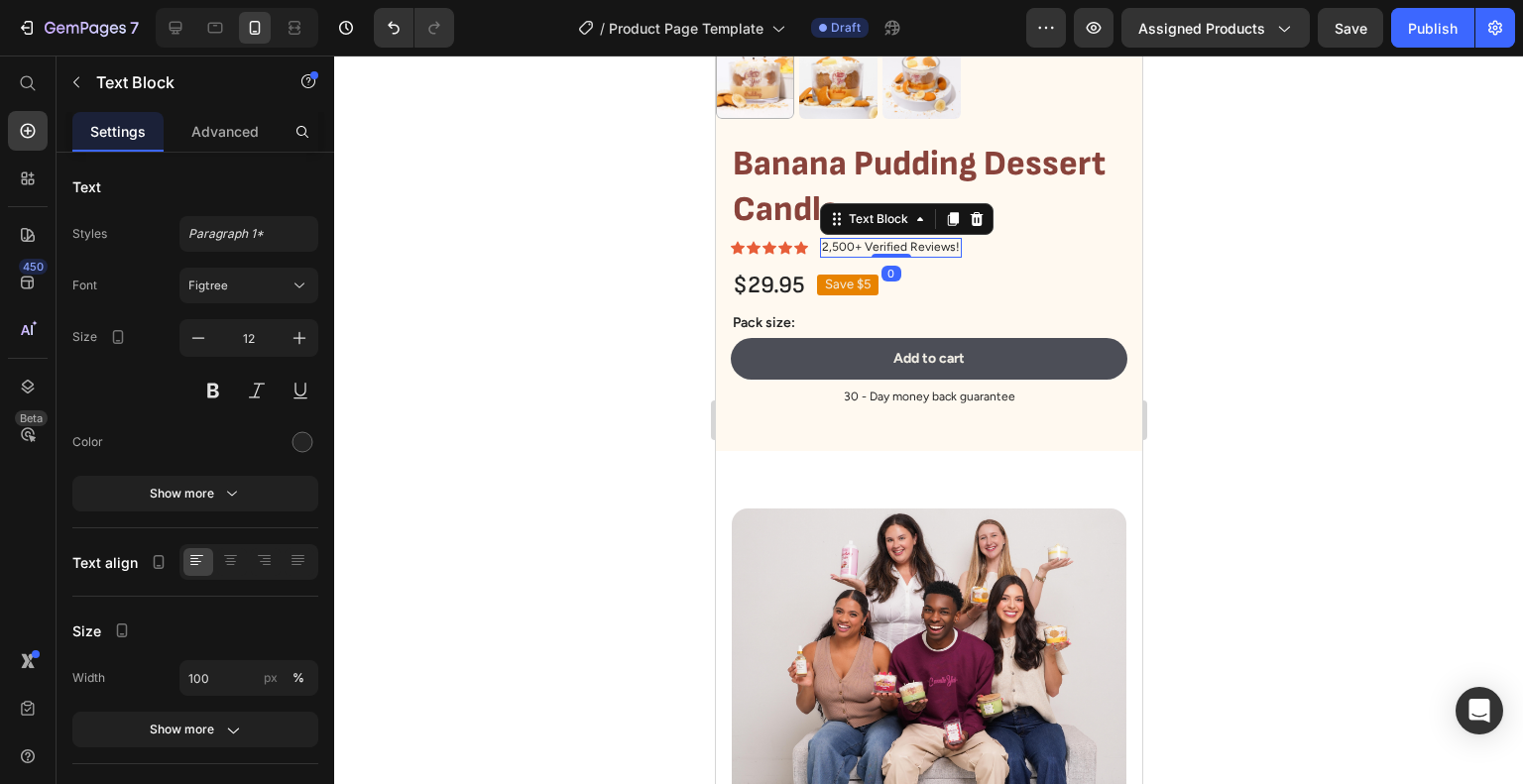 click on "2,500+ Verified Reviews!" at bounding box center (889, 248) 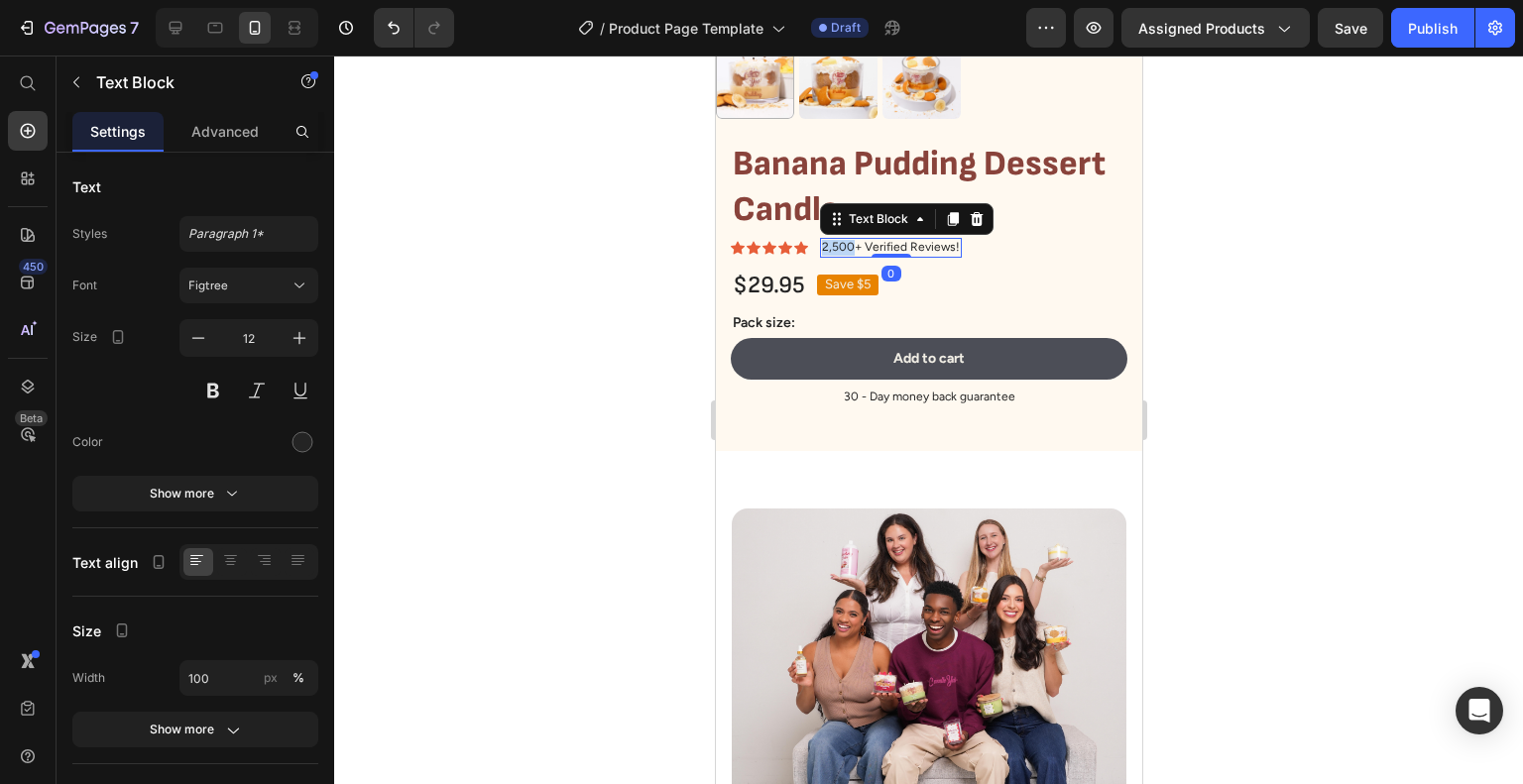 click on "2,500+ Verified Reviews!" at bounding box center [889, 248] 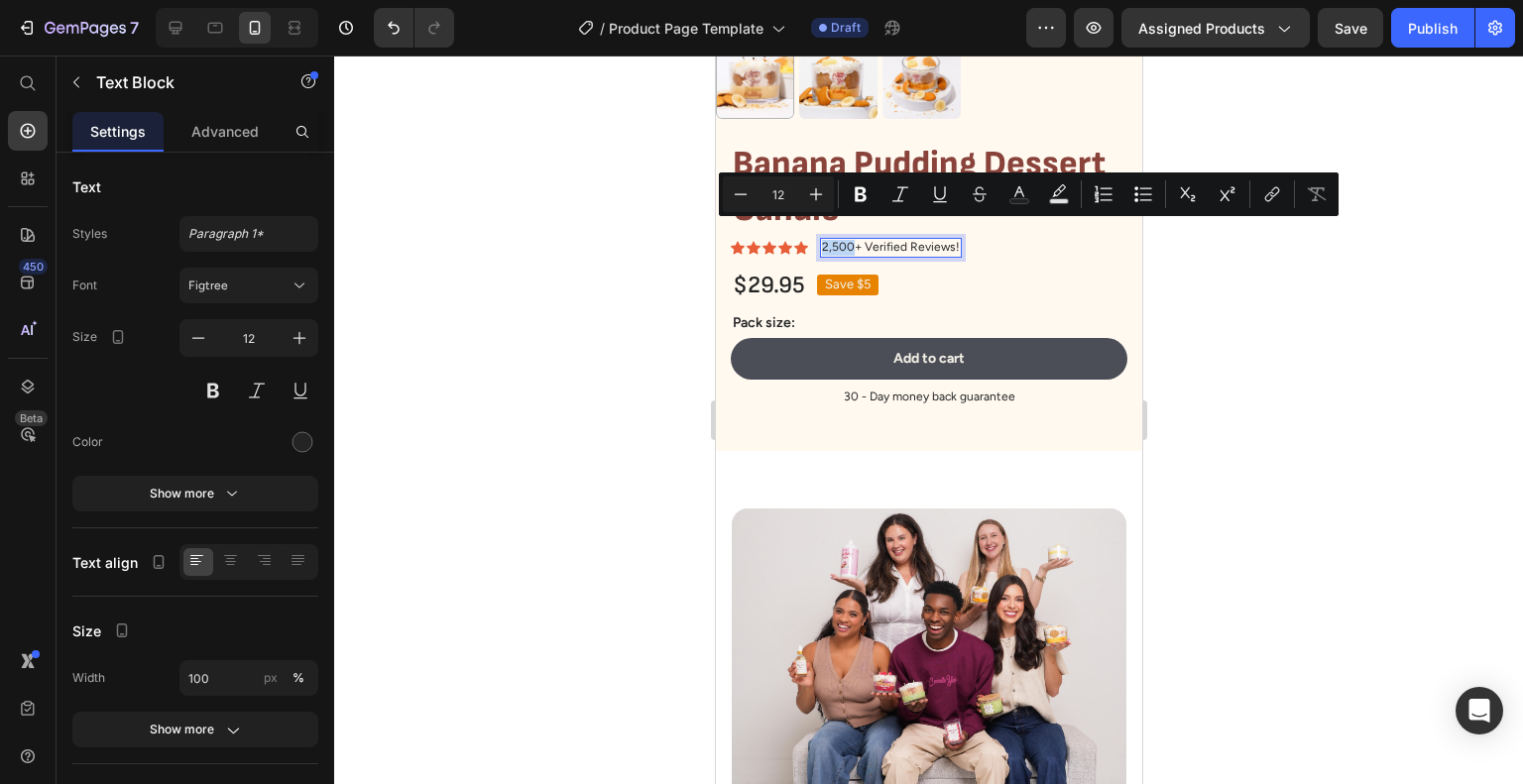 click on "2,500+ Verified Reviews!" at bounding box center (889, 248) 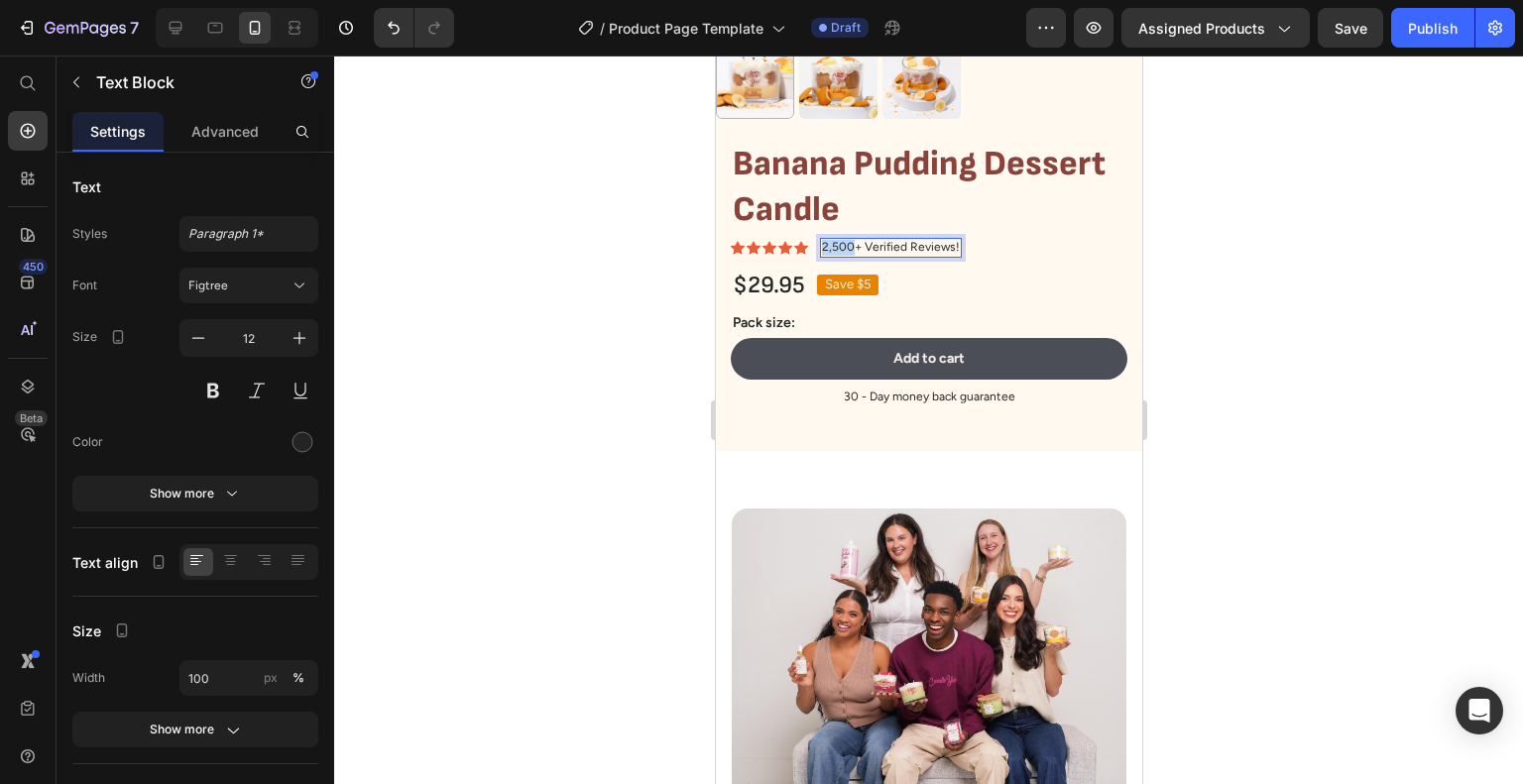 click on "2,500+ Verified Reviews!" at bounding box center [889, 248] 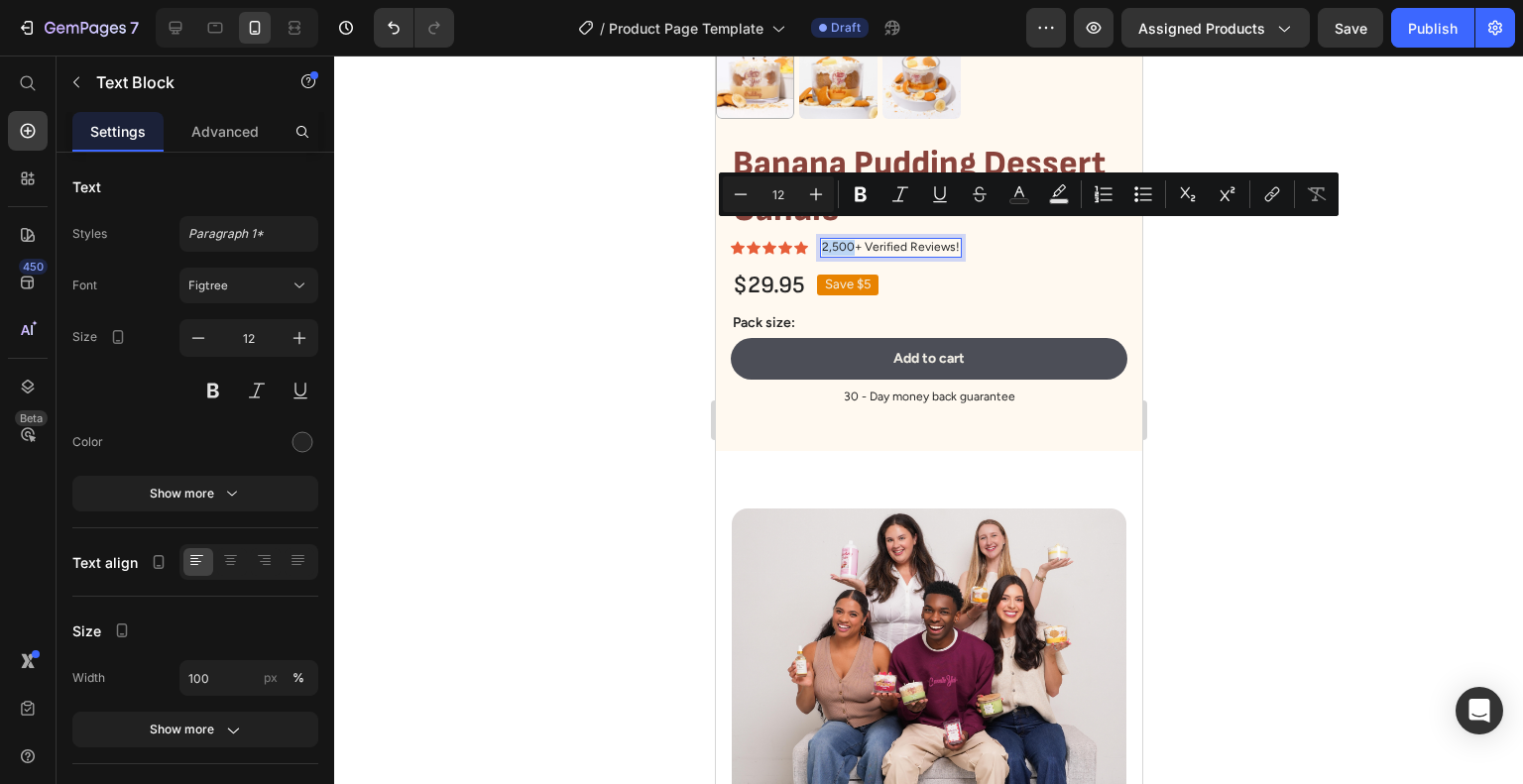 click on "2,500+ Verified Reviews!" at bounding box center (889, 248) 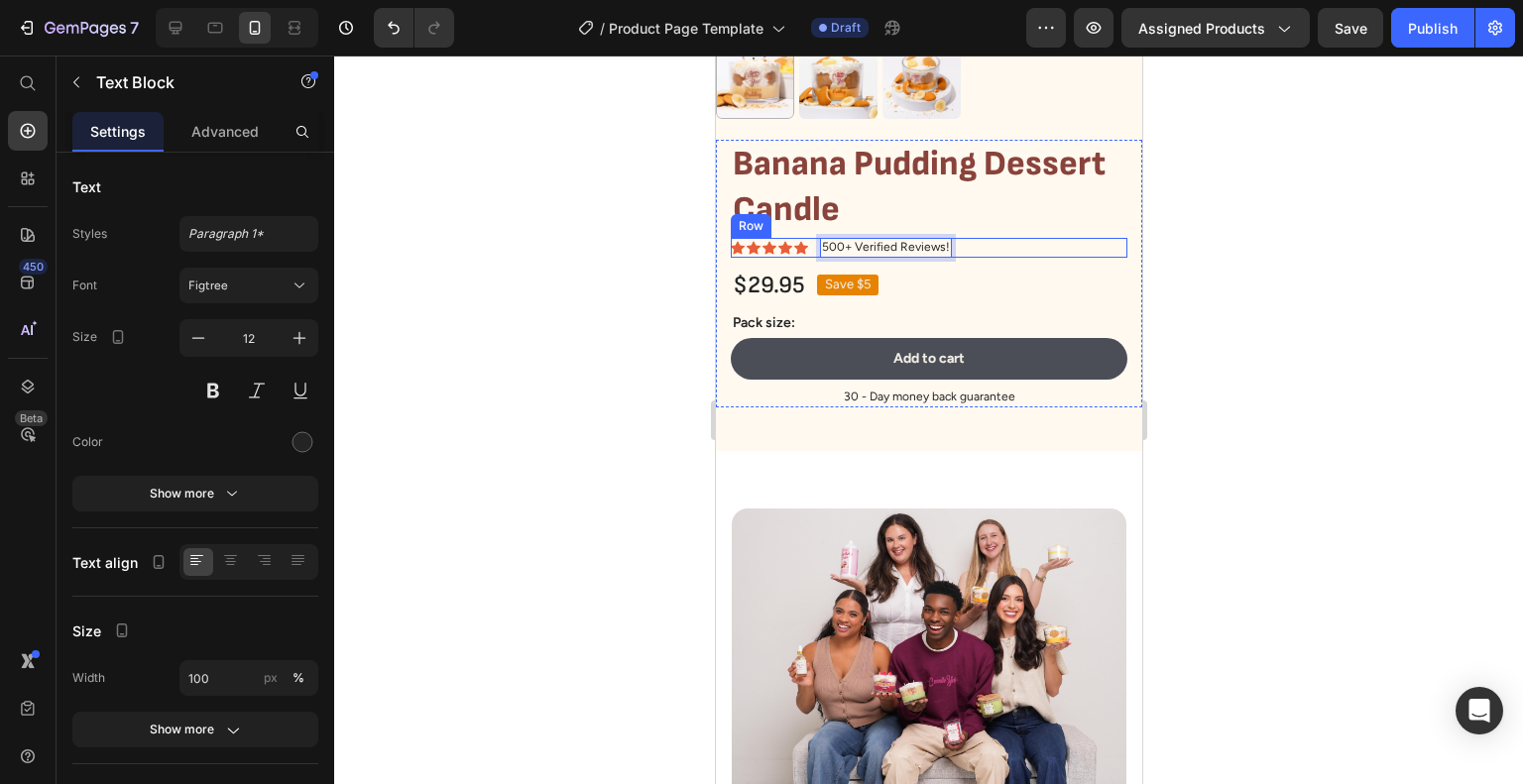 click on "Icon Icon Icon Icon Icon Icon List 500+ Verified Reviews! Text Block   0 Row" at bounding box center (928, 248) 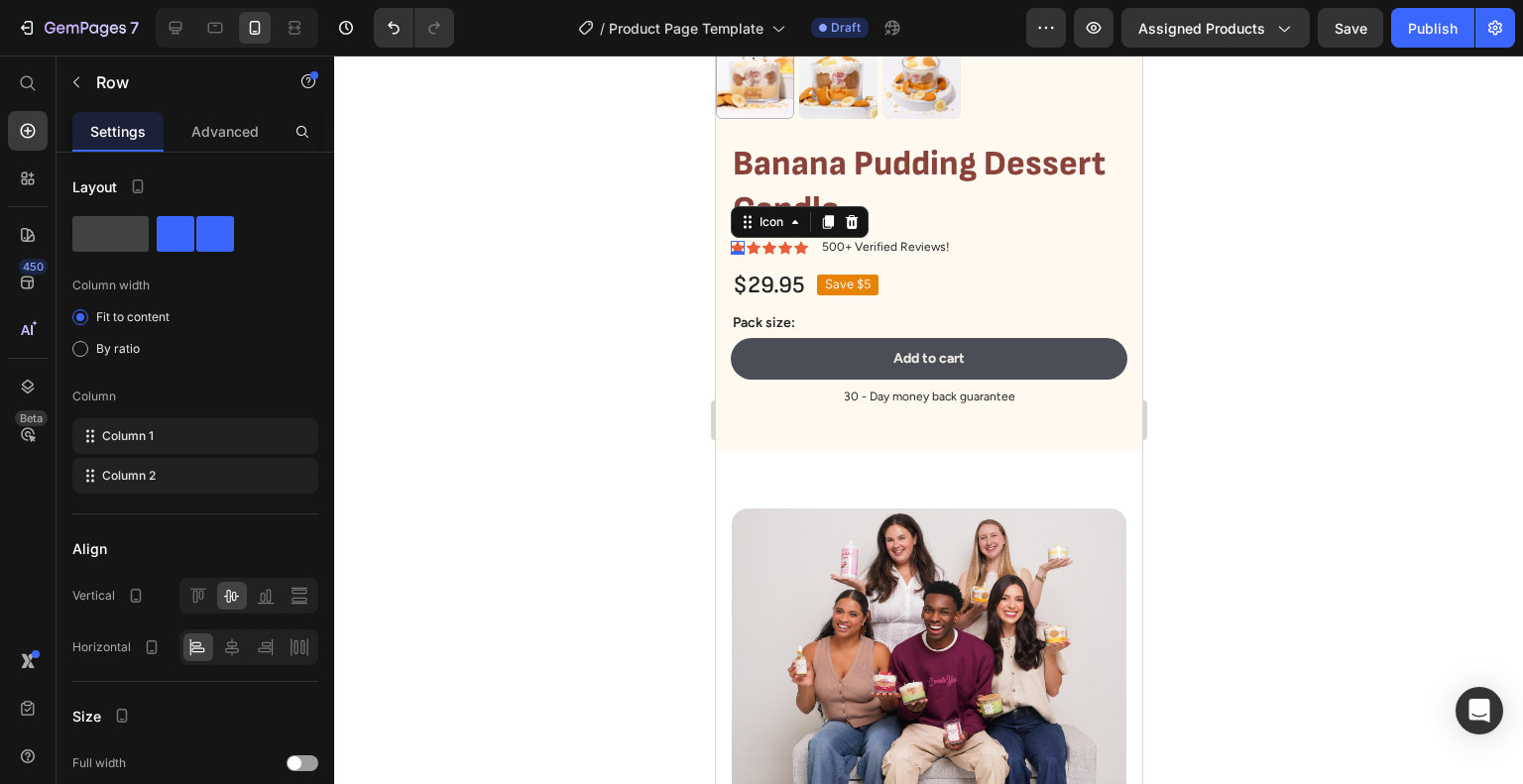 click 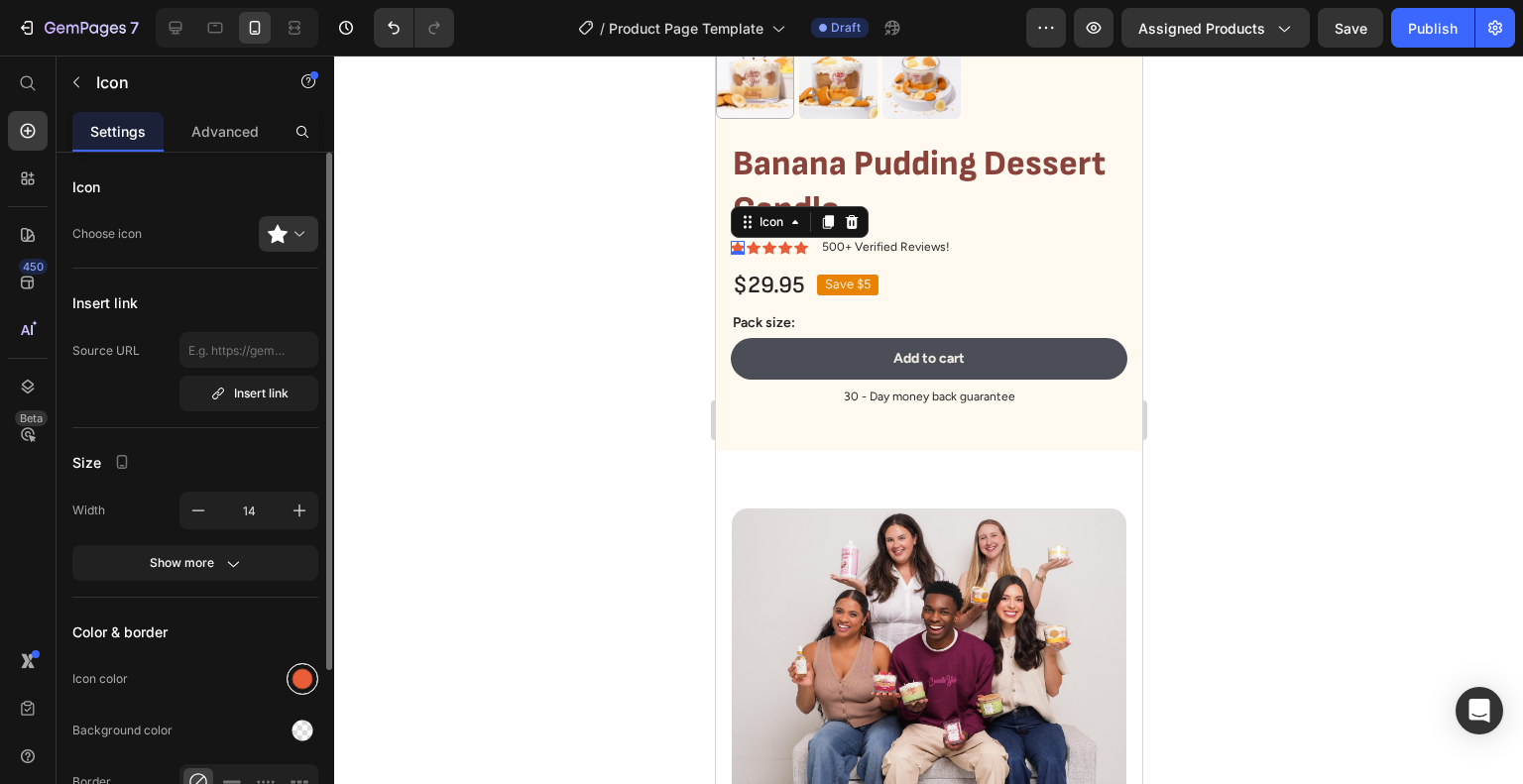 click at bounding box center [302, 679] 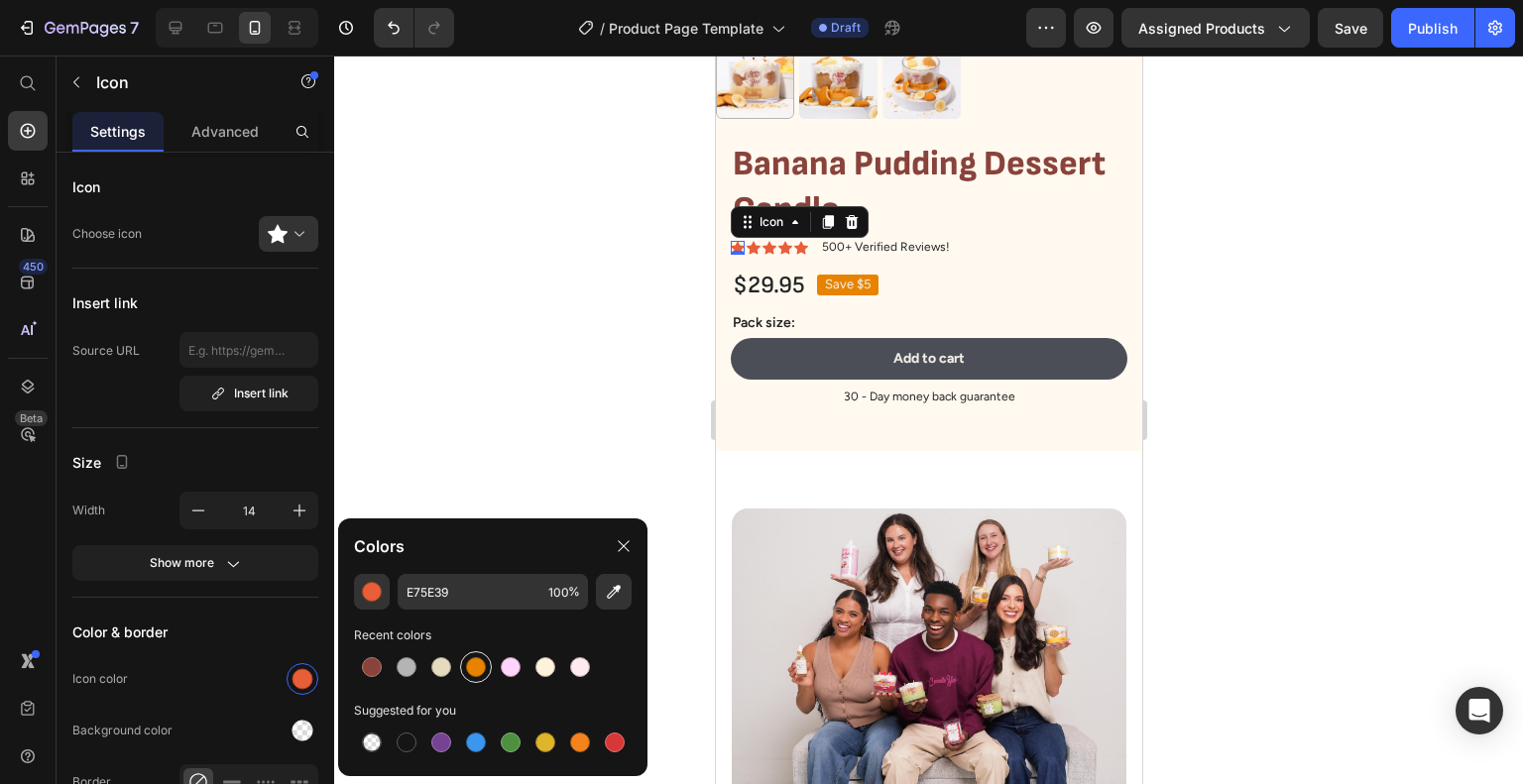 click at bounding box center [476, 667] 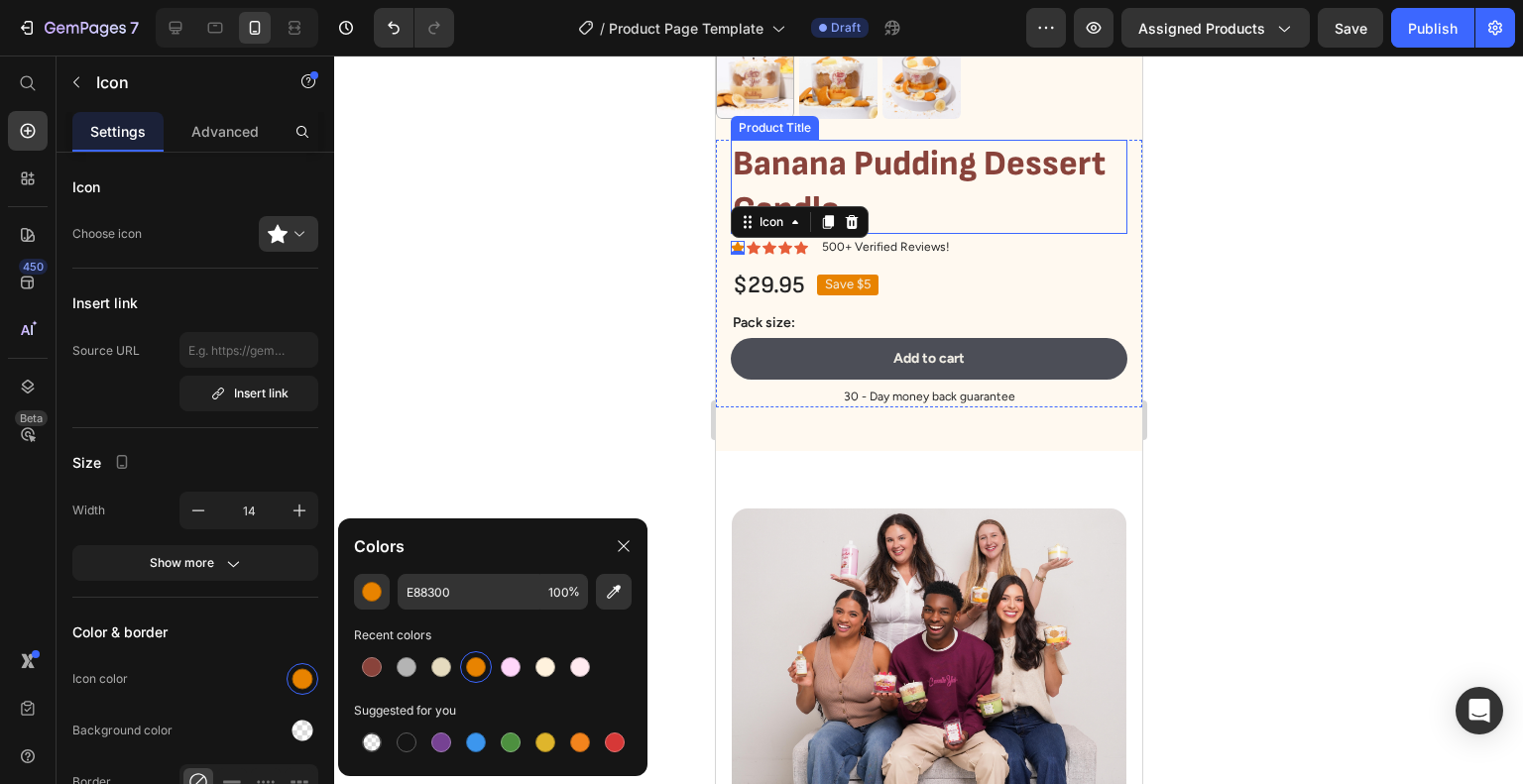 click on "Banana Pudding Dessert Candle" at bounding box center [928, 186] 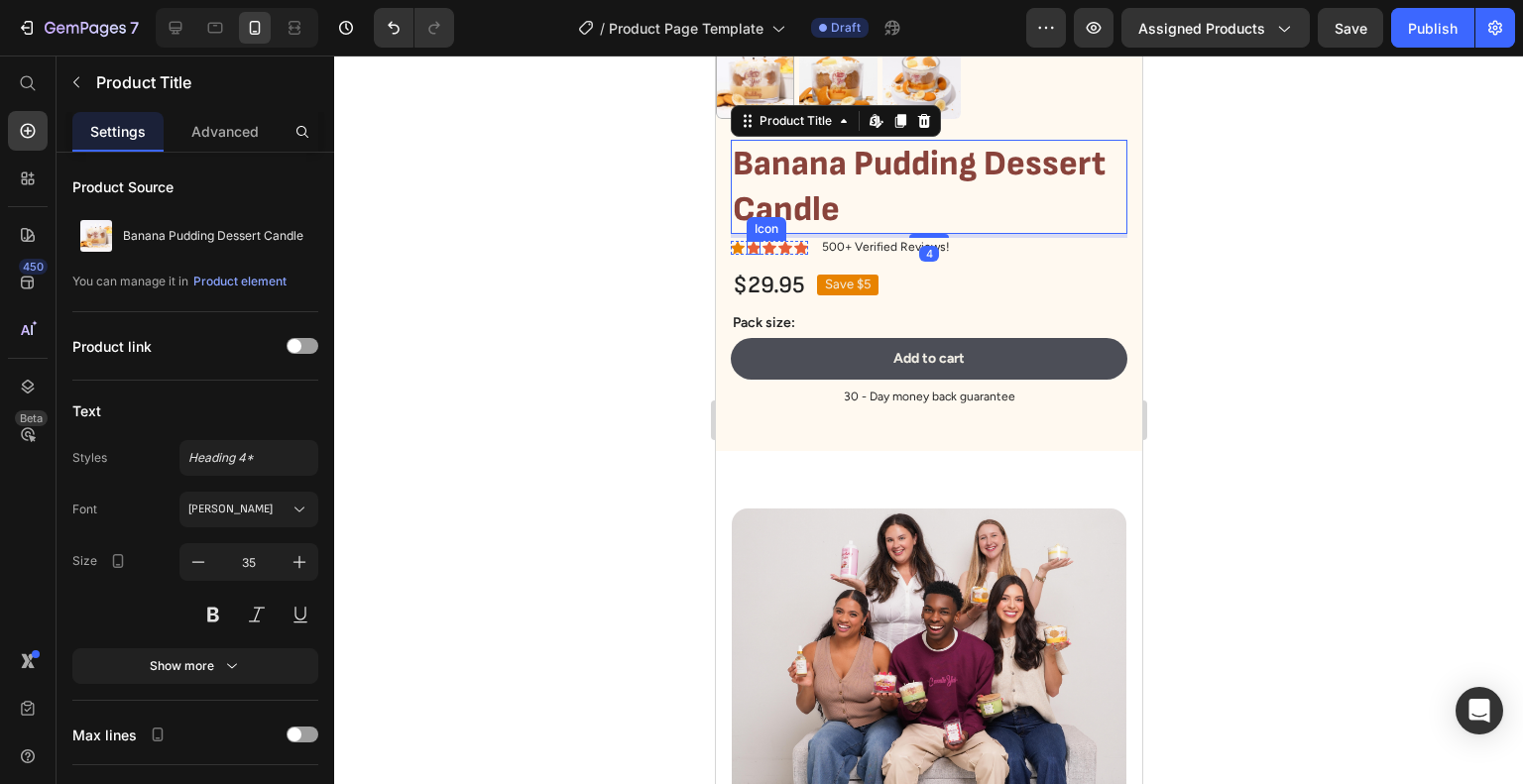 click on "Icon" at bounding box center (753, 248) 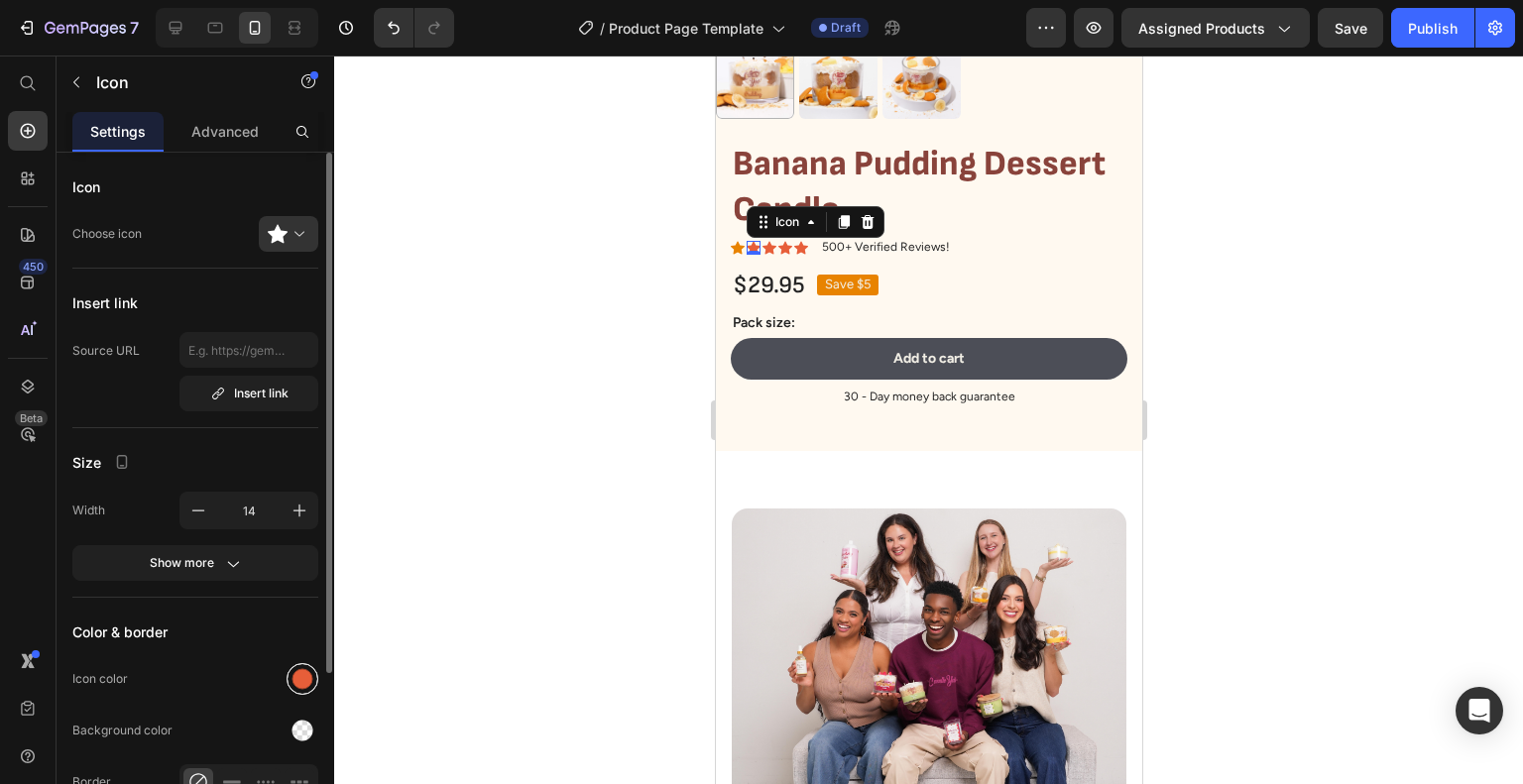 click at bounding box center (302, 679) 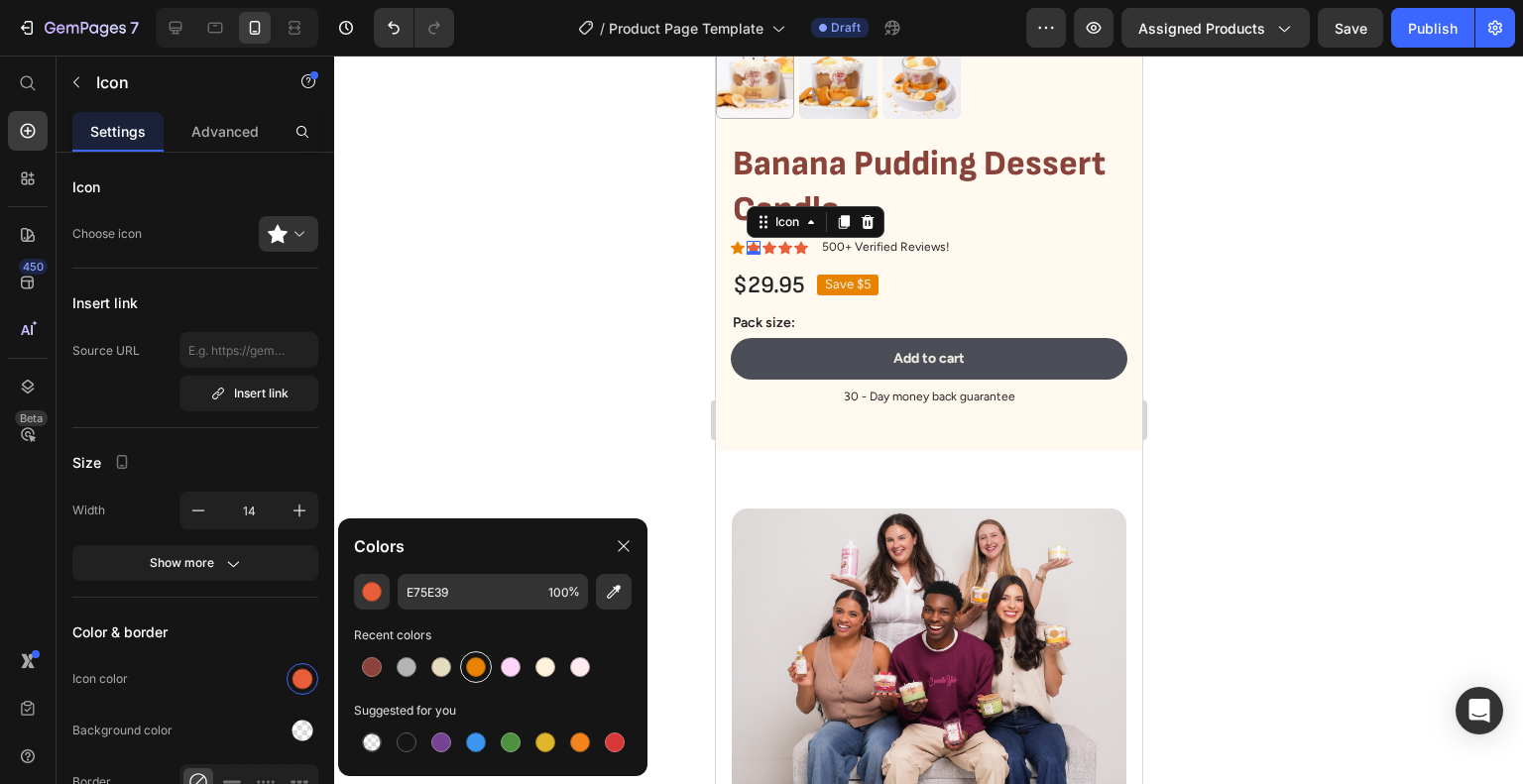 click at bounding box center (476, 667) 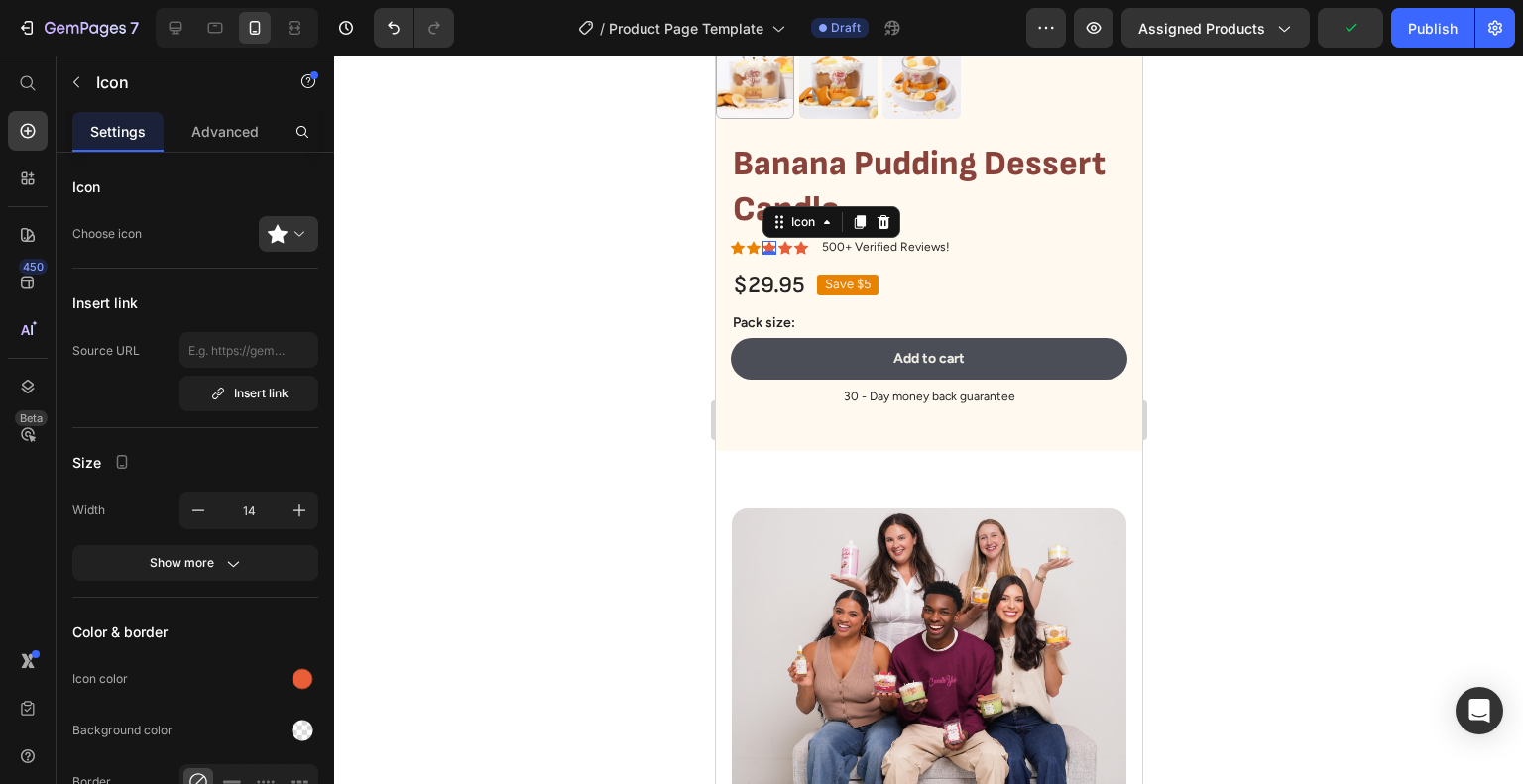 click on "Icon   0" at bounding box center [768, 248] 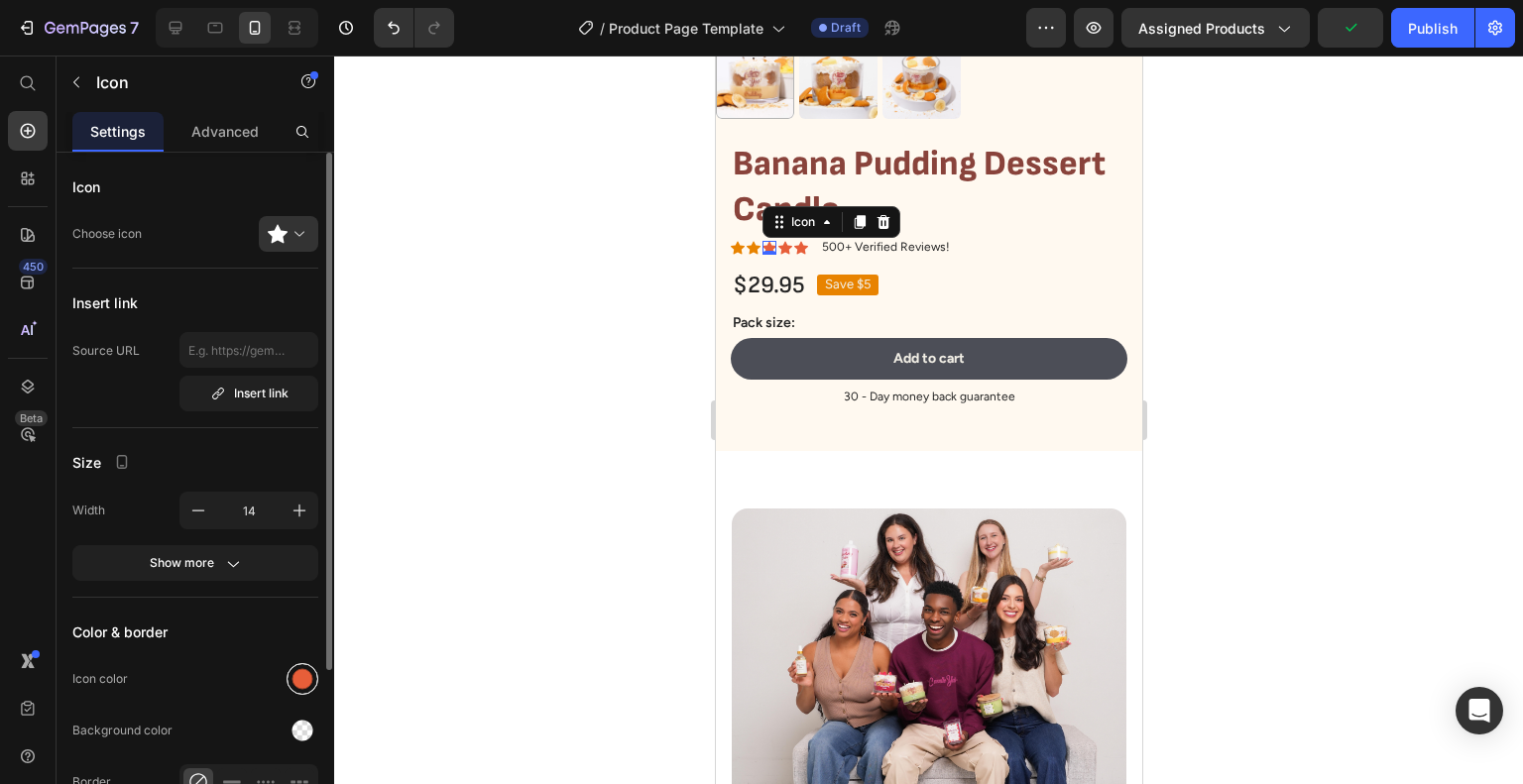 click at bounding box center (302, 679) 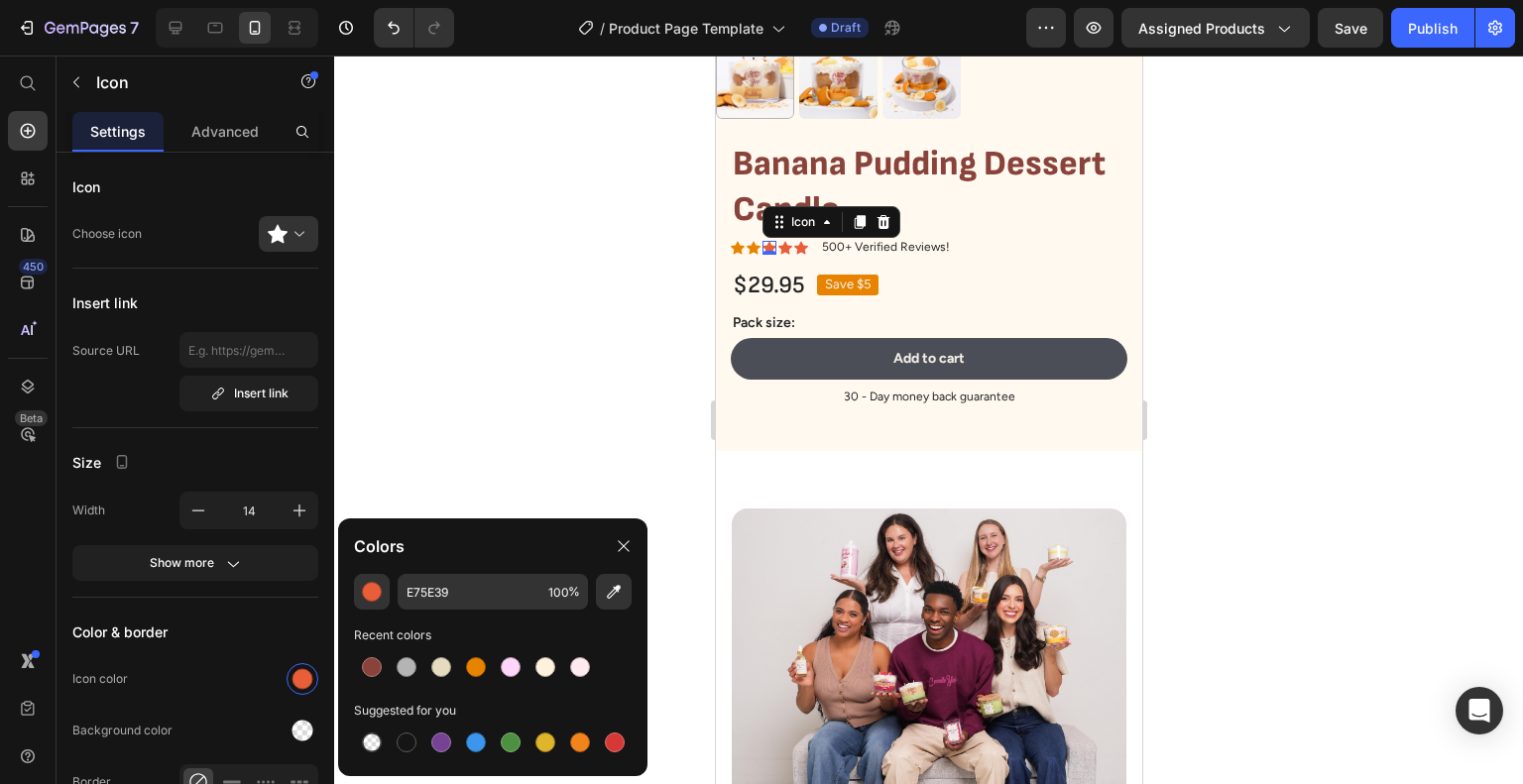 drag, startPoint x: 463, startPoint y: 665, endPoint x: 512, endPoint y: 627, distance: 62.008064 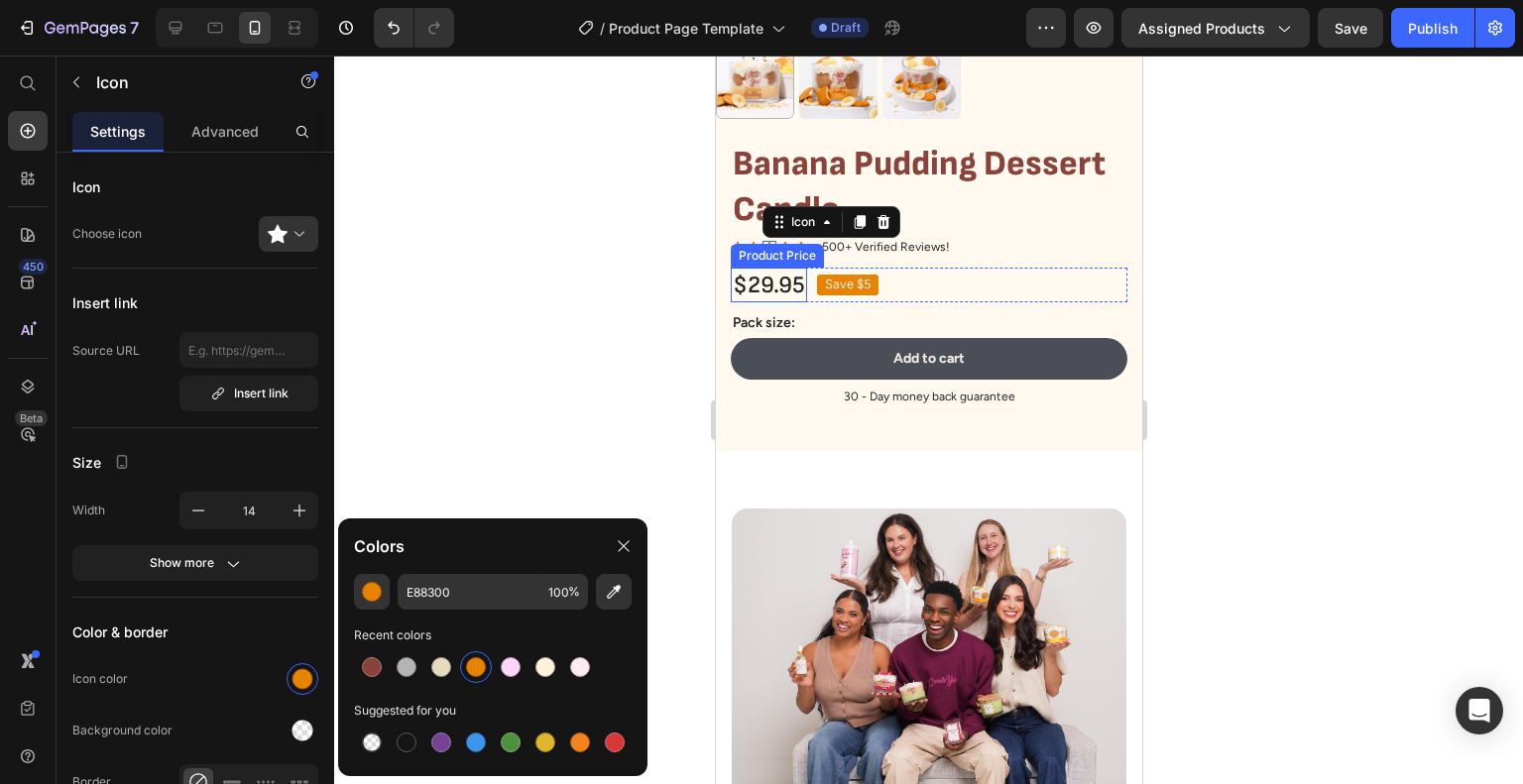 click on "500+ Verified Reviews!" at bounding box center (884, 248) 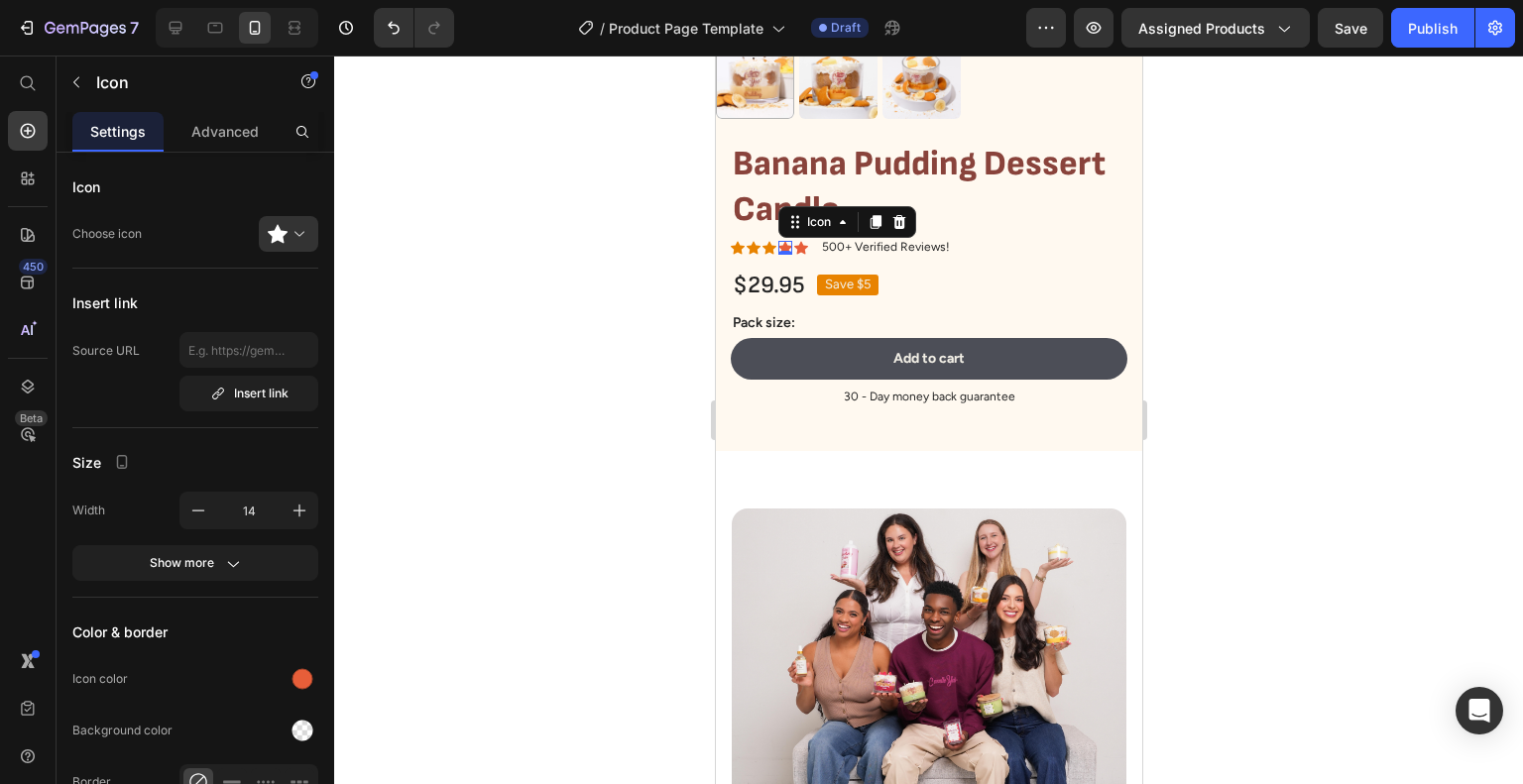 click on "Icon   0" at bounding box center (784, 248) 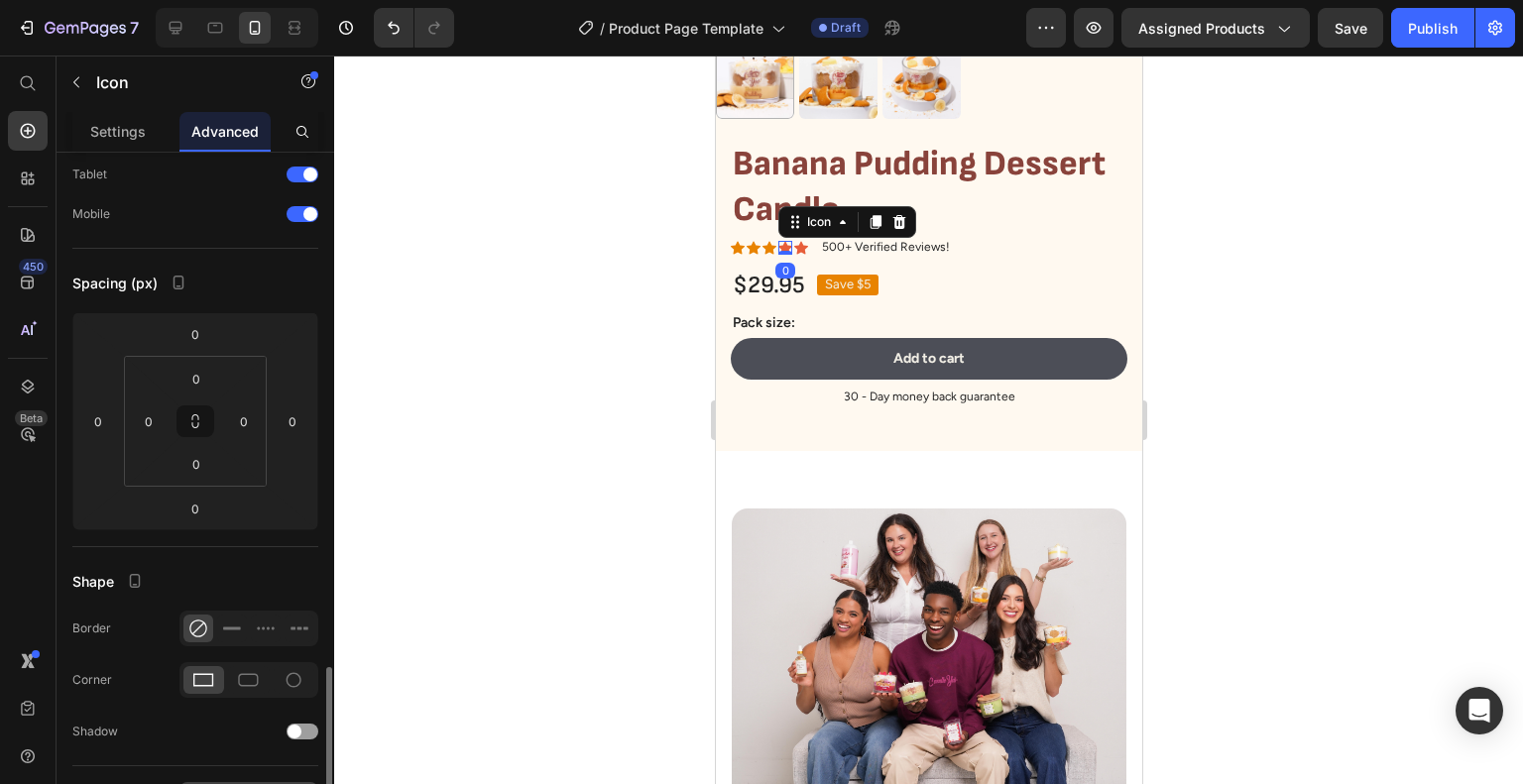 scroll, scrollTop: 496, scrollLeft: 0, axis: vertical 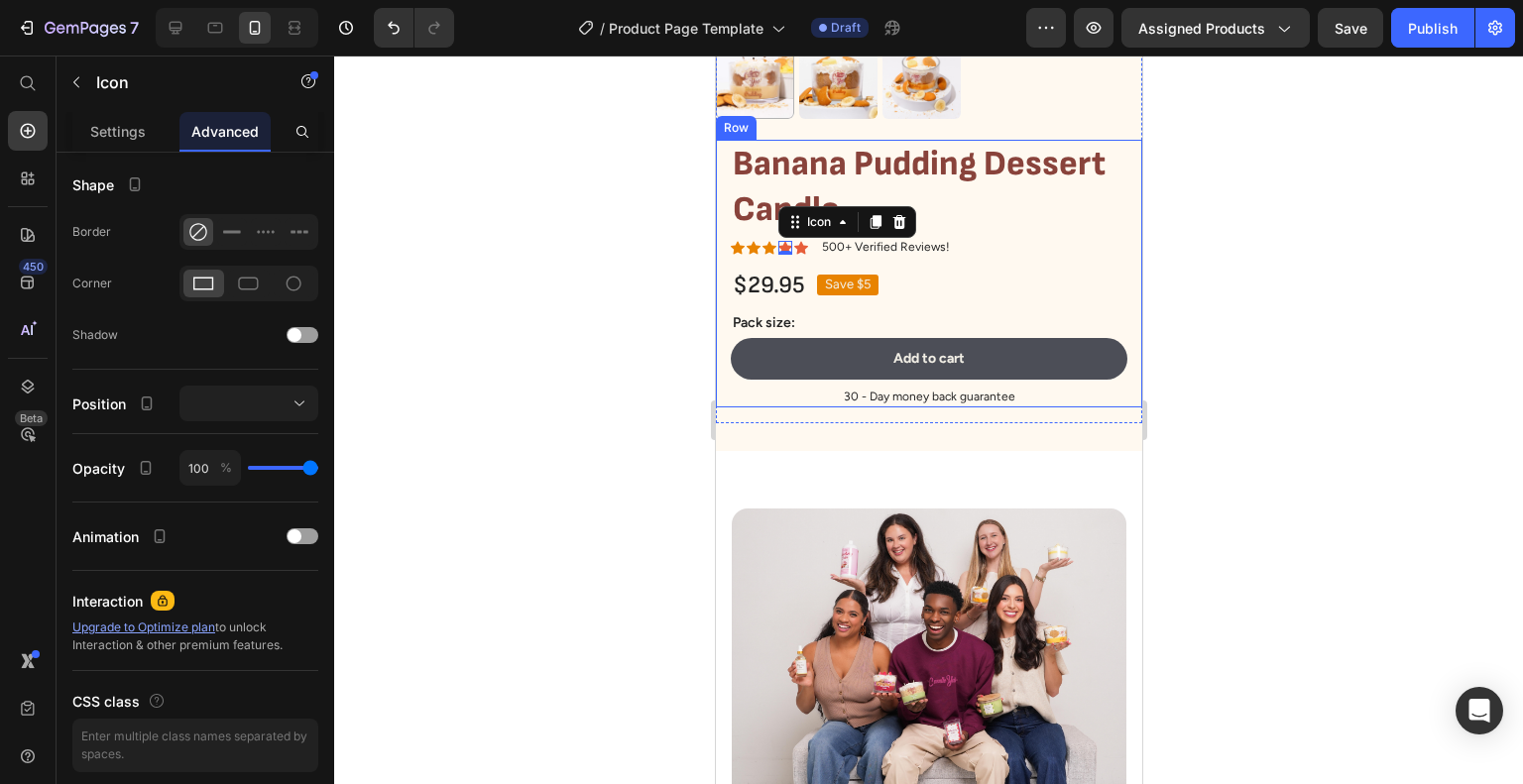 click on "Advanced" 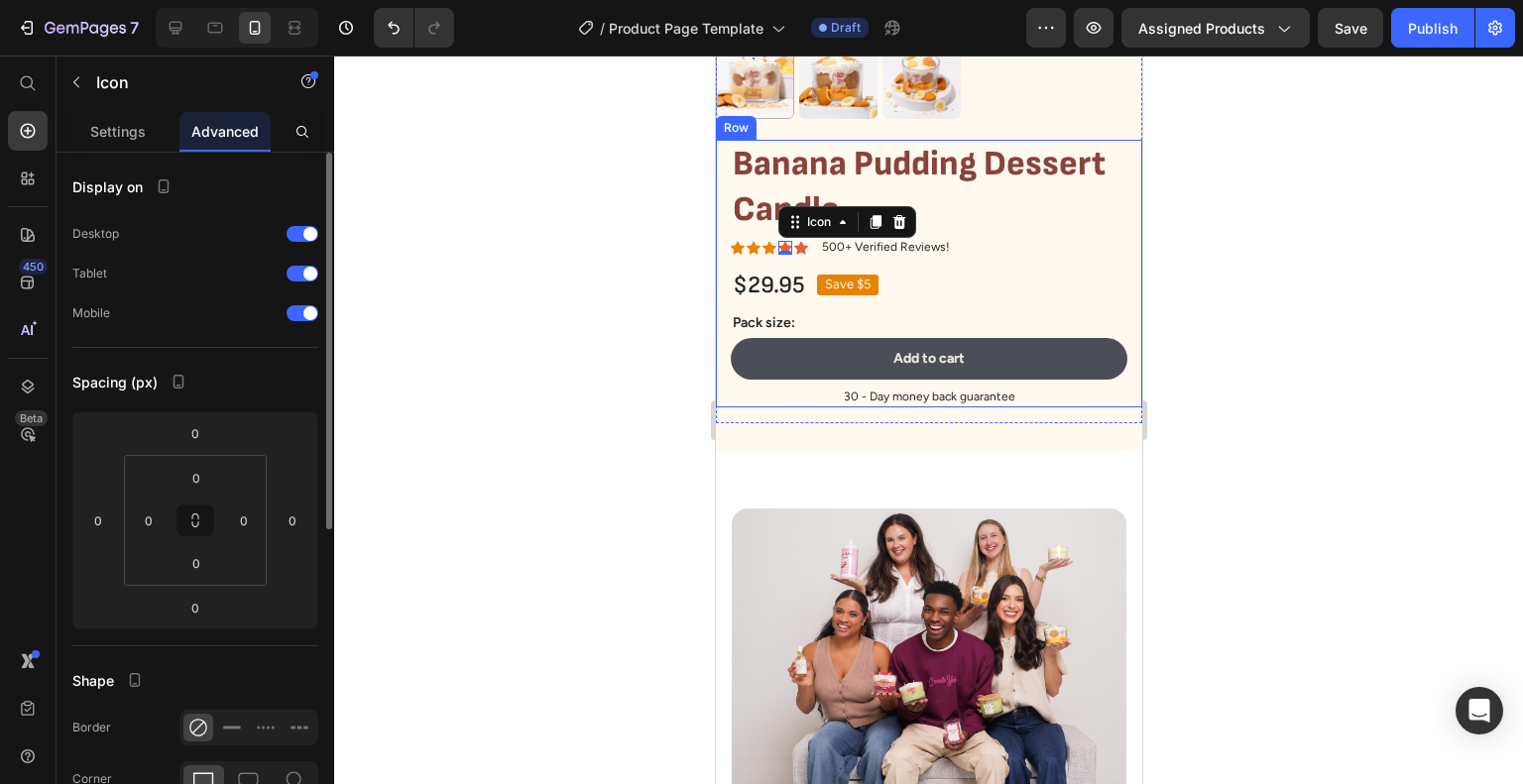 click on "Settings Advanced" at bounding box center [195, 132] 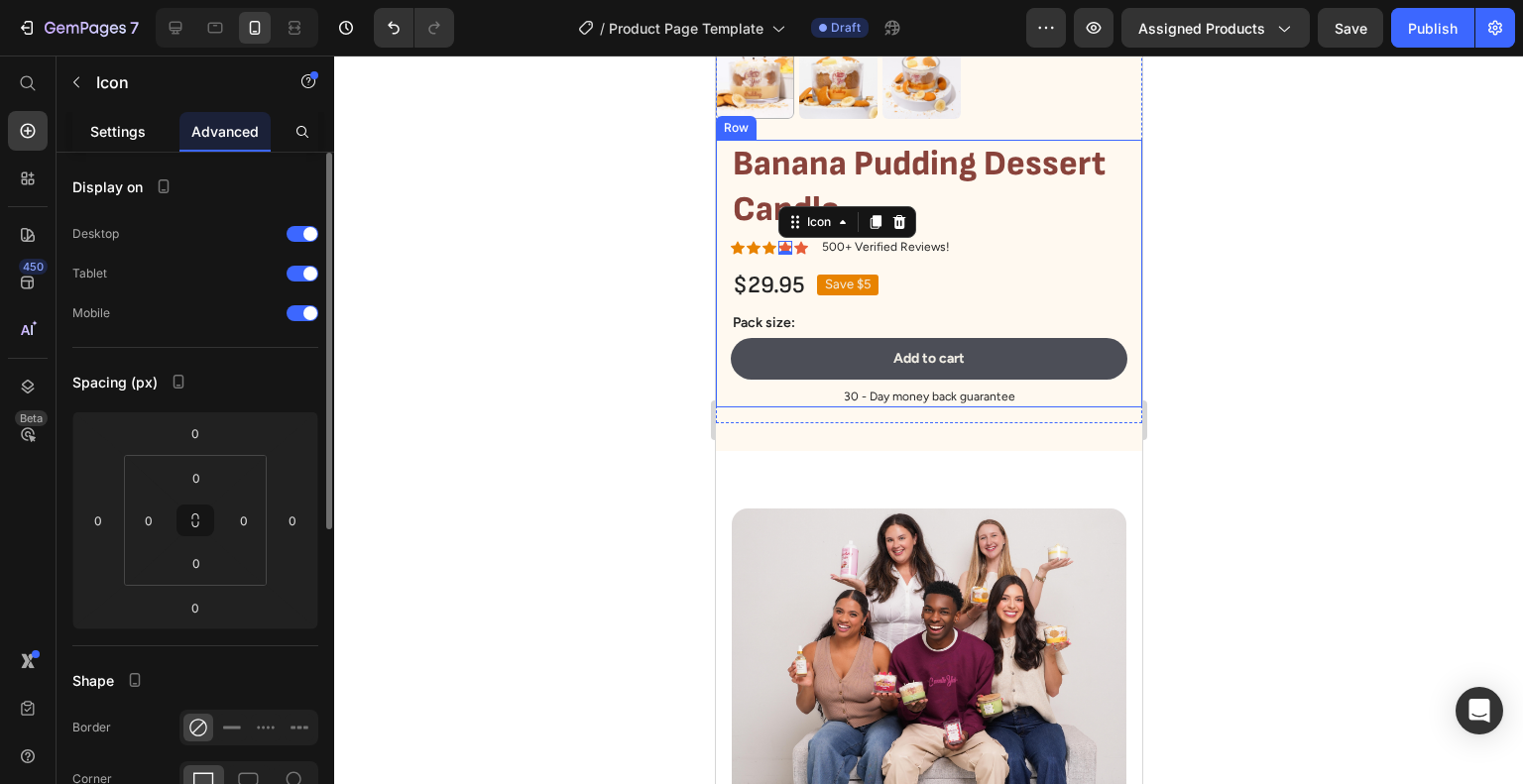 click on "Settings" 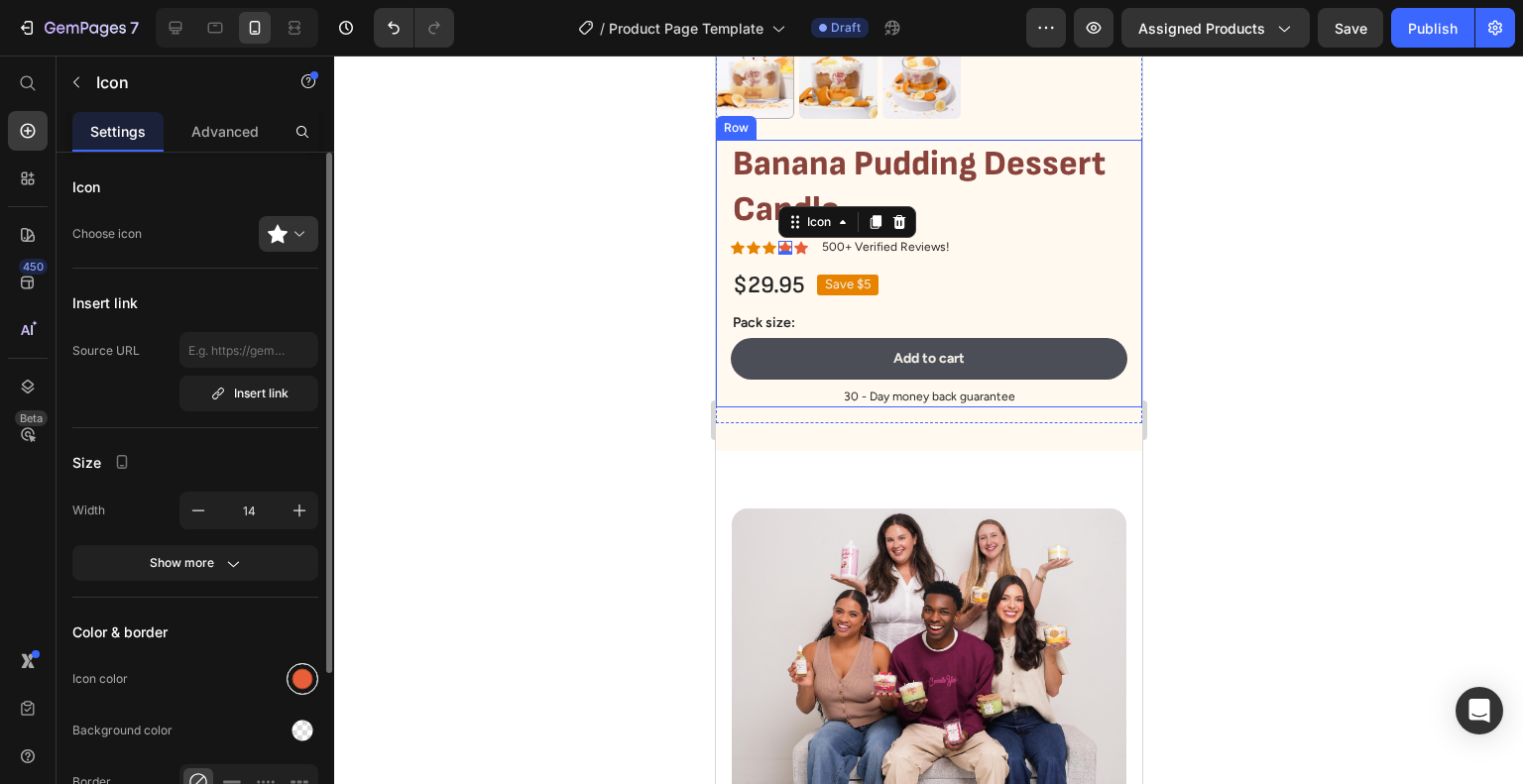 click at bounding box center [302, 679] 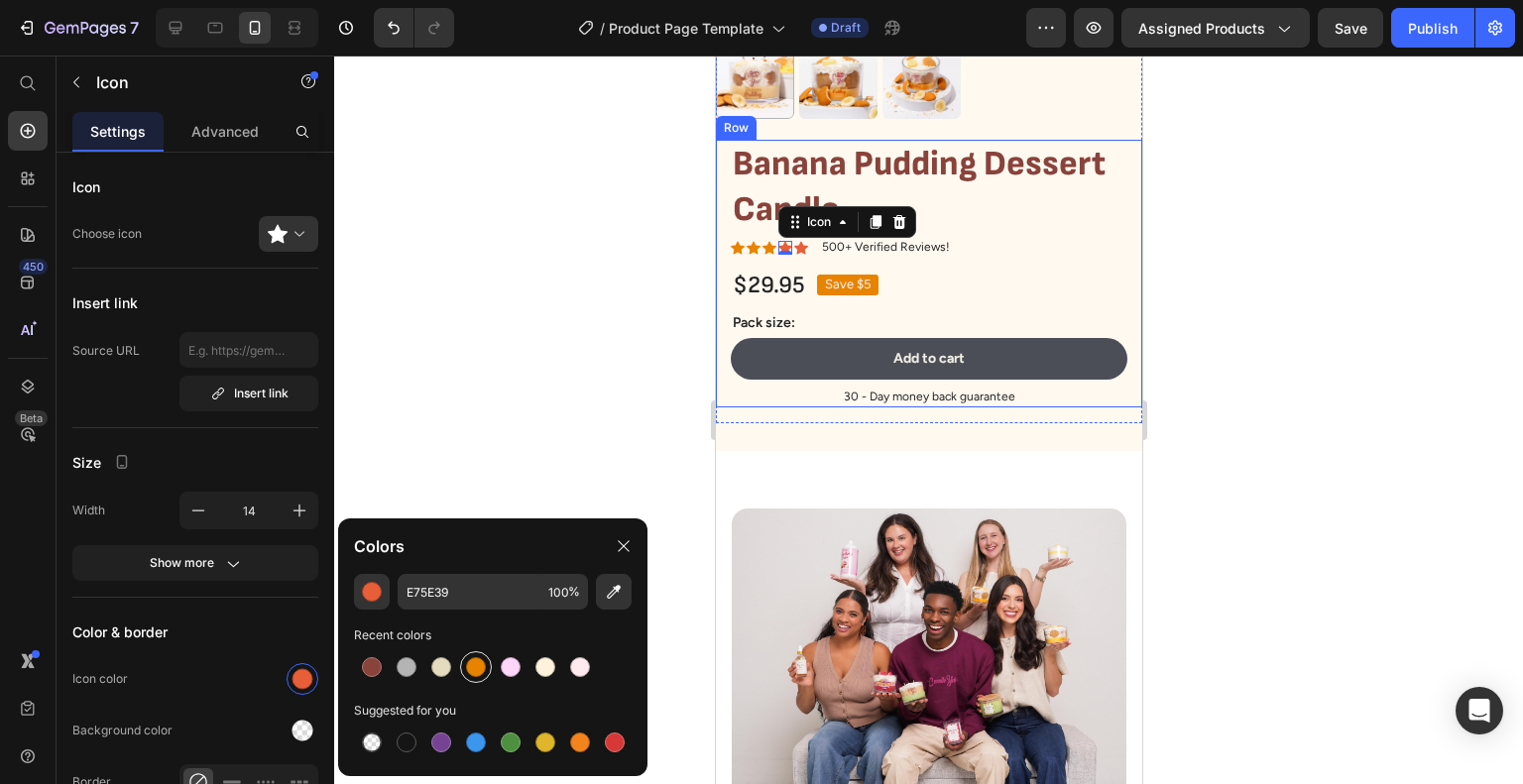 click at bounding box center (476, 667) 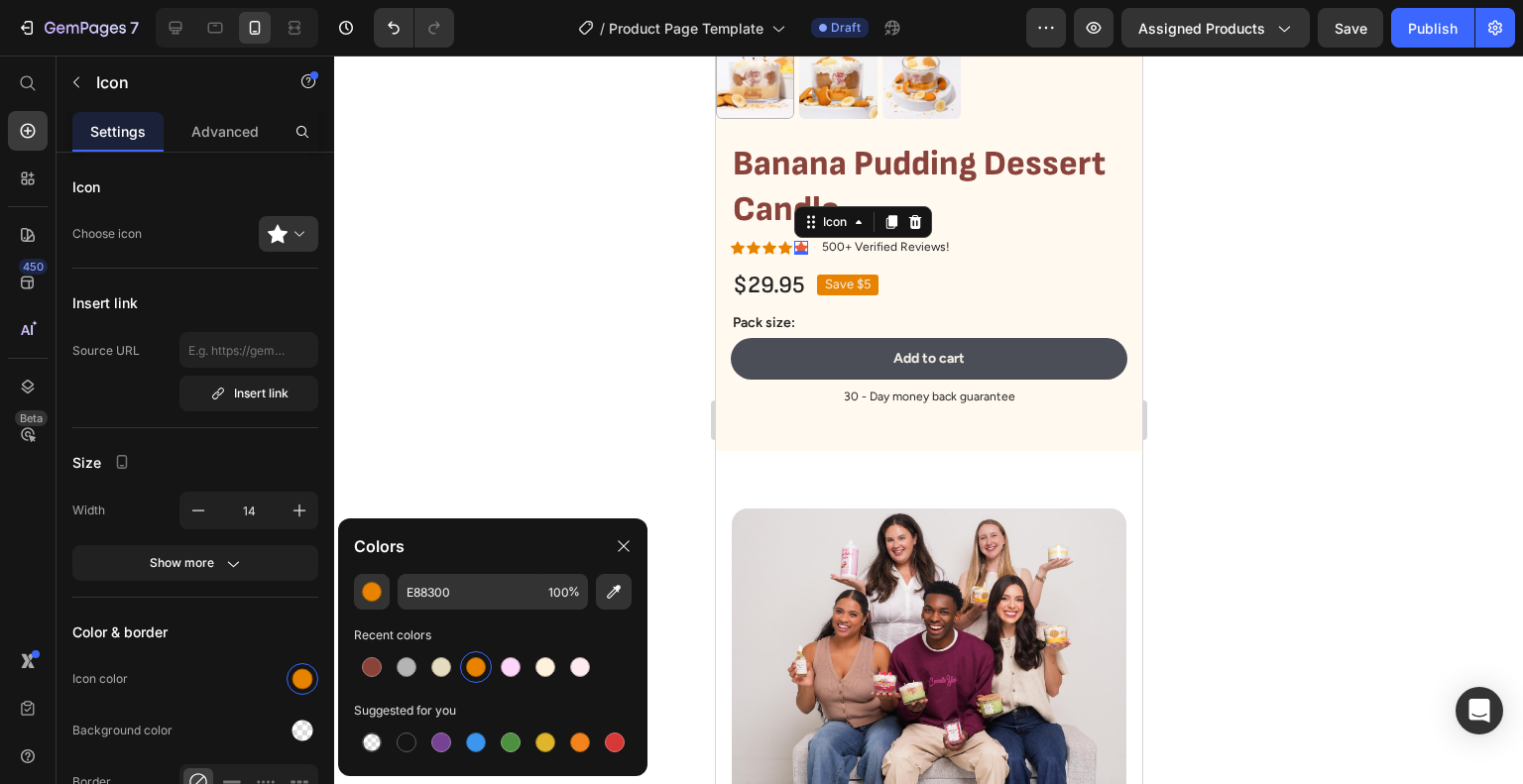 click 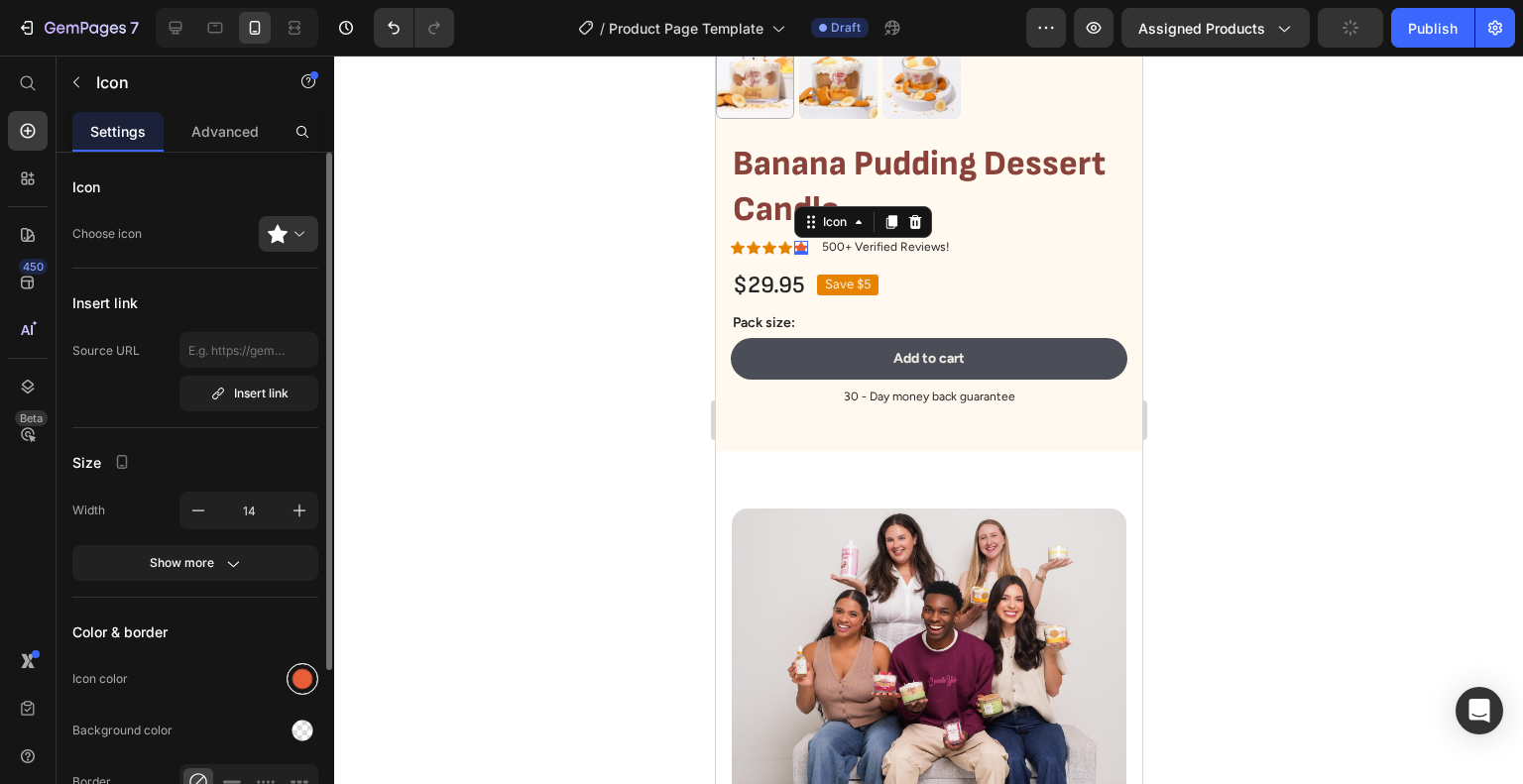 click on "Color & border Icon color Background color Border Corner" 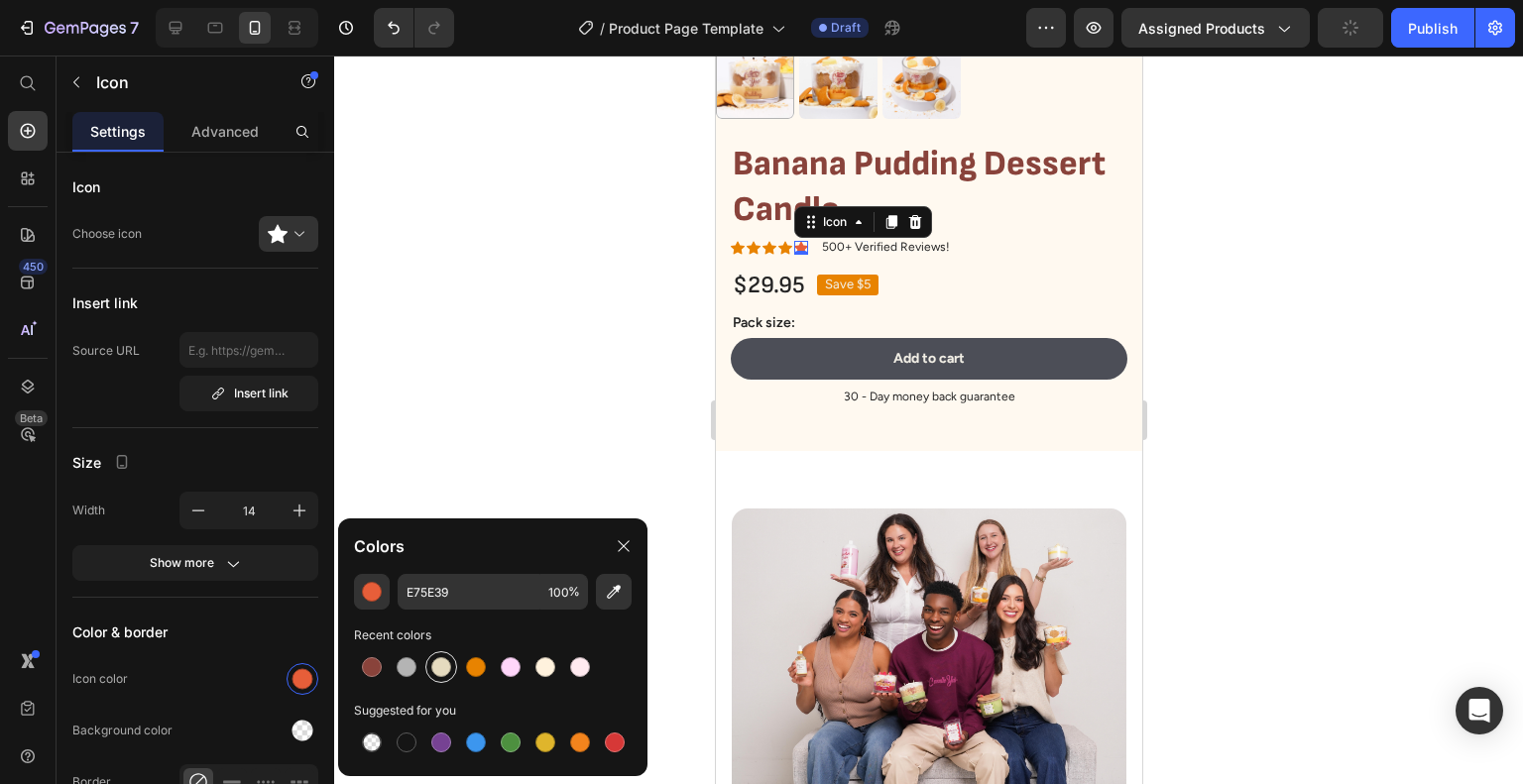 click at bounding box center [441, 667] 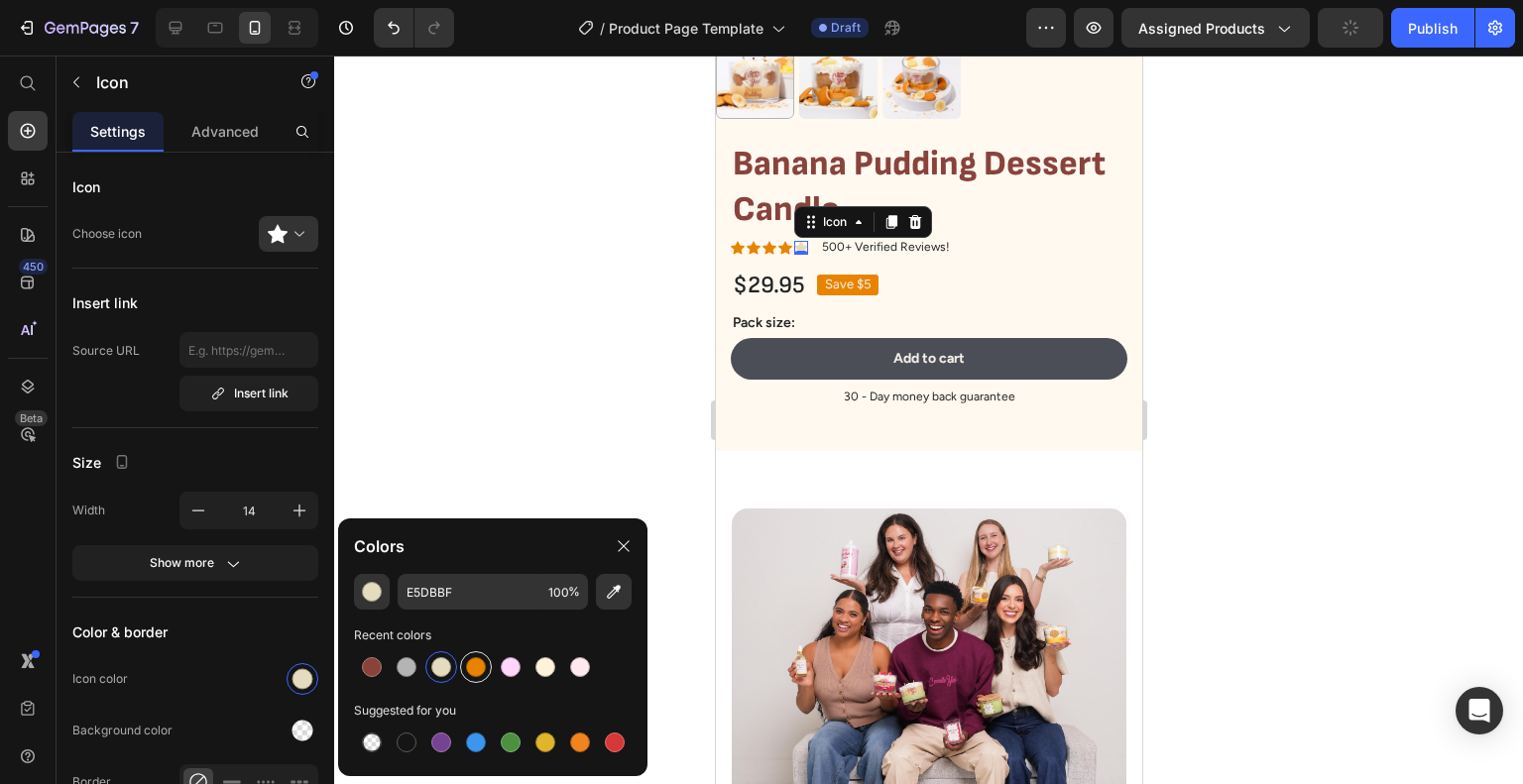 click at bounding box center [476, 667] 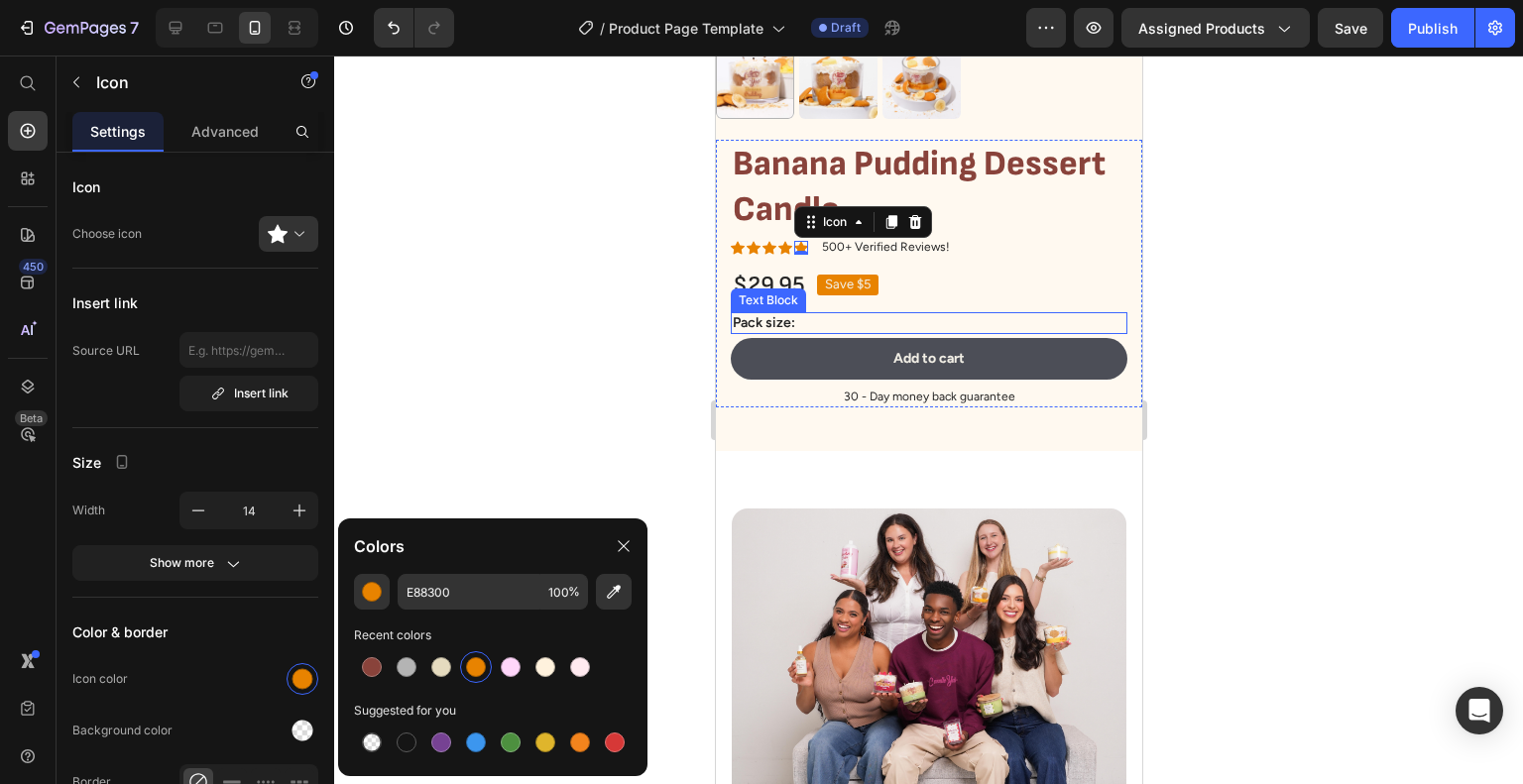 click on "Banana Pudding Dessert Candle Product Title Icon Icon Icon Icon Icon   0 Icon List 500+ Verified Reviews! Text Block Row Lorem ipsum dolor sit amet, consectetur adipiscing elit, sed do eiusmod tempor incididunt ut labore et dolore magna aliqua. Text Block $29.95 Product Price Save $5 Product Badge Row Pack size: Text Block Seal Subscriptions Seal Subscriptions Add to cart Add to Cart 30 - Day money back guarantee Text Block" at bounding box center (928, 274) 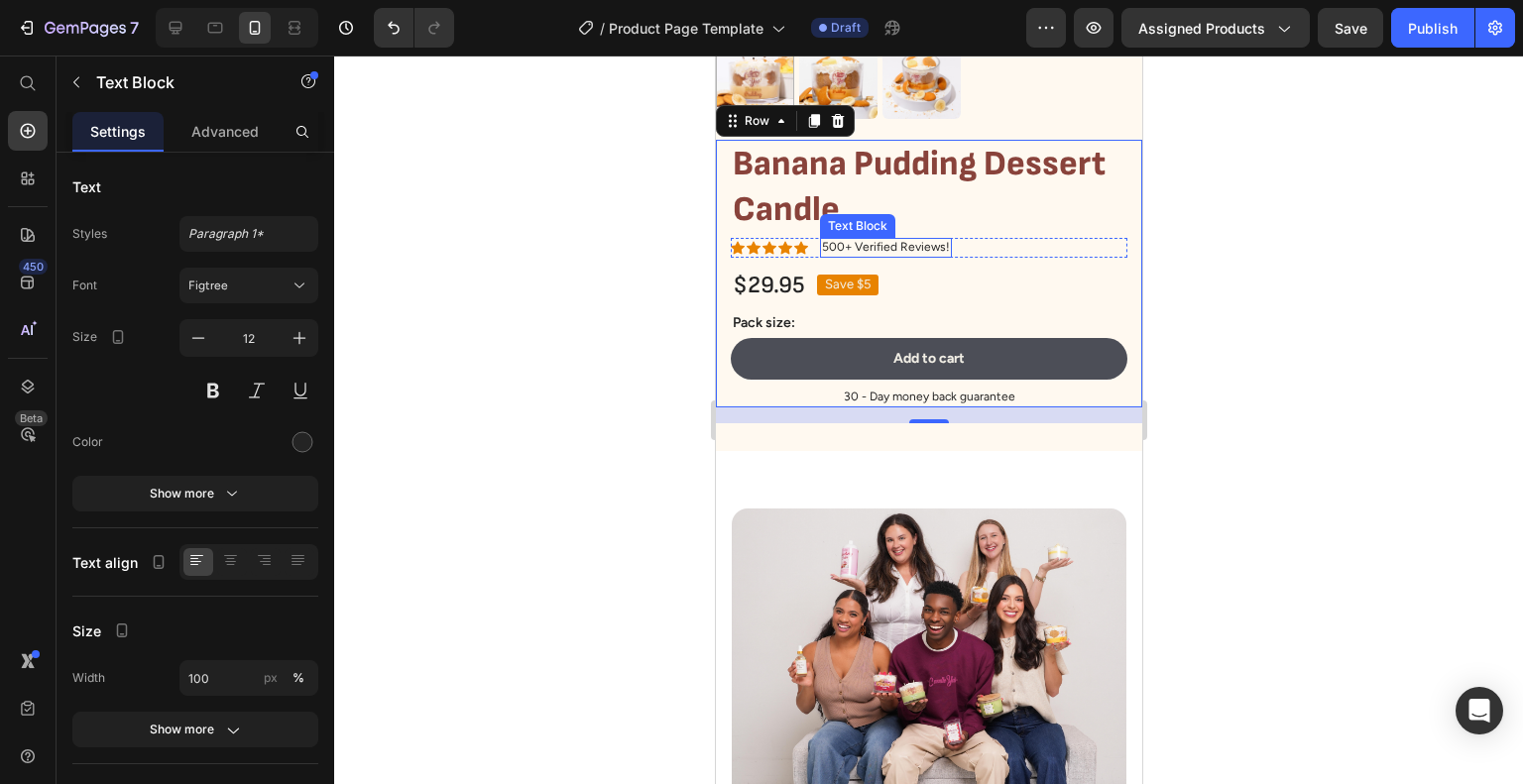 click on "500+ Verified Reviews!" at bounding box center [884, 248] 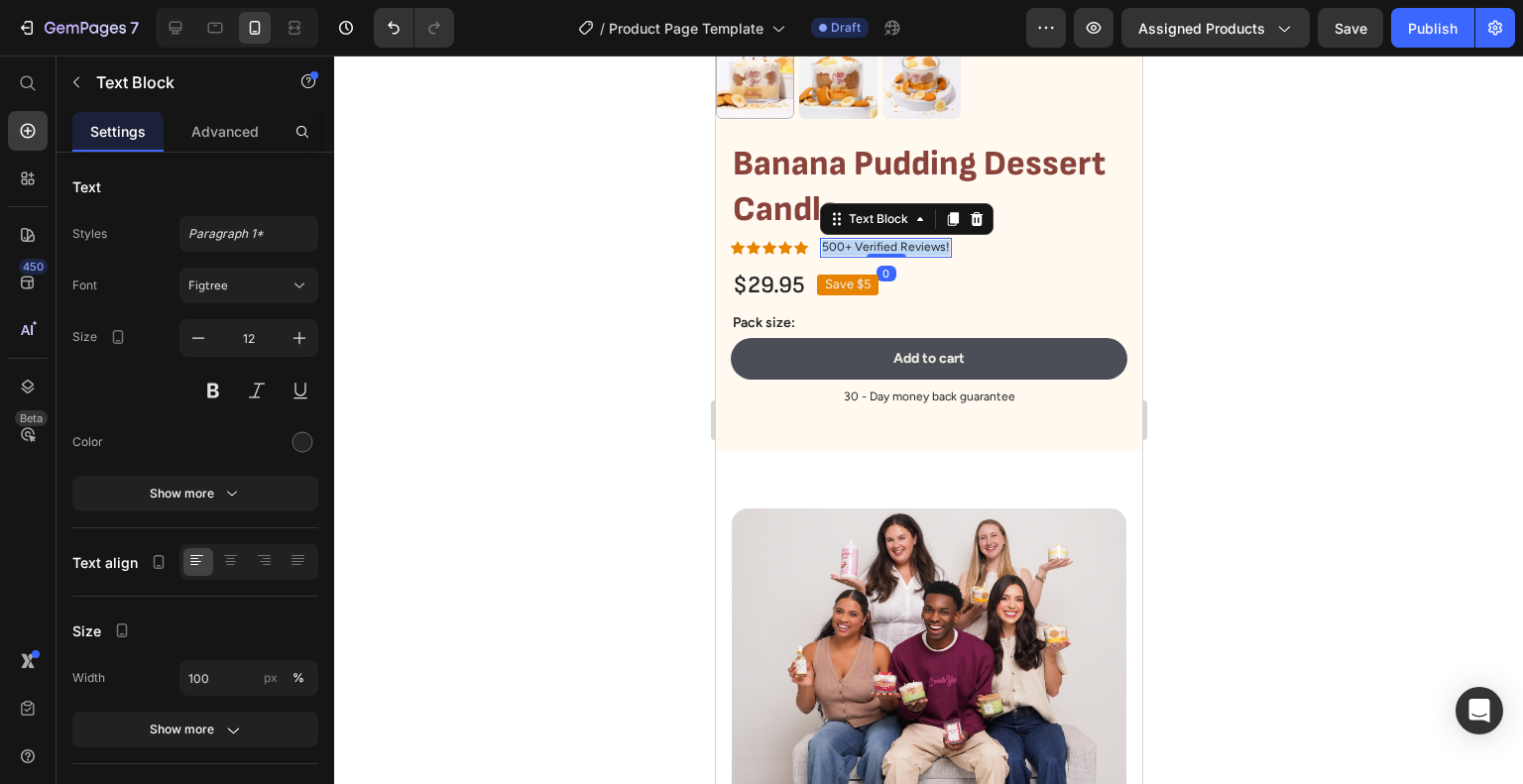 click on "500+ Verified Reviews!" at bounding box center [884, 248] 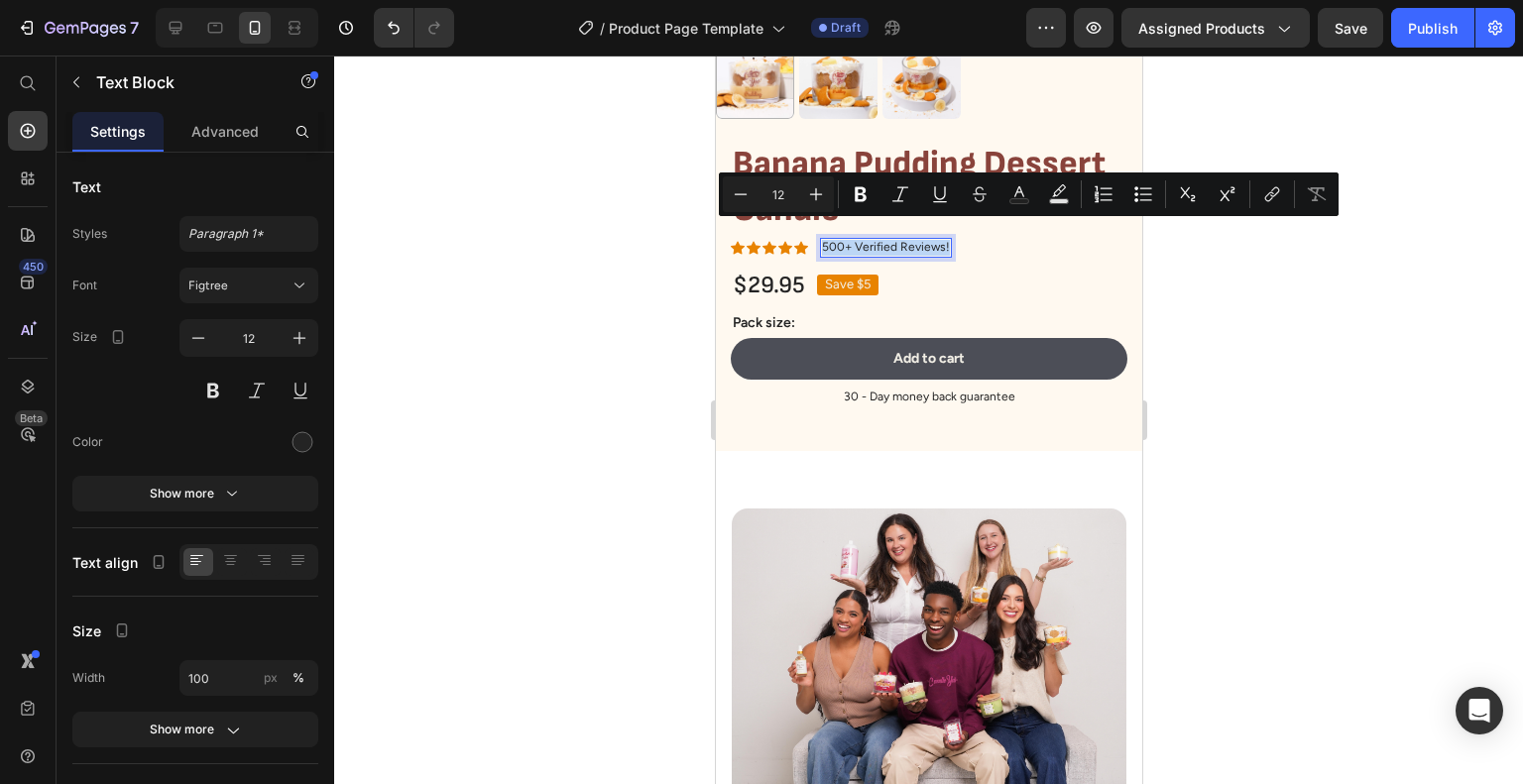 click on "500+ Verified Reviews!" at bounding box center (884, 248) 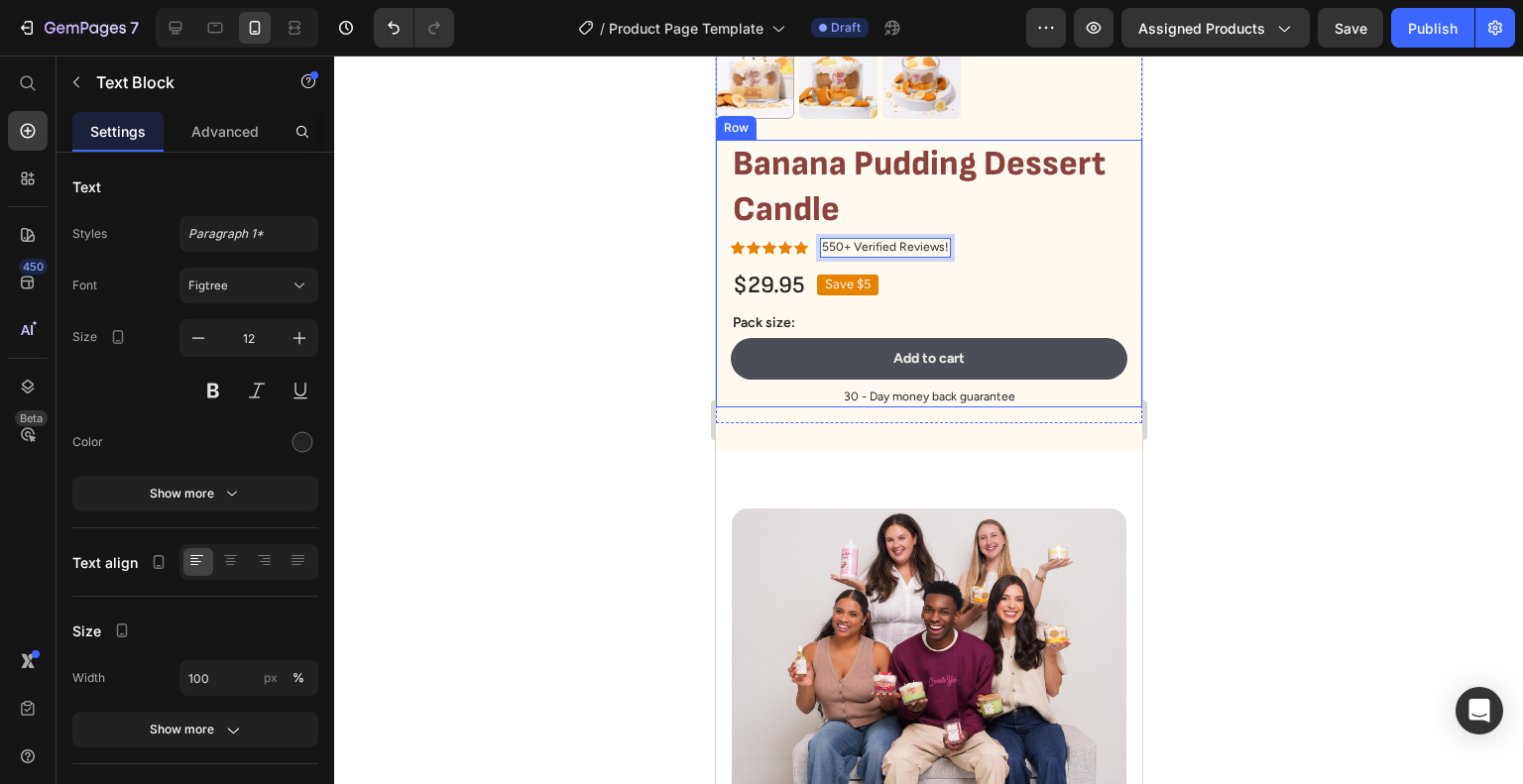 click 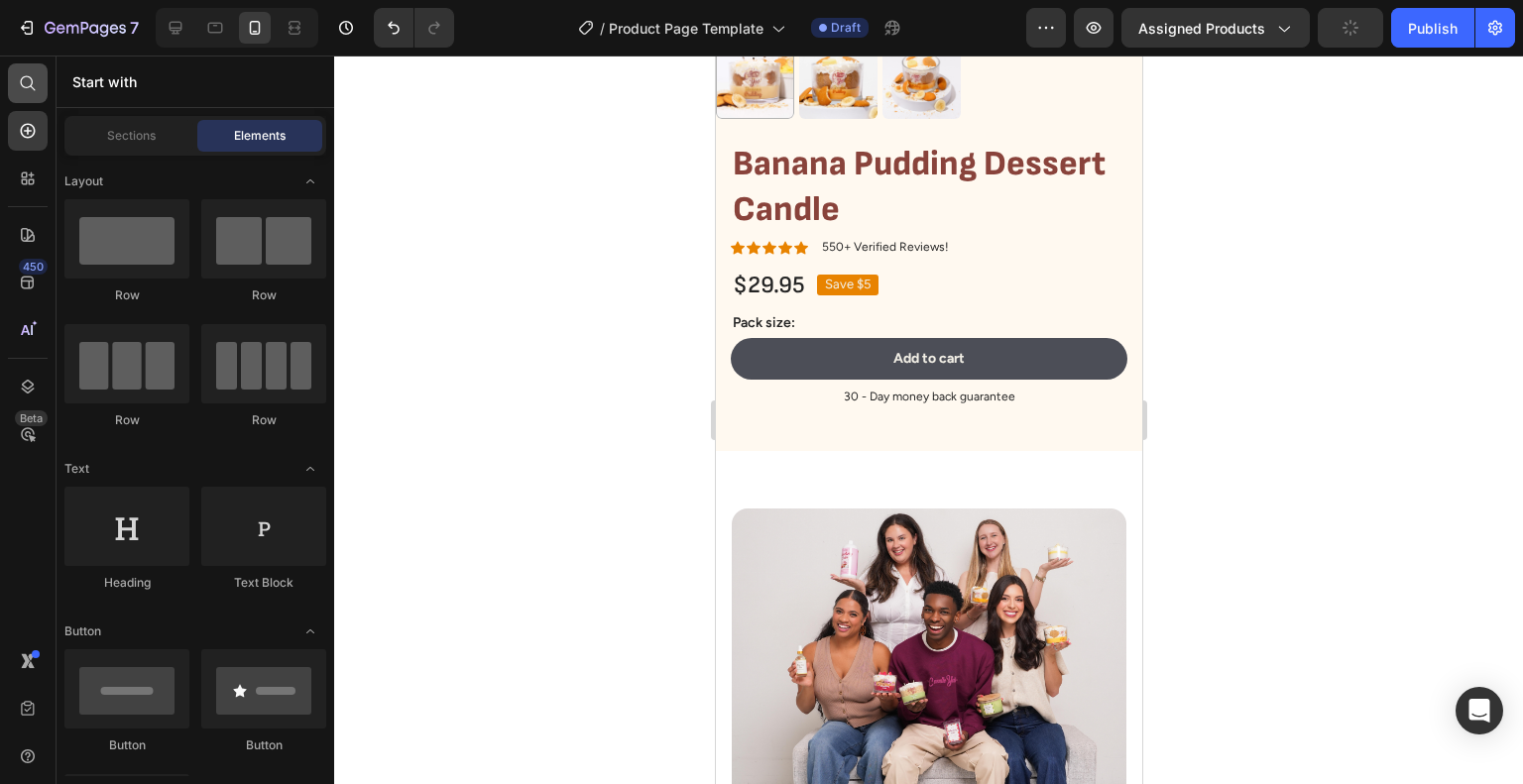 click 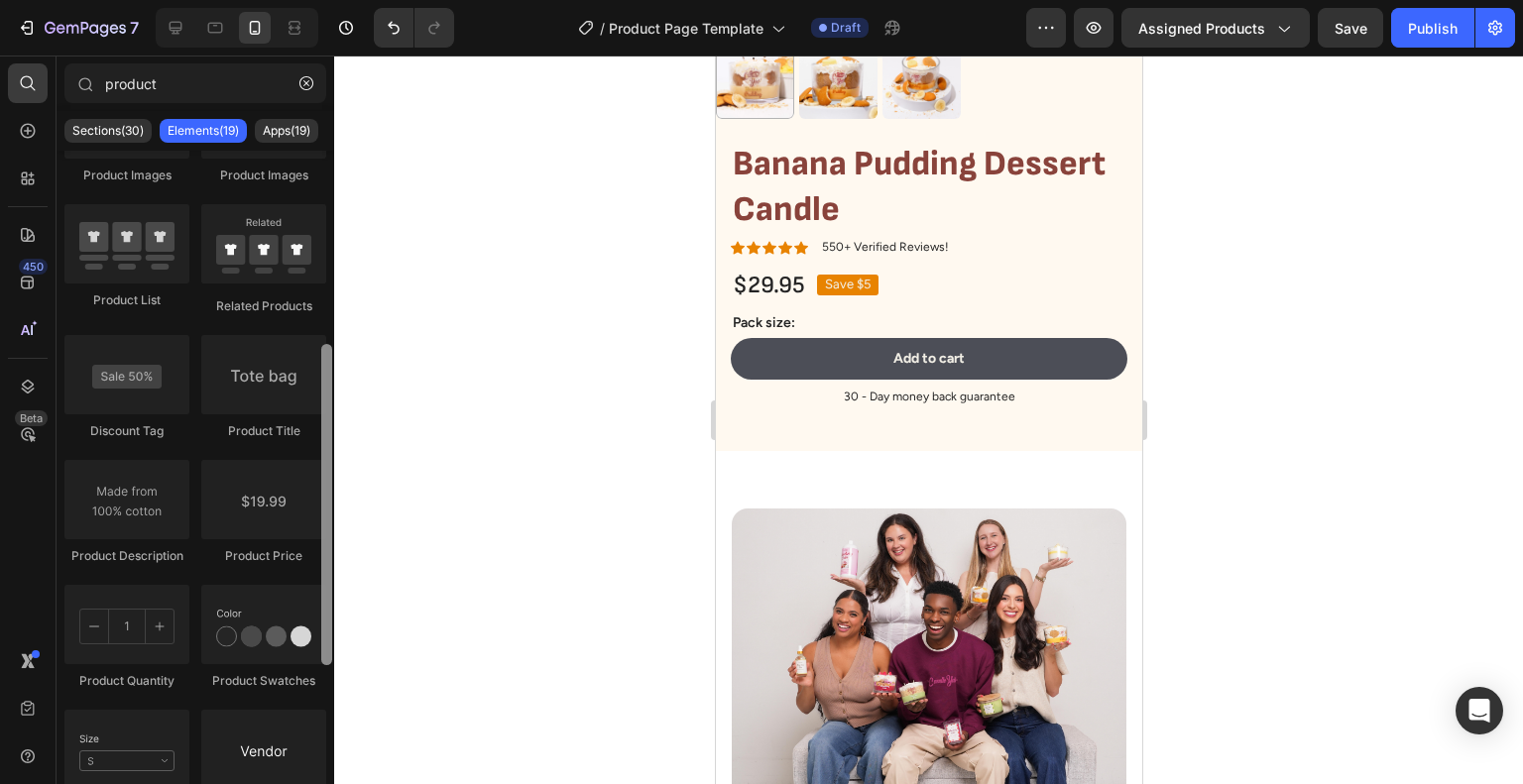 scroll, scrollTop: 389, scrollLeft: 0, axis: vertical 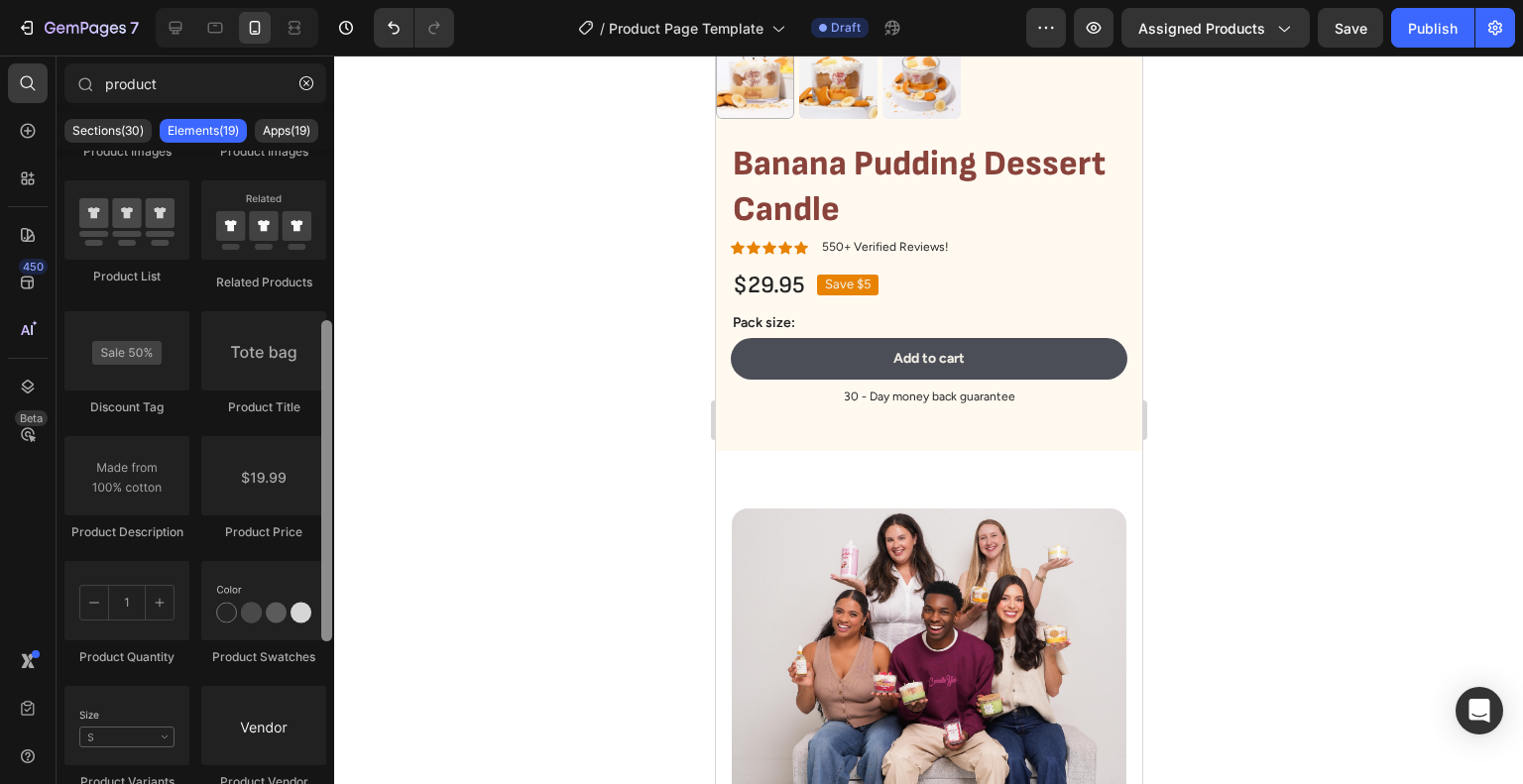 drag, startPoint x: 329, startPoint y: 352, endPoint x: 329, endPoint y: 540, distance: 188 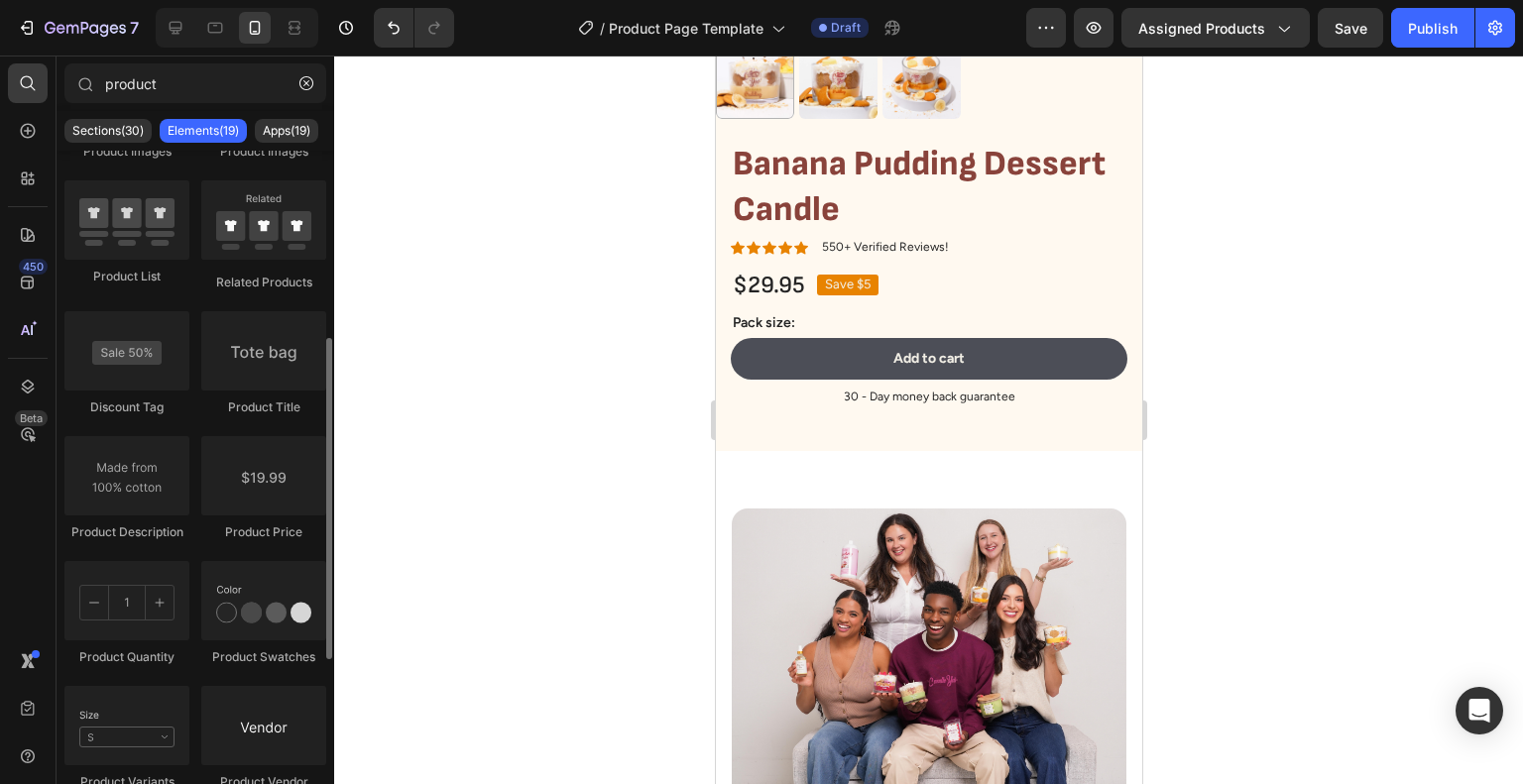 type on "product" 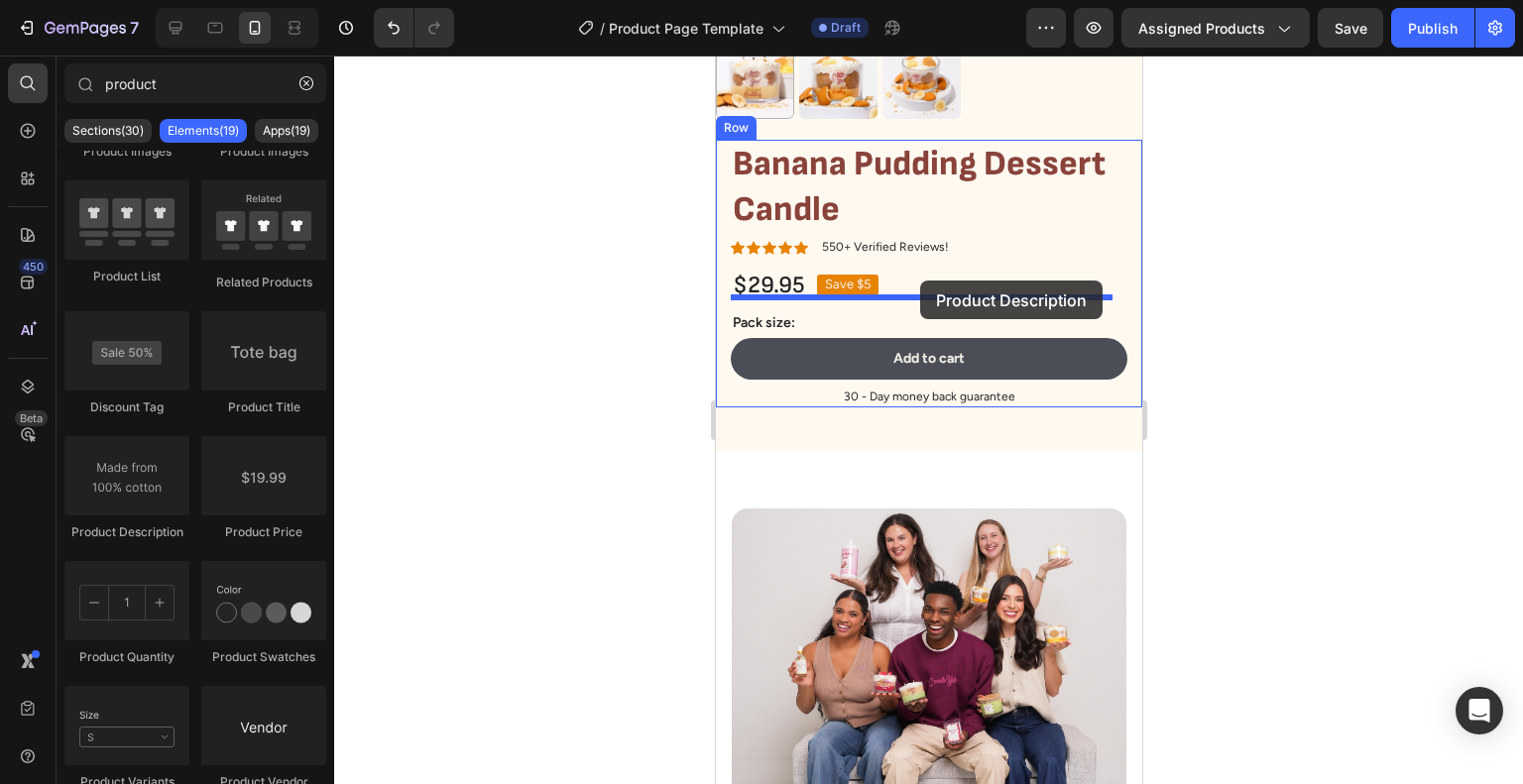 drag, startPoint x: 1070, startPoint y: 526, endPoint x: 919, endPoint y: 280, distance: 288.64684 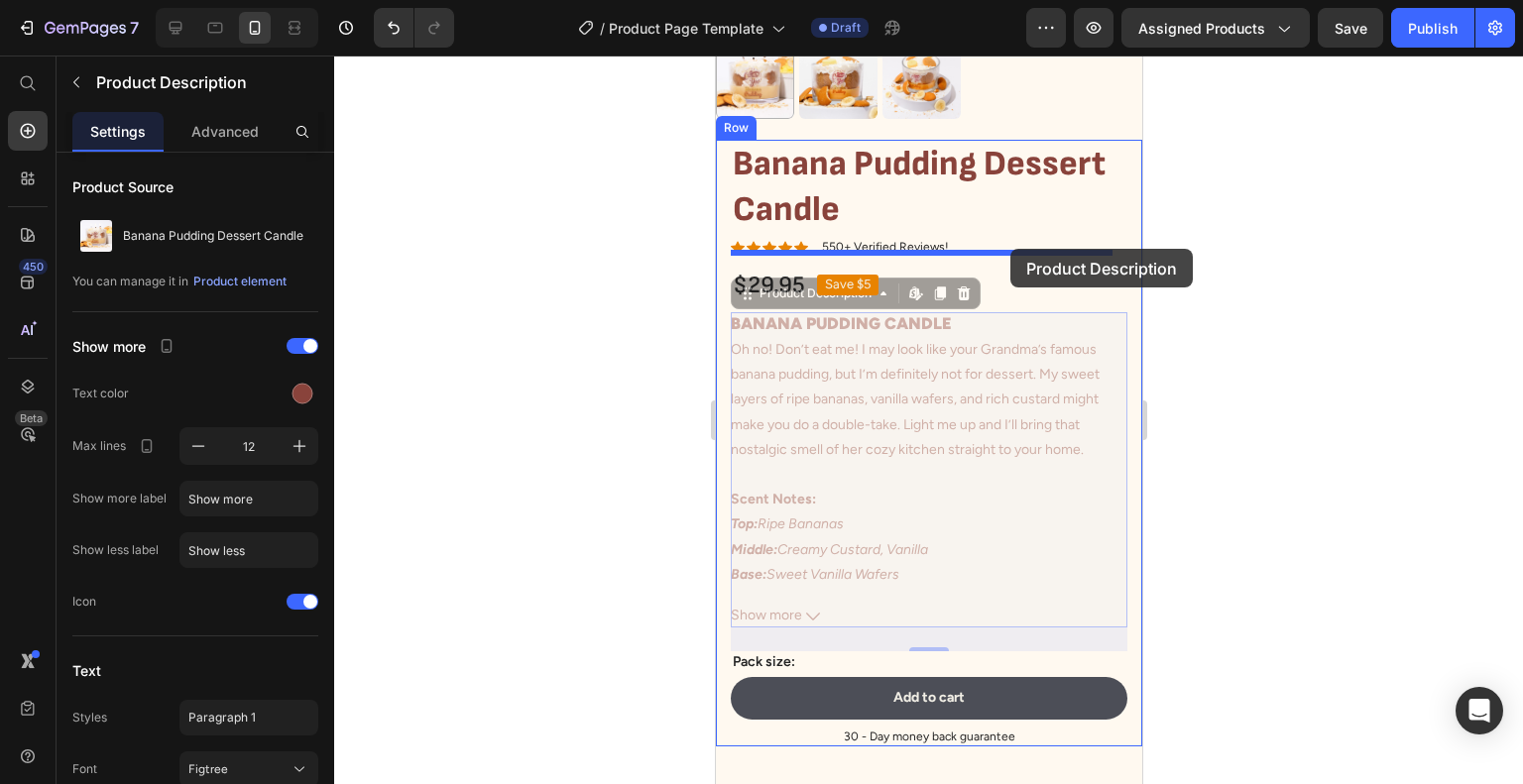 drag, startPoint x: 1005, startPoint y: 292, endPoint x: 1009, endPoint y: 253, distance: 39.2046 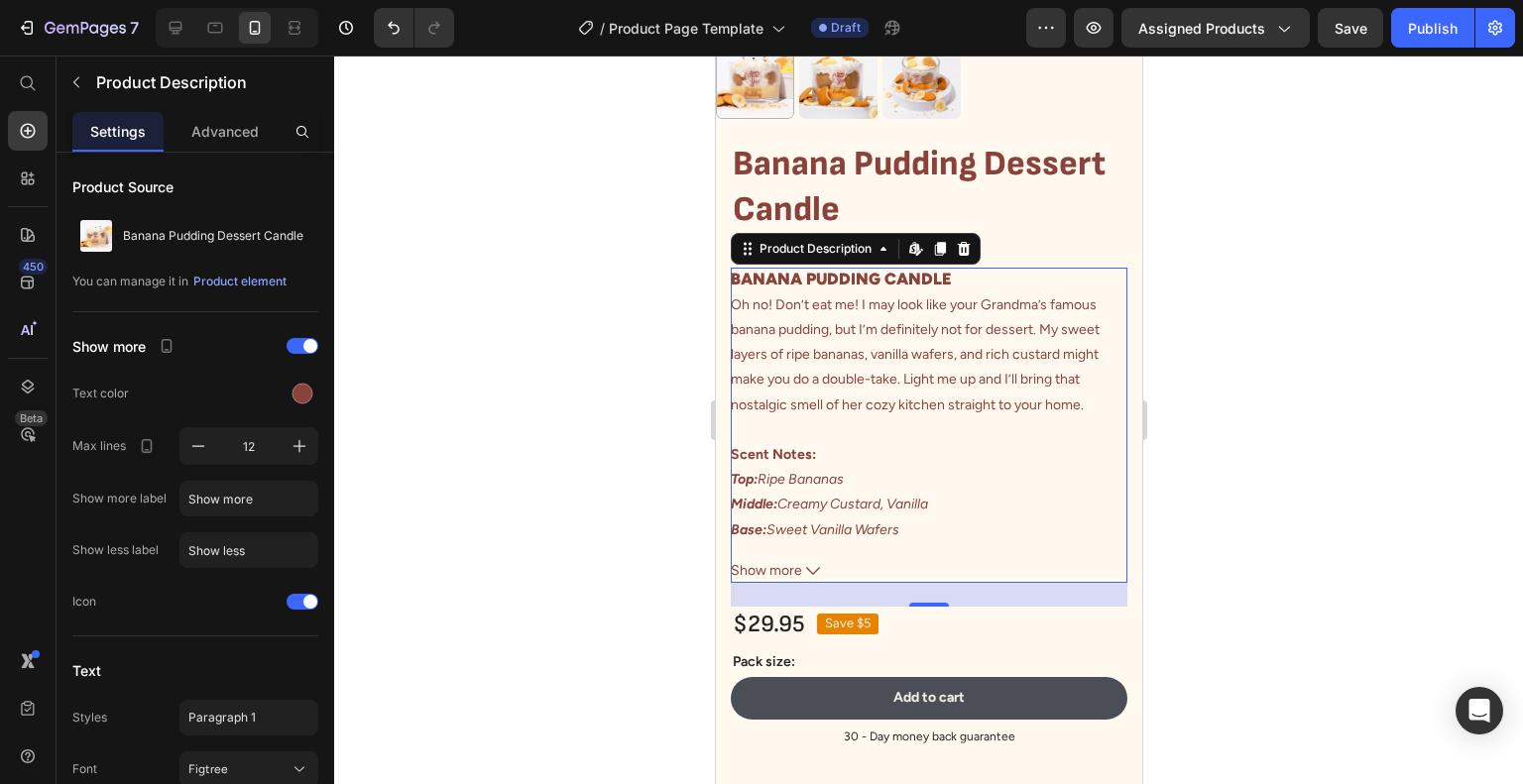 click on "$29.95" at bounding box center (767, 623) 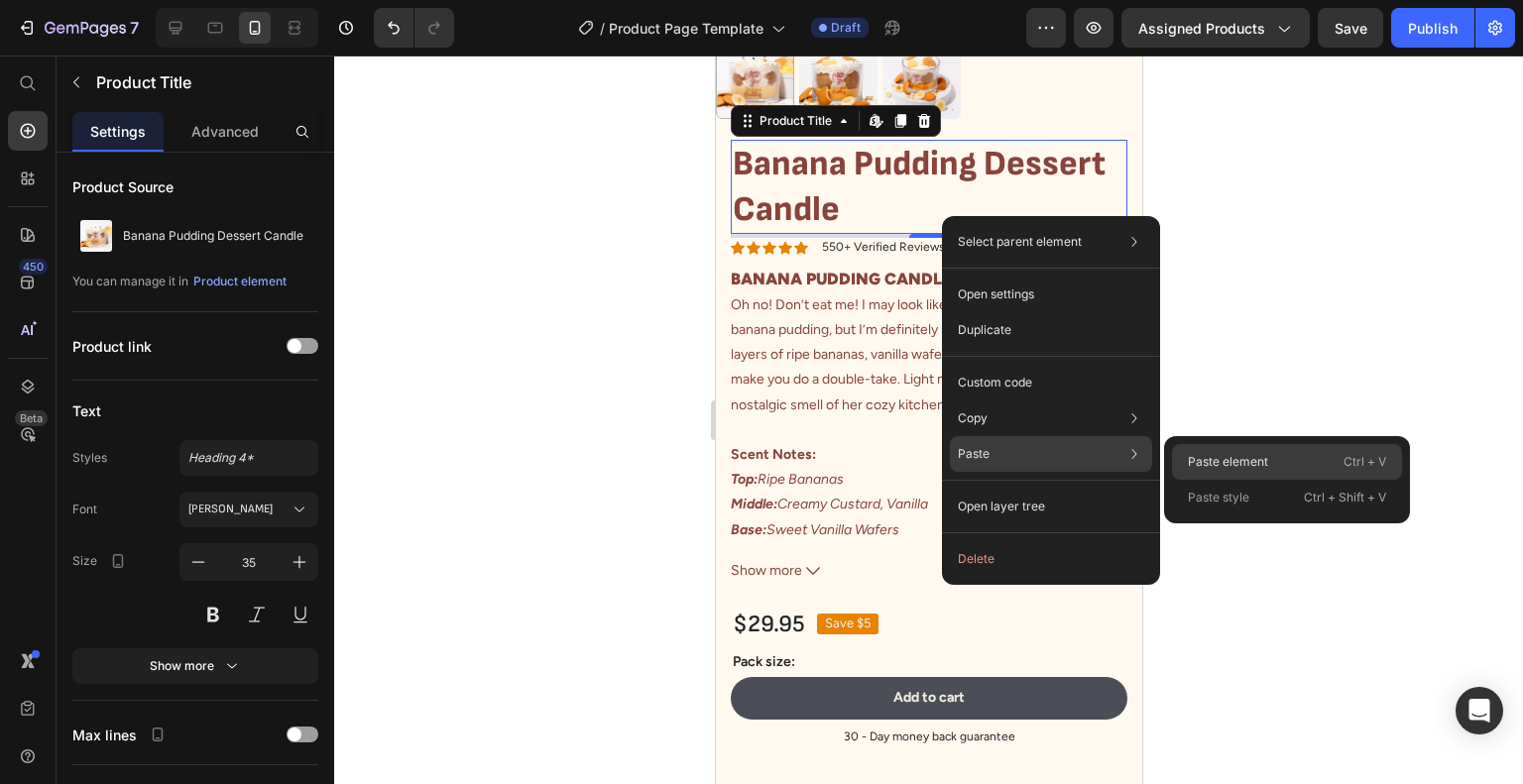 click on "Paste element" at bounding box center (1228, 462) 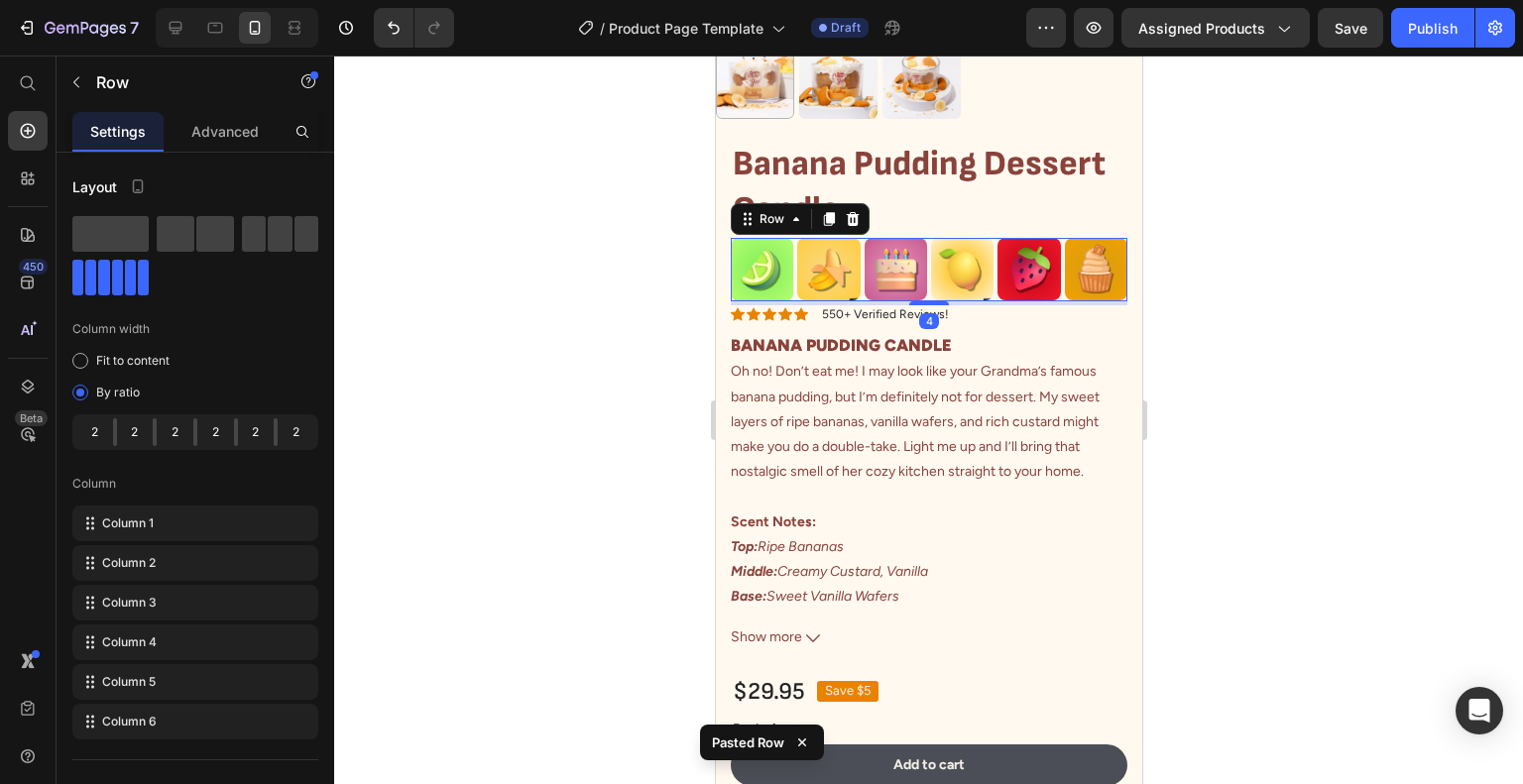 click 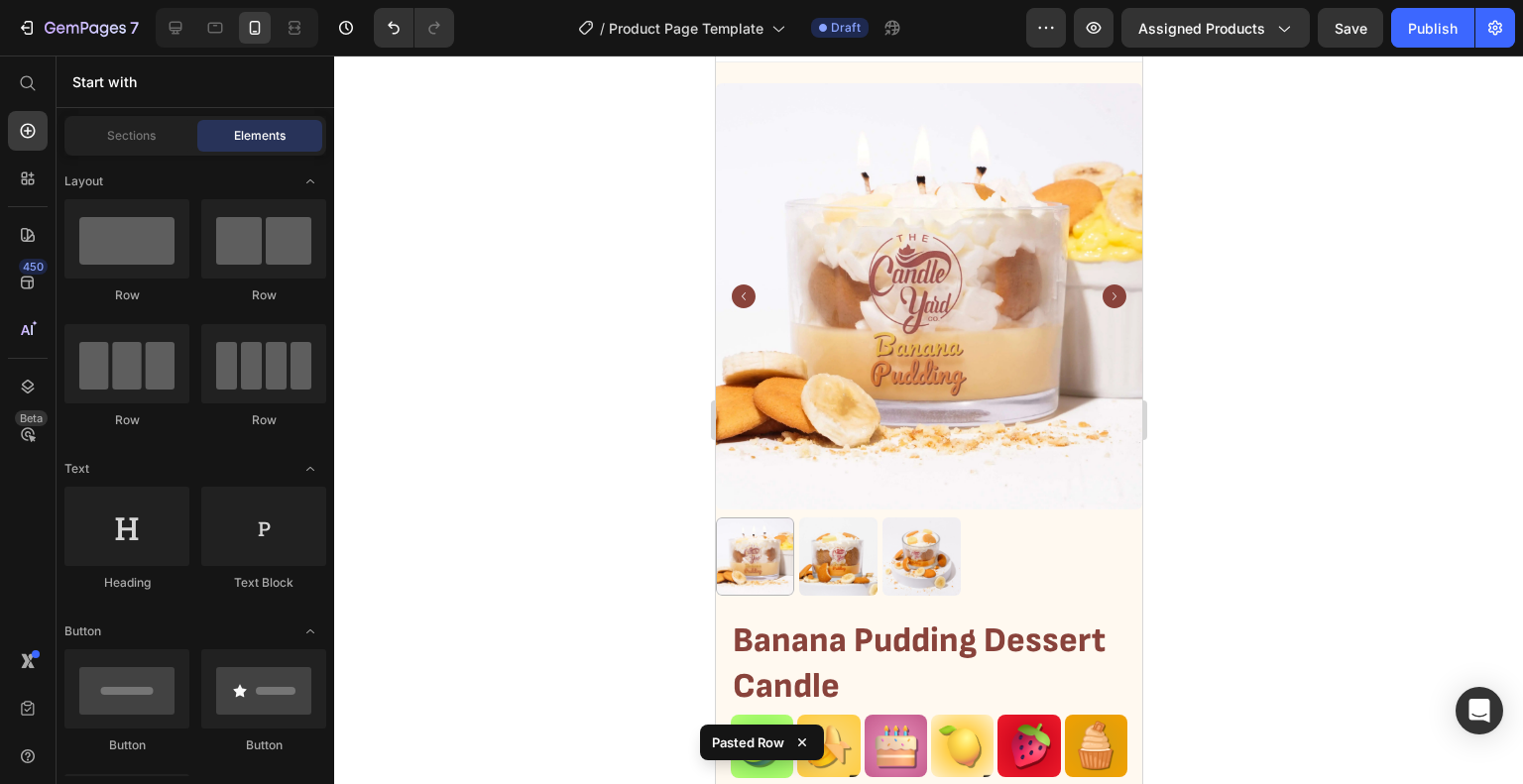 scroll, scrollTop: 0, scrollLeft: 0, axis: both 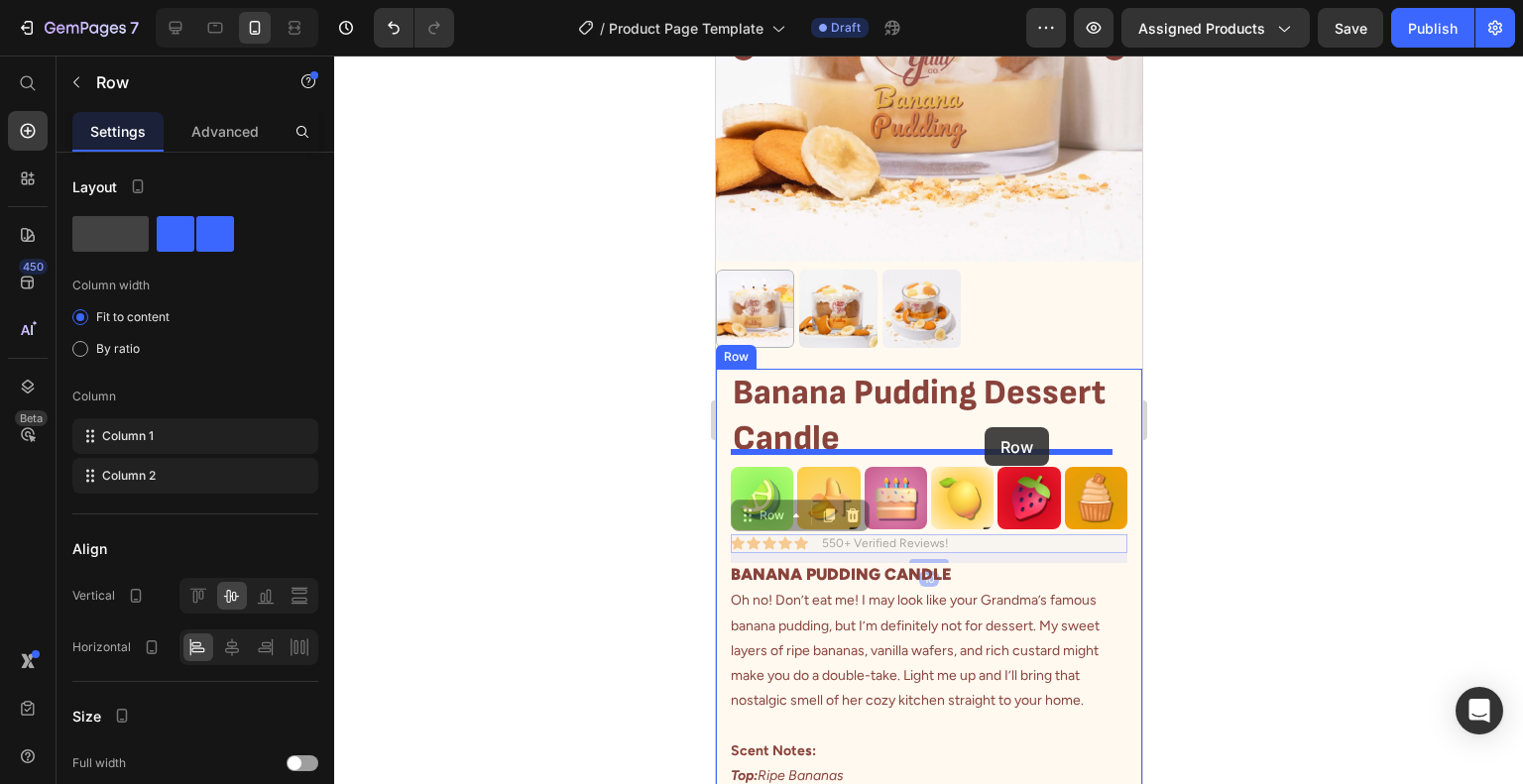 drag, startPoint x: 995, startPoint y: 527, endPoint x: 984, endPoint y: 427, distance: 100.603181 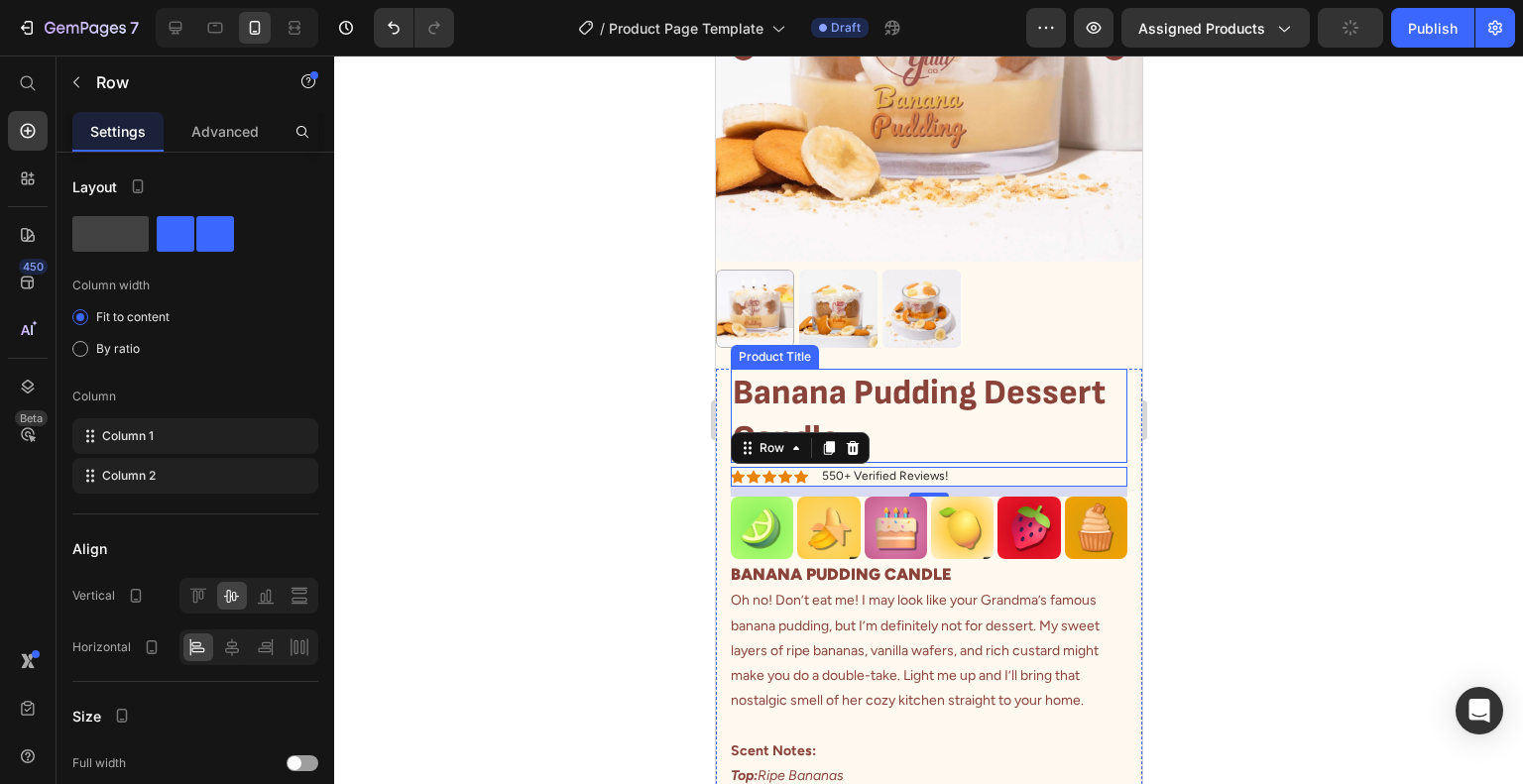 click on "Banana Pudding Dessert Candle" at bounding box center [928, 415] 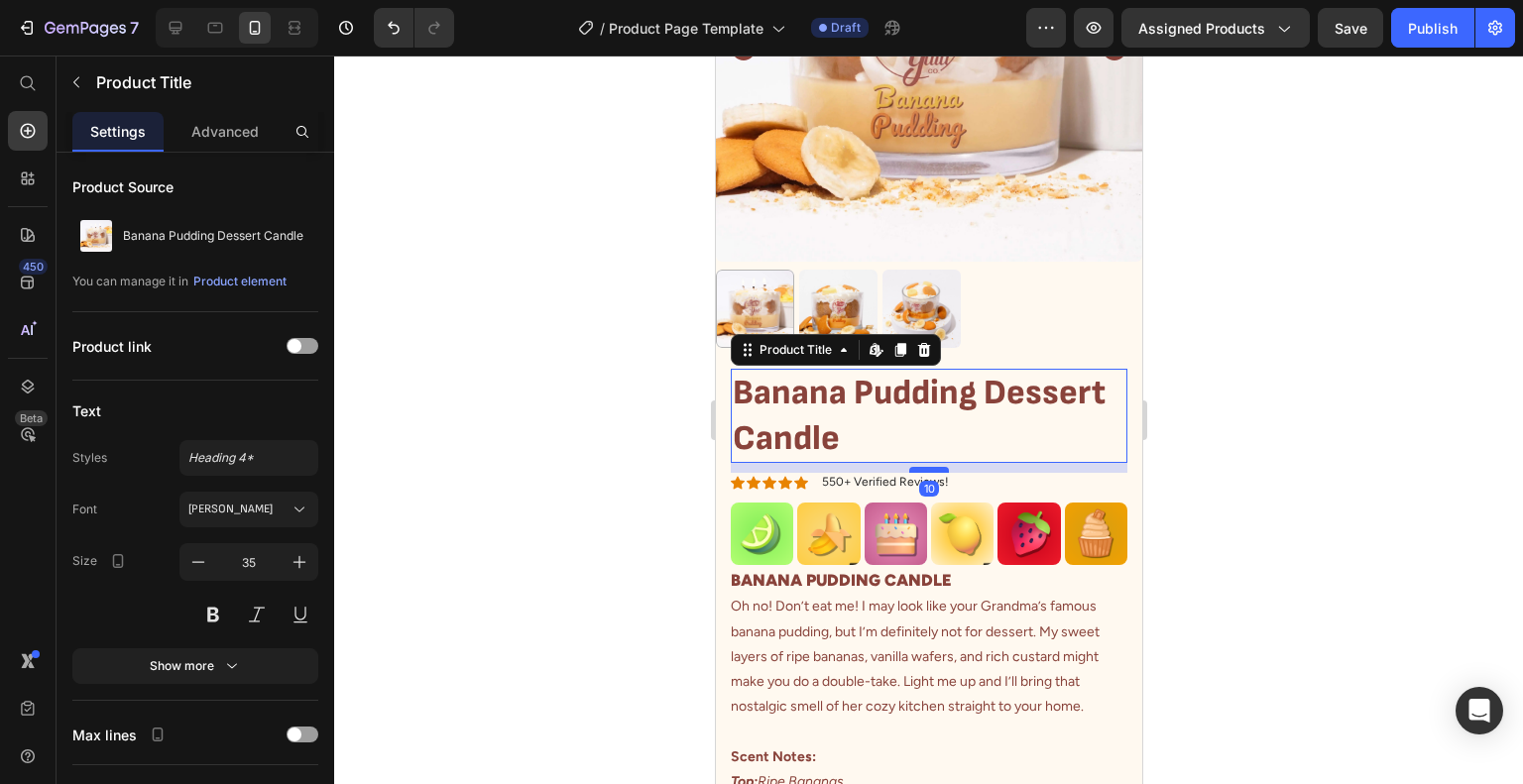 click at bounding box center (928, 470) 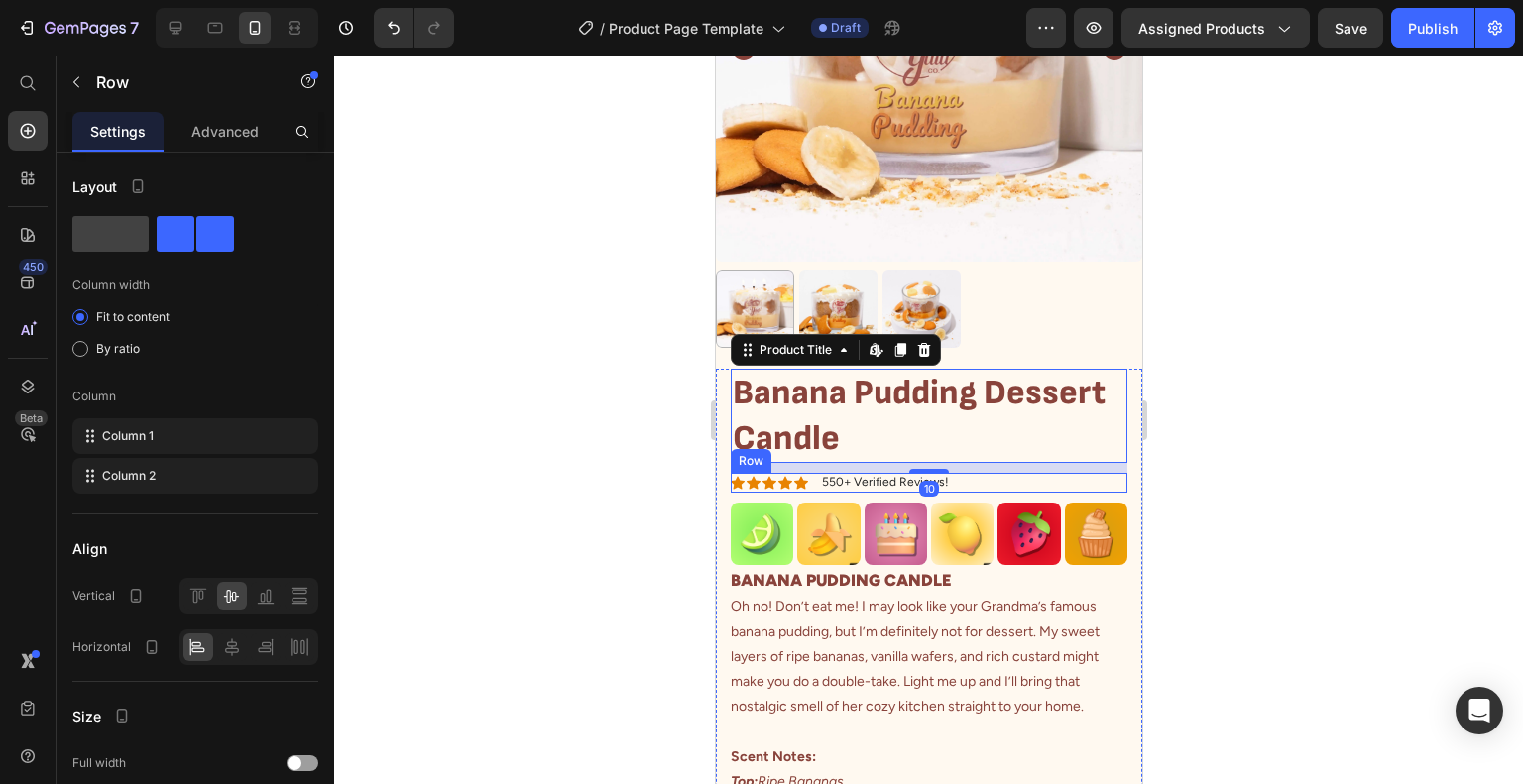 click on "Icon Icon Icon Icon Icon Icon List 550+ Verified Reviews! Text Block Row" at bounding box center [928, 483] 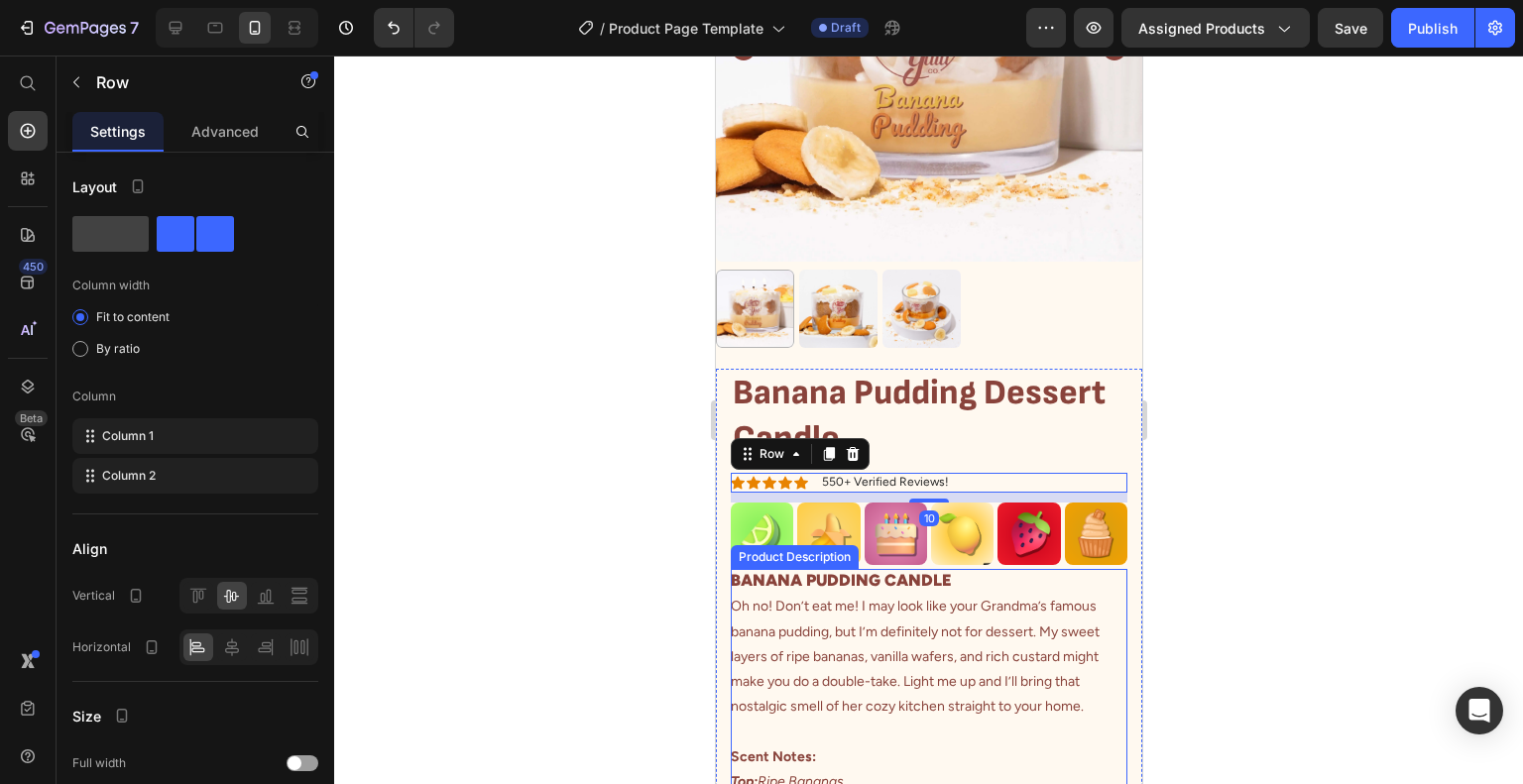 click on "BANANA PUDDING CANDLE" at bounding box center [840, 580] 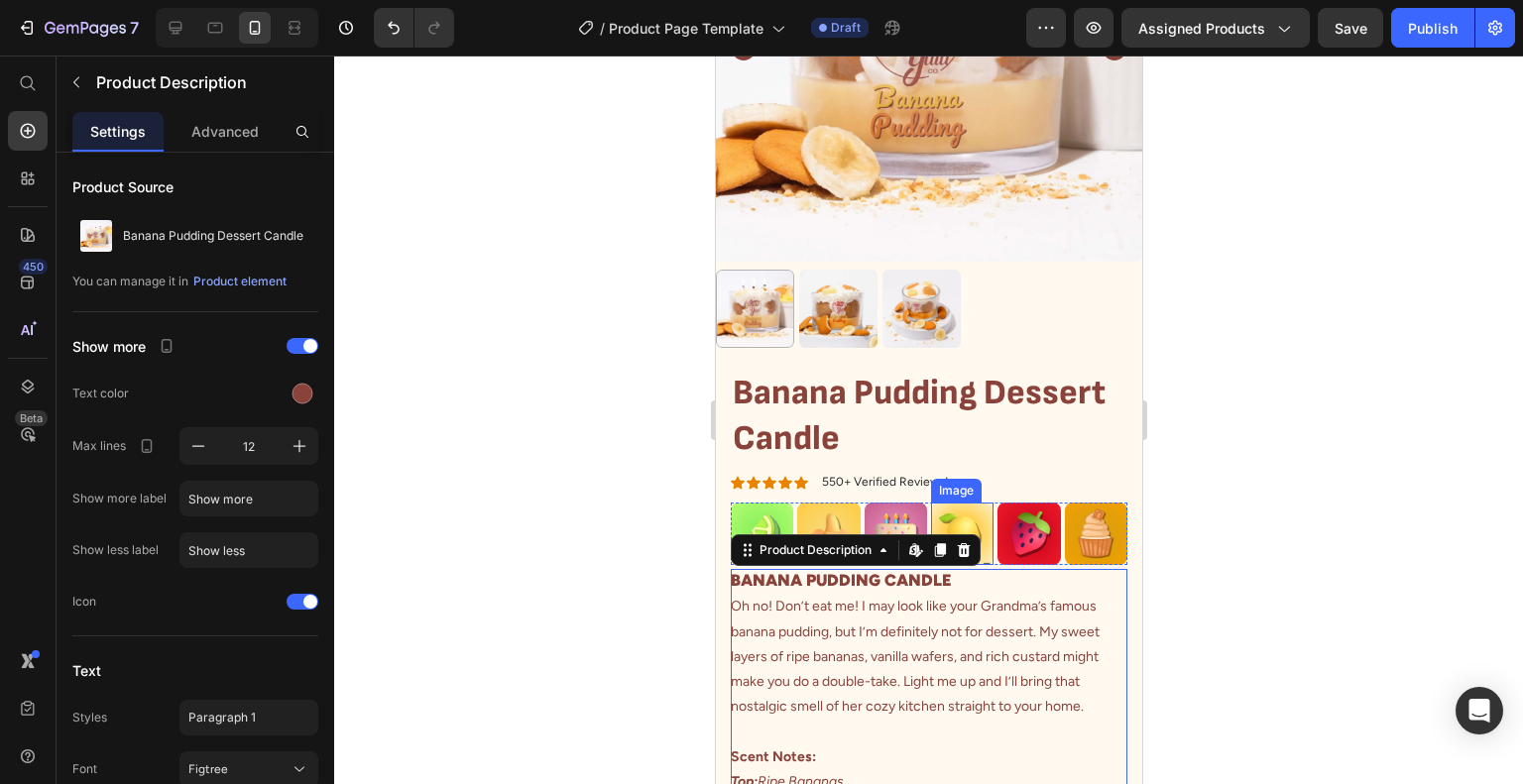 click at bounding box center (961, 533) 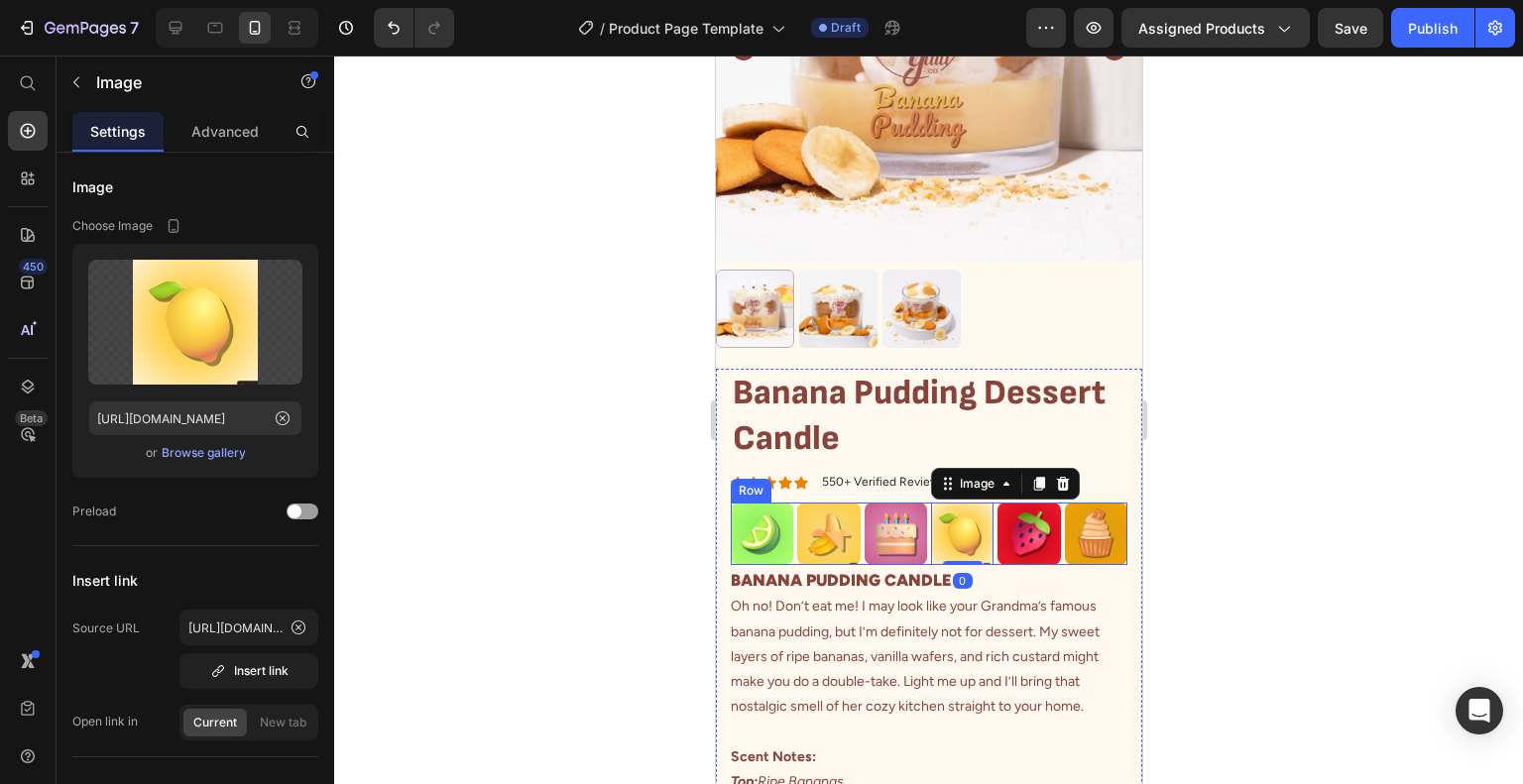 click on "Image Image Image Image   0 Image Image Row" at bounding box center [928, 534] 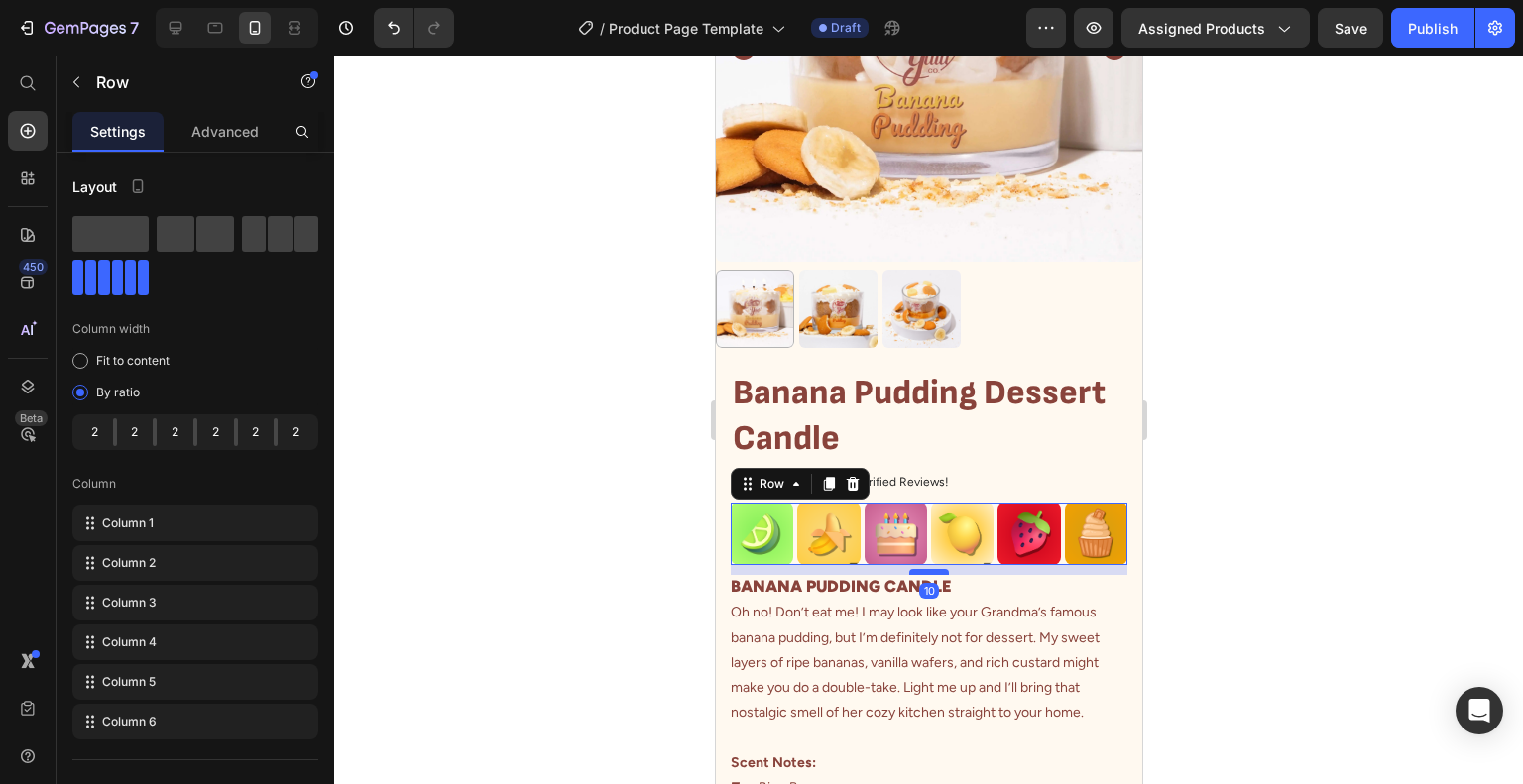 click at bounding box center [928, 572] 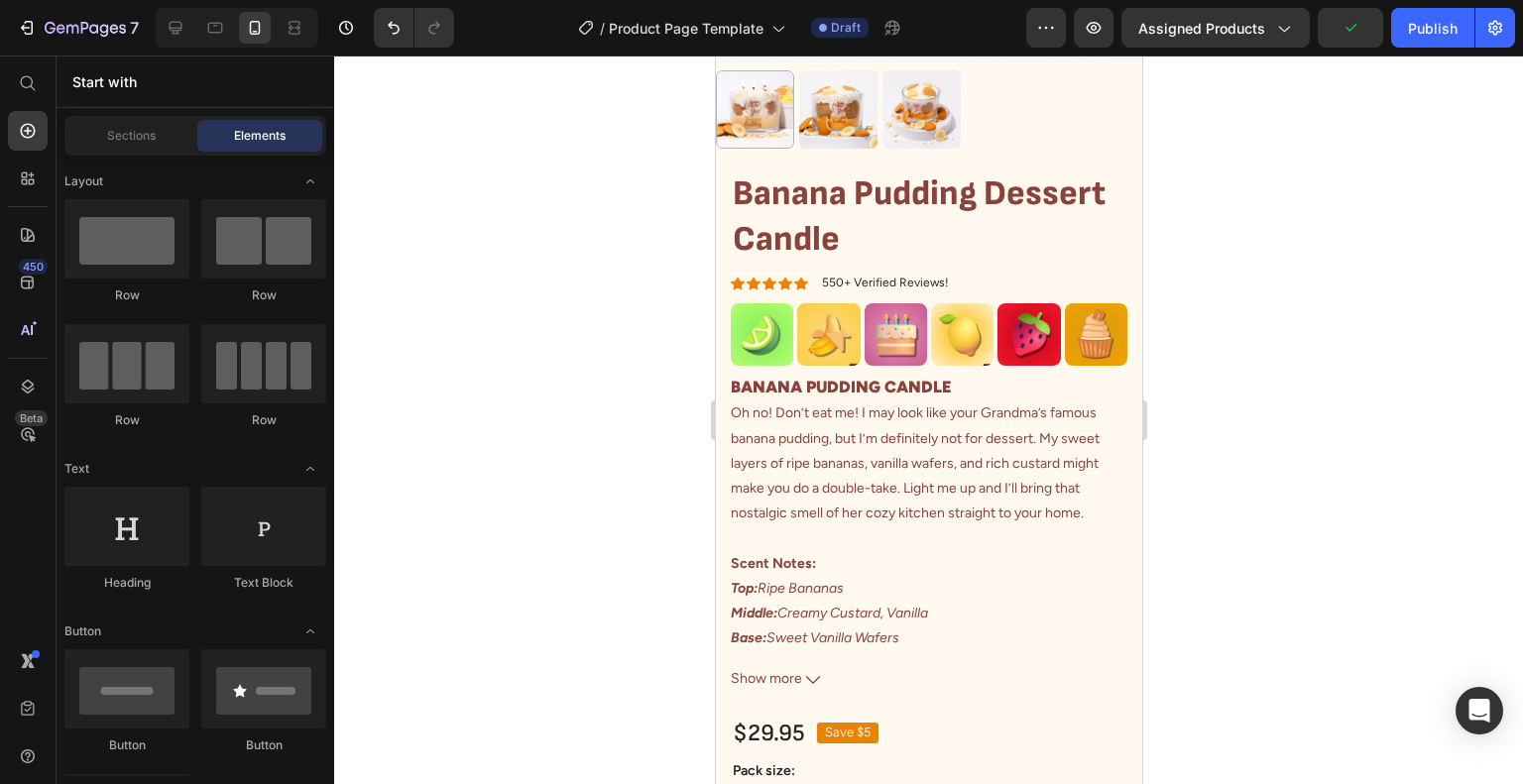 scroll, scrollTop: 492, scrollLeft: 0, axis: vertical 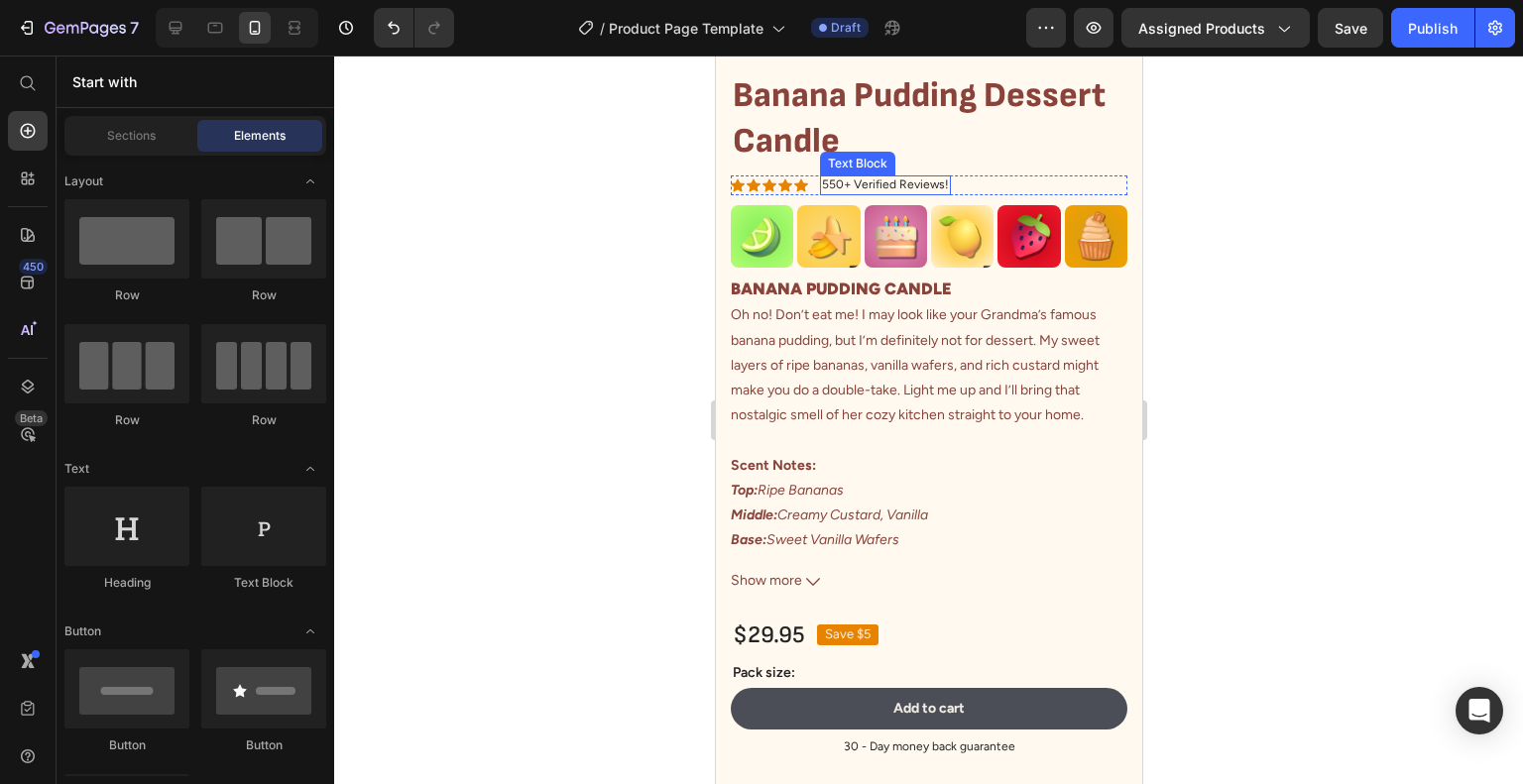 click on "550+ Verified Reviews!" at bounding box center (884, 185) 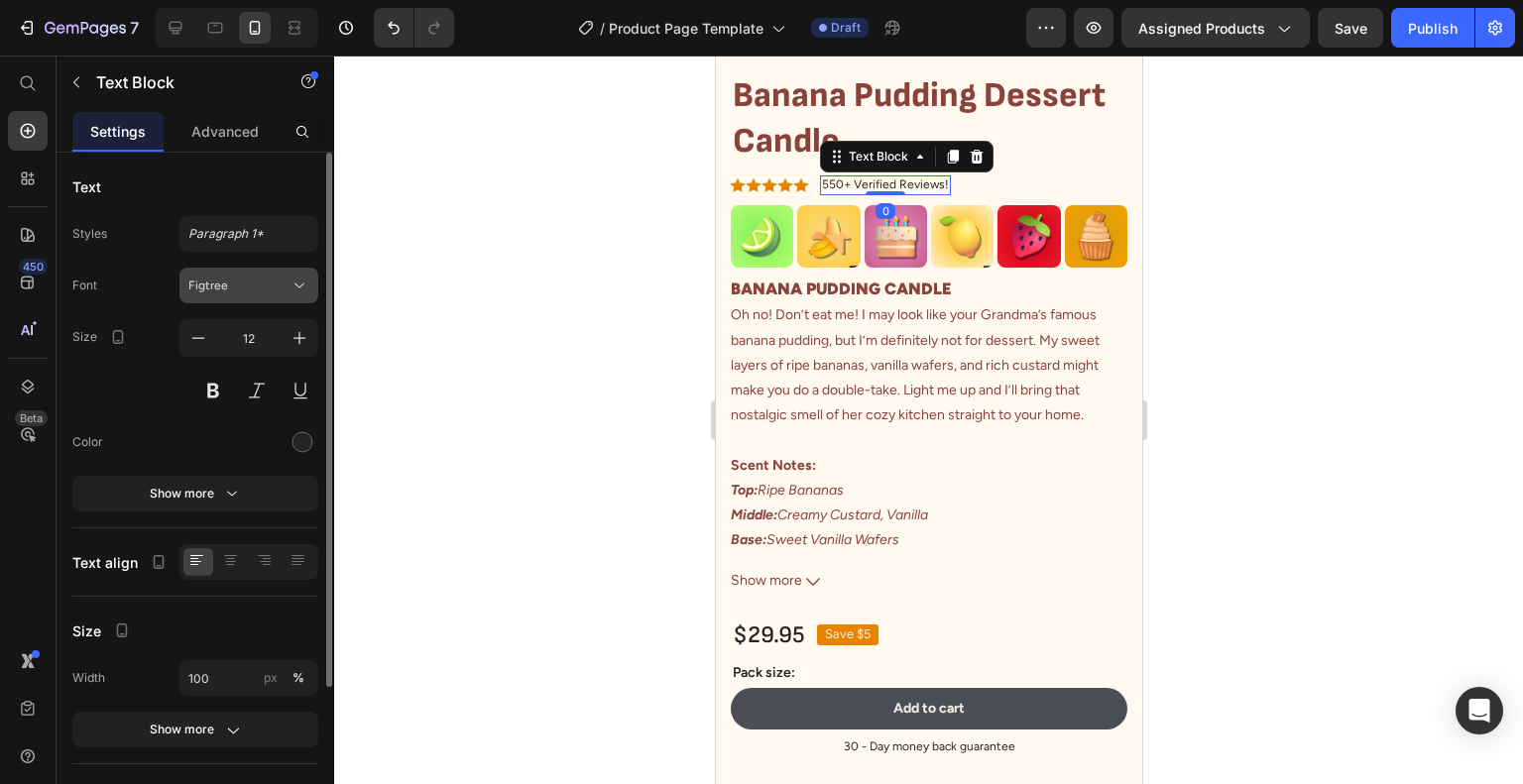 click on "Figtree" at bounding box center [239, 285] 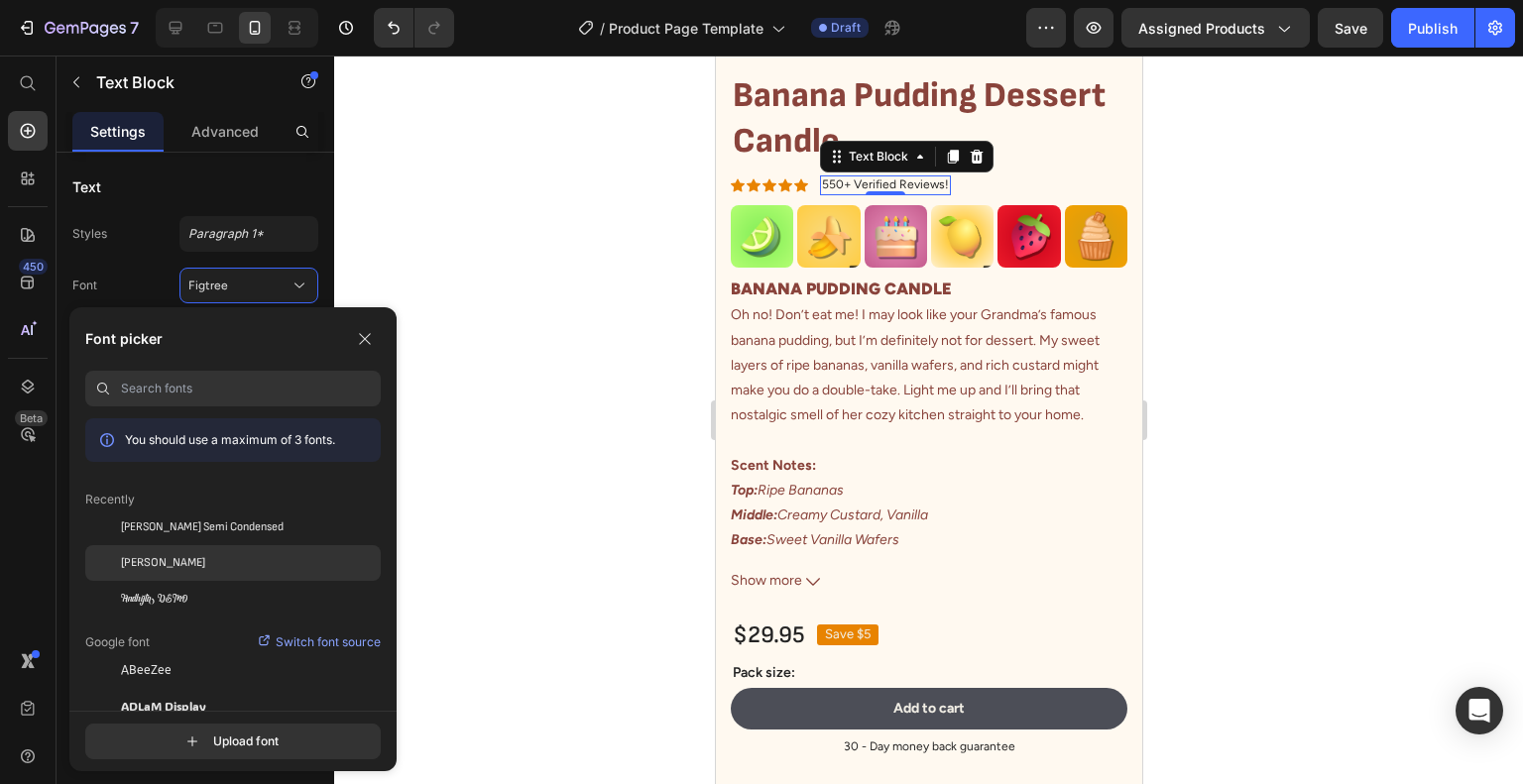 click on "[PERSON_NAME]" 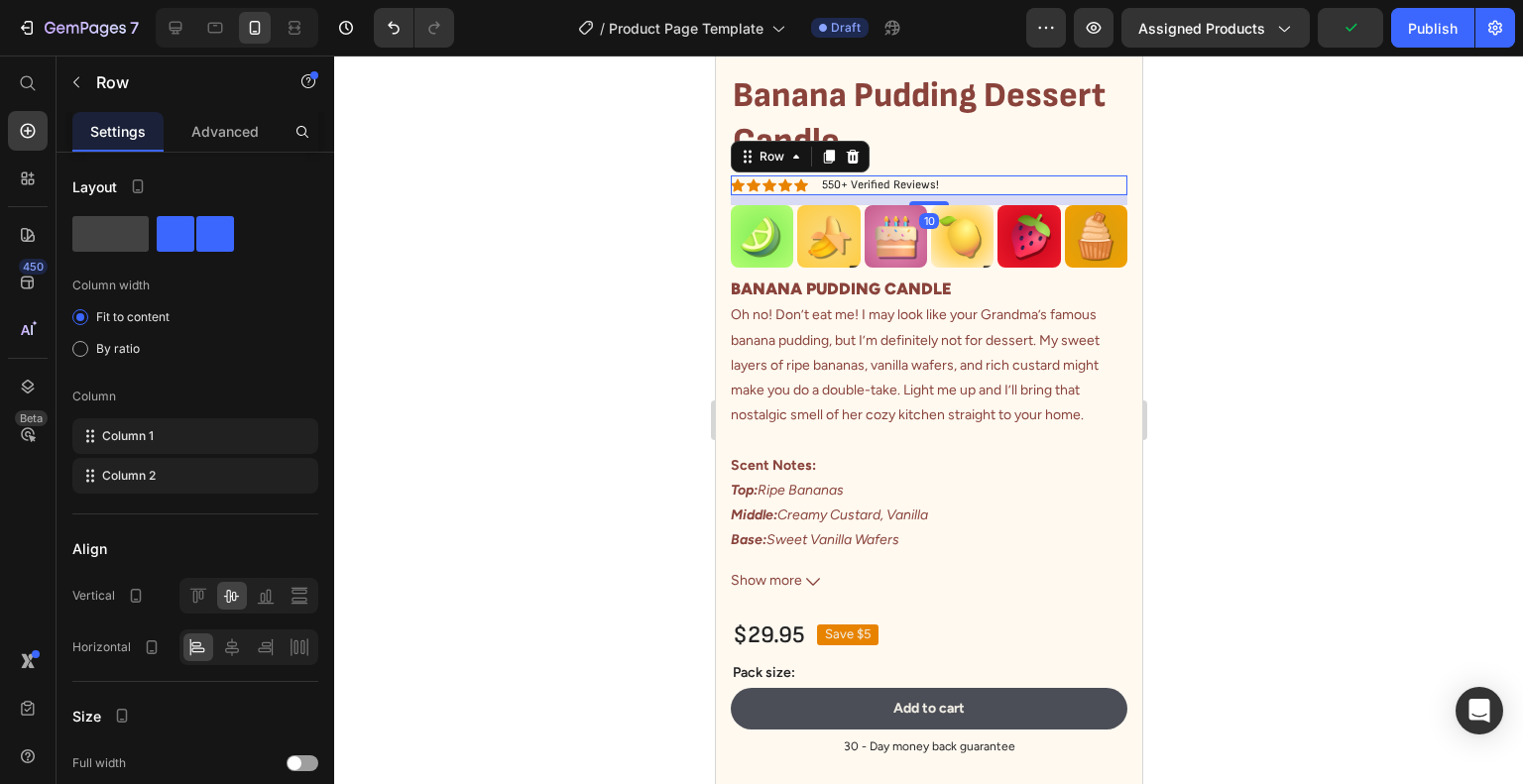 click on "Icon Icon Icon Icon Icon Icon List 550+ Verified Reviews! Text Block Row   10" at bounding box center (928, 185) 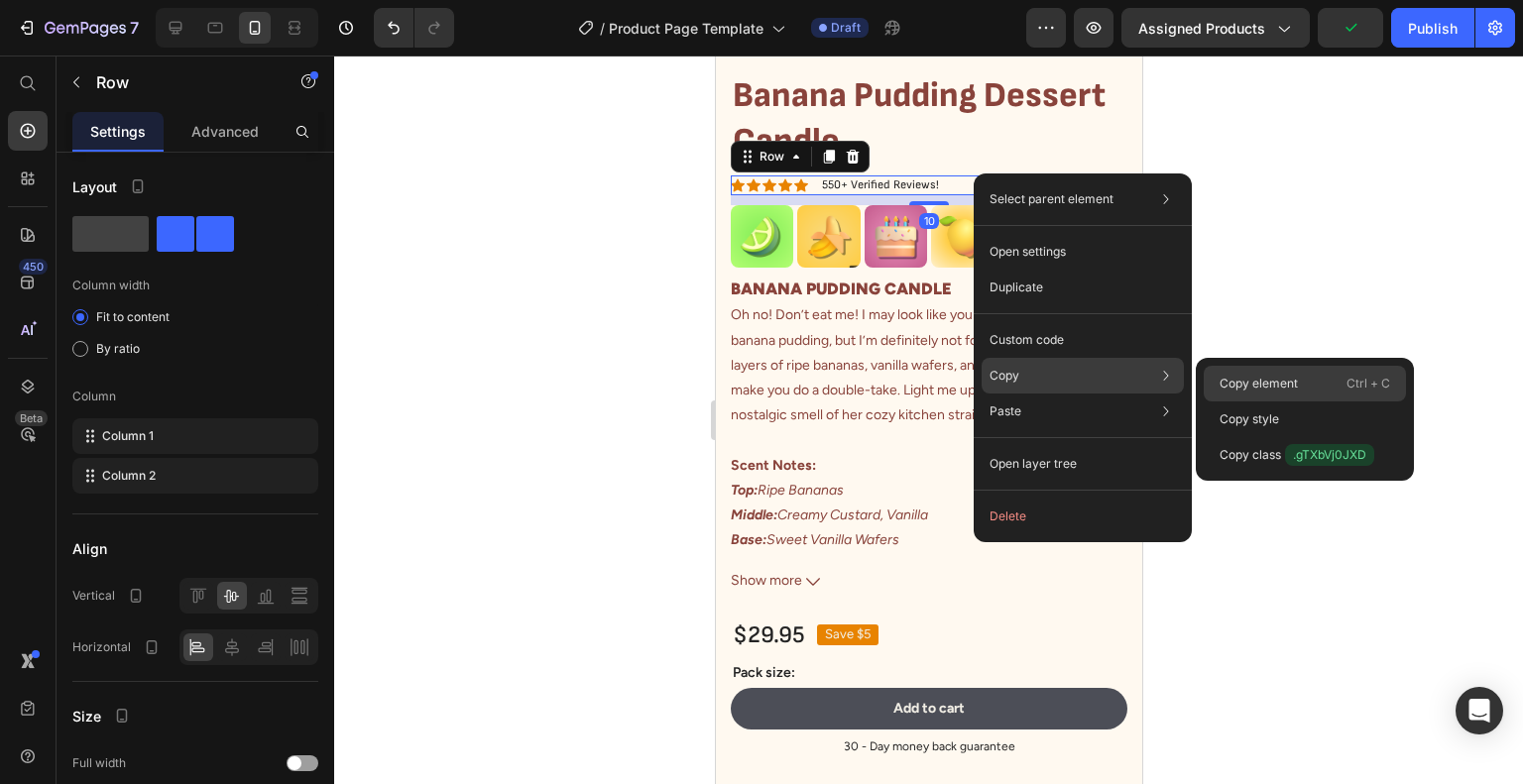 click on "Copy element" at bounding box center (1258, 384) 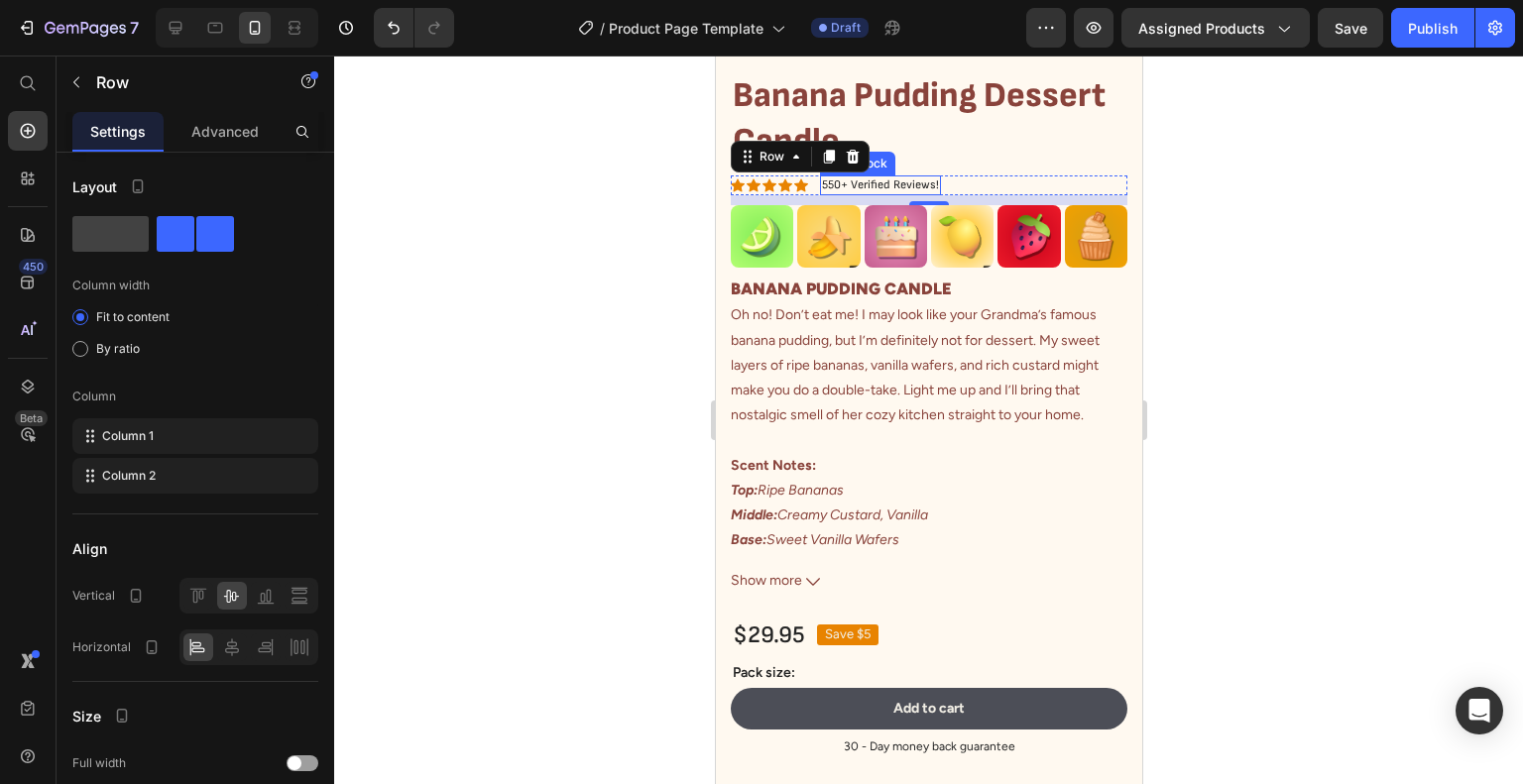 click on "550+ Verified Reviews!" at bounding box center (879, 185) 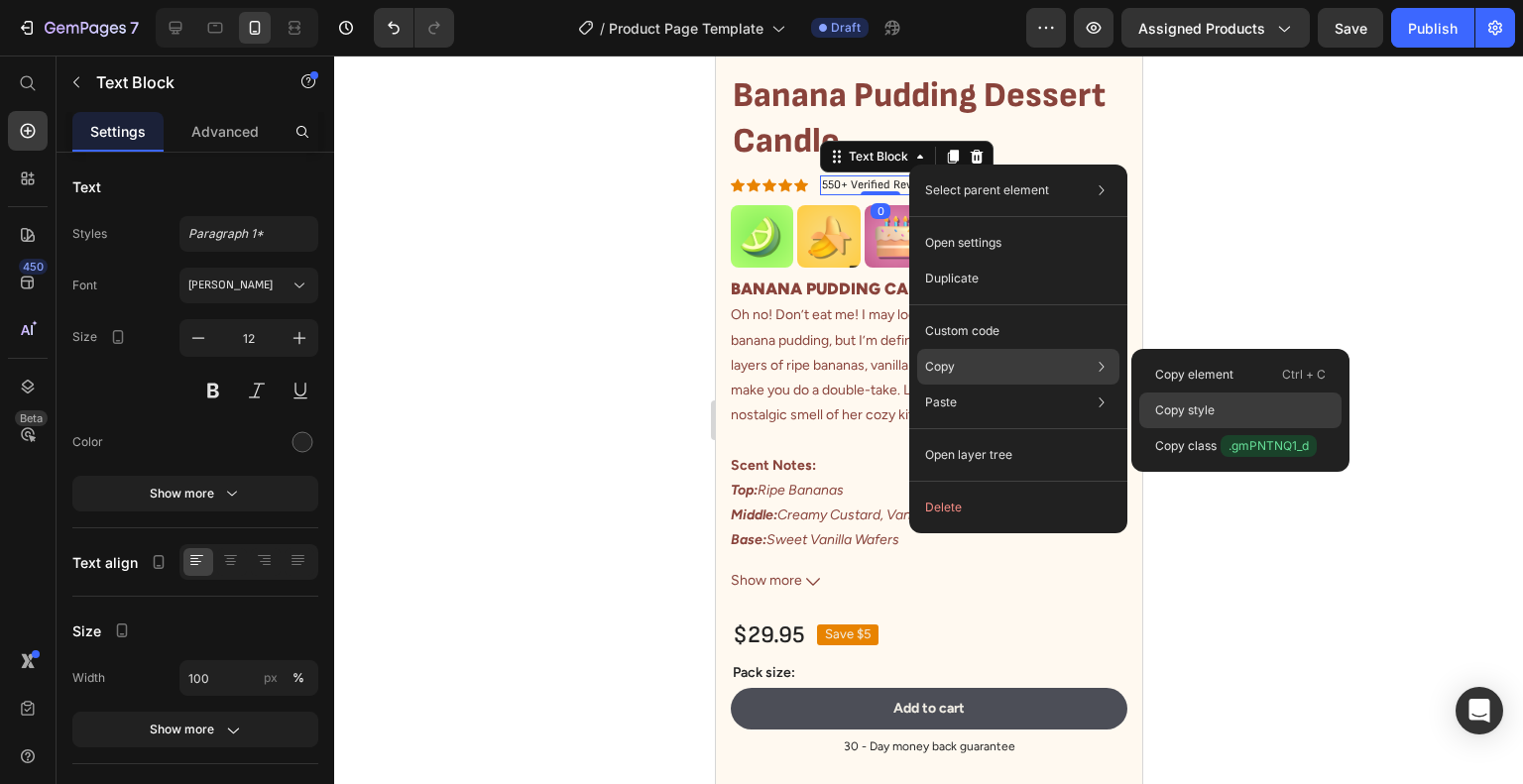 drag, startPoint x: 1222, startPoint y: 400, endPoint x: 32, endPoint y: 19, distance: 1249.504 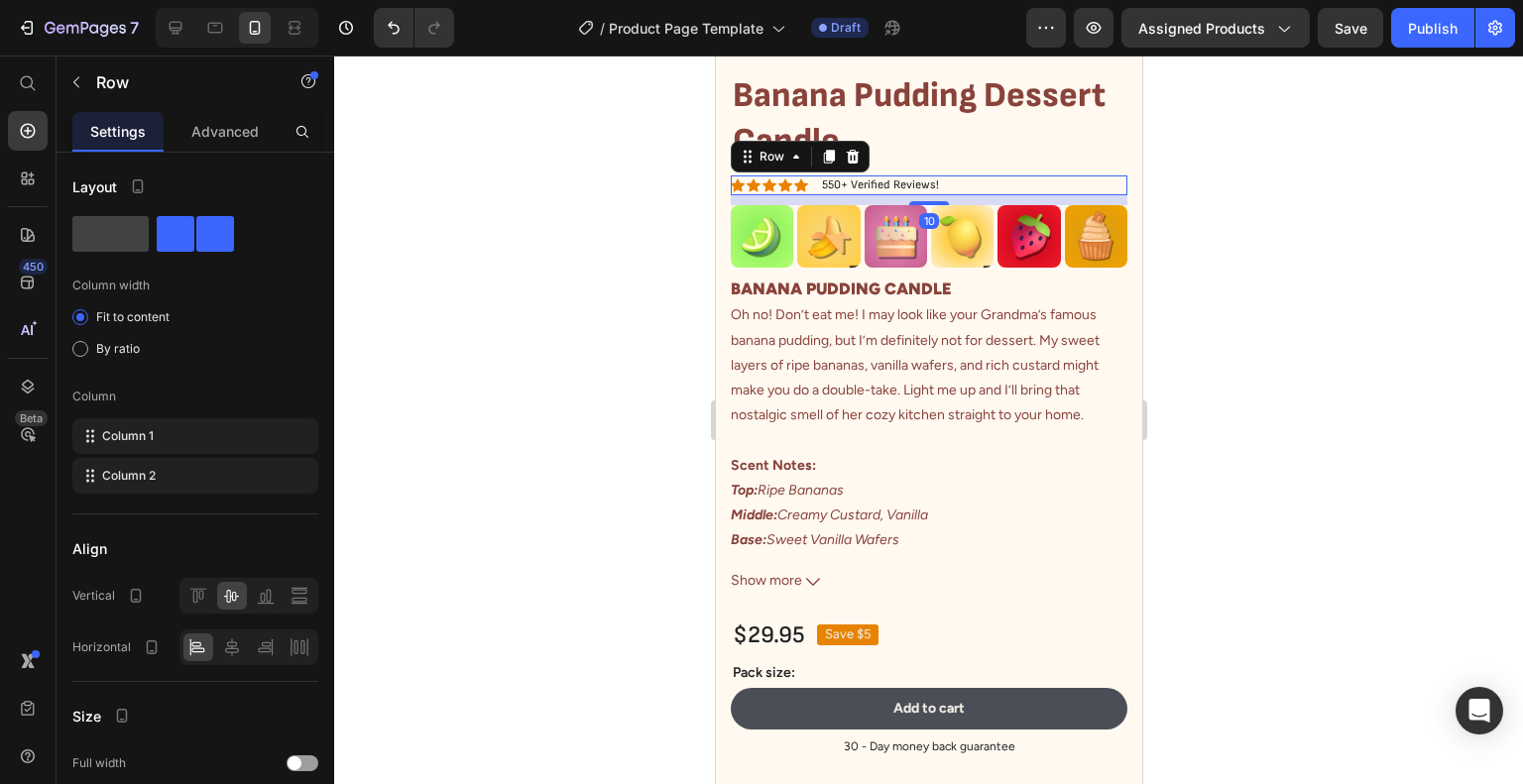 click on "Icon Icon Icon Icon Icon Icon List 550+ Verified Reviews! Text Block Row   10" at bounding box center (928, 185) 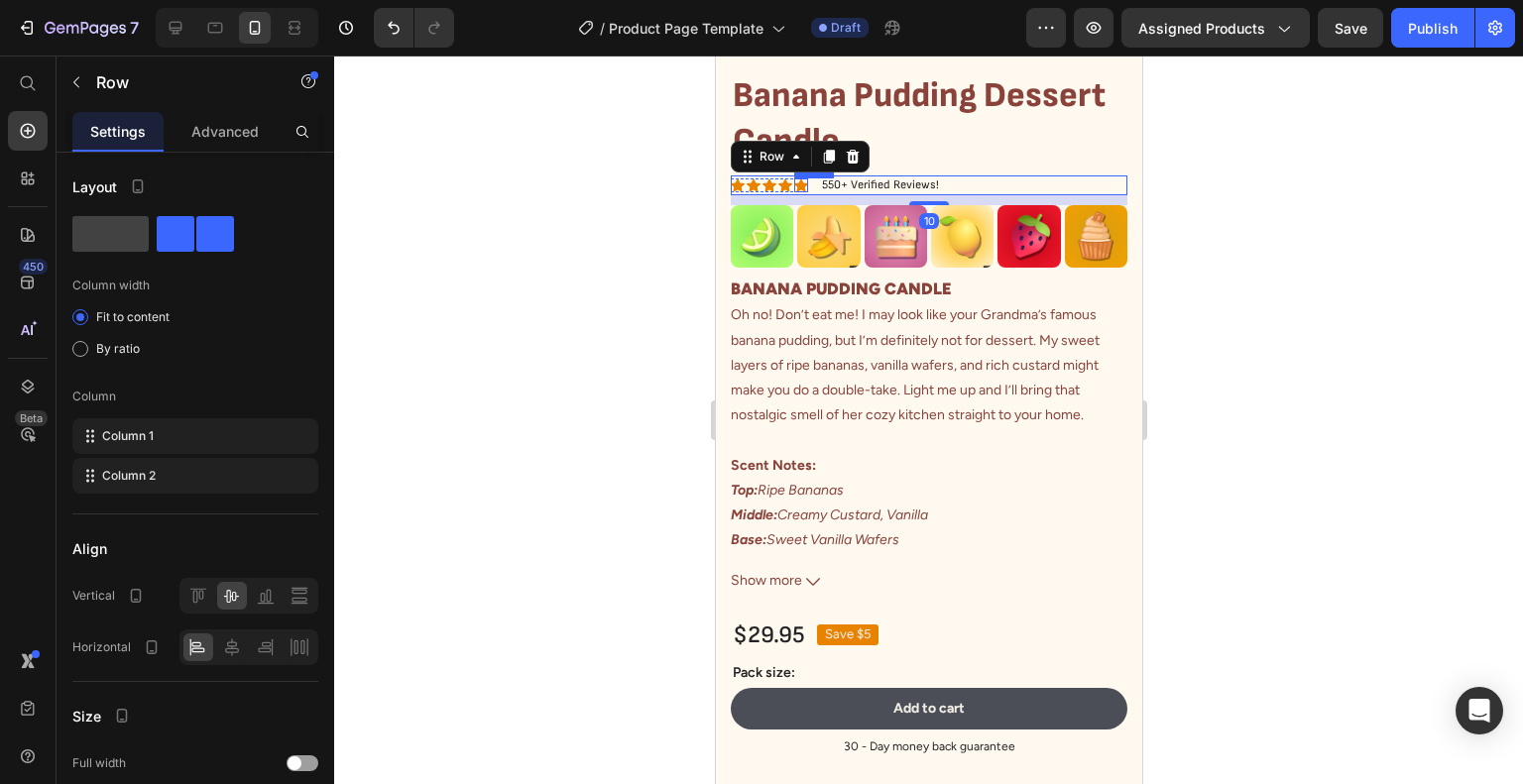 click 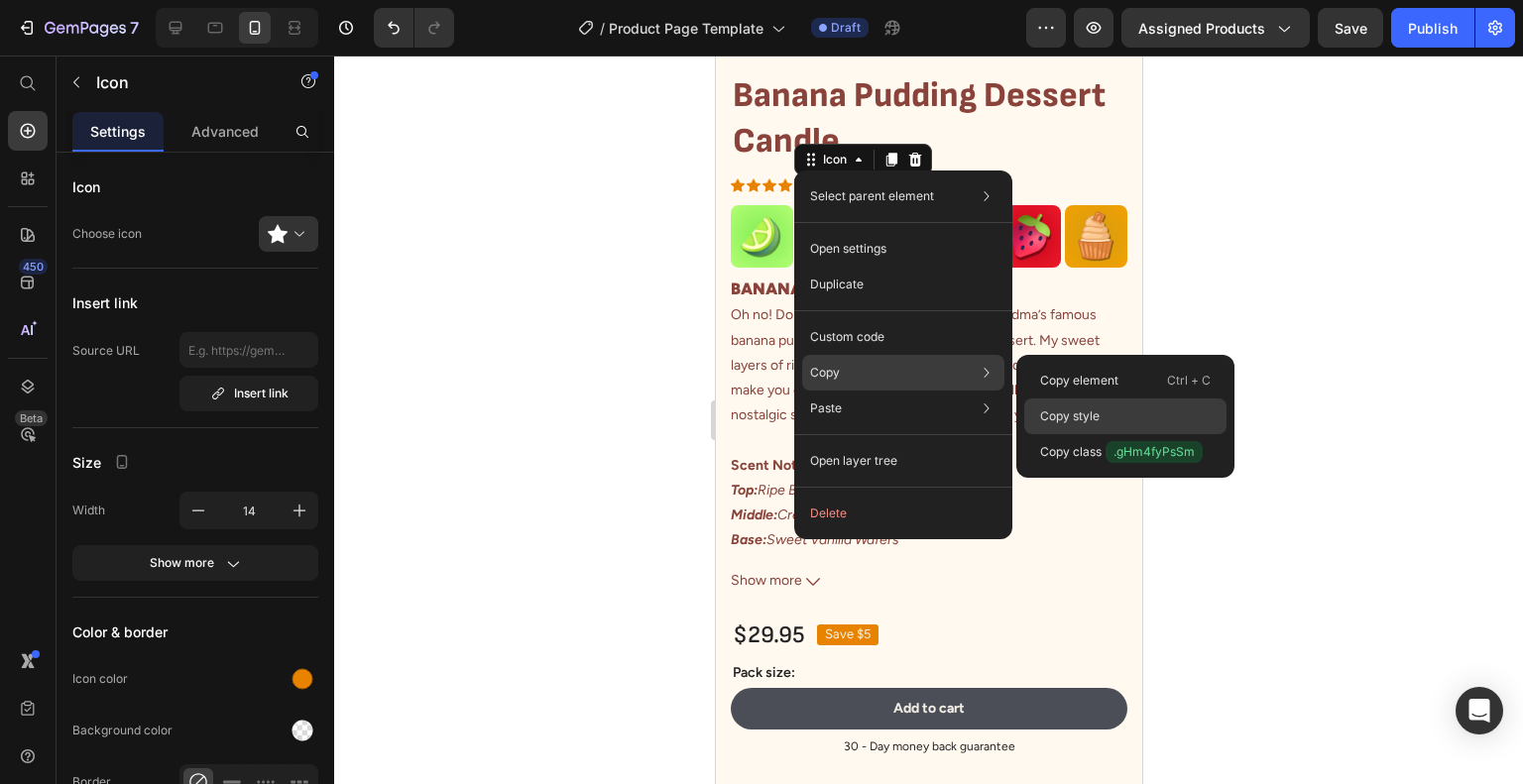 drag, startPoint x: 1121, startPoint y: 418, endPoint x: 389, endPoint y: 352, distance: 734.969 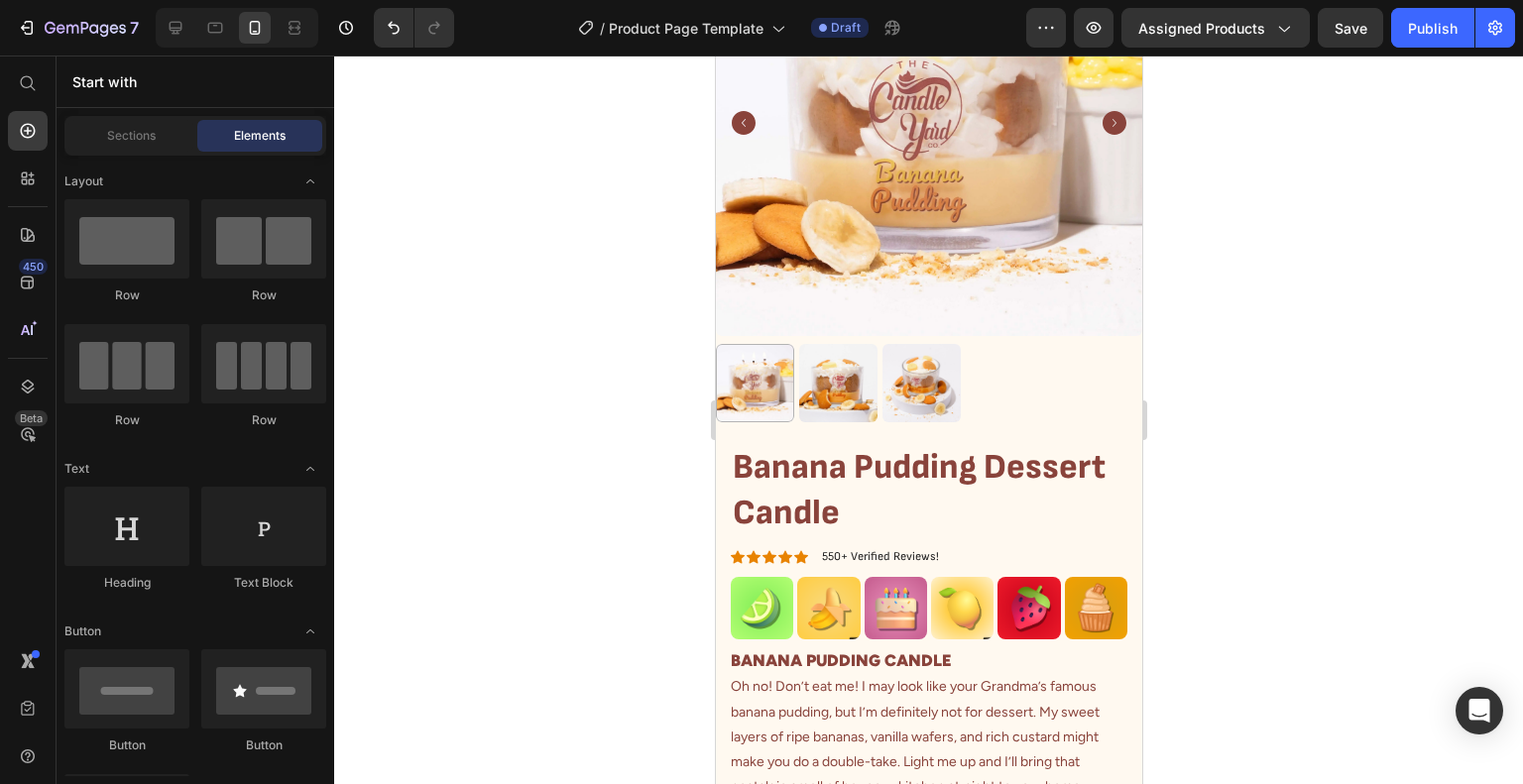 scroll, scrollTop: 230, scrollLeft: 0, axis: vertical 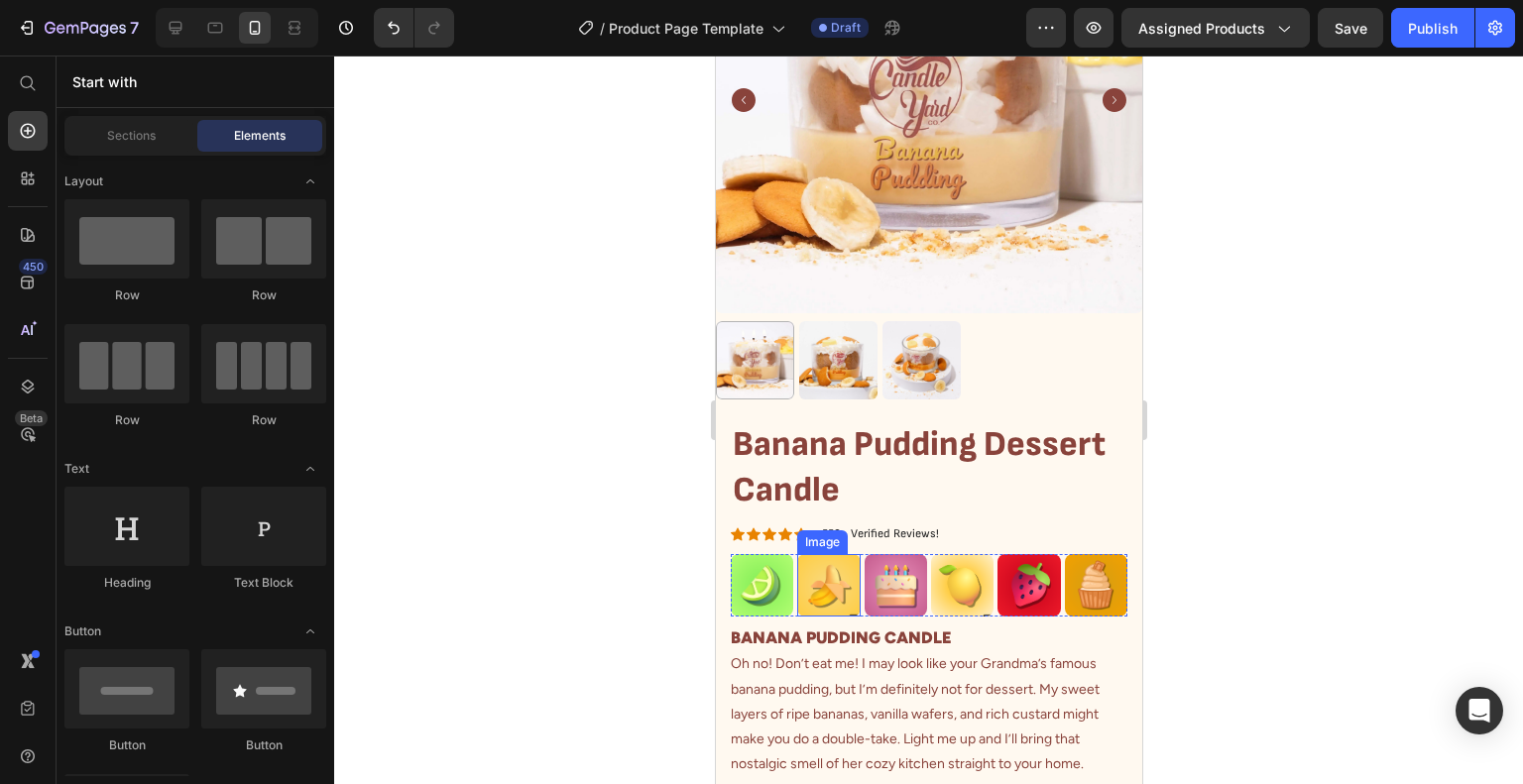 click at bounding box center [827, 585] 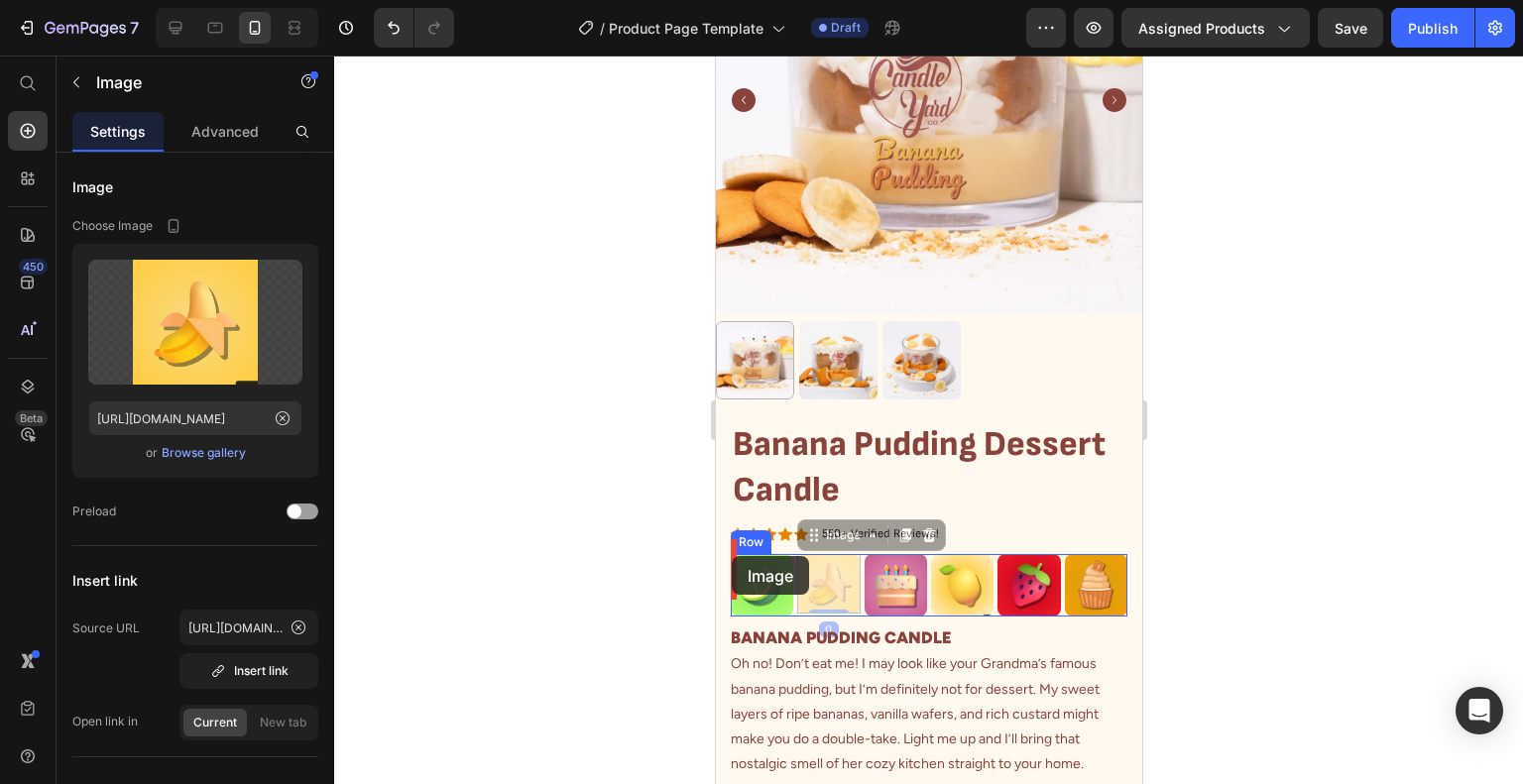 drag, startPoint x: 813, startPoint y: 559, endPoint x: 731, endPoint y: 556, distance: 82.0549 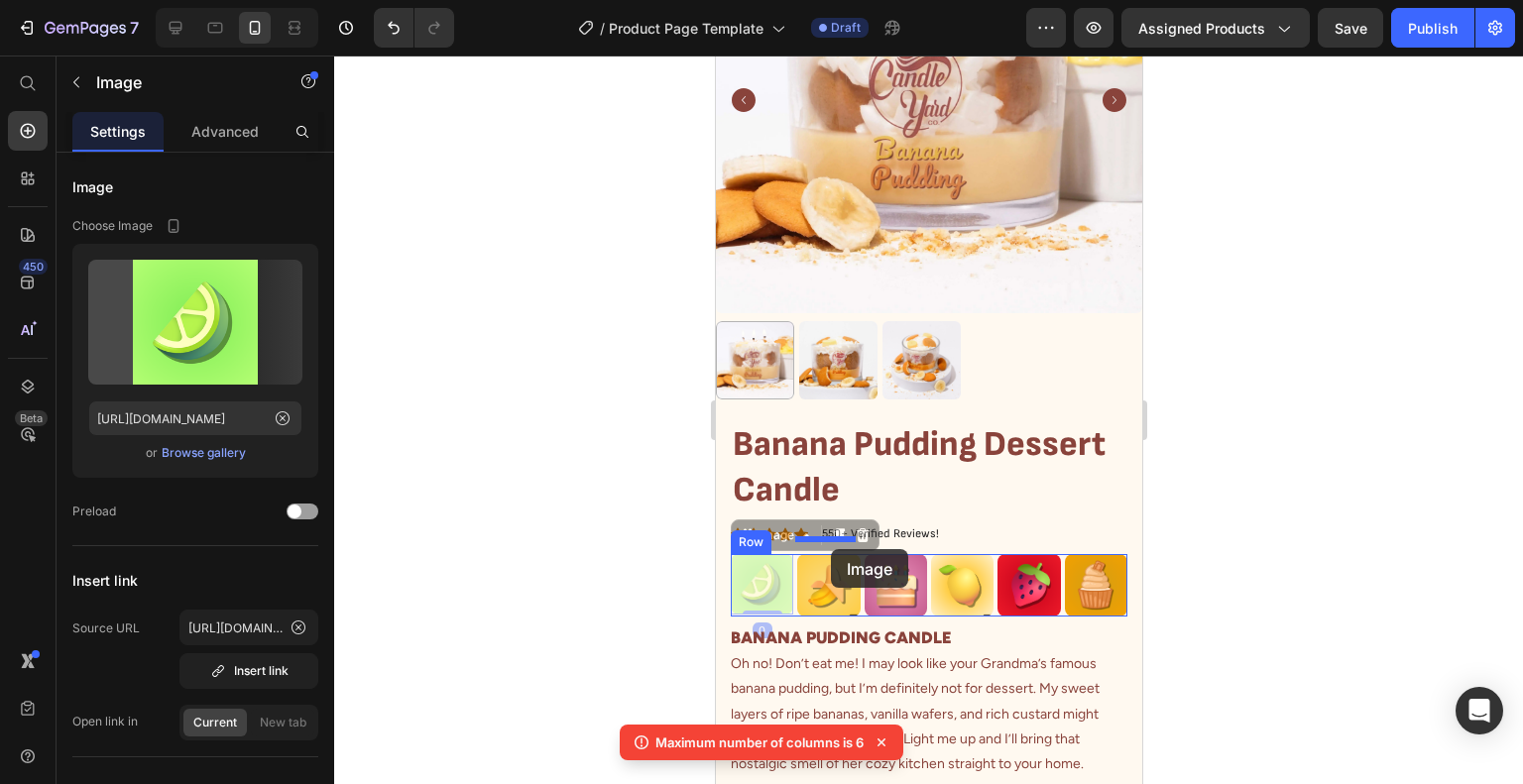 drag, startPoint x: 751, startPoint y: 566, endPoint x: 830, endPoint y: 549, distance: 80.80842 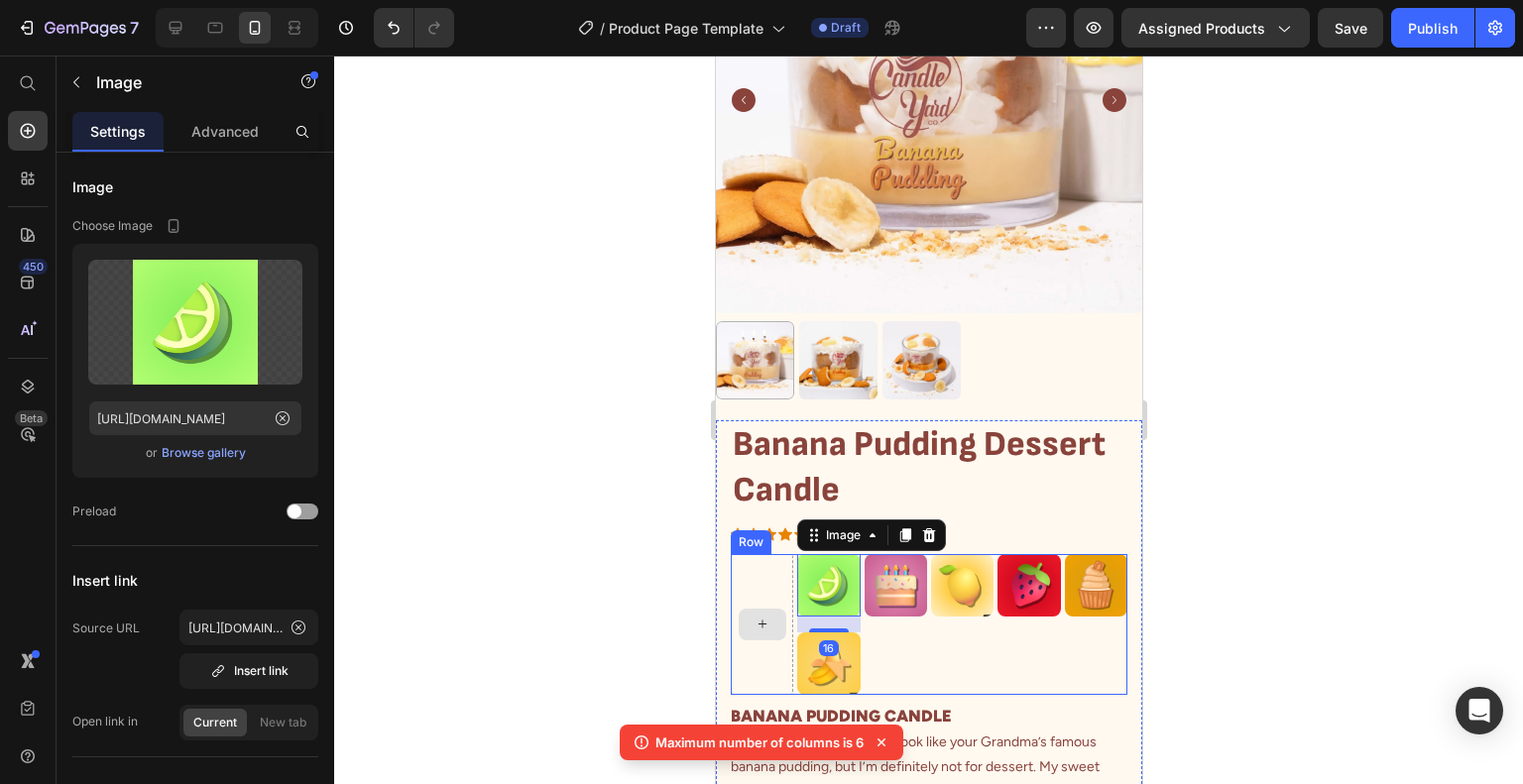 drag, startPoint x: 805, startPoint y: 621, endPoint x: 765, endPoint y: 584, distance: 54.48853 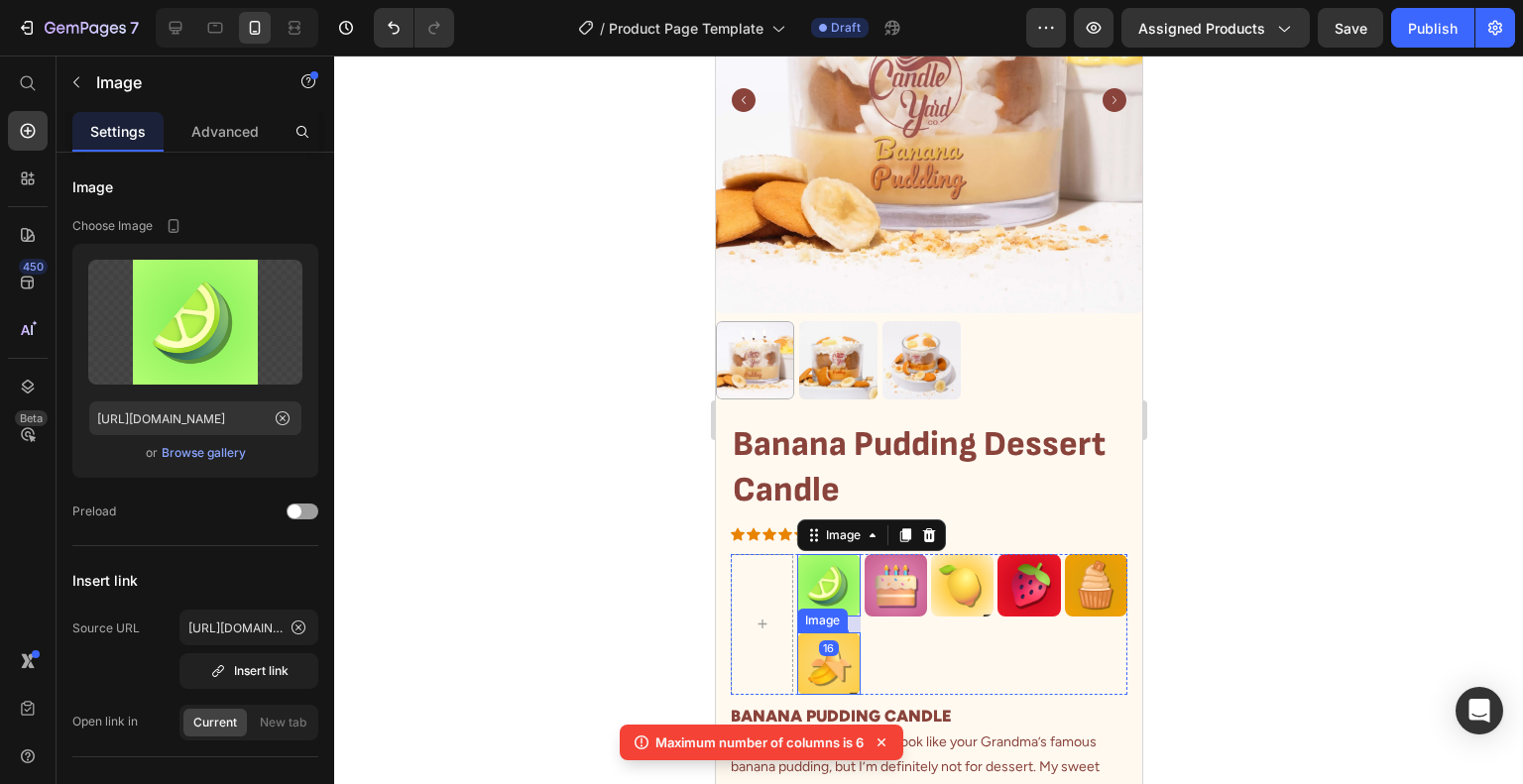 click at bounding box center [827, 663] 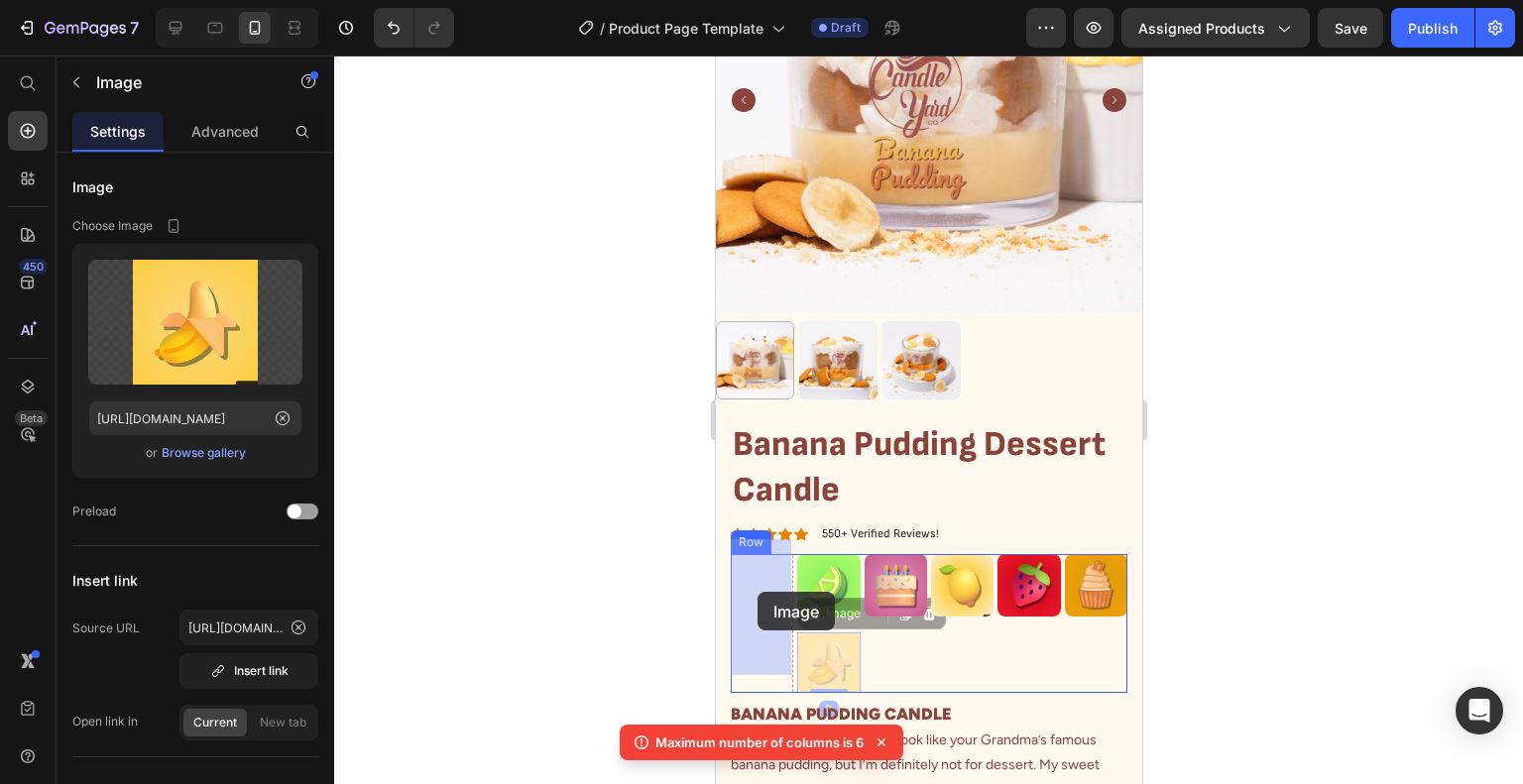 drag, startPoint x: 822, startPoint y: 641, endPoint x: 758, endPoint y: 592, distance: 80.60397 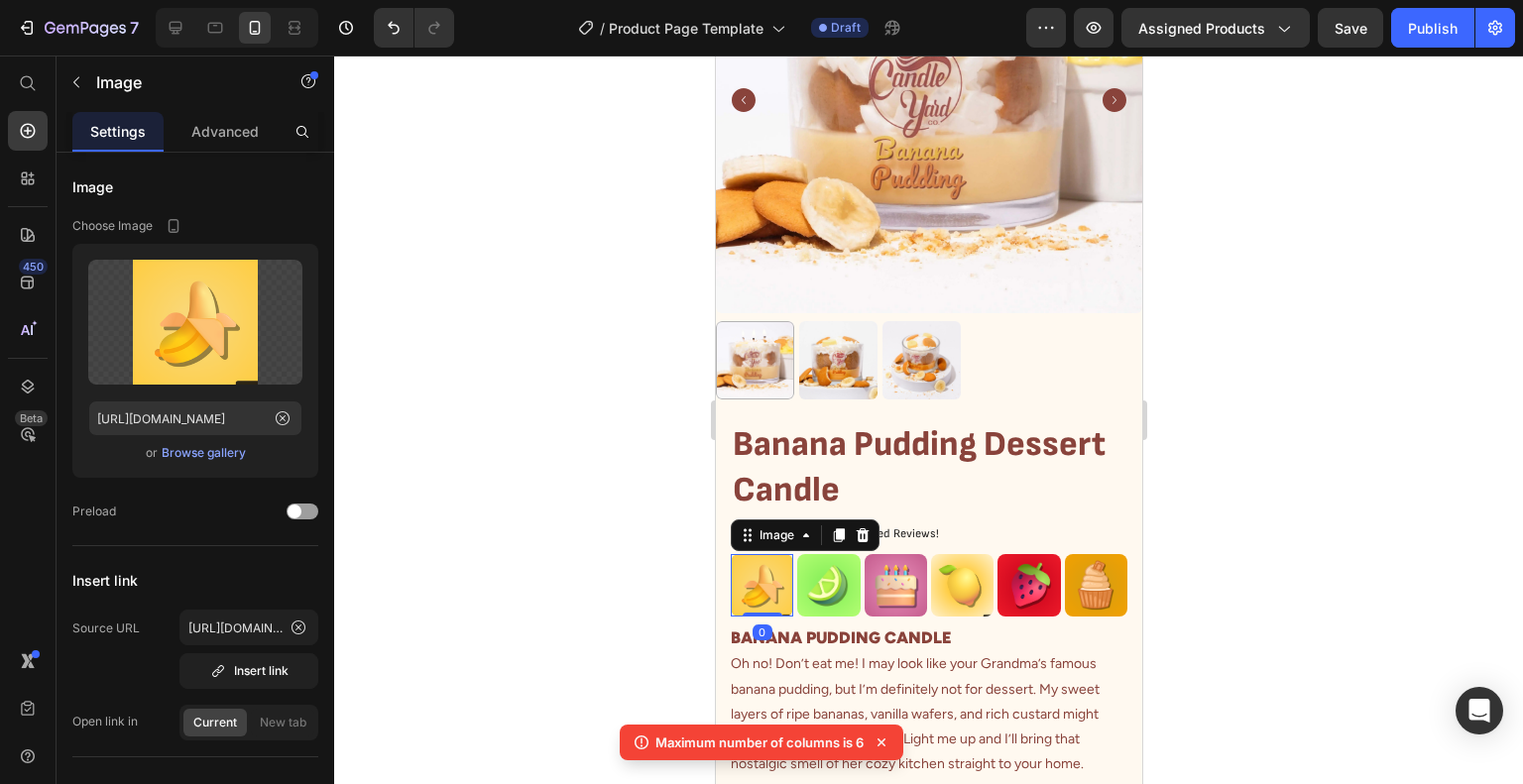 click 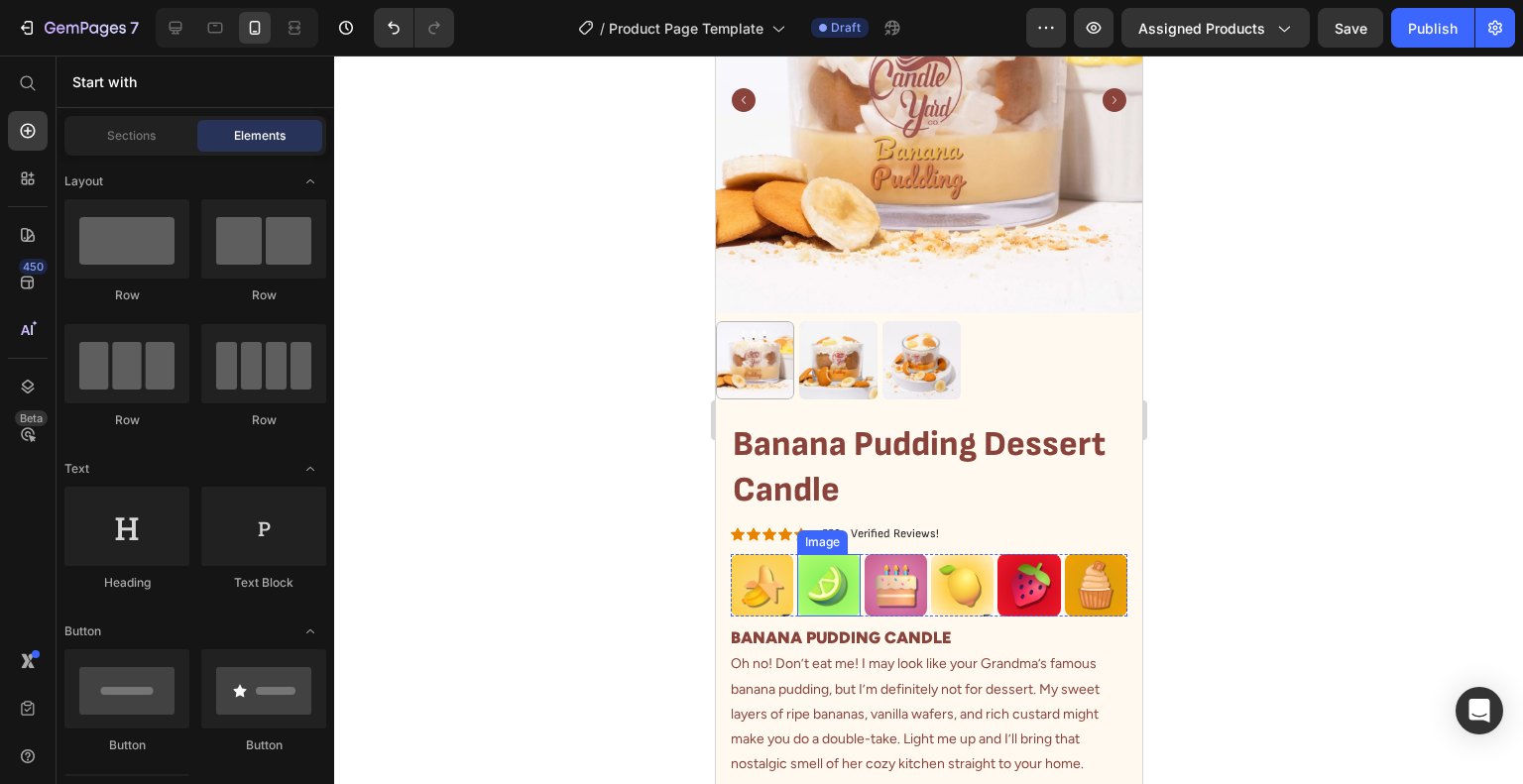 click at bounding box center [761, 585] 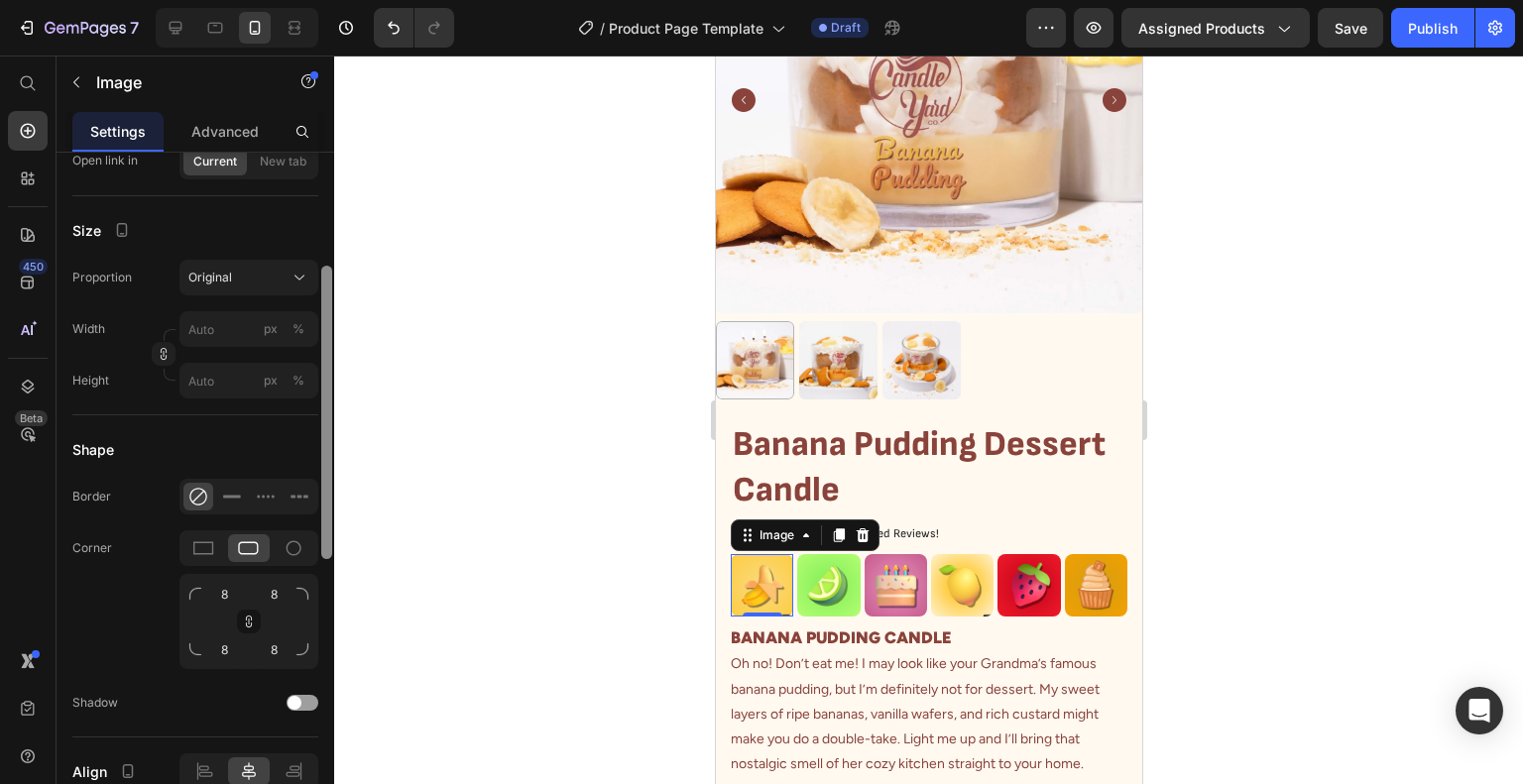 scroll, scrollTop: 0, scrollLeft: 0, axis: both 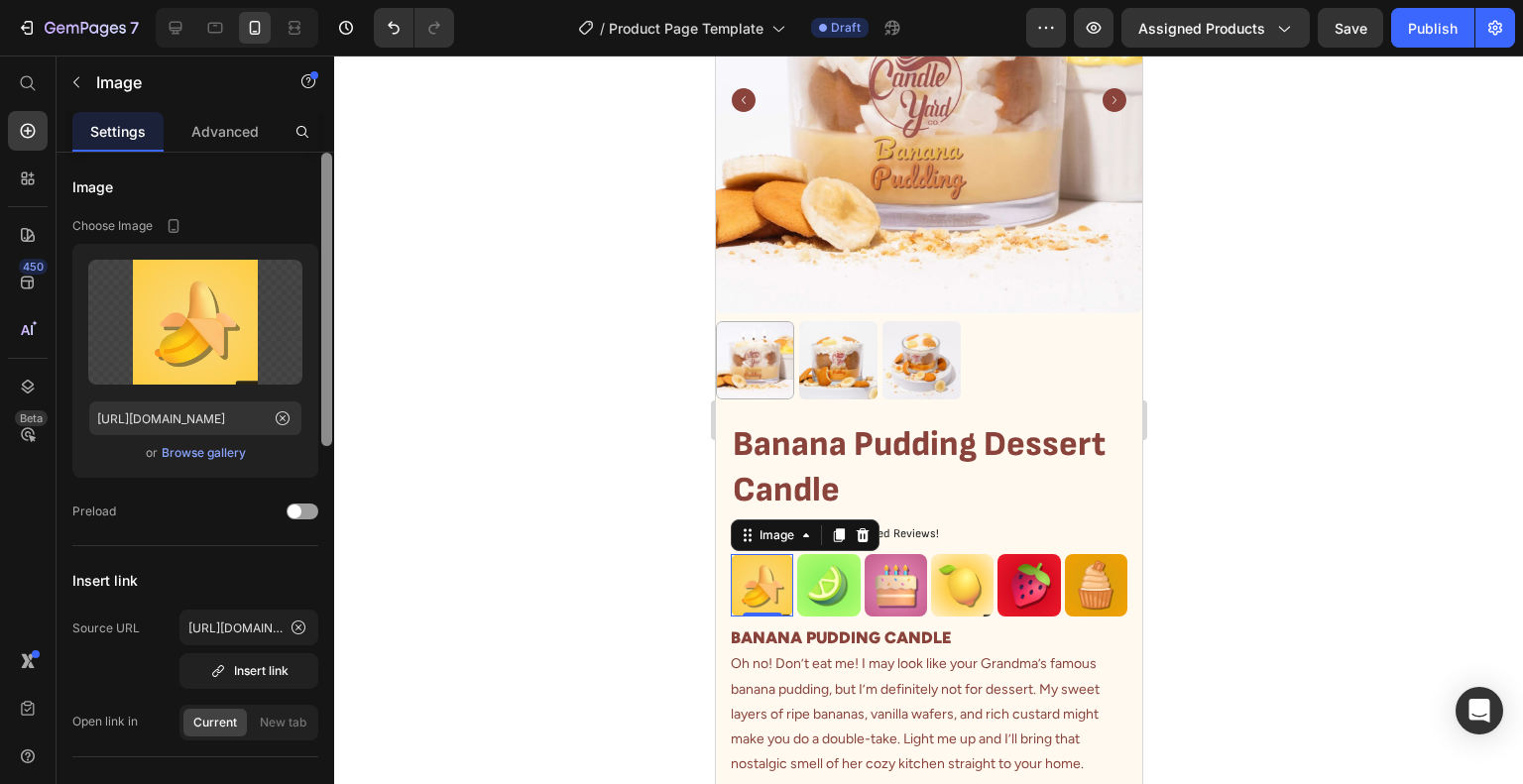 drag, startPoint x: 329, startPoint y: 403, endPoint x: 246, endPoint y: 6, distance: 405.58353 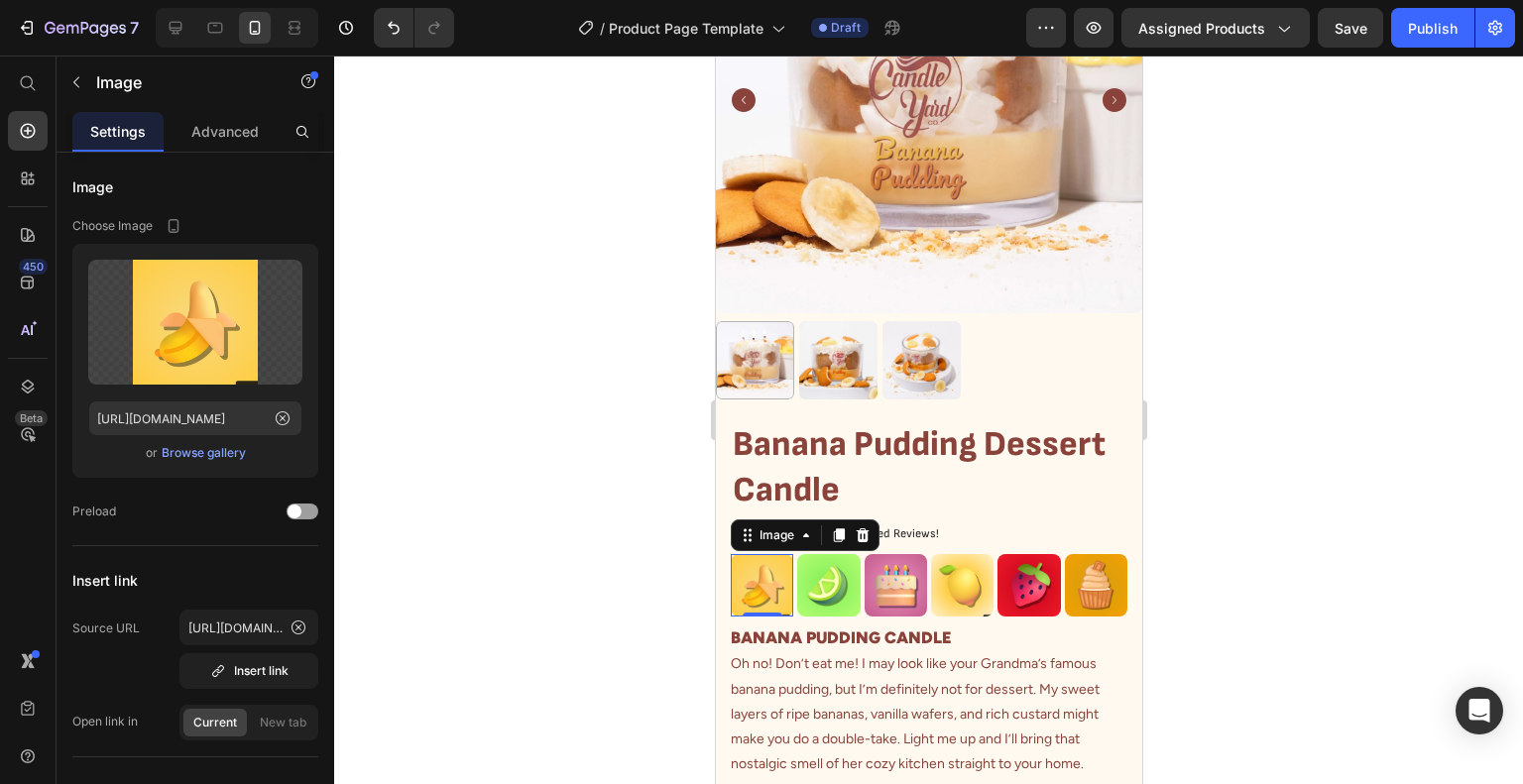 click 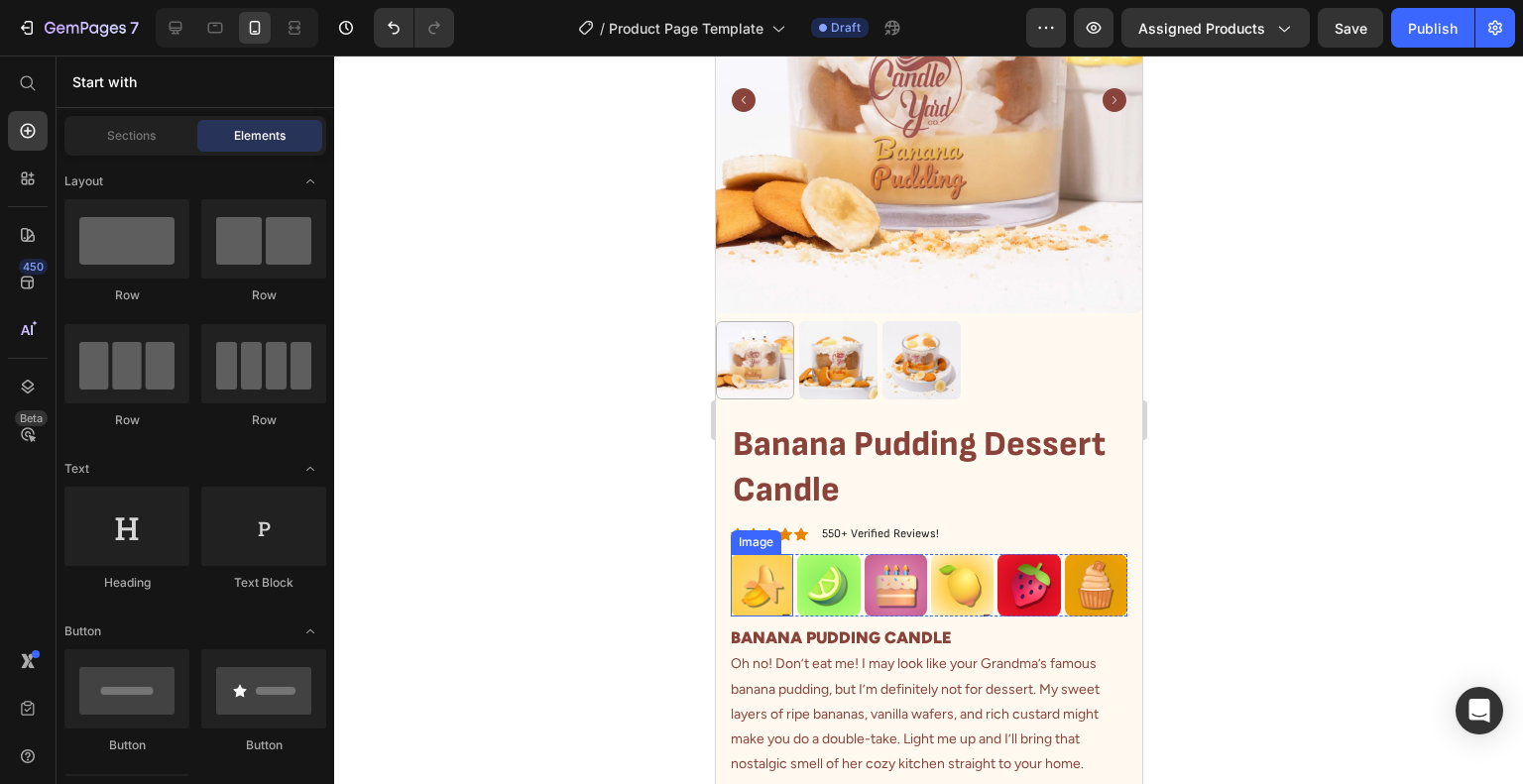 click at bounding box center [761, 585] 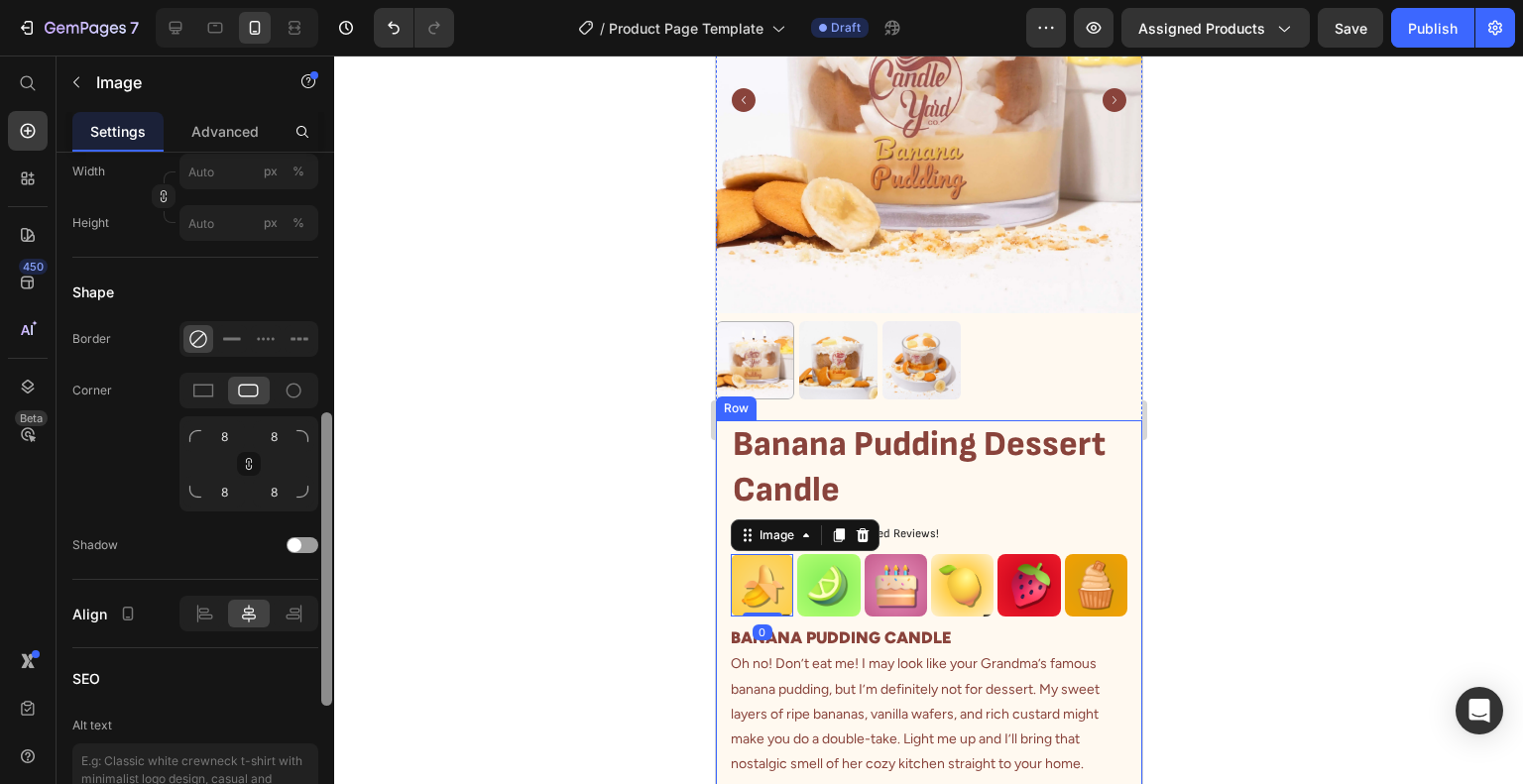 scroll, scrollTop: 733, scrollLeft: 0, axis: vertical 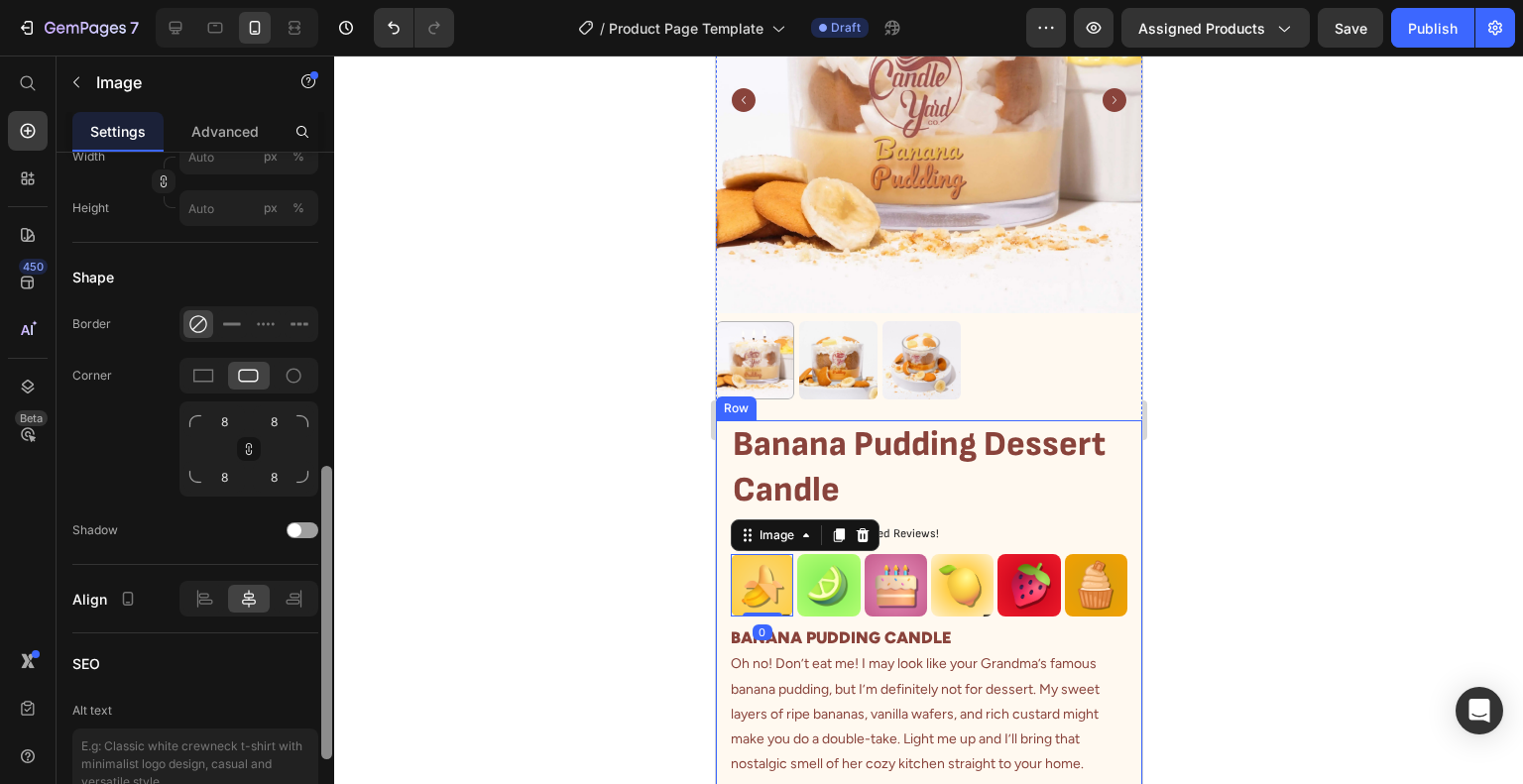 drag, startPoint x: 325, startPoint y: 213, endPoint x: 318, endPoint y: 526, distance: 313.0783 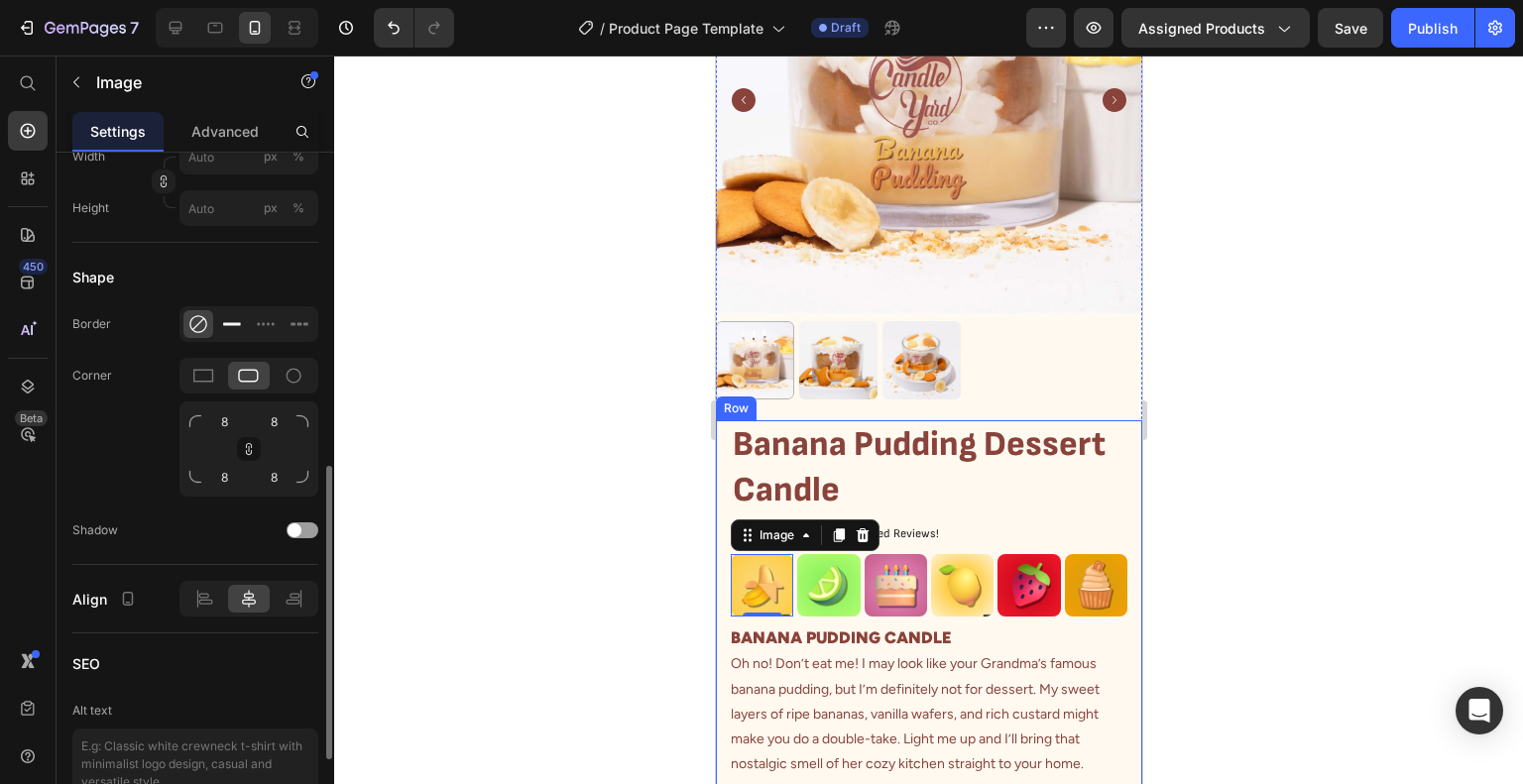 click 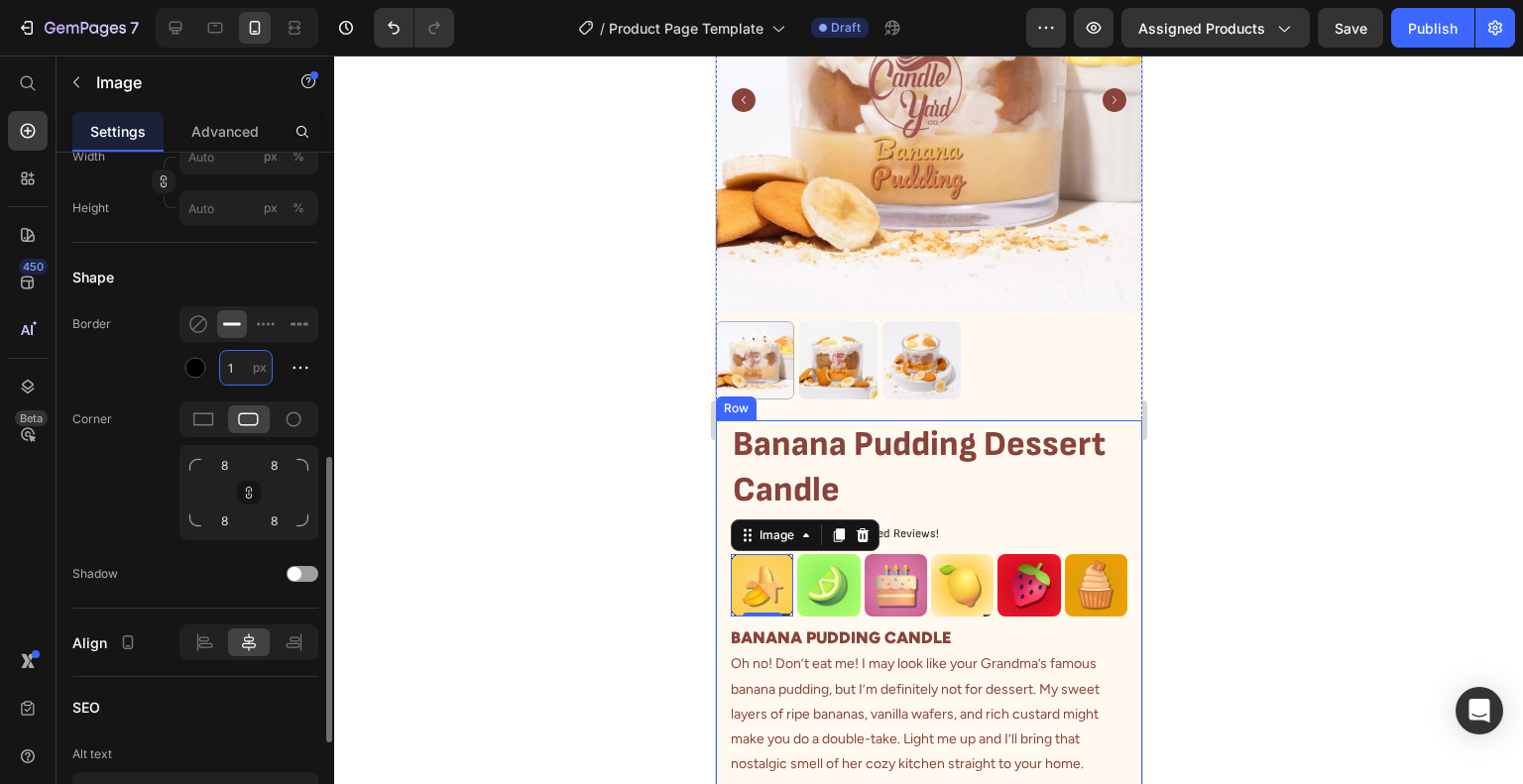 click on "1" at bounding box center (246, 368) 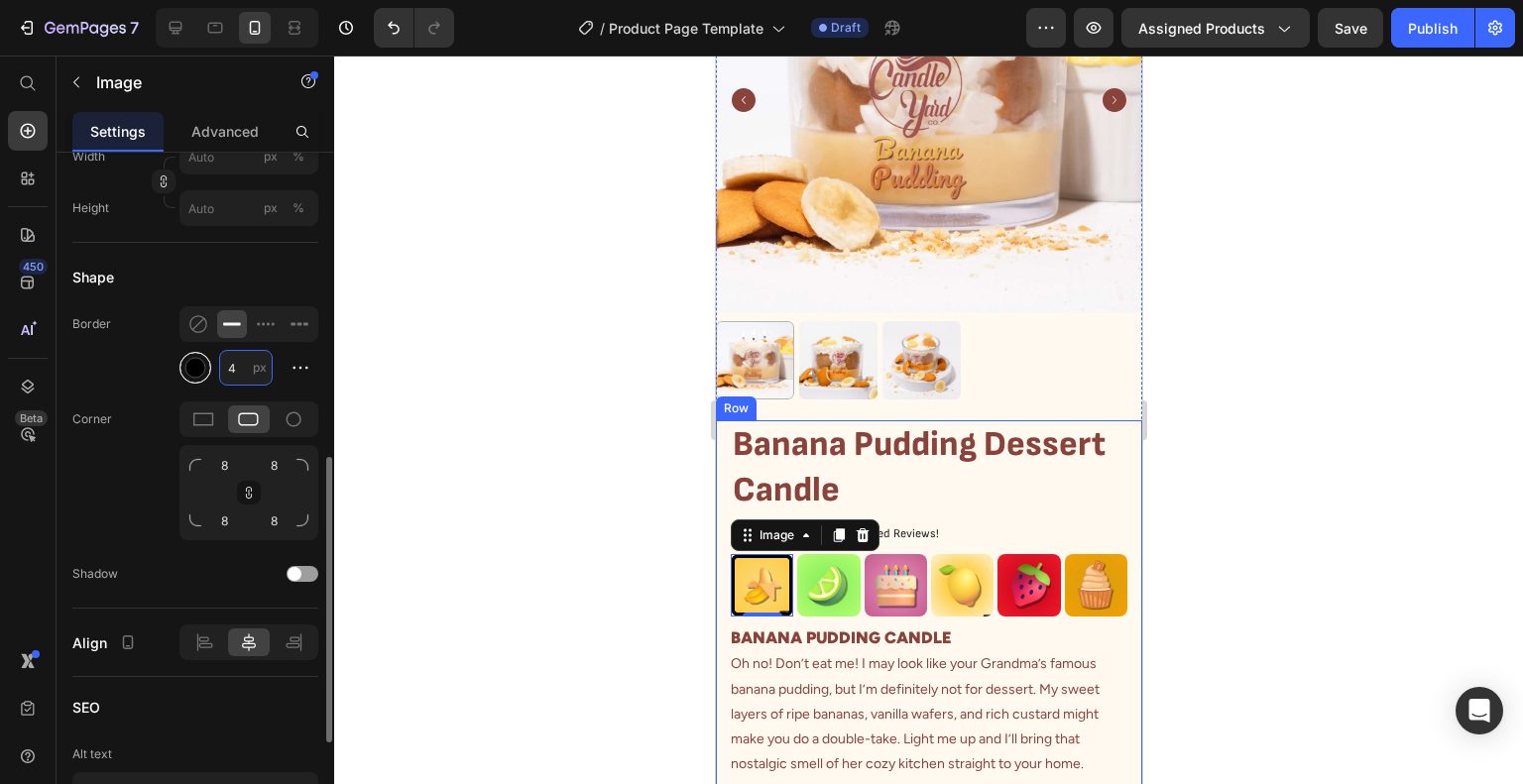 type on "4" 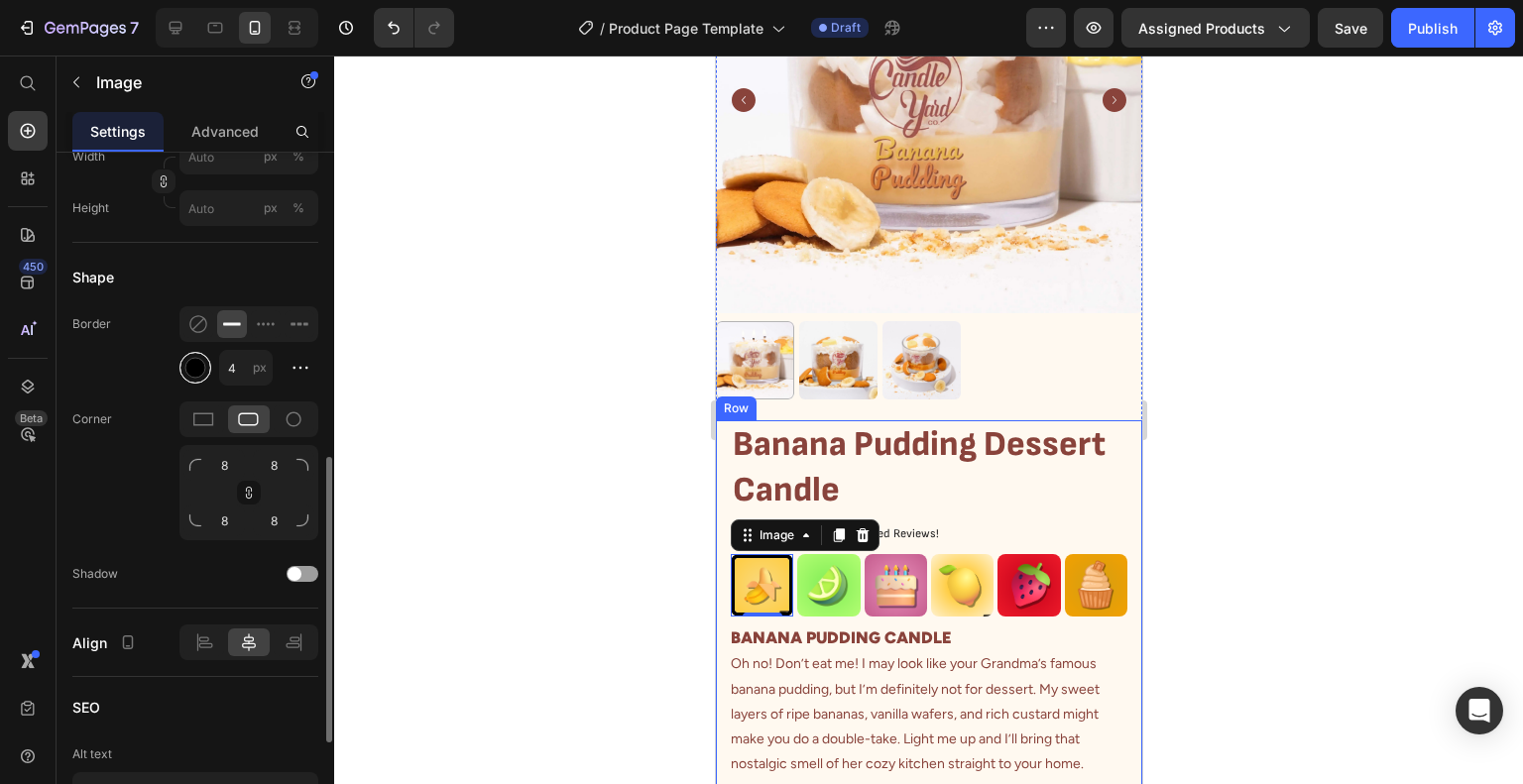 click at bounding box center (195, 368) 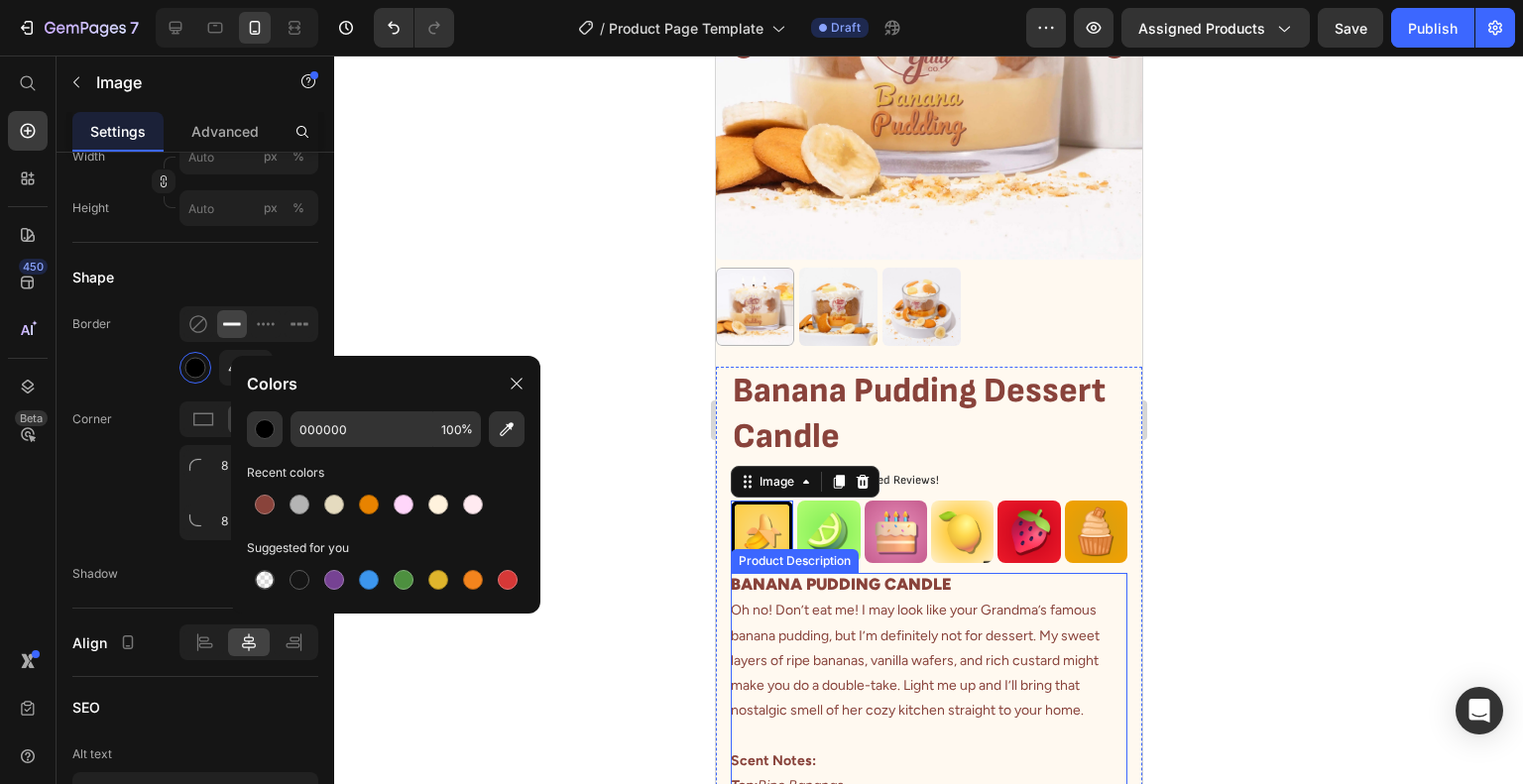 scroll, scrollTop: 428, scrollLeft: 0, axis: vertical 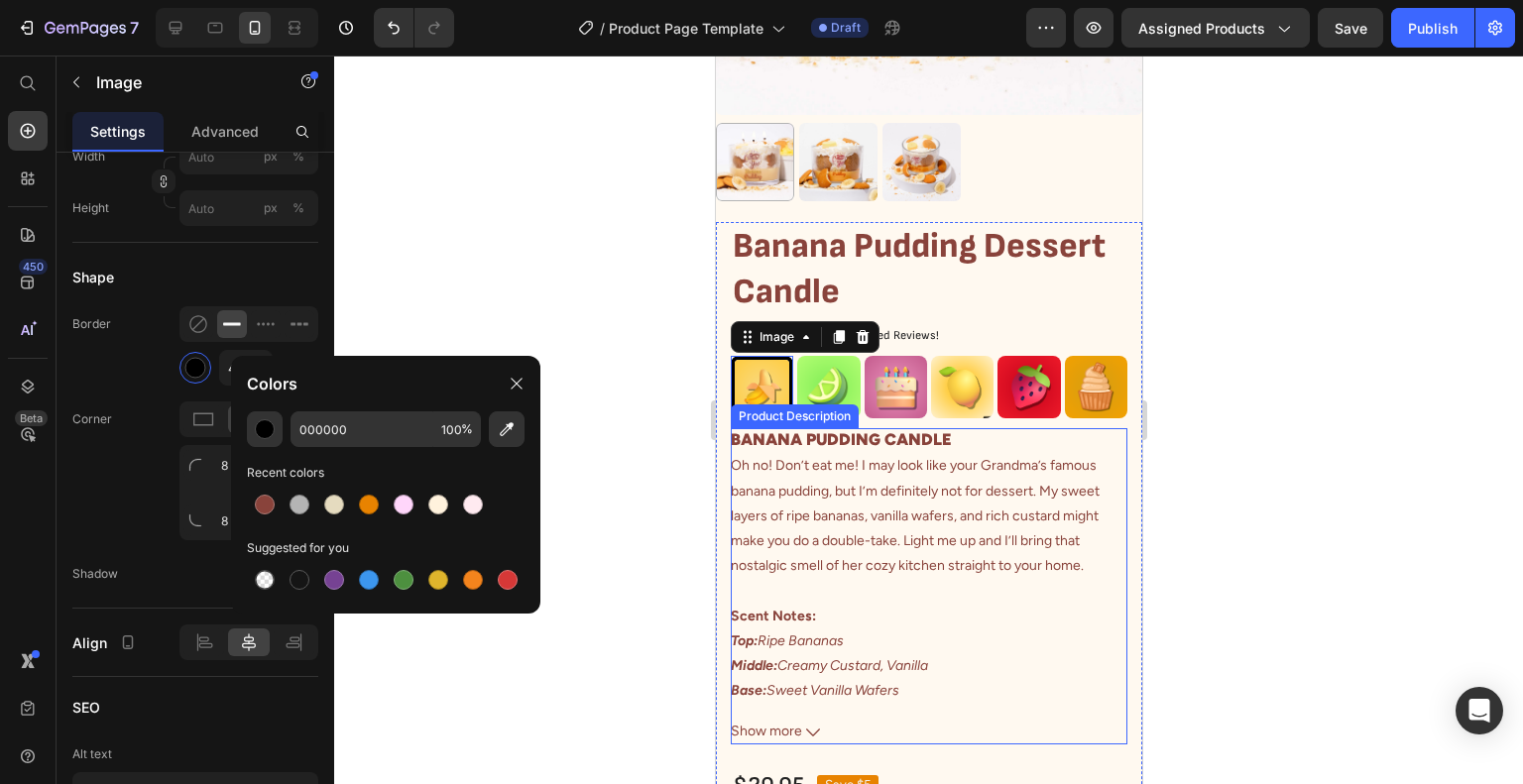 click at bounding box center (961, 387) 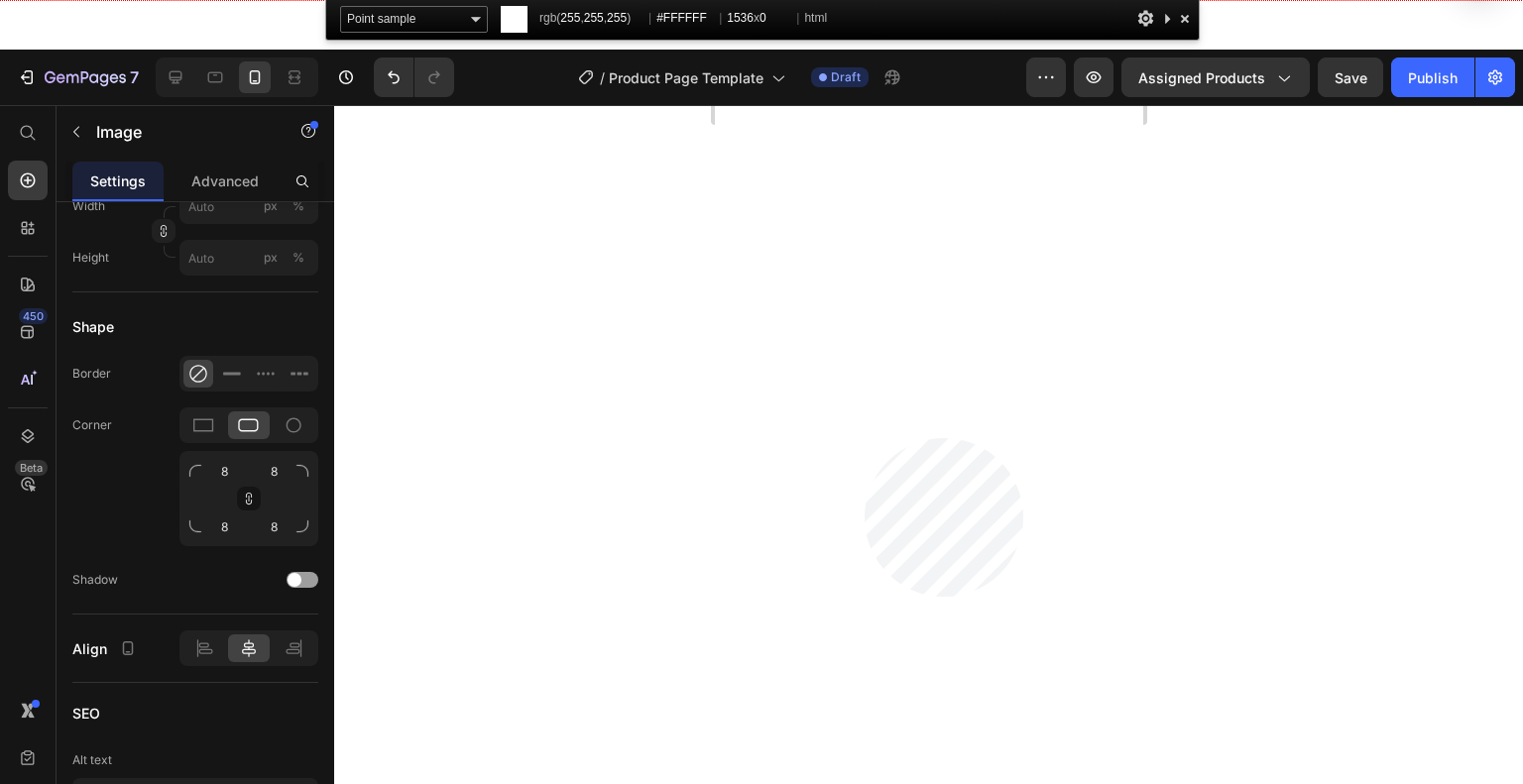 drag, startPoint x: 865, startPoint y: 438, endPoint x: 86, endPoint y: 411, distance: 779.4678 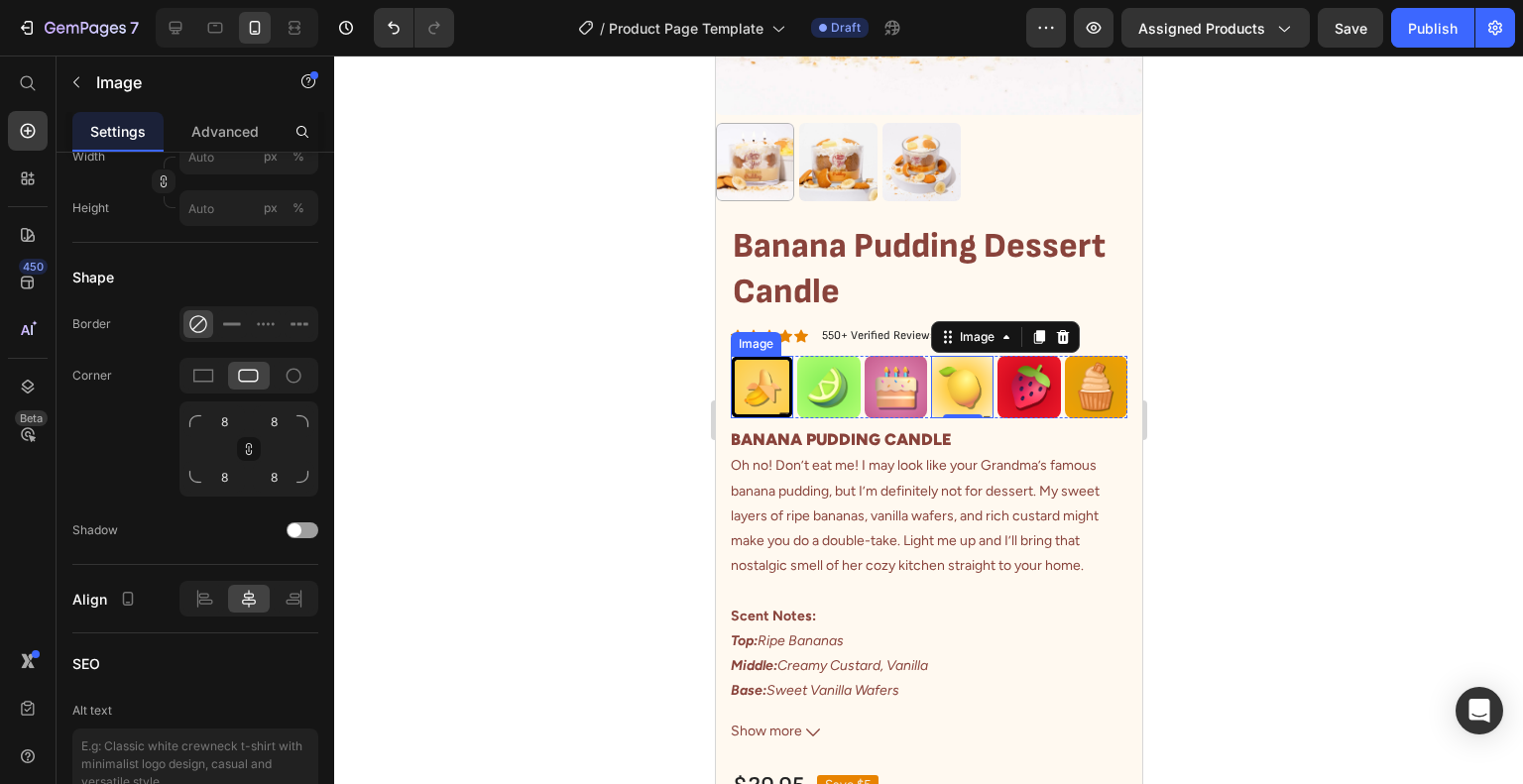 click at bounding box center [761, 387] 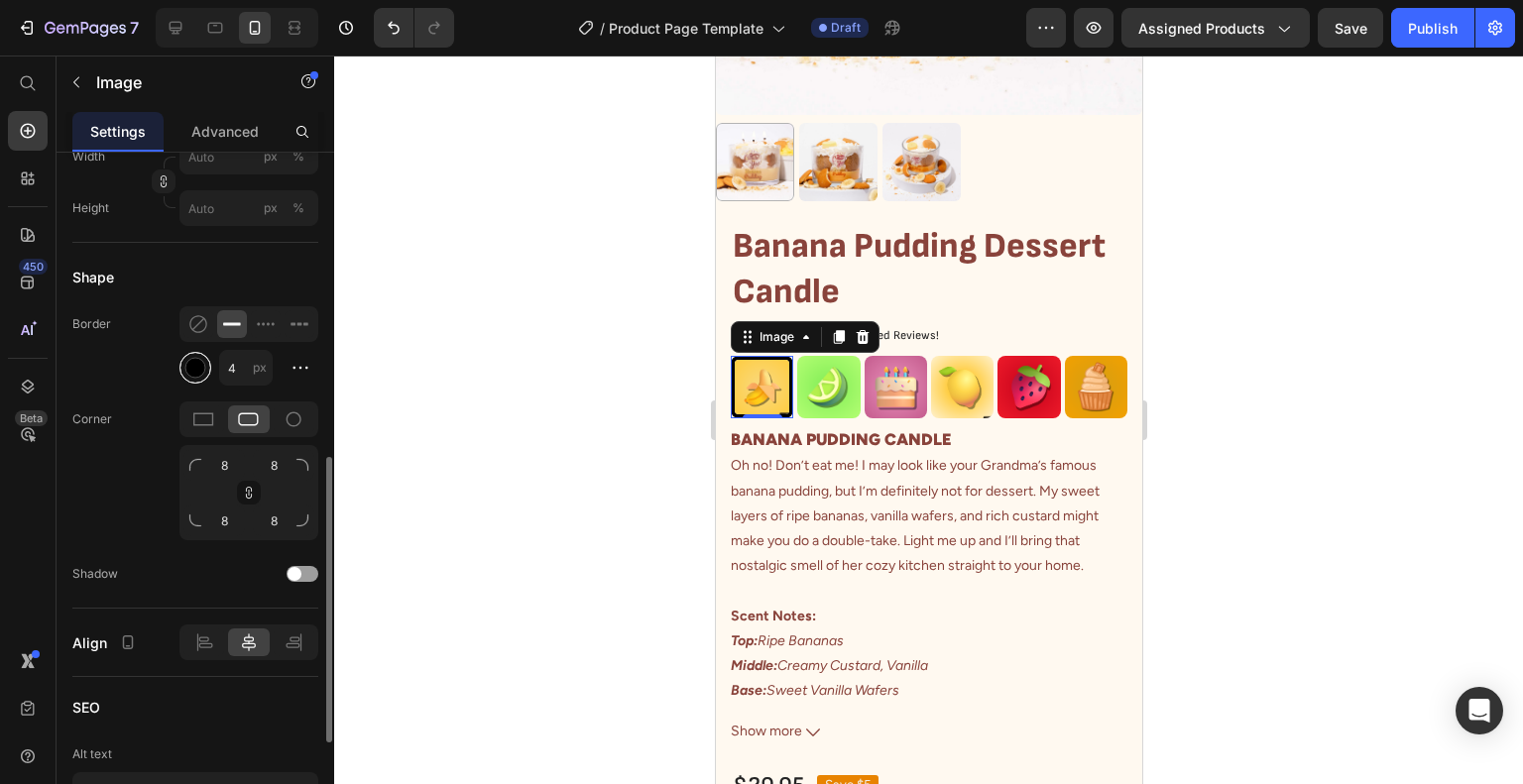 click at bounding box center [195, 368] 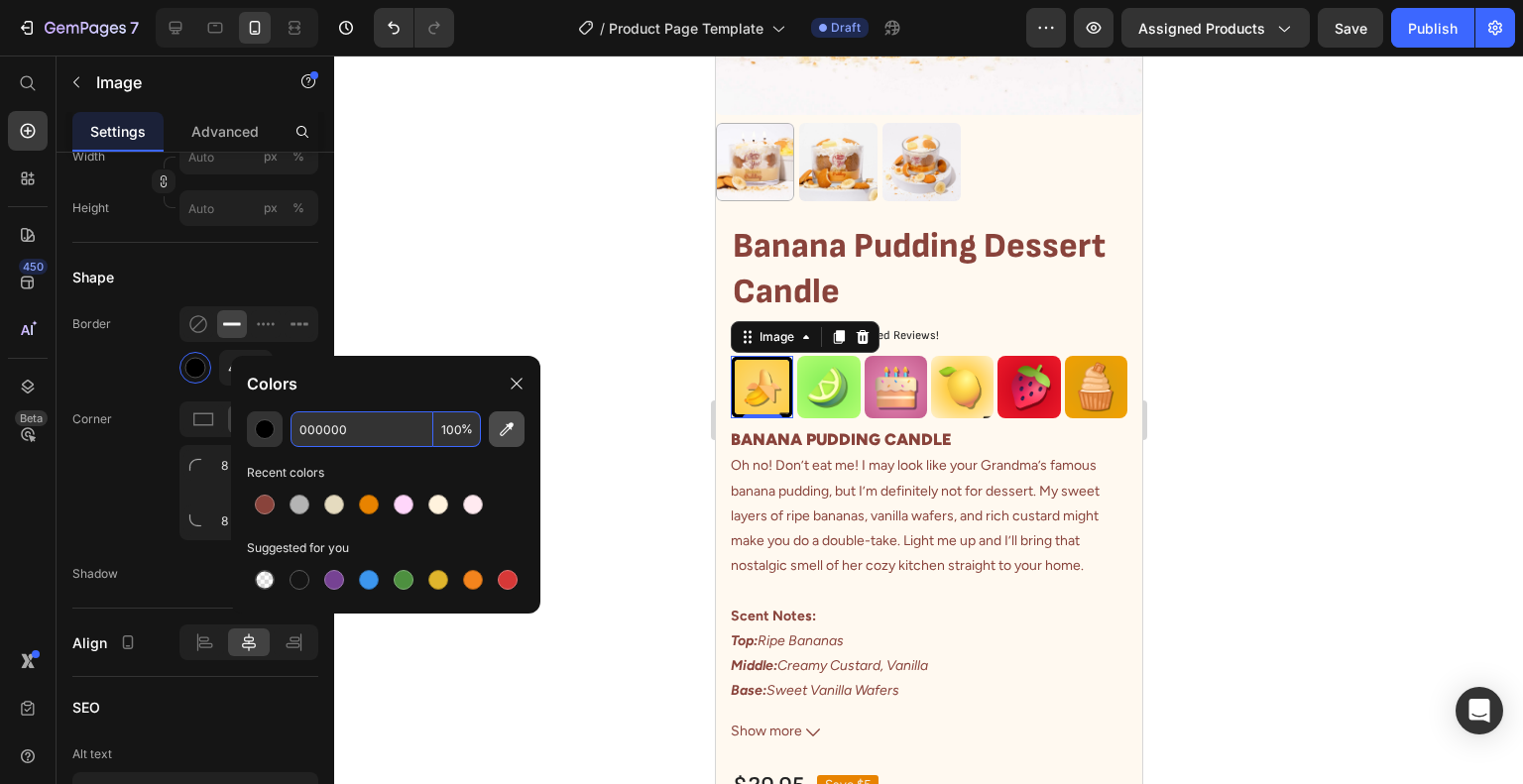 click 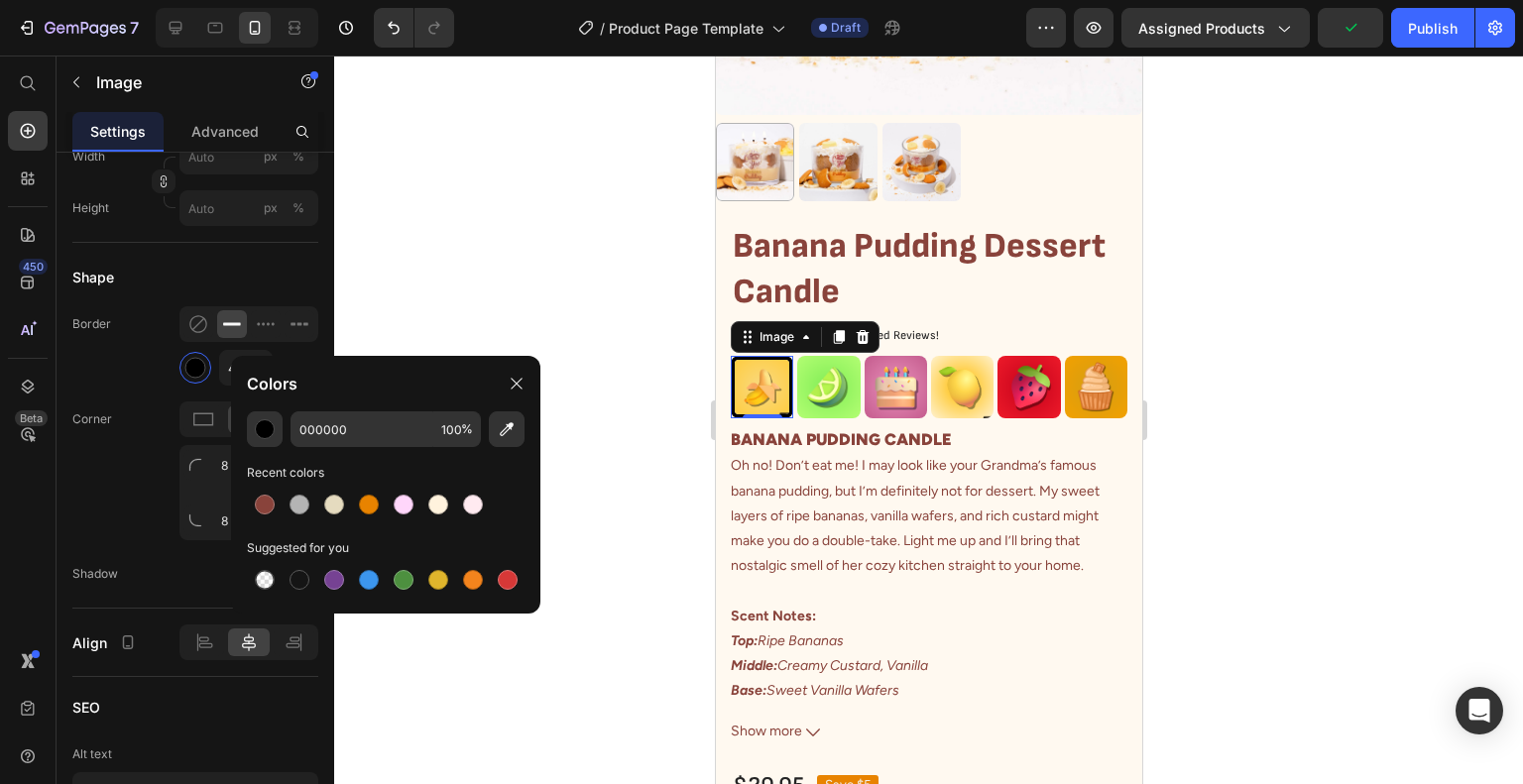 type on "FCD460" 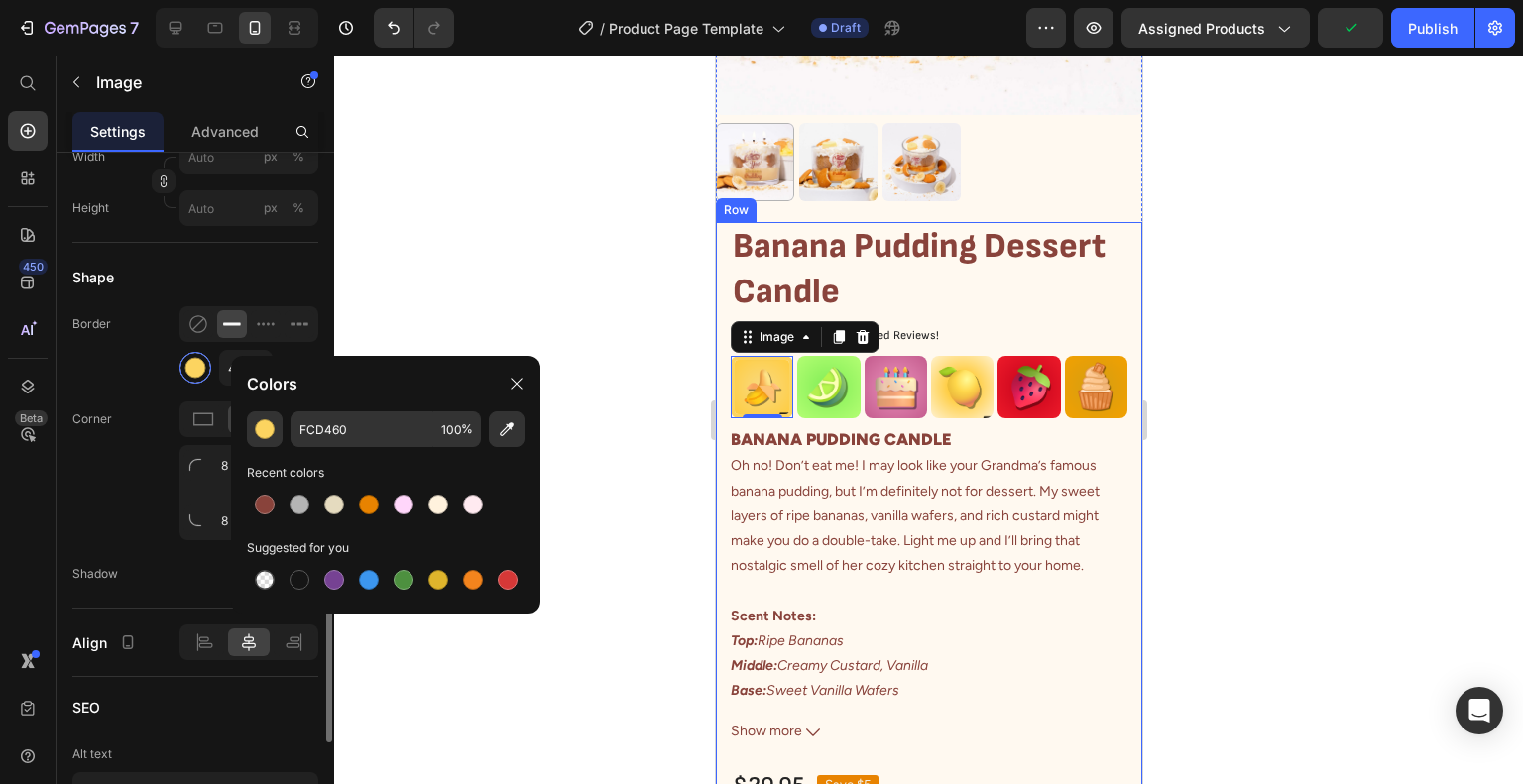 click at bounding box center (195, 368) 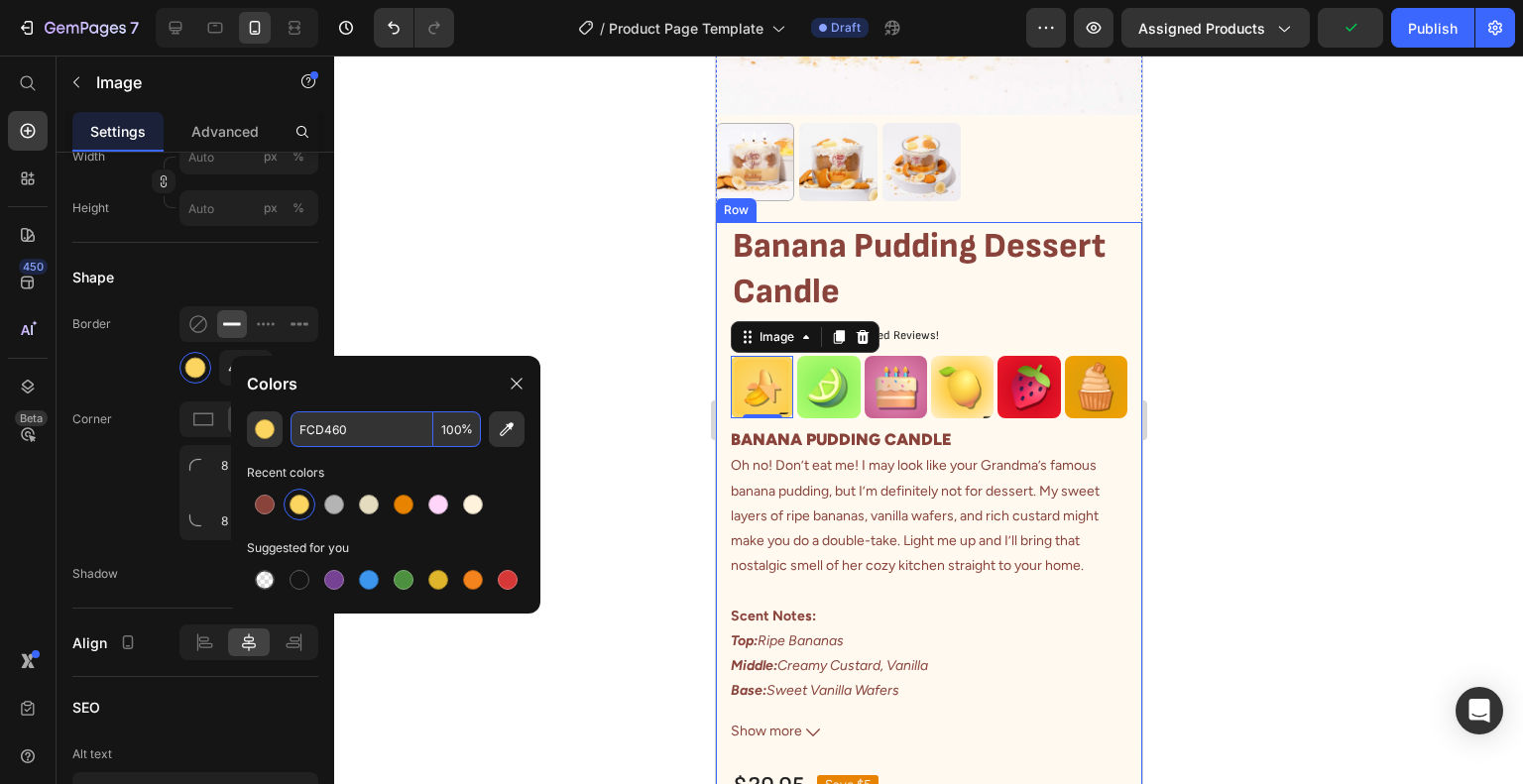 click on "FCD460" at bounding box center (362, 429) 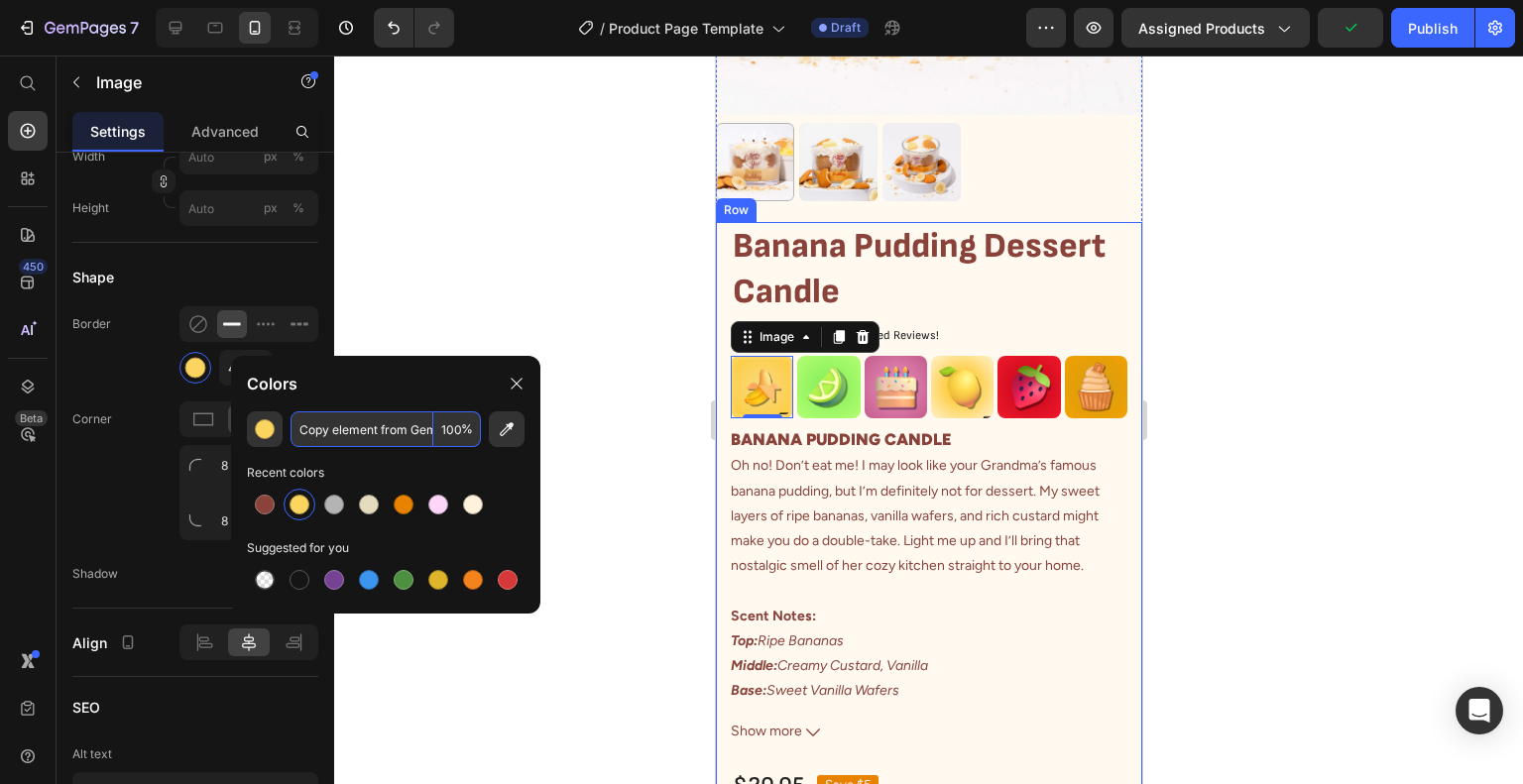 scroll, scrollTop: 0, scrollLeft: 42, axis: horizontal 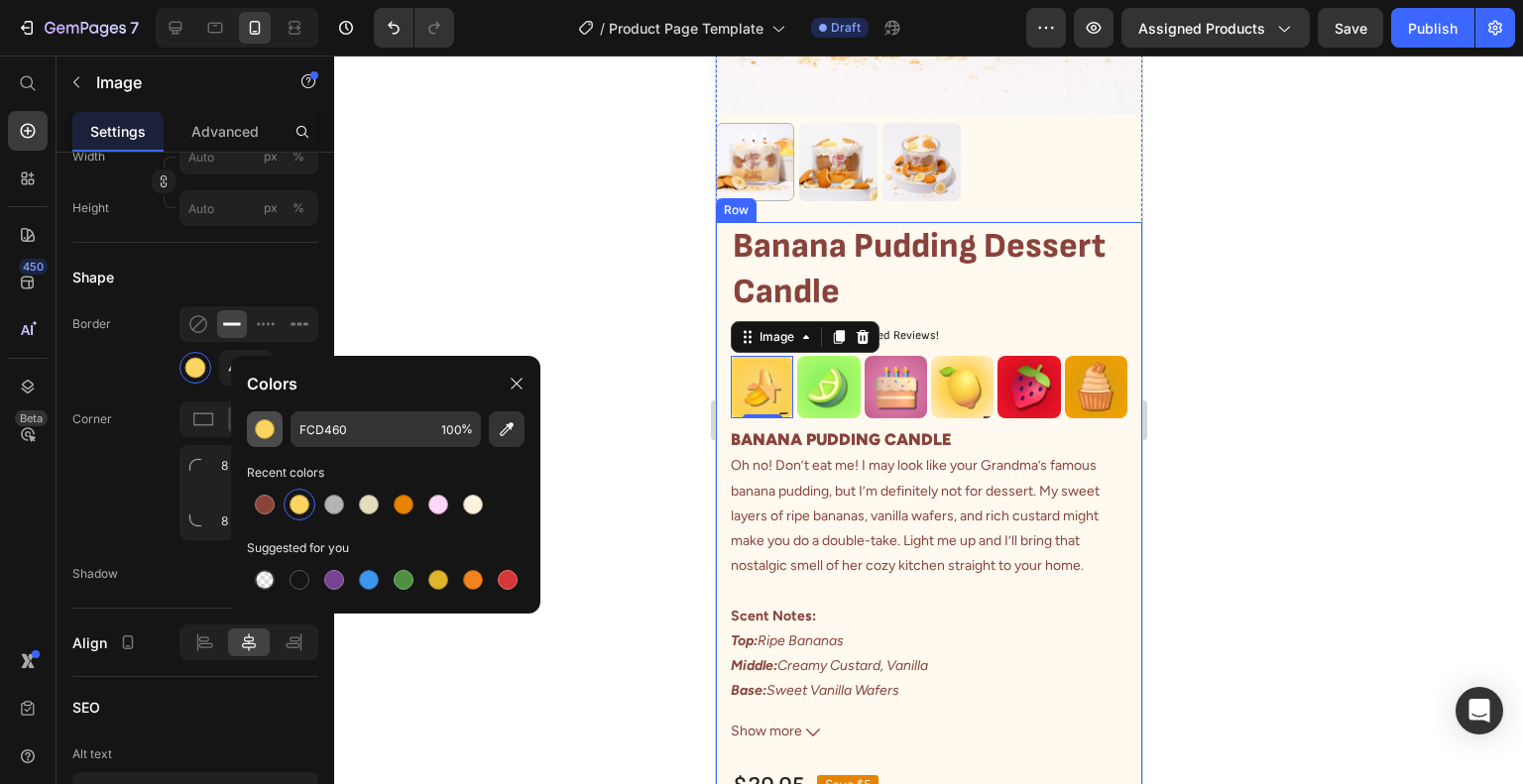 click at bounding box center [265, 429] 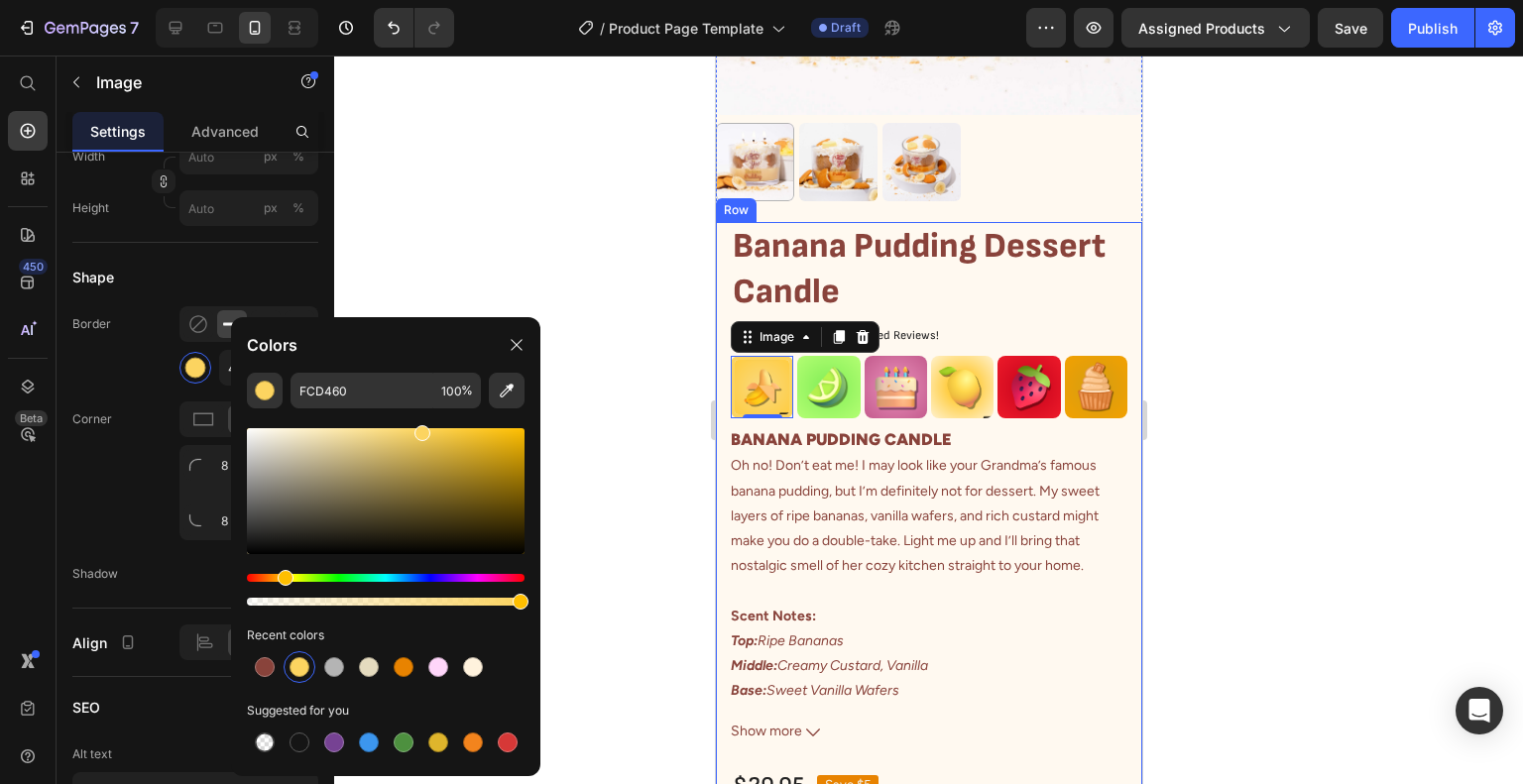 click at bounding box center (386, 491) 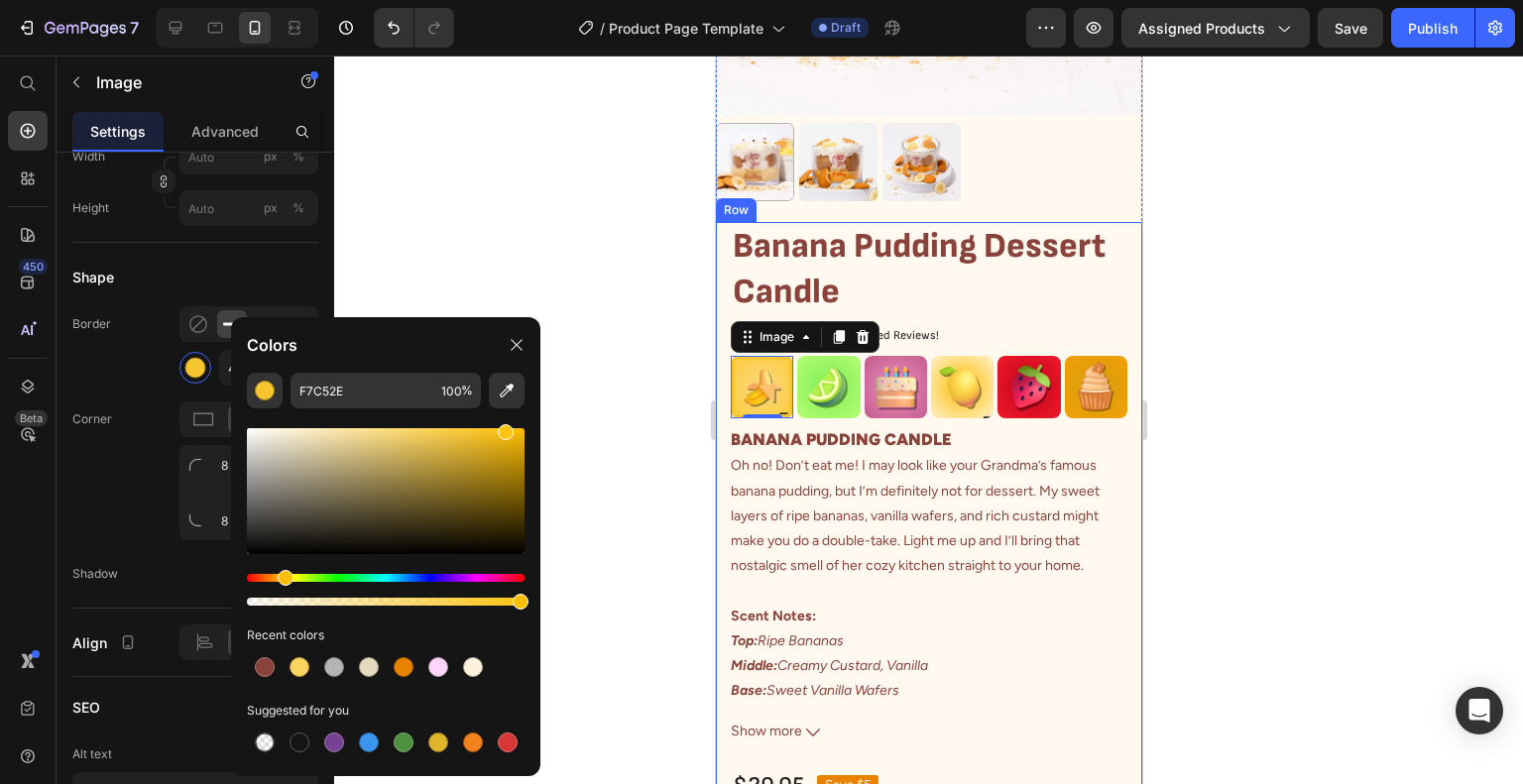 drag, startPoint x: 471, startPoint y: 439, endPoint x: 523, endPoint y: 420, distance: 55.362442 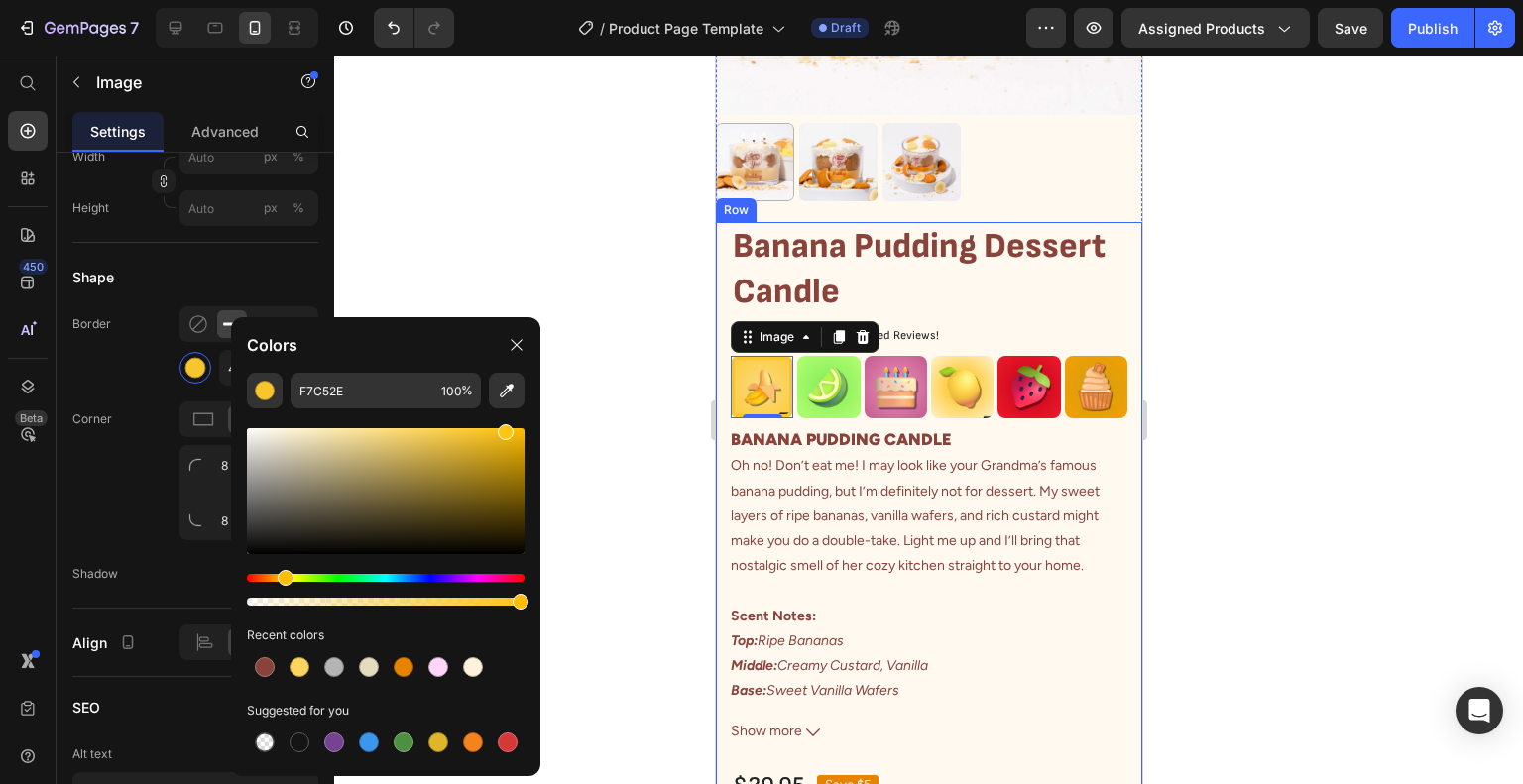 click 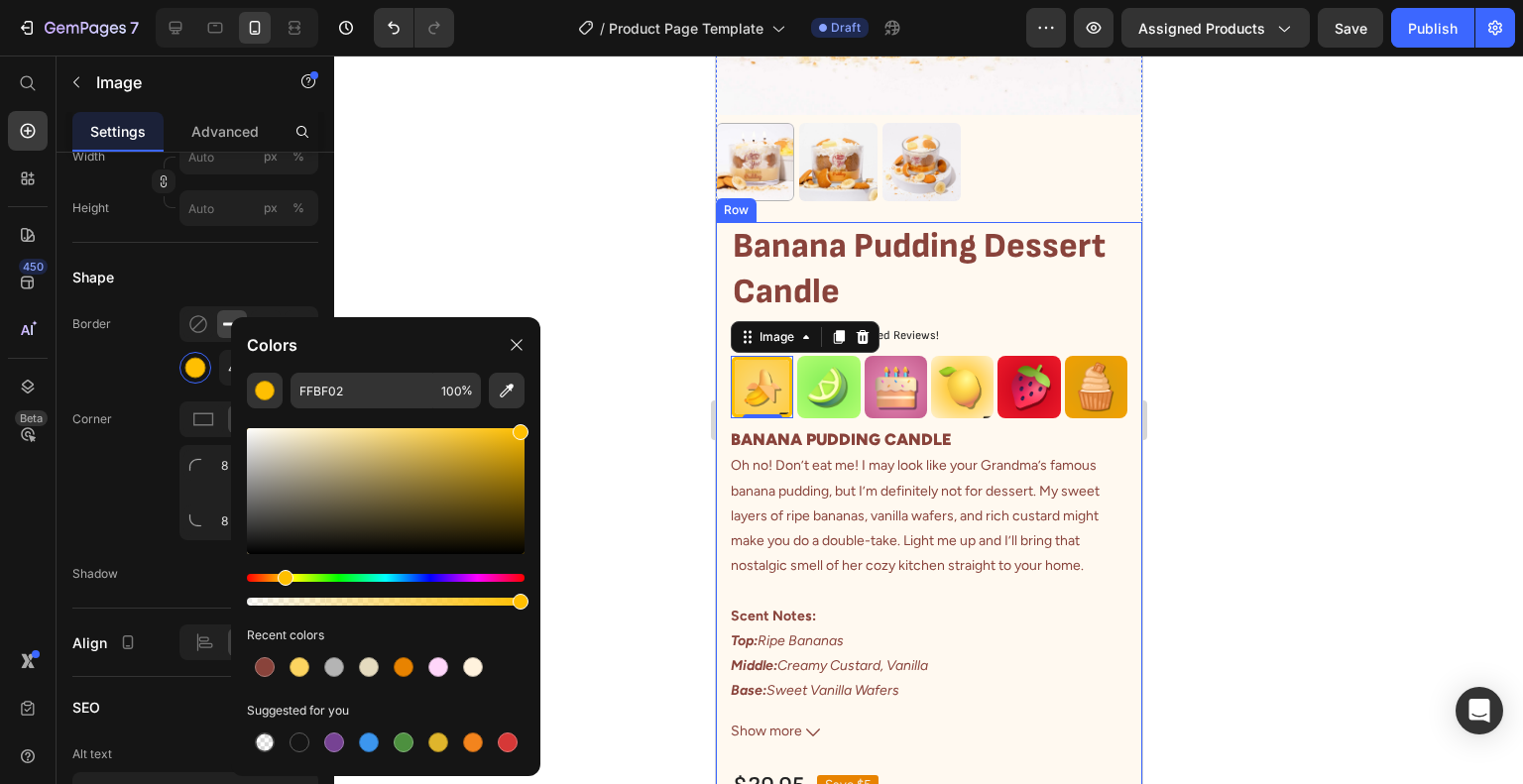 click on "FFBF02 100 % Recent colors Suggested for you" 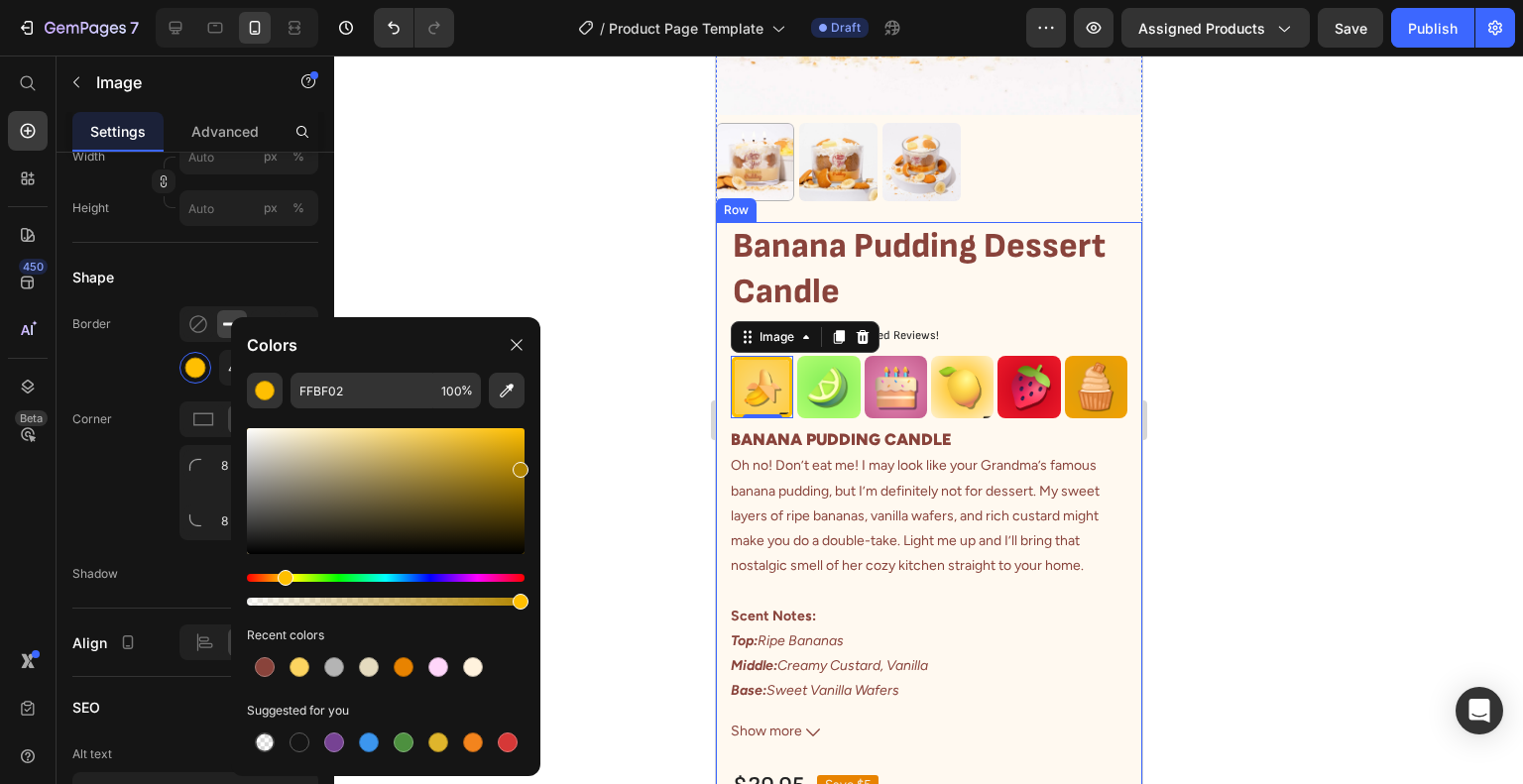 drag, startPoint x: 522, startPoint y: 471, endPoint x: 533, endPoint y: 465, distance: 12.529964 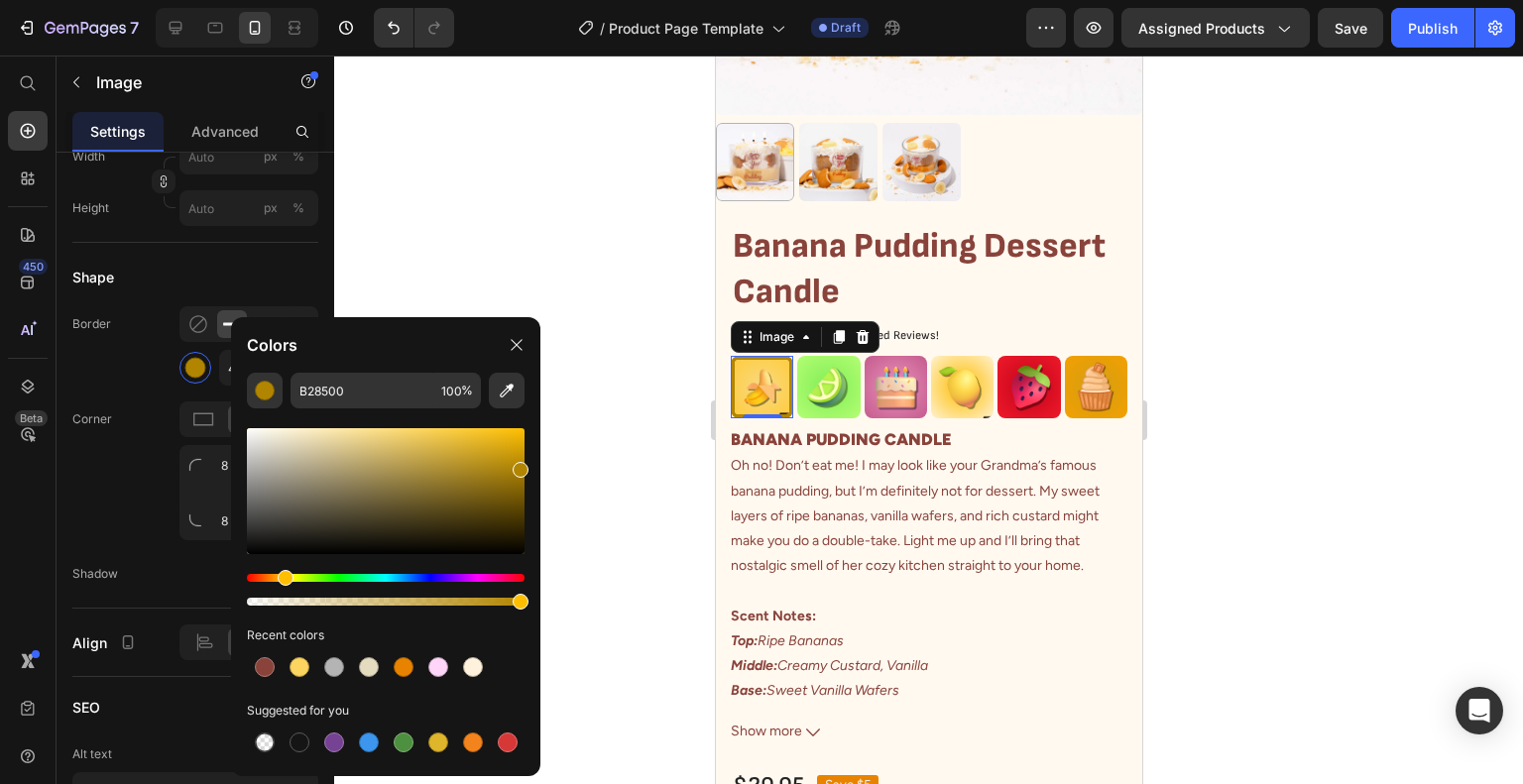drag, startPoint x: 528, startPoint y: 465, endPoint x: 537, endPoint y: 429, distance: 37.107951 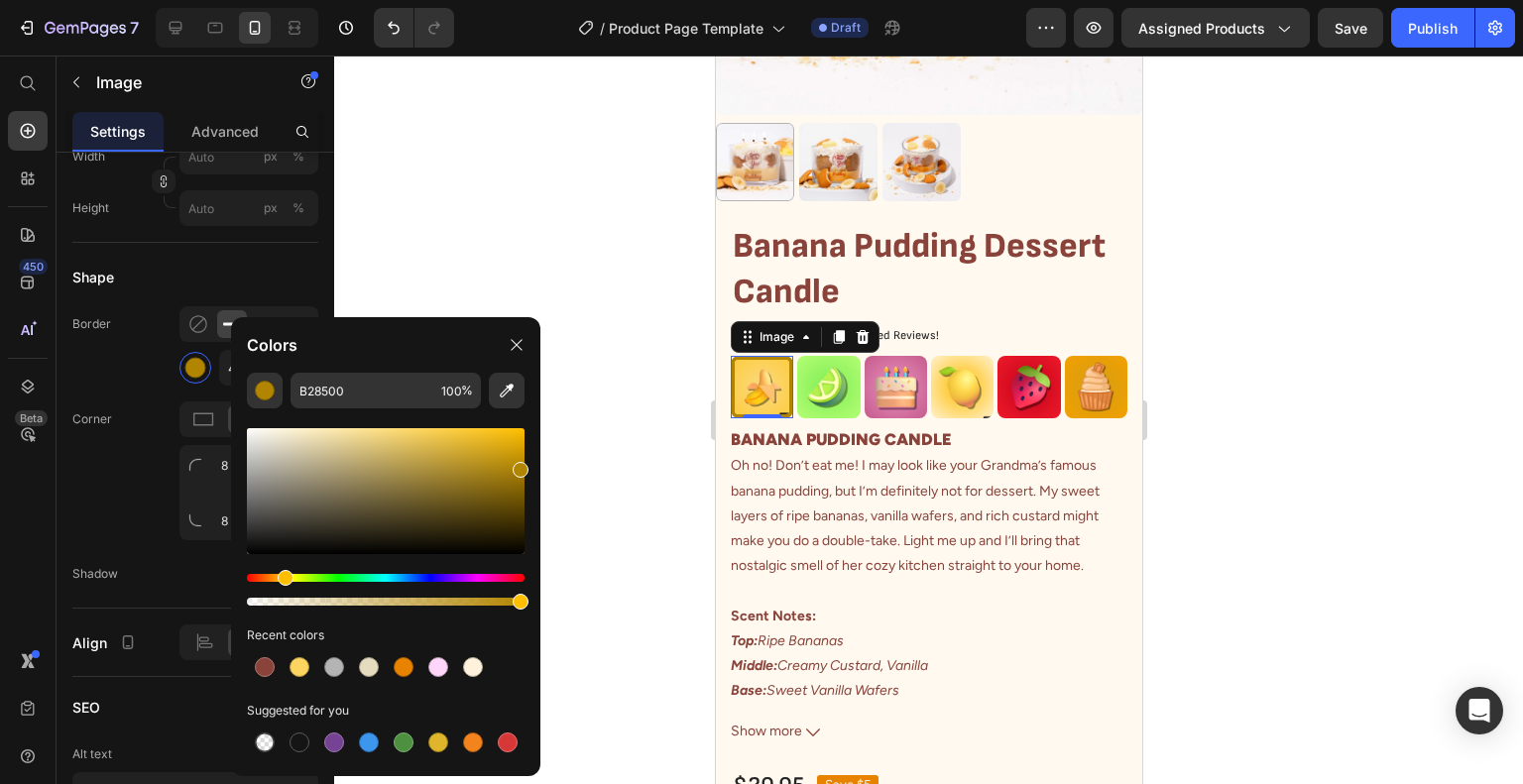click on "B28500 100 % Recent colors Suggested for you" 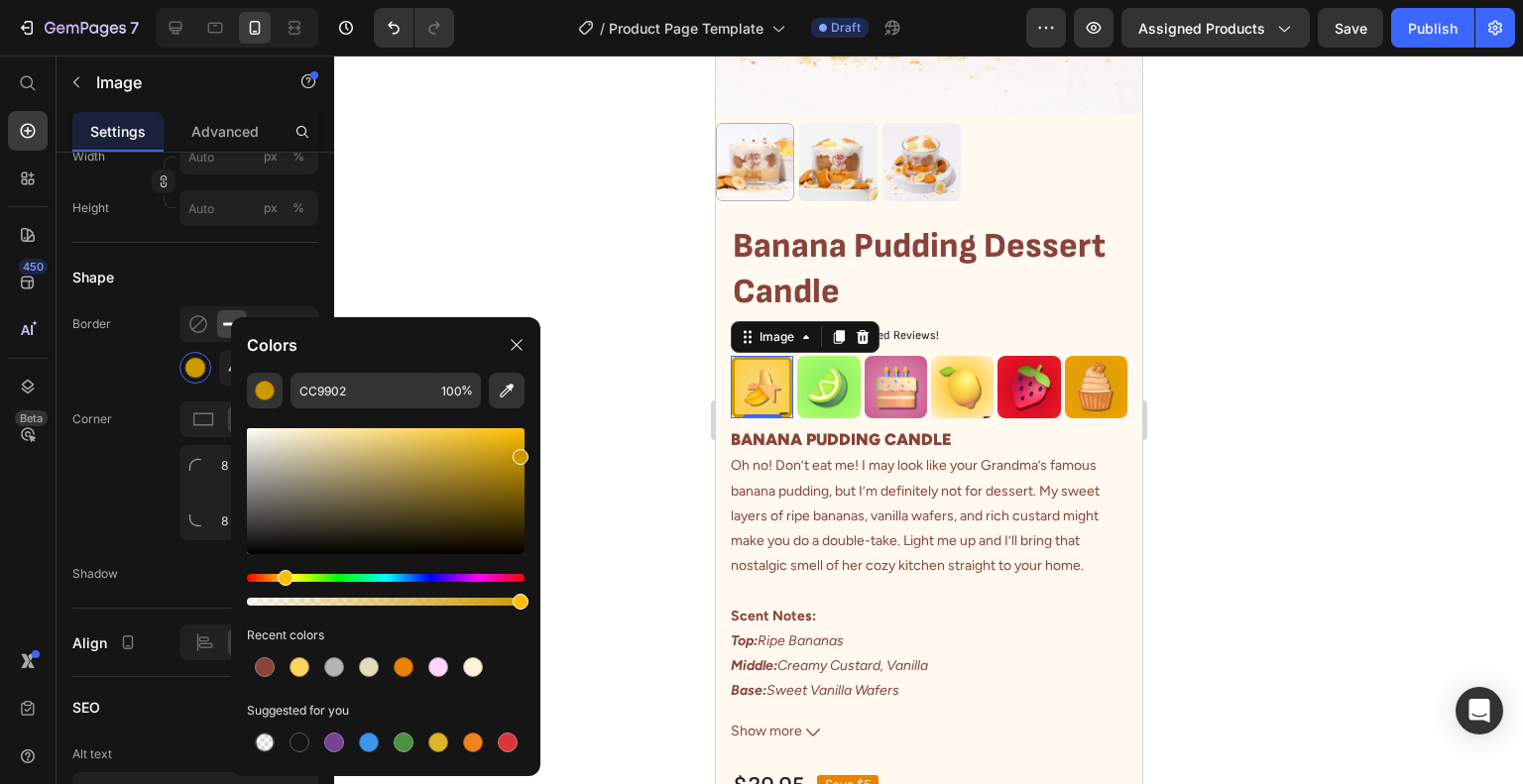 click 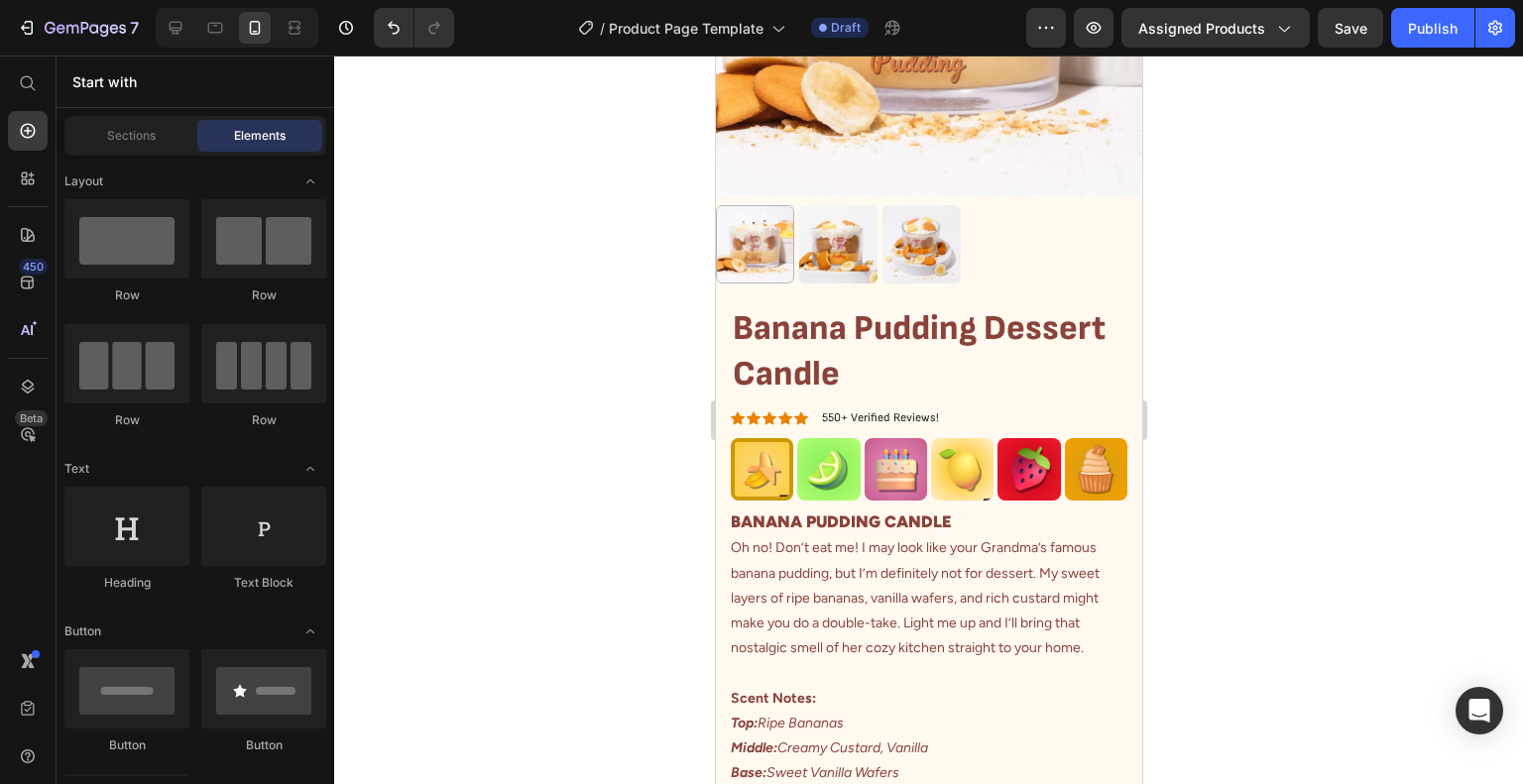 scroll, scrollTop: 274, scrollLeft: 0, axis: vertical 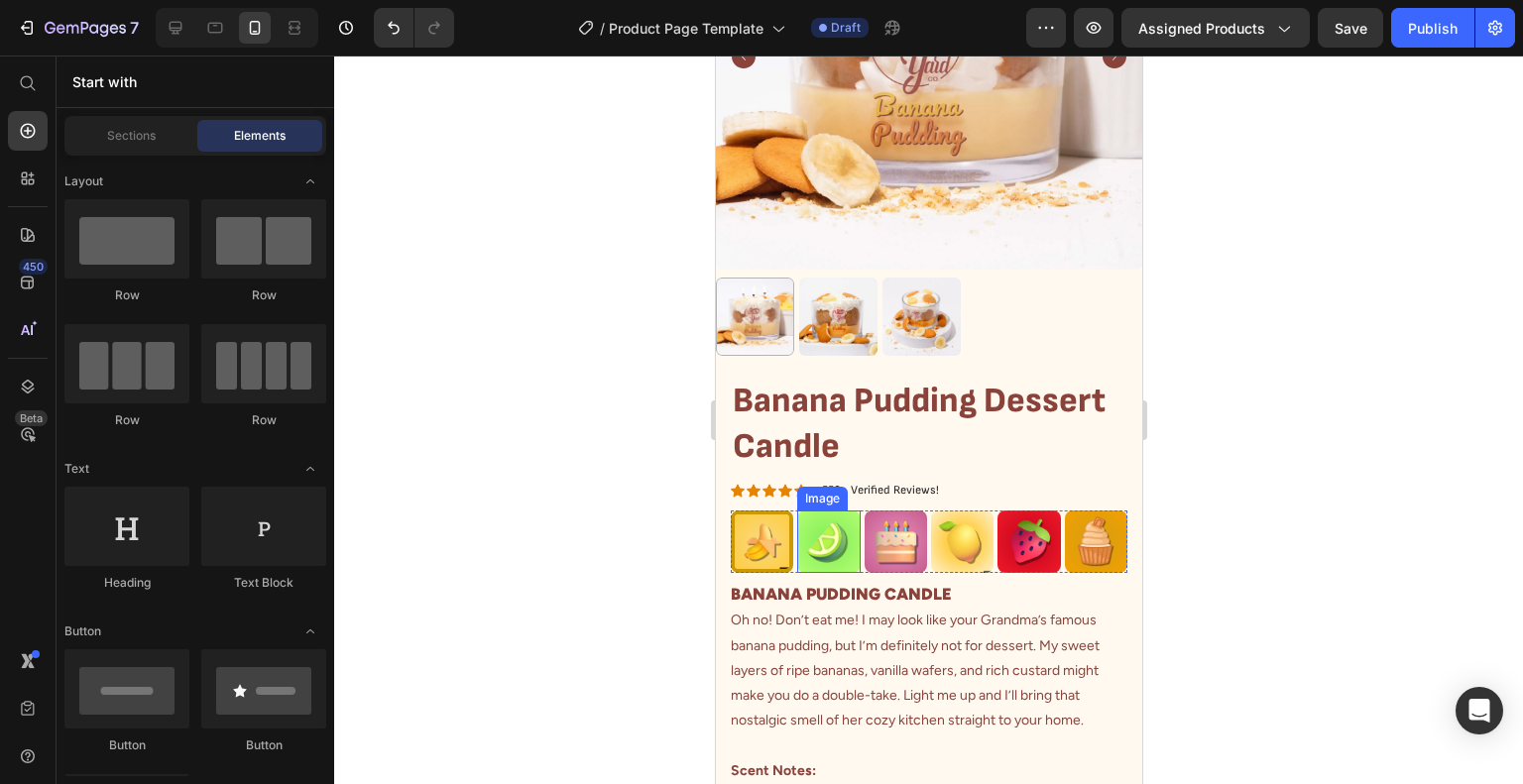 click at bounding box center (827, 542) 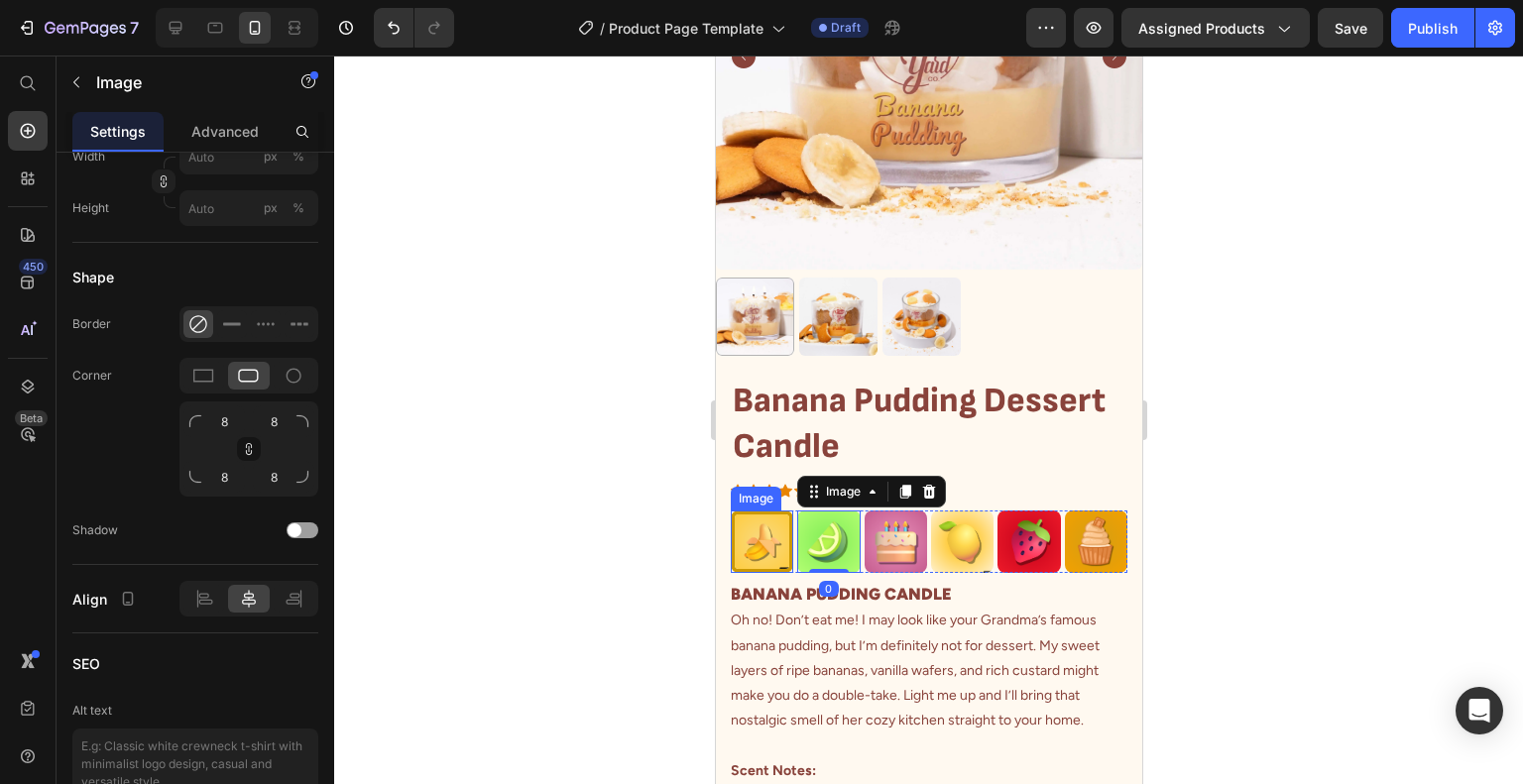 click at bounding box center (761, 541) 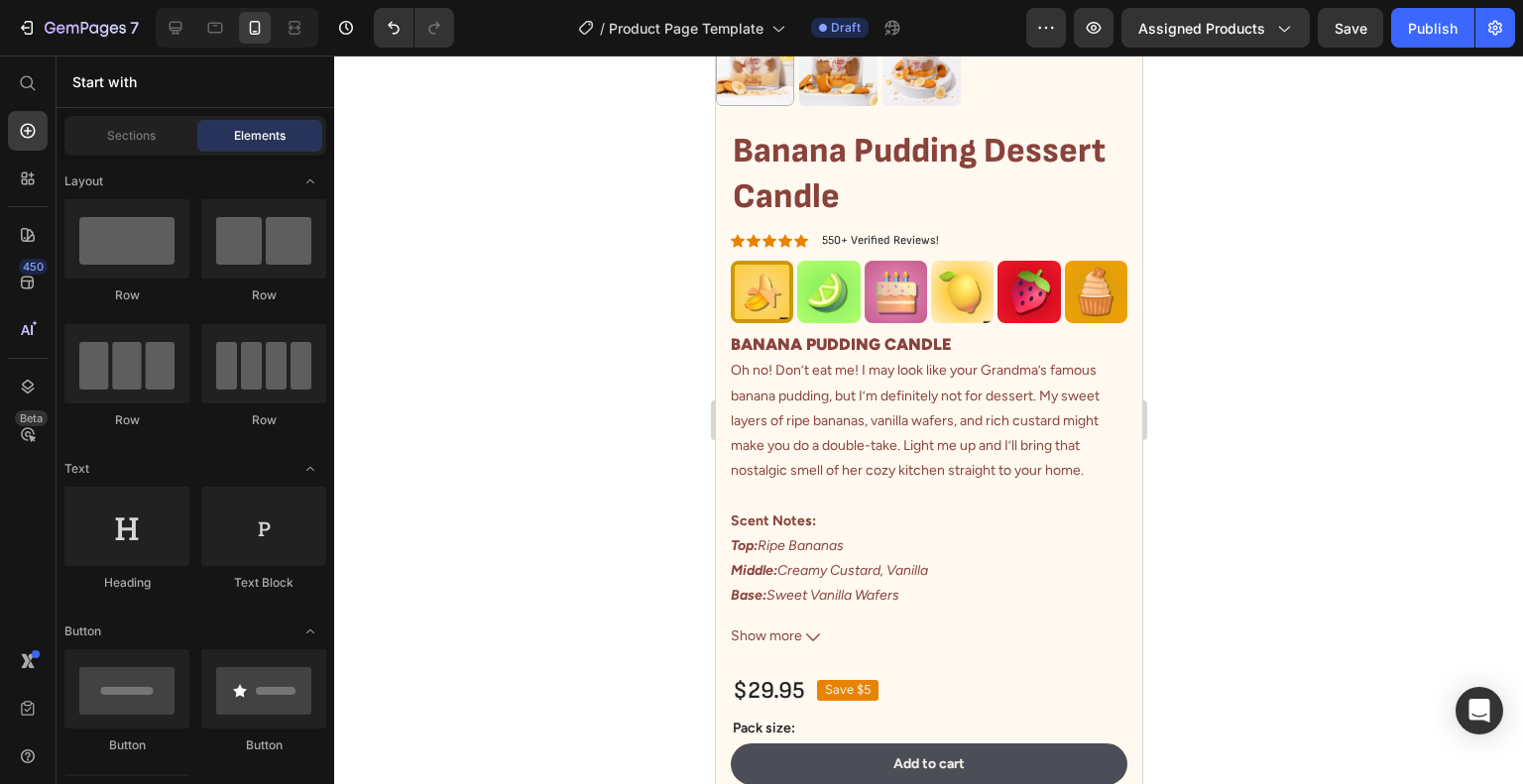 scroll, scrollTop: 641, scrollLeft: 0, axis: vertical 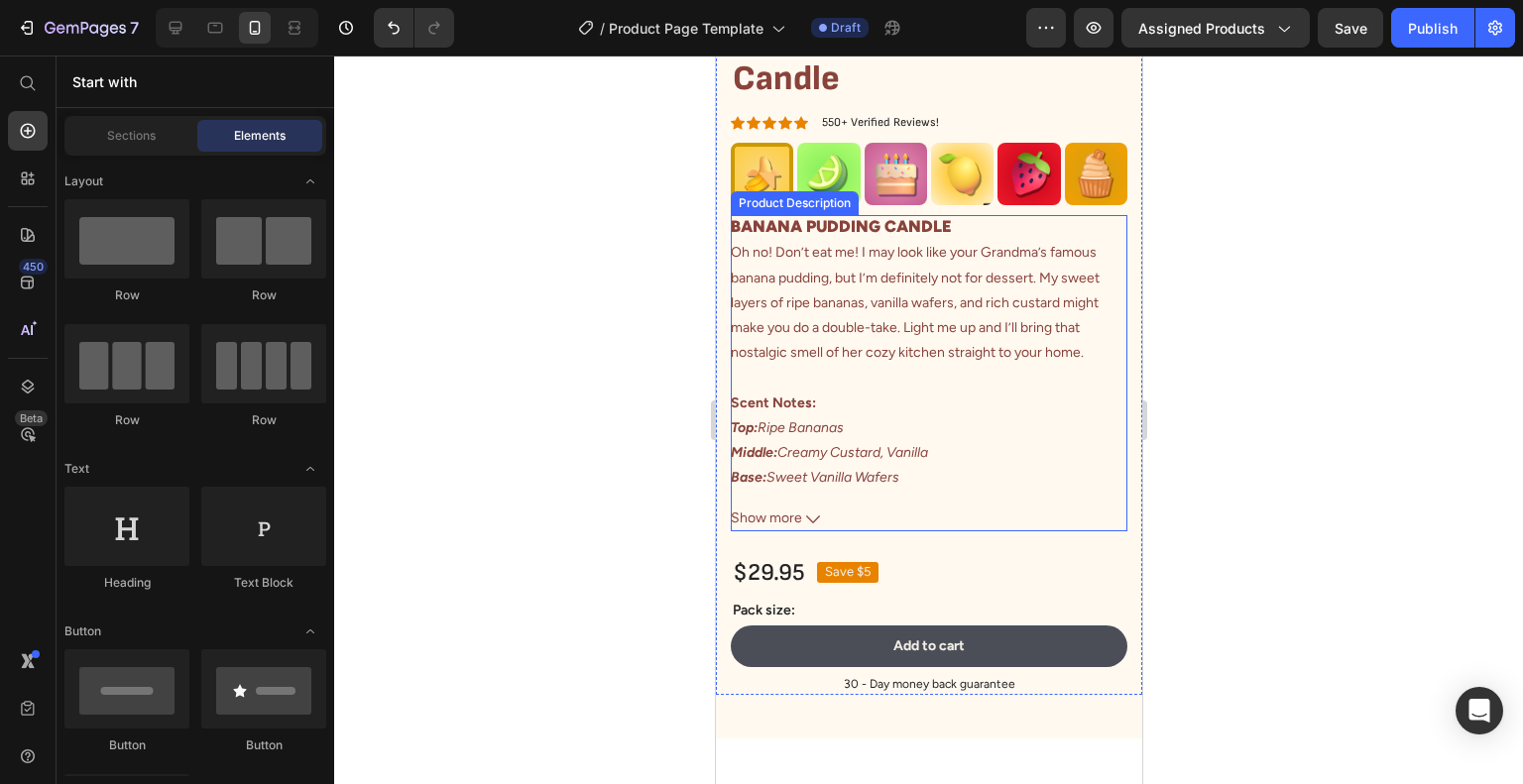 click on "Oh no! Don’t eat me! I may look like your Grandma’s famous banana pudding, but I’m definitely not for dessert. My sweet layers of ripe bananas, vanilla wafers, and rich custard might make you do a double-take. Light me up and I’ll bring that nostalgic smell of her cozy kitchen straight to your home." at bounding box center (914, 302) 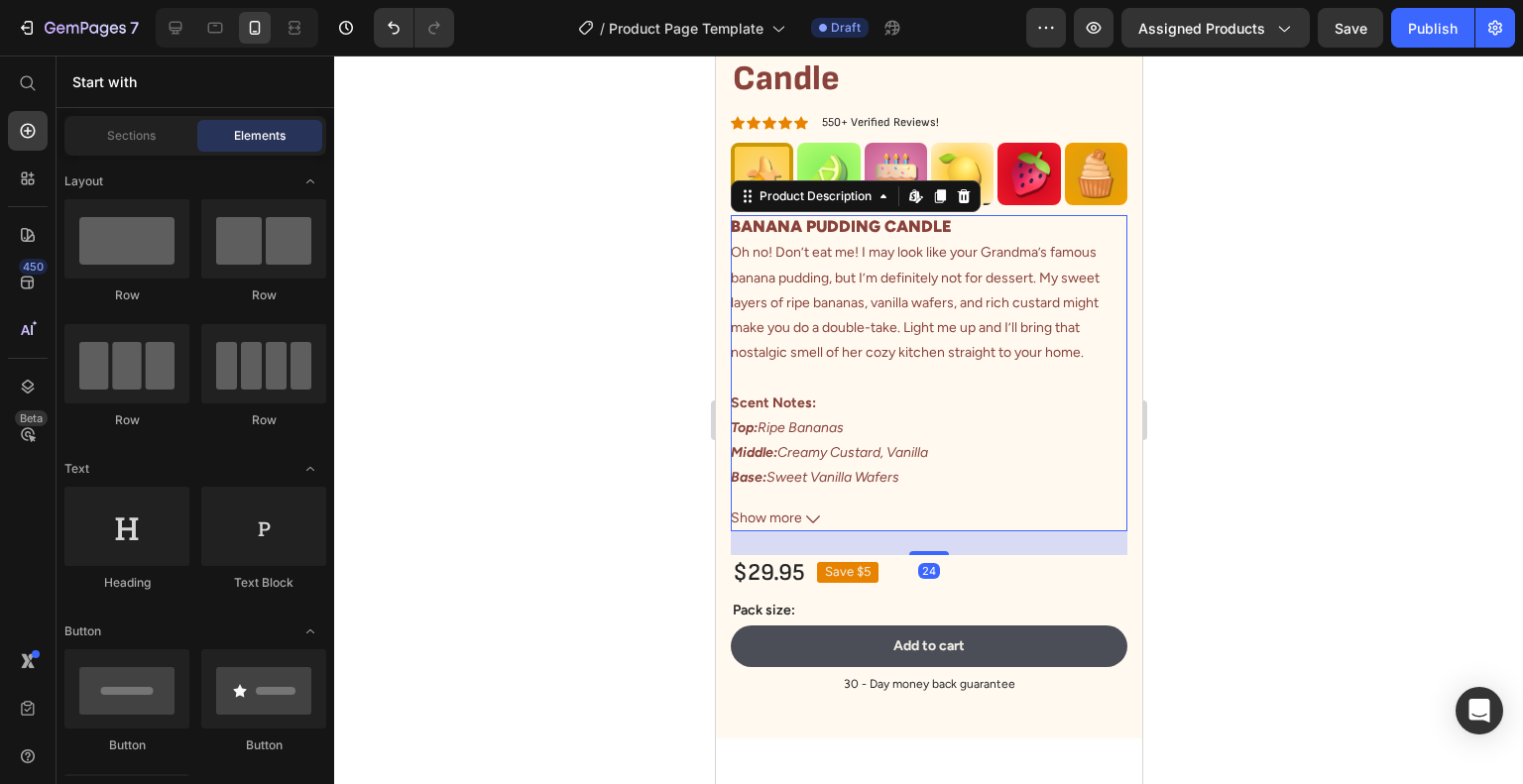 scroll, scrollTop: 0, scrollLeft: 0, axis: both 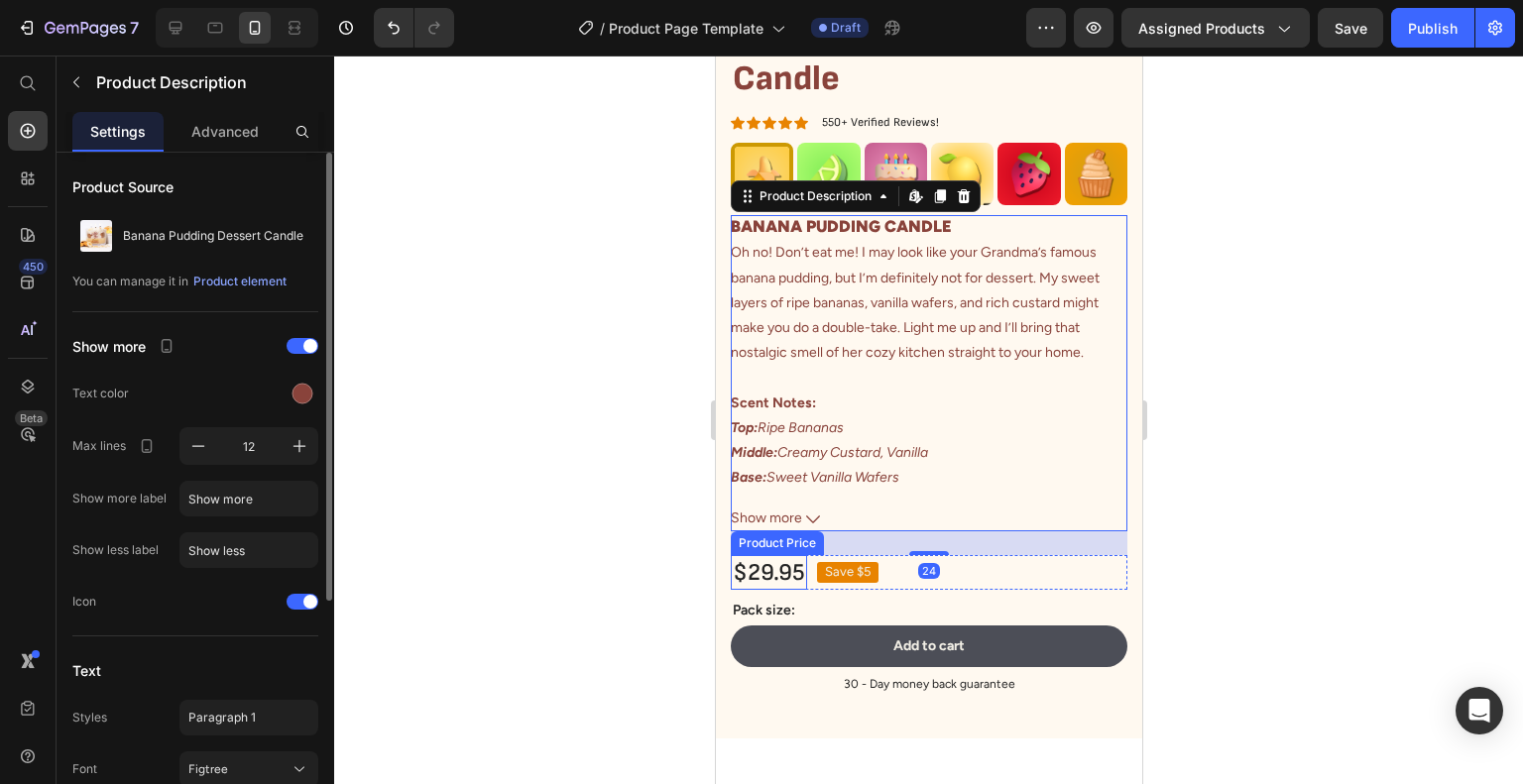 click on "$29.95" at bounding box center (767, 572) 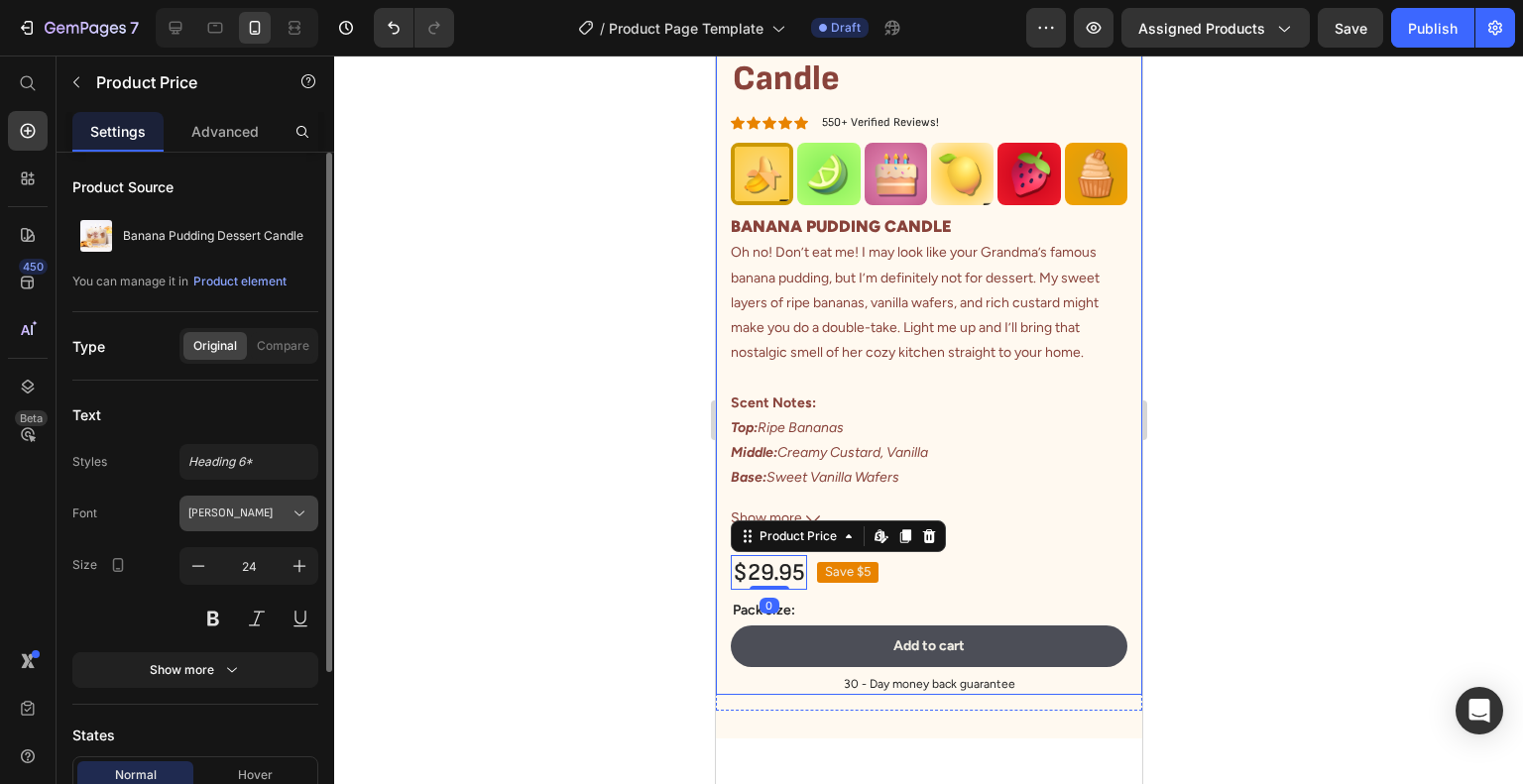 click on "[PERSON_NAME]" at bounding box center (249, 513) 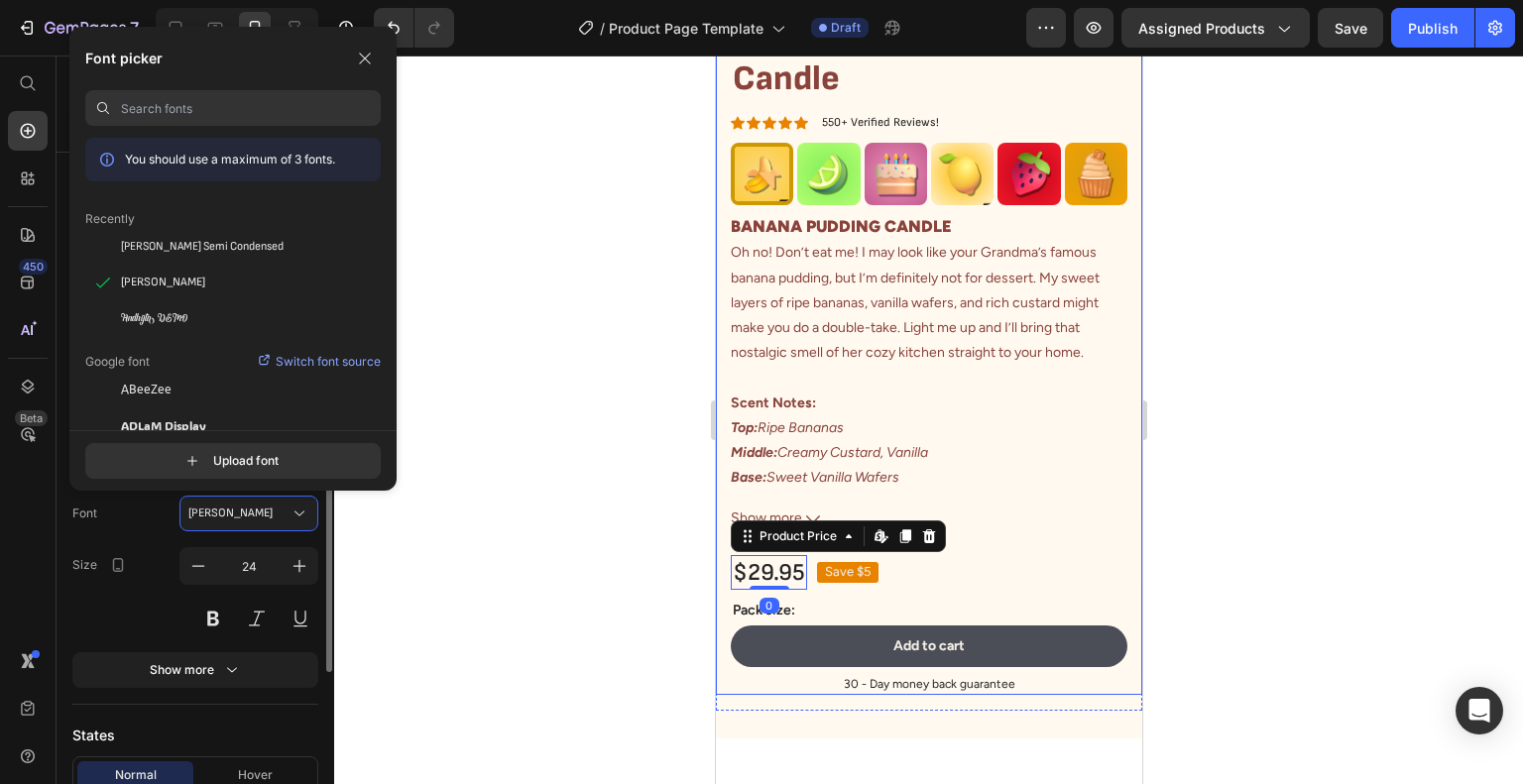 drag, startPoint x: 158, startPoint y: 563, endPoint x: 194, endPoint y: 613, distance: 61.611687 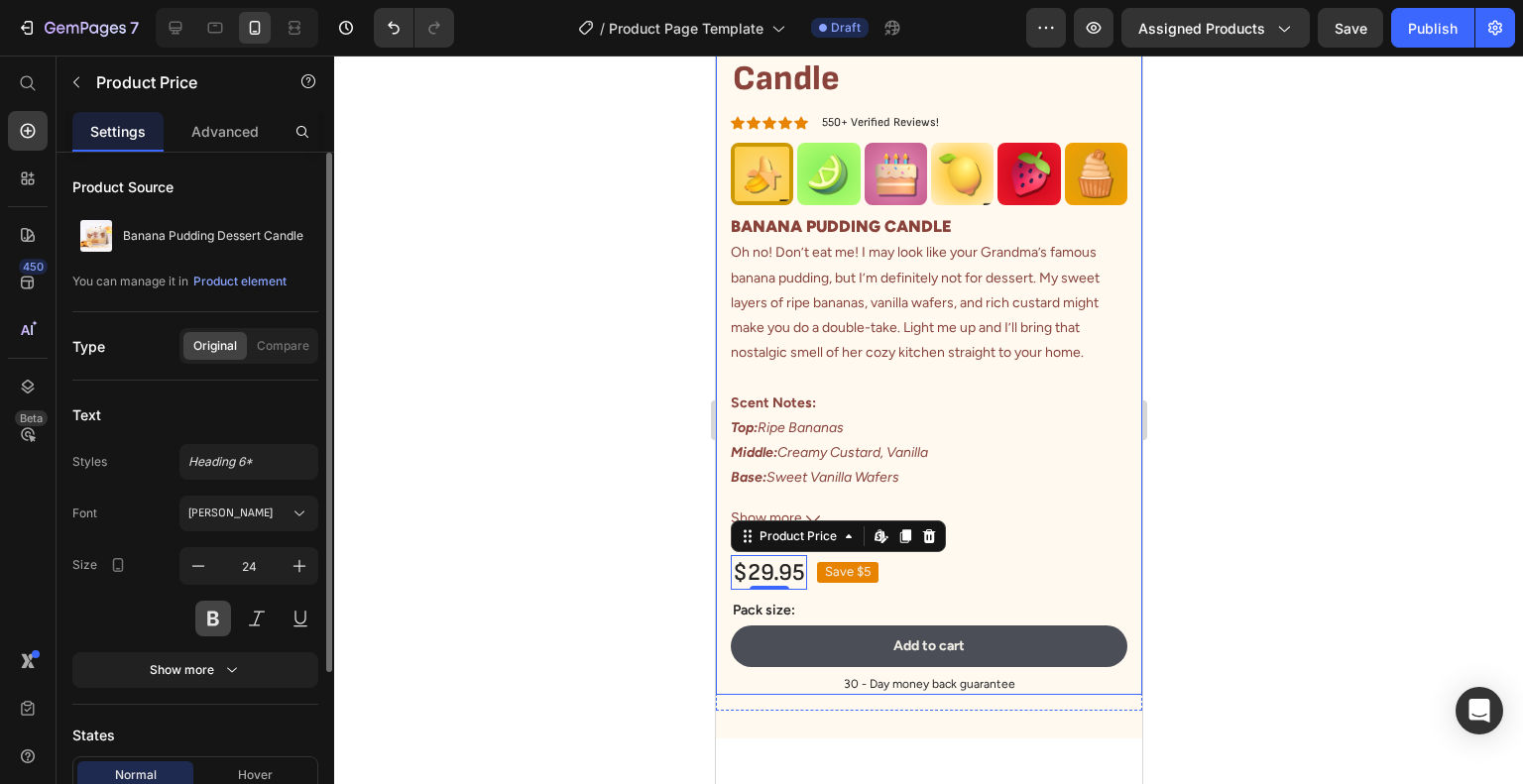 click at bounding box center (213, 618) 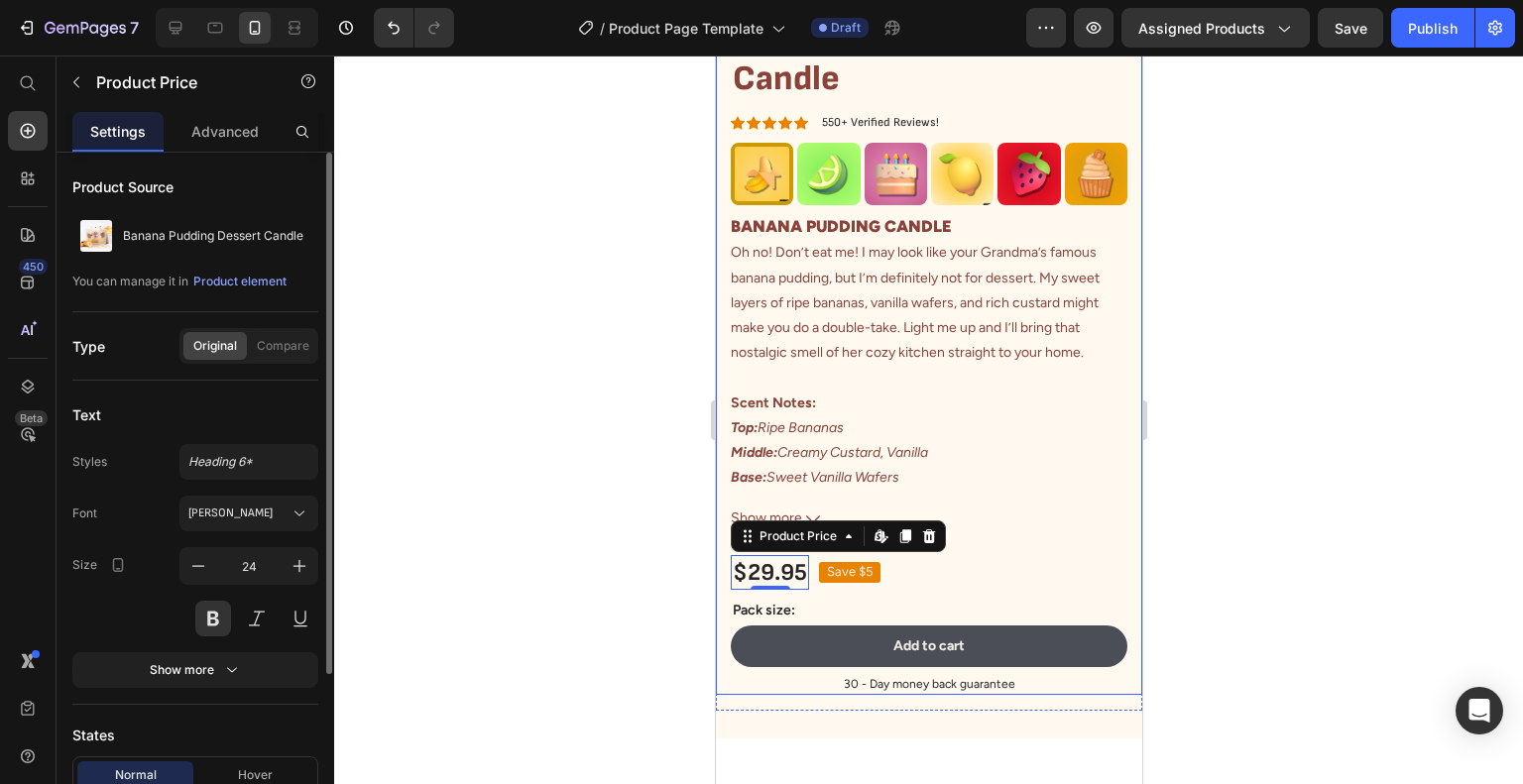 click on "Text Styles Heading 6* Font Sofia Sans Size 24 Show more" 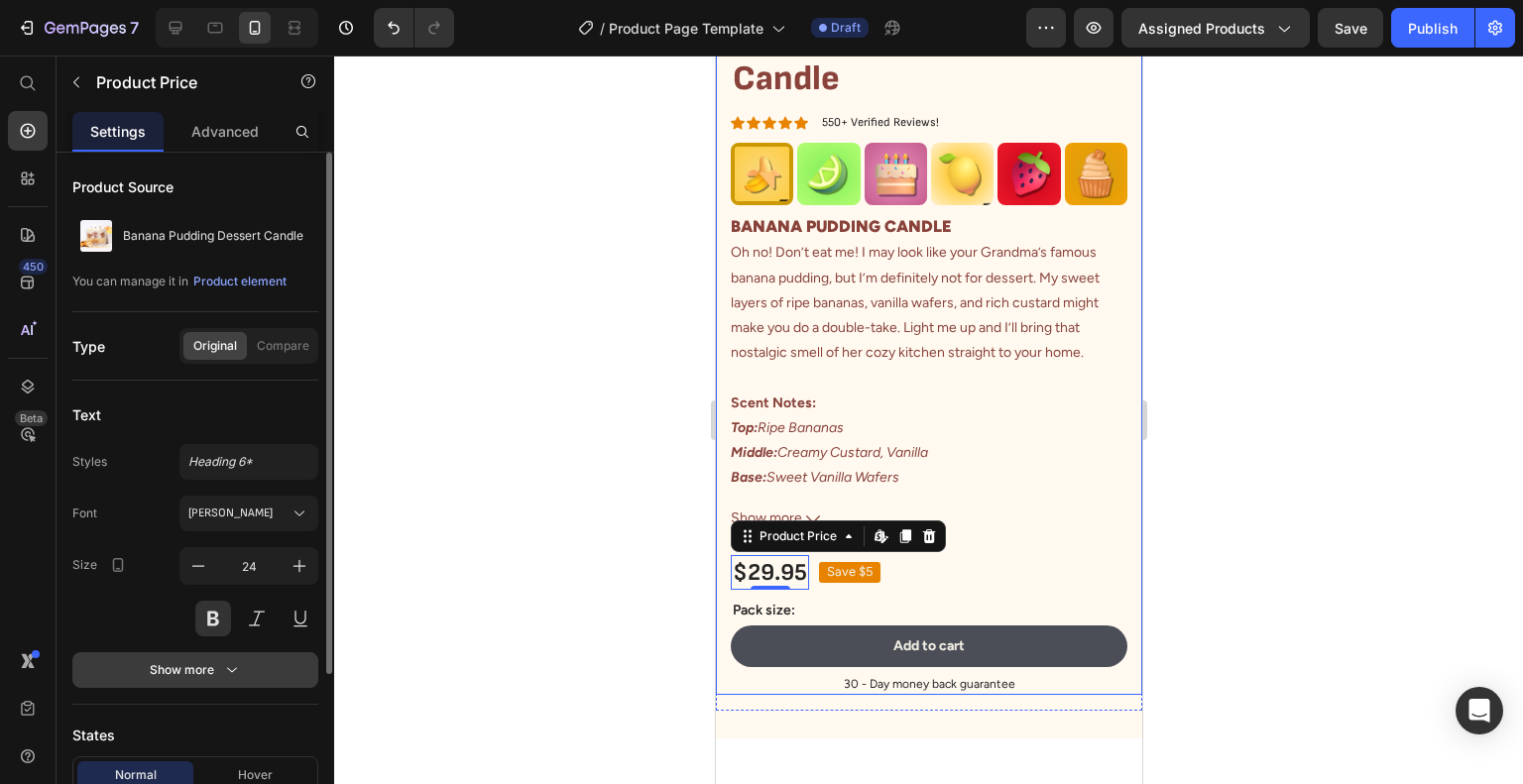 click 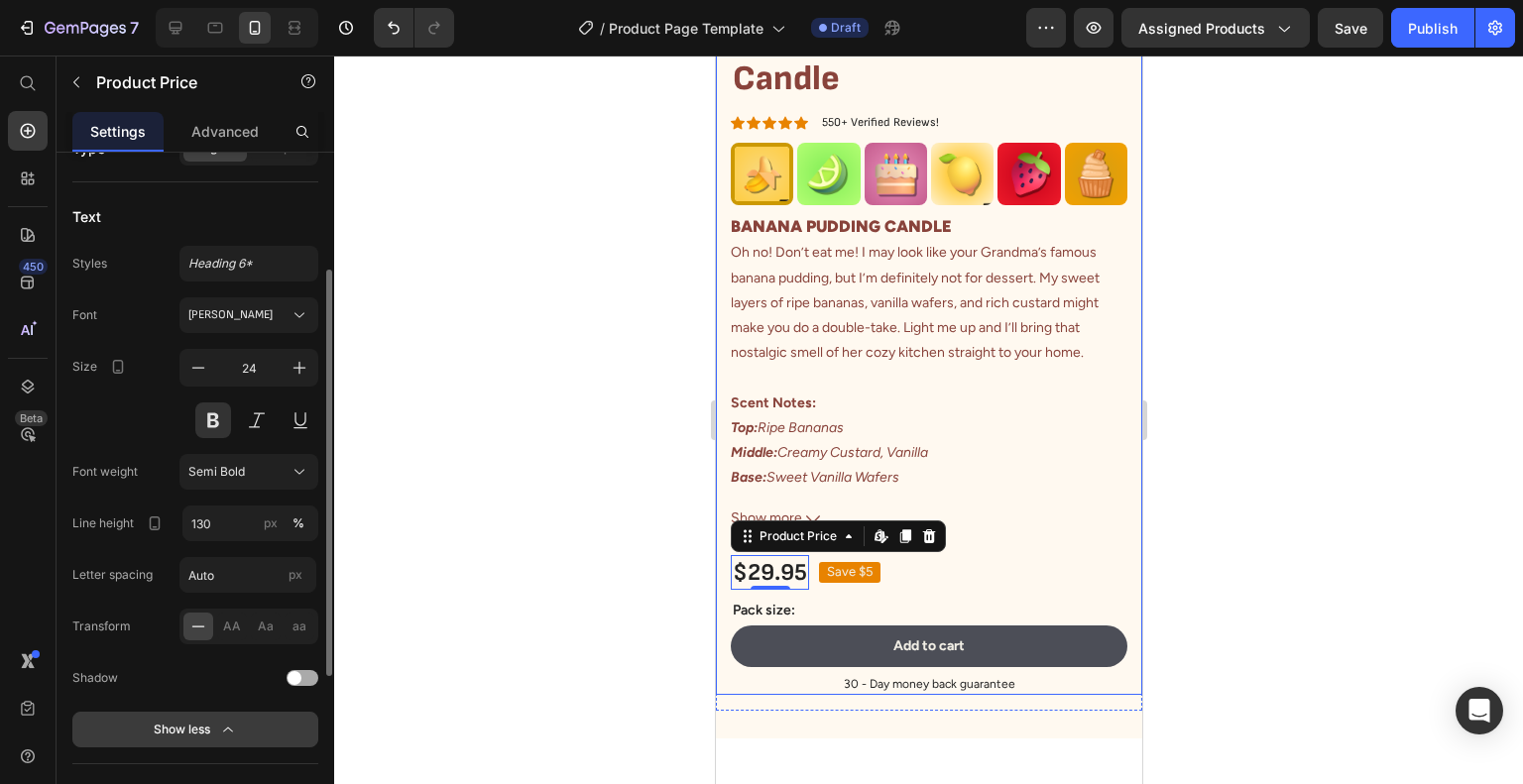 scroll, scrollTop: 476, scrollLeft: 0, axis: vertical 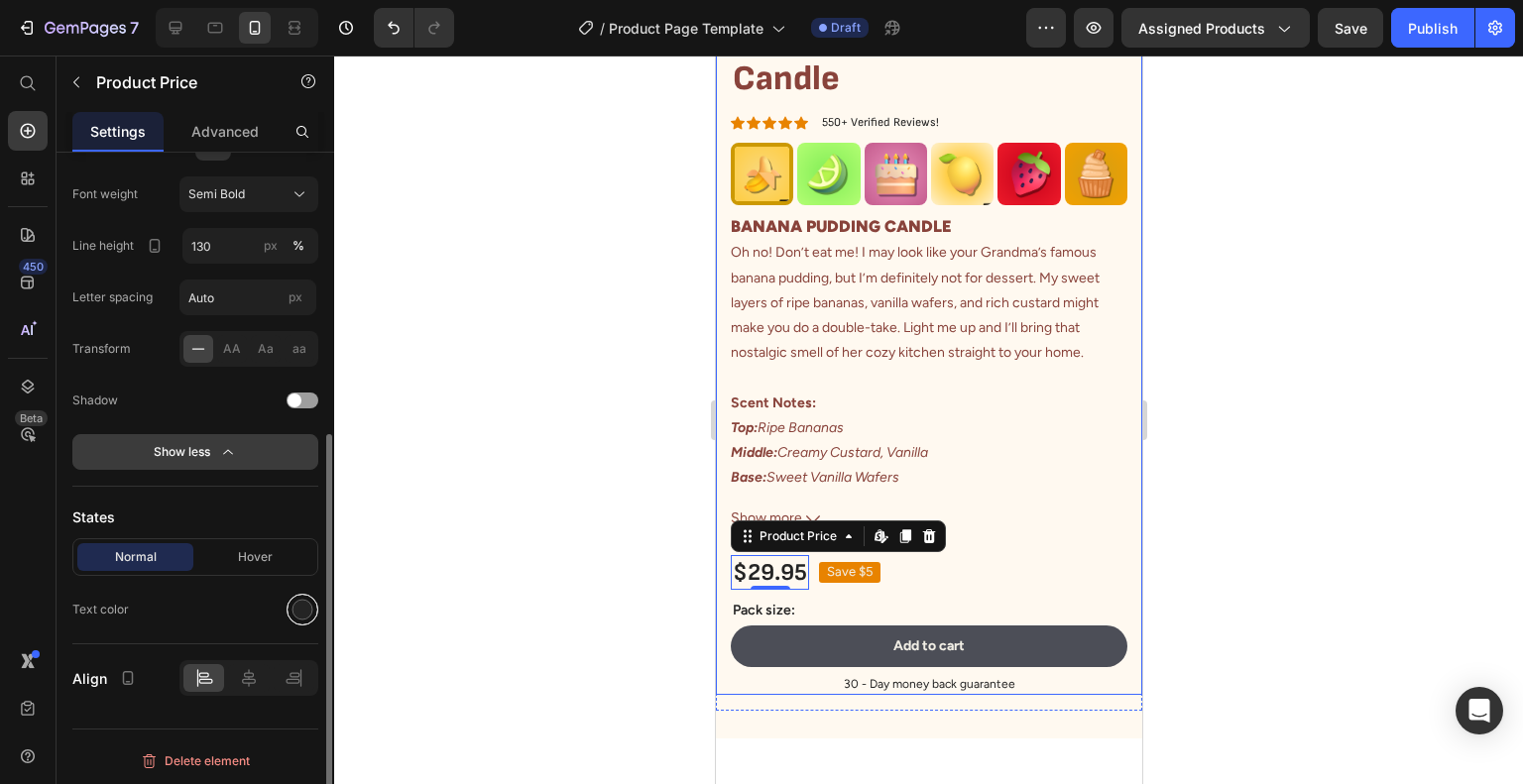 click at bounding box center [302, 610] 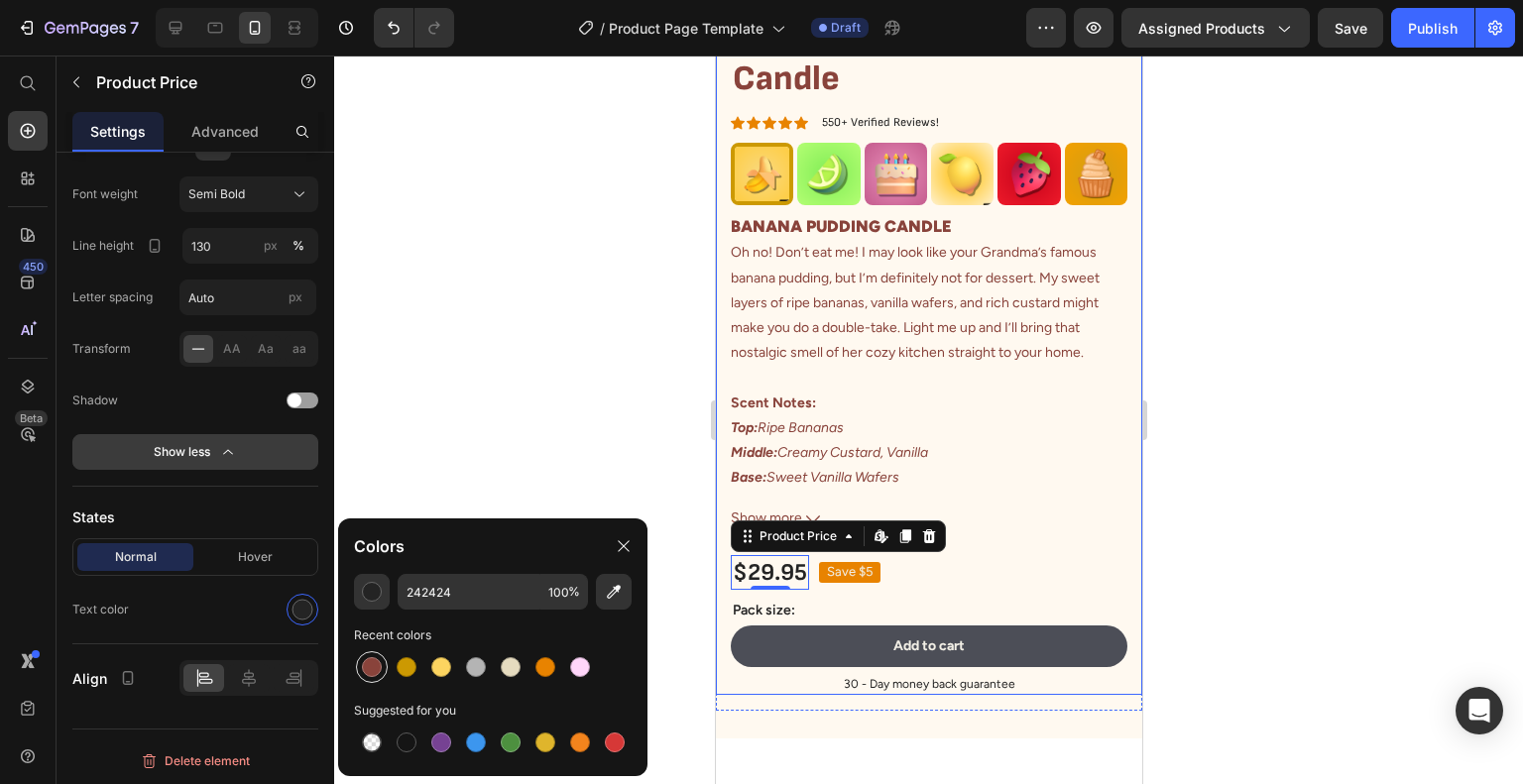 click at bounding box center (372, 667) 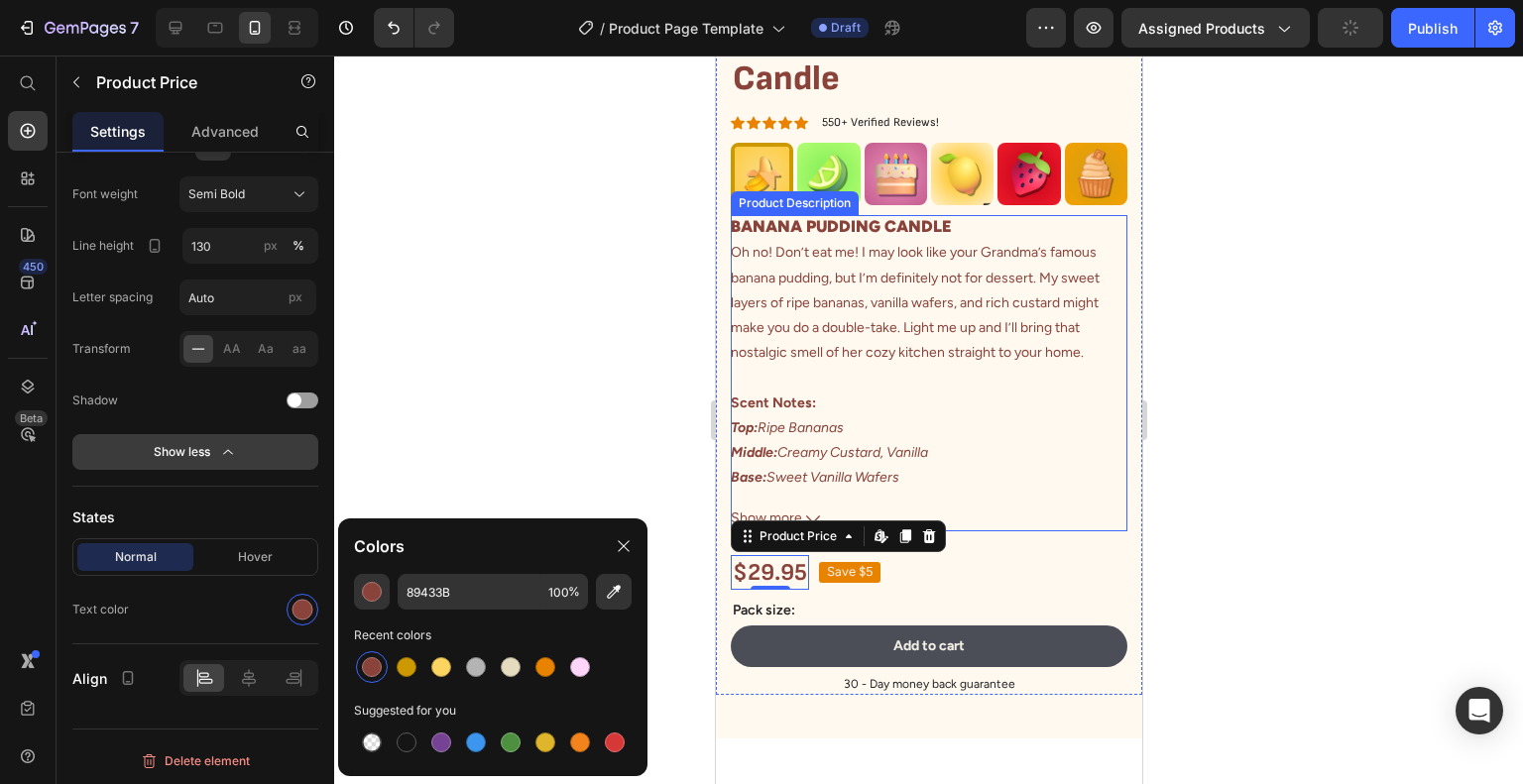 click on "BANANA PUDDING CANDLE
Oh no! Don’t eat me! I may look like your Grandma’s famous banana pudding, but I’m definitely not for dessert. My sweet layers of ripe bananas, vanilla wafers, and rich custard might make you do a double-take. Light me up and I’ll bring that nostalgic smell of her cozy kitchen straight to your home.
Scent Notes: Top:  Ripe Bananas Middle:  Creamy Custard, Vanilla Base:  Sweet Vanilla Wafers Show more" at bounding box center (928, 373) 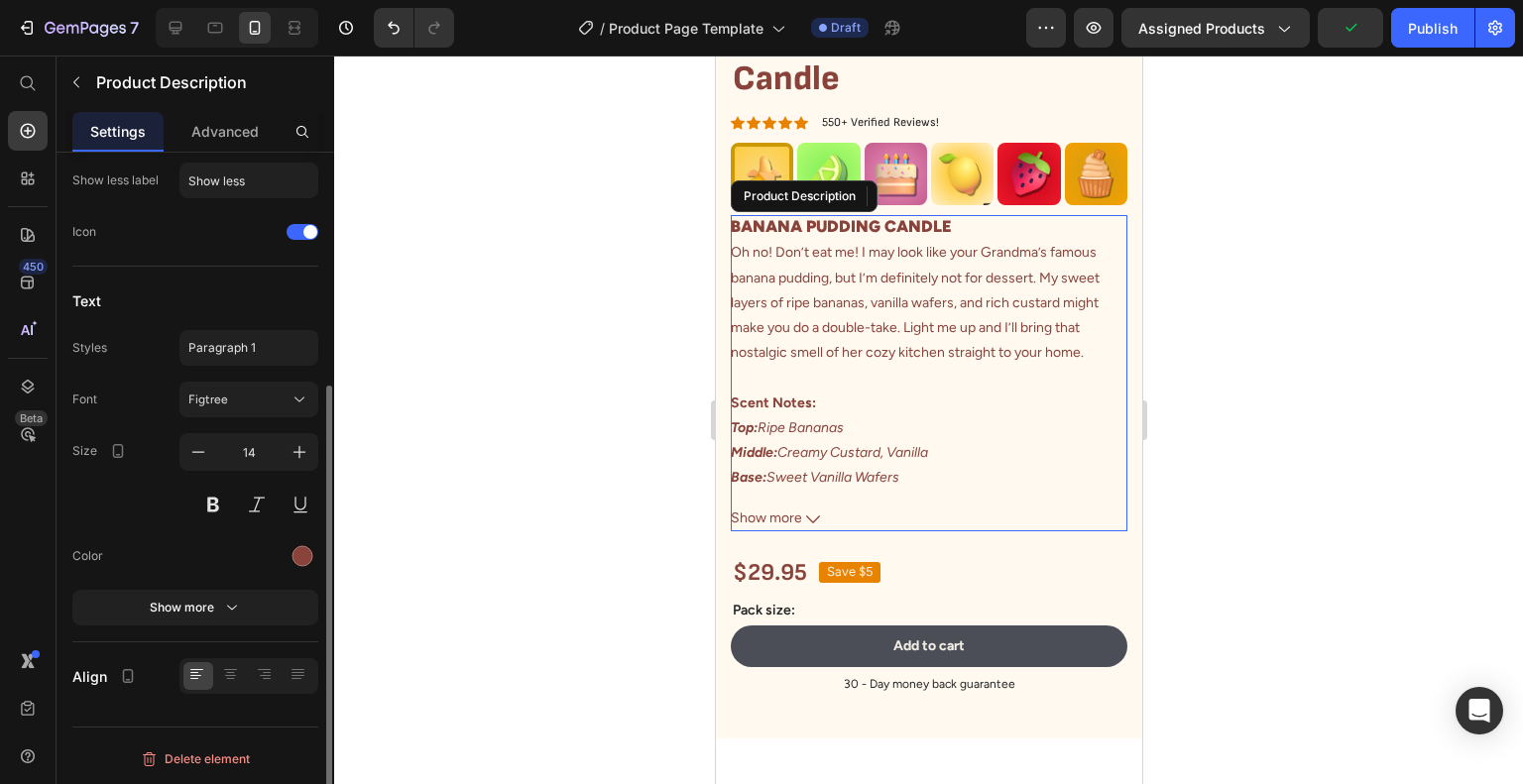 scroll, scrollTop: 0, scrollLeft: 0, axis: both 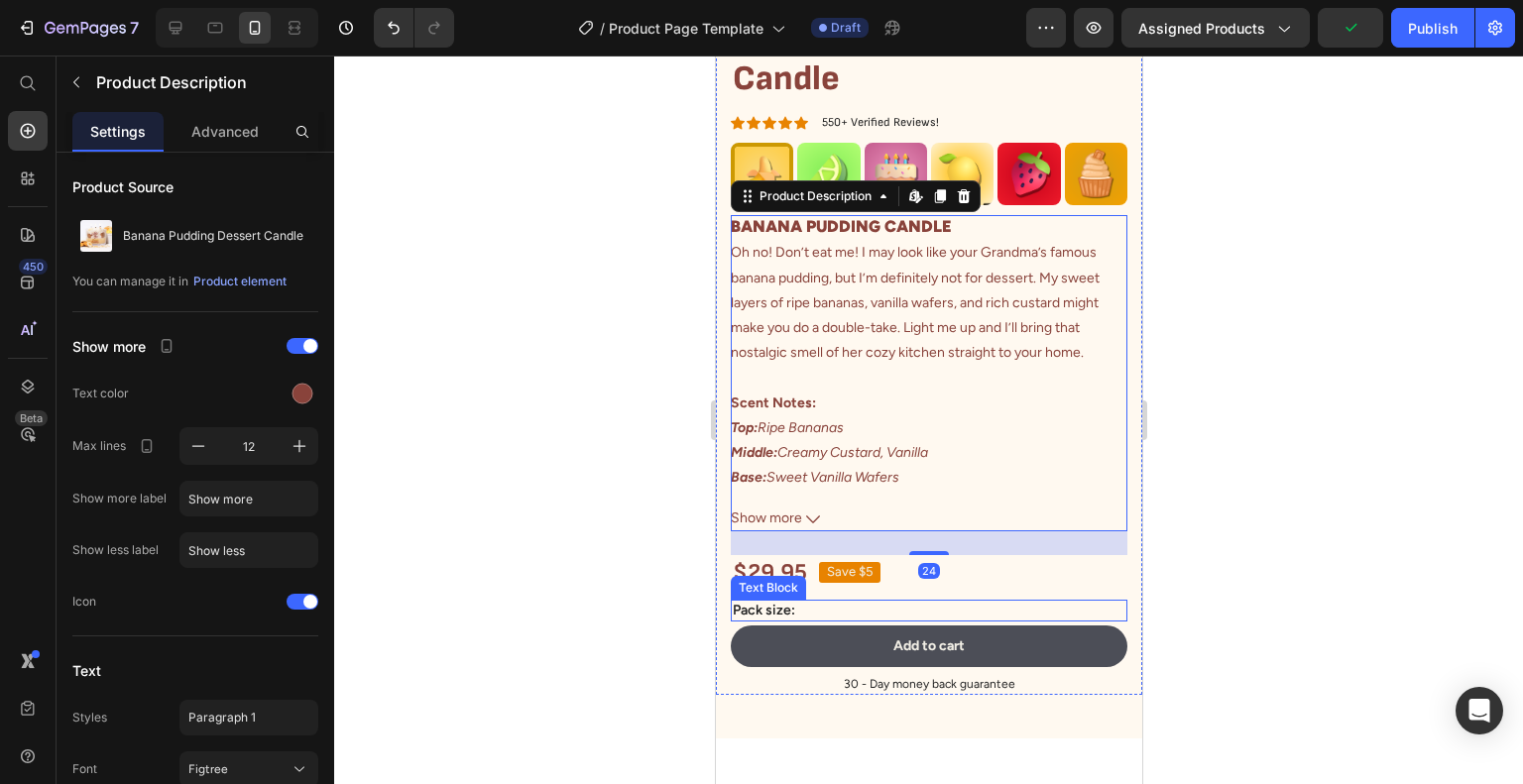 click on "Pack size:" at bounding box center [928, 611] 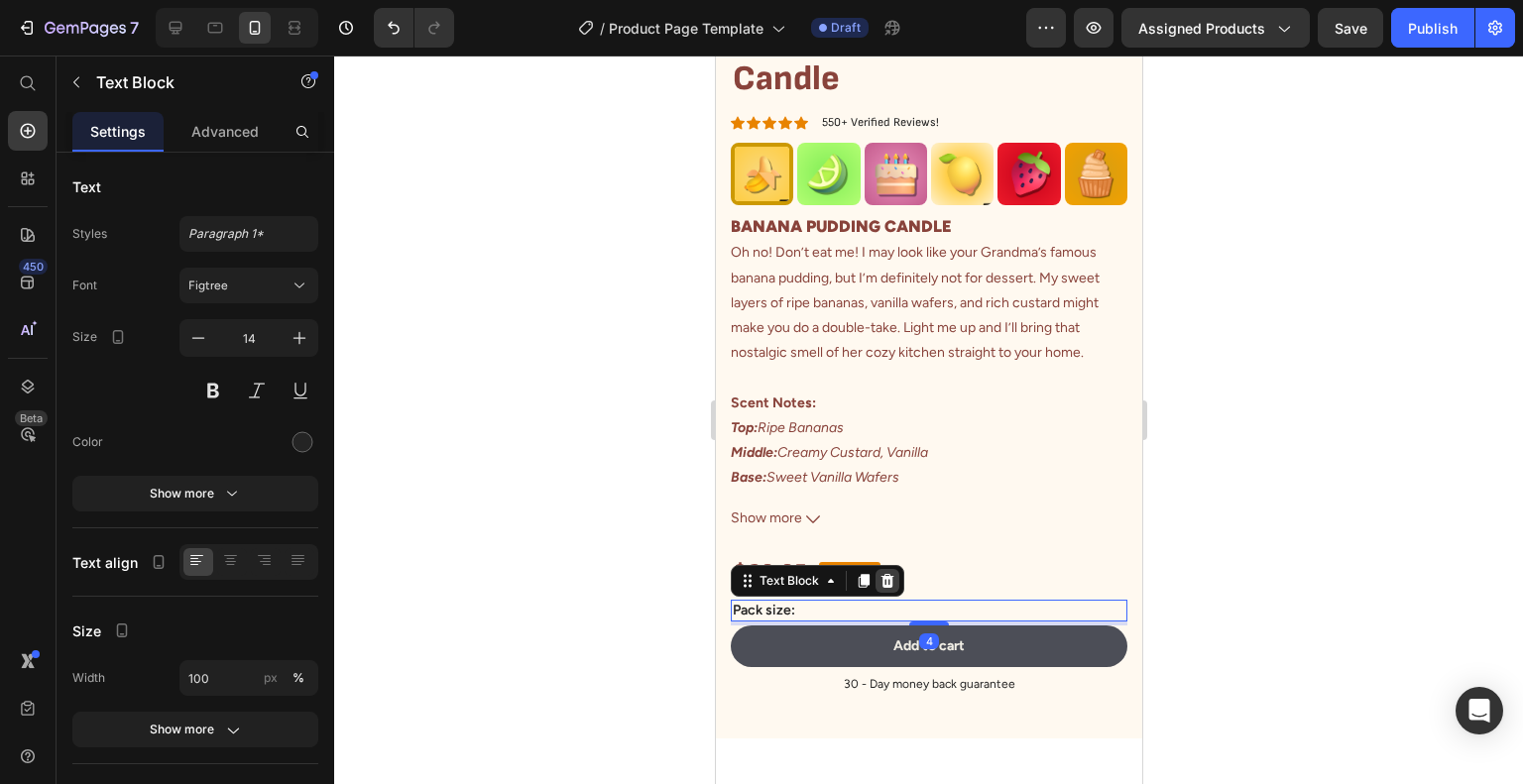 click 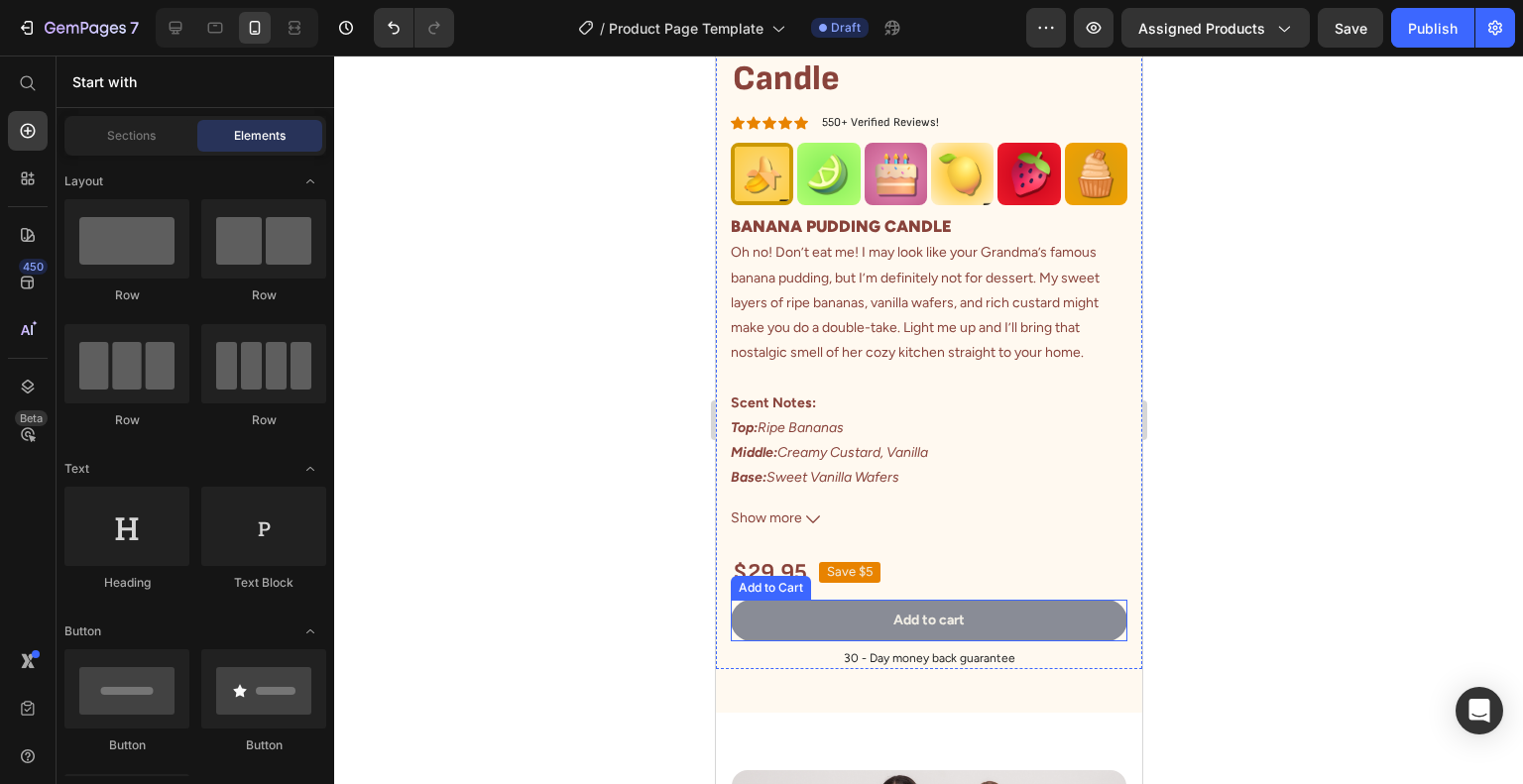 click on "Add to cart" at bounding box center [928, 620] 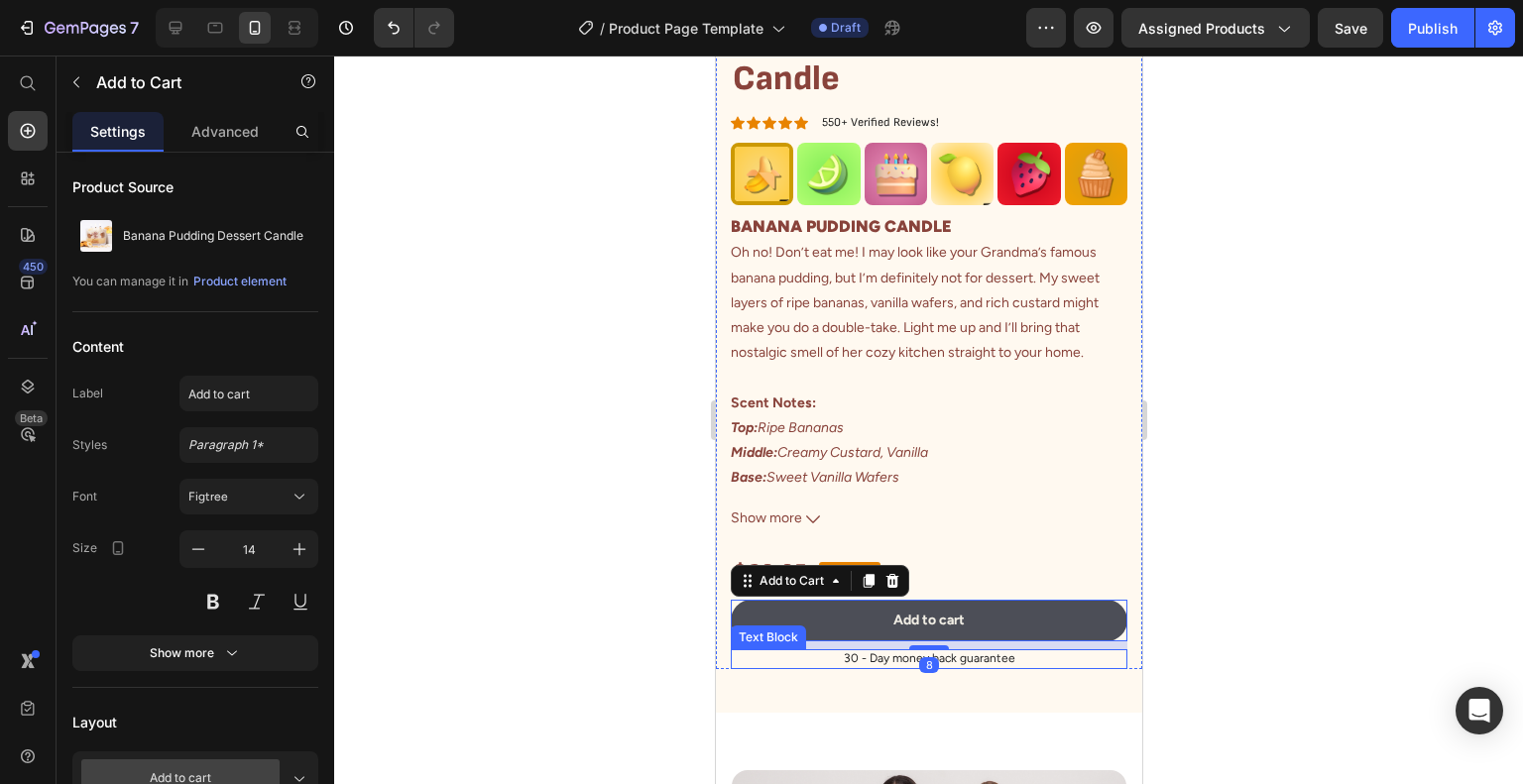 type 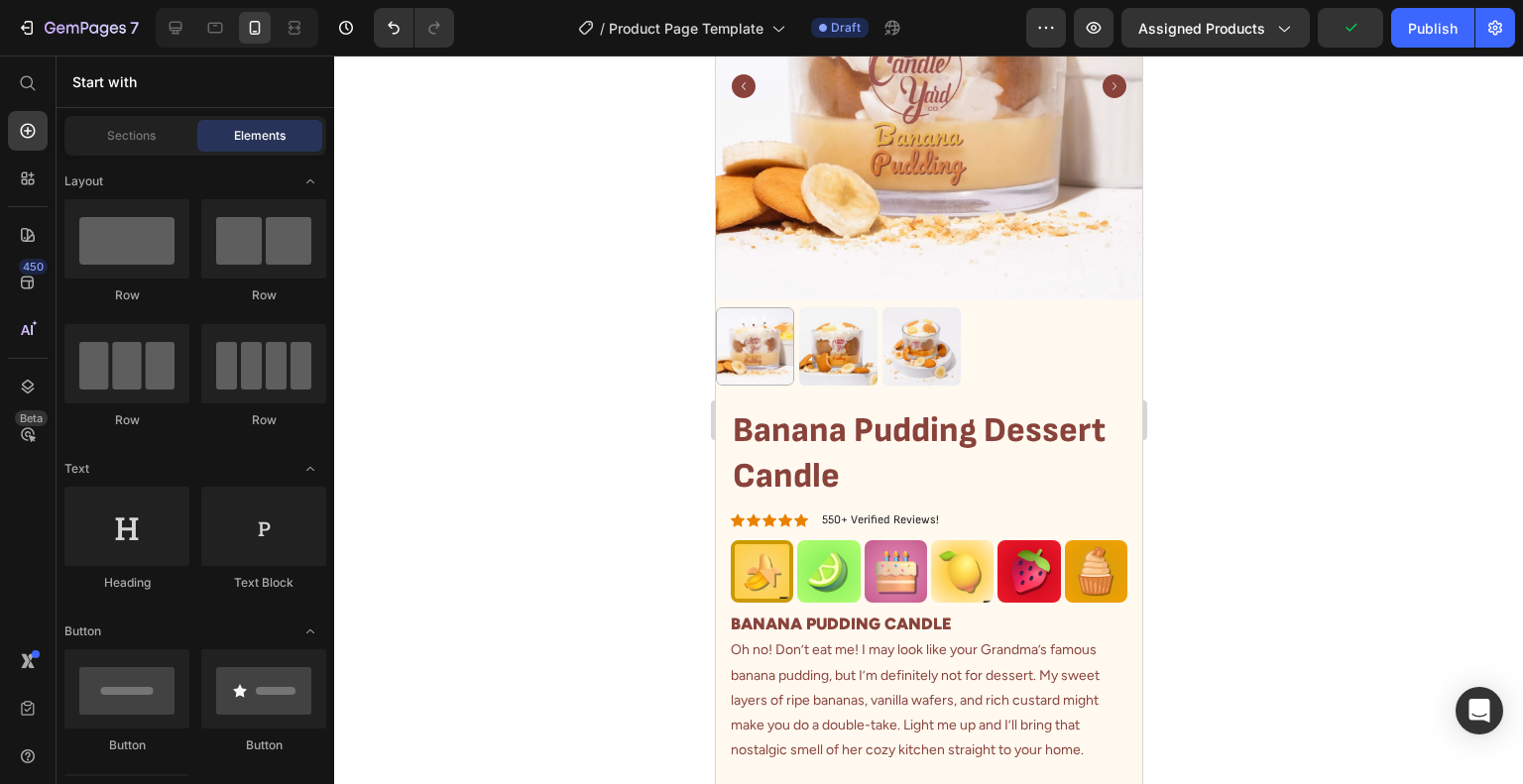 scroll, scrollTop: 43, scrollLeft: 0, axis: vertical 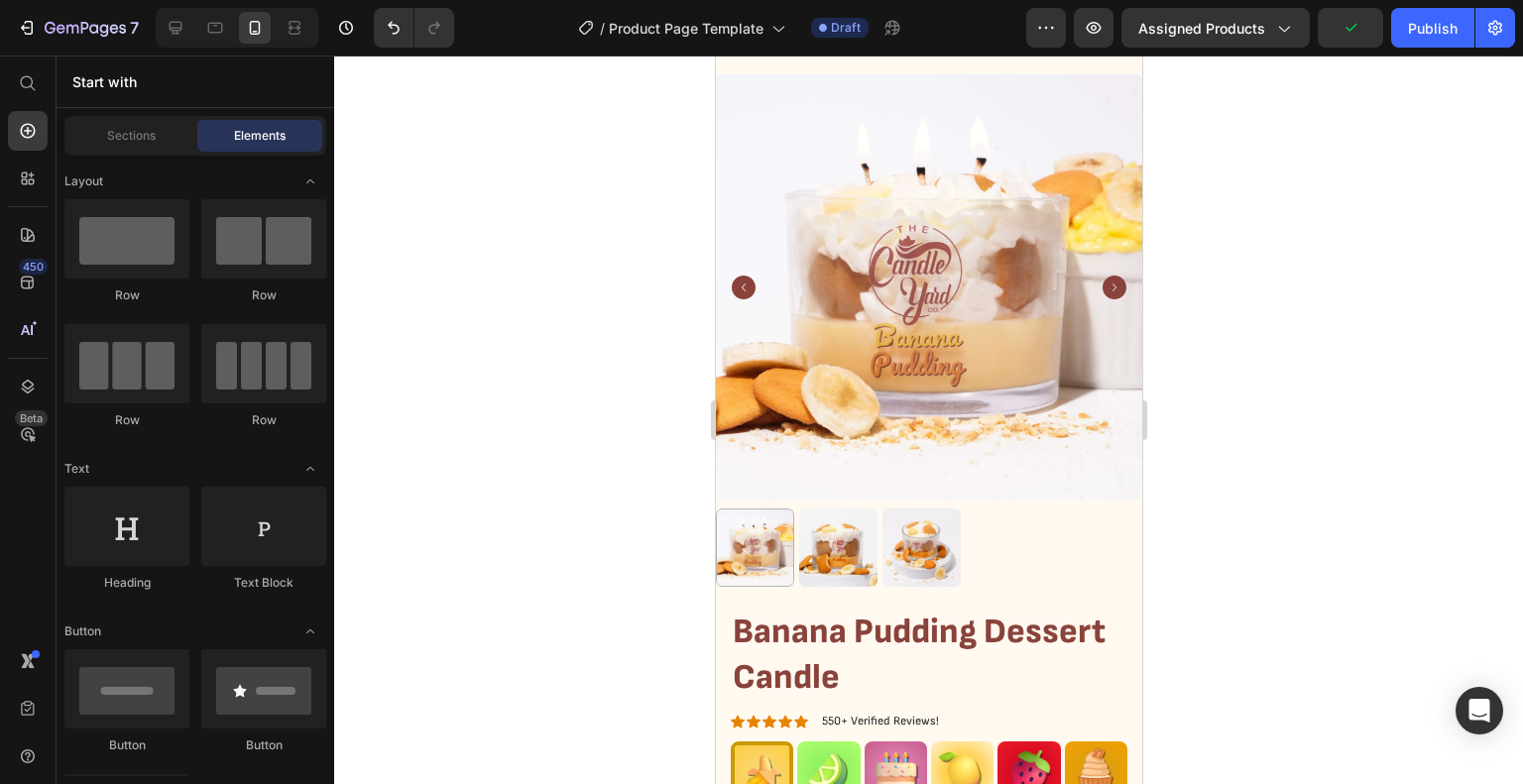 drag, startPoint x: 1137, startPoint y: 226, endPoint x: 1857, endPoint y: 198, distance: 720.54424 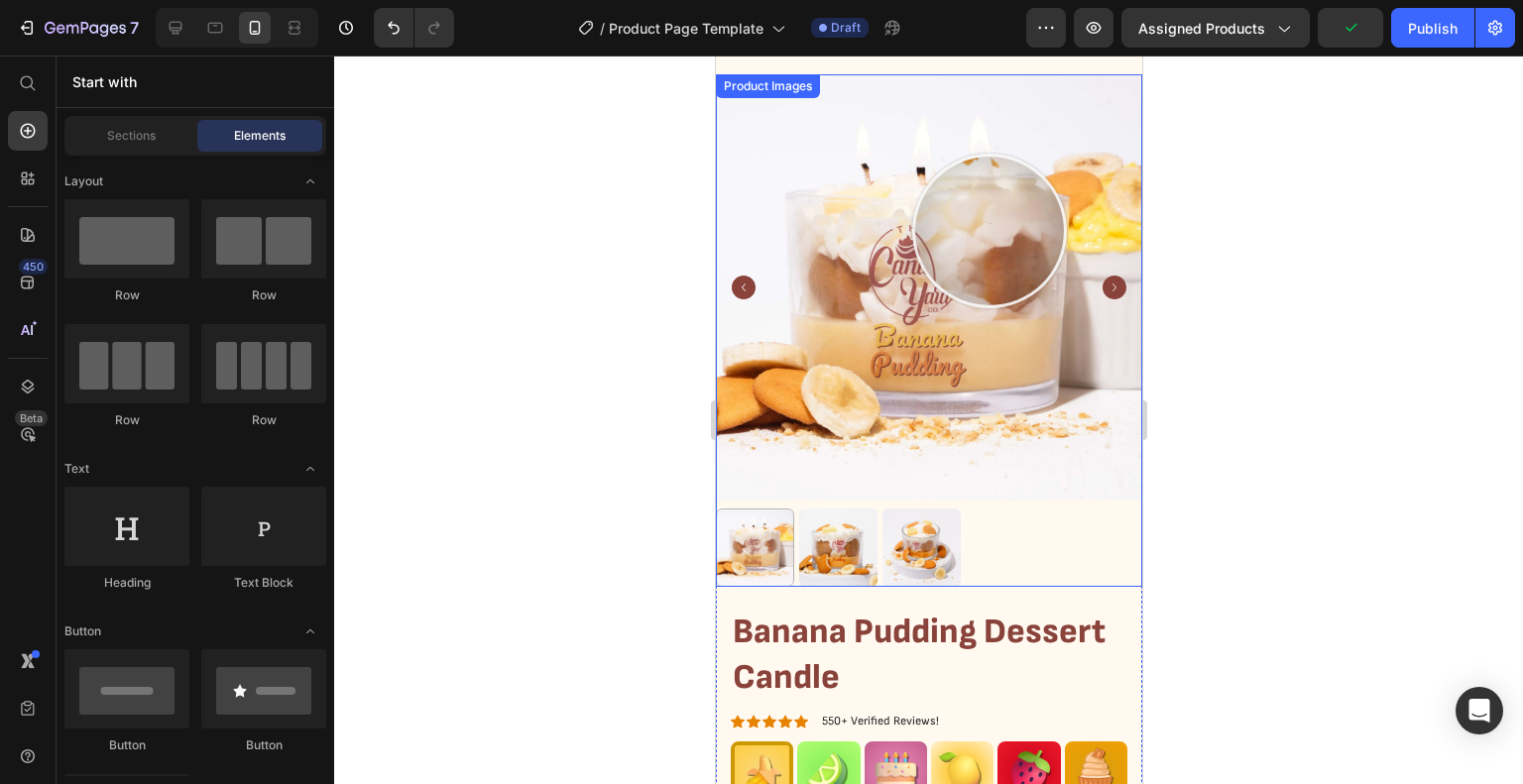 click at bounding box center [928, 287] 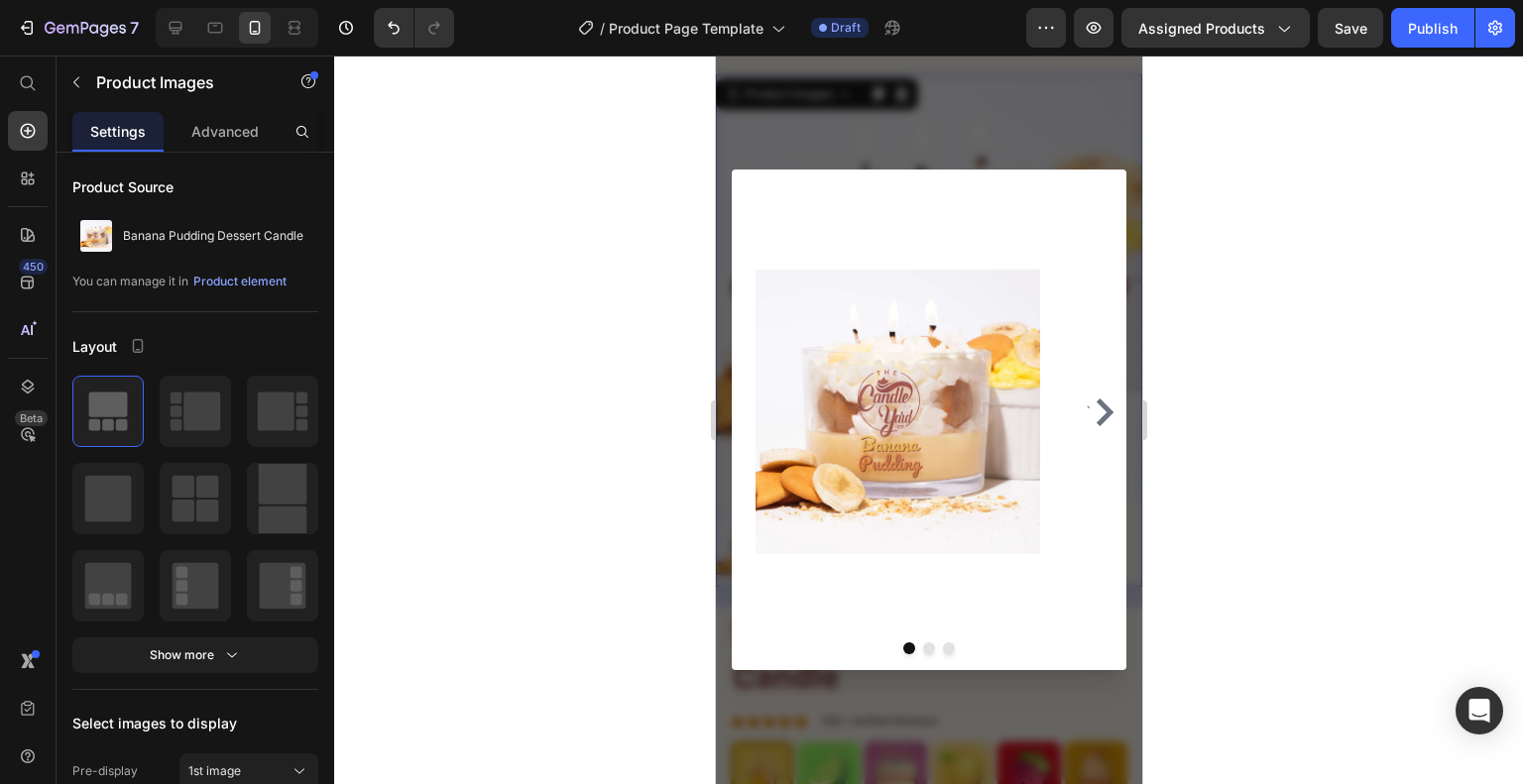 click at bounding box center [928, 419] 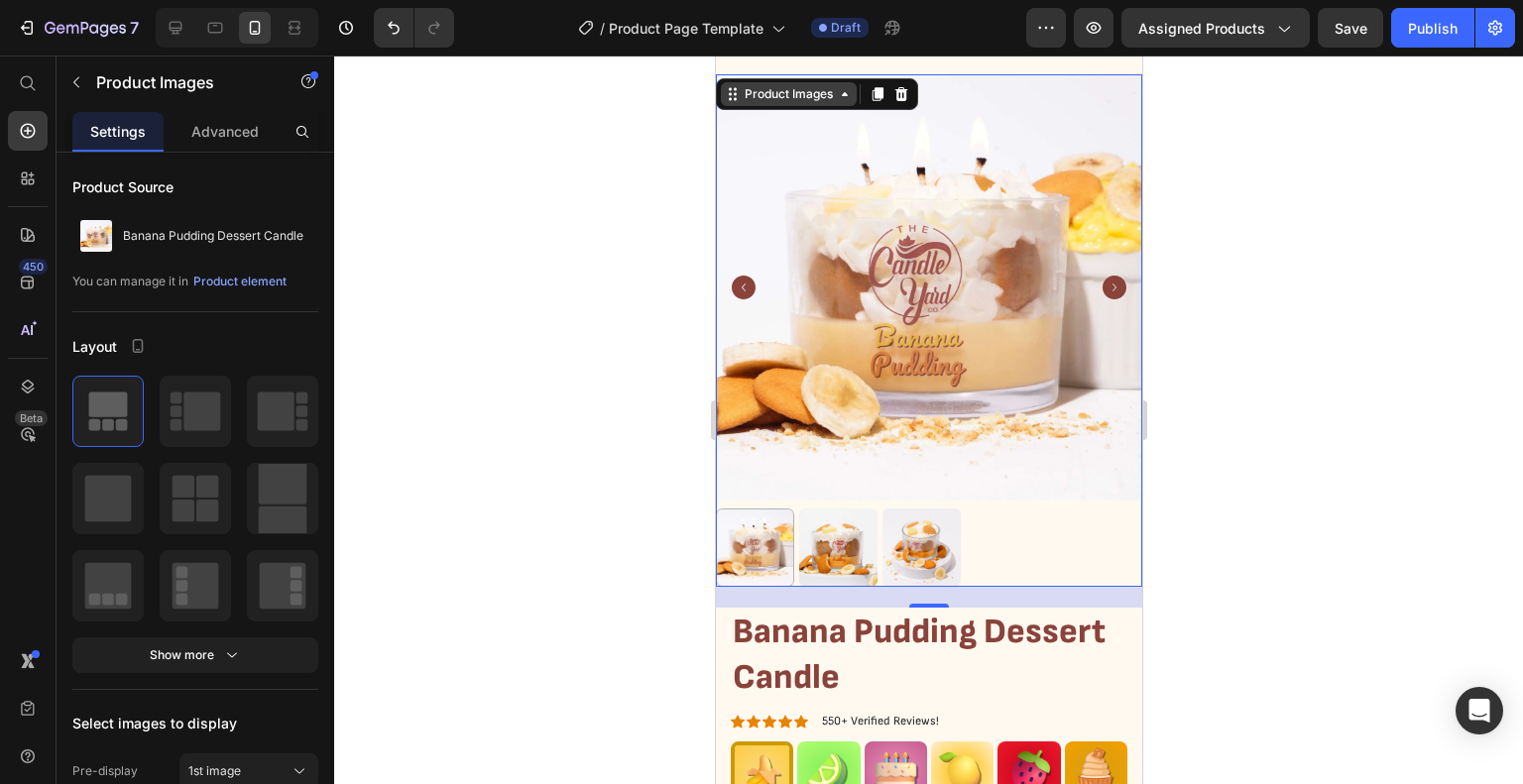 click on "Product Images" at bounding box center [787, 94] 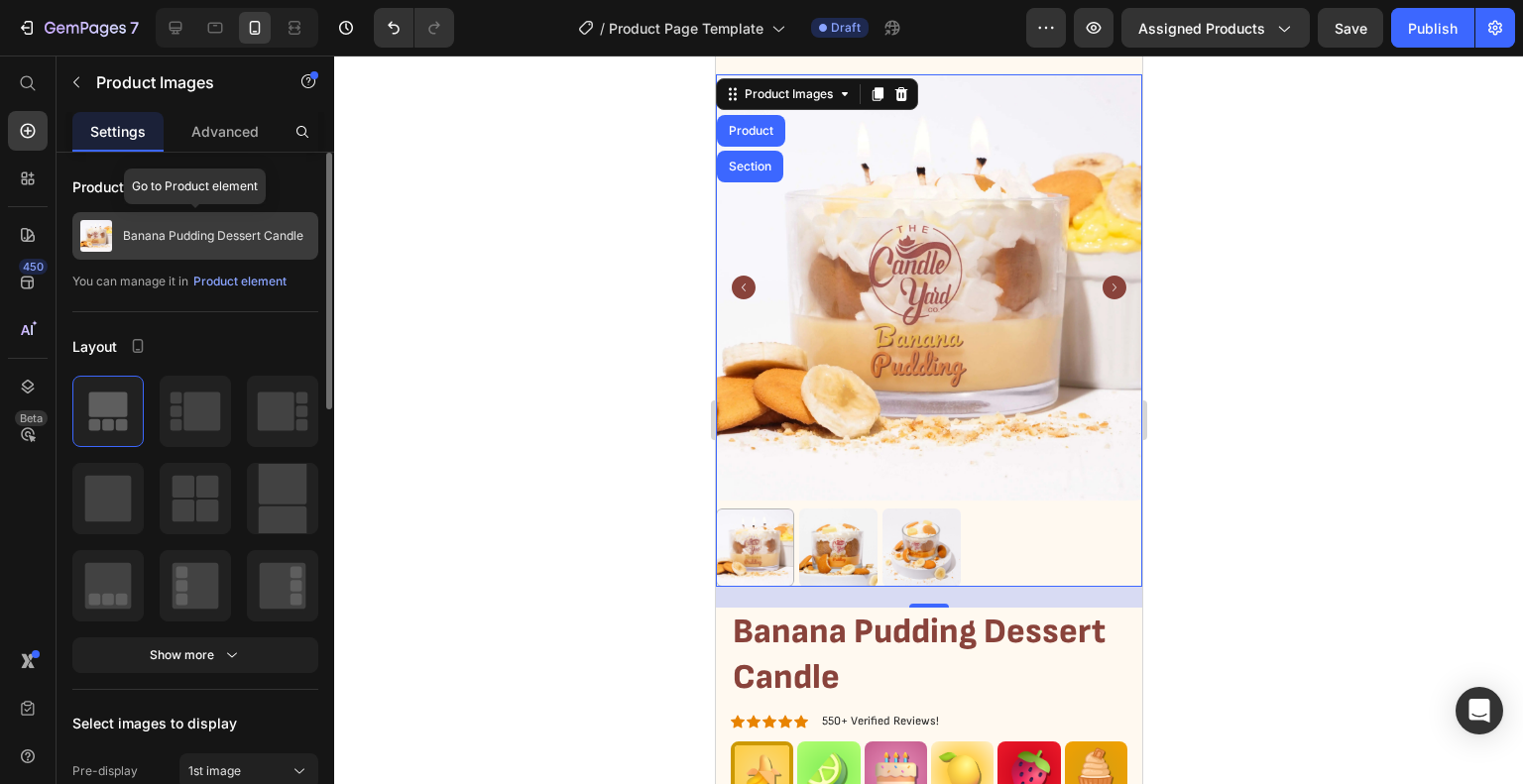 click on "Banana Pudding Dessert Candle" 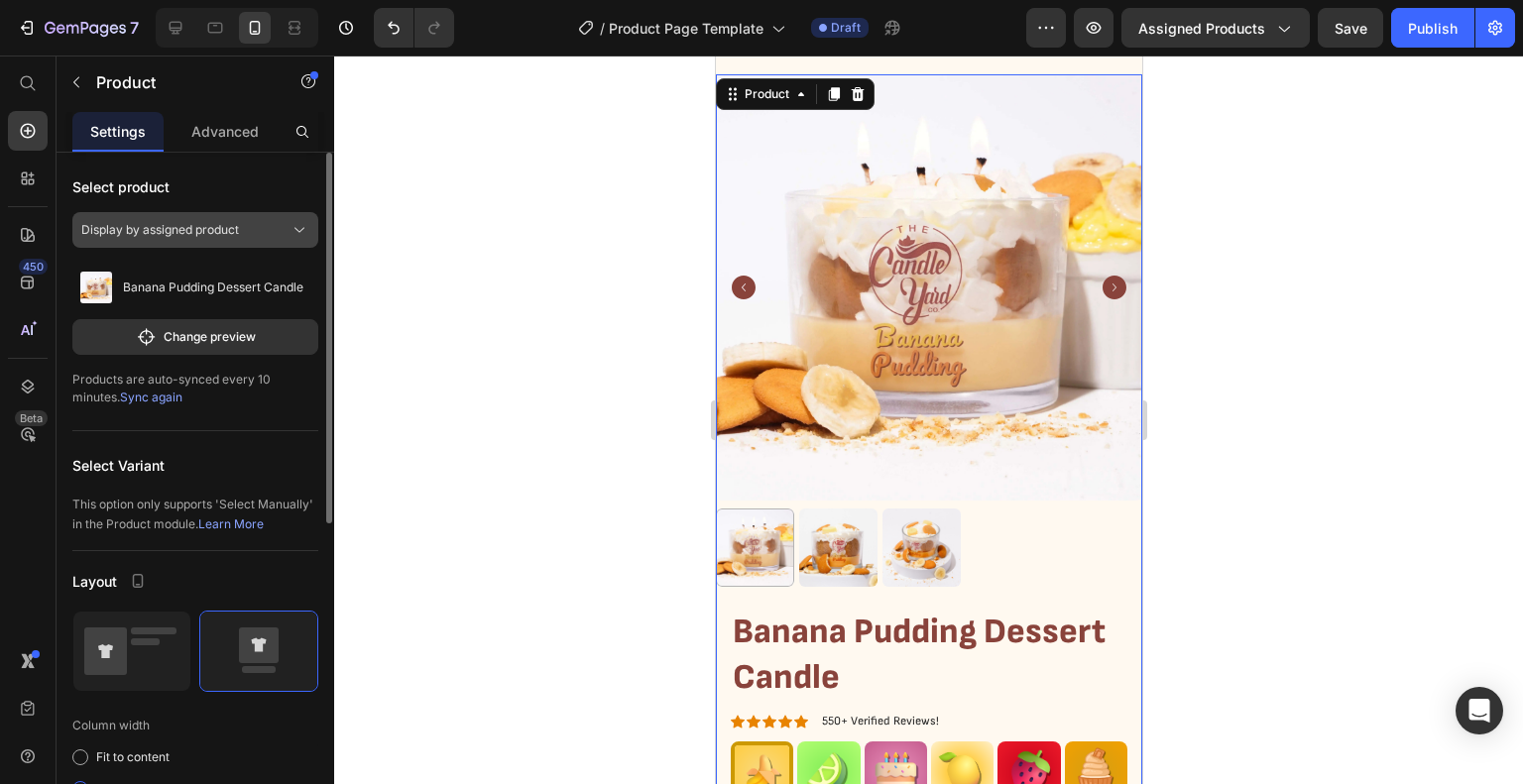 click on "Display by assigned product" at bounding box center [160, 230] 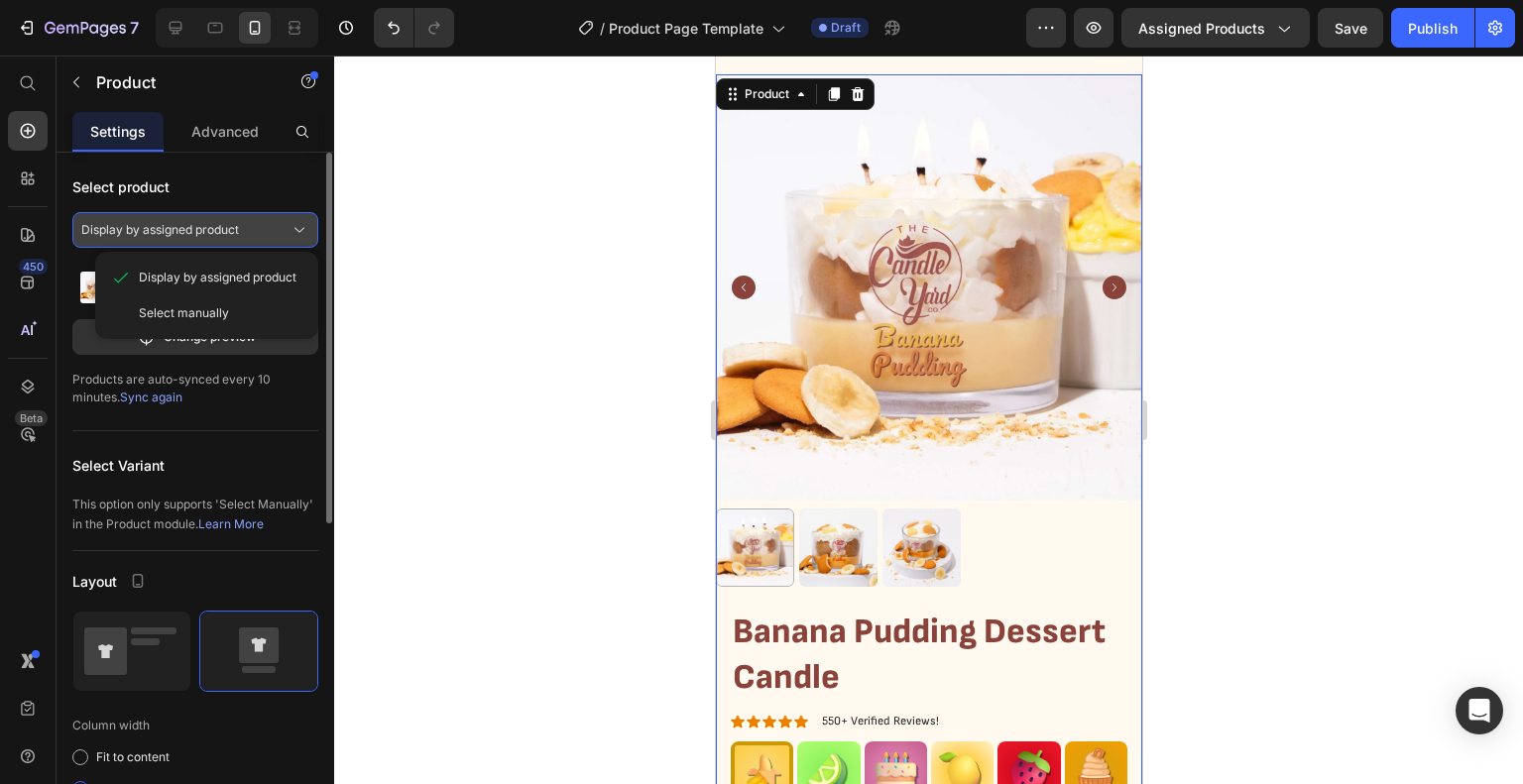 click on "Display by assigned product" at bounding box center [160, 230] 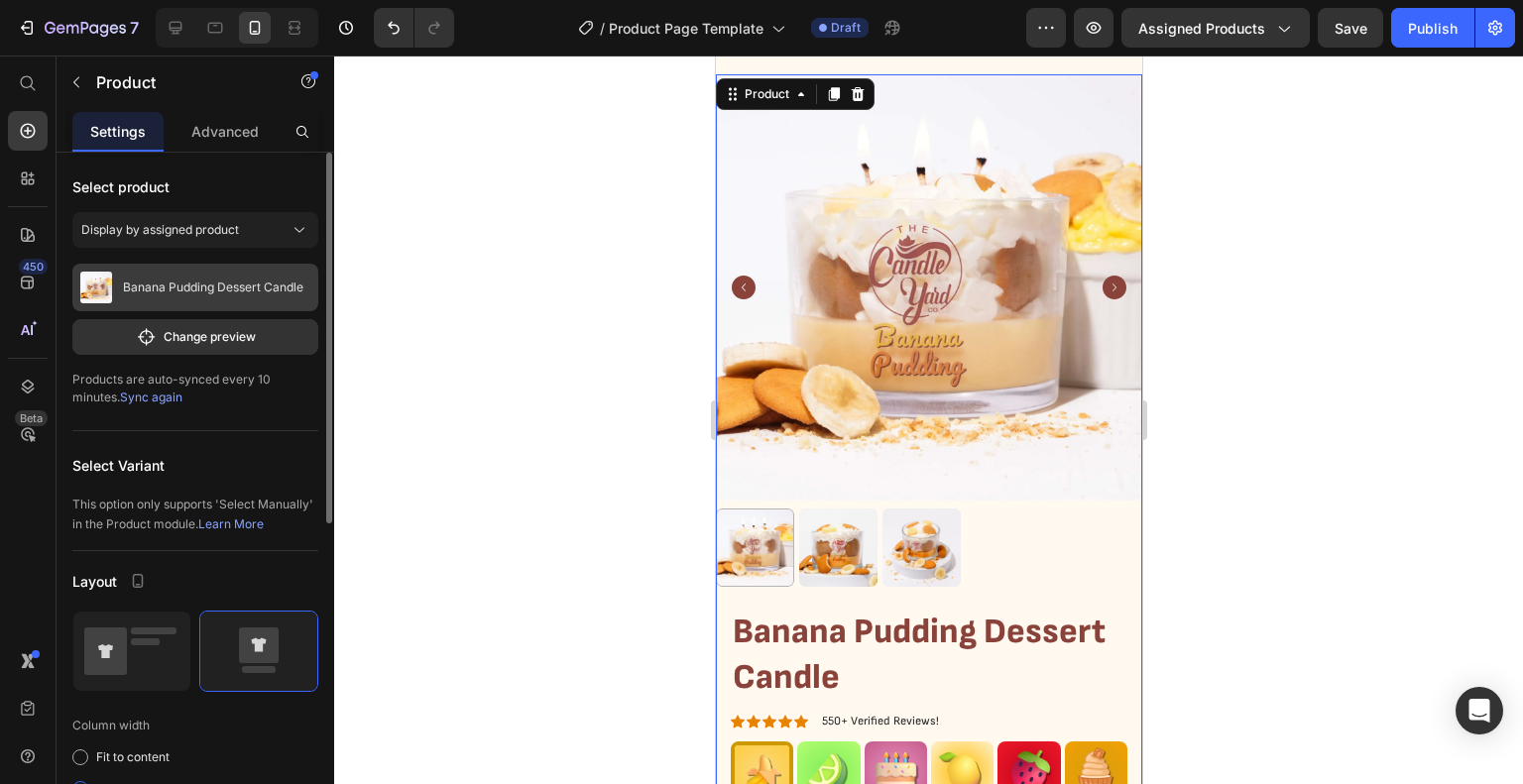 click on "Banana Pudding Dessert Candle" at bounding box center [195, 287] 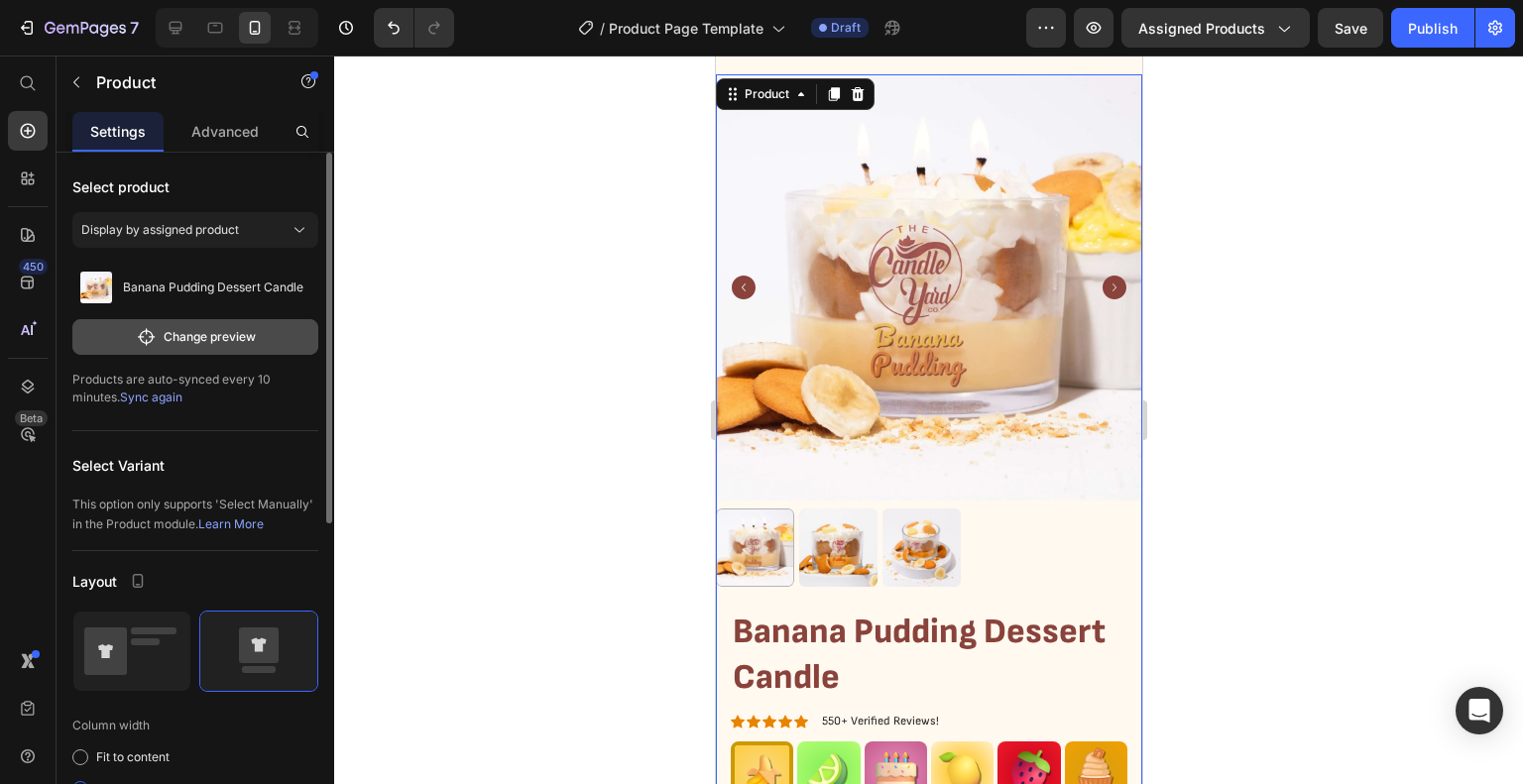 click on "Change preview" at bounding box center [195, 337] 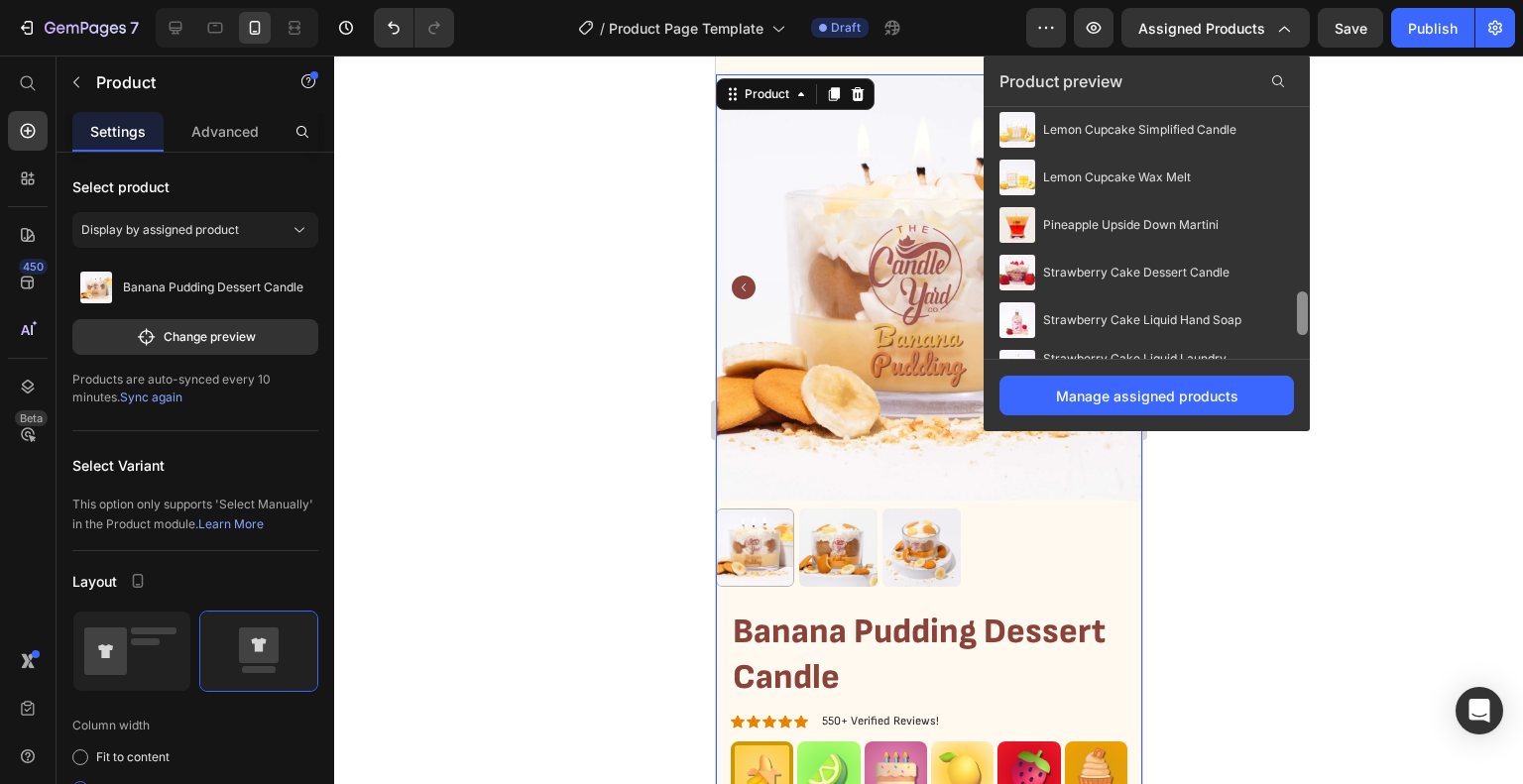 scroll, scrollTop: 1060, scrollLeft: 0, axis: vertical 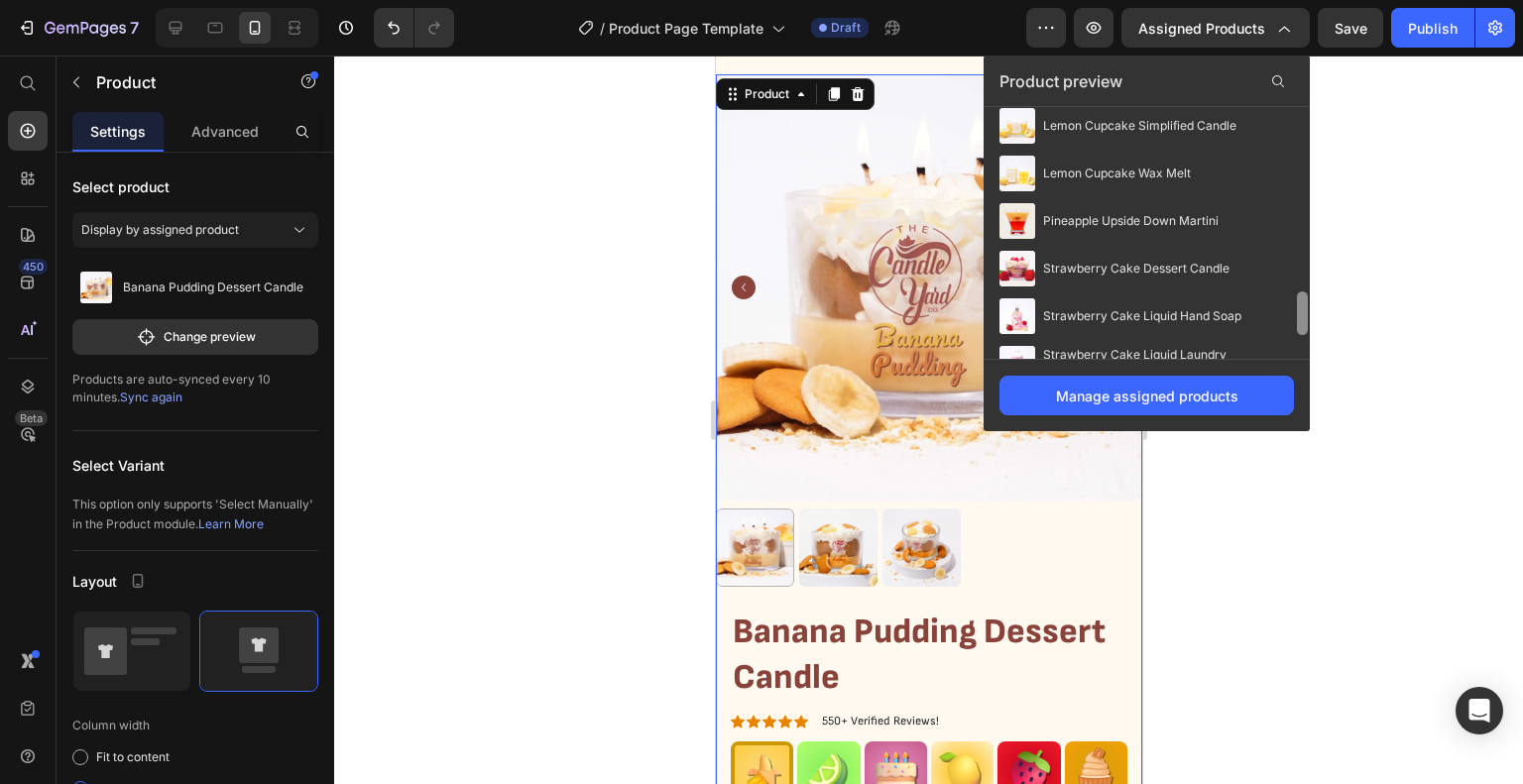 drag, startPoint x: 1301, startPoint y: 205, endPoint x: 1339, endPoint y: 748, distance: 544.328 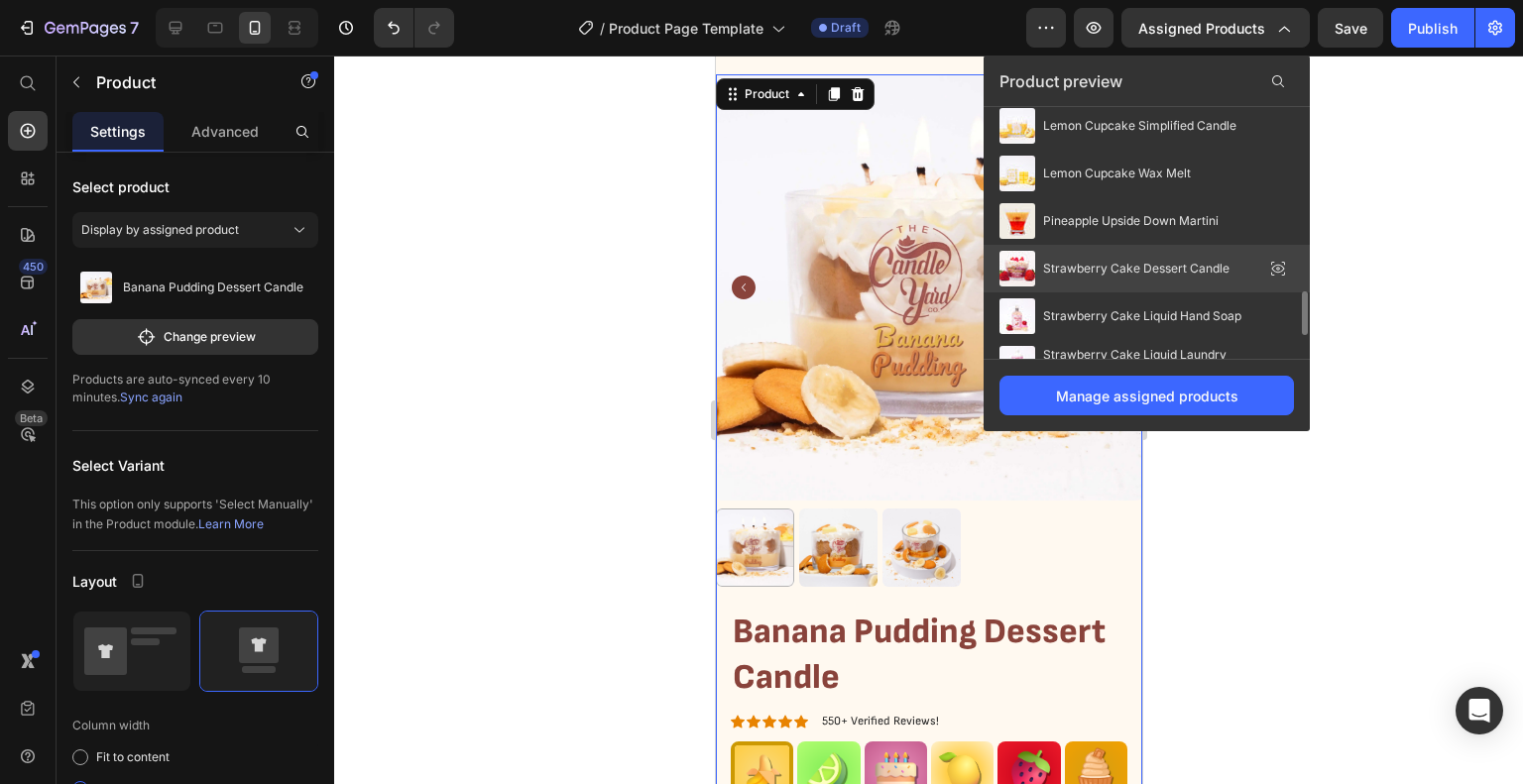 click on "Strawberry Cake Dessert Candle" at bounding box center (1136, 269) 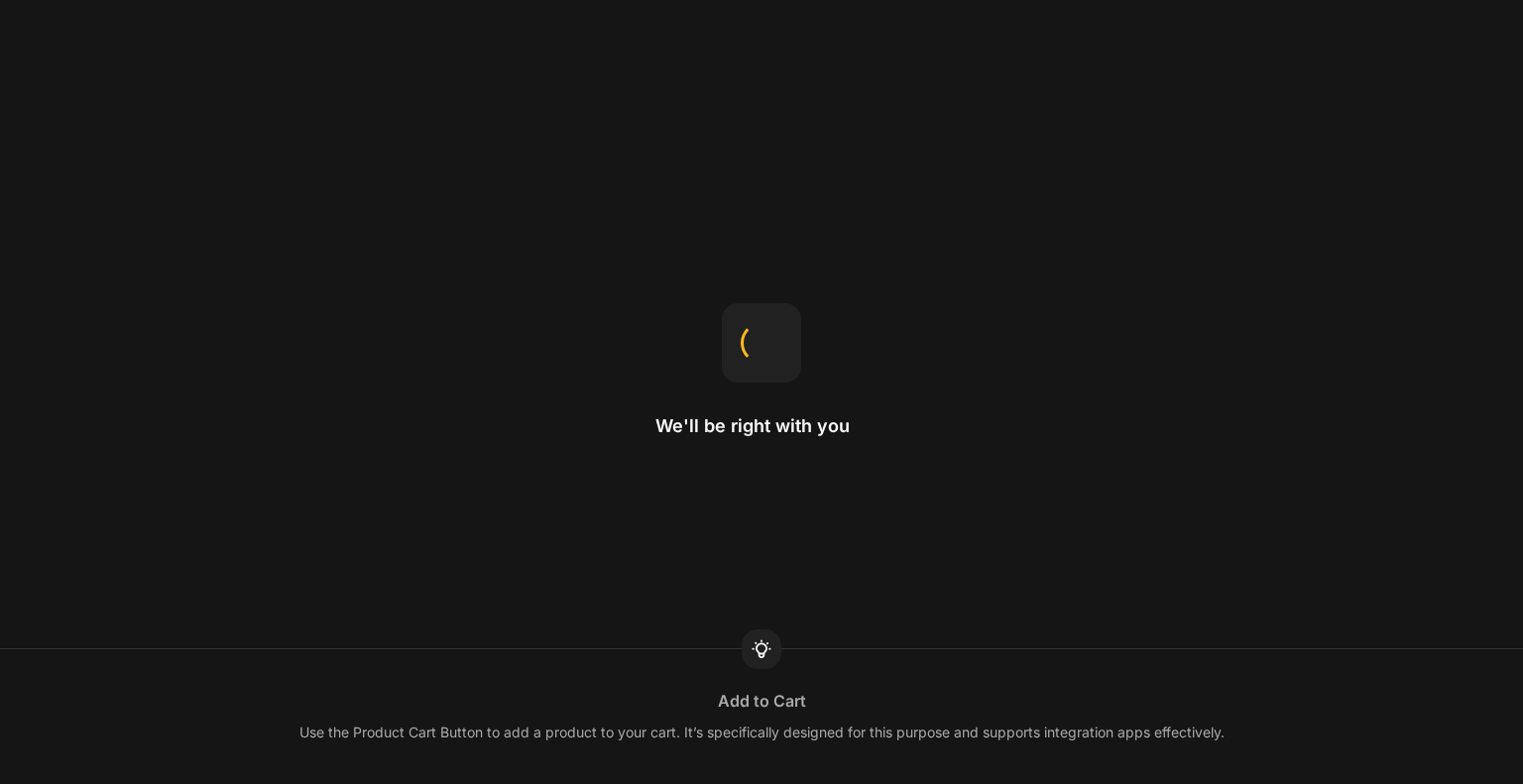 scroll, scrollTop: 0, scrollLeft: 0, axis: both 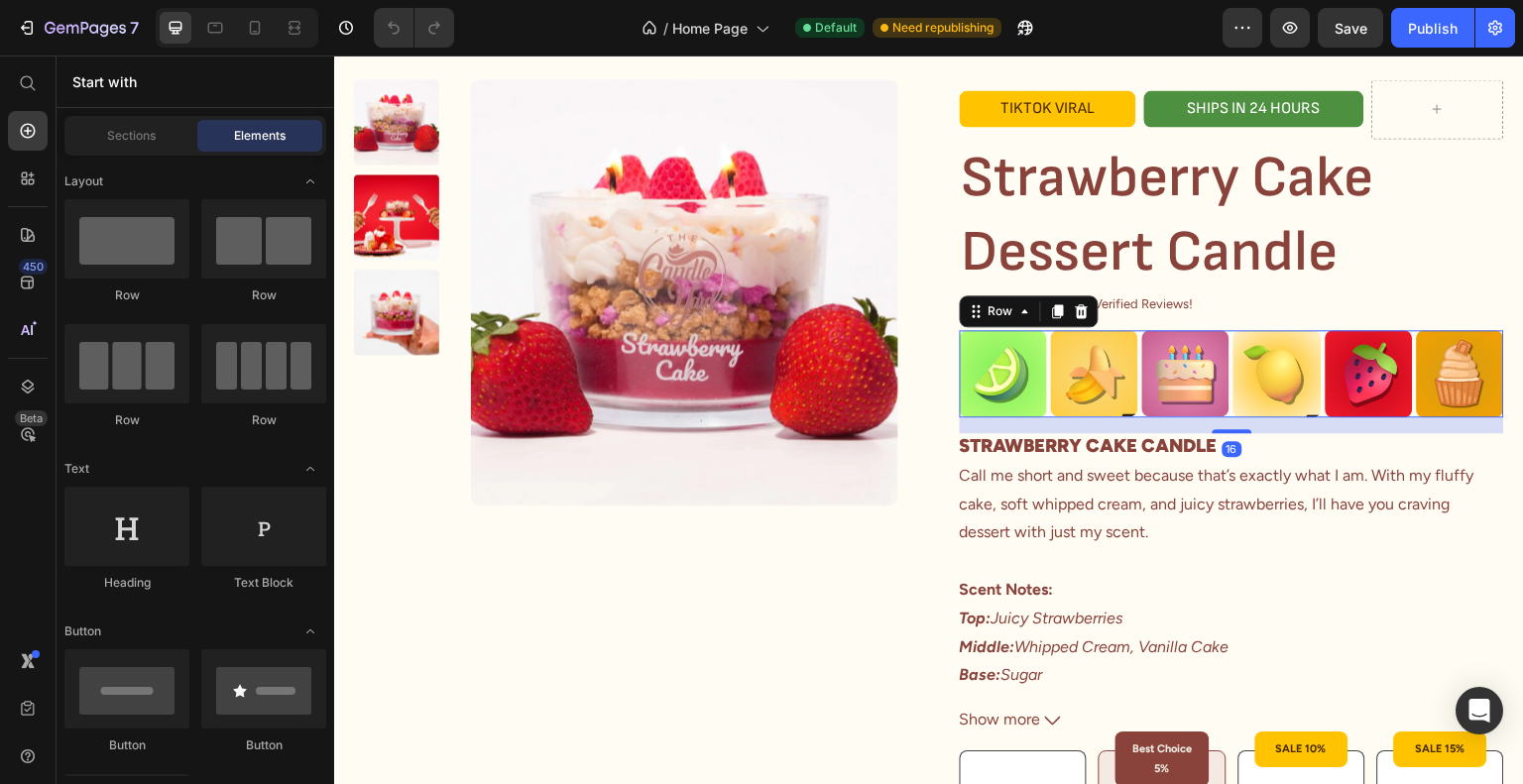 click on "Image Image Image Image Image Image Row   16" at bounding box center (1231, 374) 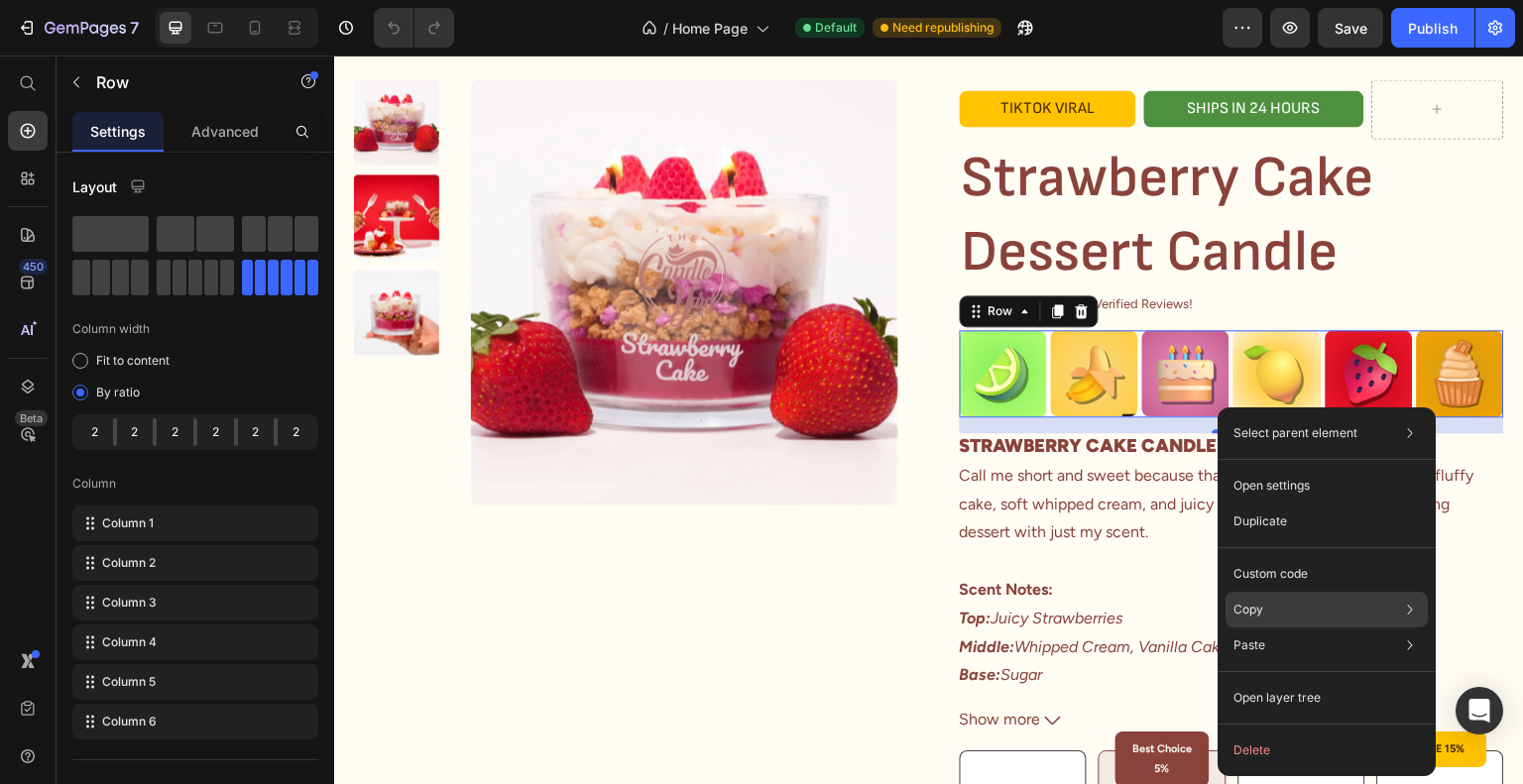 click on "Copy" at bounding box center [1248, 610] 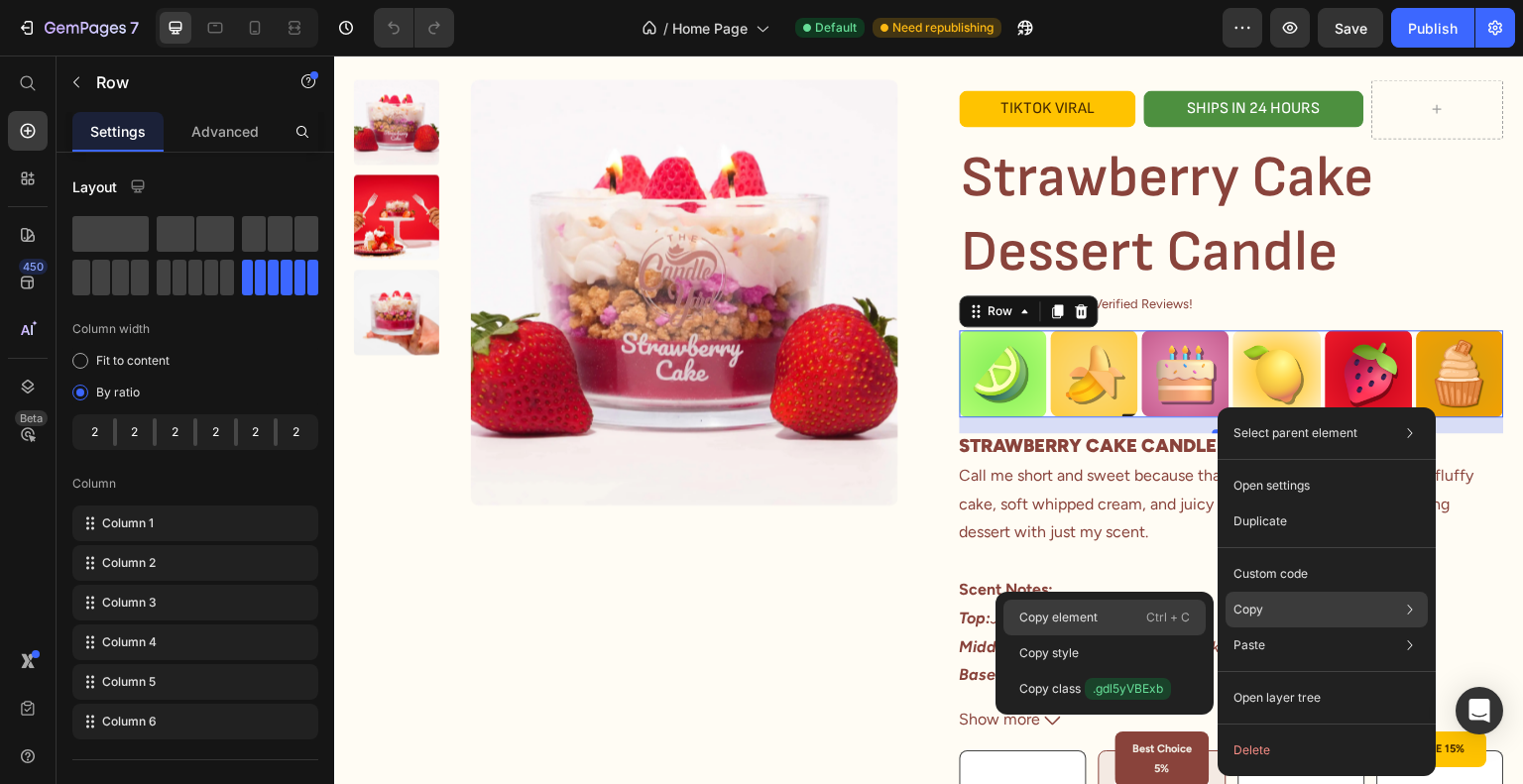 click on "Ctrl + C" at bounding box center [1168, 617] 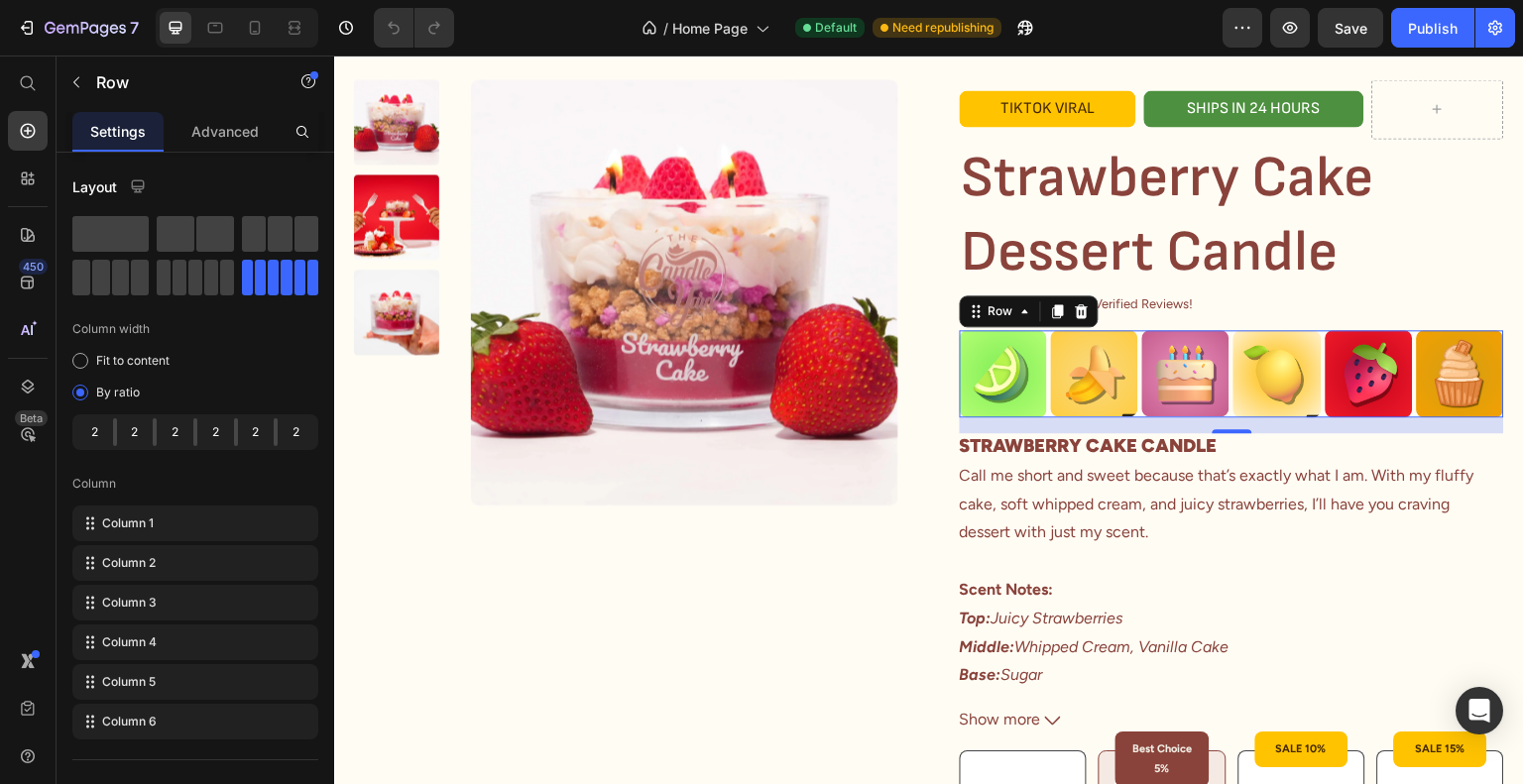 click on "TIKTOK VIRAL Heading SHIPS IN 24 HOURS Heading
Row Strawberry Cake Dessert Candle Product Title Icon Icon Icon Icon Icon Icon List 500+ Verified Reviews! Text Block Row Image Image Image Image Image Image Row   16 STRAWBERRY CAKE CANDLE
Call me short and sweet because that’s exactly what I am. With my fluffy cake, soft whipped cream, and juicy strawberries, I’ll have you craving dessert with just my scent.
Scent Notes: Top:  Juicy Strawberries Middle:  Whipped Cream, Vanilla Cake Base:  Sugar Show more Product Description Image 1 Pack  Text Block Row Best Choice 5% Product Badge Image 2 Pack  Text Block Row SALE 10% Product Badge Image 3 Pack Text Block Row SALE 15% Product Badge Image 4 Pack Text Block Row Product Bundle Discount $29.95 Product Price $34.95 Product Price 14% OFF Discount Tag Row
Satisfaction Guaranteed
Fast, Reliable Delivery Item List 1 Product Quantity Add to cart Add to Cart Row
How to Enjoy Accordion
Ingredients" at bounding box center (1231, 848) 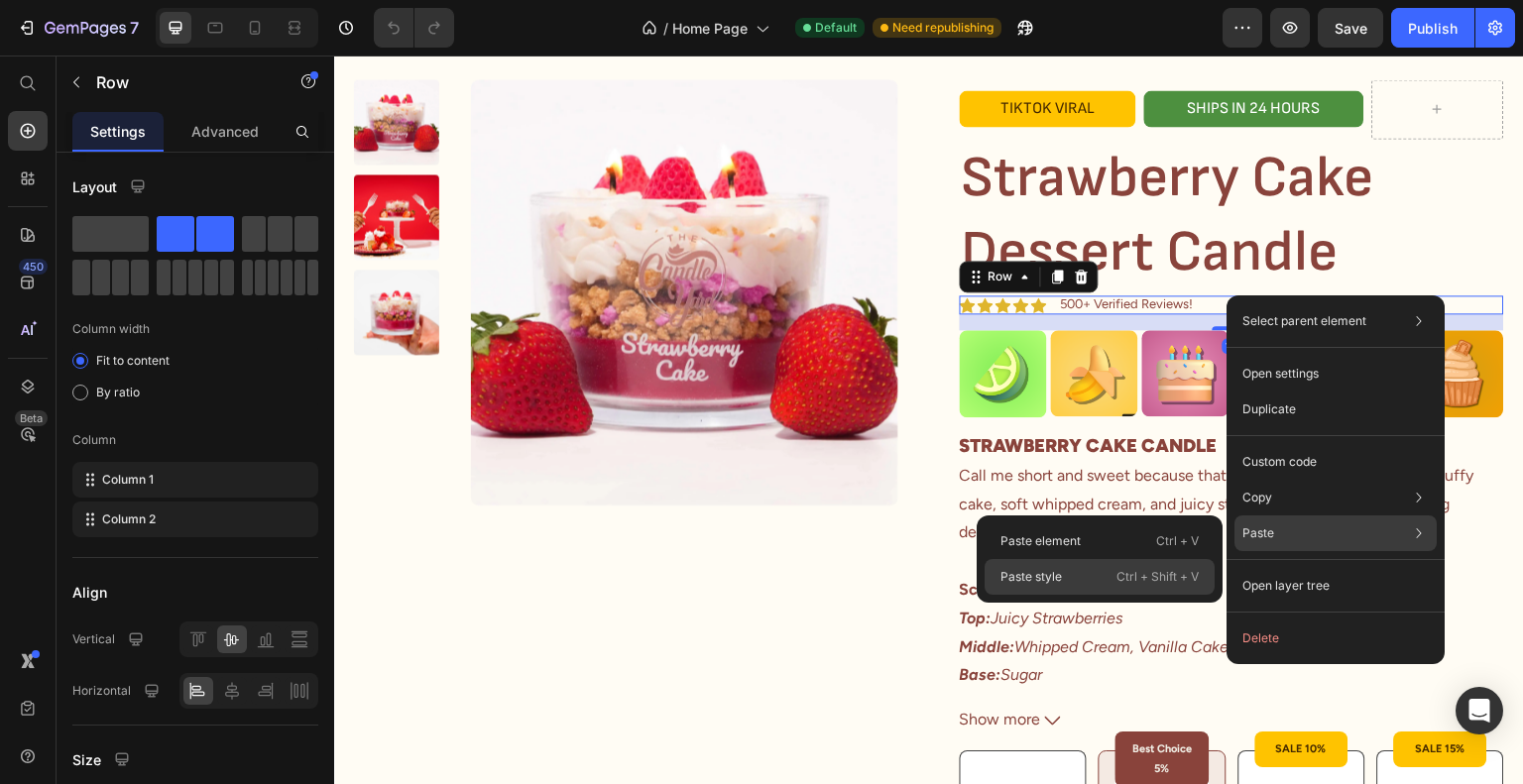 click on "Ctrl + Shift + V" at bounding box center (1157, 577) 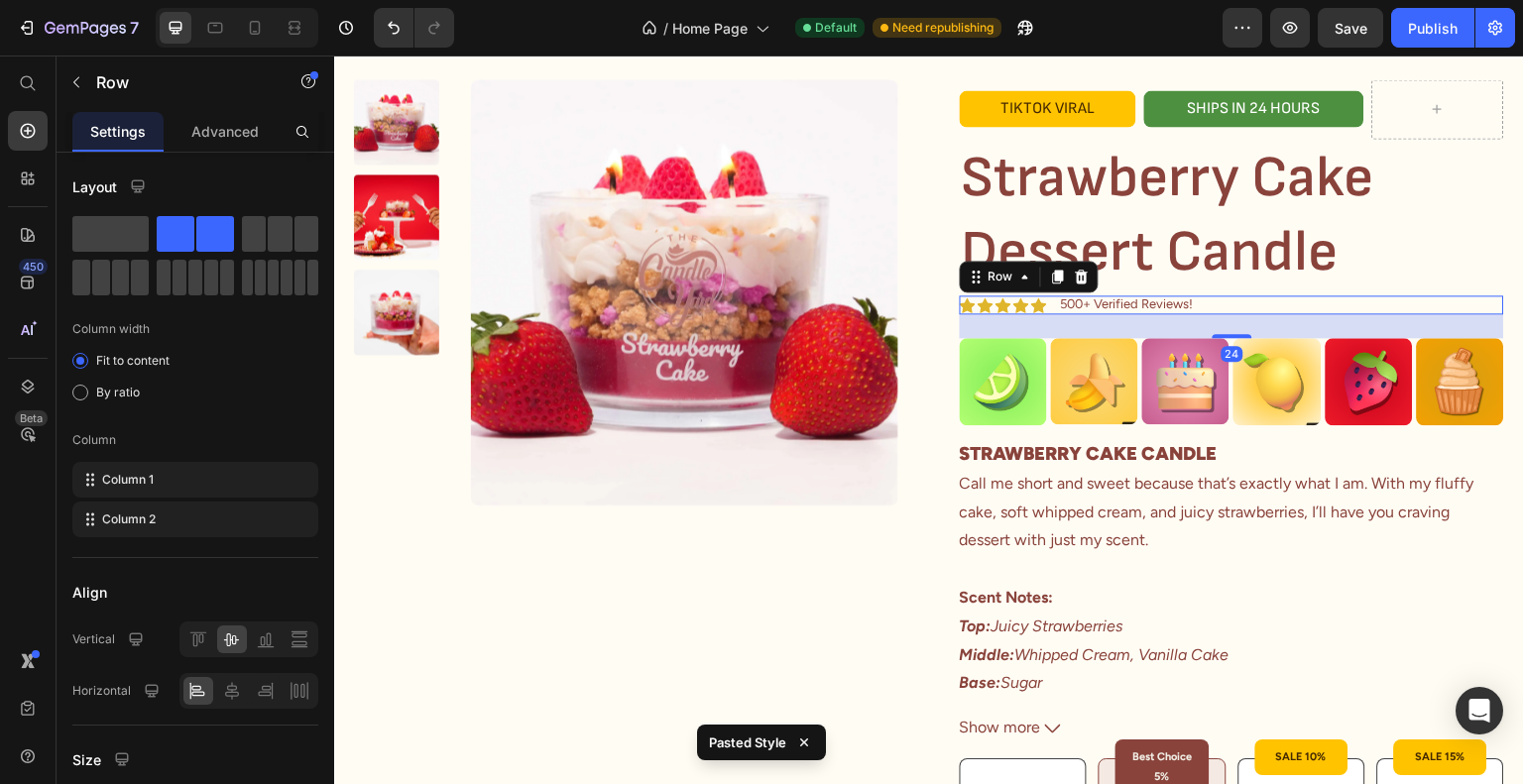 click on "Icon Icon Icon Icon Icon Icon List 500+ Verified Reviews! Text Block Row   24" at bounding box center [1231, 304] 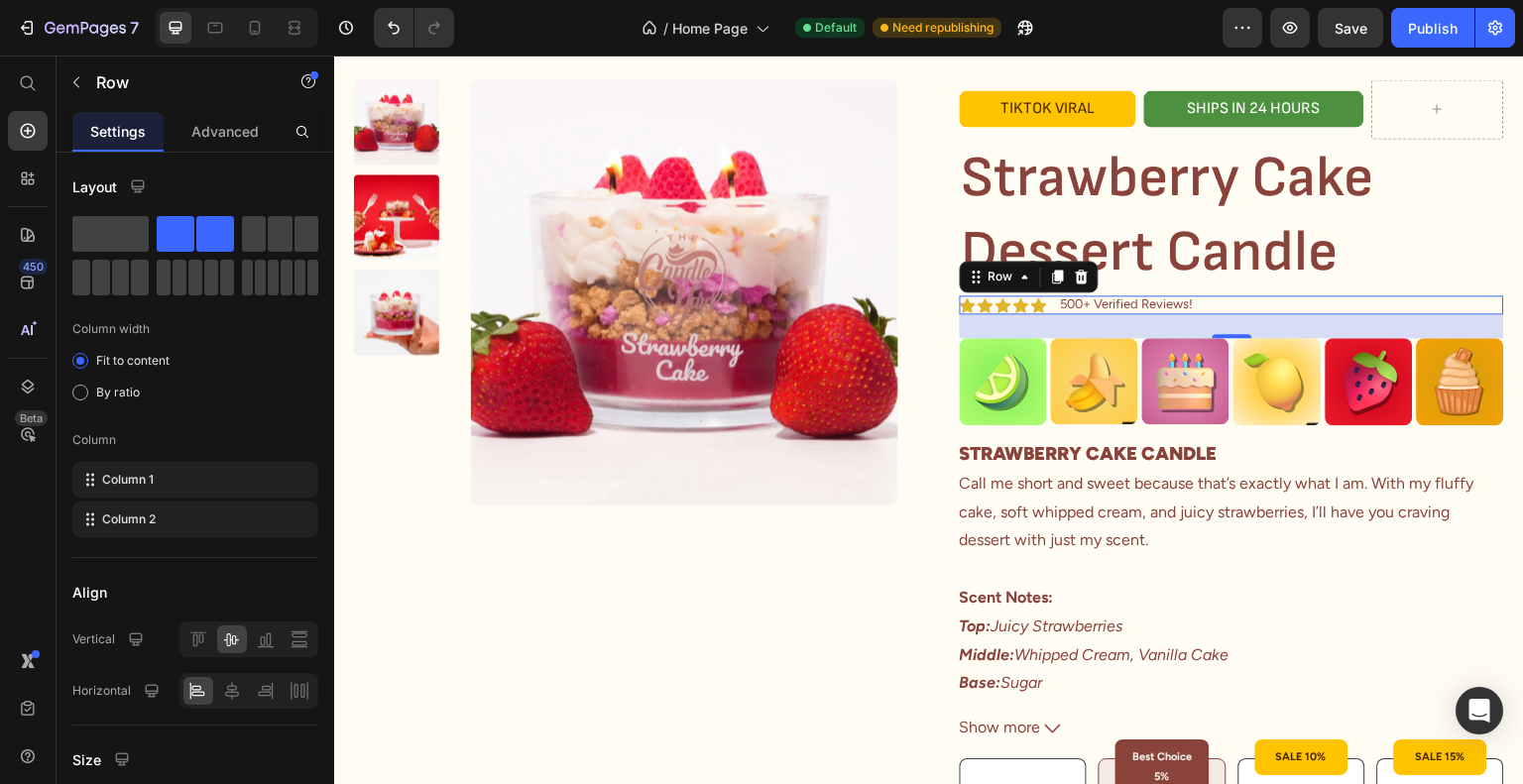 click on "500+ Verified Reviews!" at bounding box center (1127, 304) 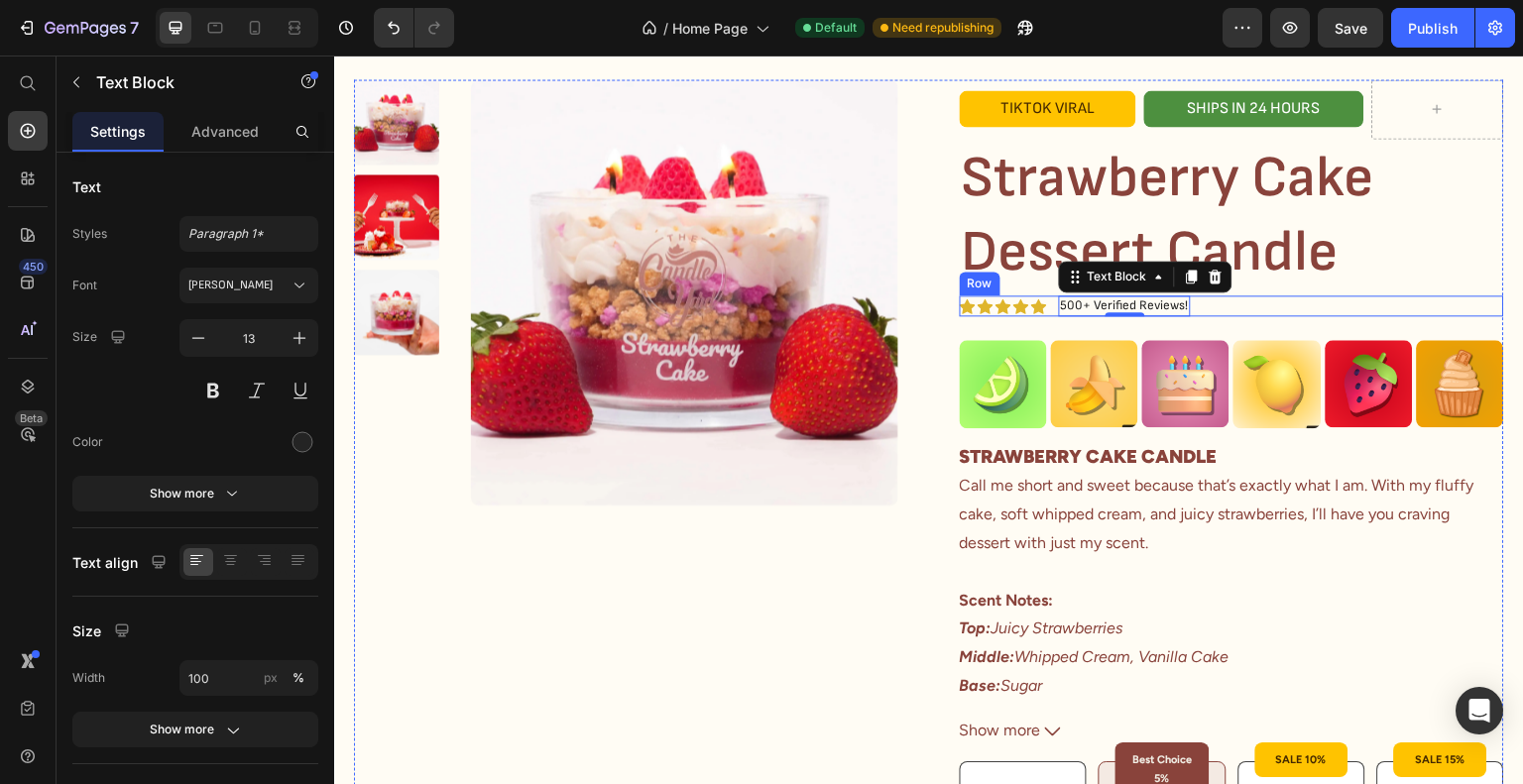 click 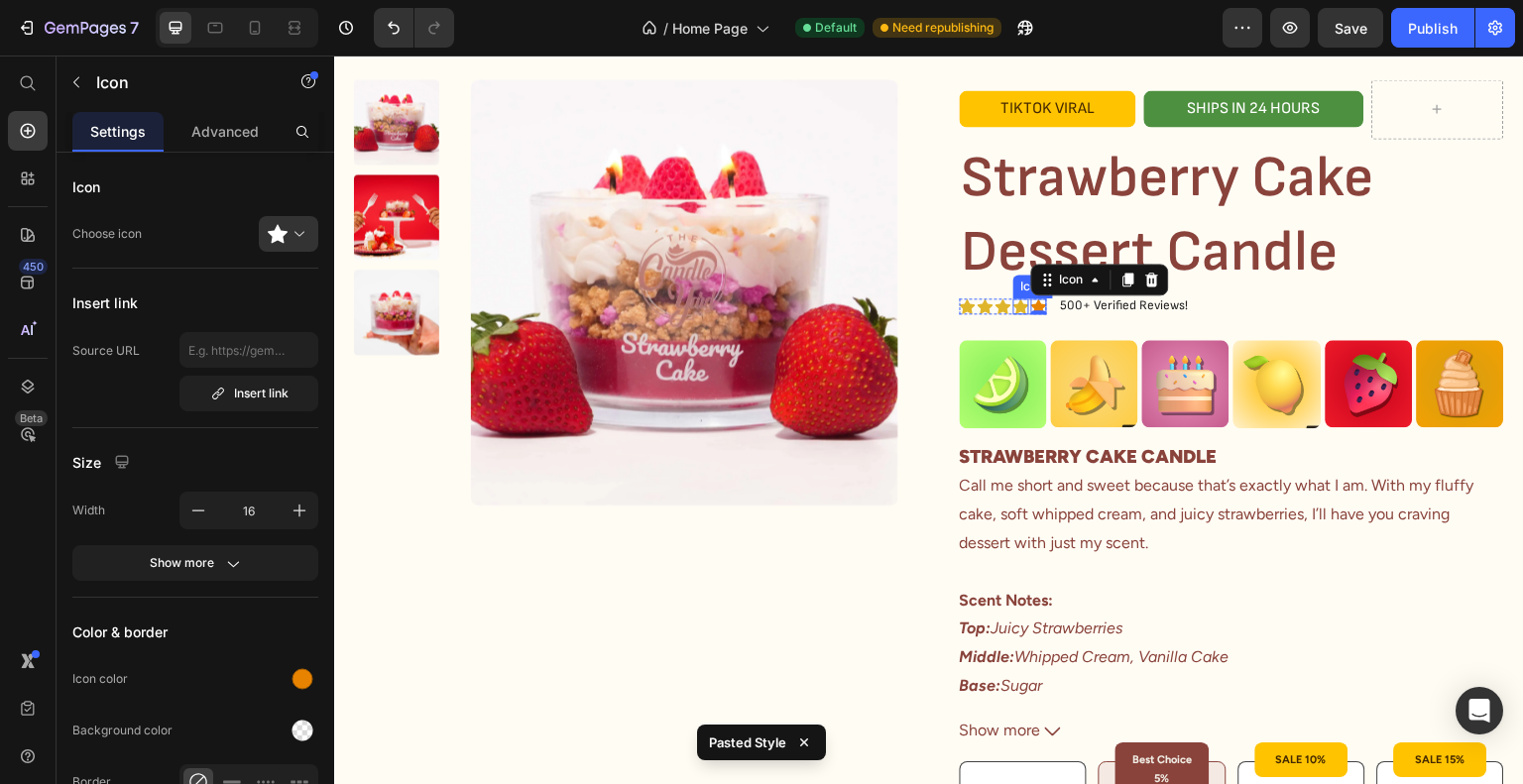 click on "Icon" at bounding box center (1021, 306) 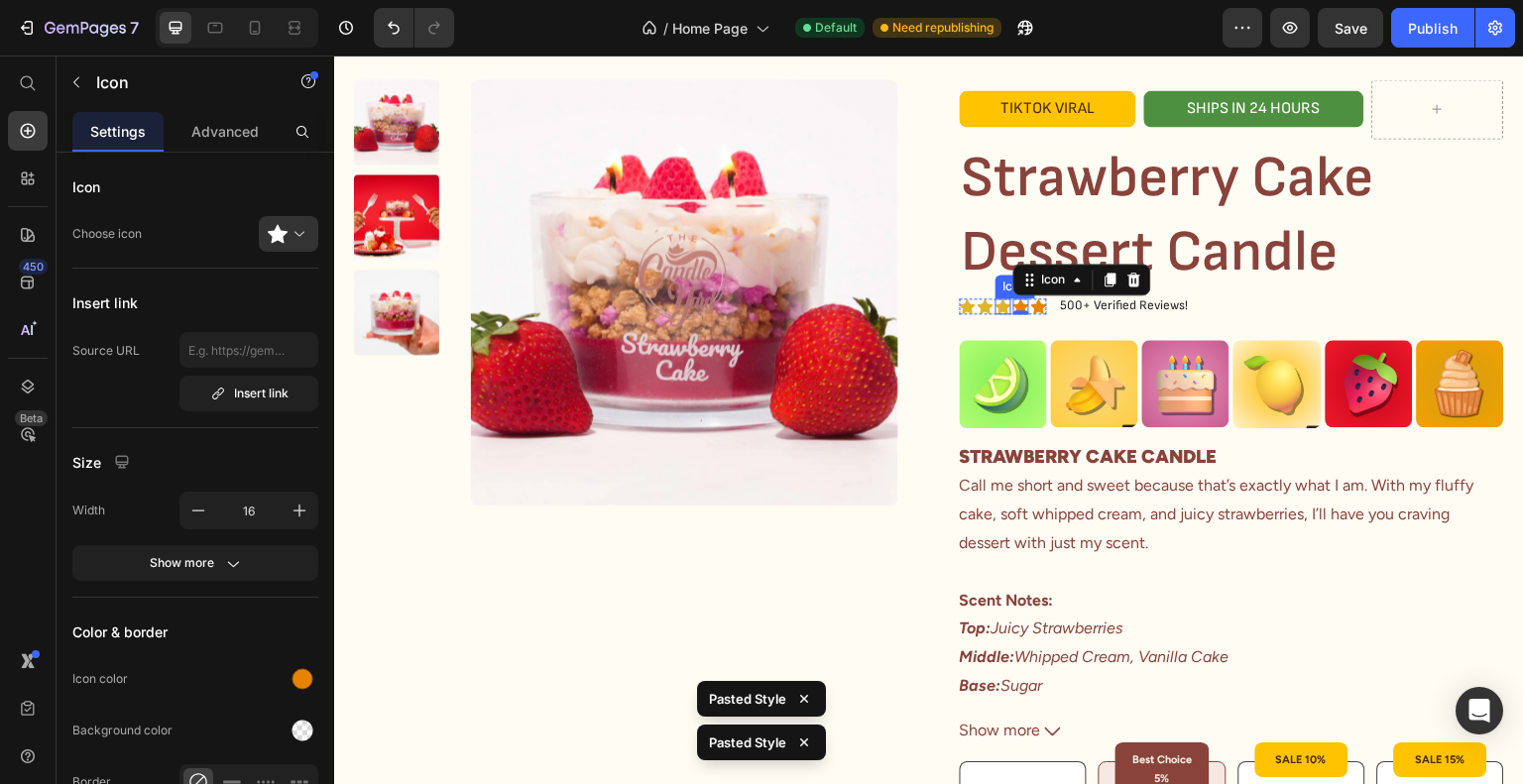 click on "Icon" at bounding box center [1003, 306] 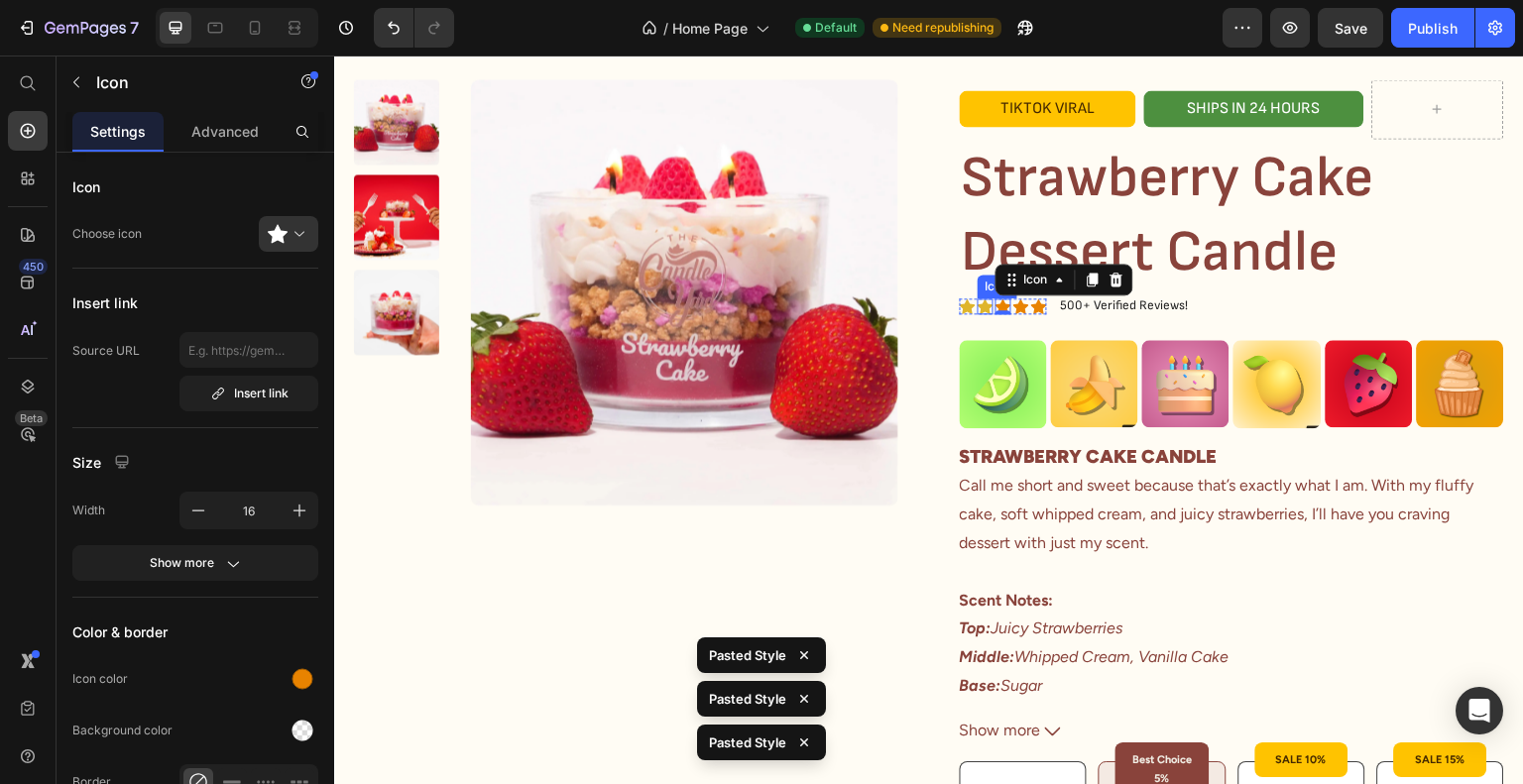 click 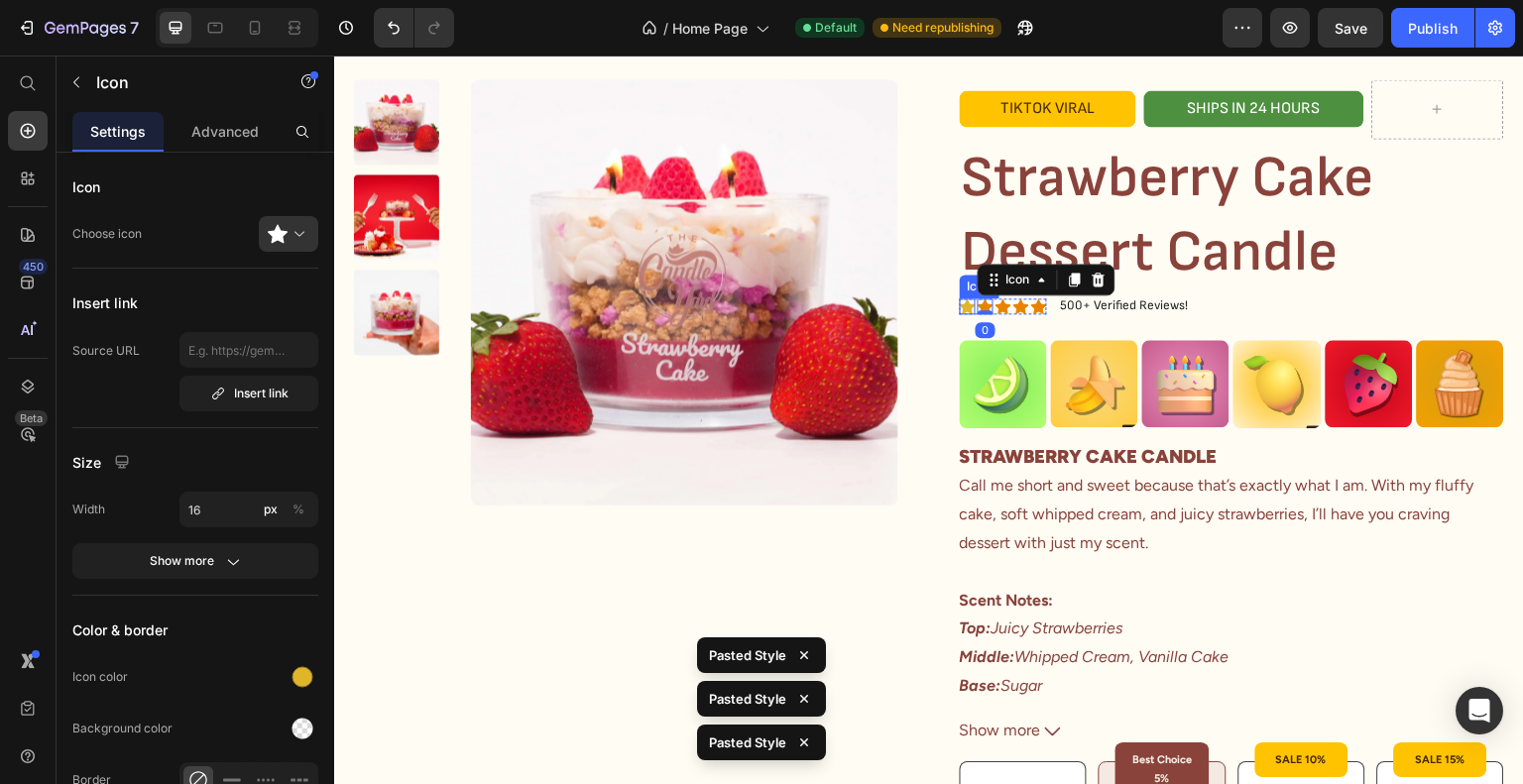 click 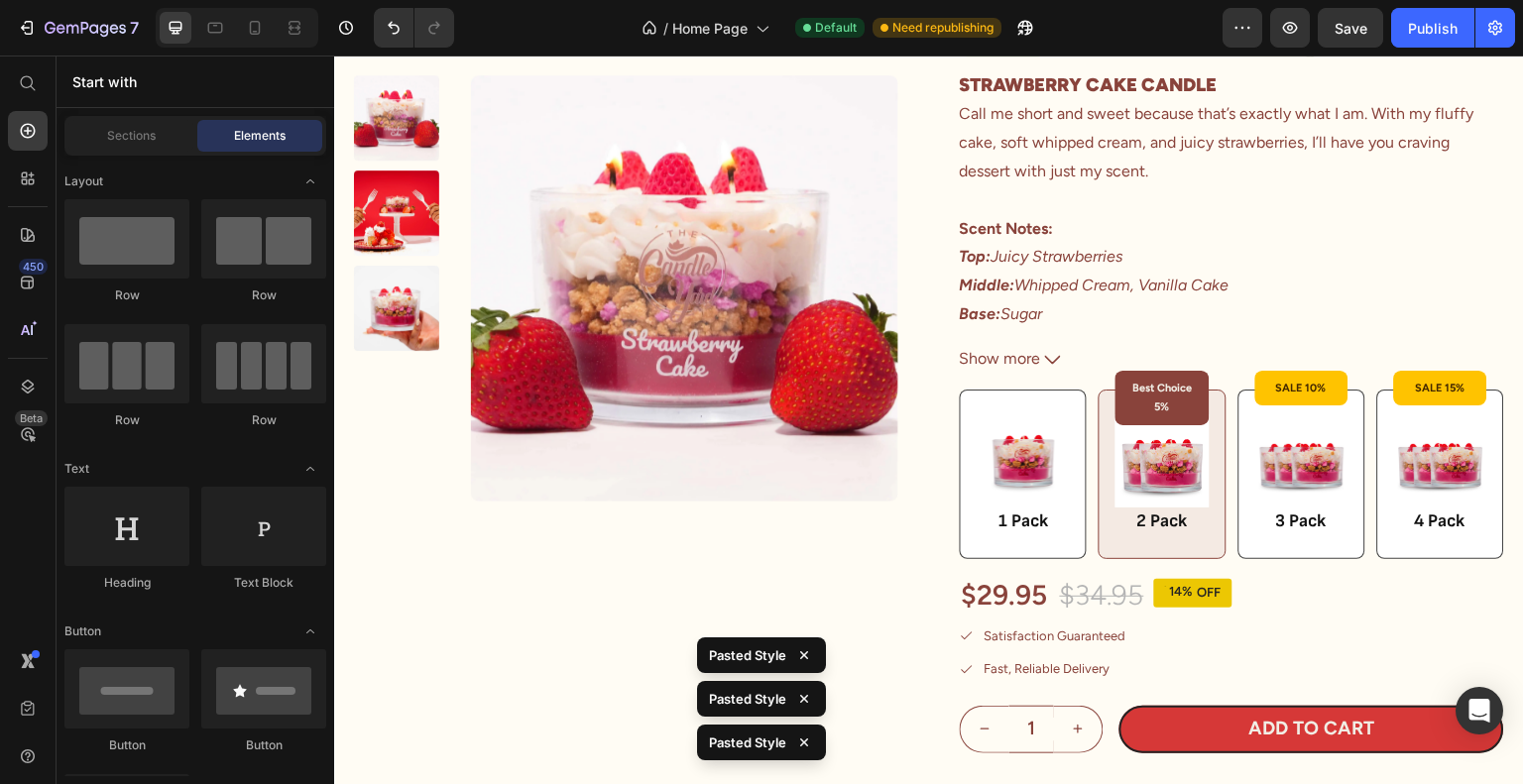 scroll, scrollTop: 5650, scrollLeft: 0, axis: vertical 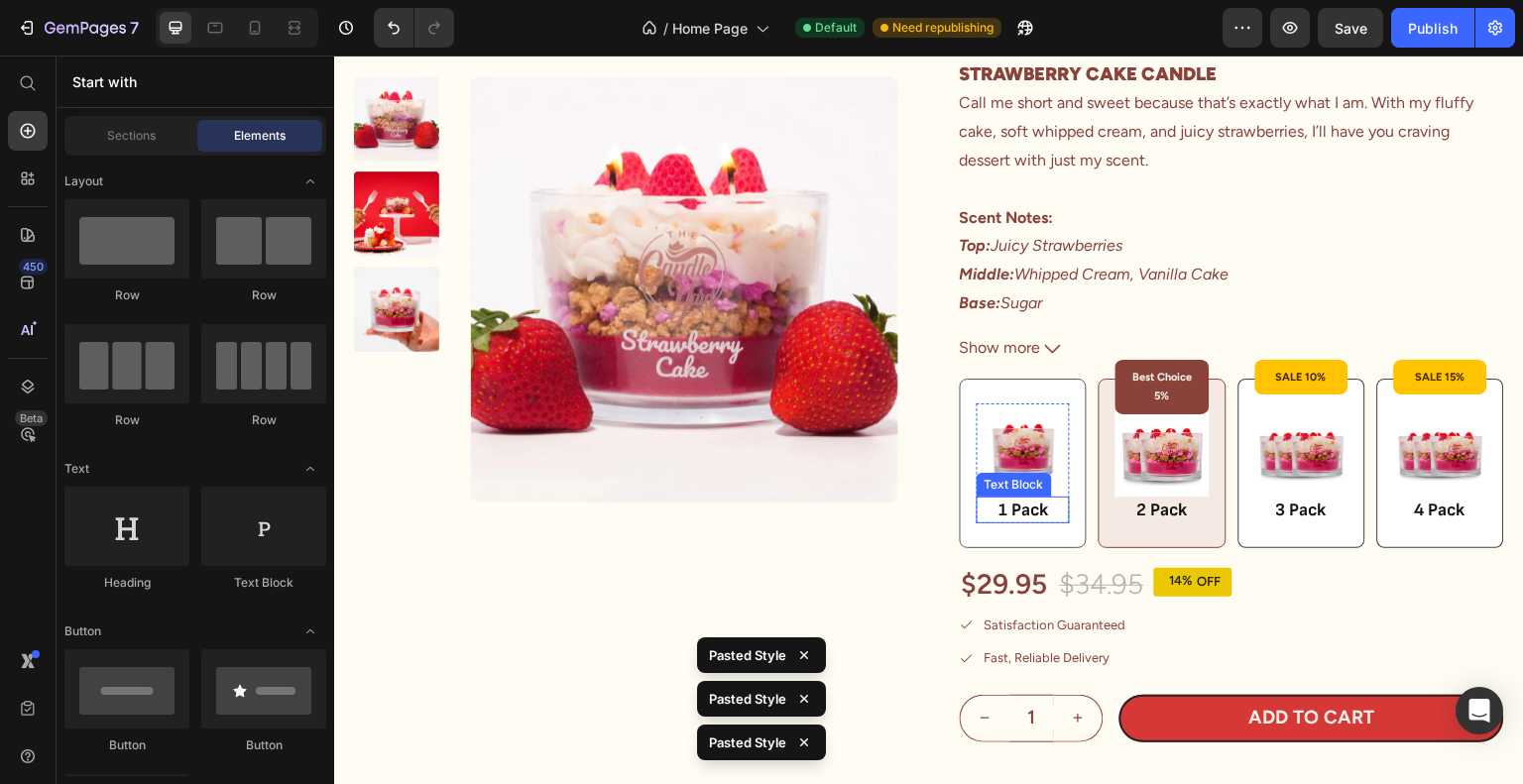 click on "1 Pack" at bounding box center [1023, 509] 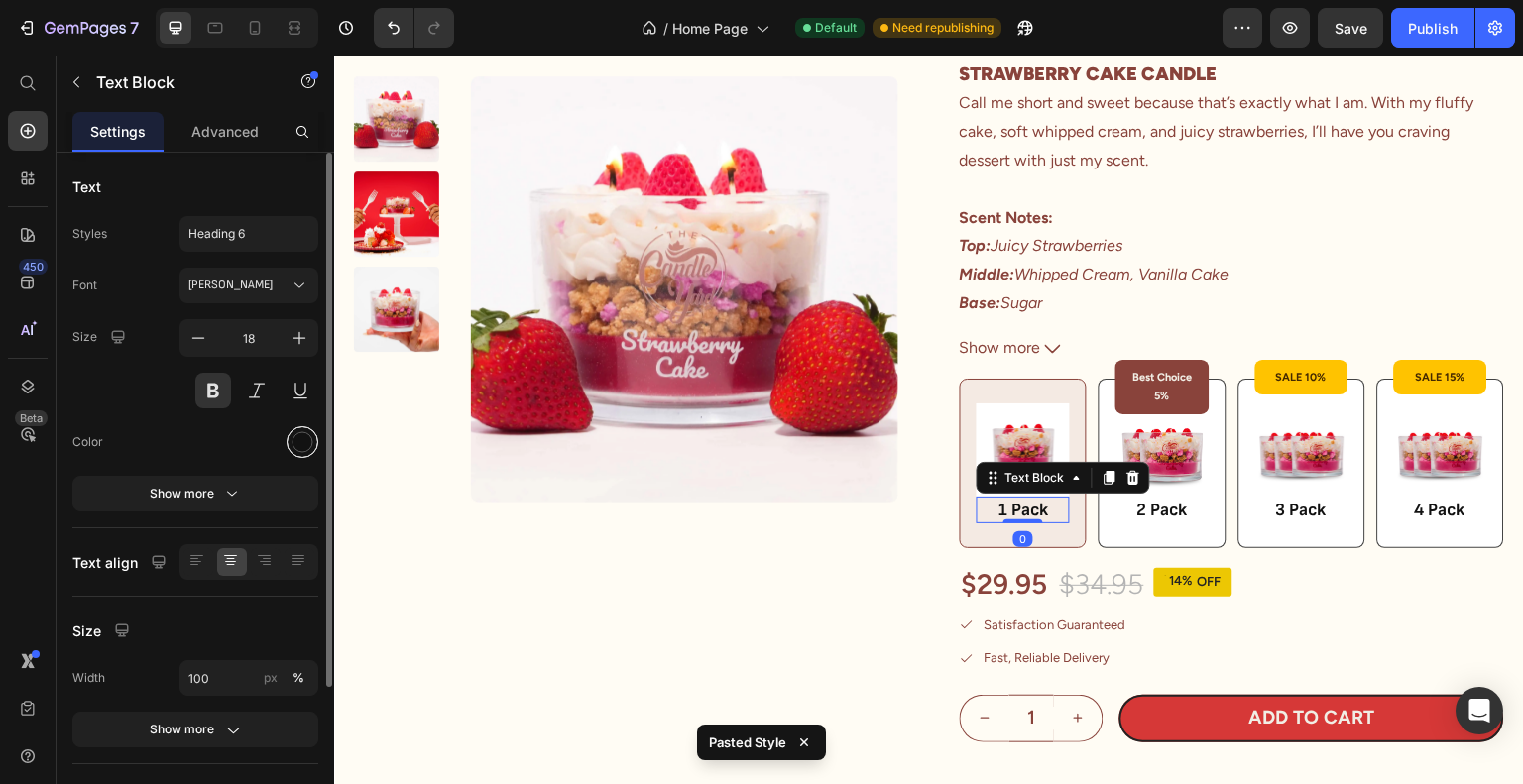 click at bounding box center [302, 442] 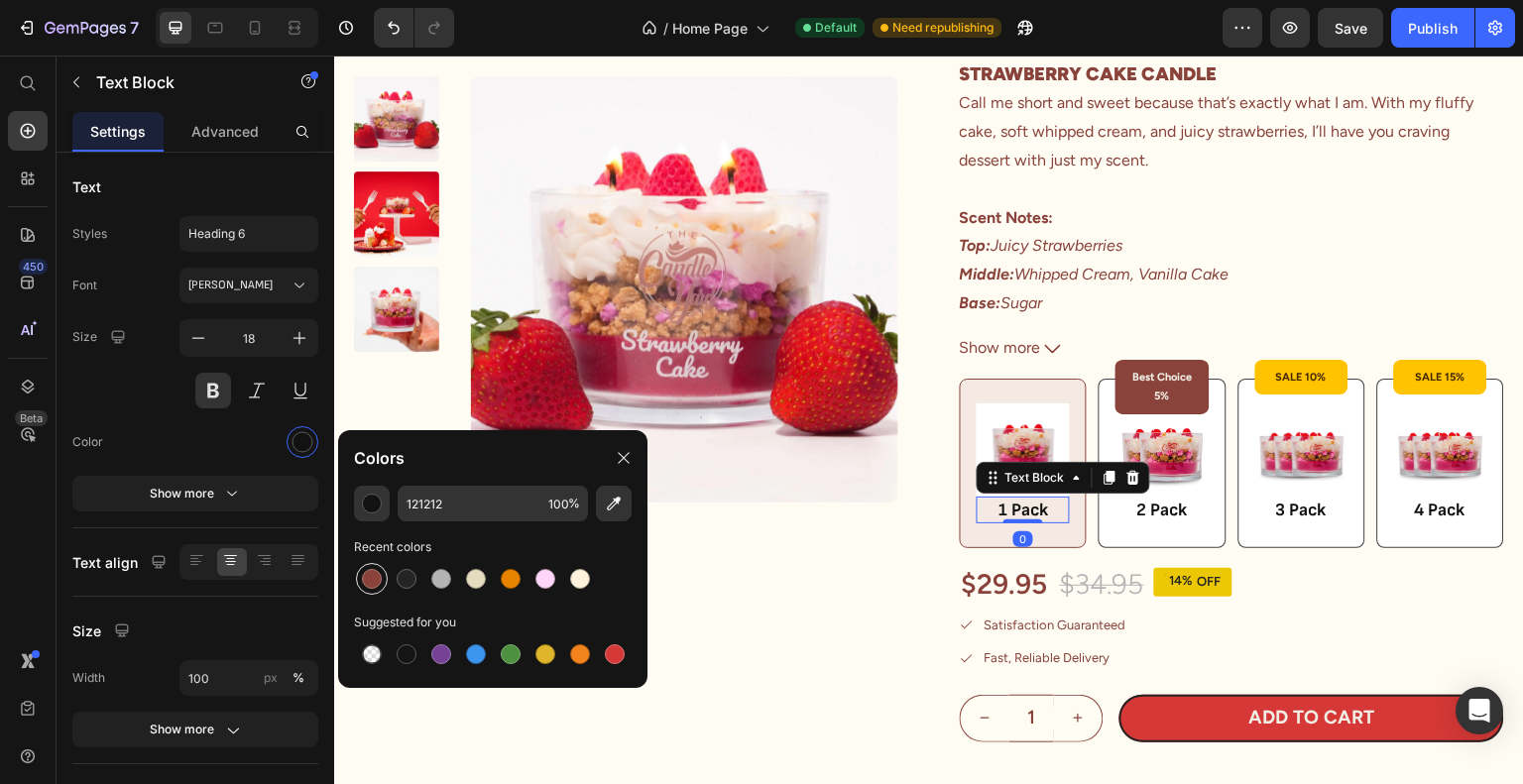 click at bounding box center (372, 579) 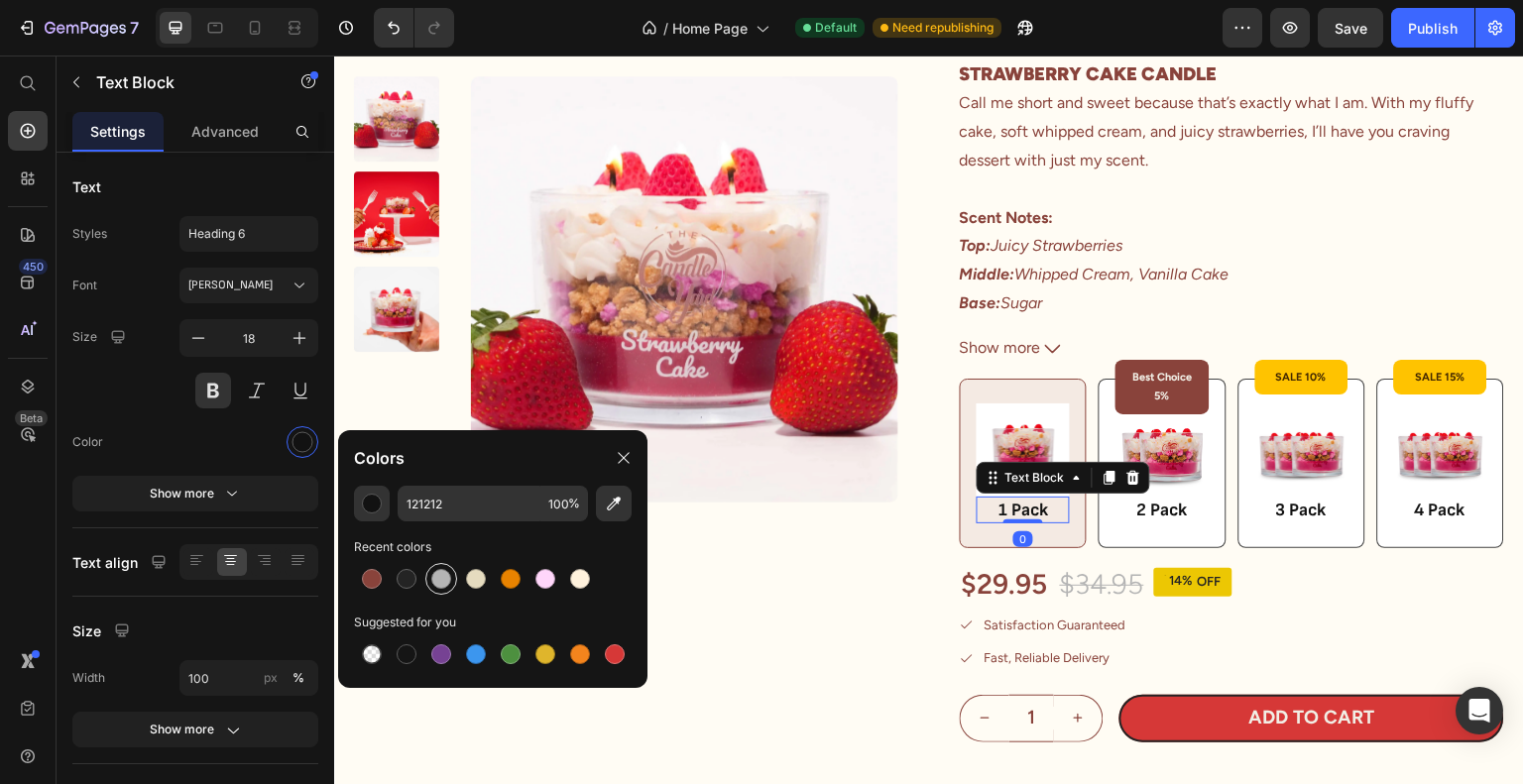 type on "89433B" 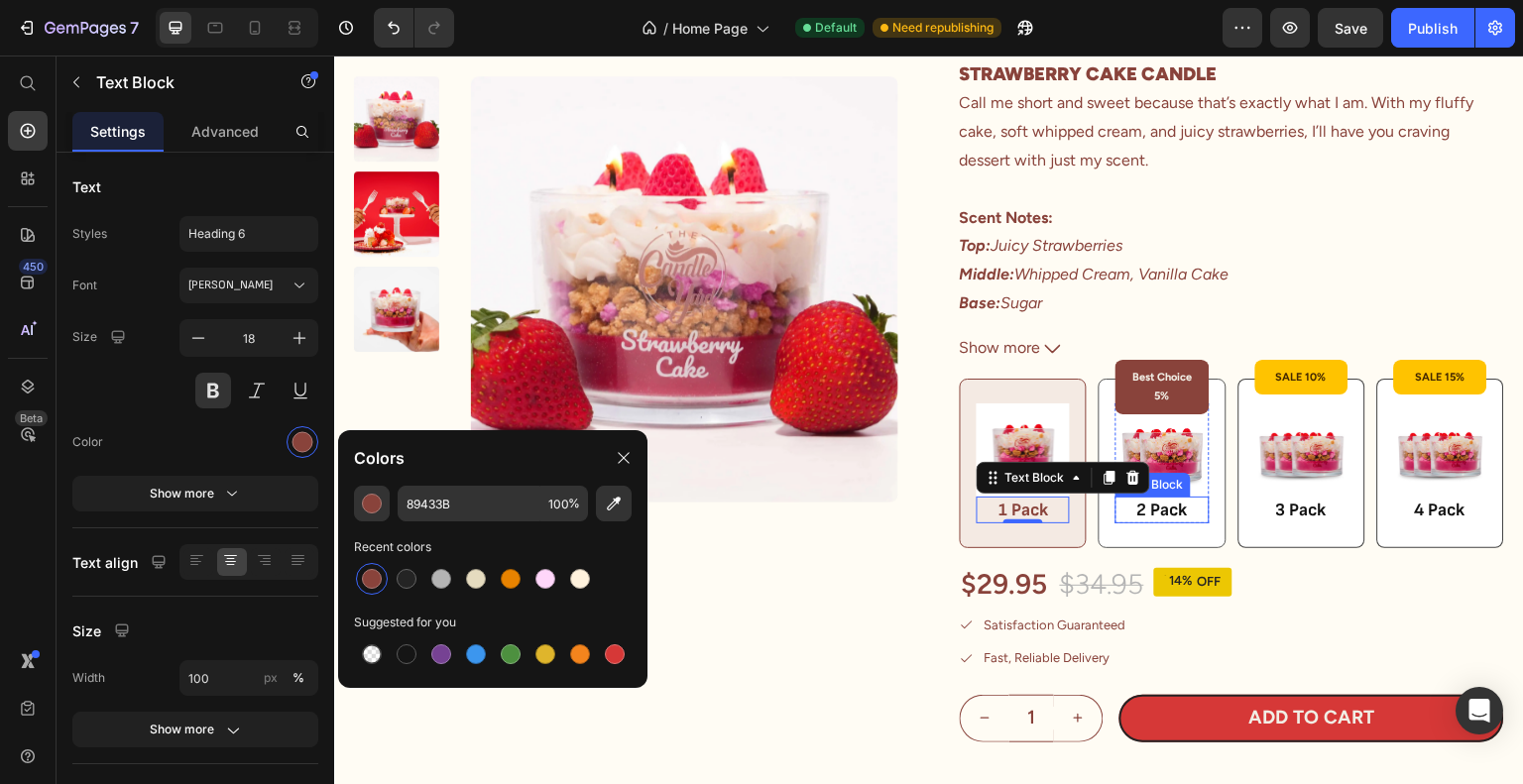 click on "2 Pack" at bounding box center [1162, 509] 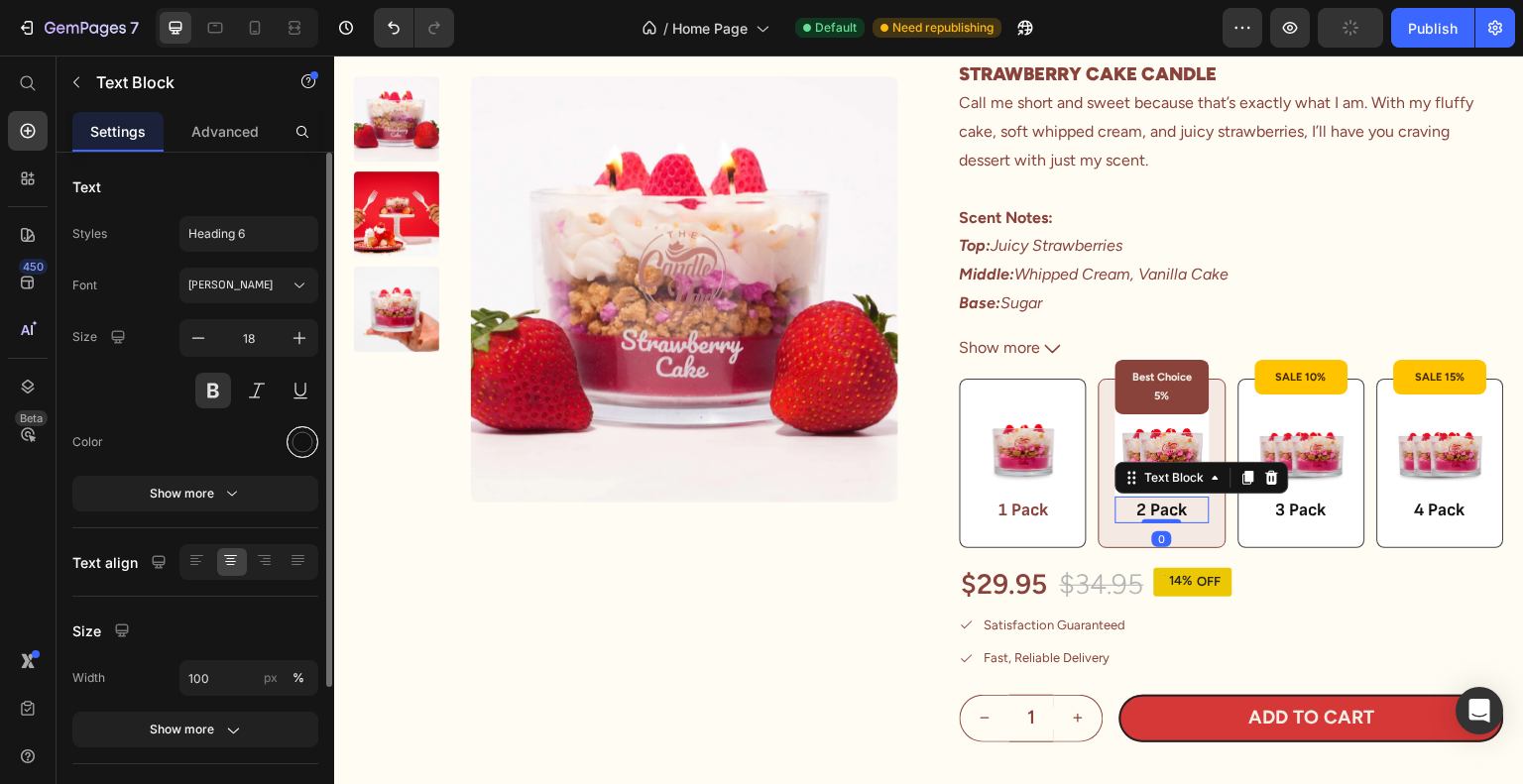 click at bounding box center [302, 442] 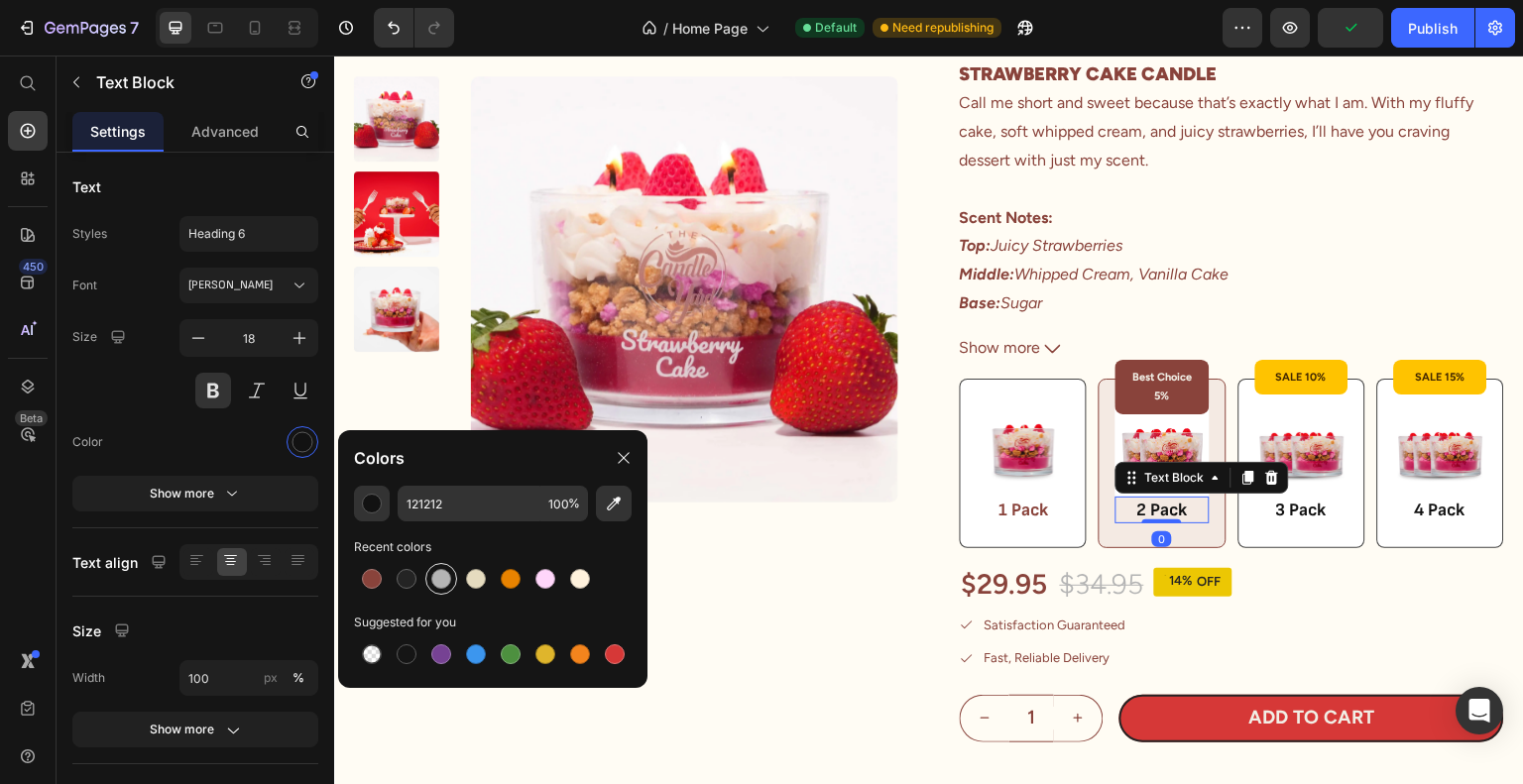 click at bounding box center (372, 579) 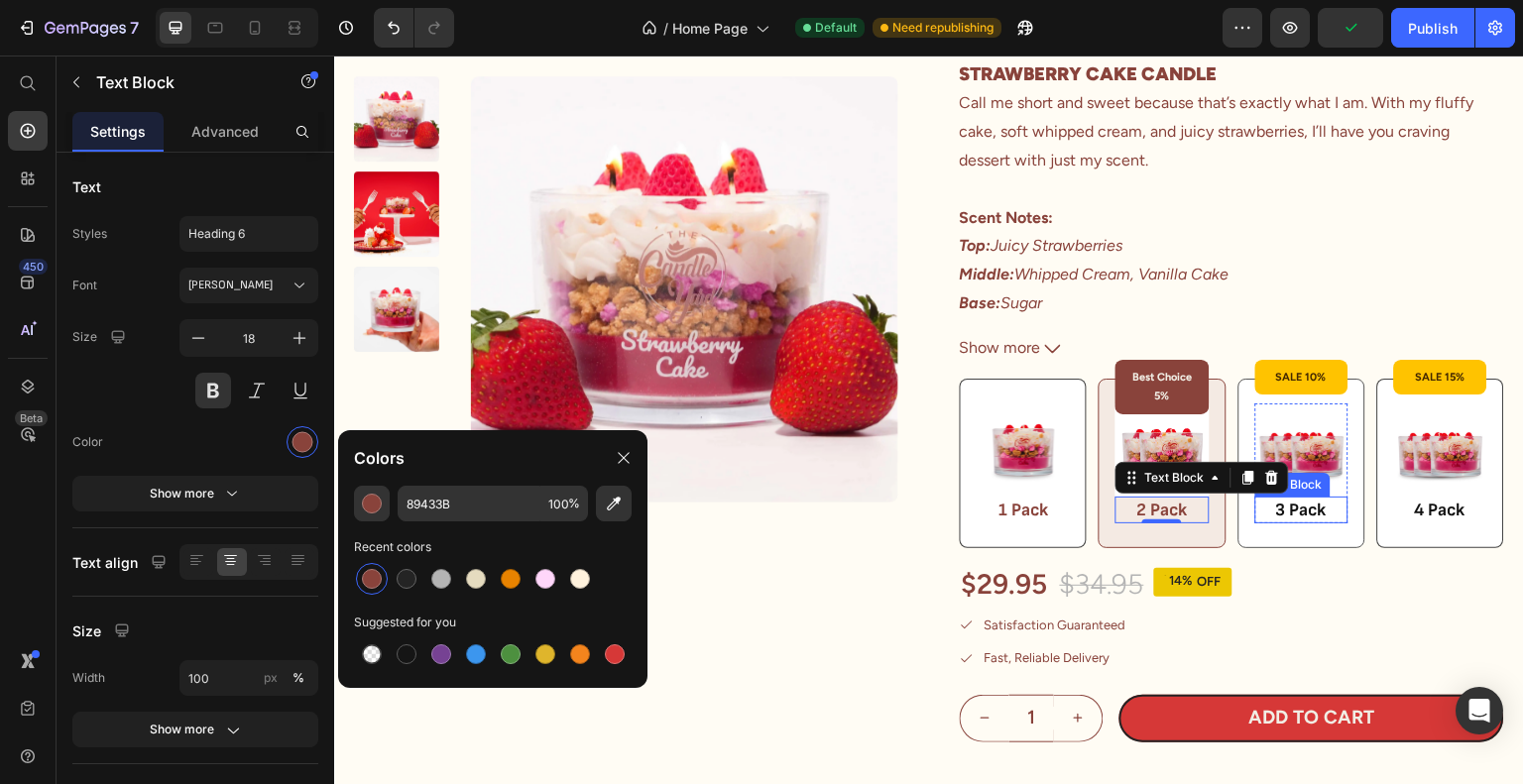 click on "3 Pack" at bounding box center (1302, 509) 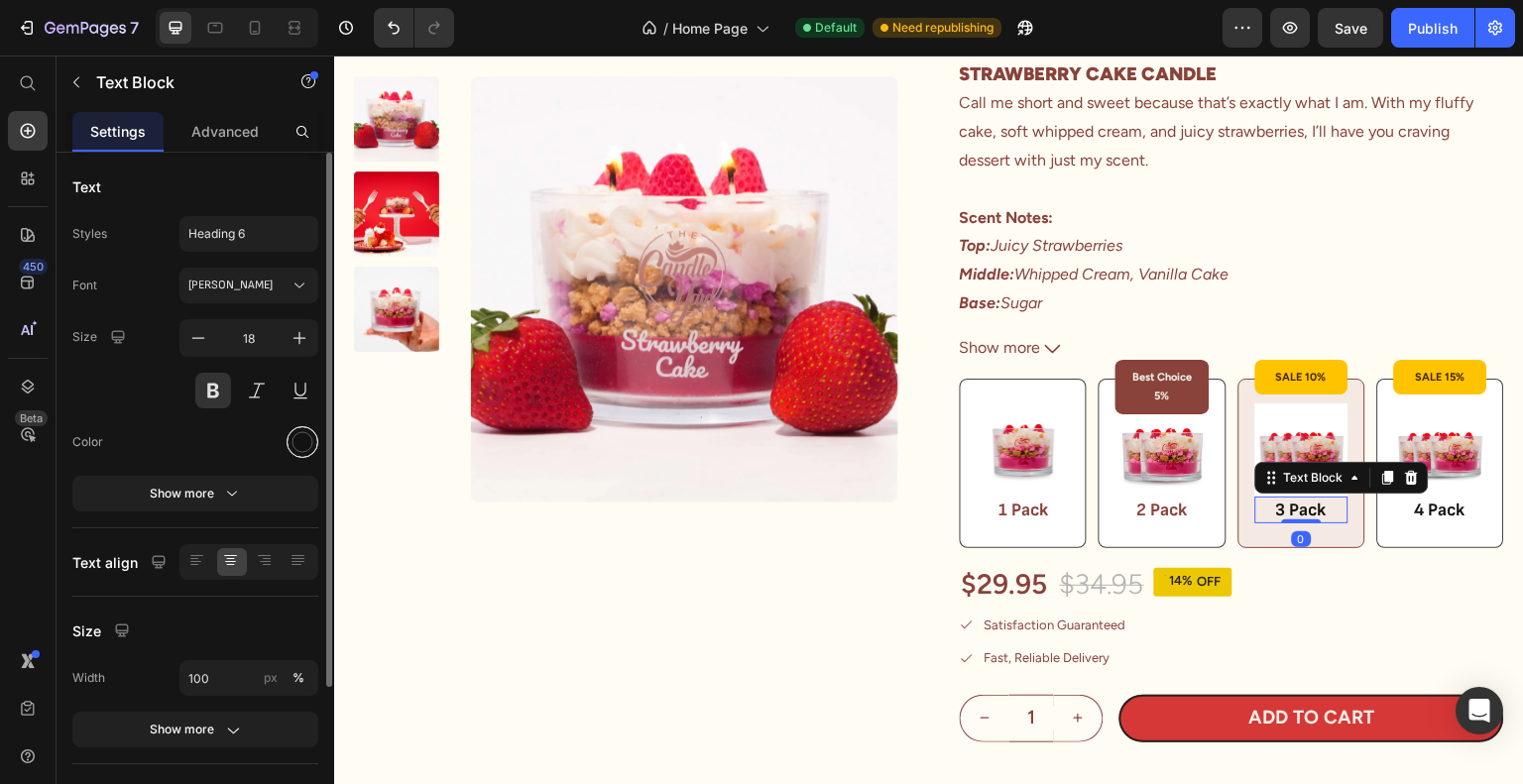 click at bounding box center (302, 442) 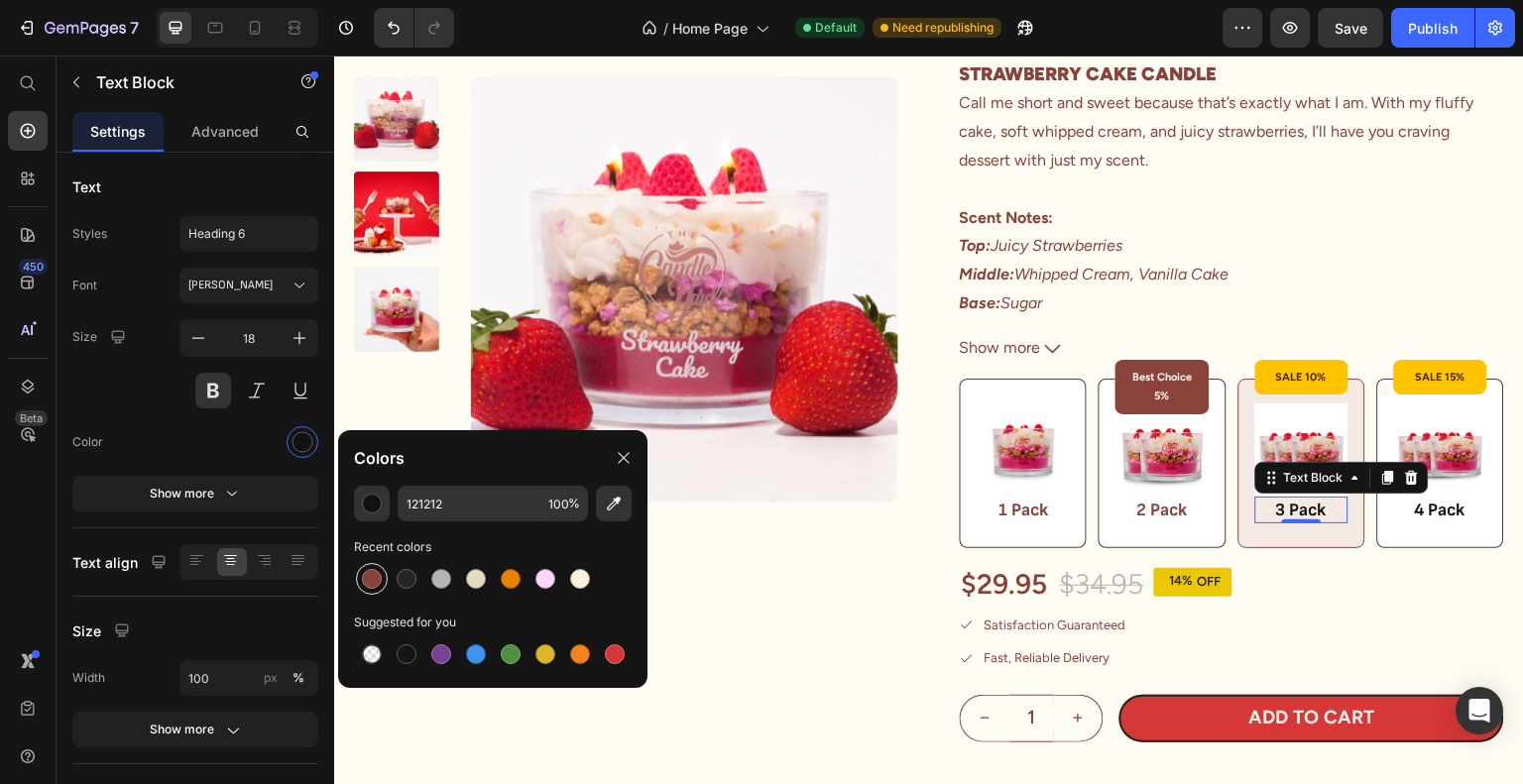 click at bounding box center (372, 579) 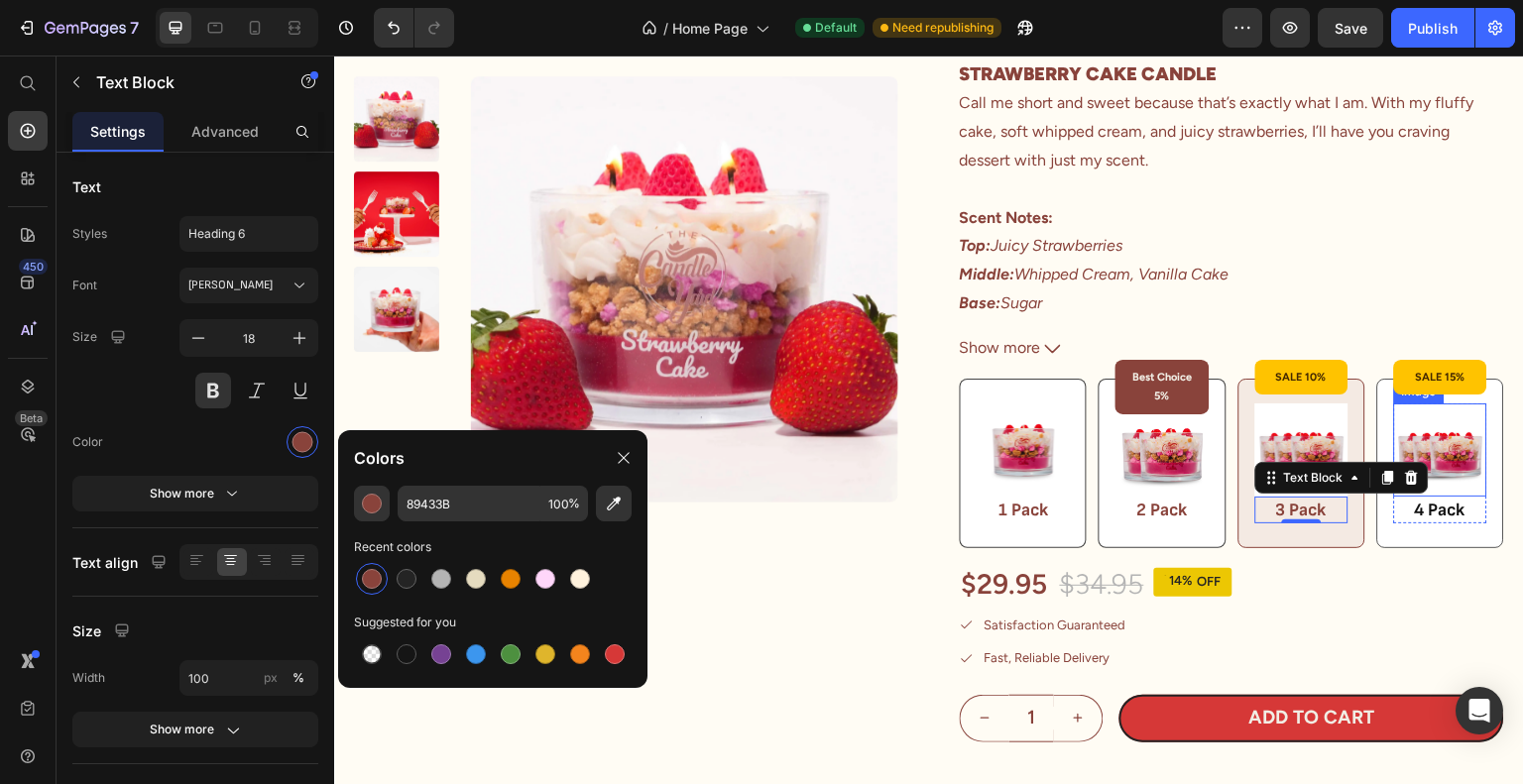 click on "4 Pack" at bounding box center (1441, 509) 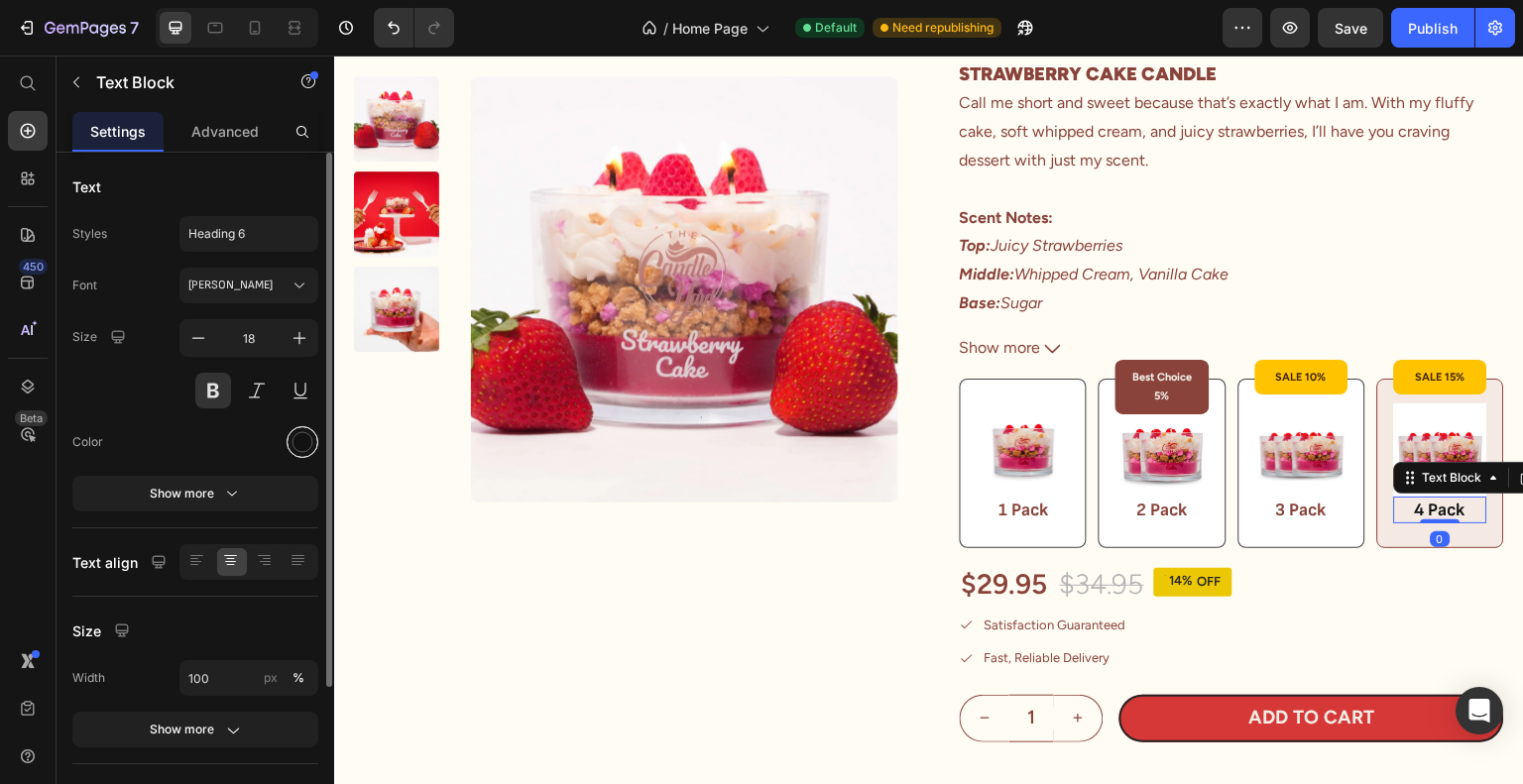 click at bounding box center (302, 442) 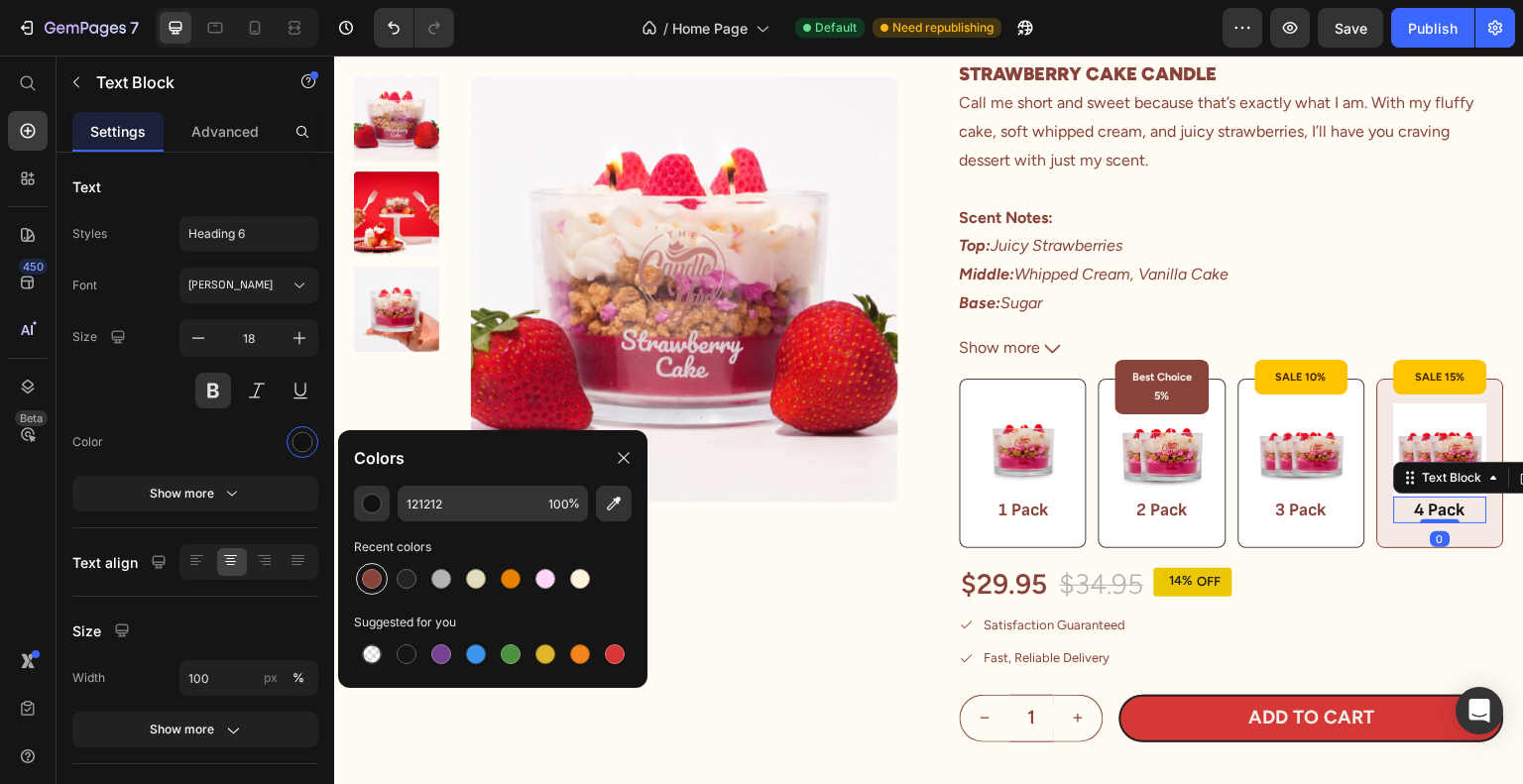 click at bounding box center [372, 579] 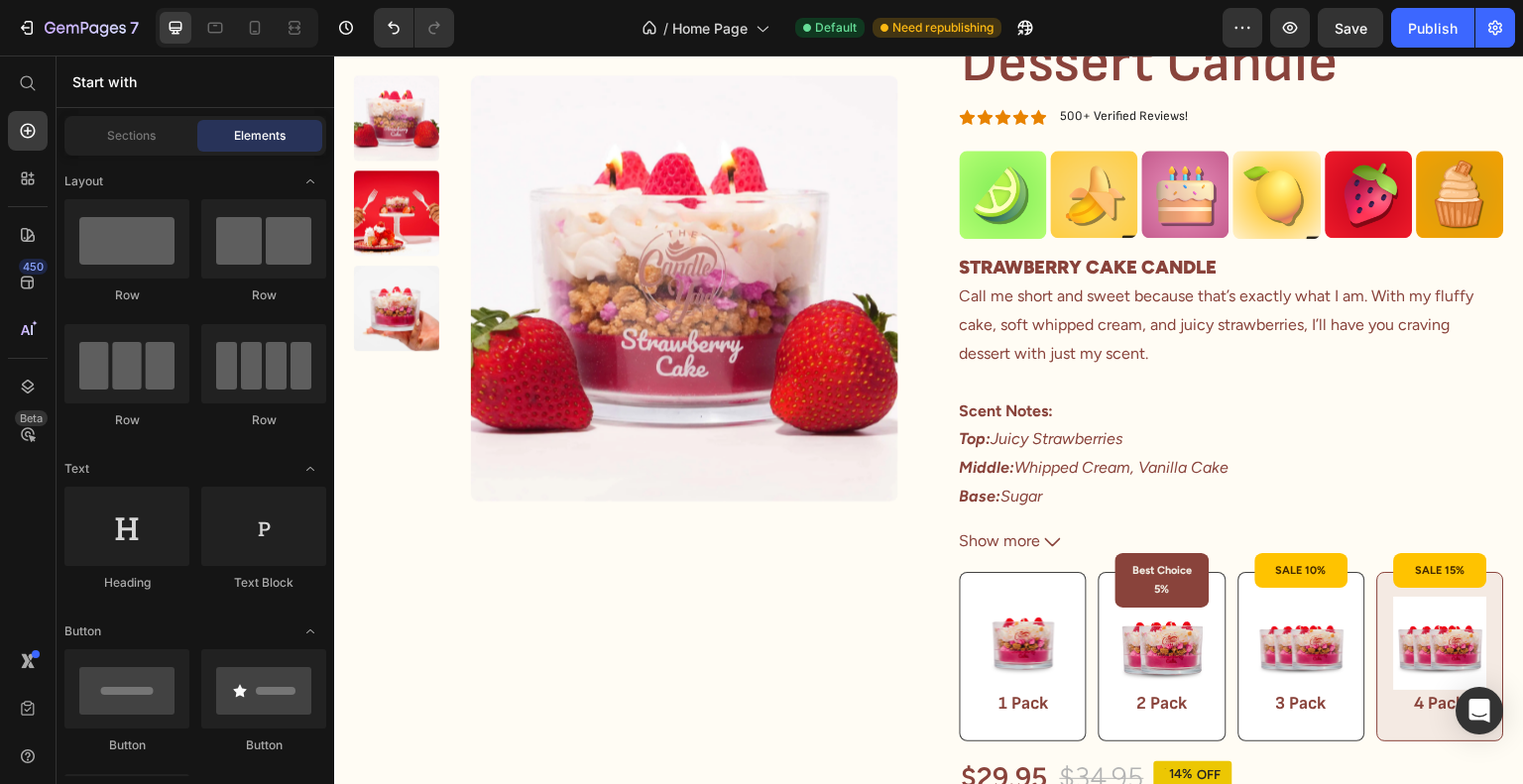 scroll, scrollTop: 5693, scrollLeft: 0, axis: vertical 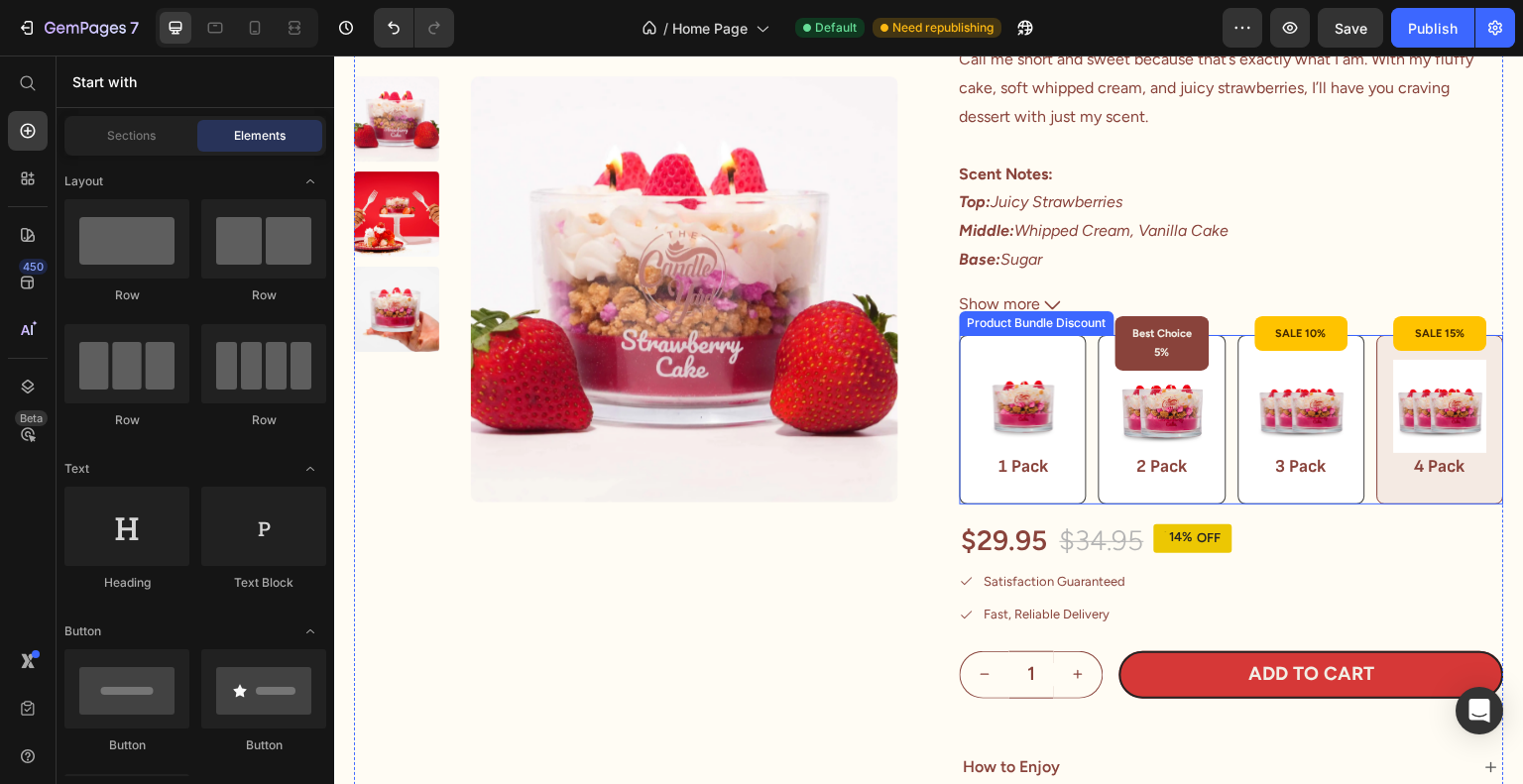 click on "Image 1 Pack  Text Block Row Best Choice 5% Product Badge Image 2 Pack  Text Block Row SALE 10% Product Badge Image 3 Pack Text Block Row SALE 15% Product Badge Image 4 Pack Text Block Row" at bounding box center (1231, 420) 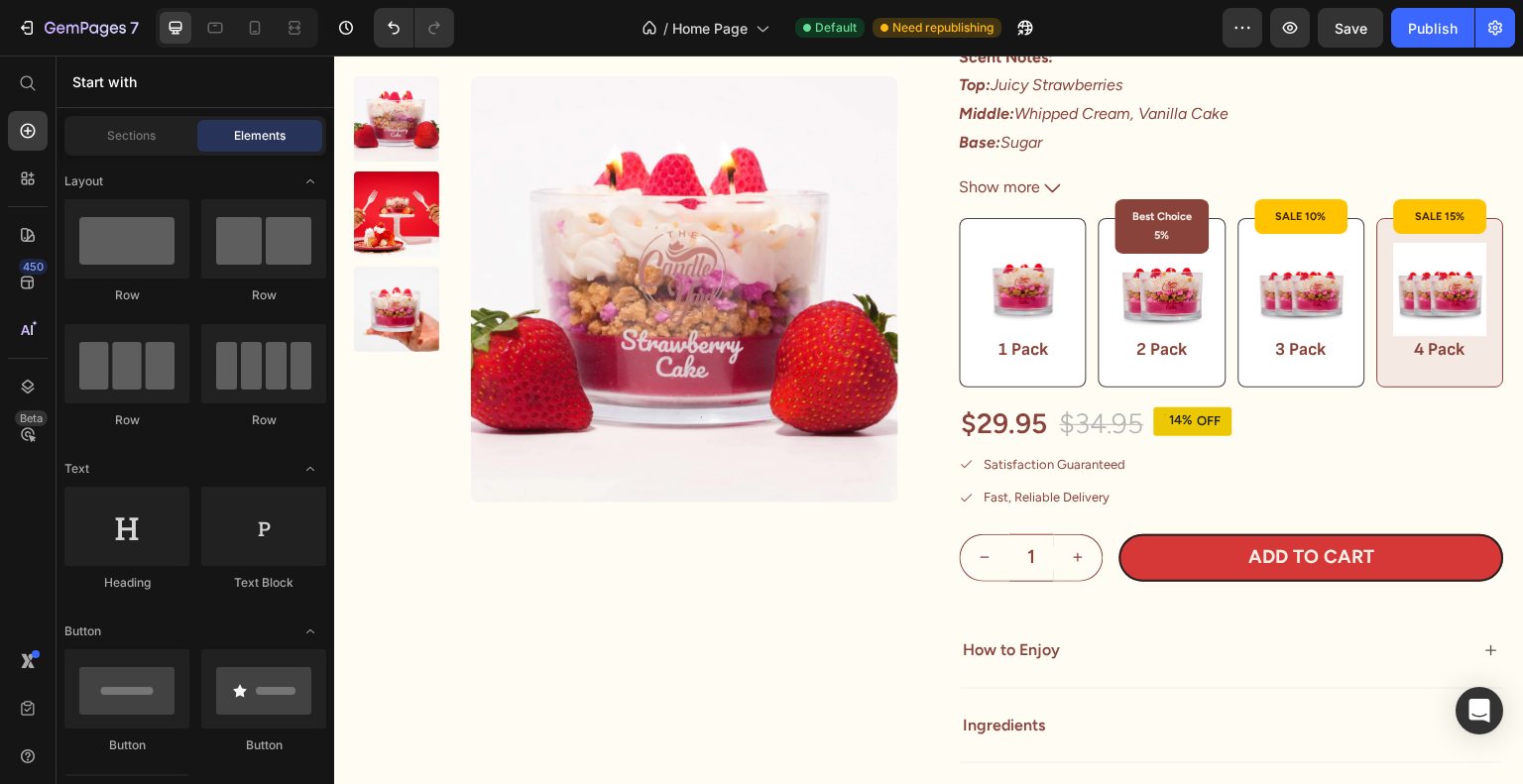 scroll, scrollTop: 5491, scrollLeft: 0, axis: vertical 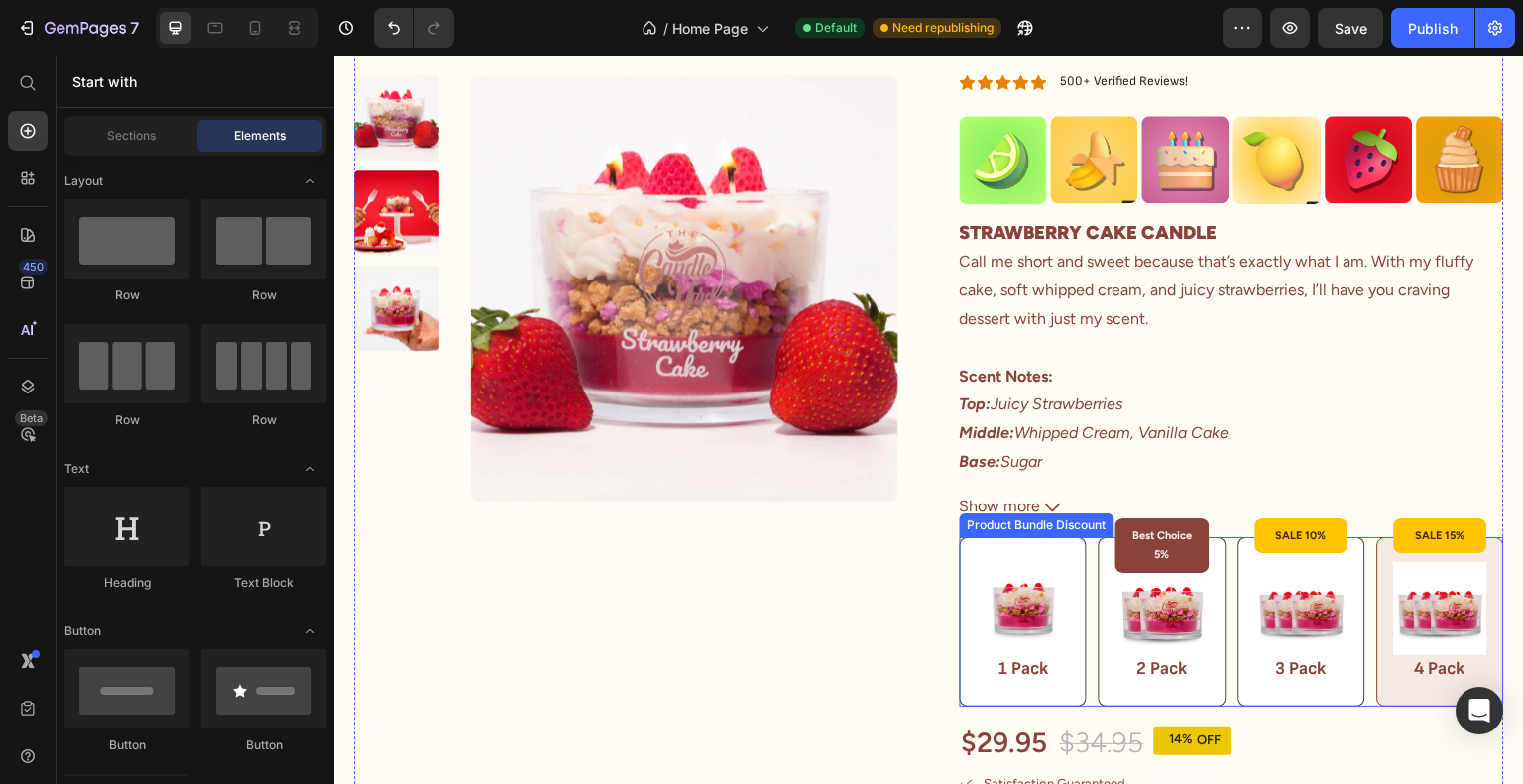 click on "Image 1 Pack  Text Block Row Best Choice 5% Product Badge Image 2 Pack  Text Block Row SALE 10% Product Badge Image 3 Pack Text Block Row SALE 15% Product Badge Image 4 Pack Text Block Row" at bounding box center [1231, 622] 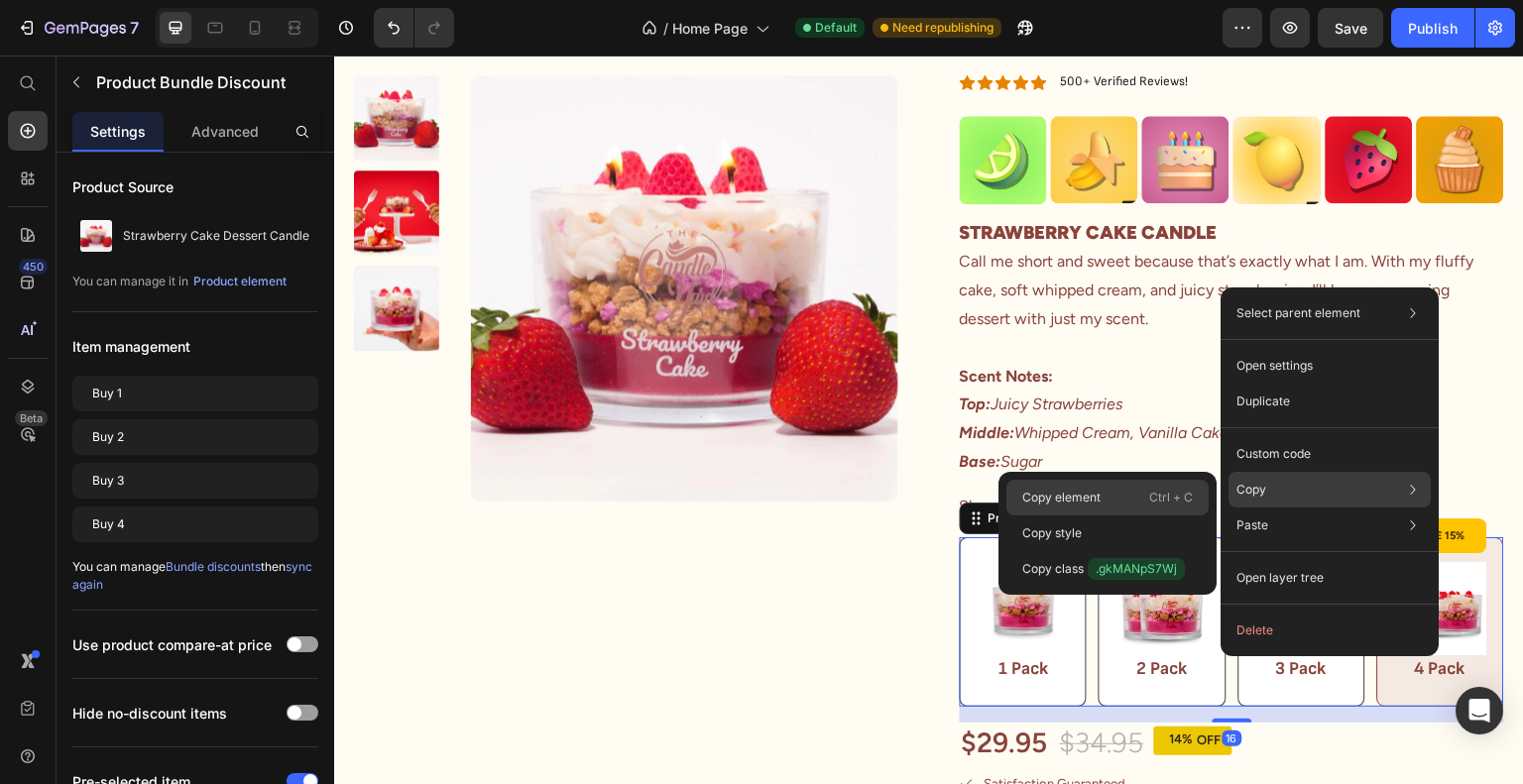 click on "Ctrl + C" at bounding box center (1171, 498) 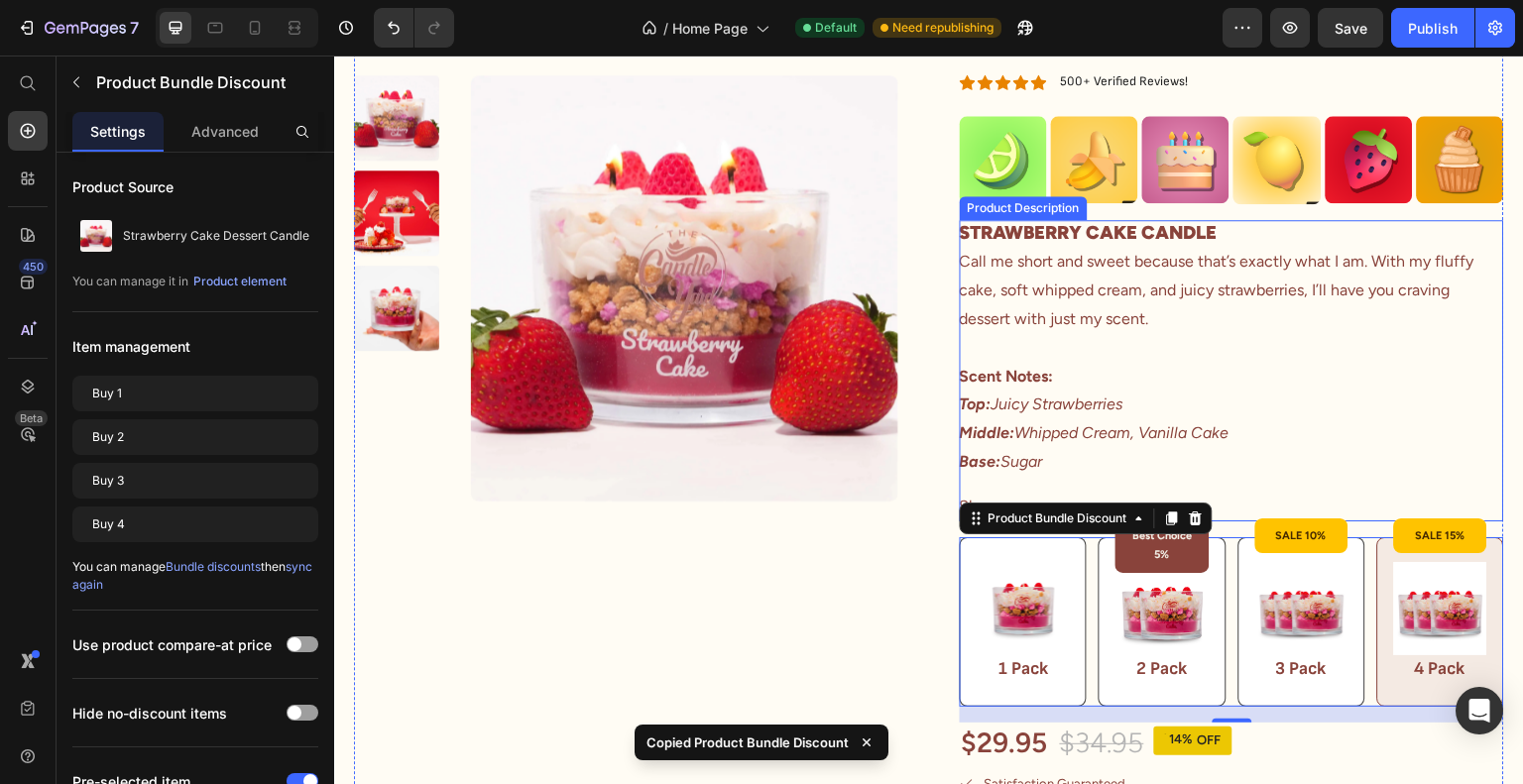 click on "STRAWBERRY CAKE CANDLE
Call me short and sweet because that’s exactly what I am. With my fluffy cake, soft whipped cream, and juicy strawberries, I’ll have you craving dessert with just my scent.
Scent Notes: Top:  Juicy Strawberries Middle:  Whipped Cream, Vanilla Cake Base:  Sugar" at bounding box center [1231, 348] 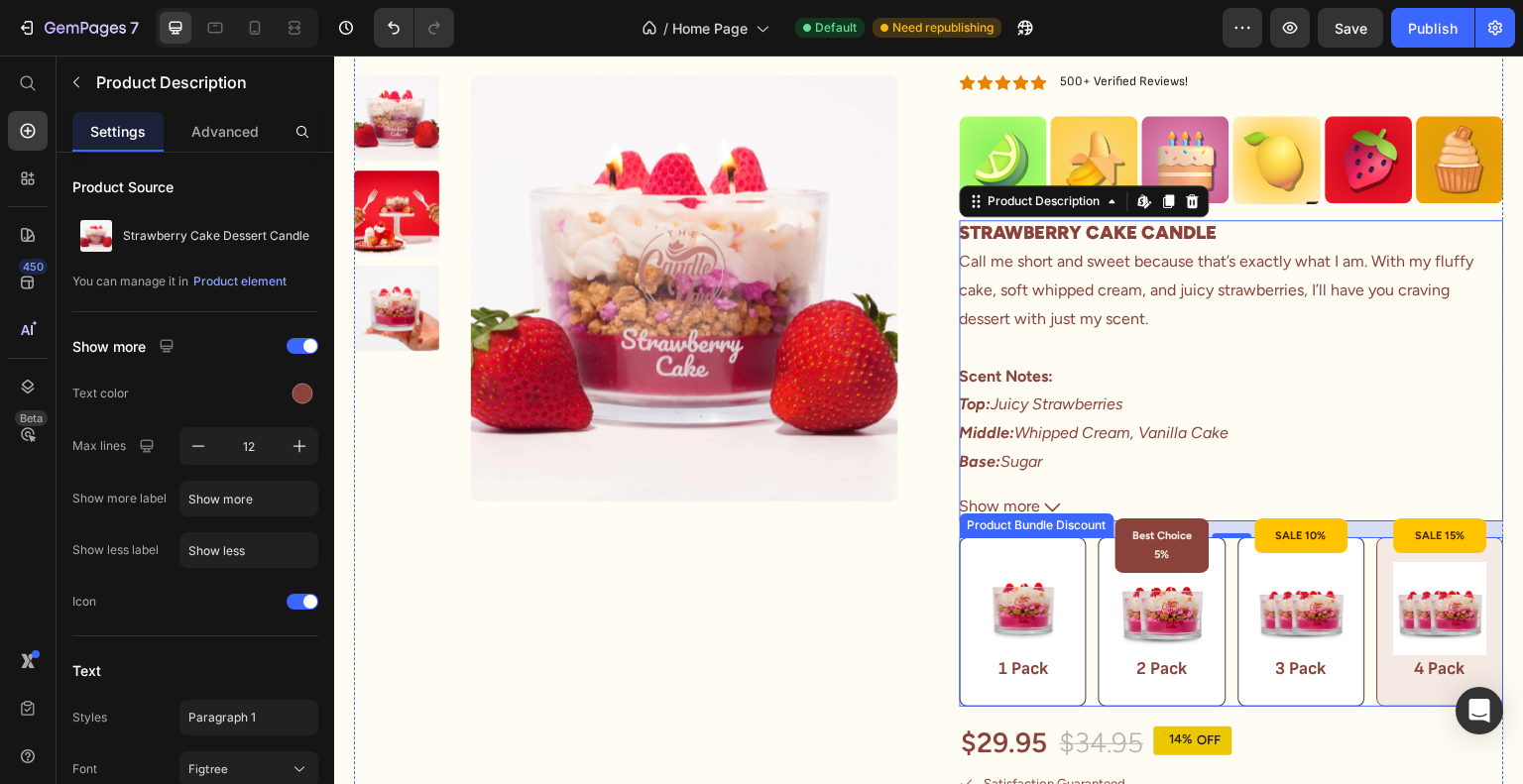 click on "Image 1 Pack  Text Block Row Best Choice 5% Product Badge Image 2 Pack  Text Block Row SALE 10% Product Badge Image 3 Pack Text Block Row SALE 15% Product Badge Image 4 Pack Text Block Row" at bounding box center [1231, 622] 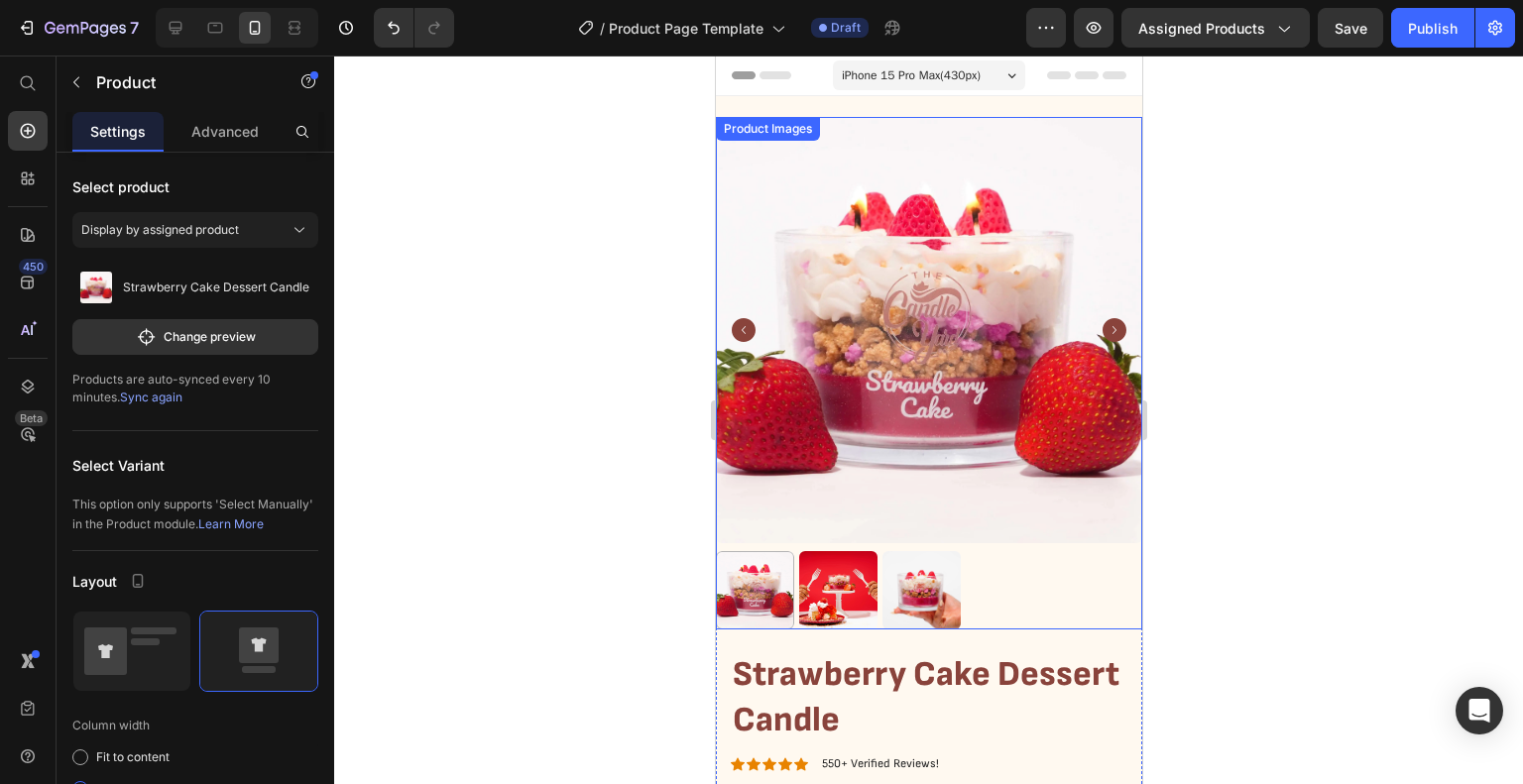 scroll, scrollTop: 43, scrollLeft: 0, axis: vertical 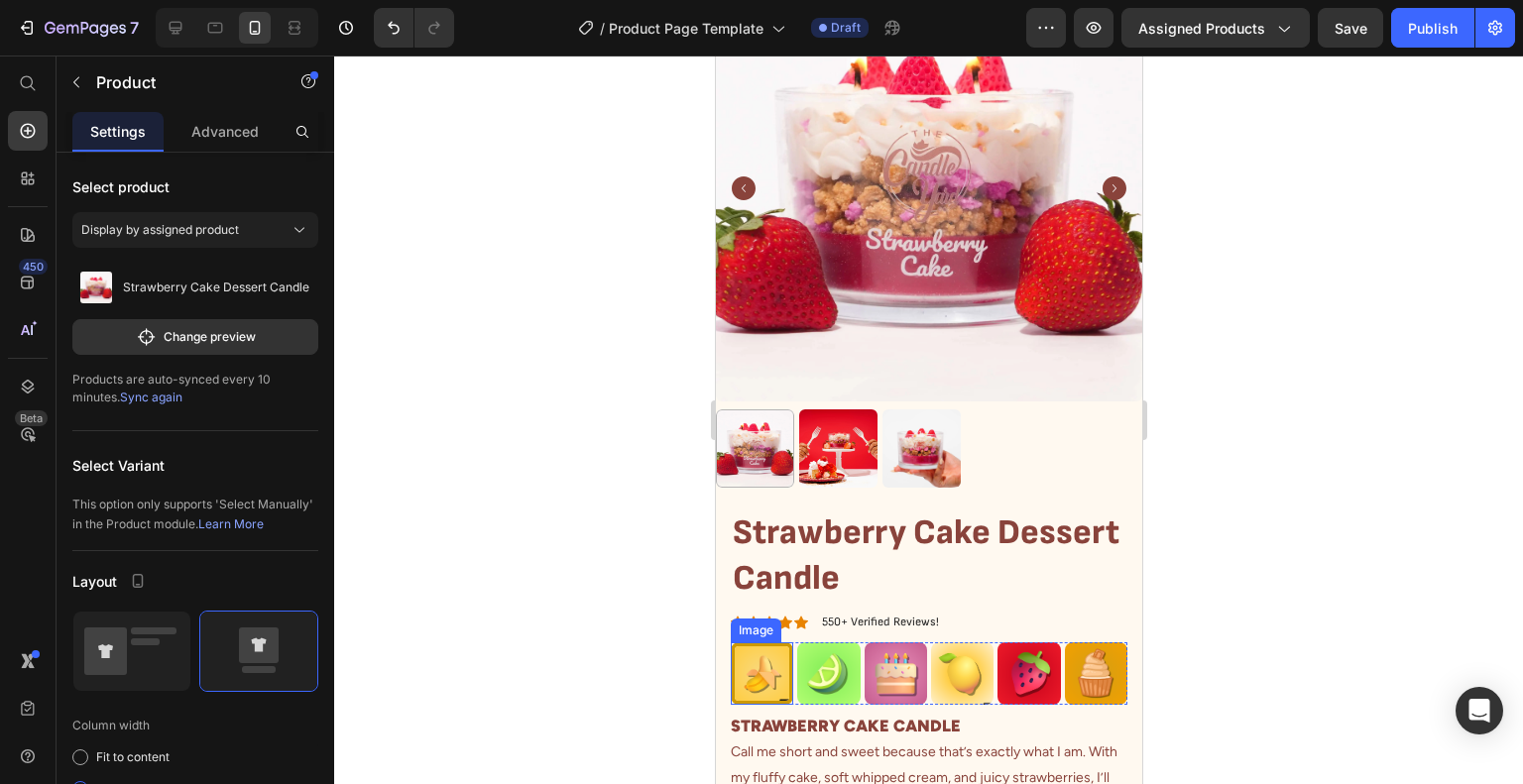 click at bounding box center [761, 673] 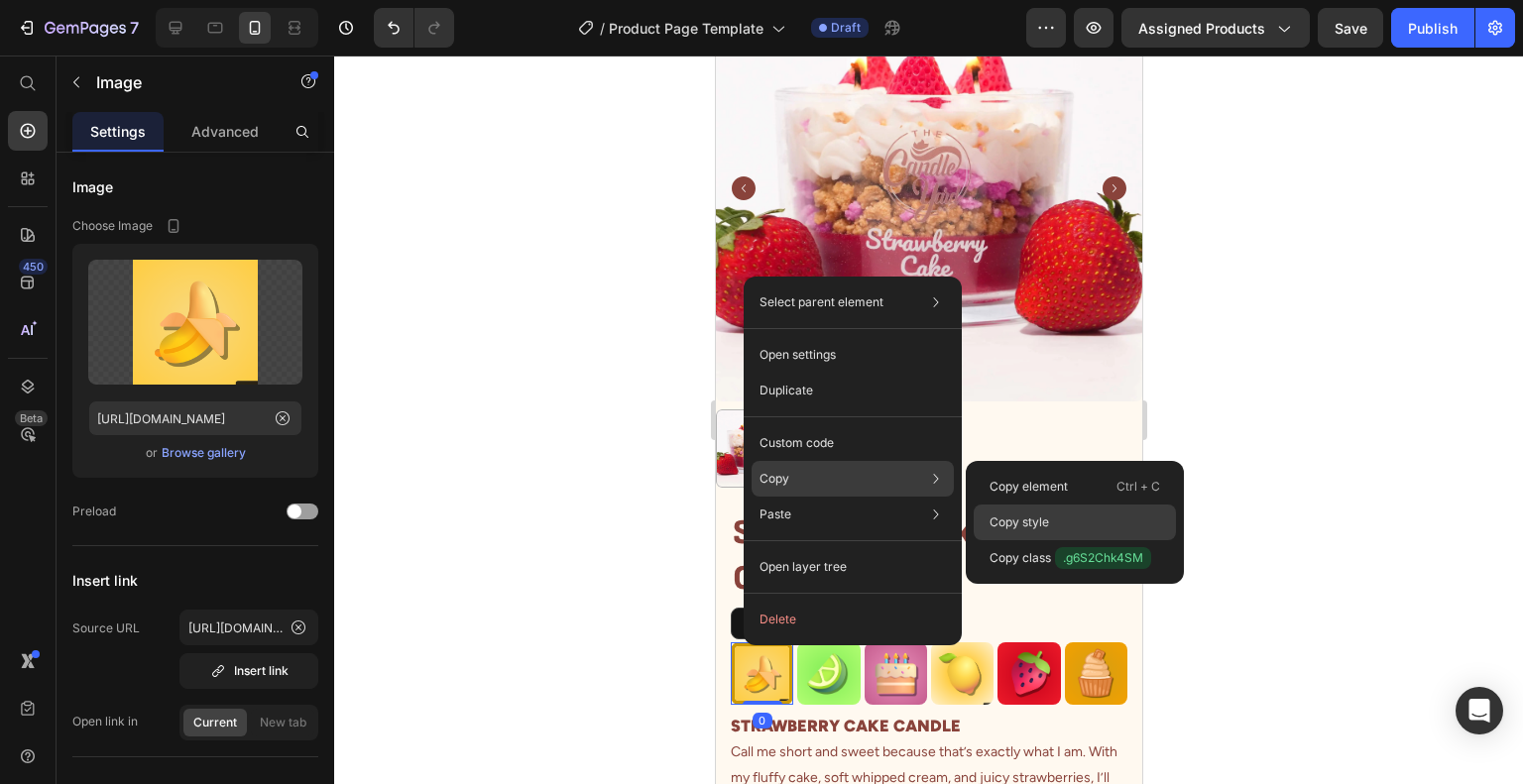 drag, startPoint x: 1054, startPoint y: 514, endPoint x: 326, endPoint y: 591, distance: 732.0608 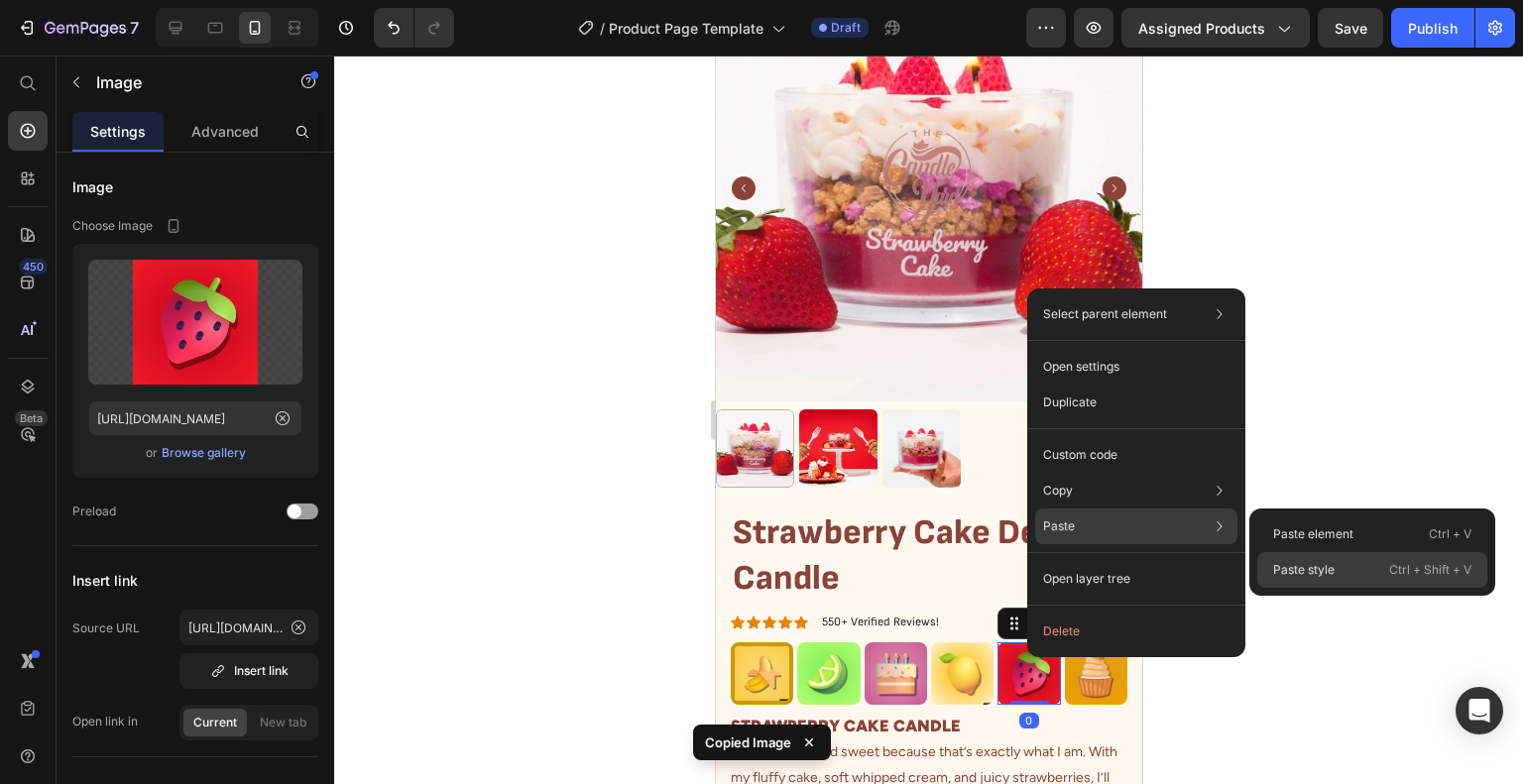 click on "Paste style  Ctrl + Shift + V" 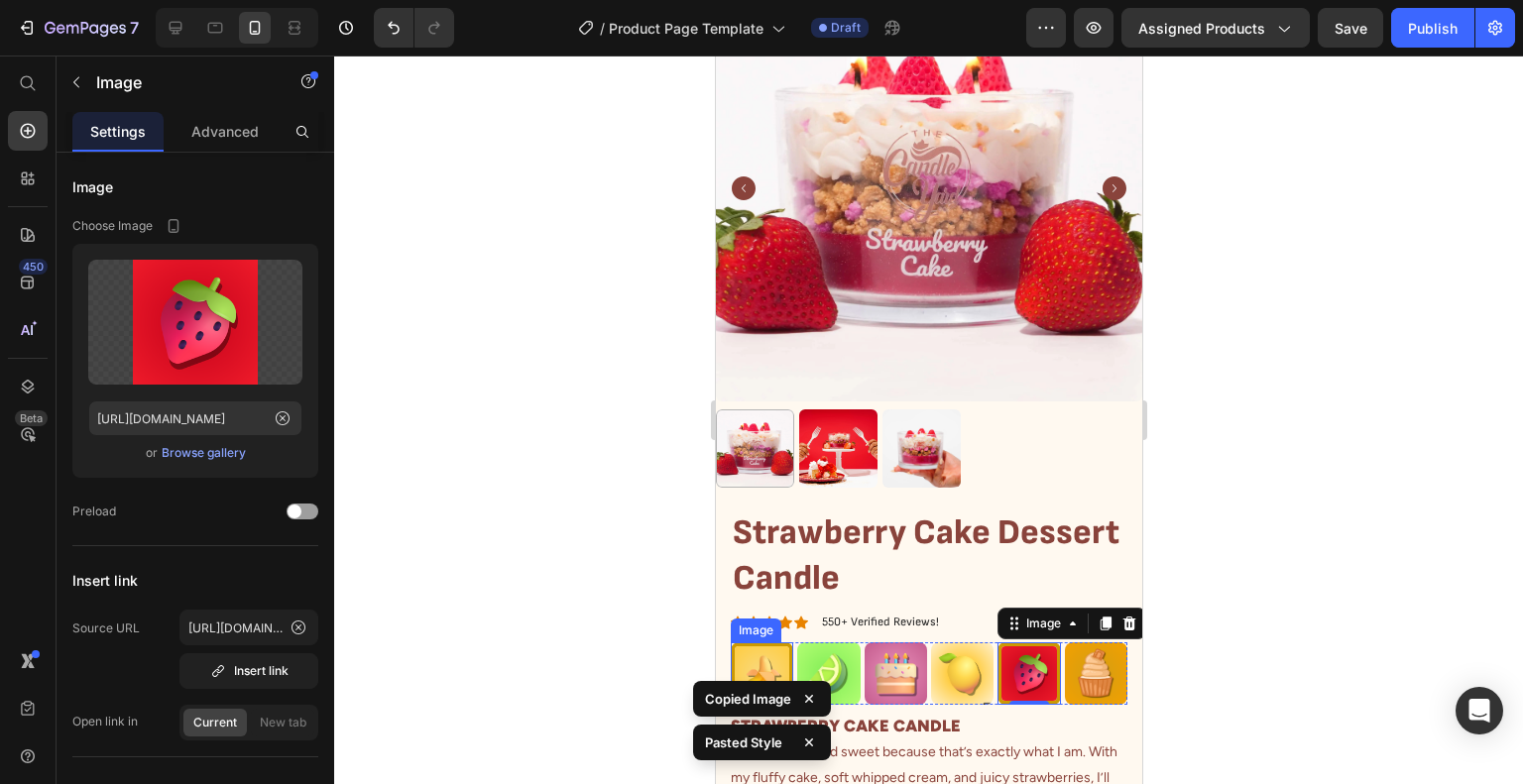 click at bounding box center [827, 674] 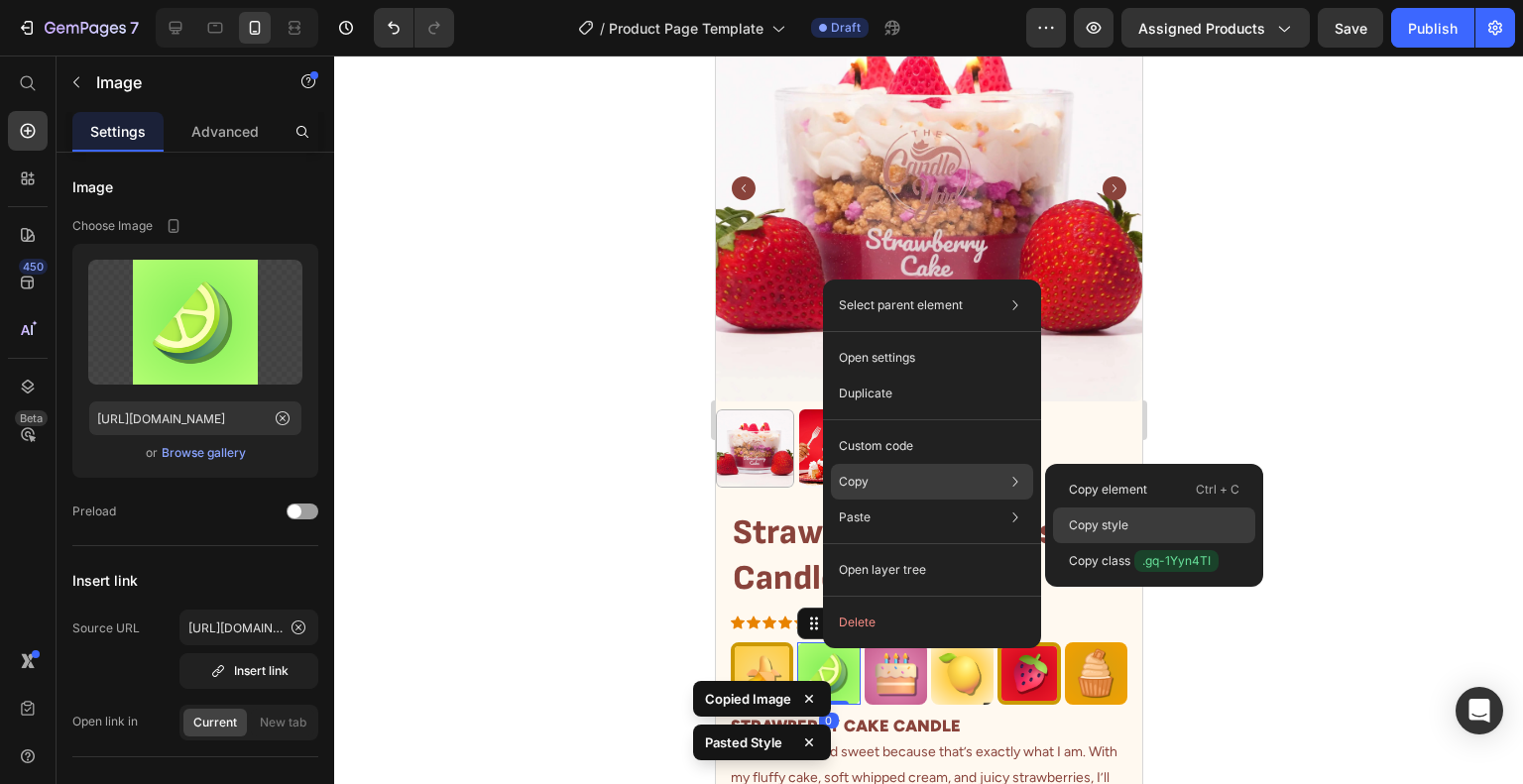 click on "Copy style" 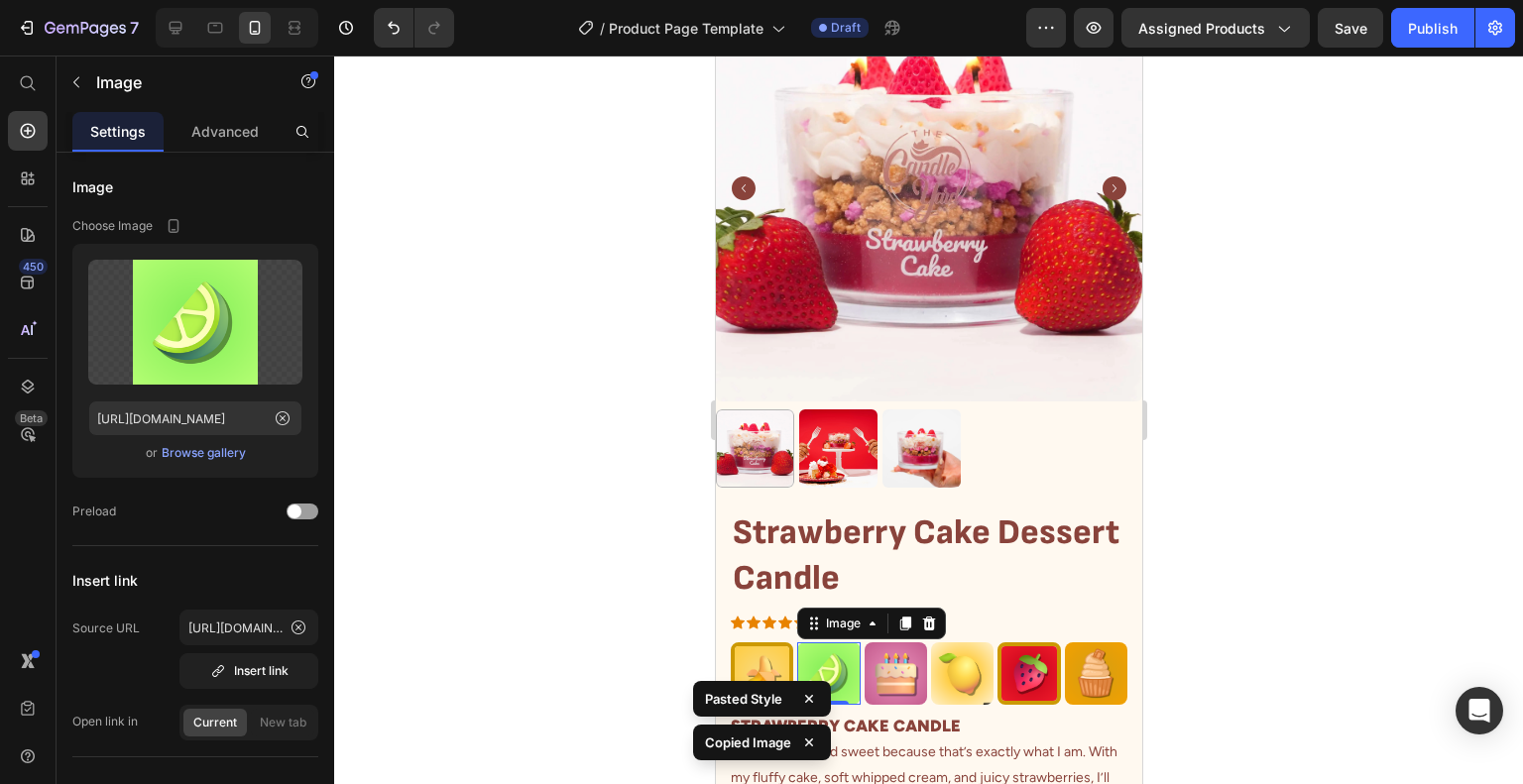 click at bounding box center [761, 673] 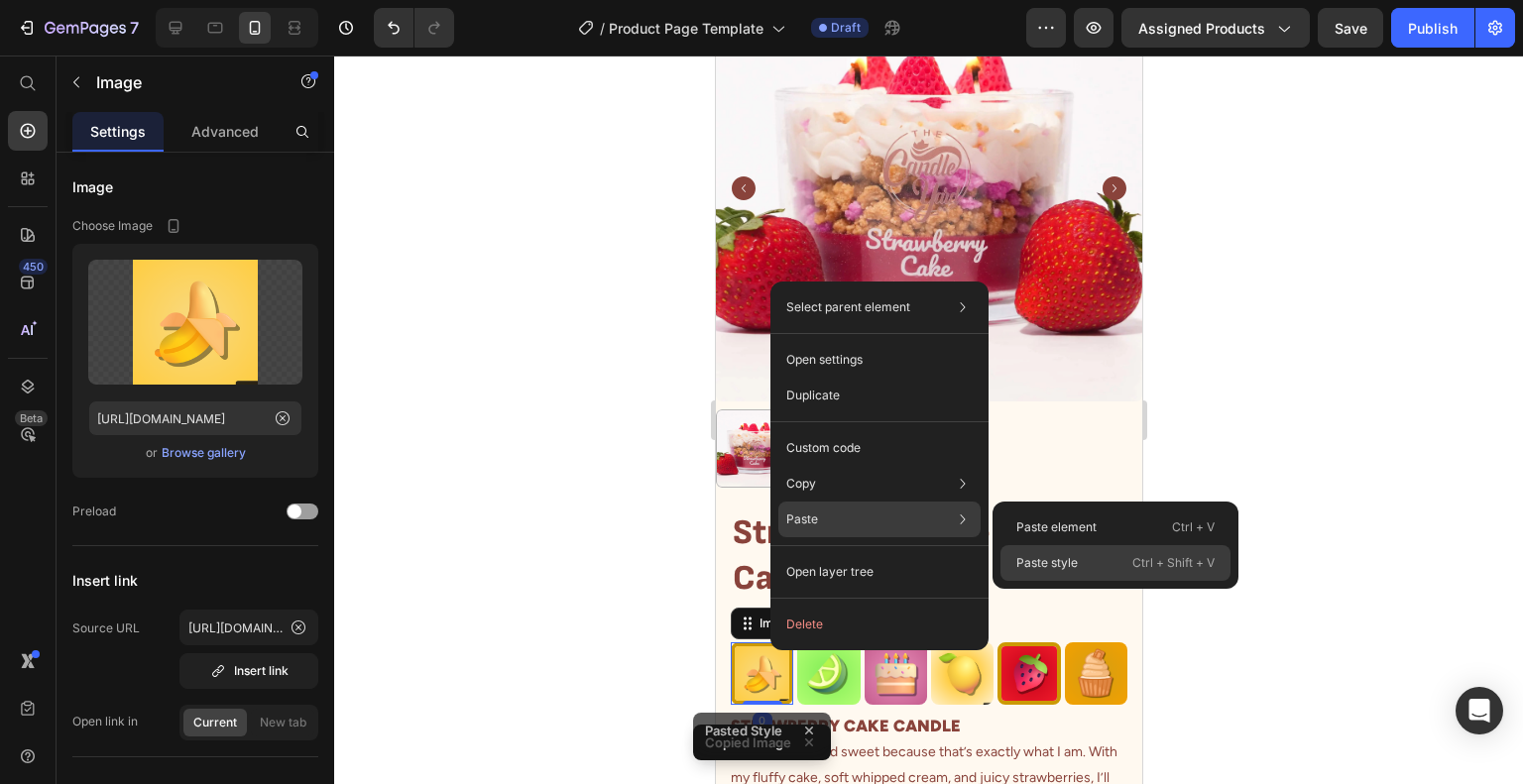 click on "Paste style  Ctrl + Shift + V" 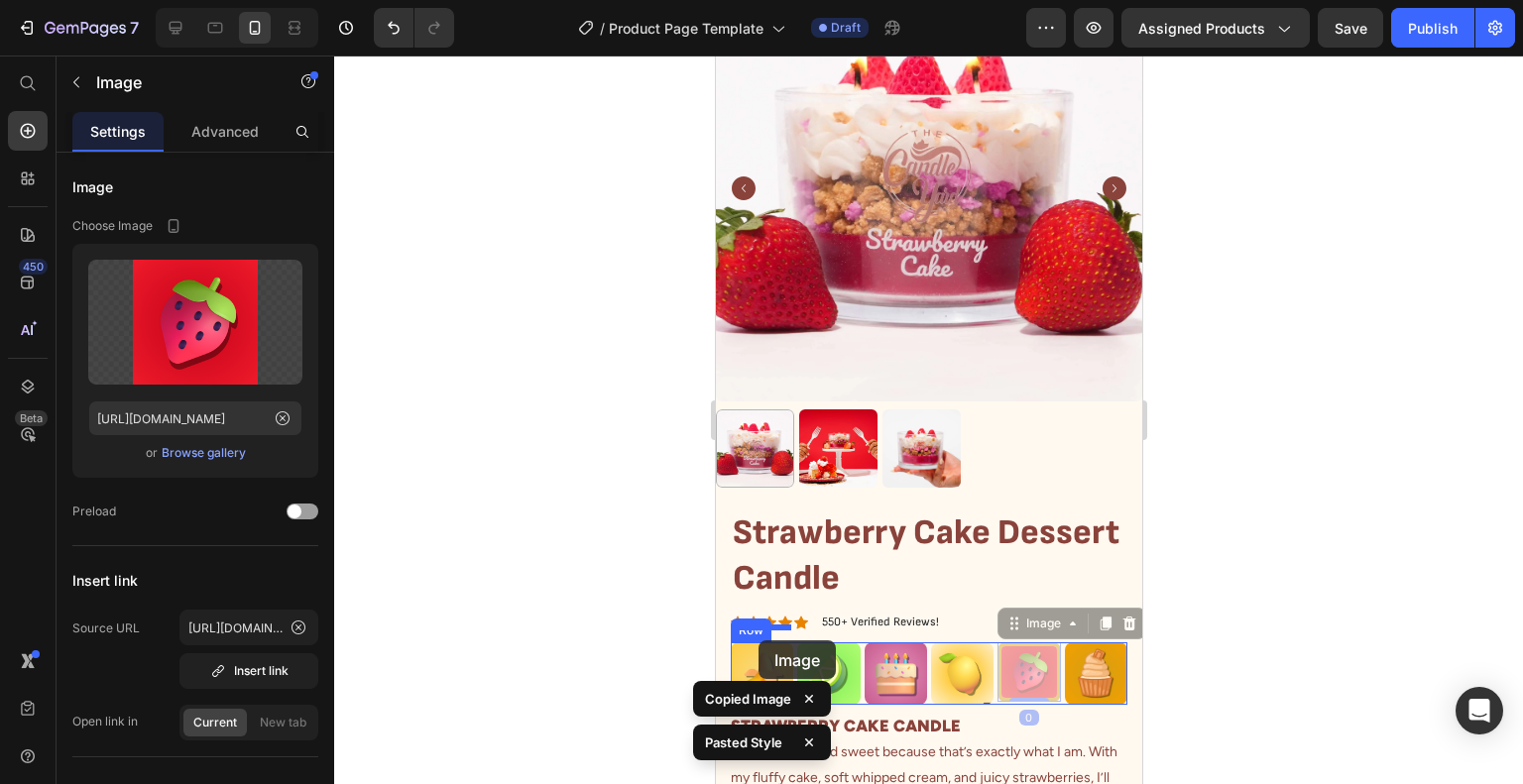 drag, startPoint x: 1020, startPoint y: 667, endPoint x: 758, endPoint y: 640, distance: 263.38755 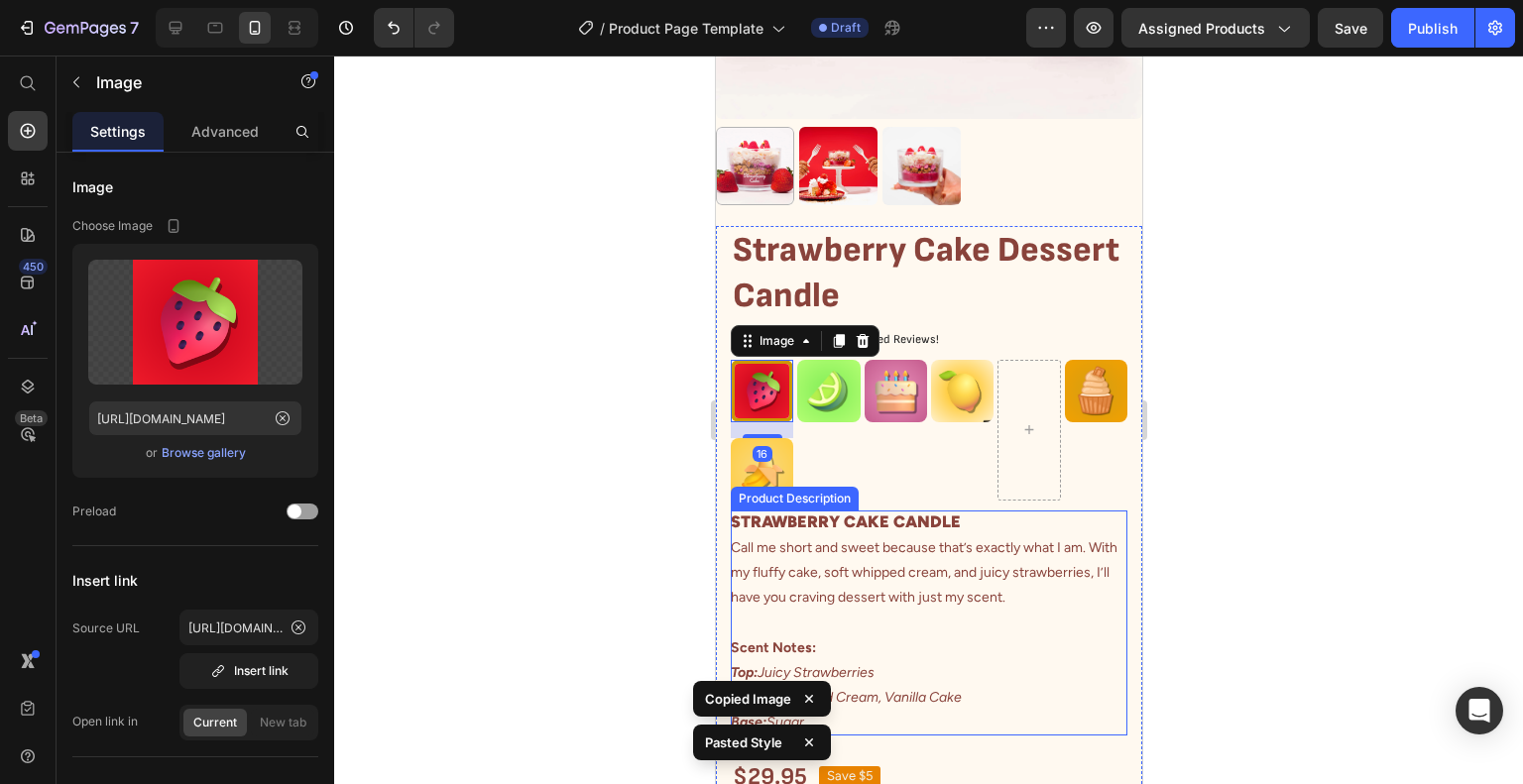 scroll, scrollTop: 439, scrollLeft: 0, axis: vertical 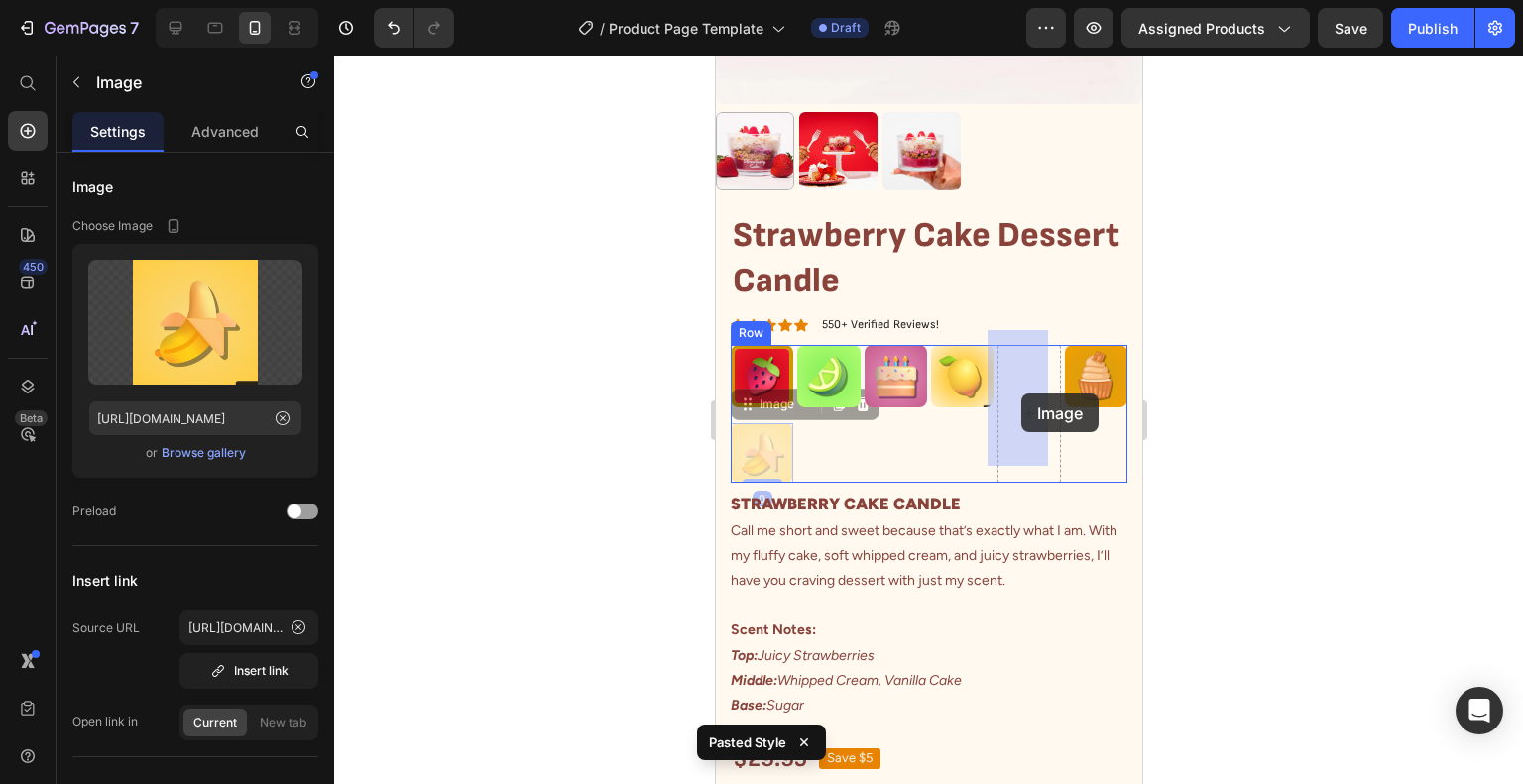 drag, startPoint x: 840, startPoint y: 427, endPoint x: 1020, endPoint y: 393, distance: 183.18297 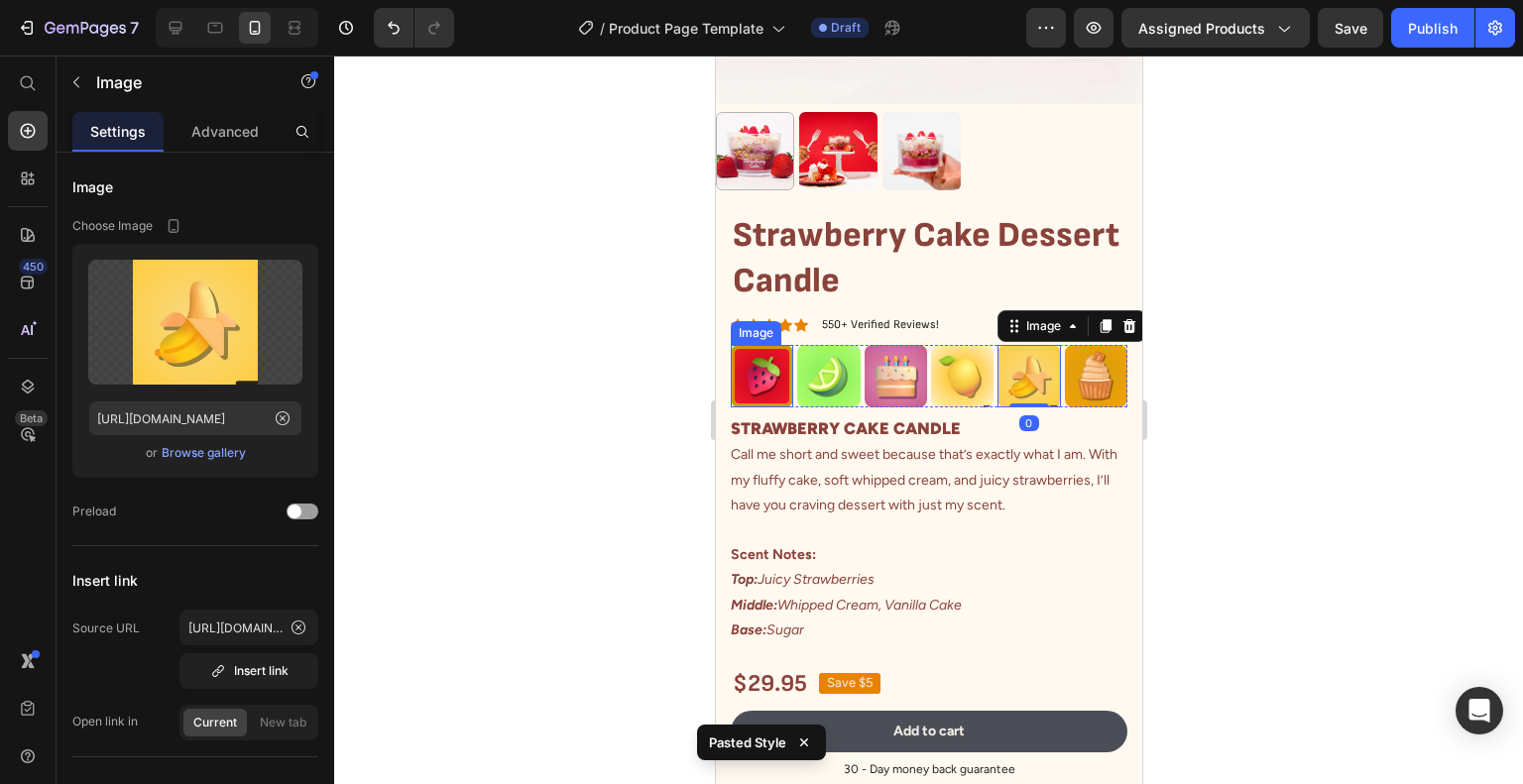 click at bounding box center (761, 376) 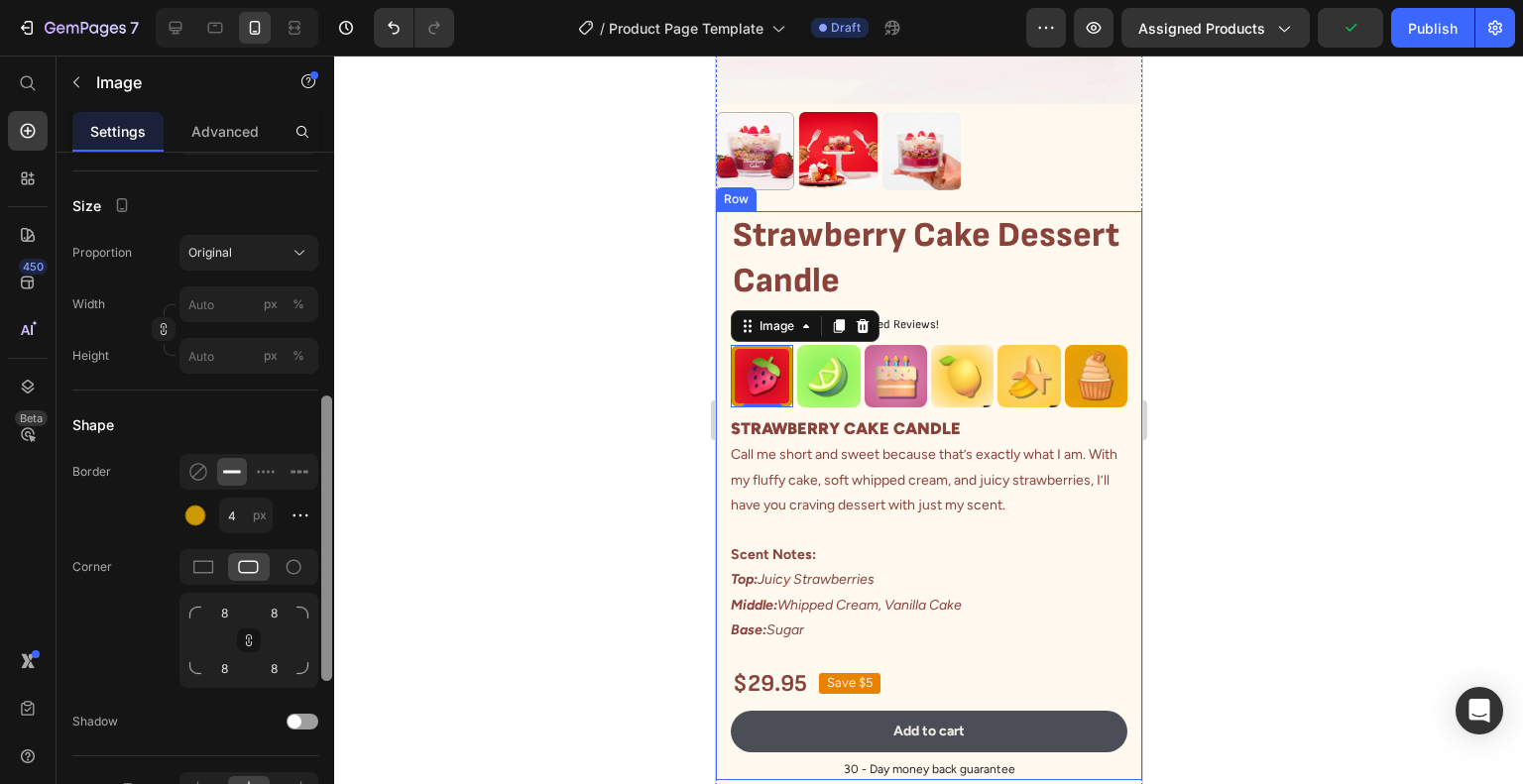 scroll, scrollTop: 588, scrollLeft: 0, axis: vertical 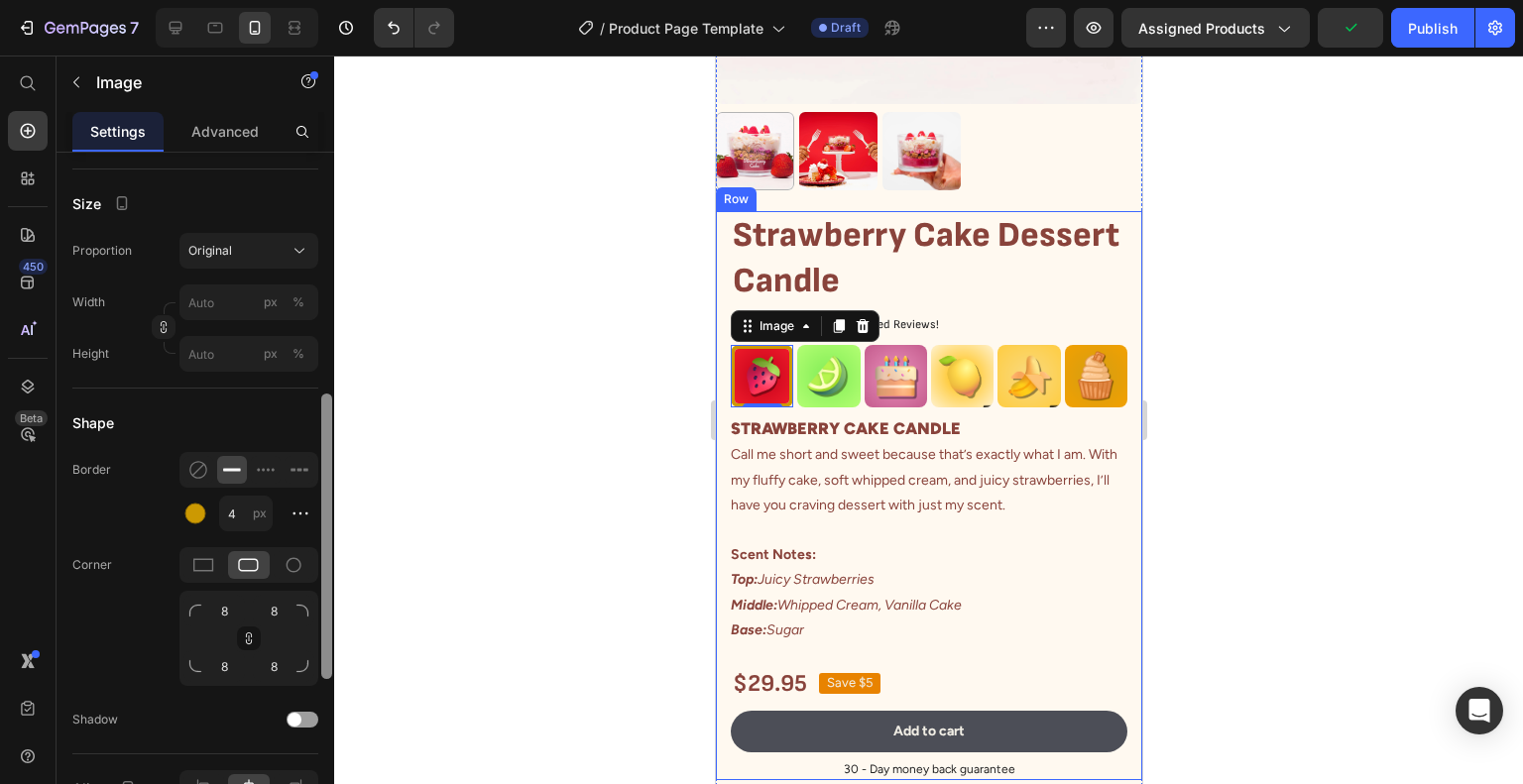 drag, startPoint x: 326, startPoint y: 390, endPoint x: 323, endPoint y: 634, distance: 244.01844 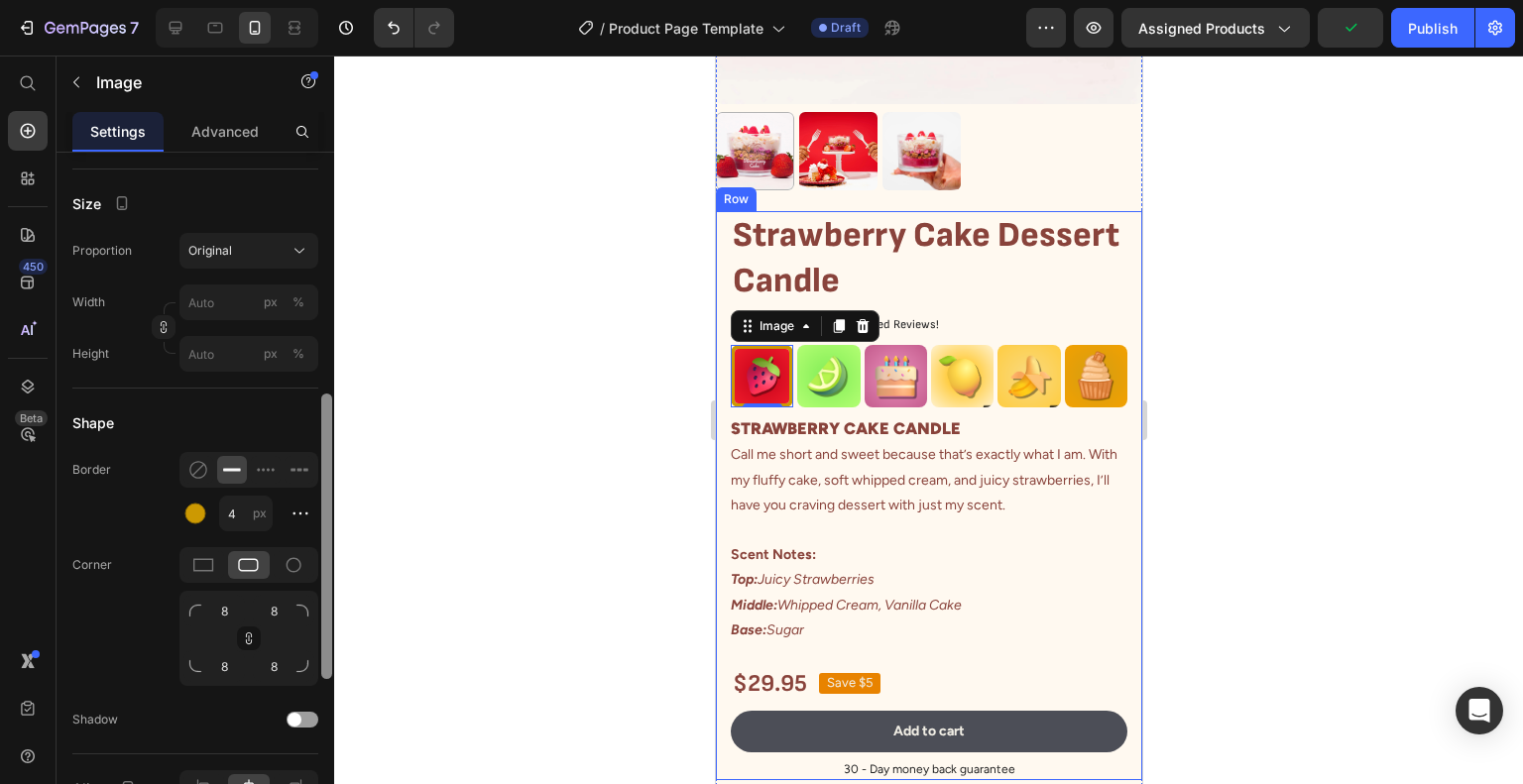 click at bounding box center (326, 536) 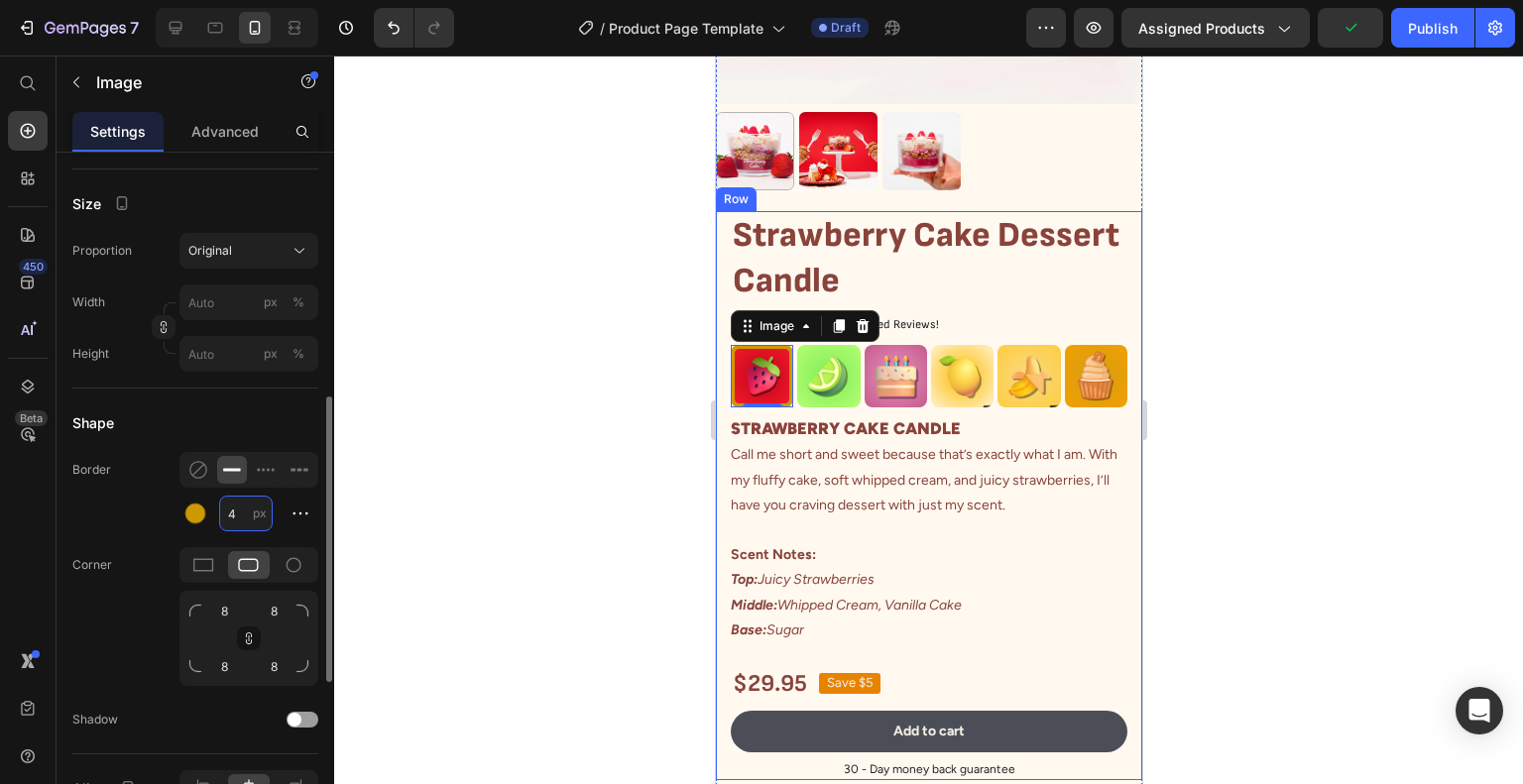 click on "4" at bounding box center [246, 513] 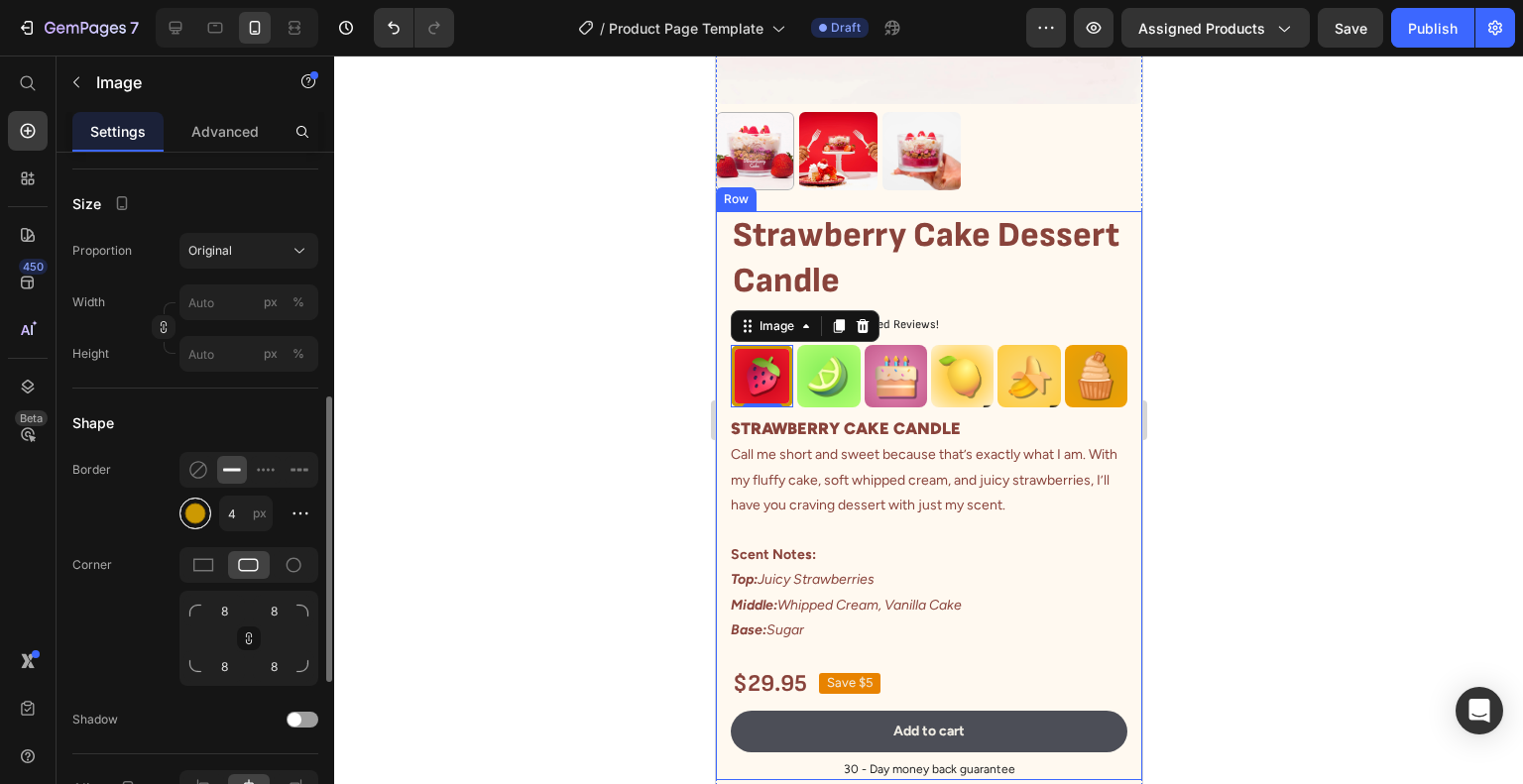 click at bounding box center (195, 513) 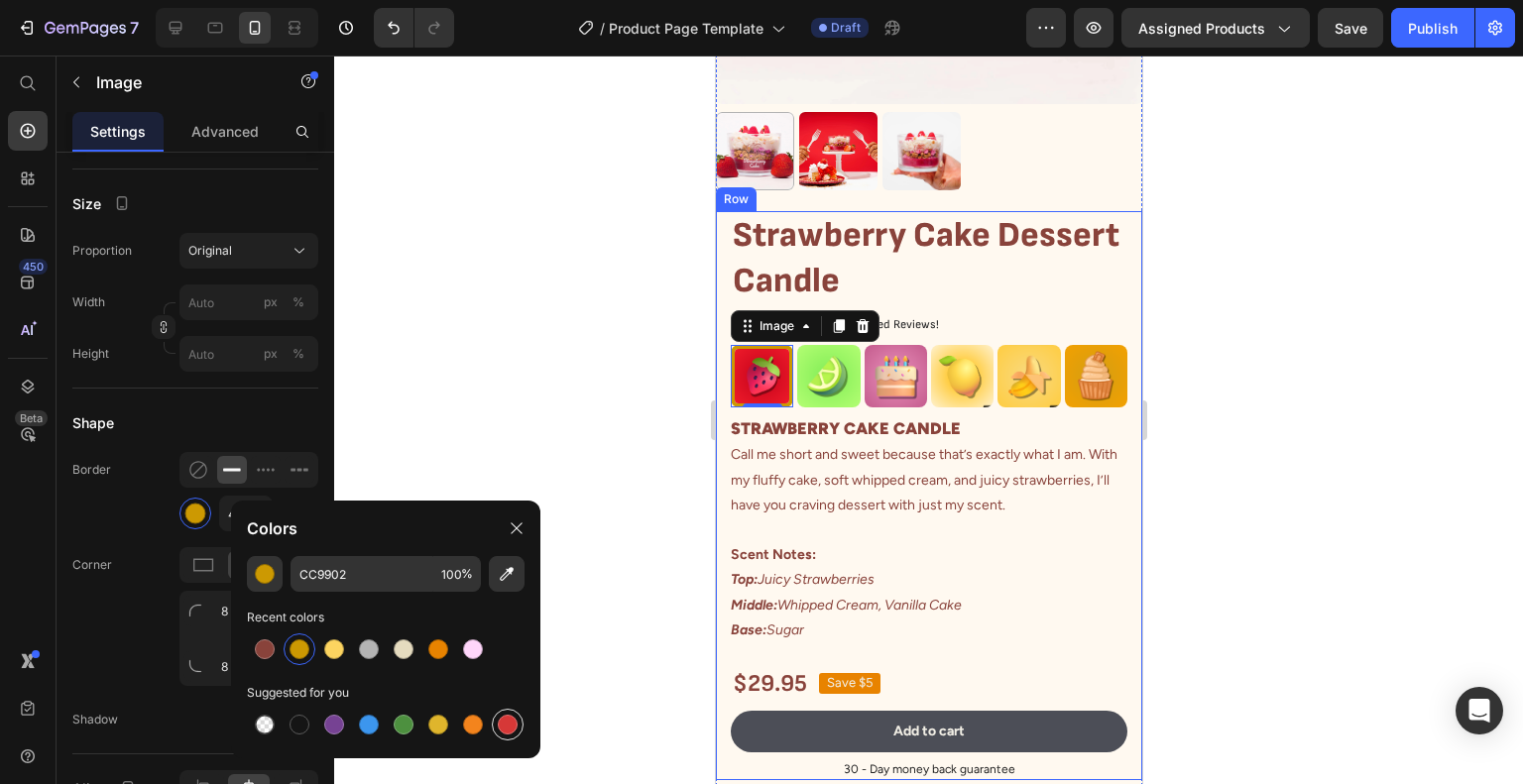 click at bounding box center [508, 725] 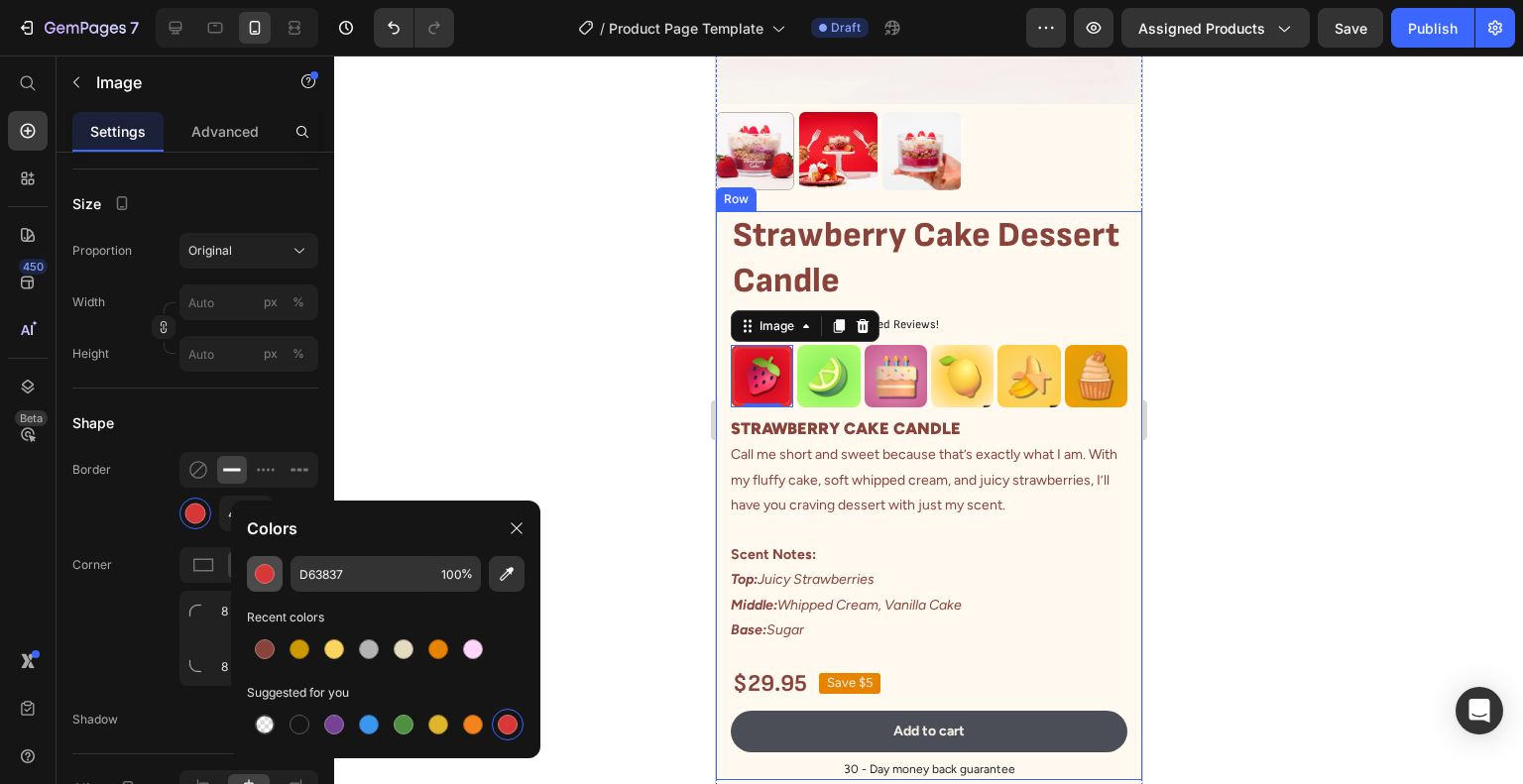 click at bounding box center (265, 574) 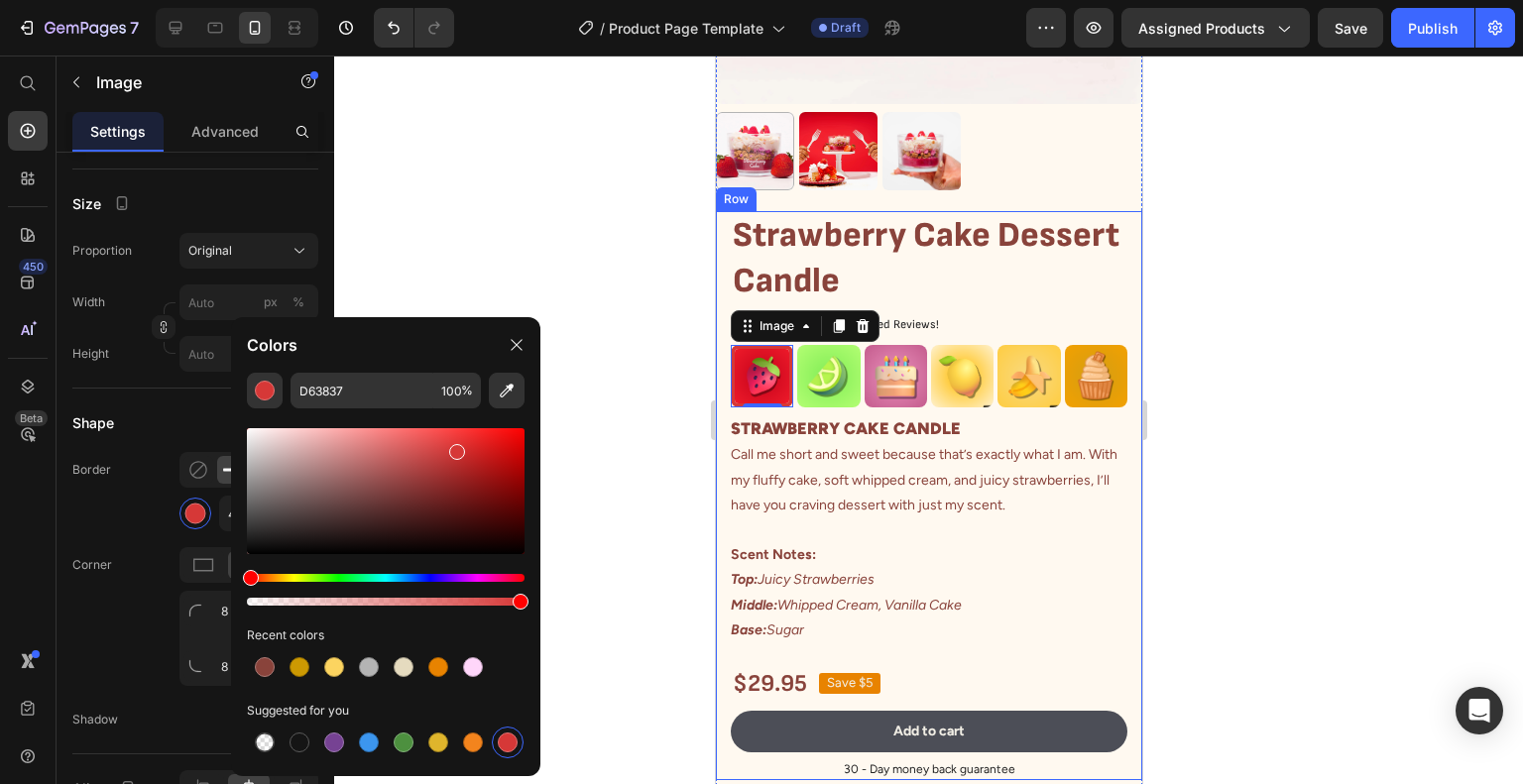 click at bounding box center (386, 491) 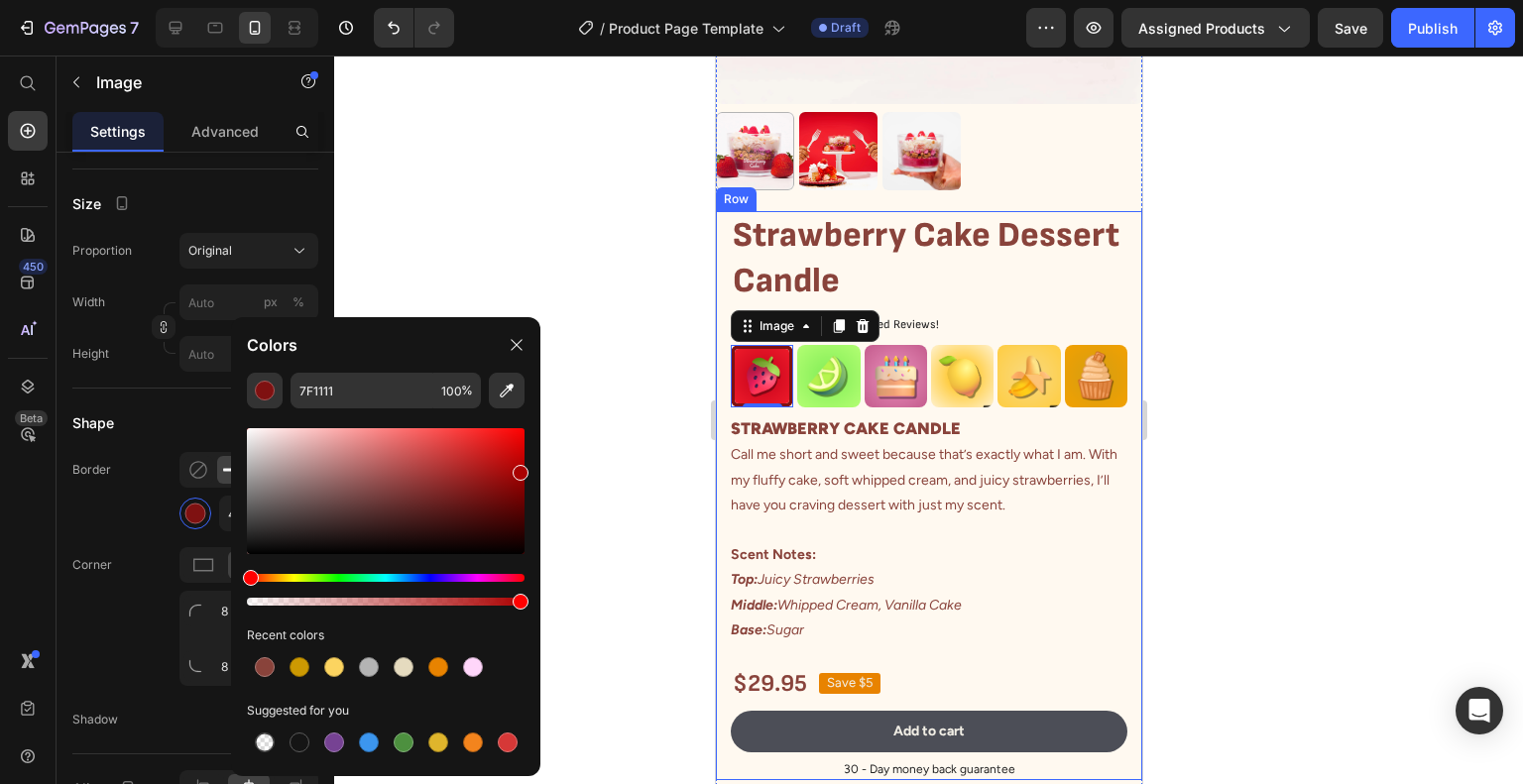 click at bounding box center [386, 491] 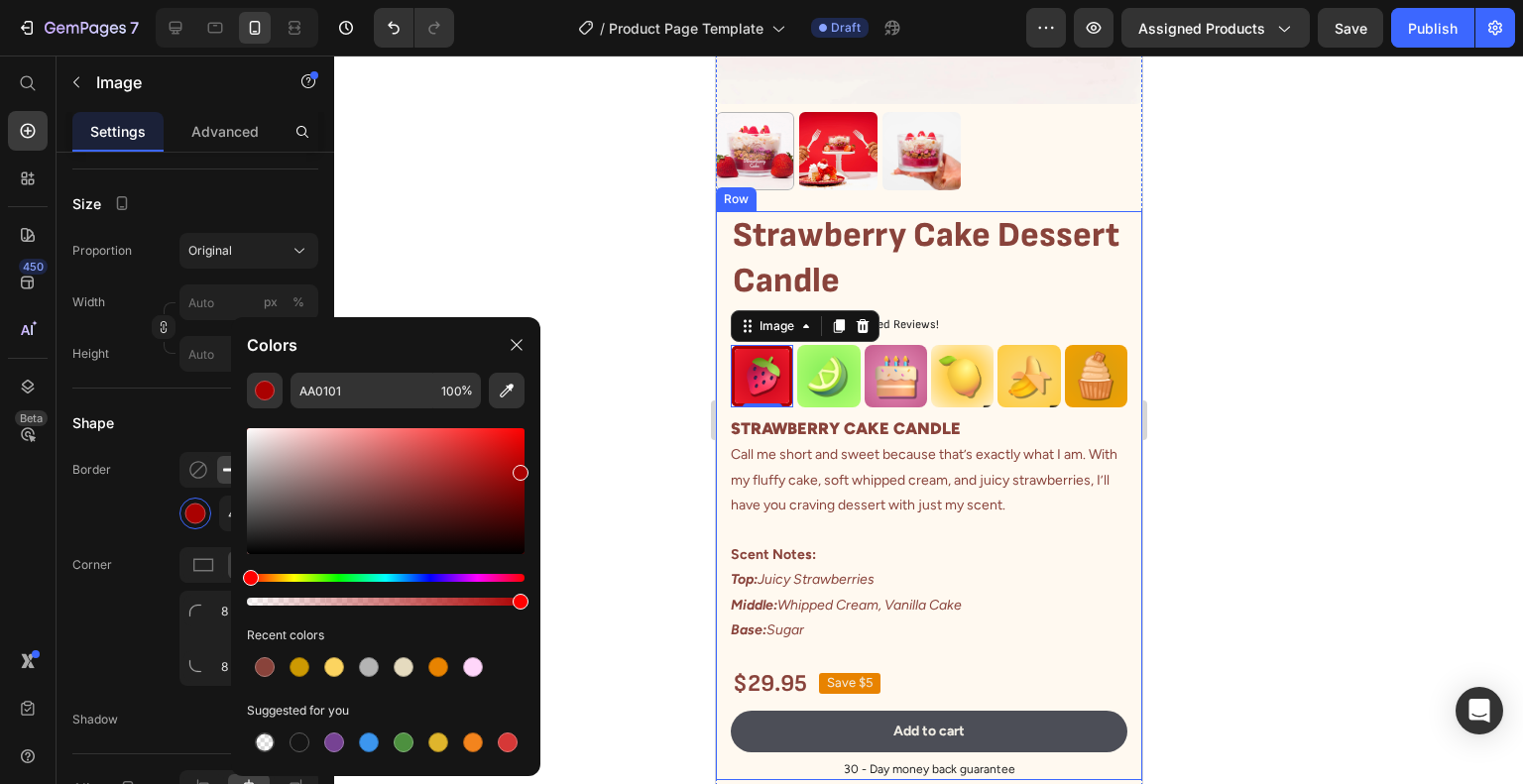 drag, startPoint x: 524, startPoint y: 474, endPoint x: 528, endPoint y: 491, distance: 17.464249 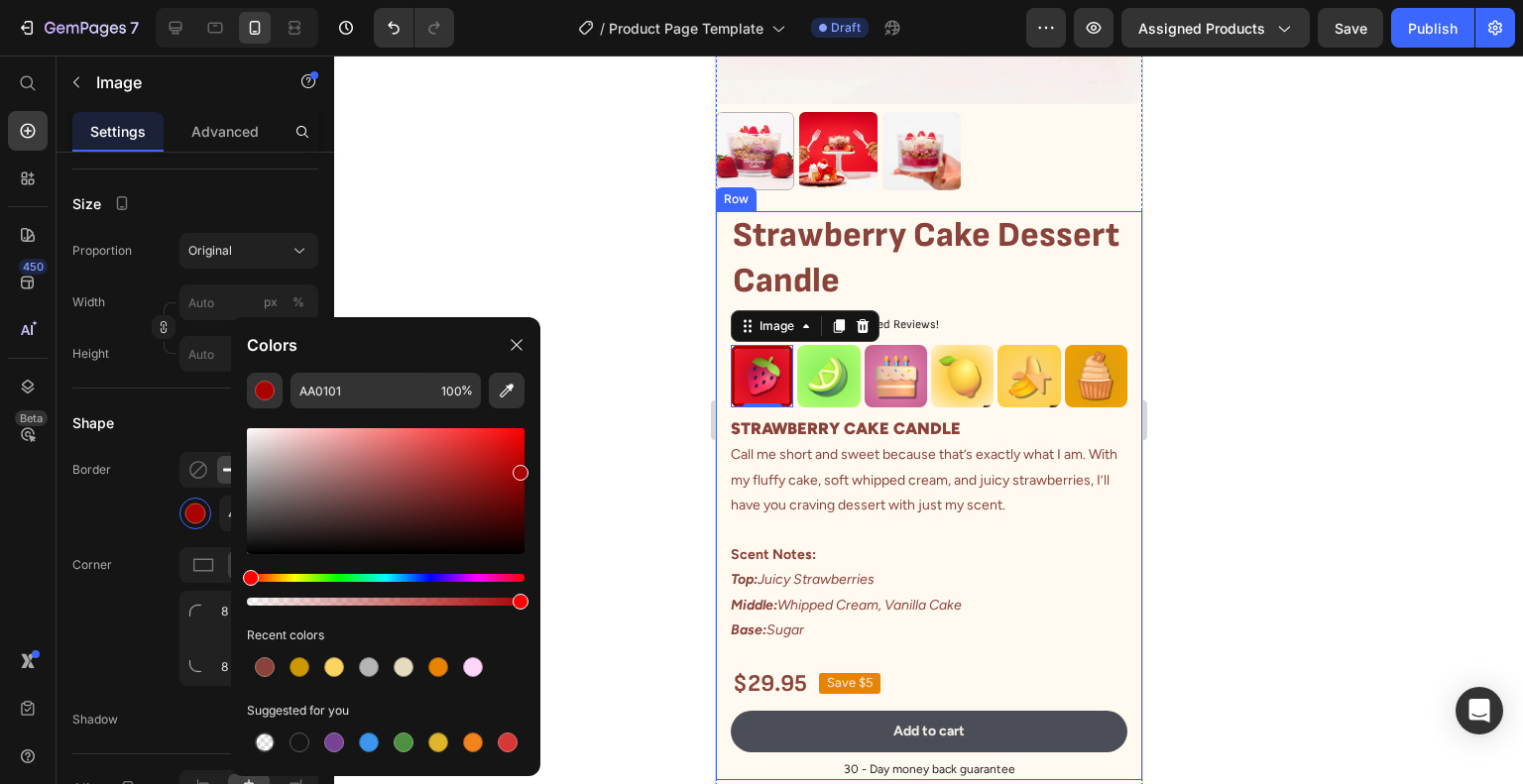click on "AA0101 100 % Recent colors Suggested for you" 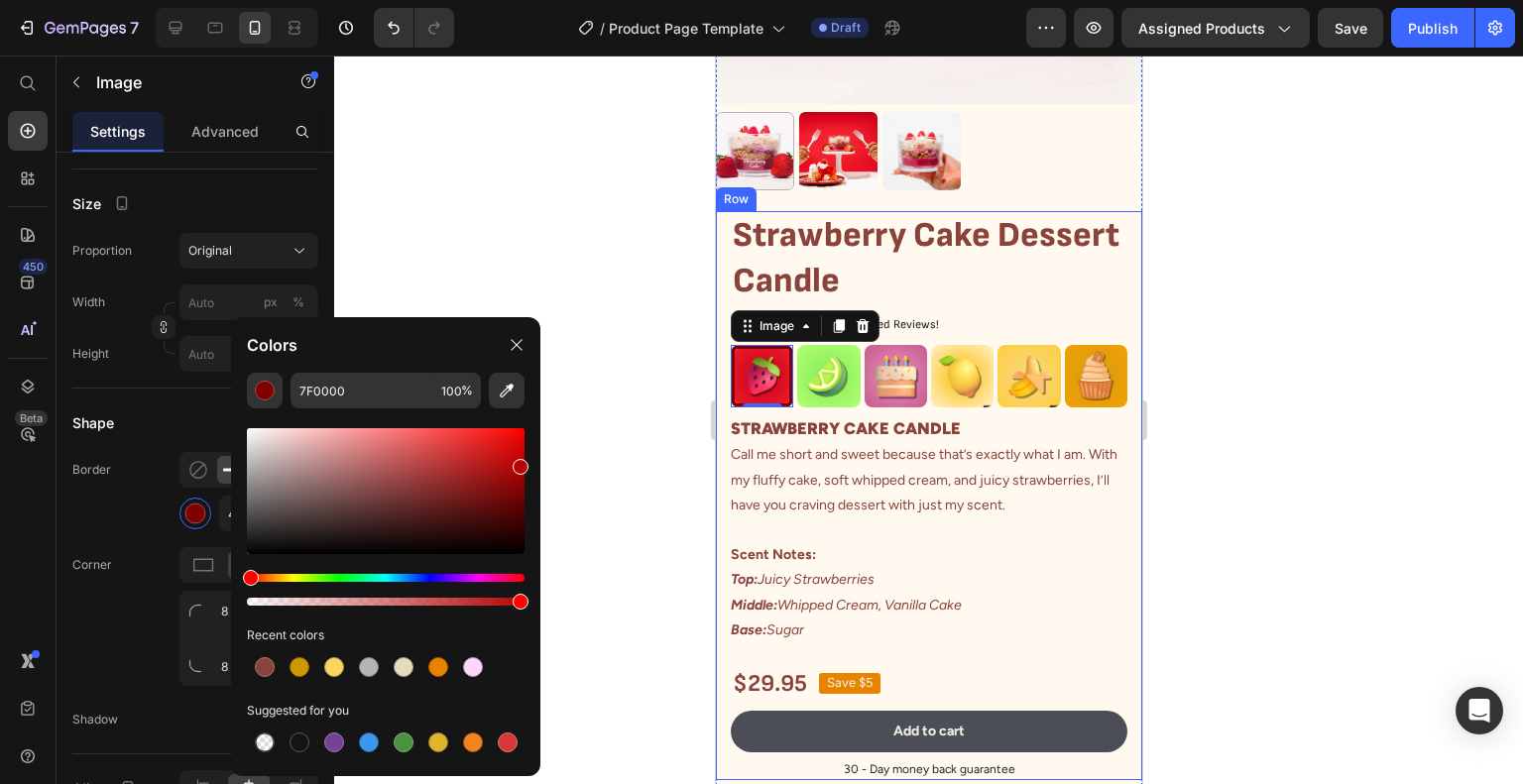 click at bounding box center [386, 491] 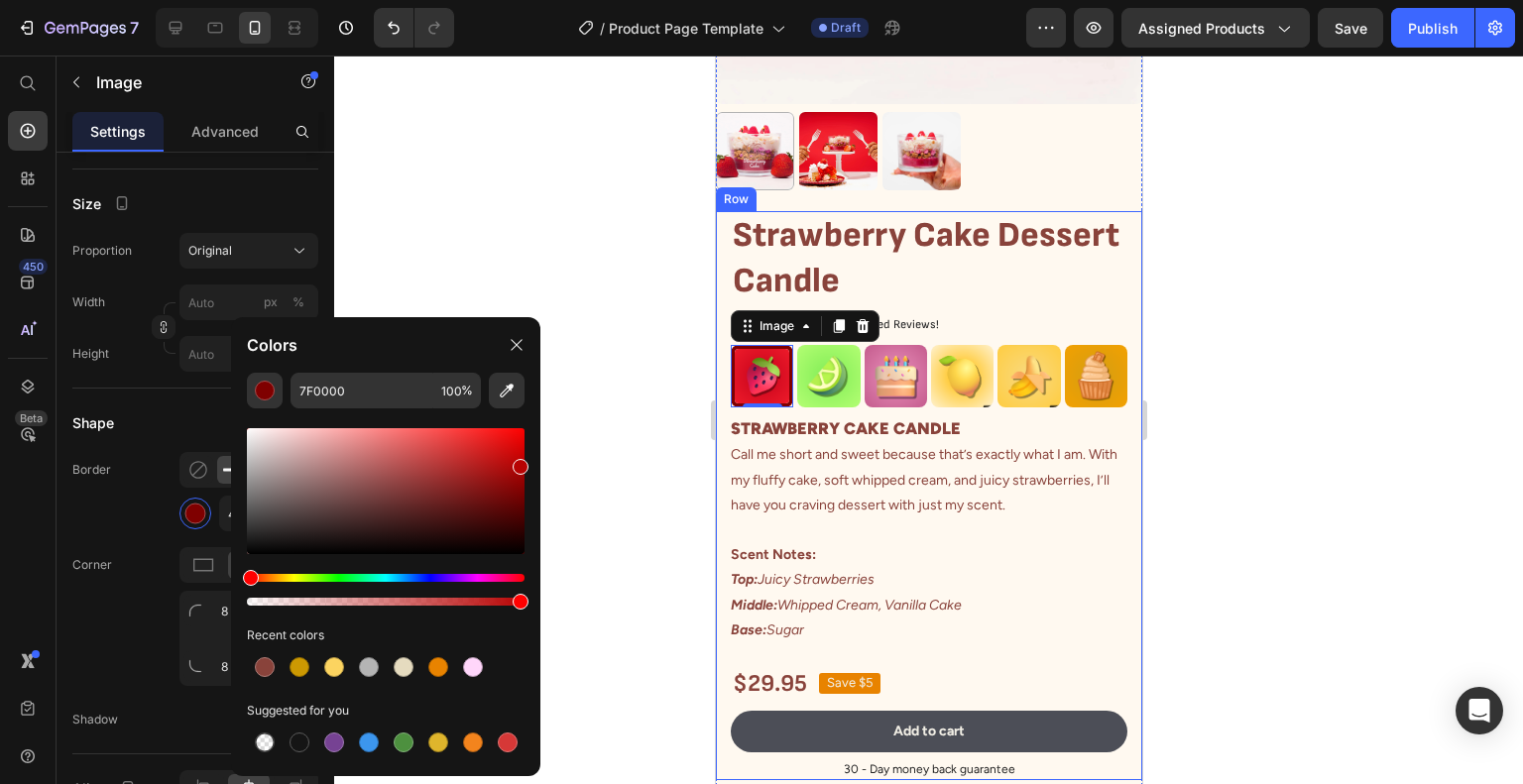 type on "B70303" 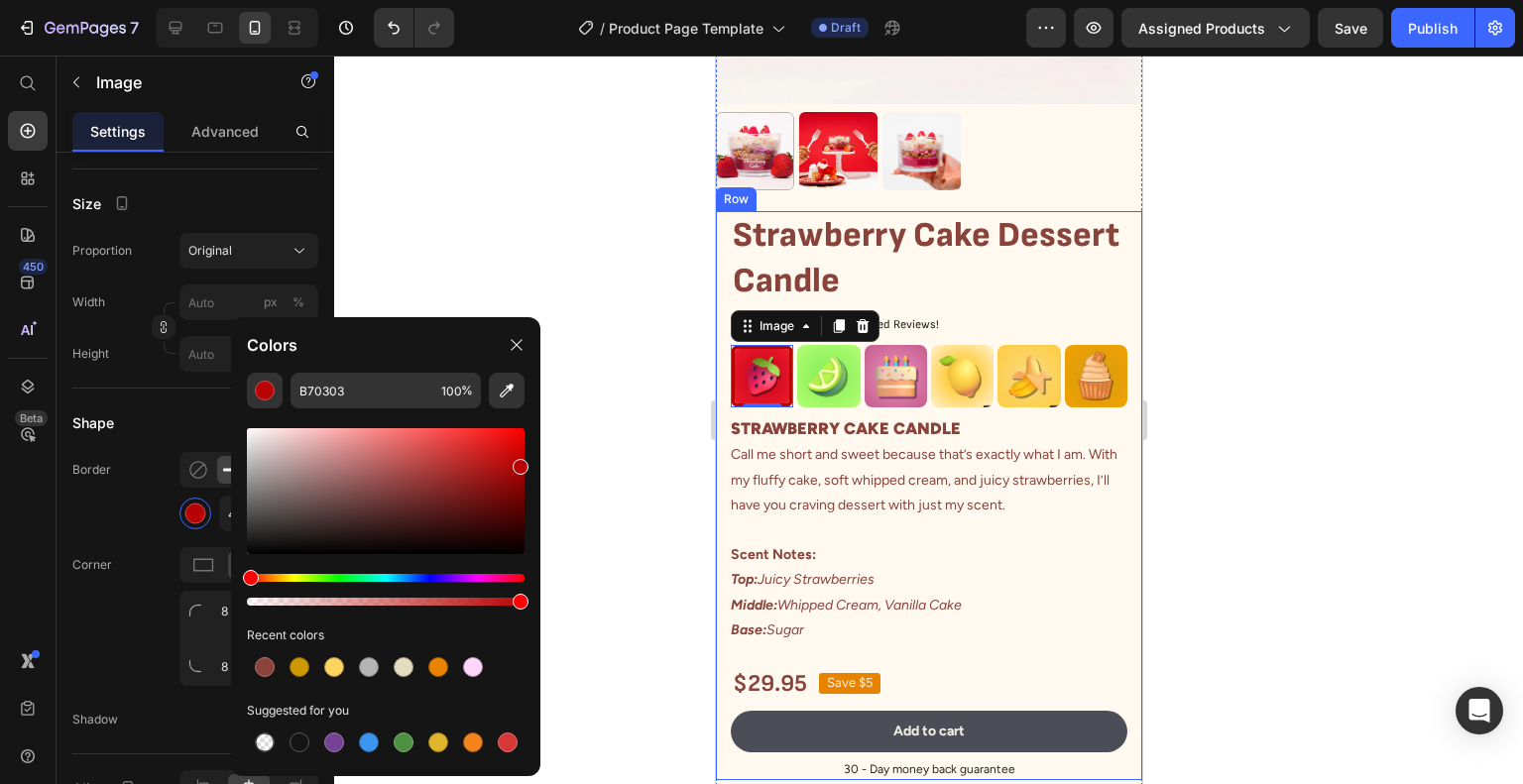 click 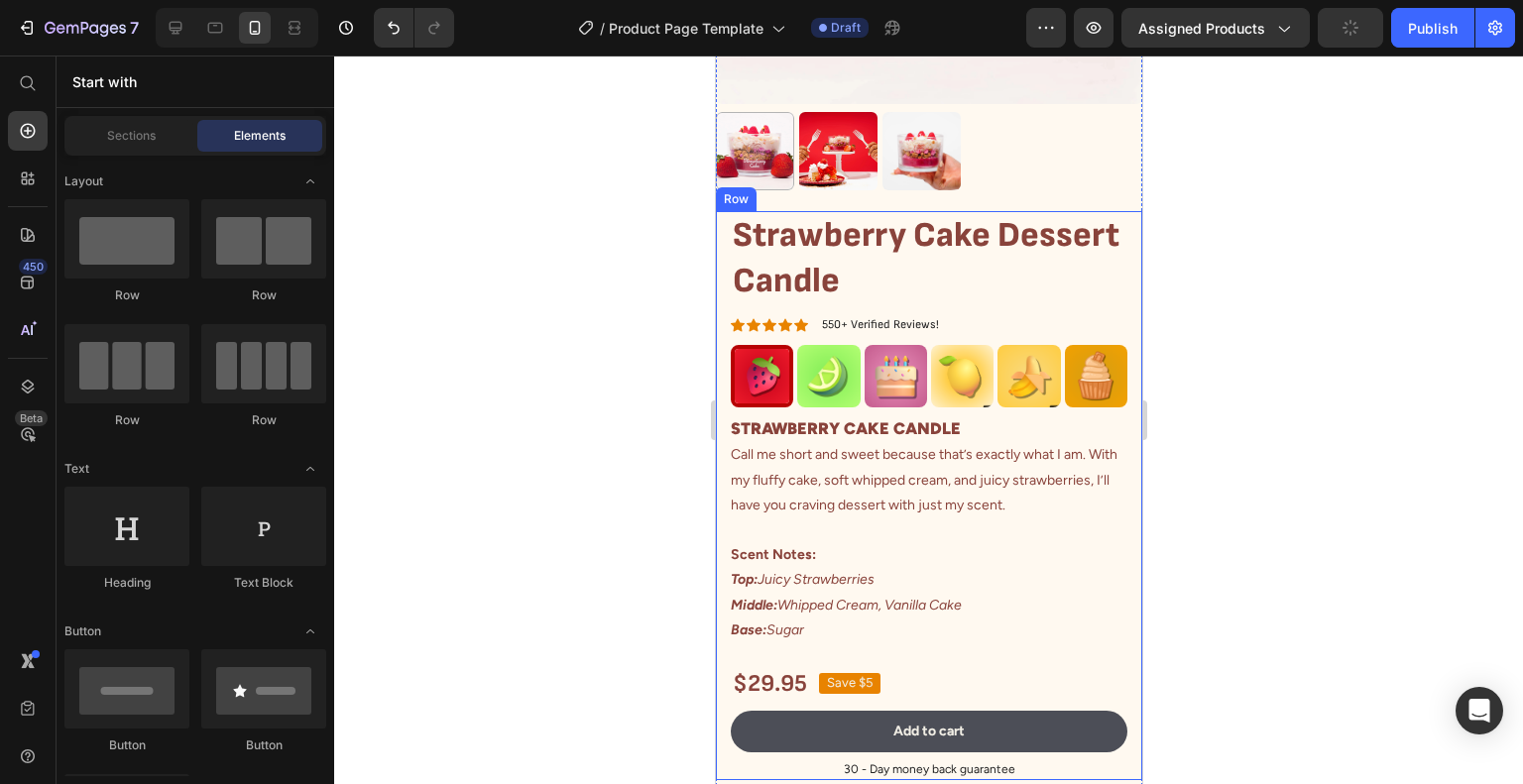 click 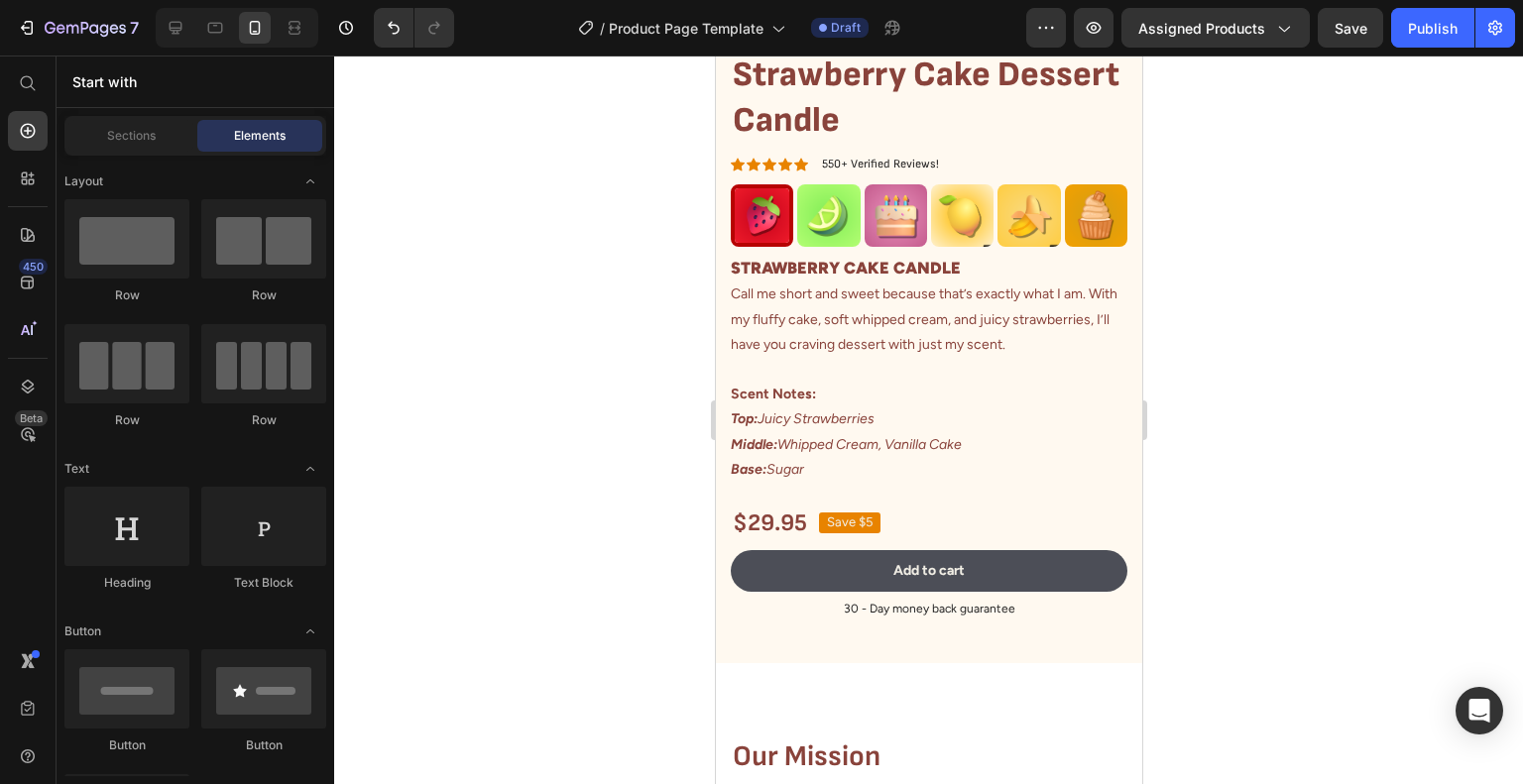 scroll, scrollTop: 595, scrollLeft: 0, axis: vertical 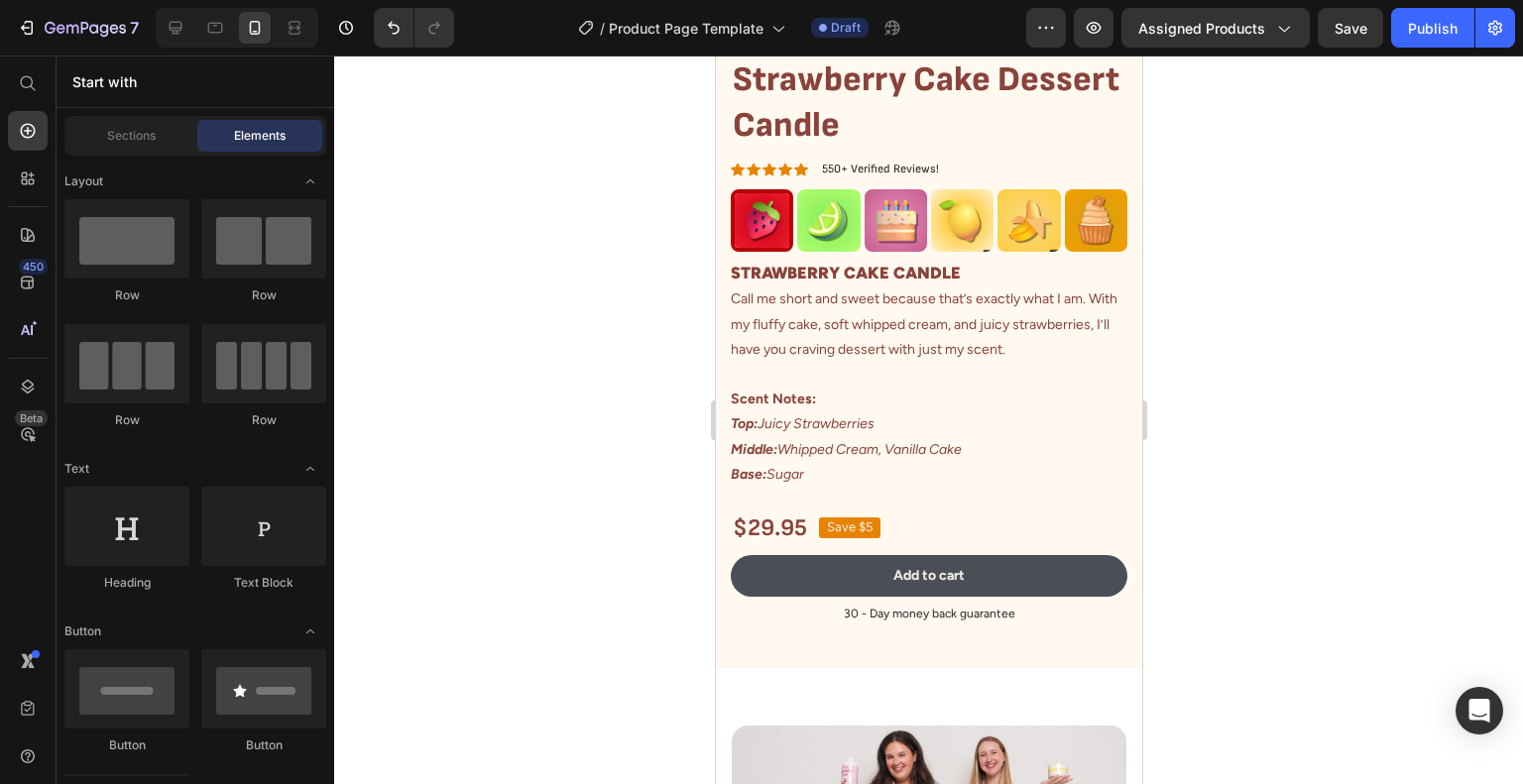 drag, startPoint x: 1137, startPoint y: 185, endPoint x: 1857, endPoint y: 312, distance: 731.1149 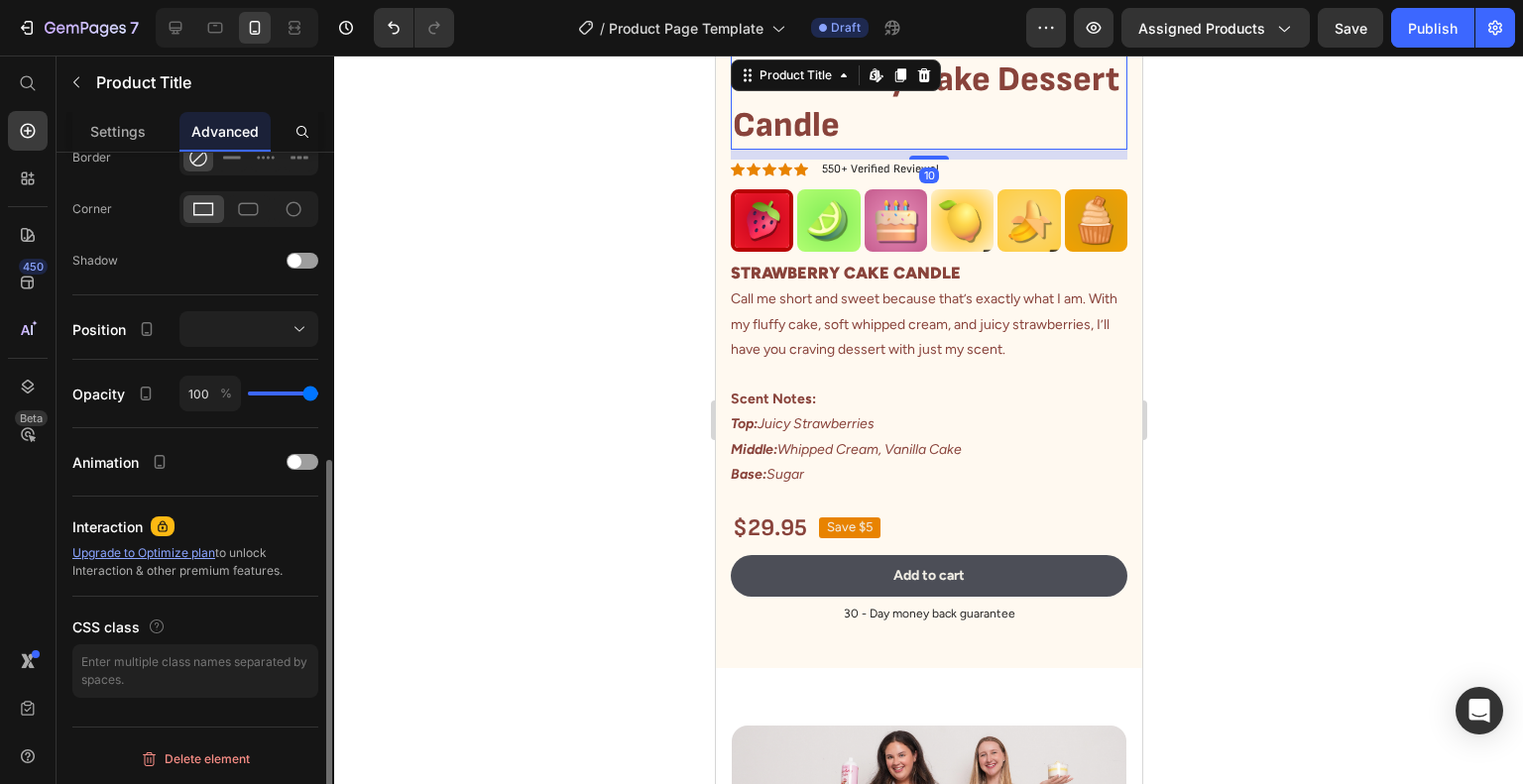 click on "Strawberry Cake Dessert Candle" at bounding box center [928, 102] 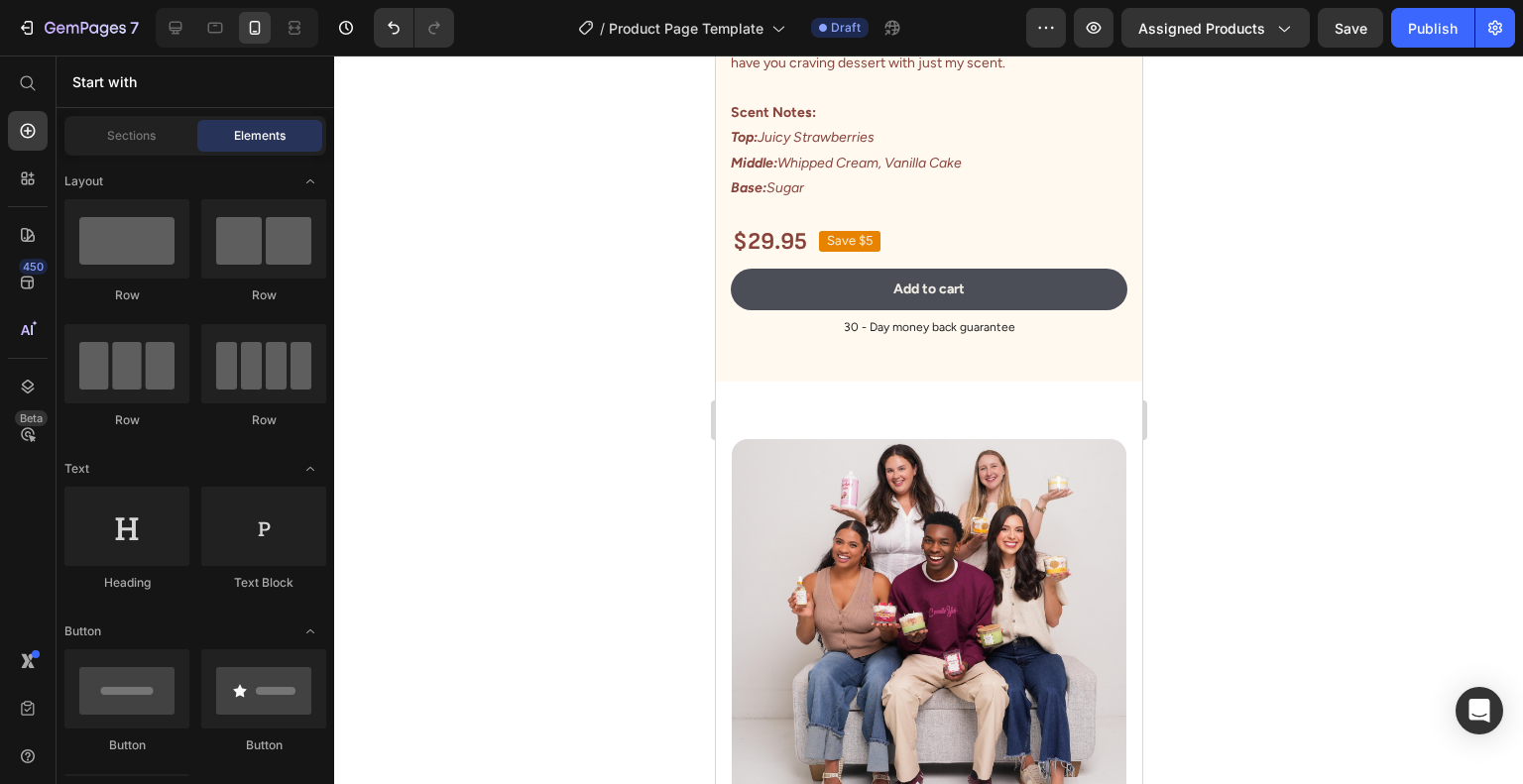 scroll, scrollTop: 83, scrollLeft: 0, axis: vertical 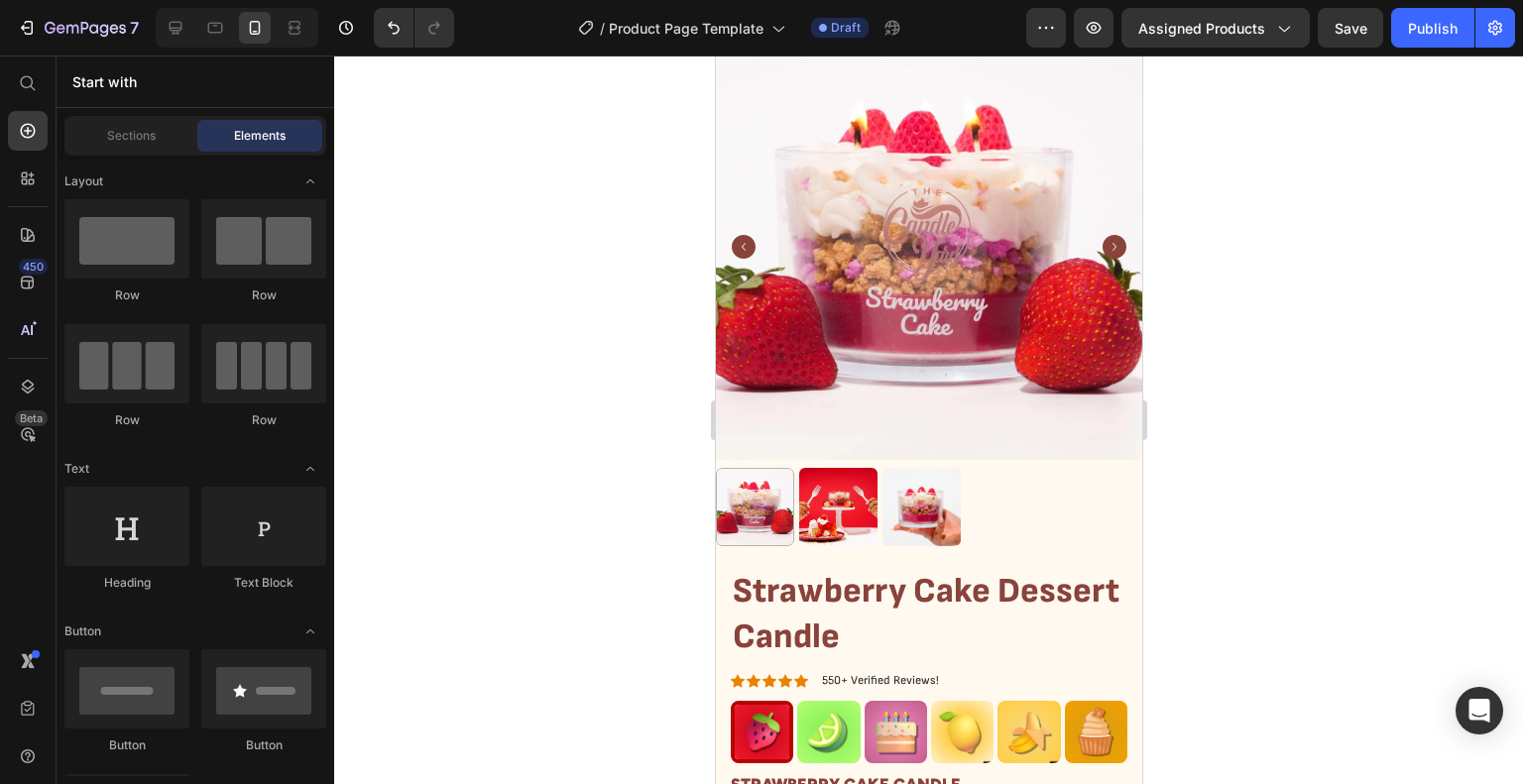 drag, startPoint x: 1132, startPoint y: 227, endPoint x: 1856, endPoint y: 212, distance: 724.1554 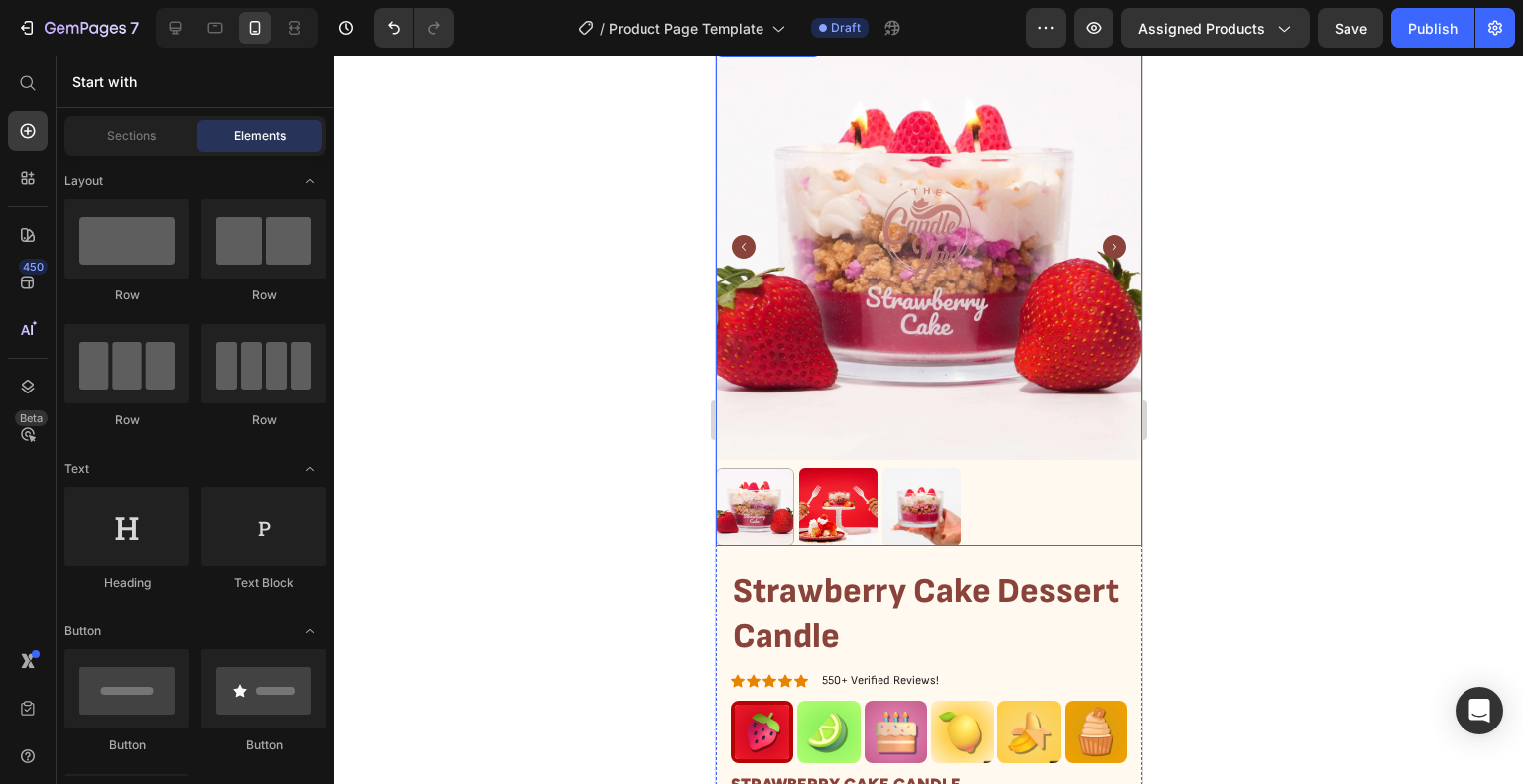 click at bounding box center (837, 506) 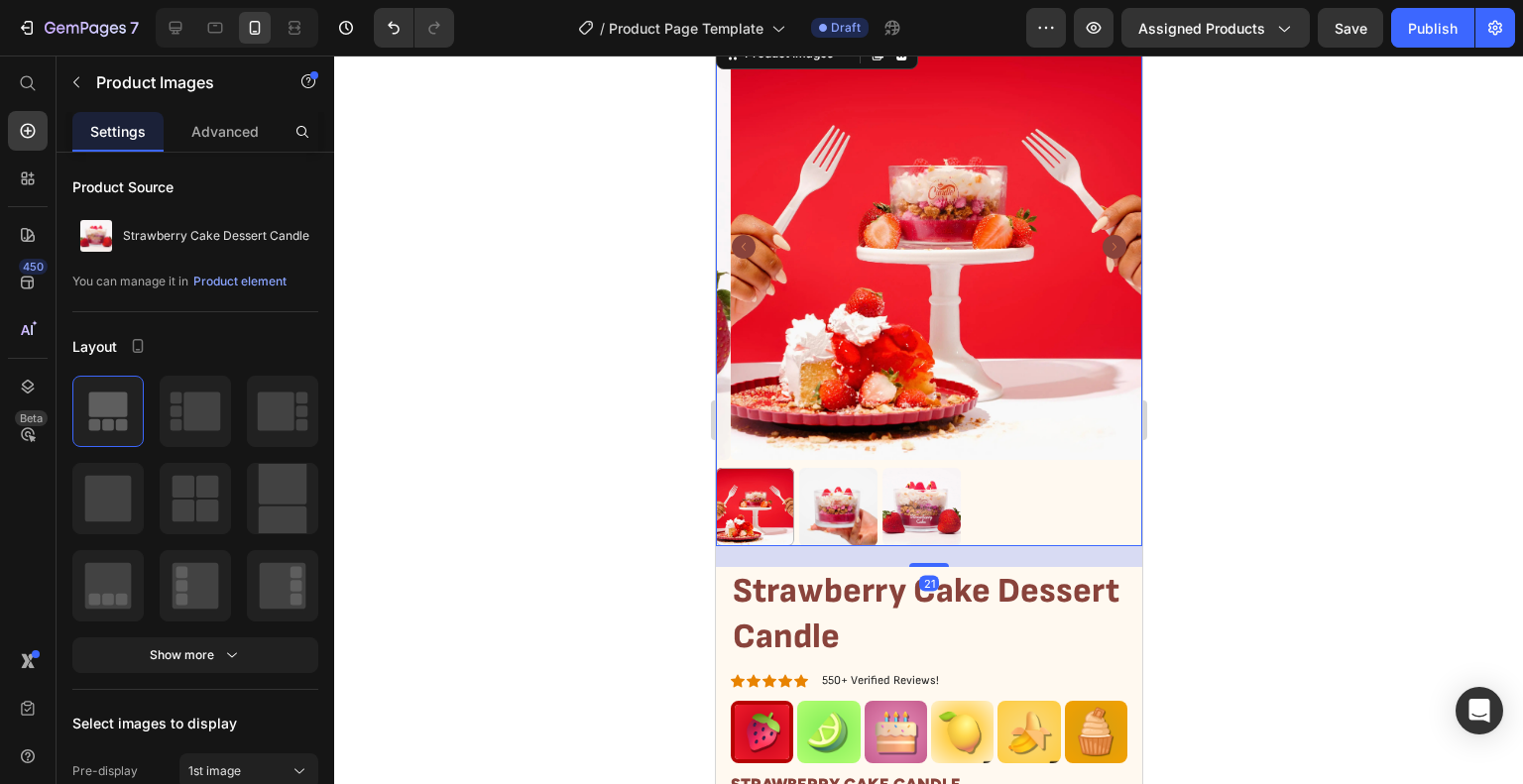 click at bounding box center [920, 506] 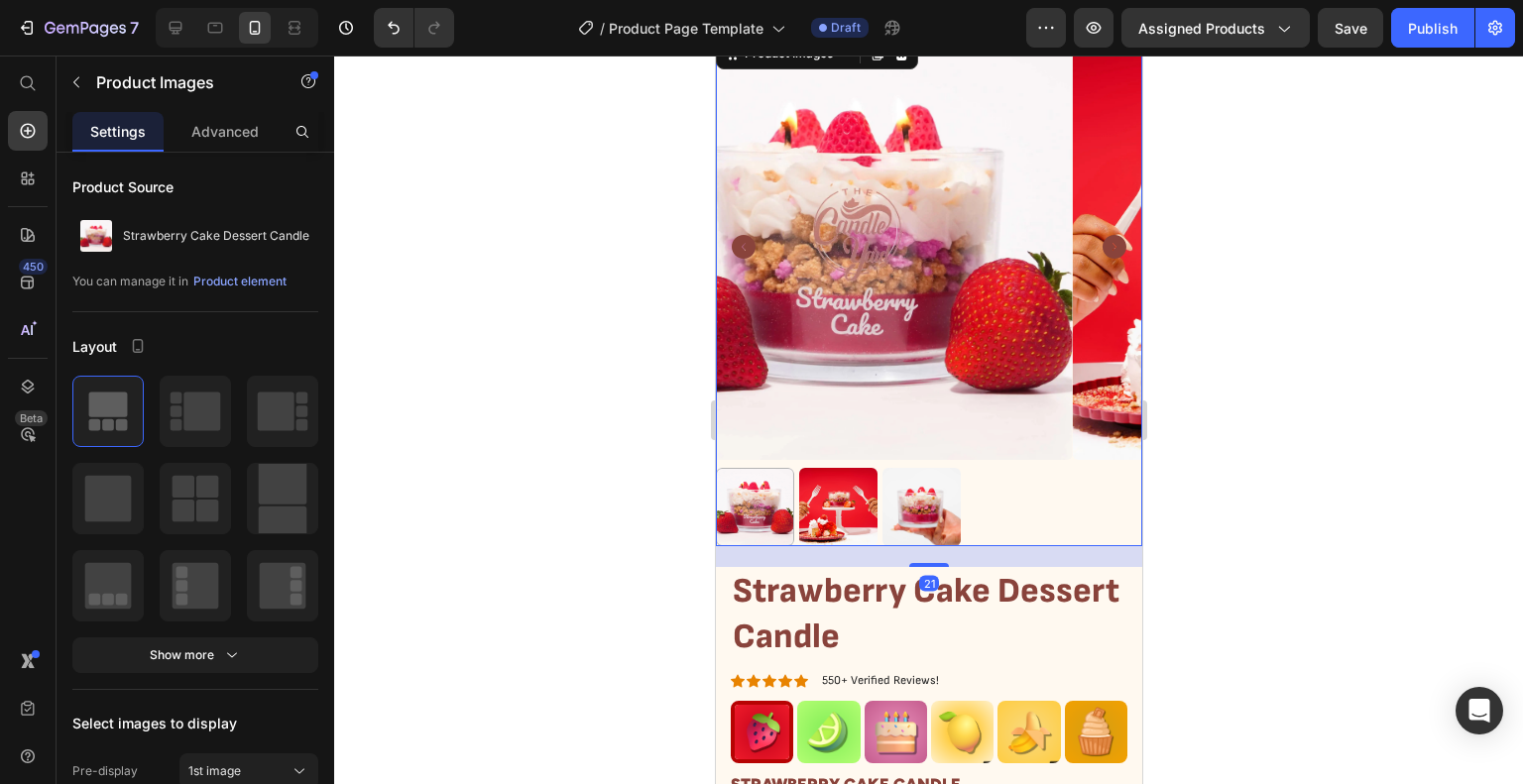 click at bounding box center [920, 506] 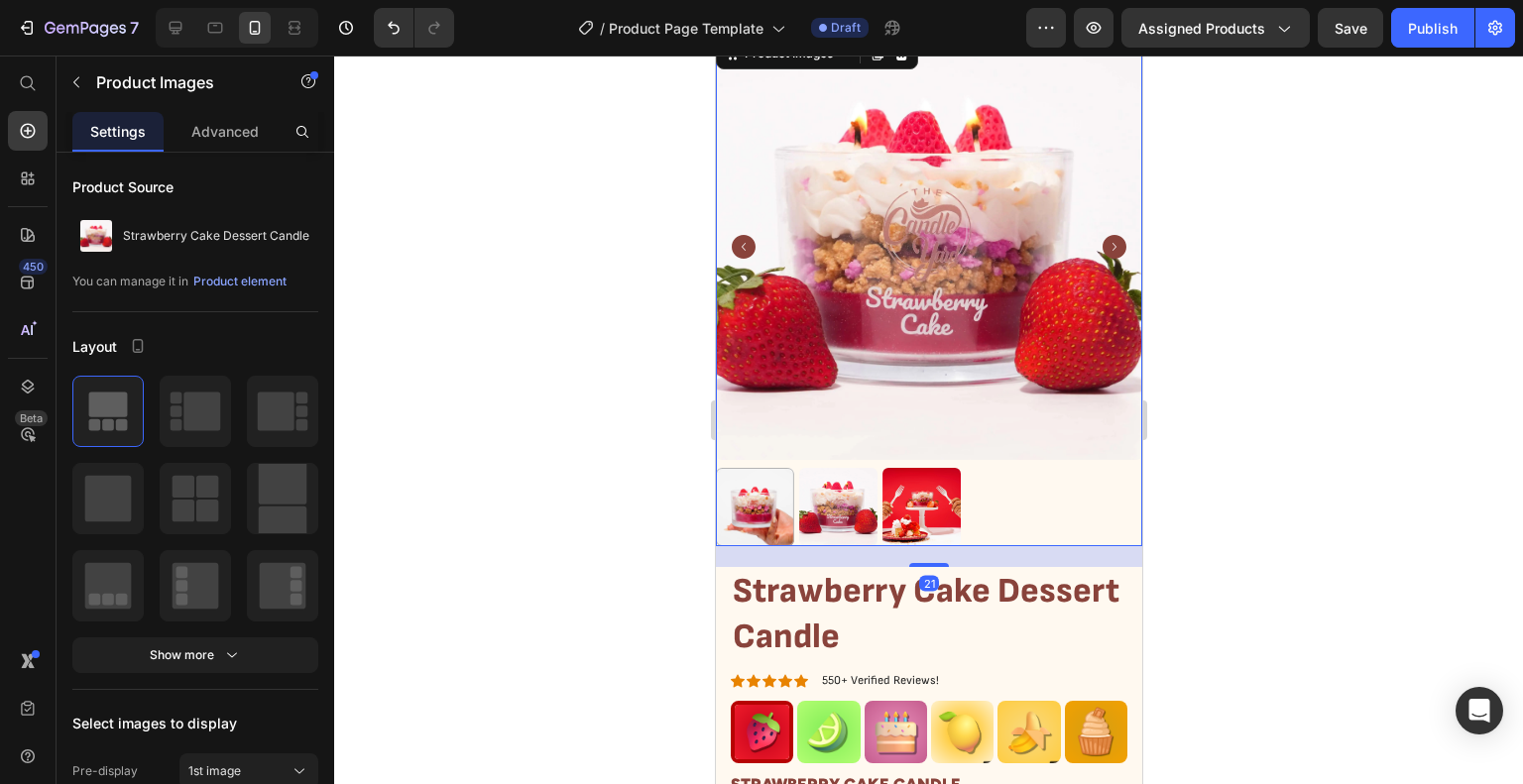 click at bounding box center [920, 506] 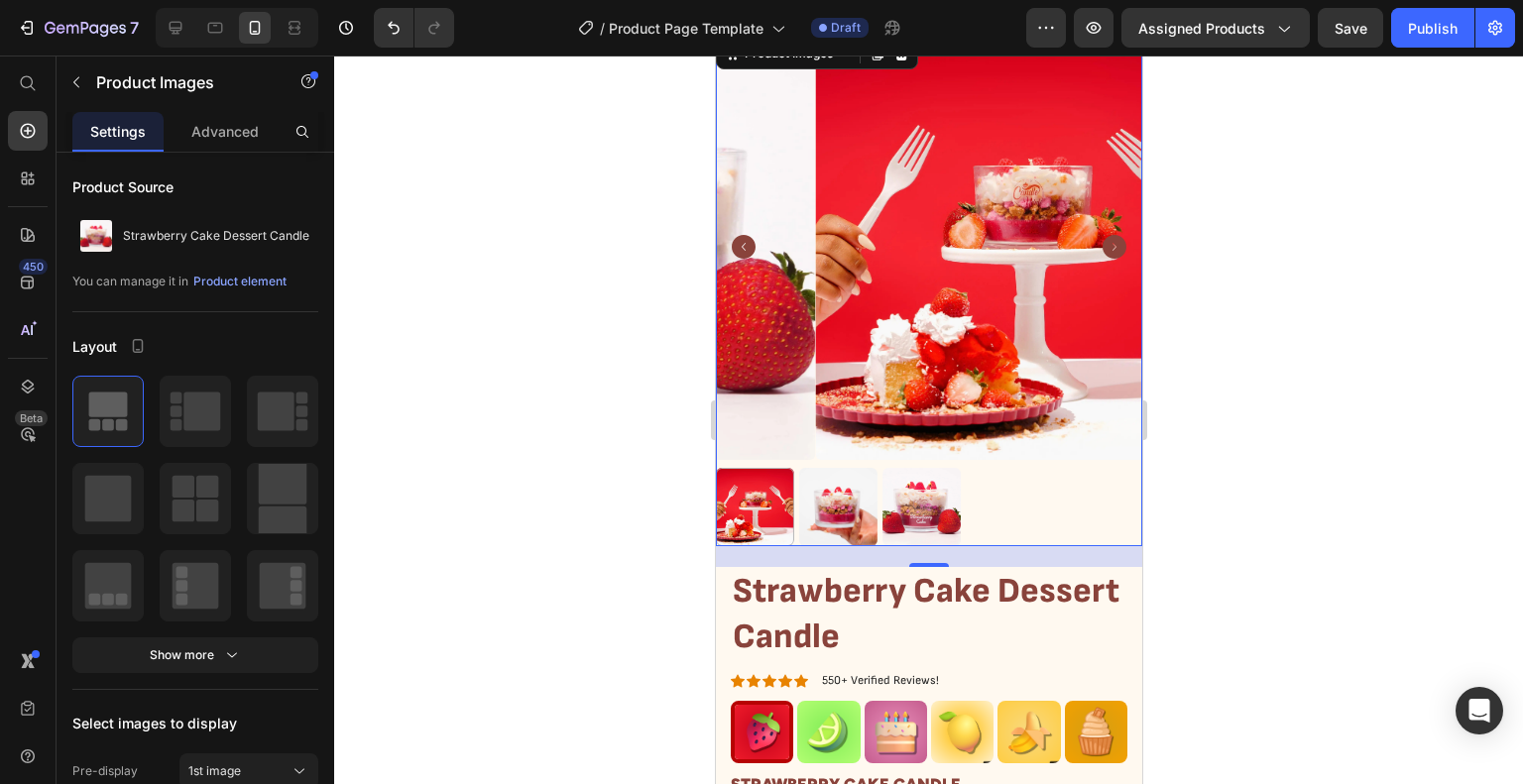 click at bounding box center [920, 506] 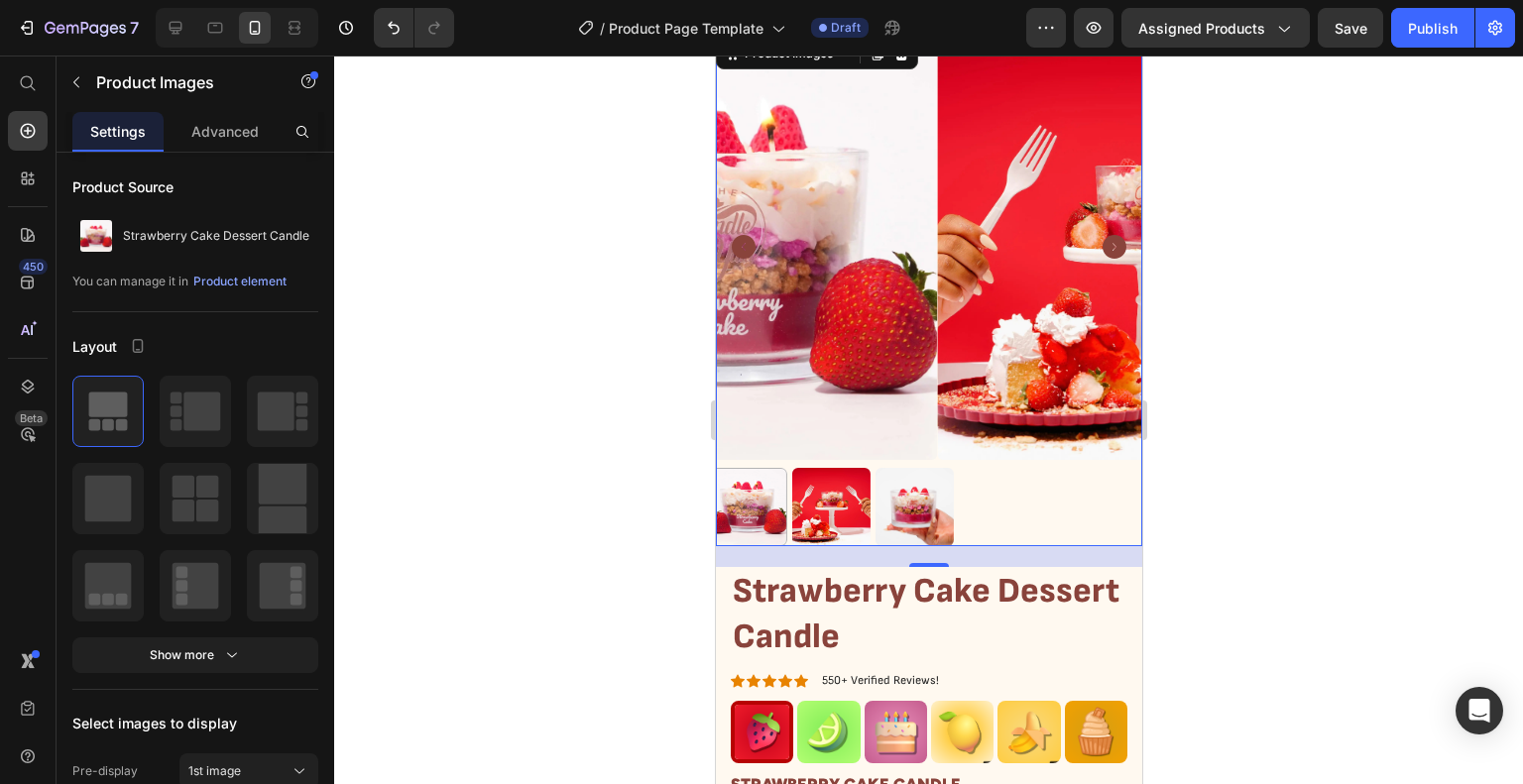 click at bounding box center [913, 506] 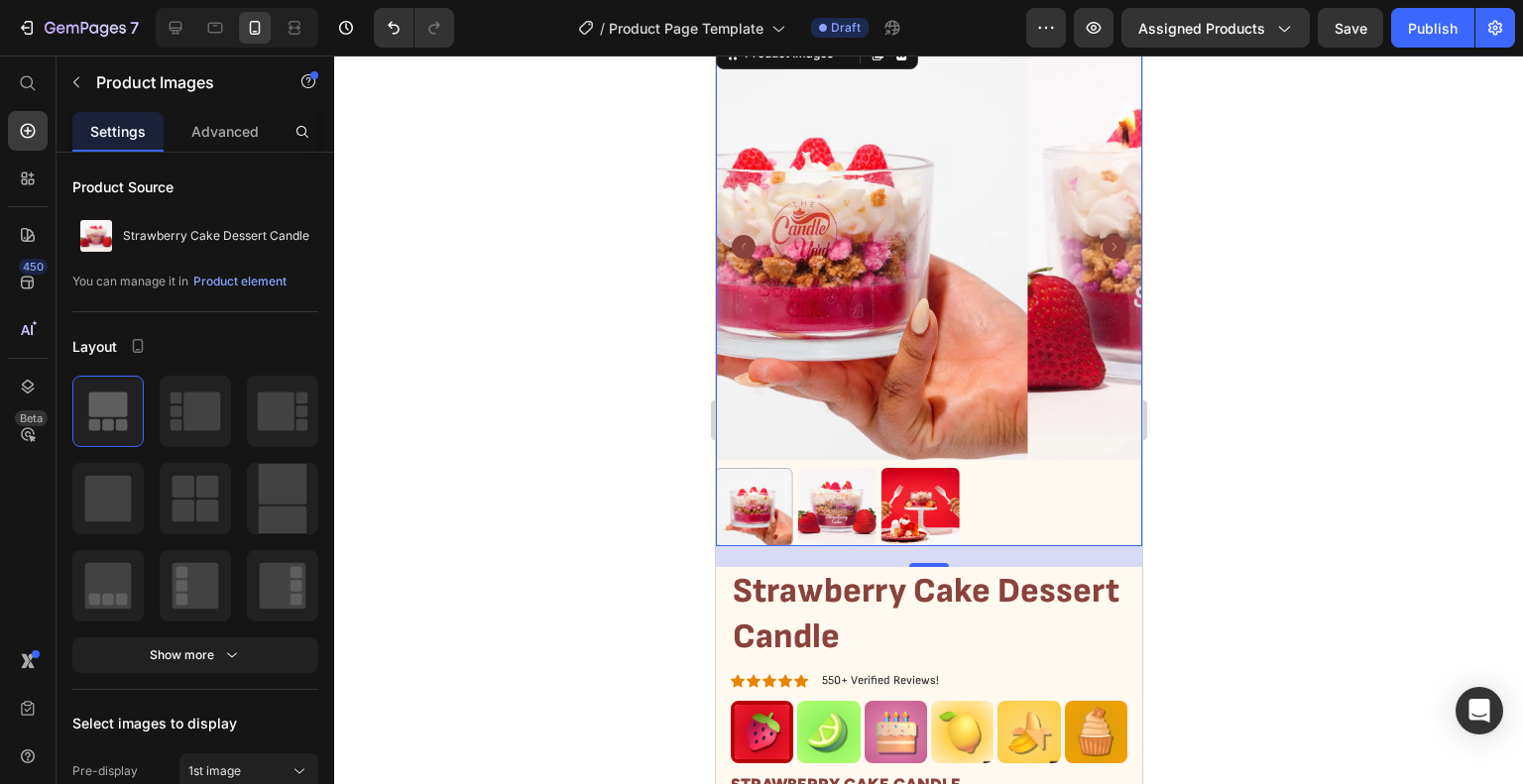 click at bounding box center (919, 506) 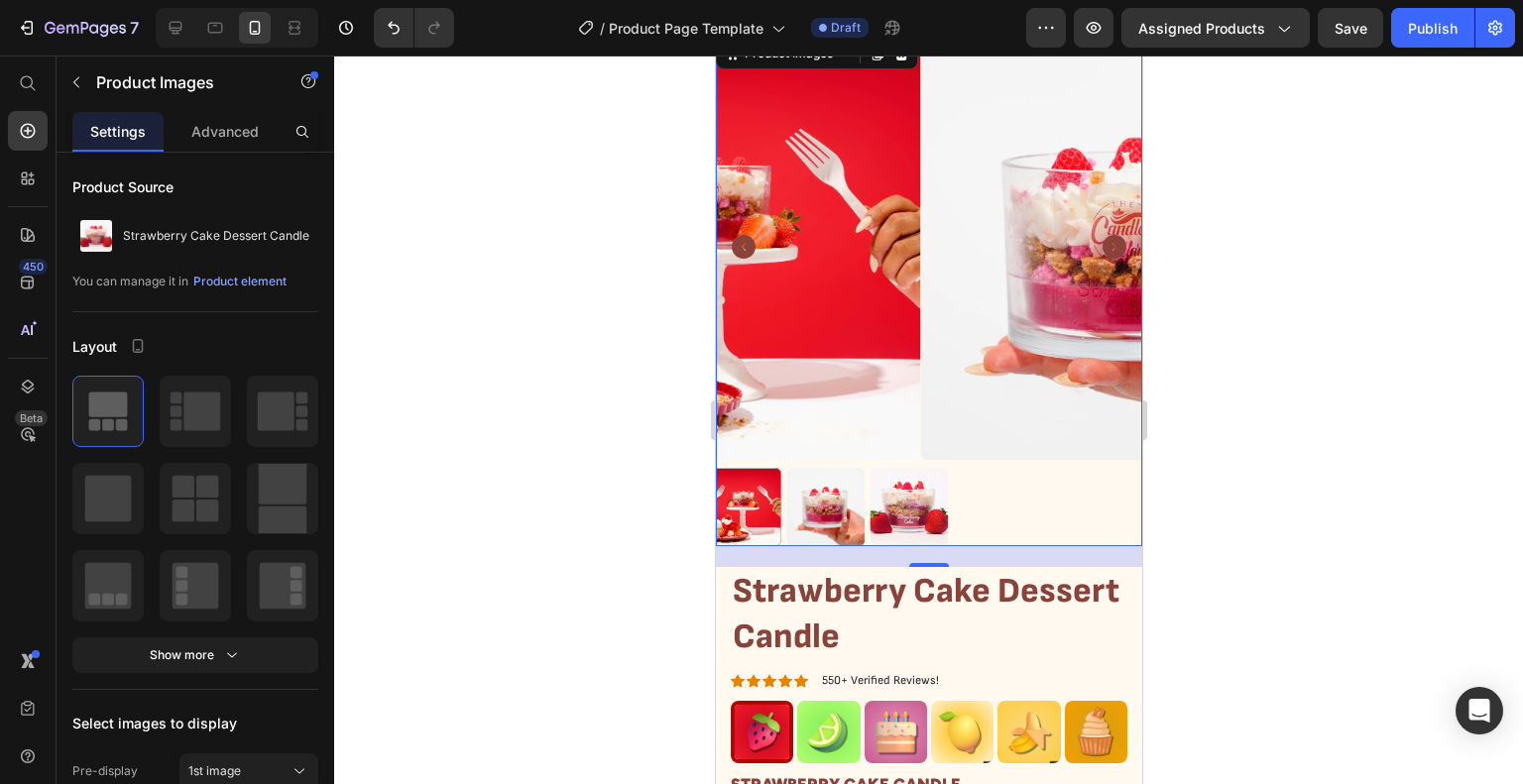 click at bounding box center (907, 506) 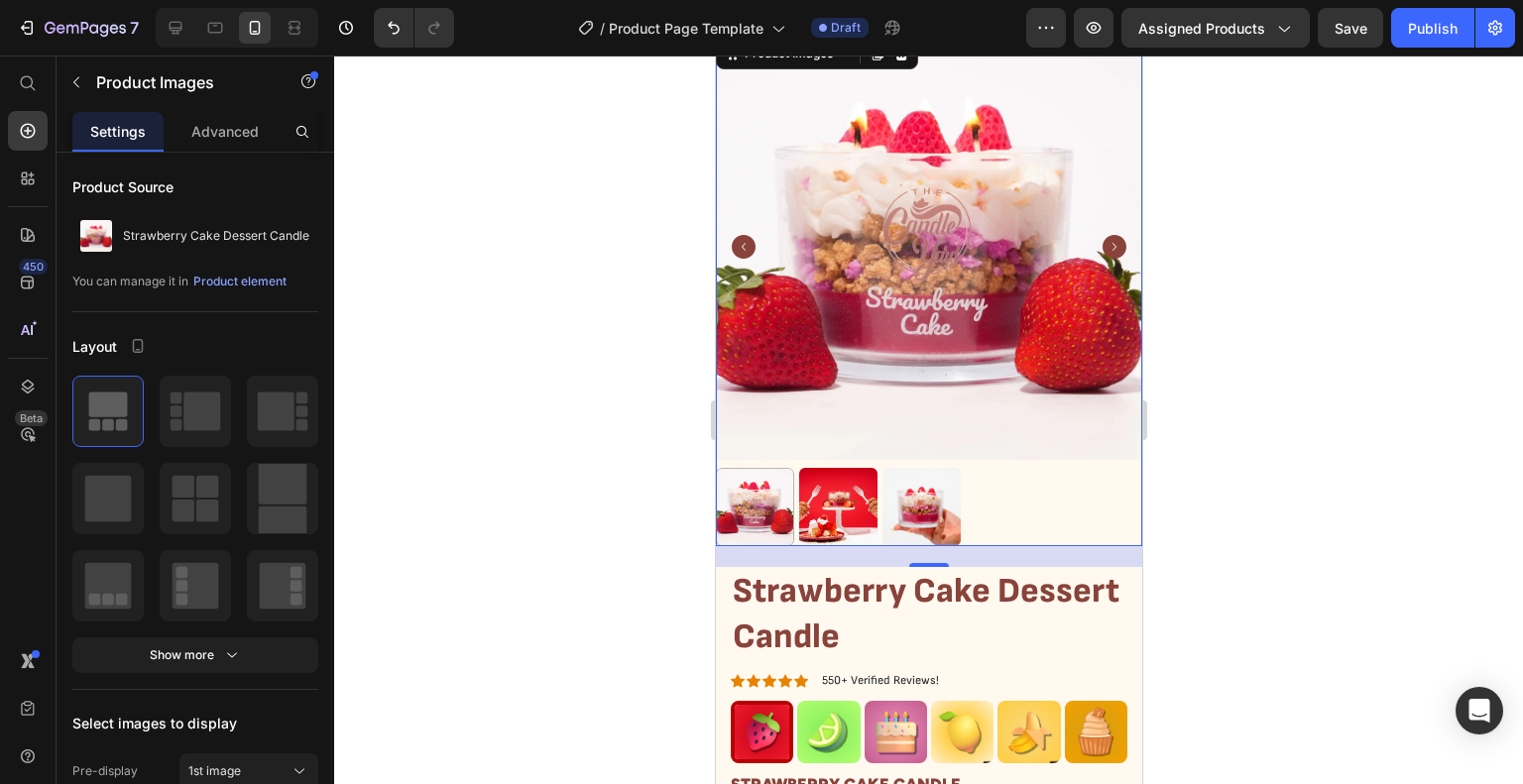click at bounding box center [928, 506] 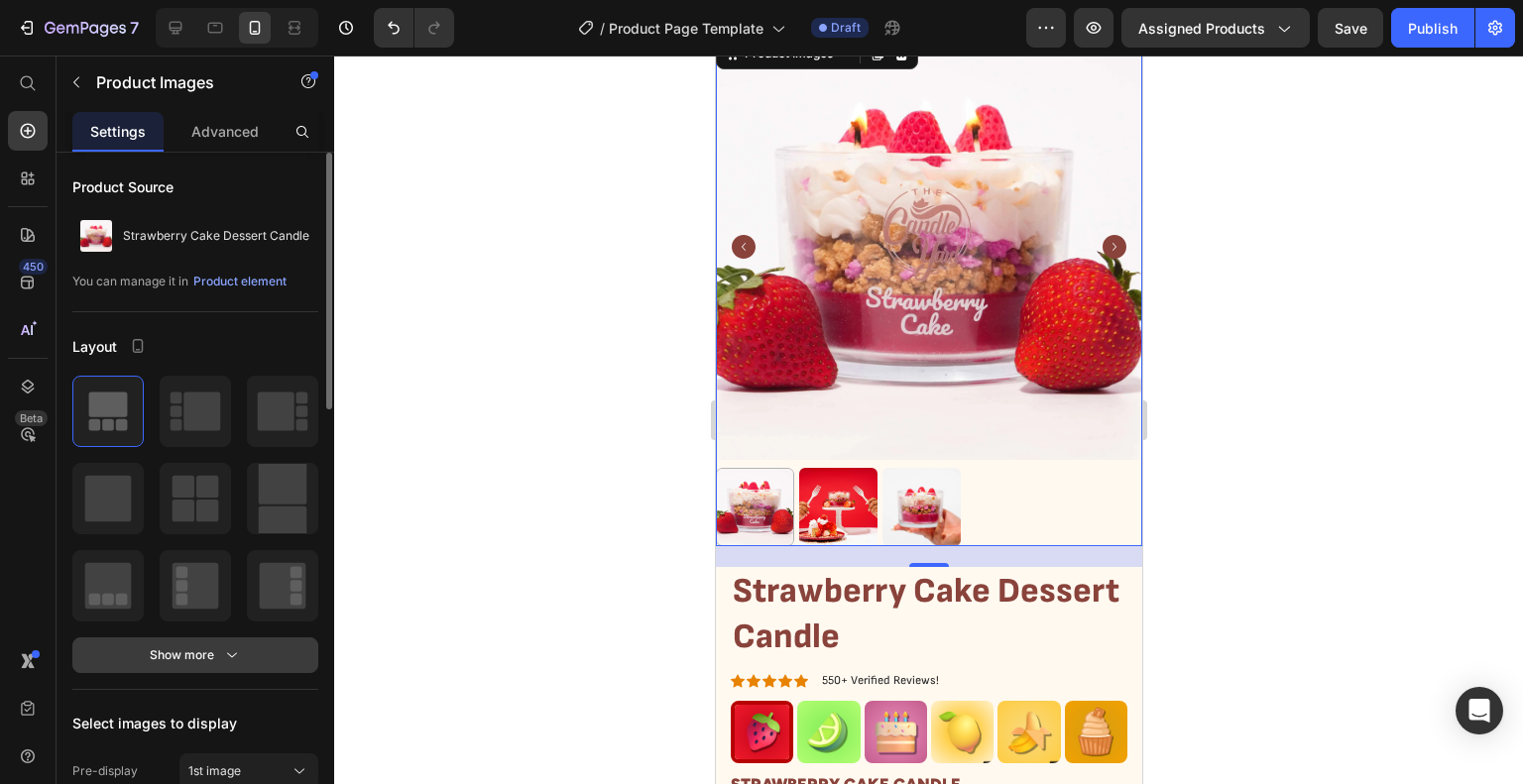 click on "Show more" at bounding box center (195, 655) 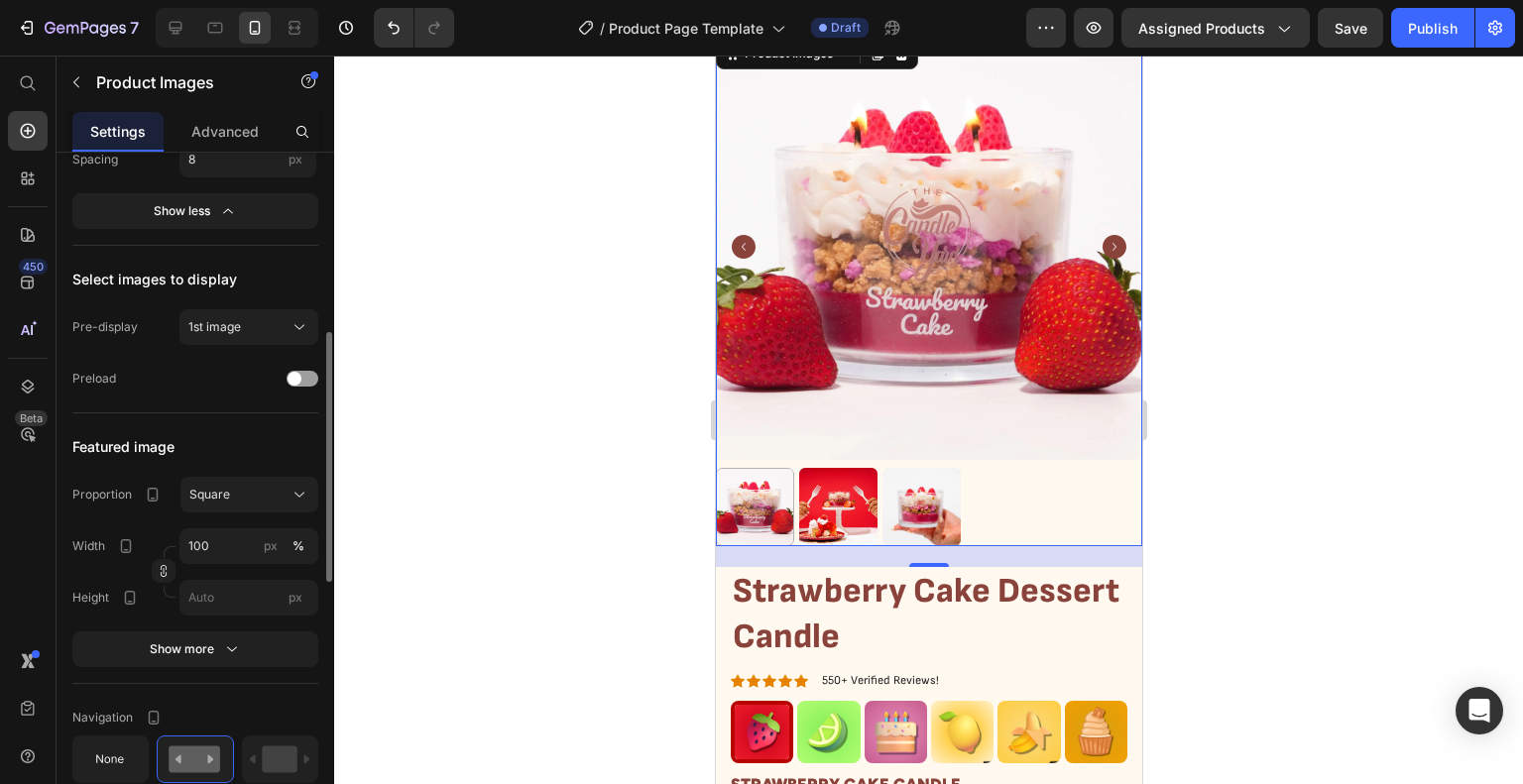 scroll, scrollTop: 595, scrollLeft: 0, axis: vertical 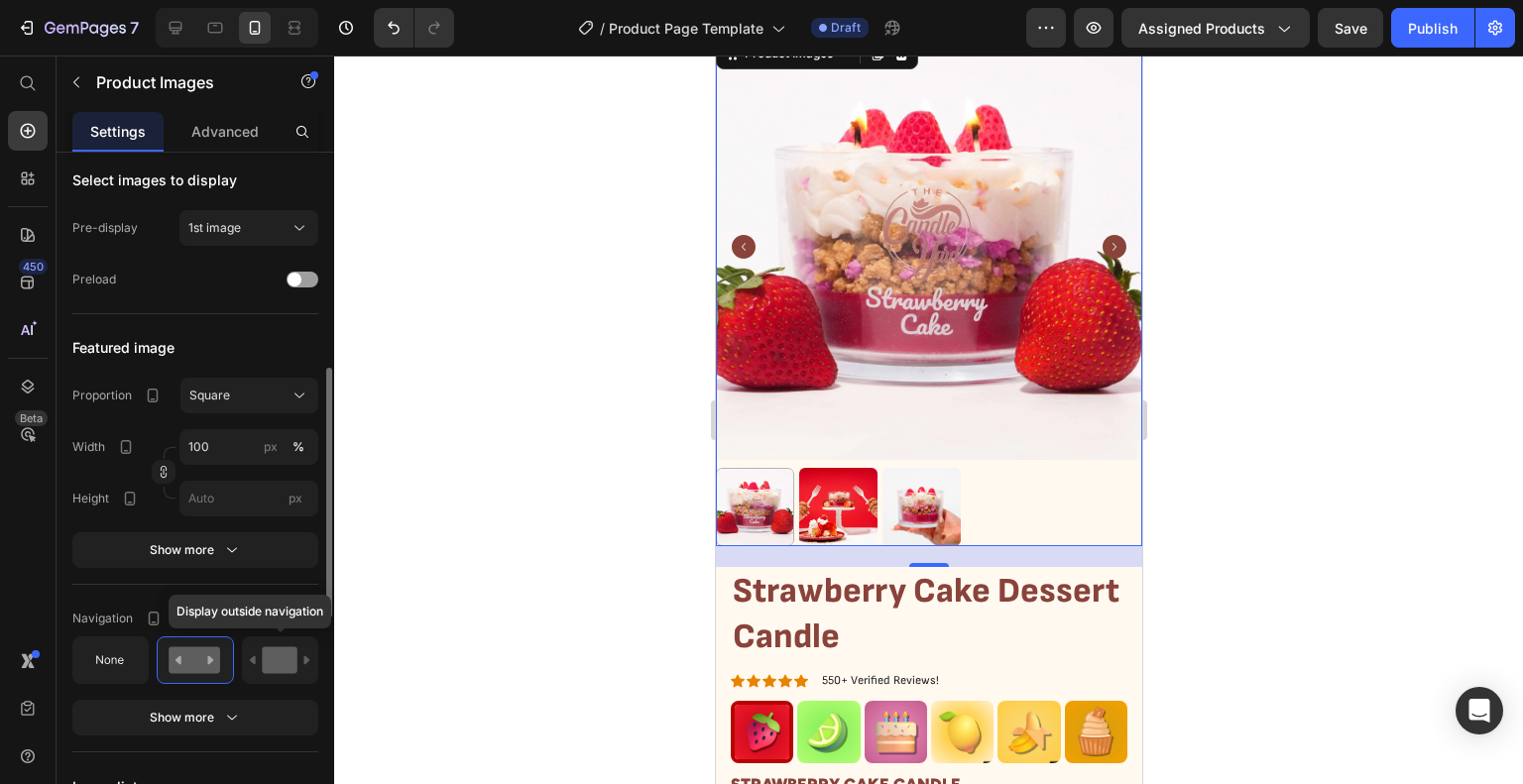 click 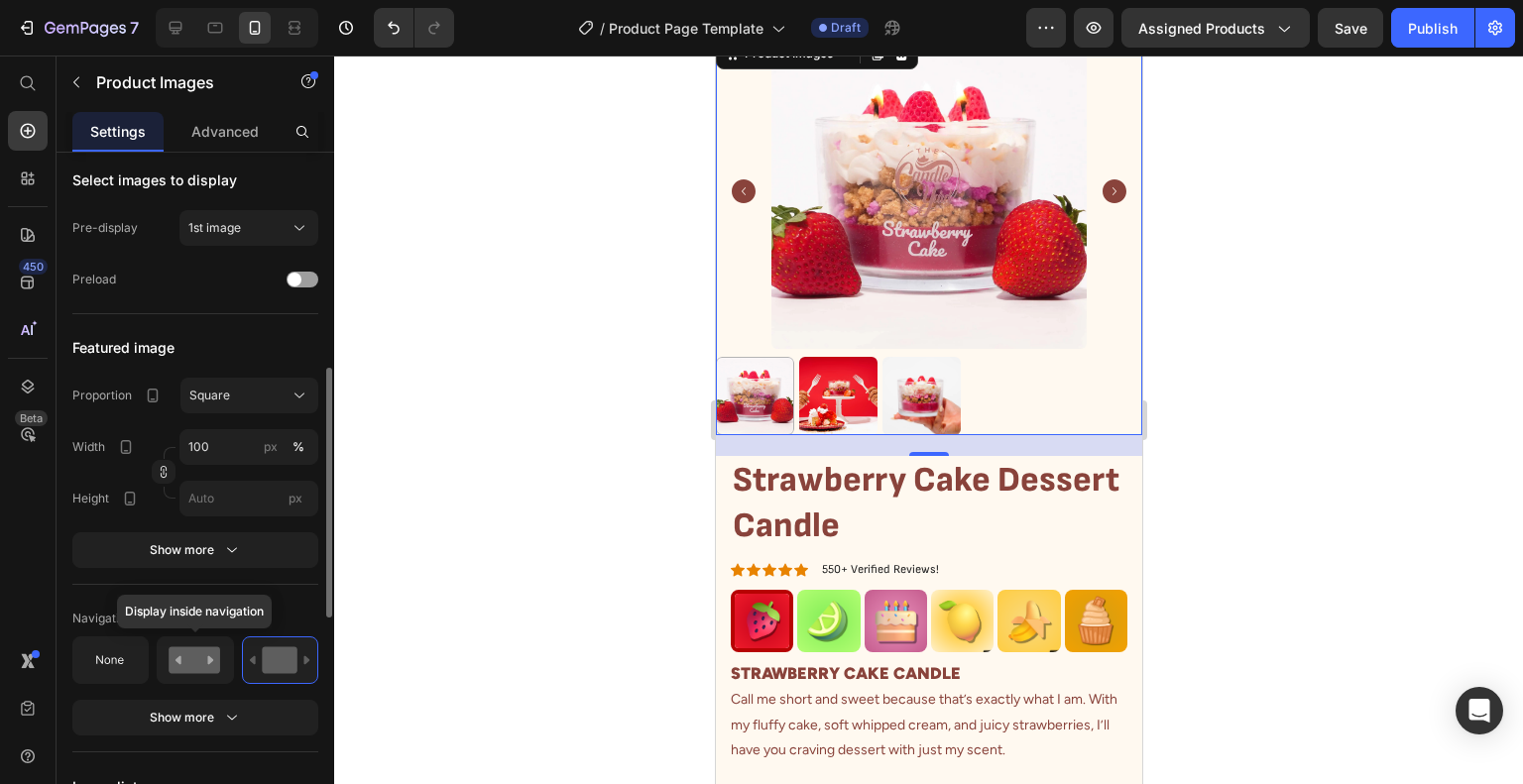 click 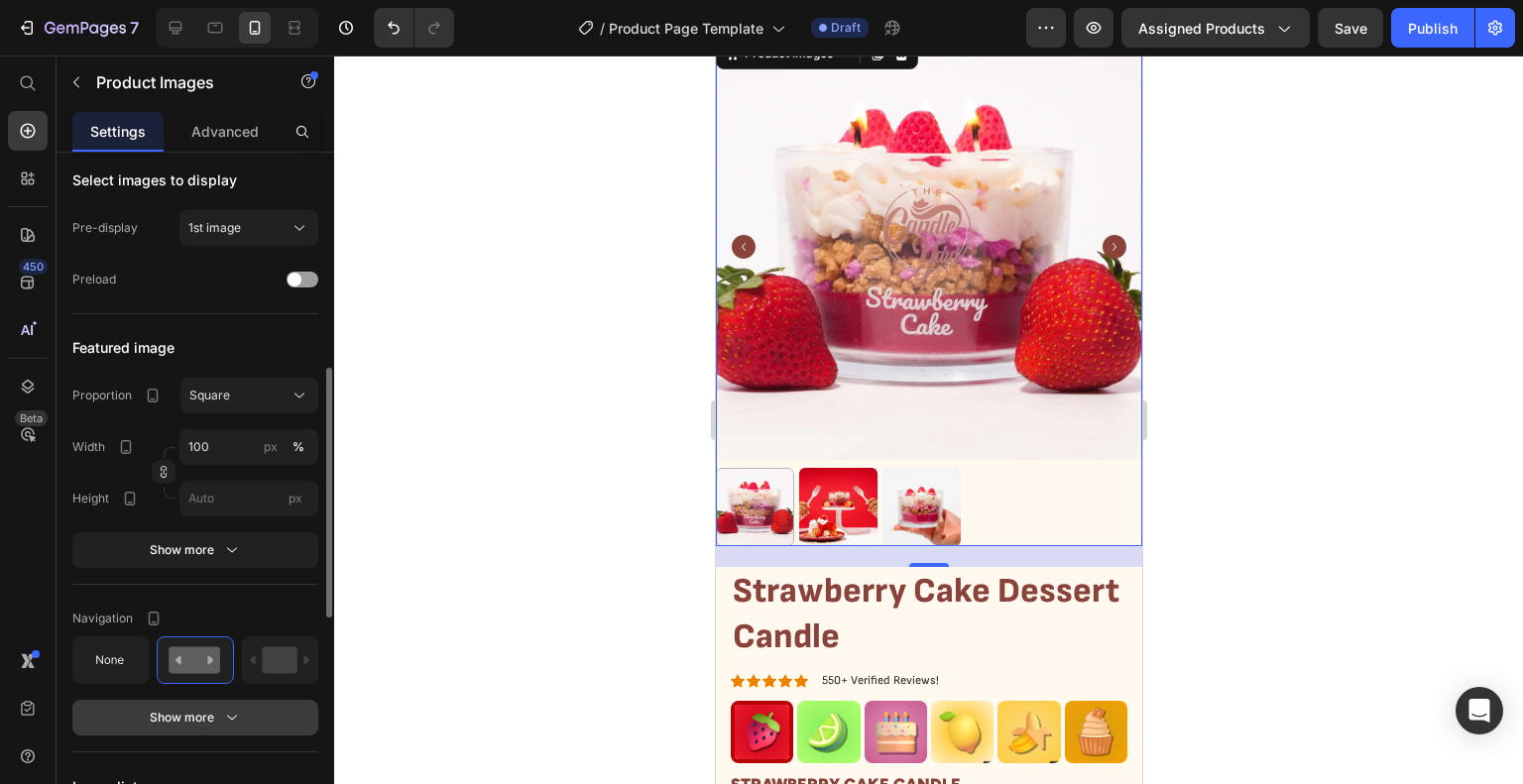 click on "Show more" at bounding box center (195, 718) 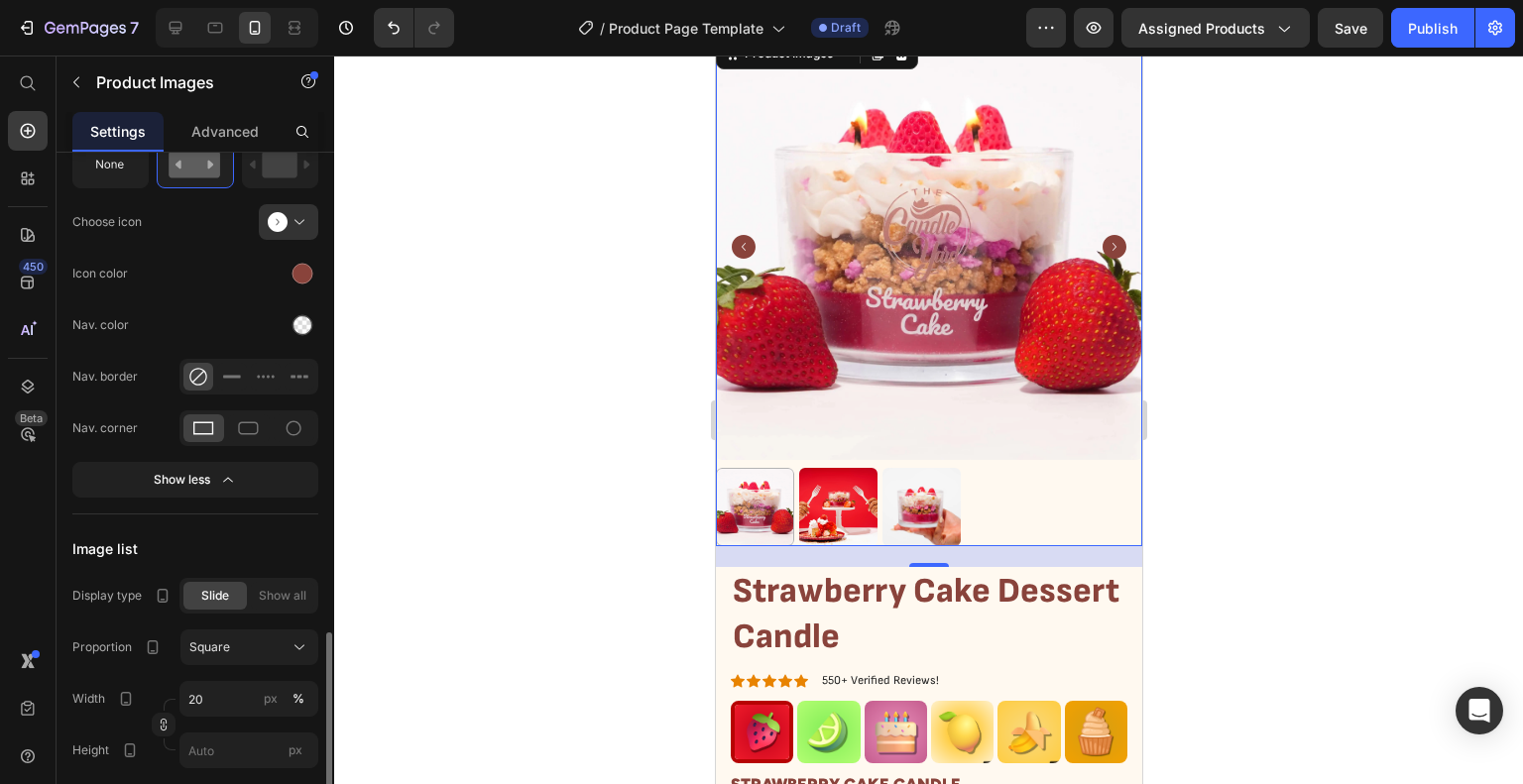 scroll, scrollTop: 1189, scrollLeft: 0, axis: vertical 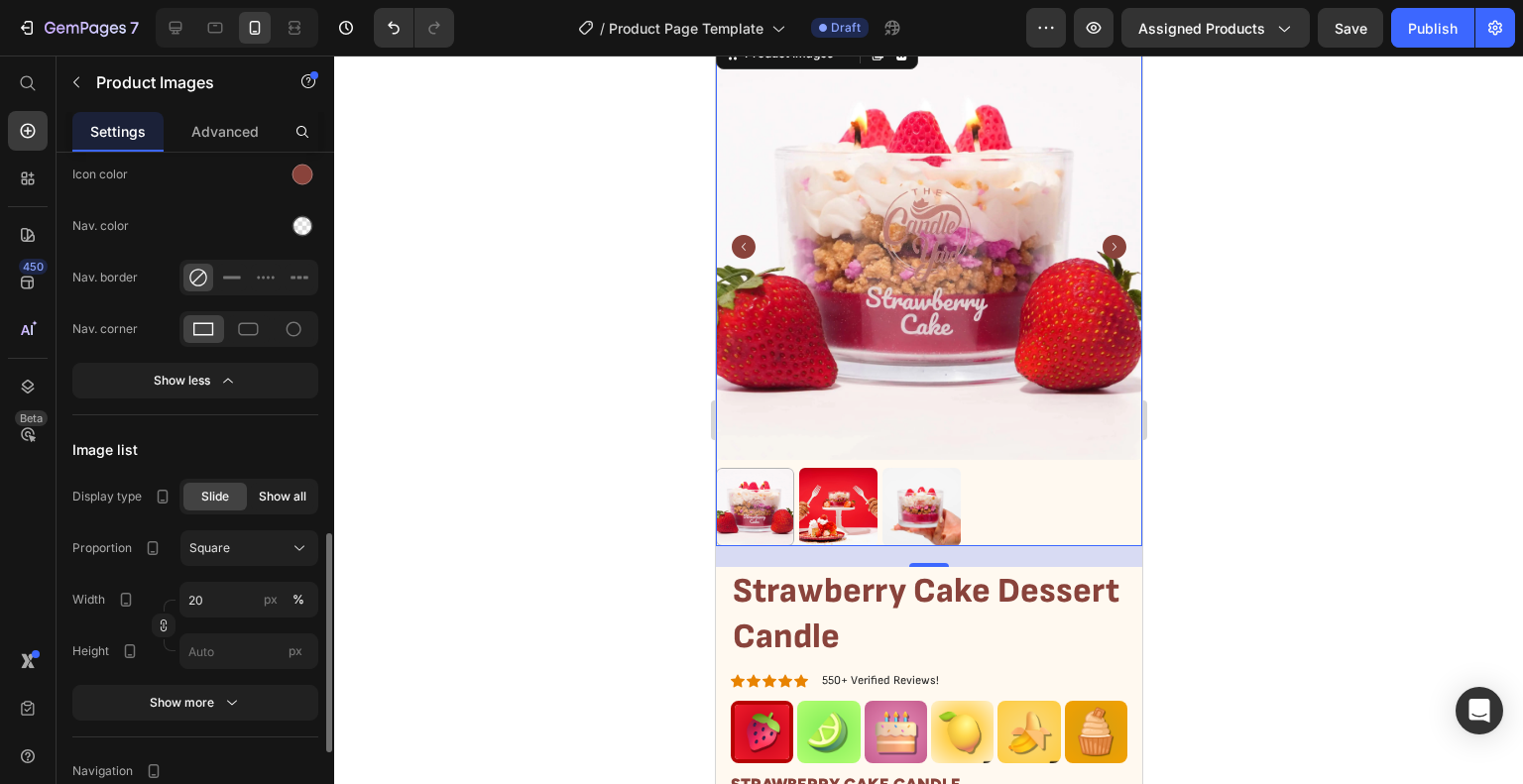 click on "Show all" 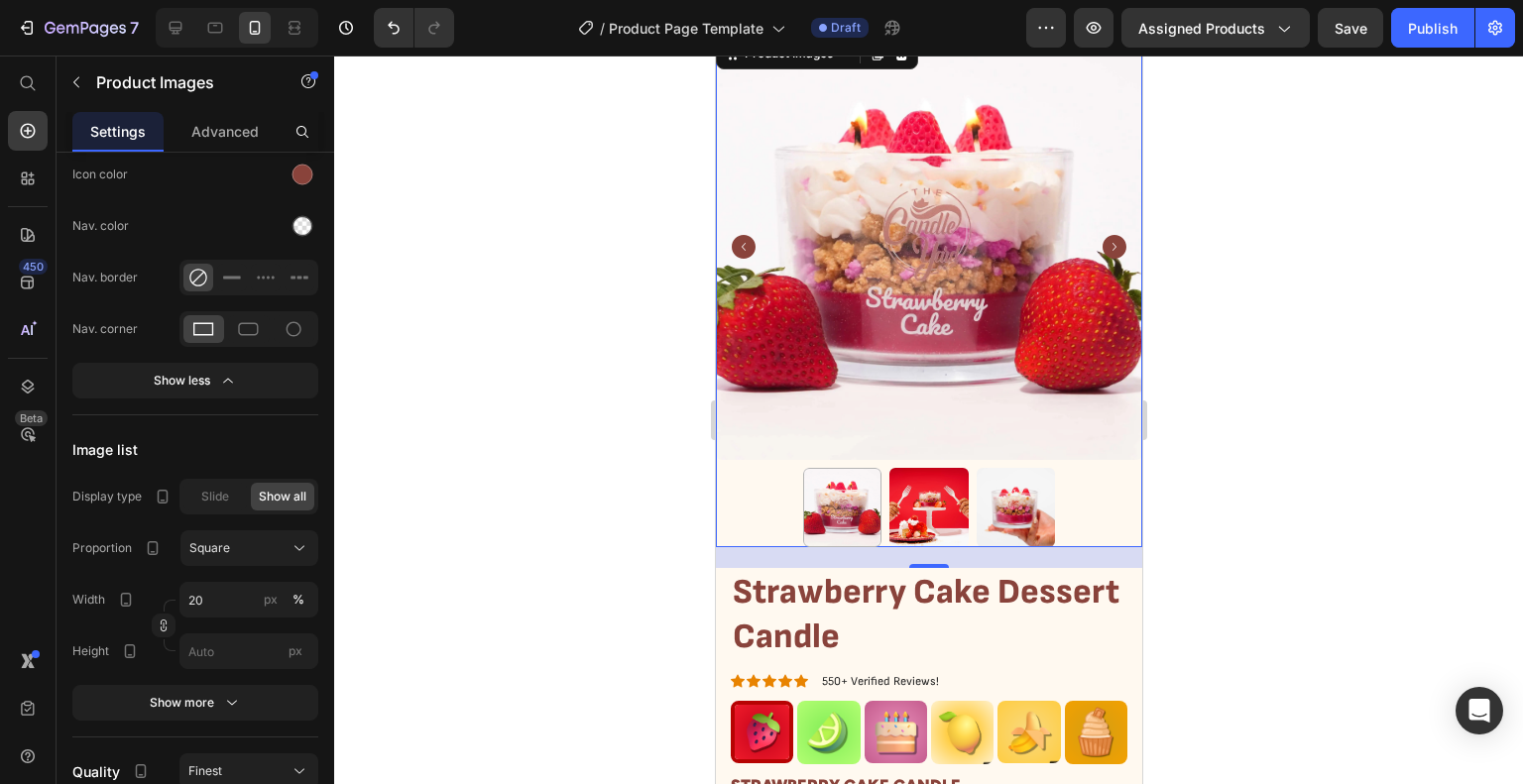 click at bounding box center (928, 507) 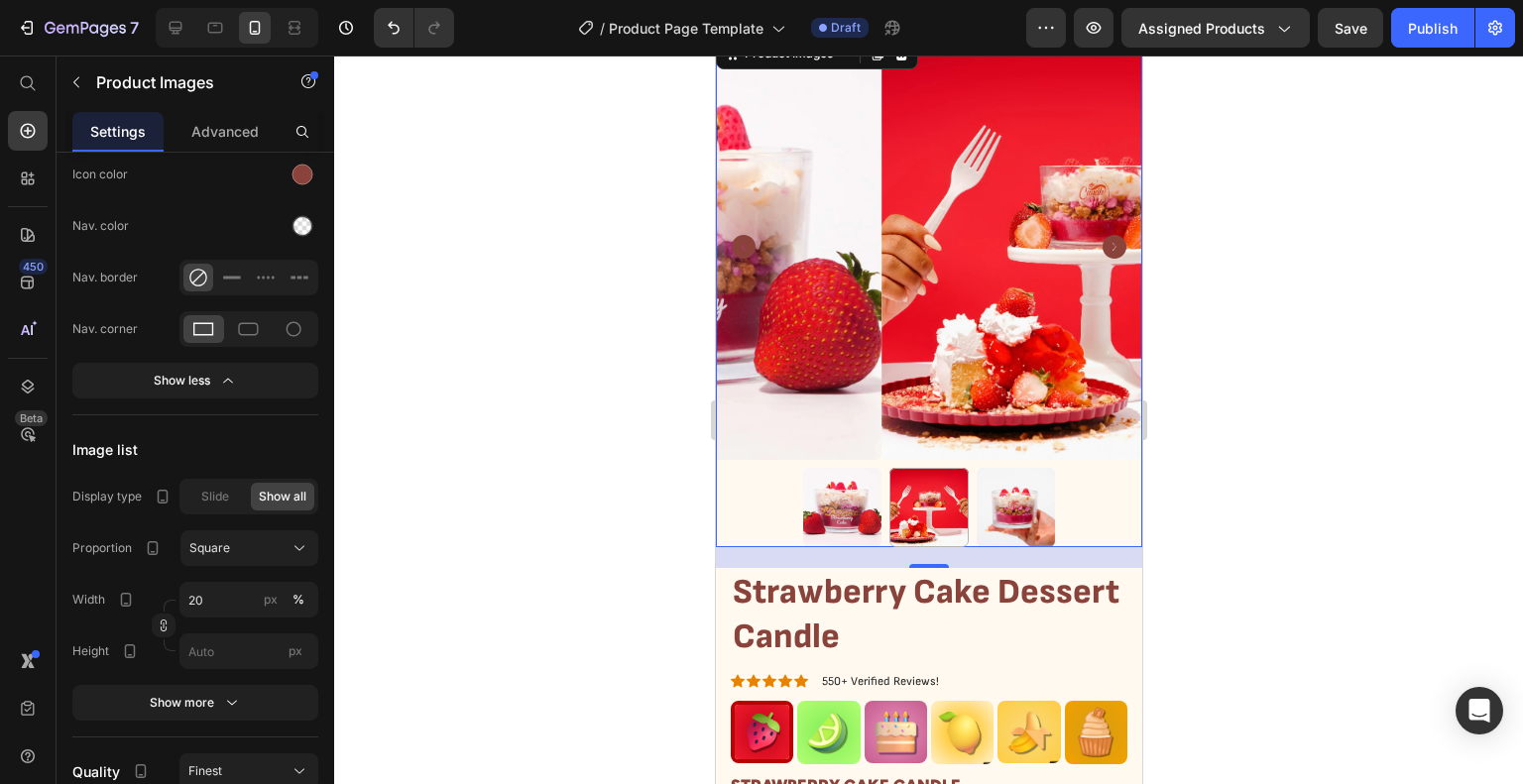 click at bounding box center [1015, 507] 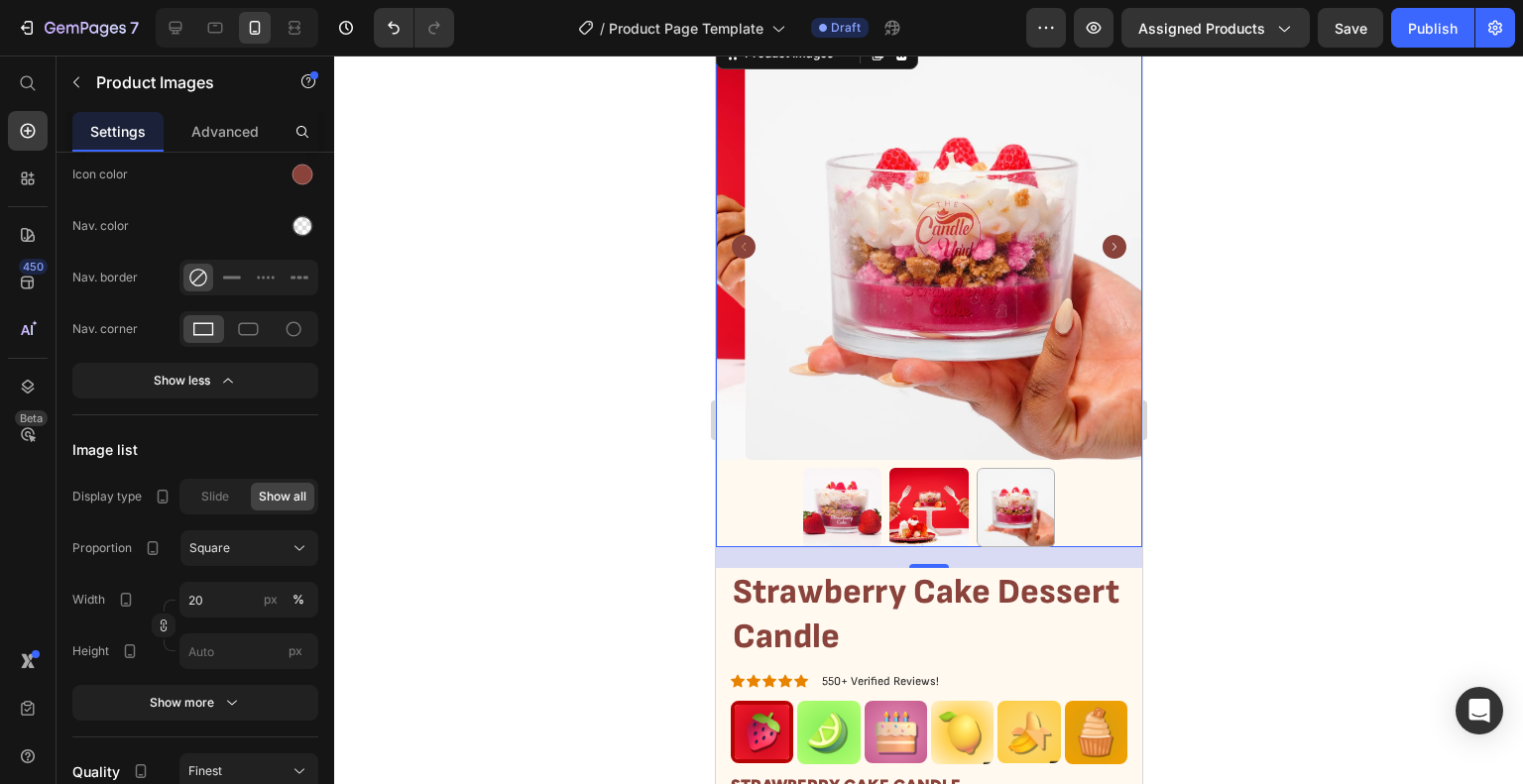 click at bounding box center (928, 507) 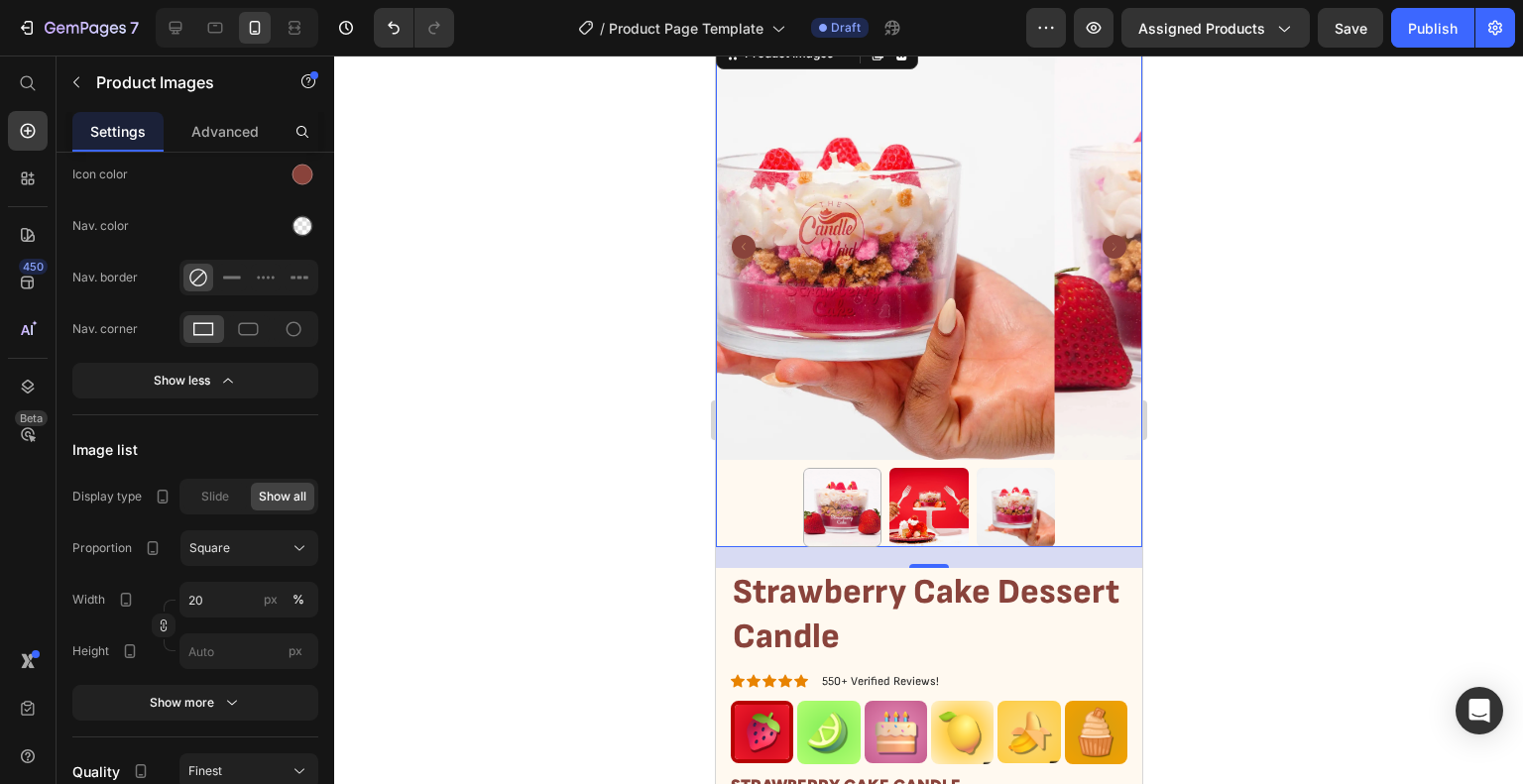 click at bounding box center [928, 507] 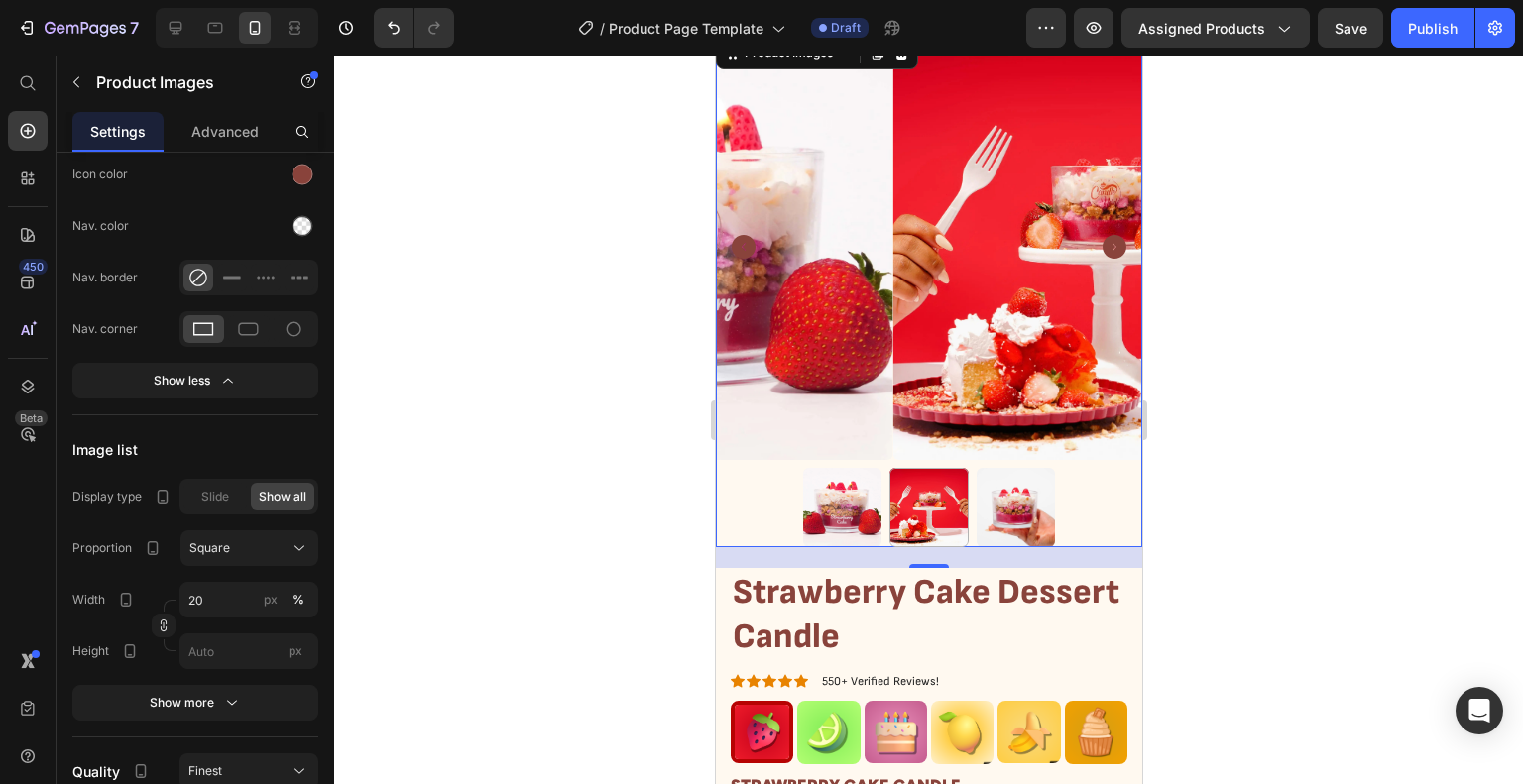 click at bounding box center (1015, 507) 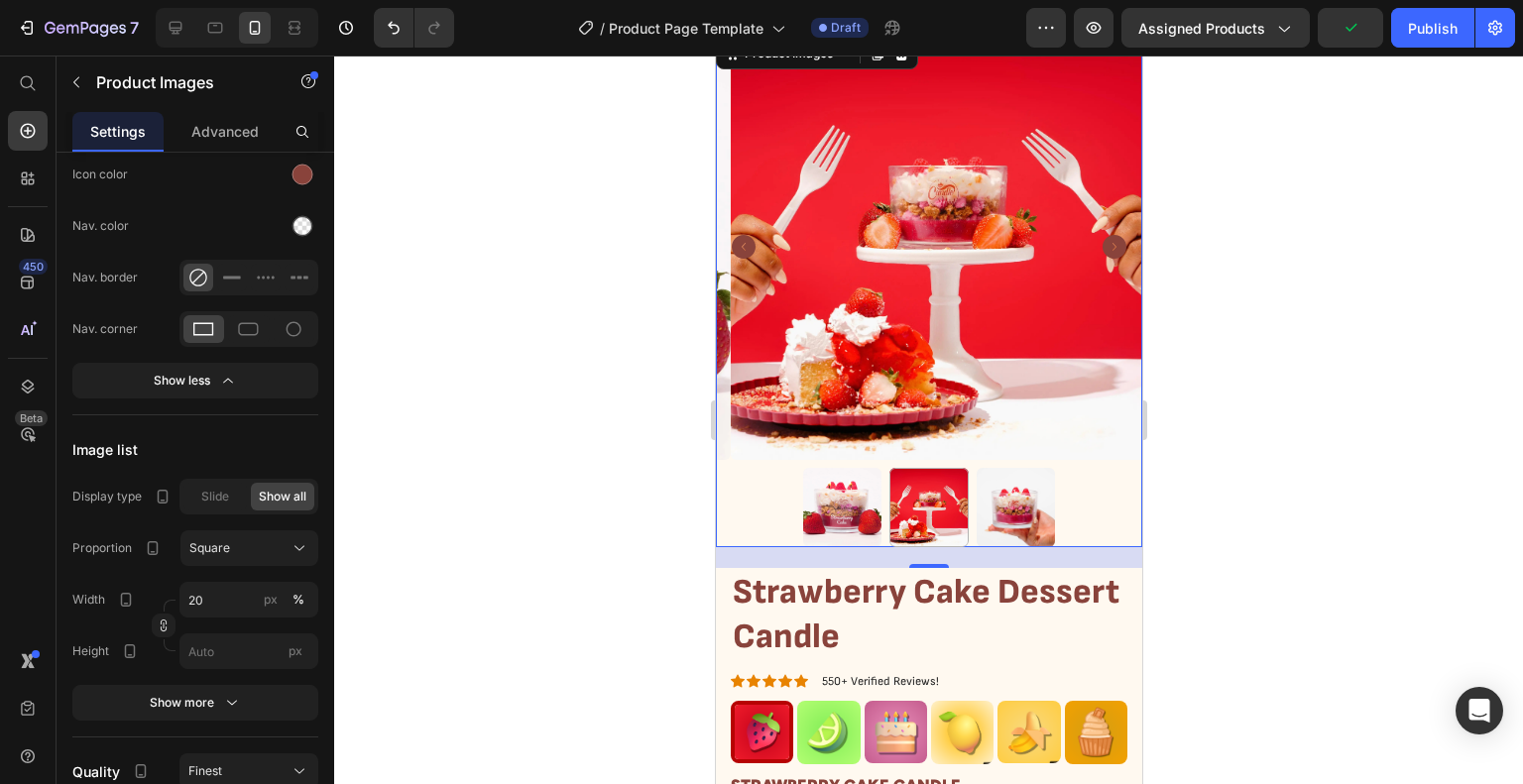 click at bounding box center (1015, 507) 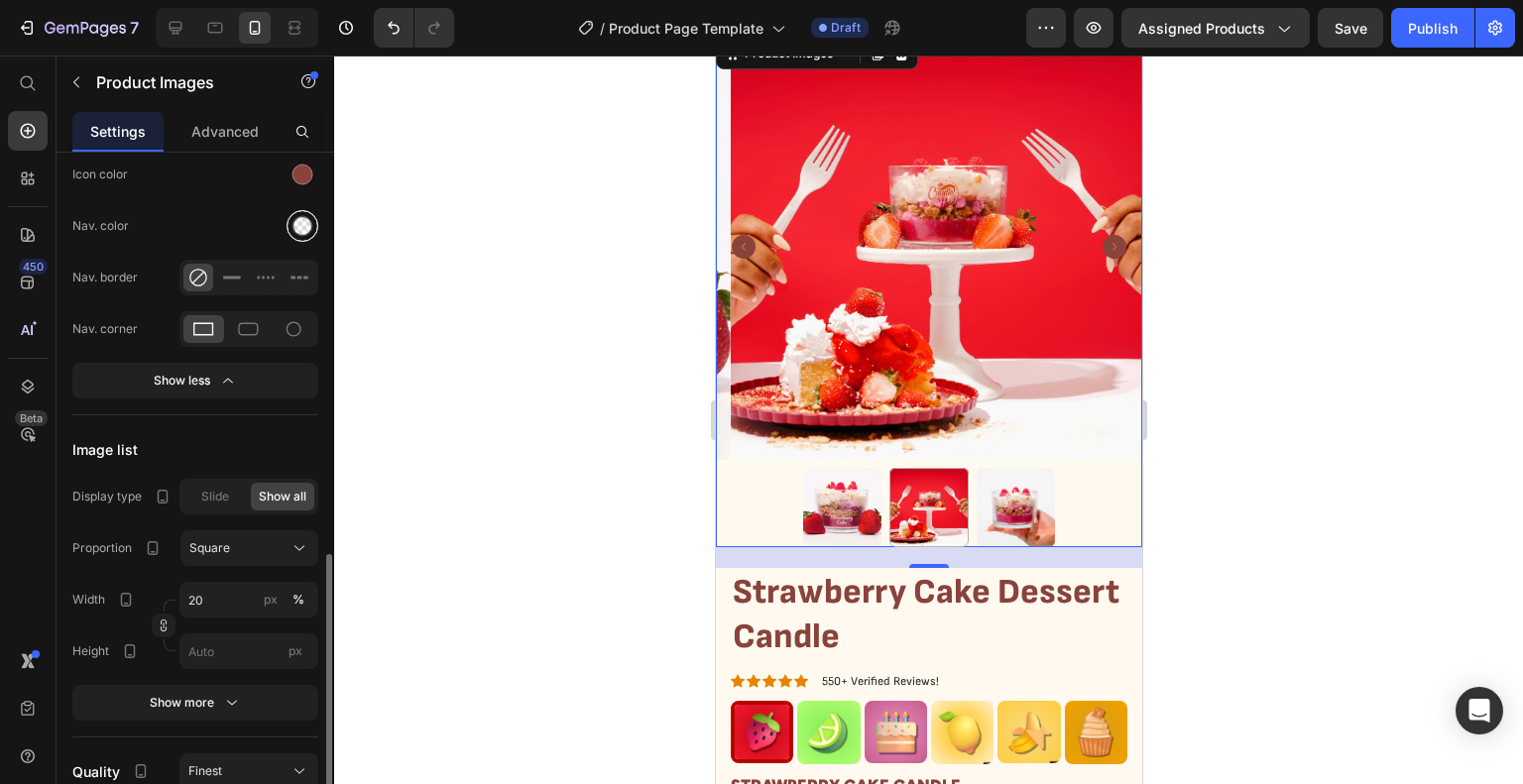click at bounding box center [302, 226] 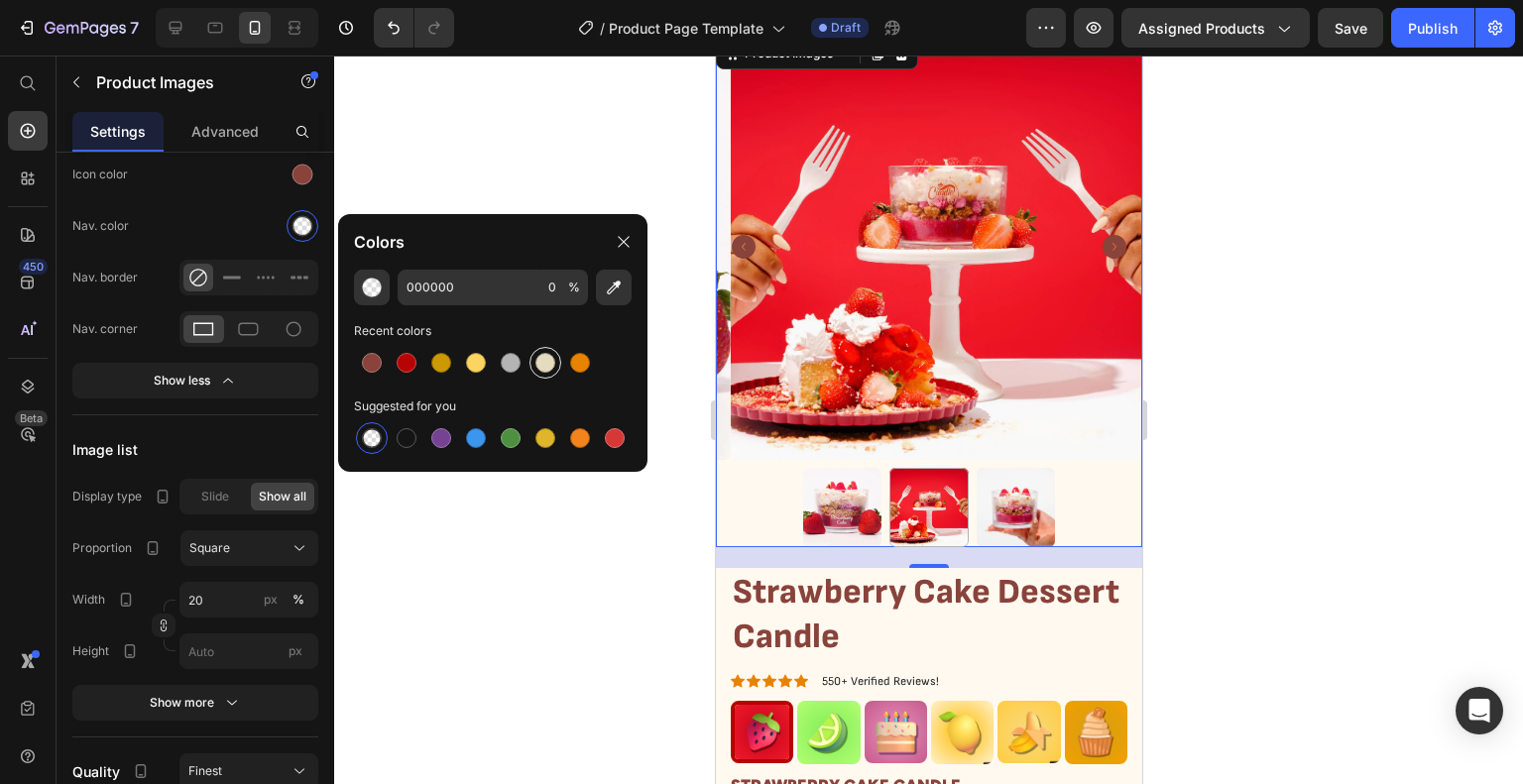 click at bounding box center [545, 363] 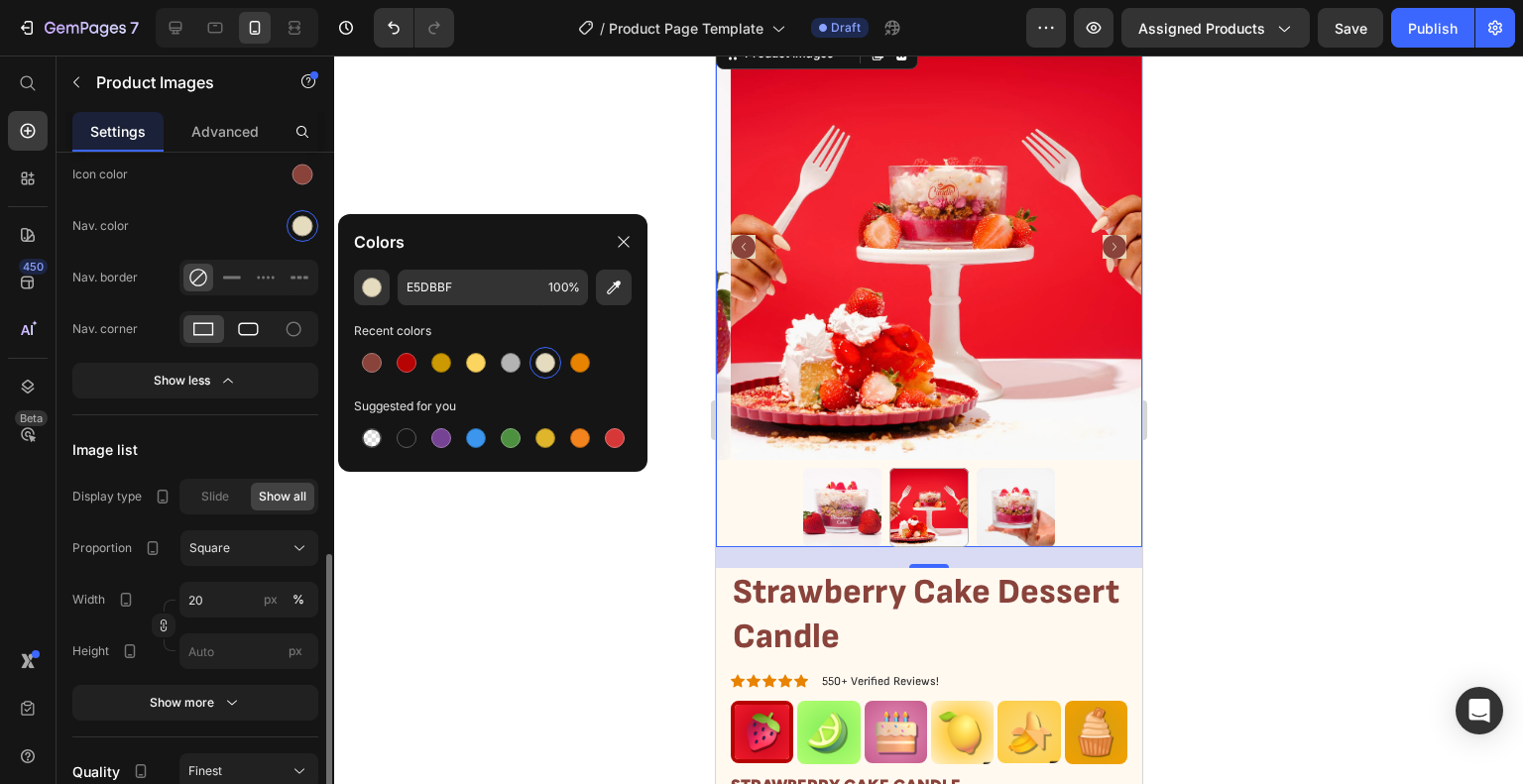 click 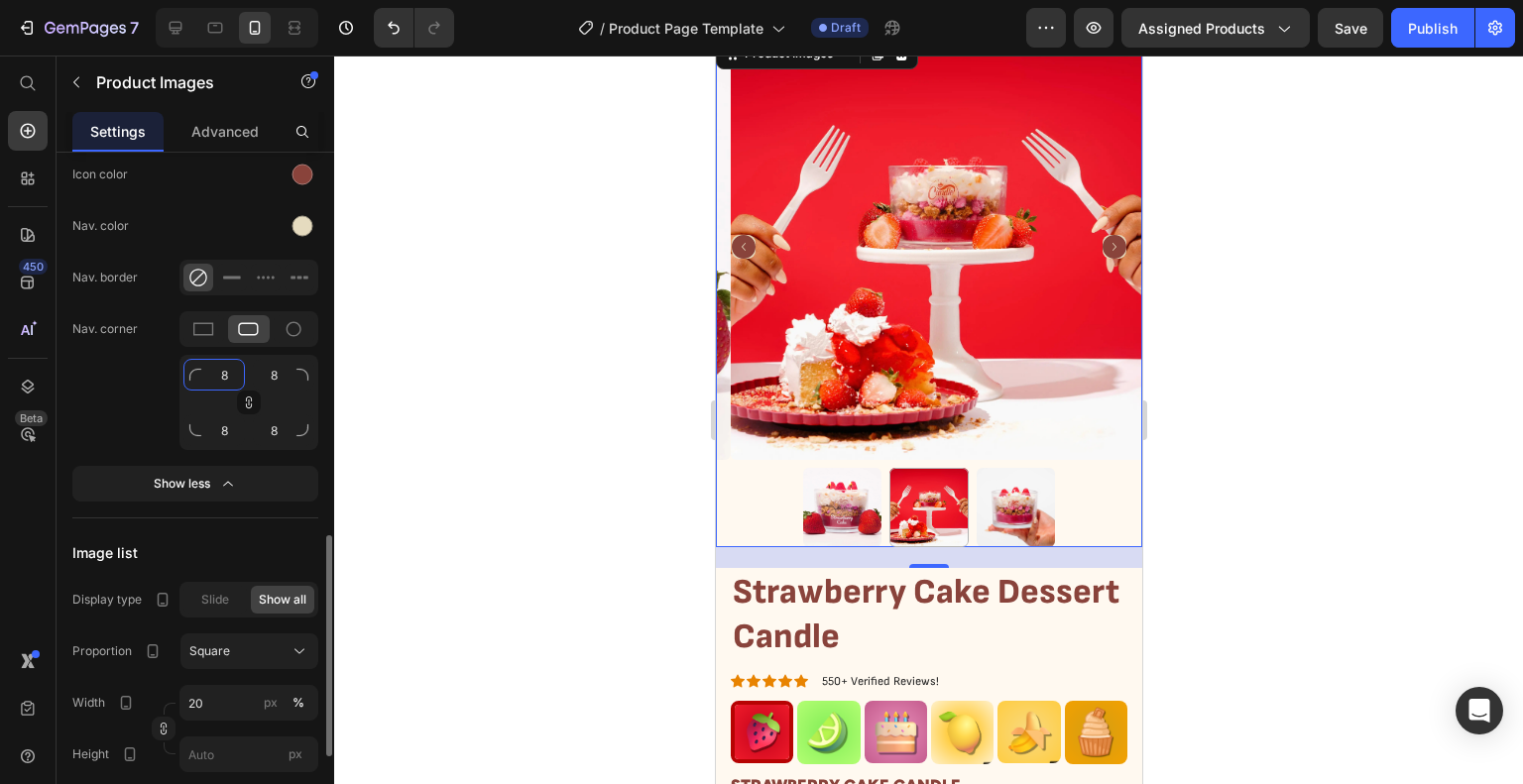 click on "8" 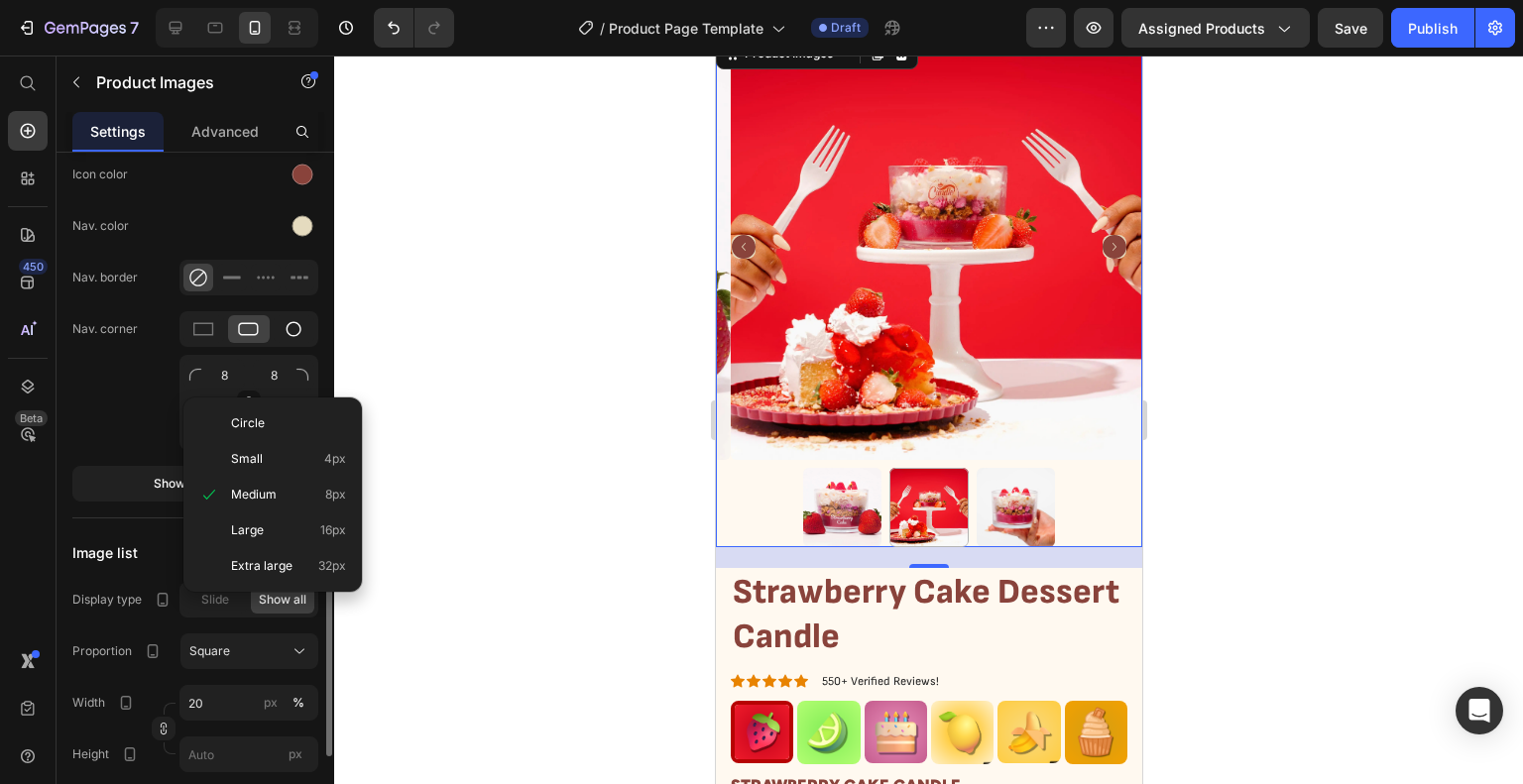 click 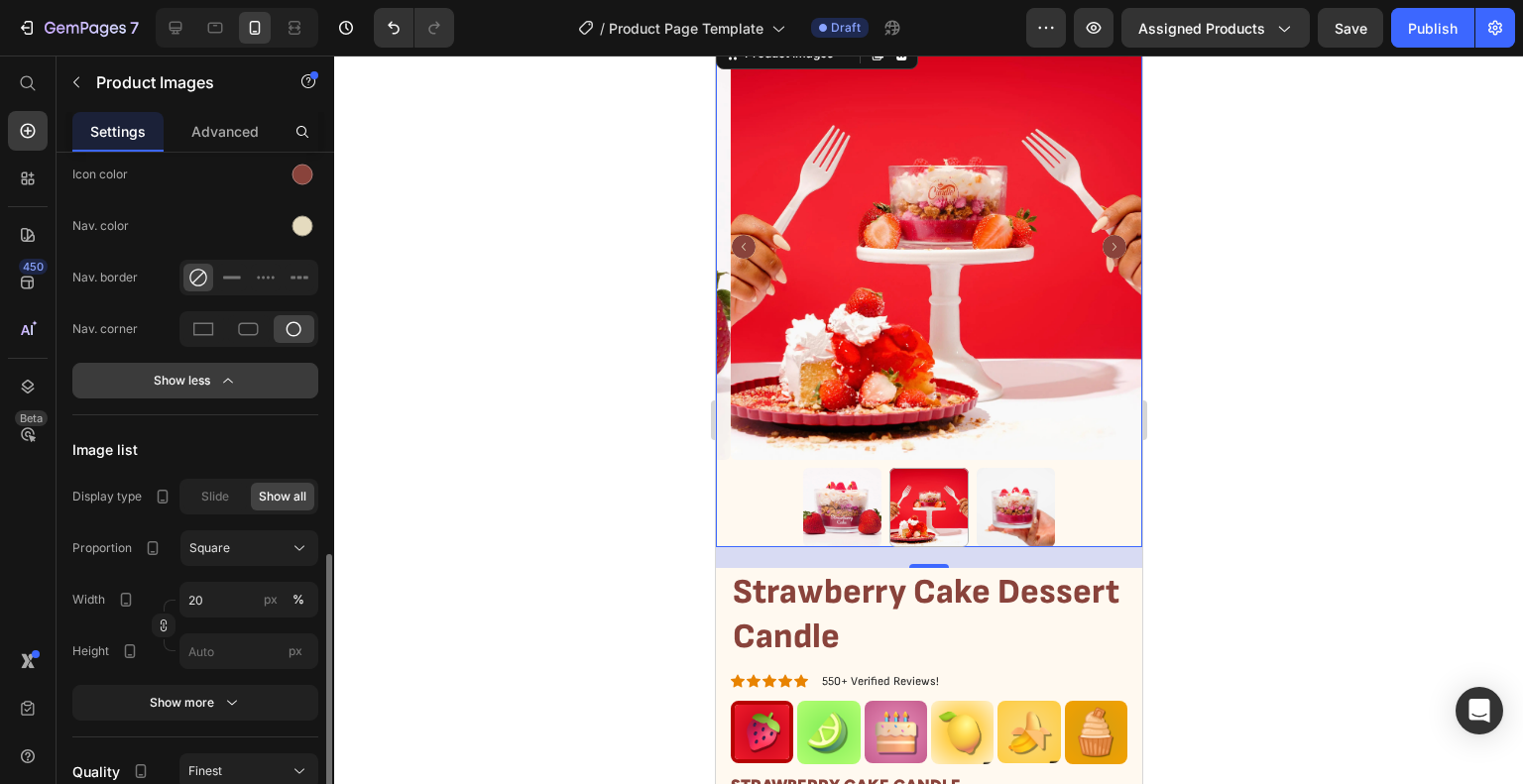 click 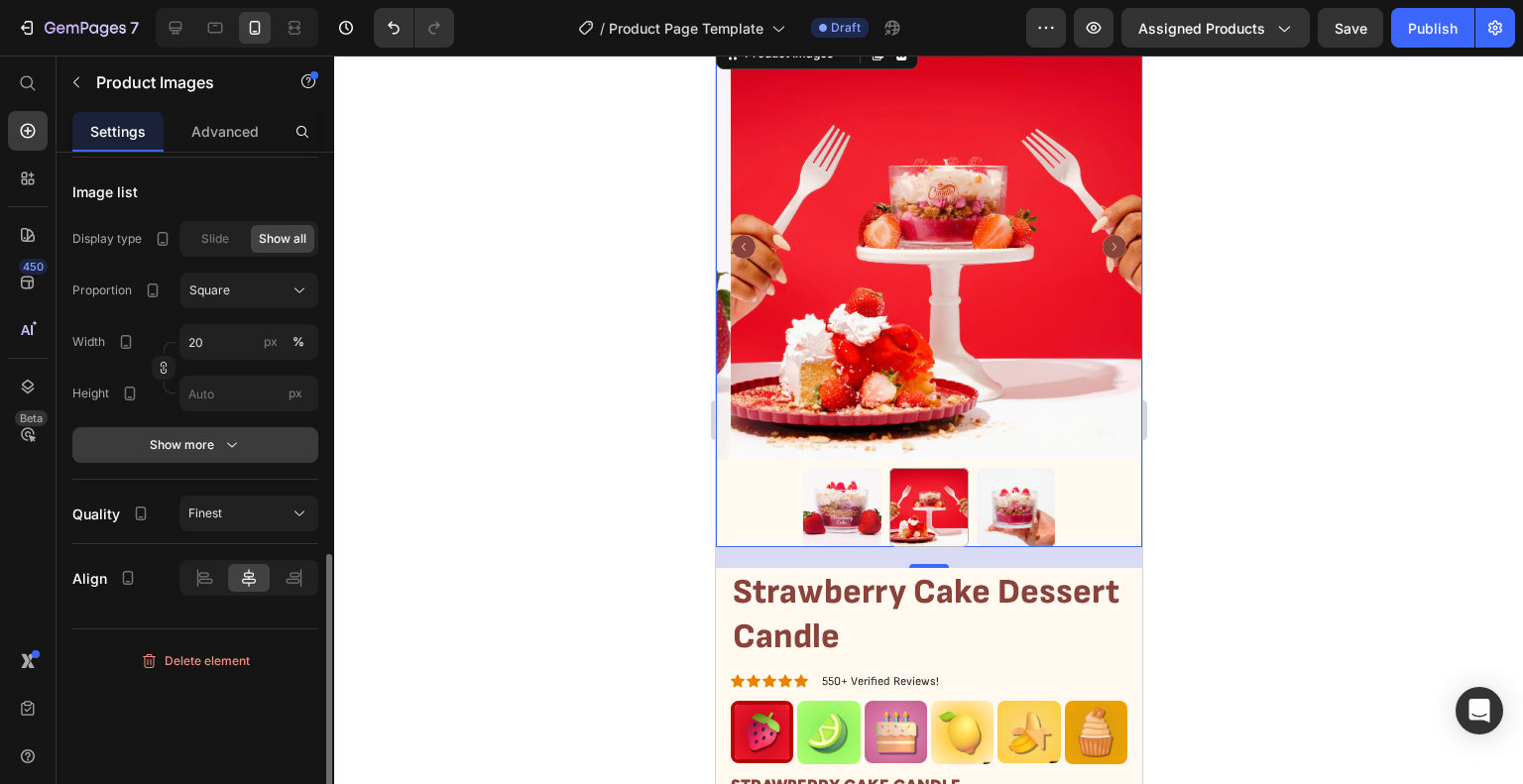 click on "Show more" at bounding box center (195, 445) 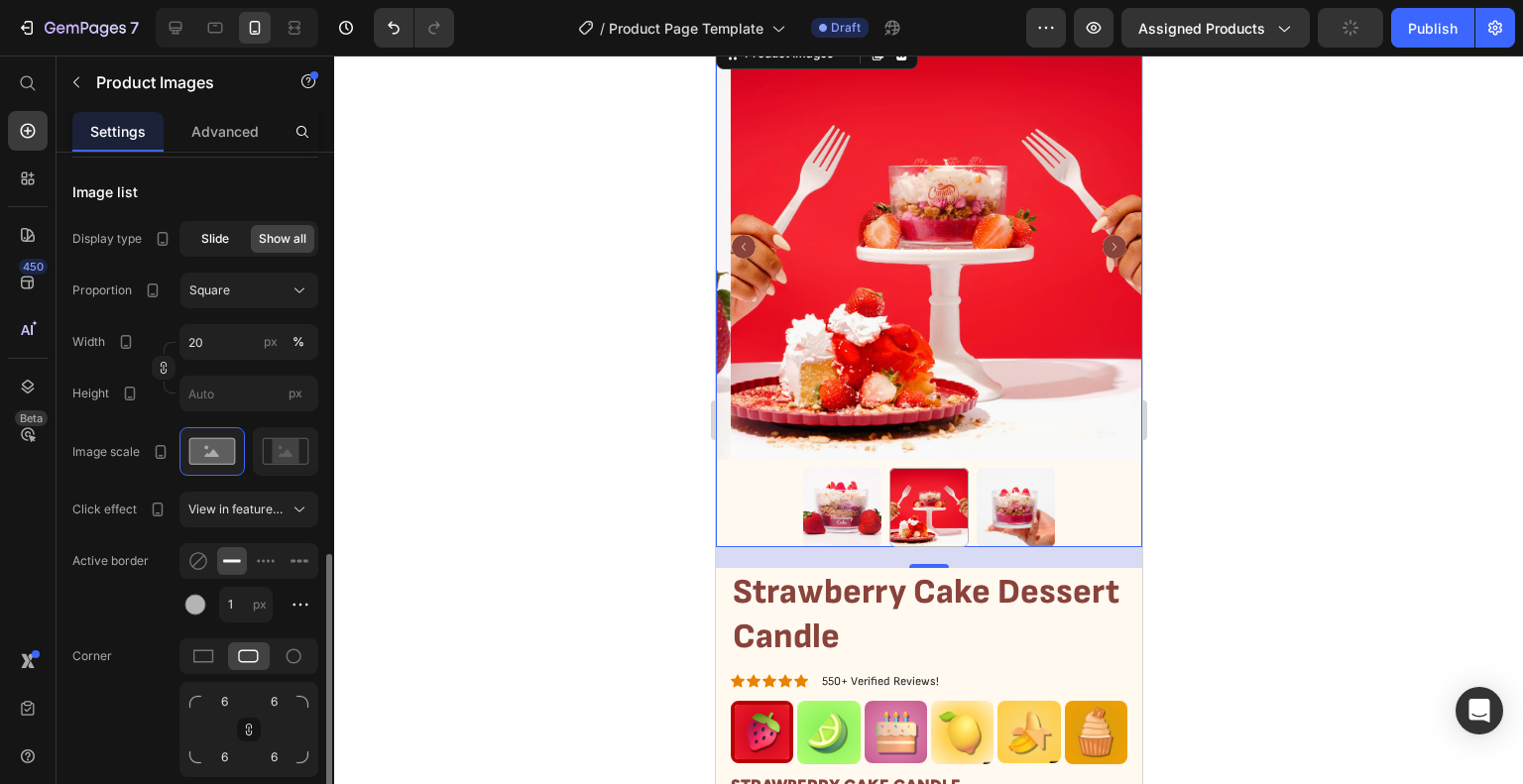 click on "Slide" 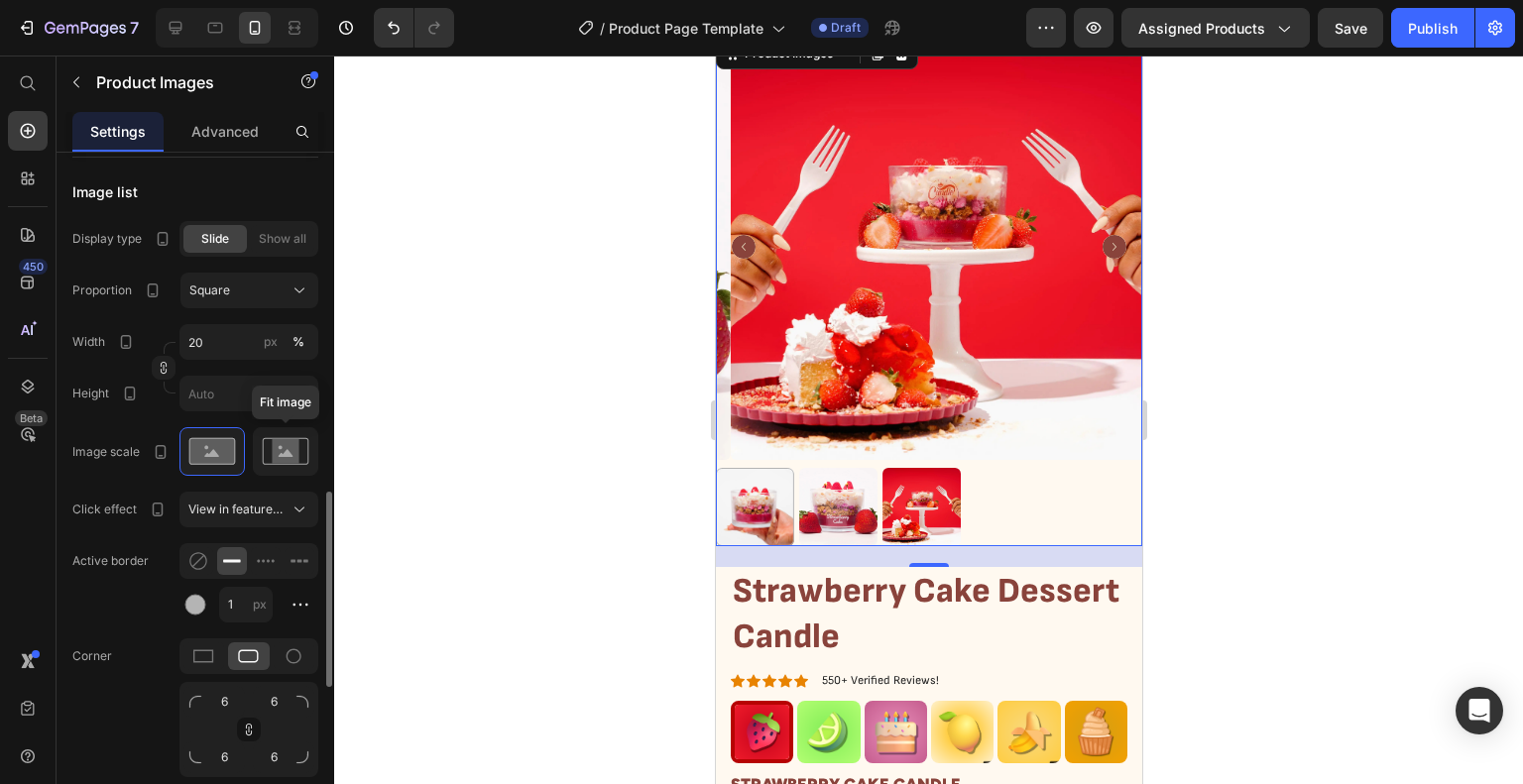 scroll, scrollTop: 1090, scrollLeft: 0, axis: vertical 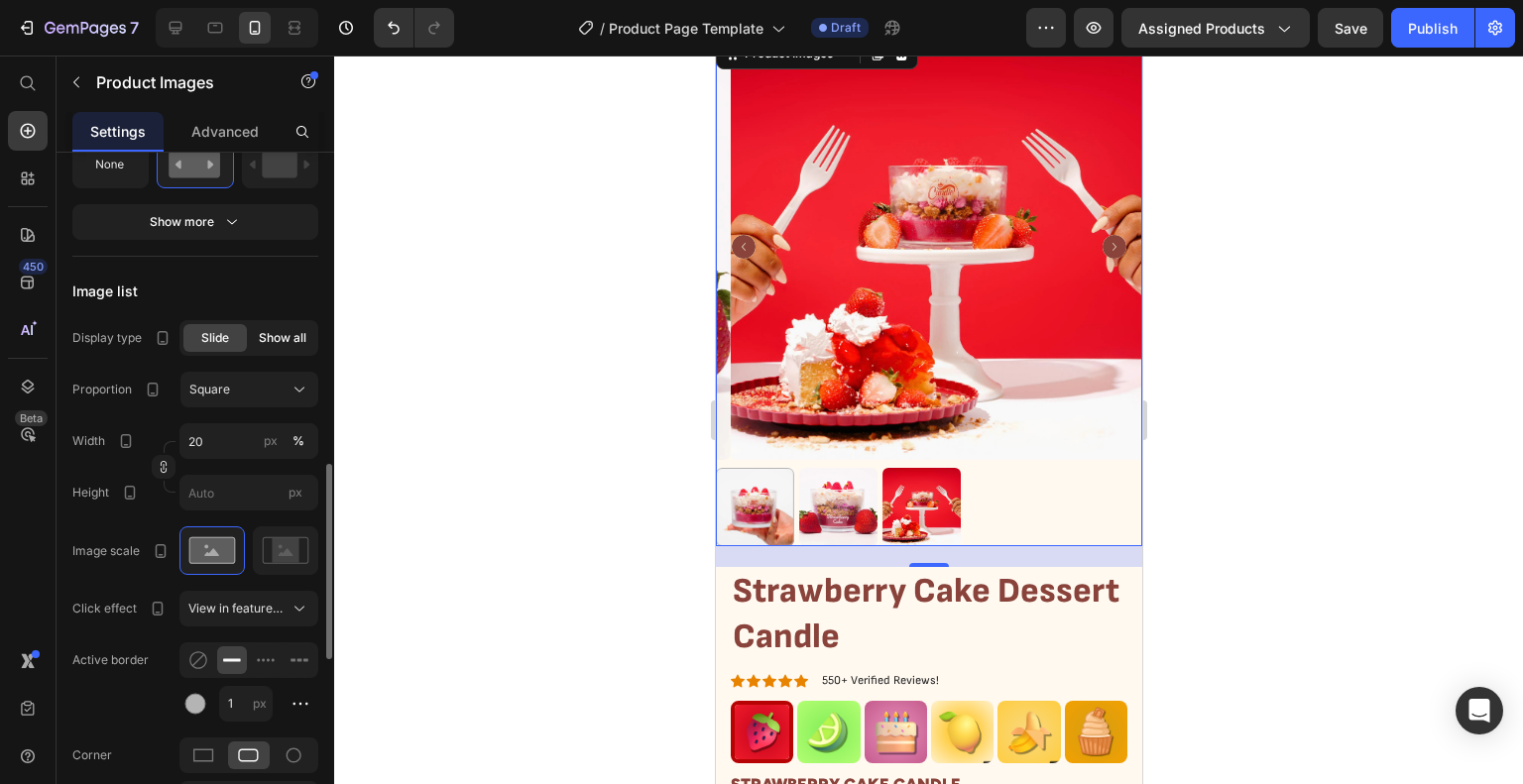 click on "Show all" 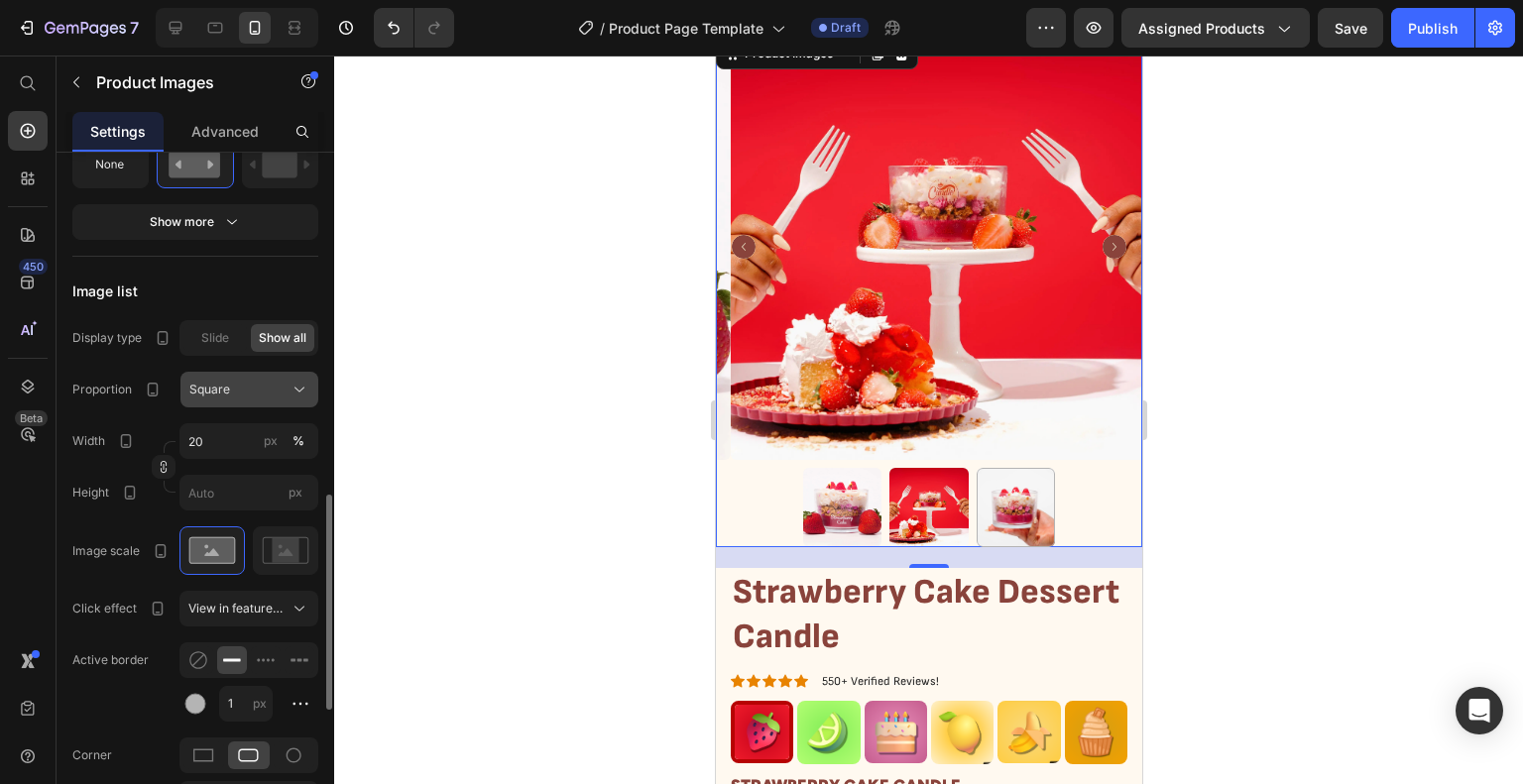 click on "Square" 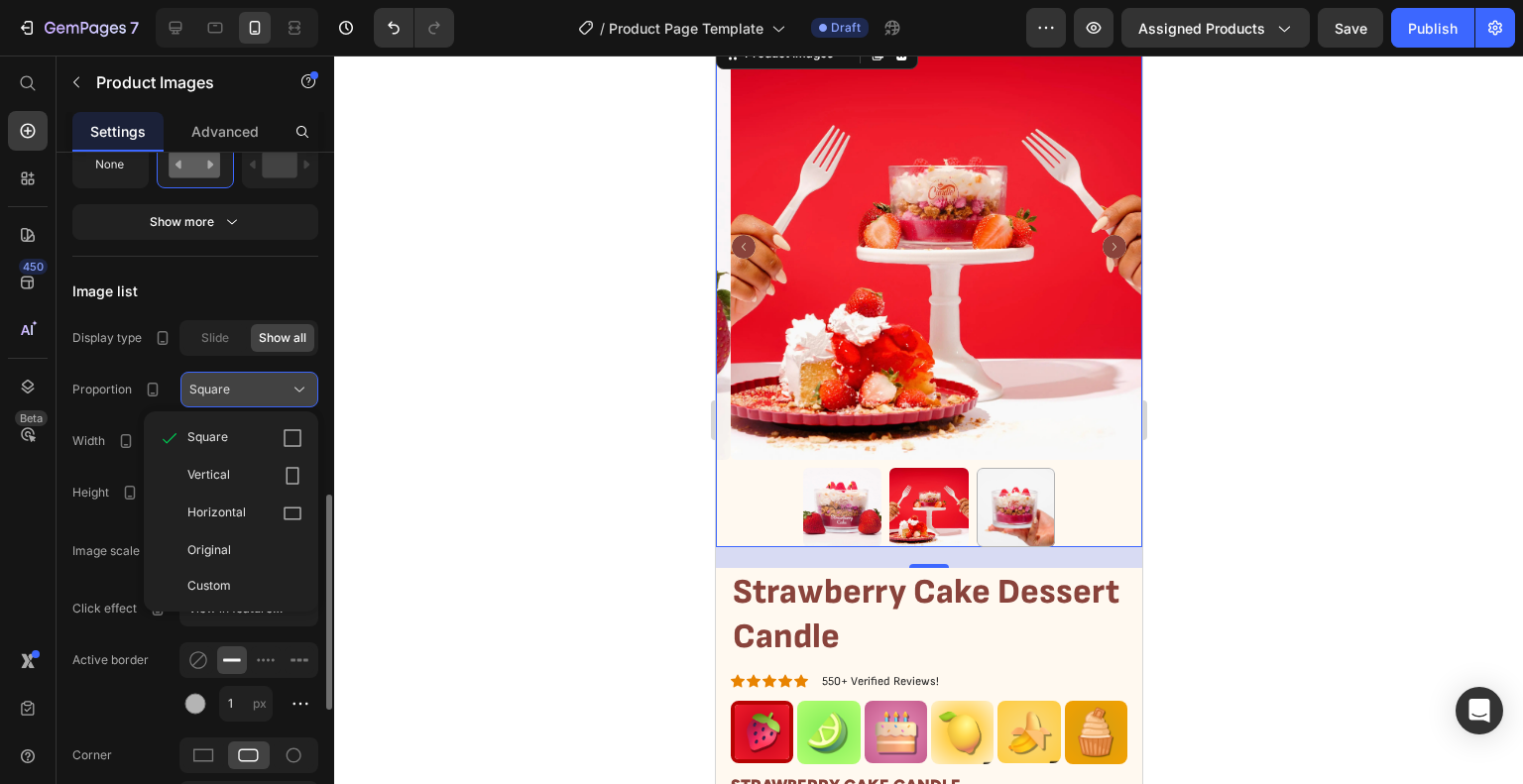 click on "Square" 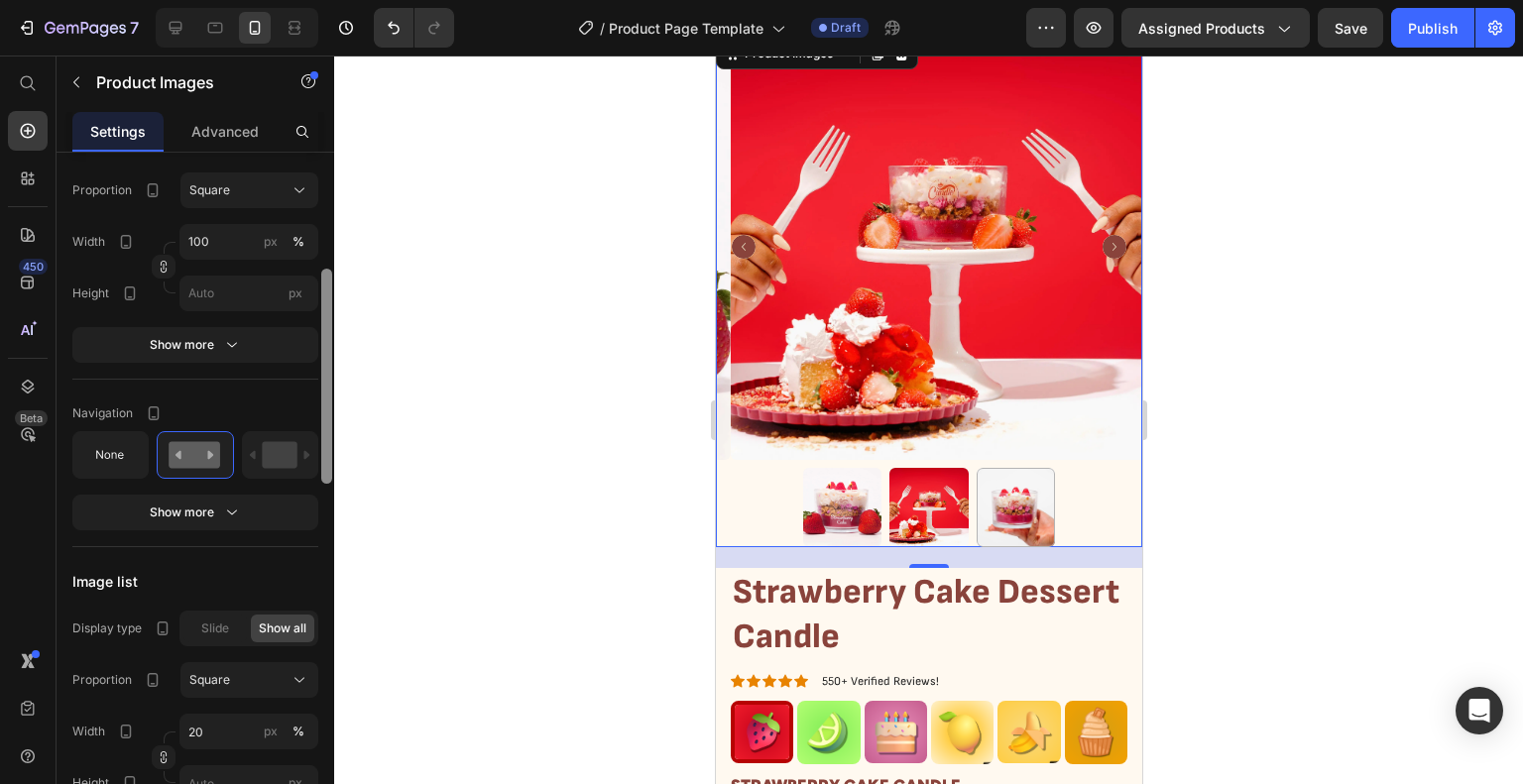 scroll, scrollTop: 698, scrollLeft: 0, axis: vertical 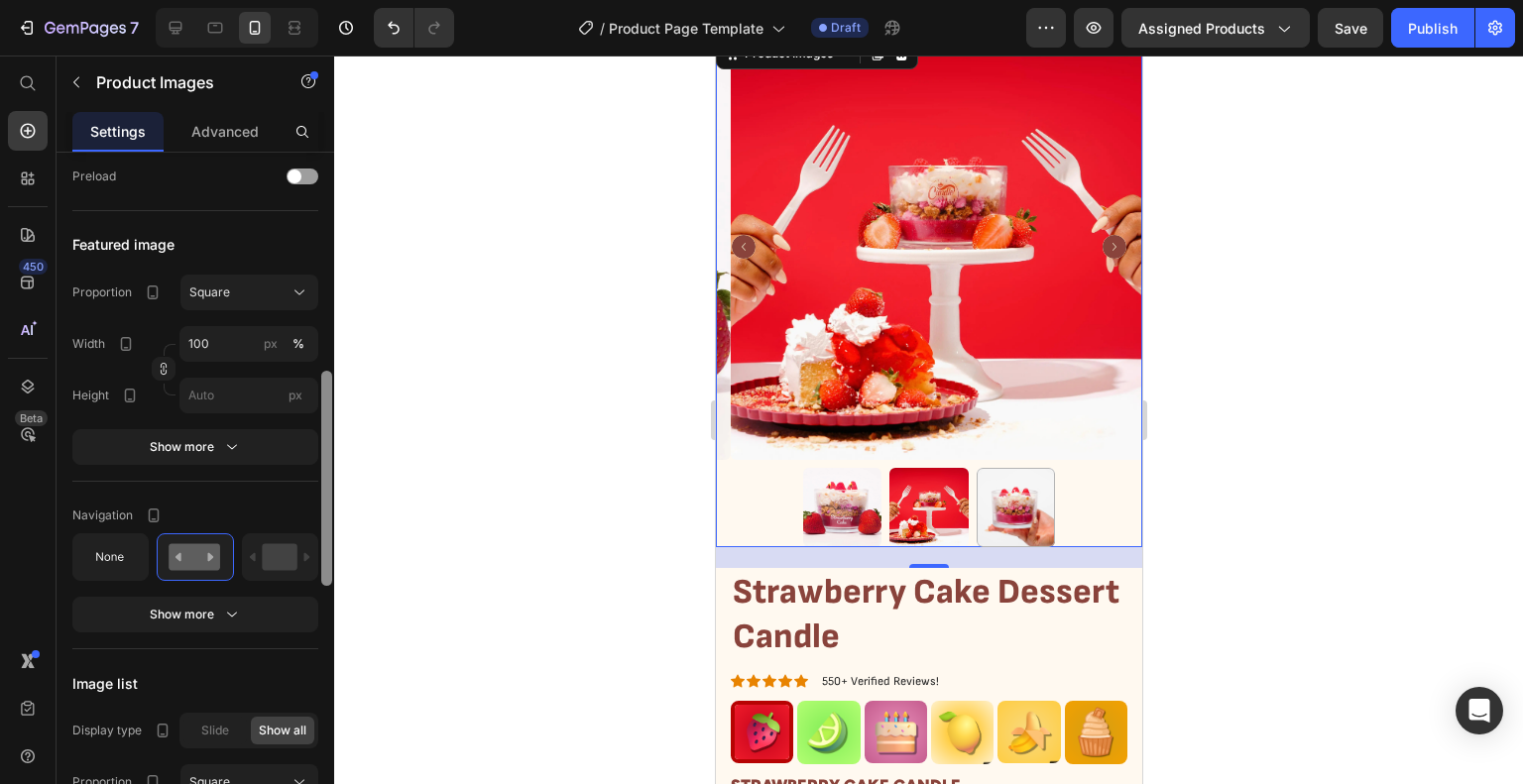 drag, startPoint x: 325, startPoint y: 506, endPoint x: 320, endPoint y: 385, distance: 121.103262 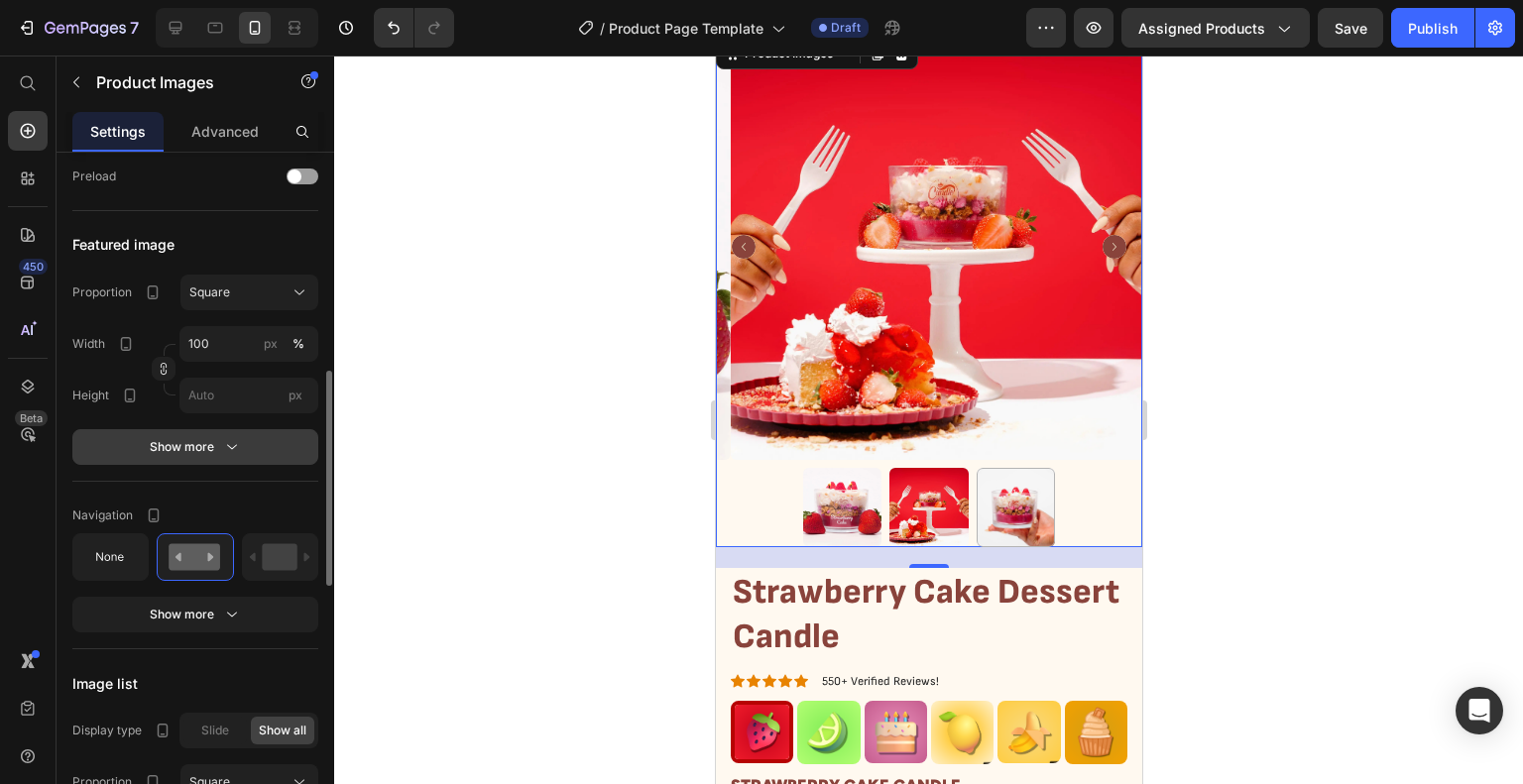 click 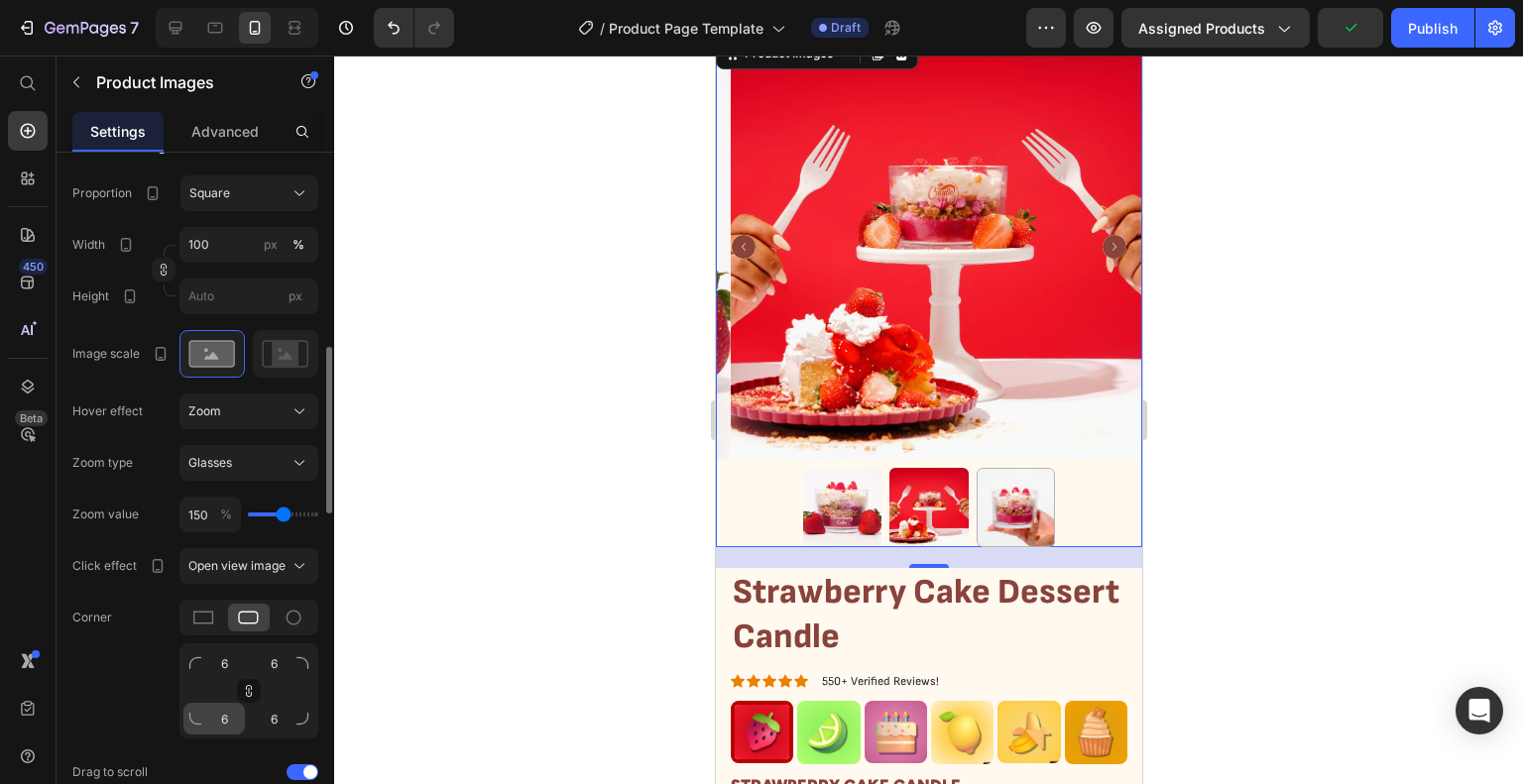 scroll, scrollTop: 896, scrollLeft: 0, axis: vertical 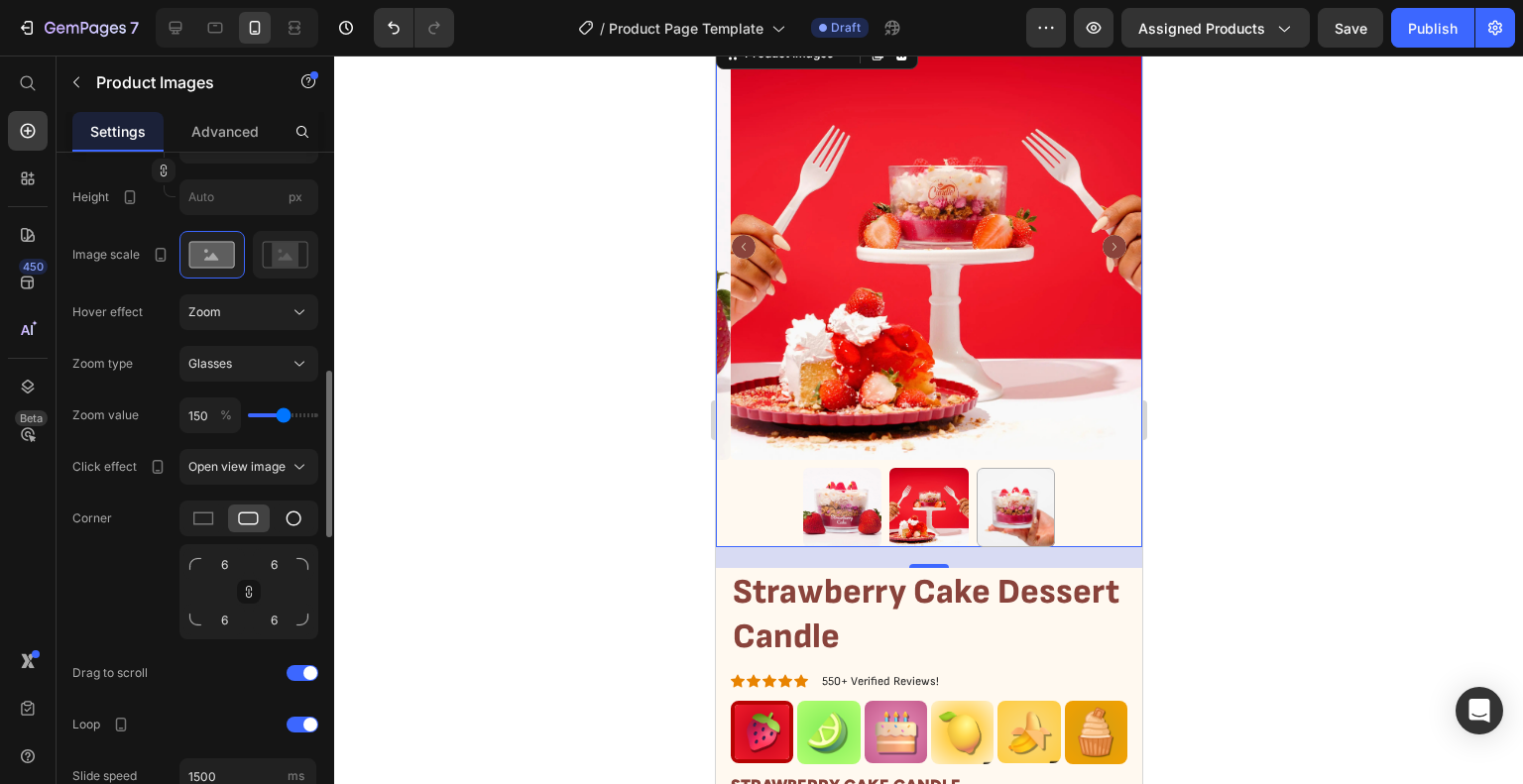 click 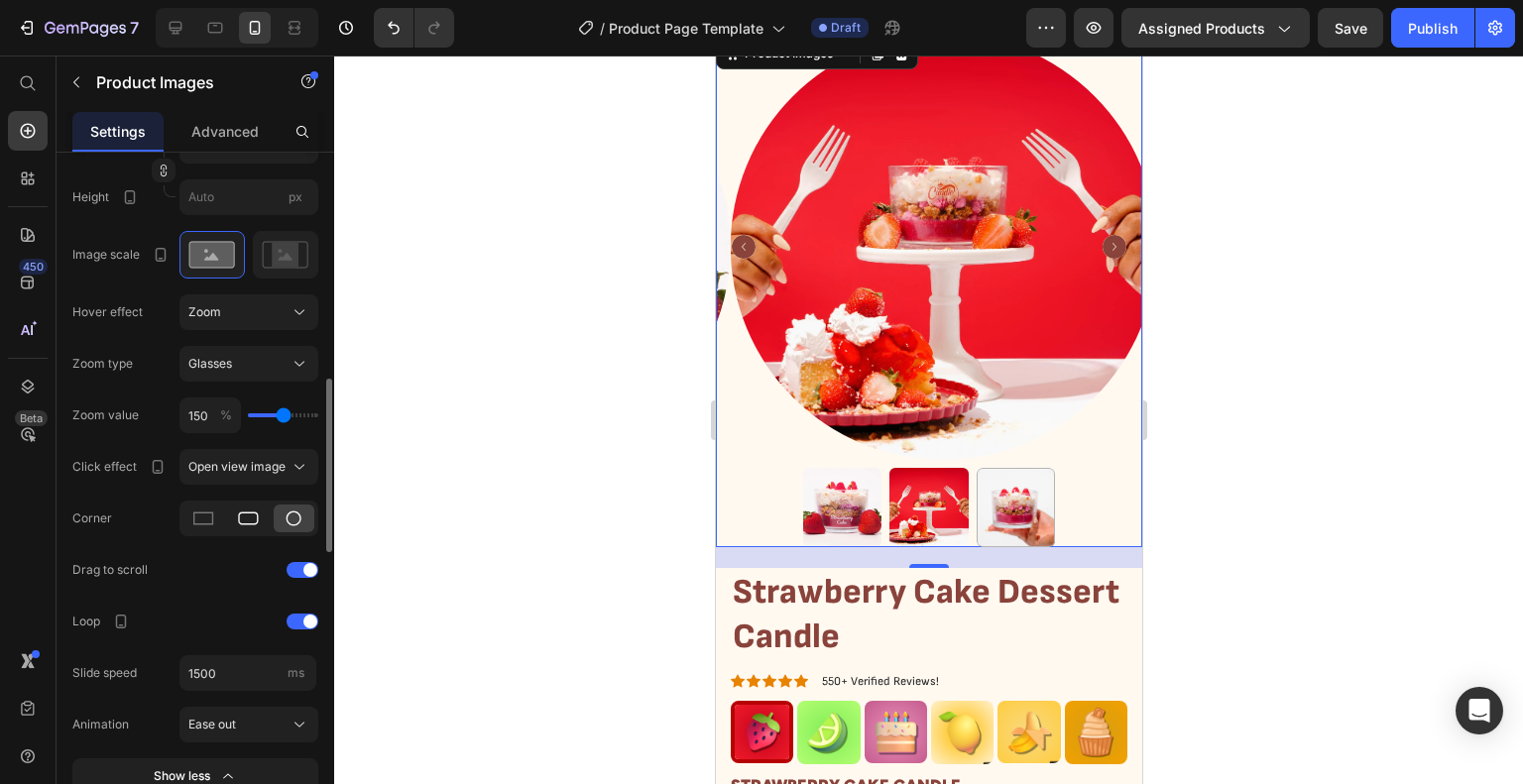 click 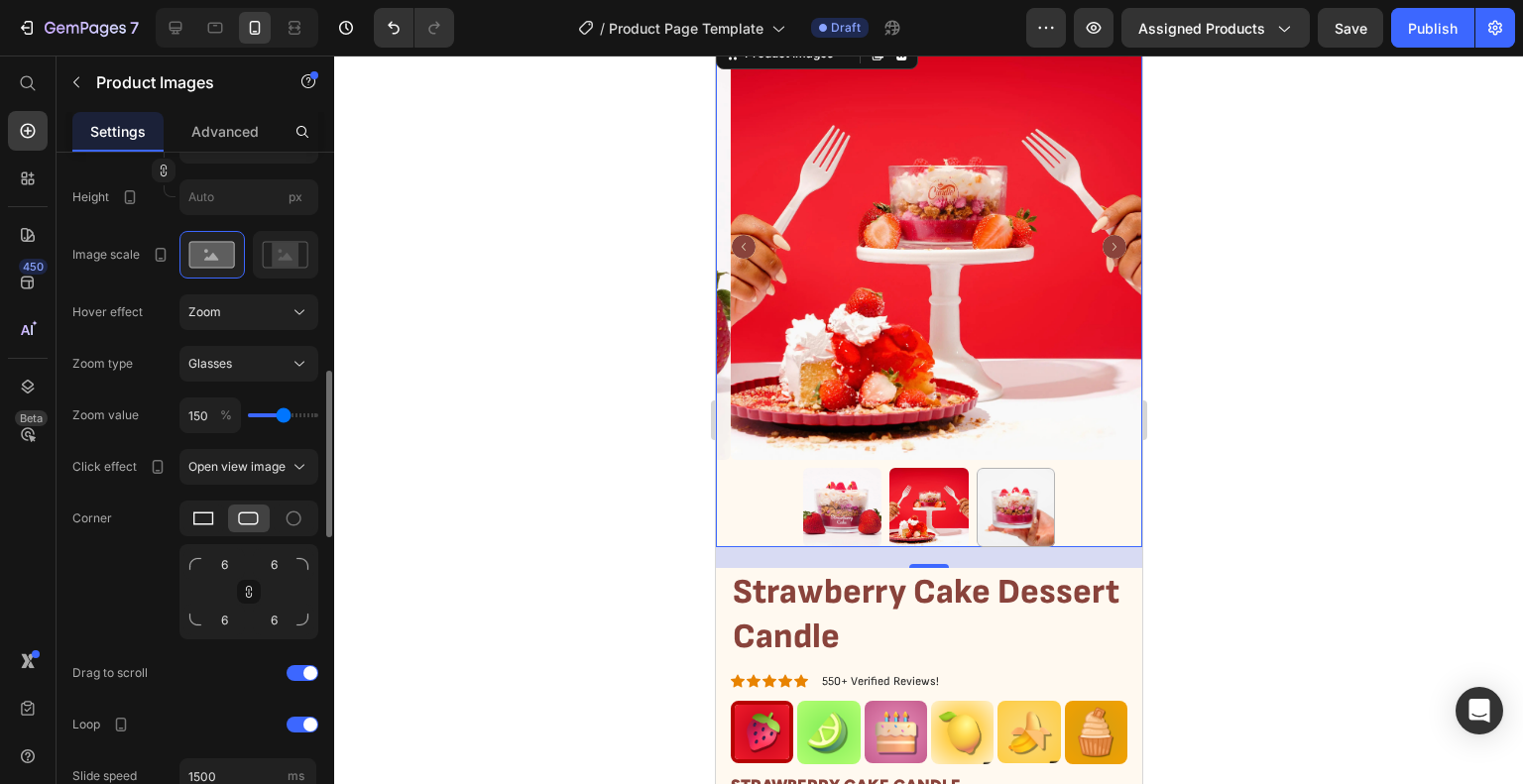 click 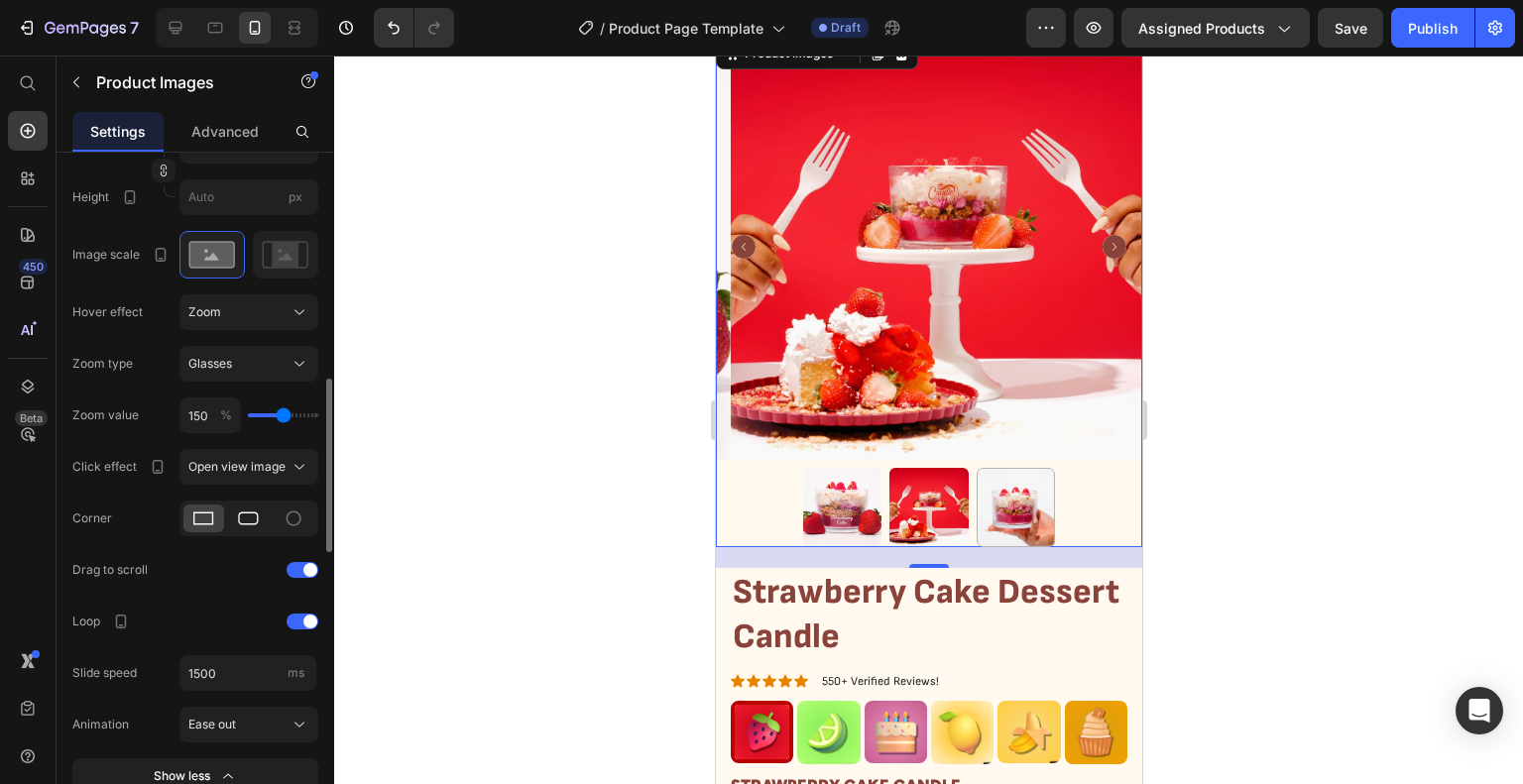 click 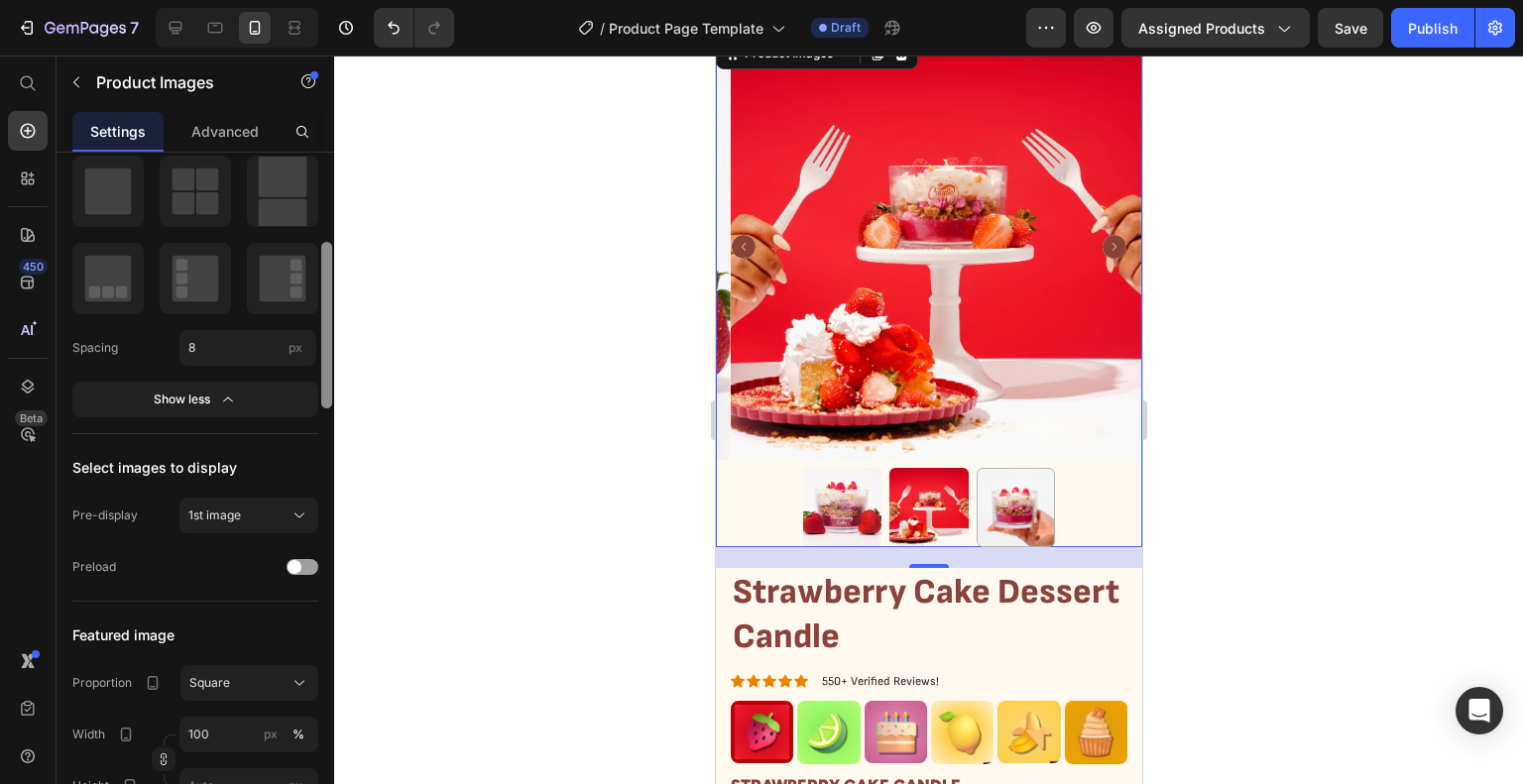 scroll, scrollTop: 279, scrollLeft: 0, axis: vertical 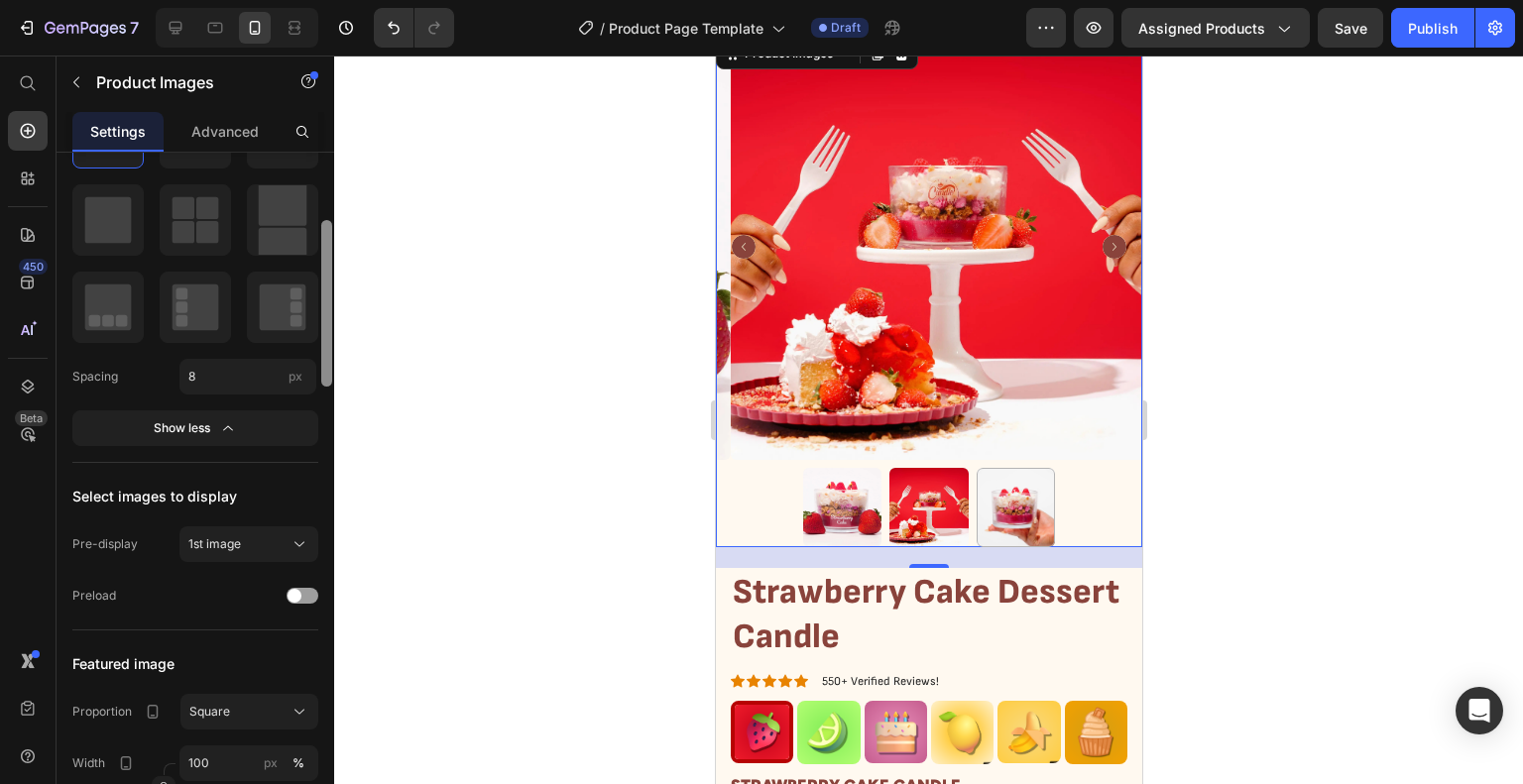 drag, startPoint x: 324, startPoint y: 507, endPoint x: 336, endPoint y: 357, distance: 150.47923 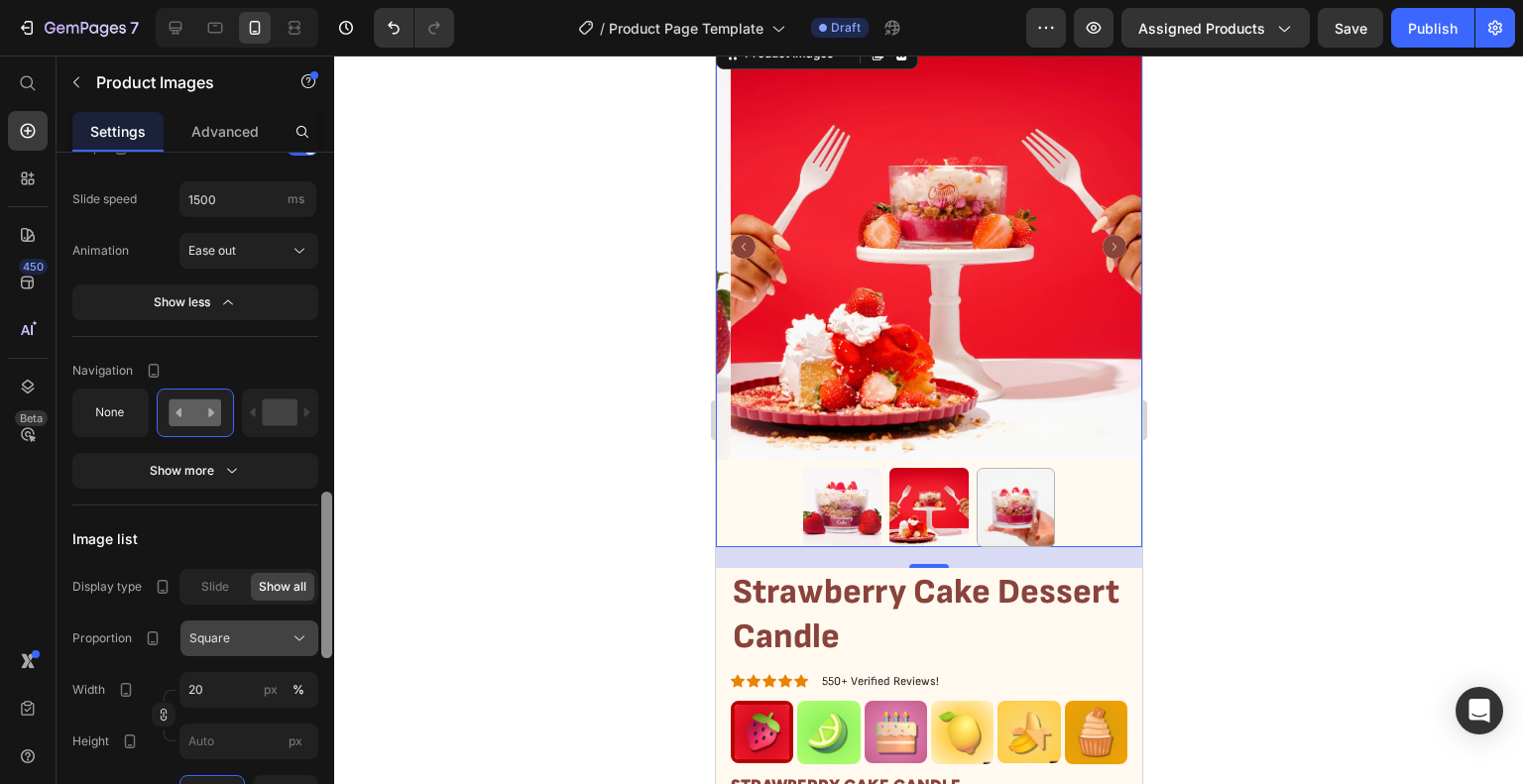 scroll, scrollTop: 1477, scrollLeft: 0, axis: vertical 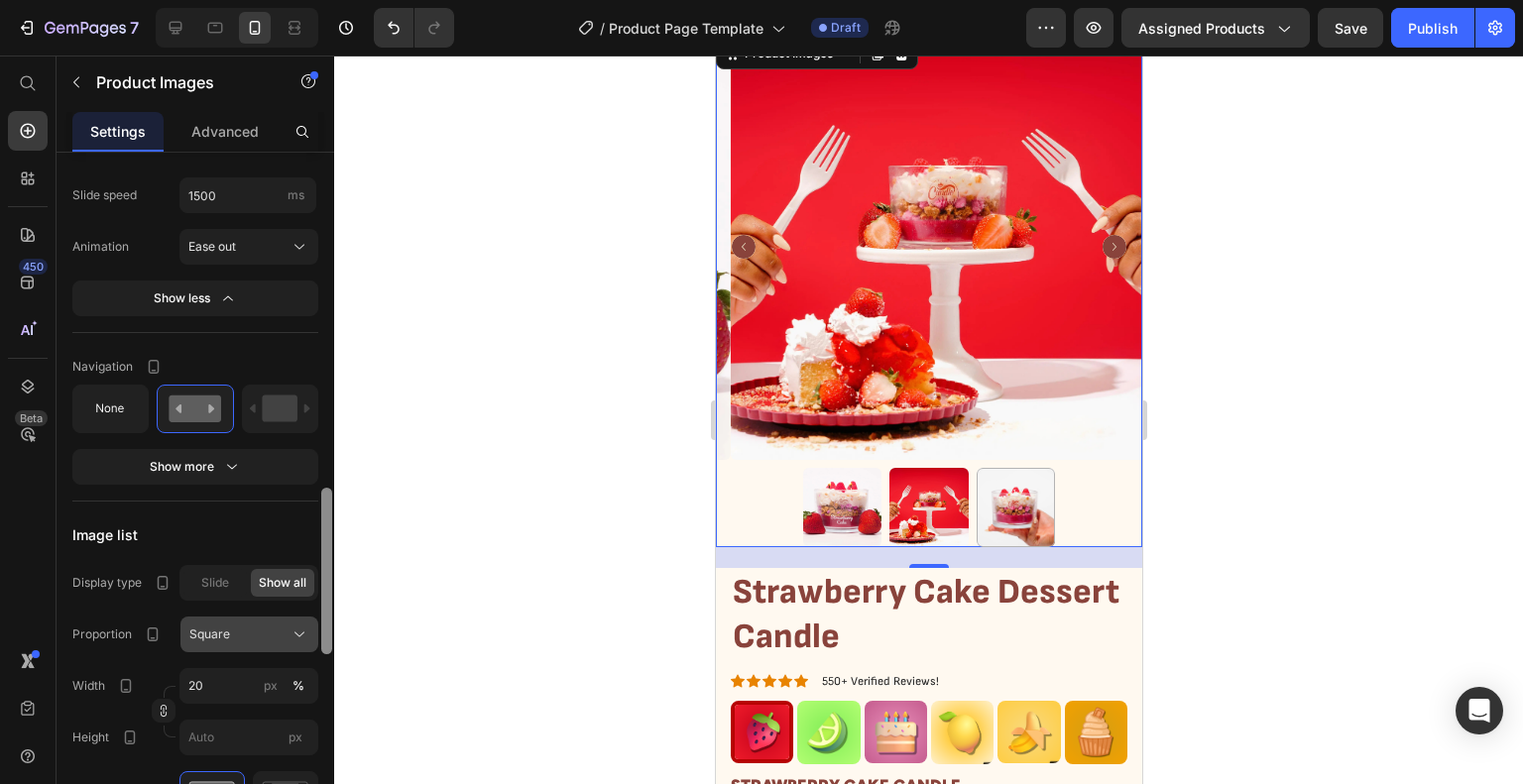 drag, startPoint x: 329, startPoint y: 353, endPoint x: 293, endPoint y: 645, distance: 294.2108 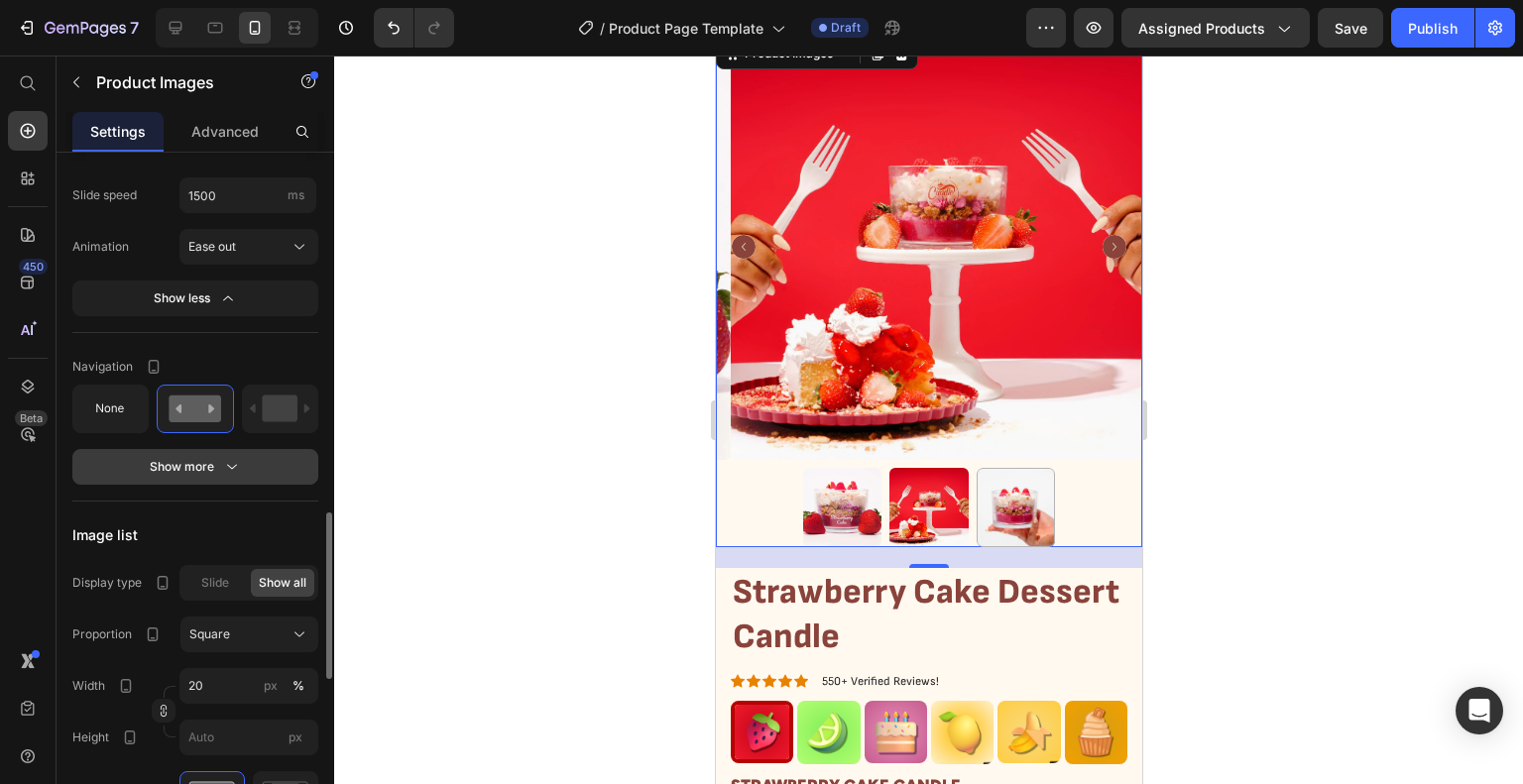 click on "Show more" at bounding box center (195, 467) 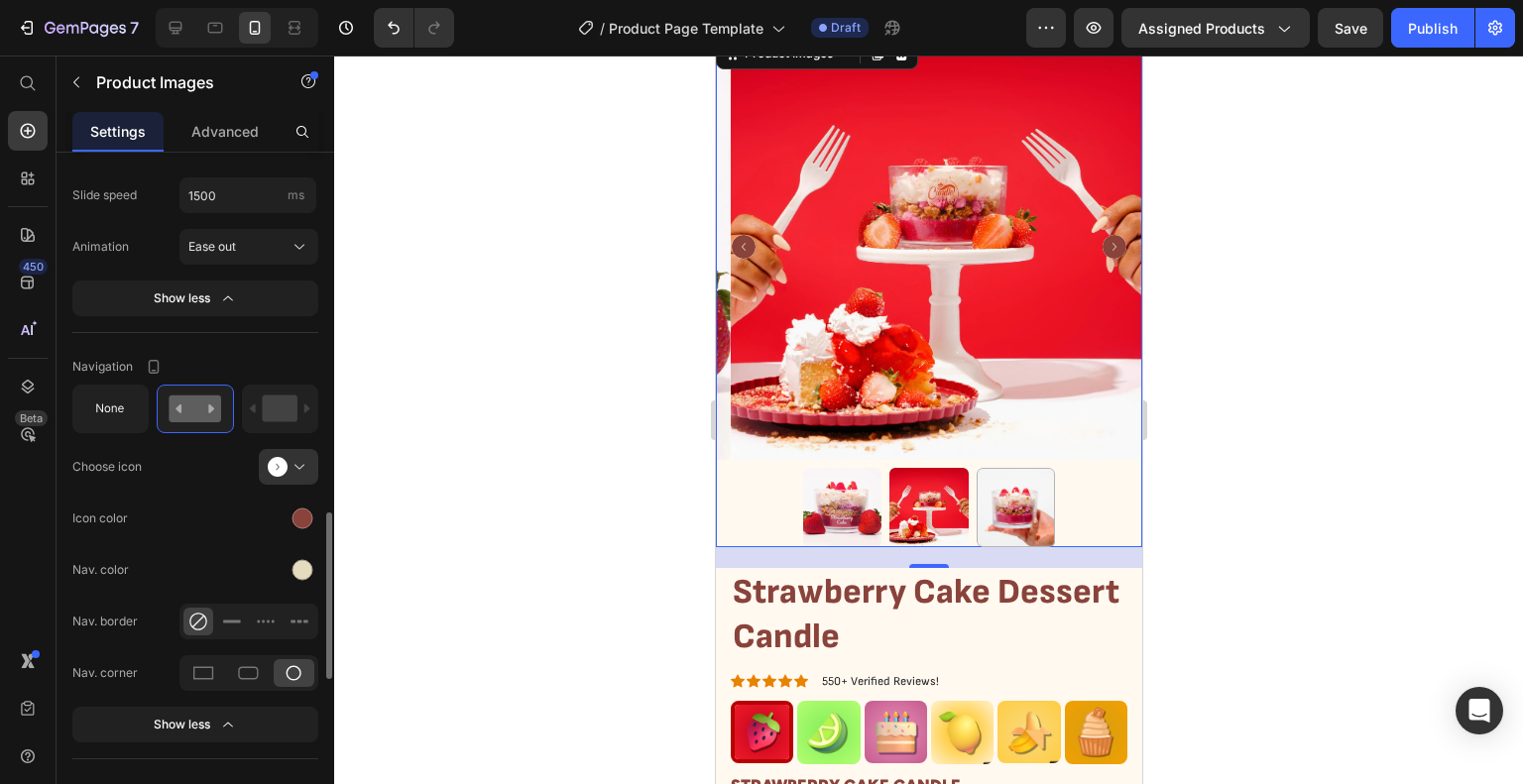 click 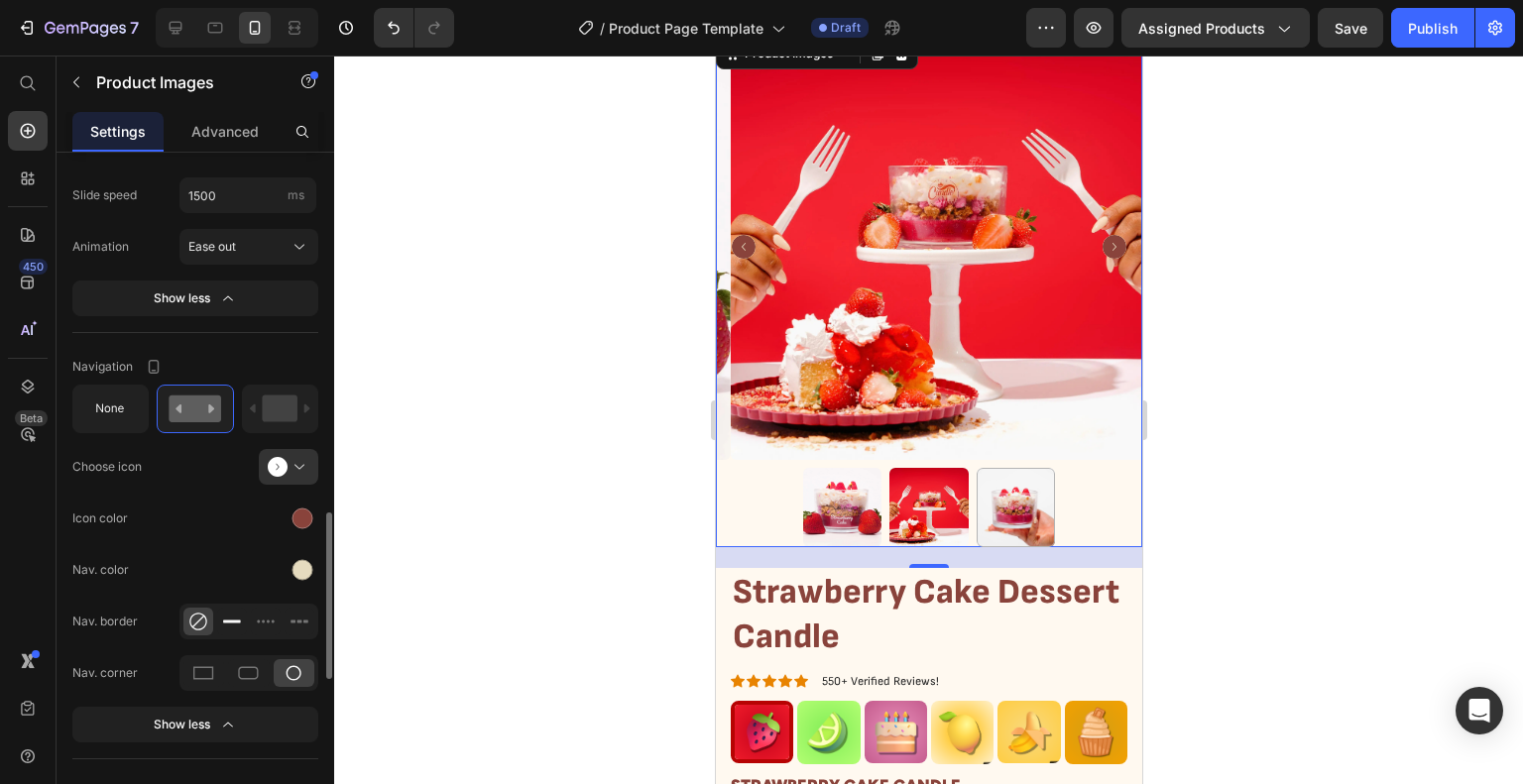 click 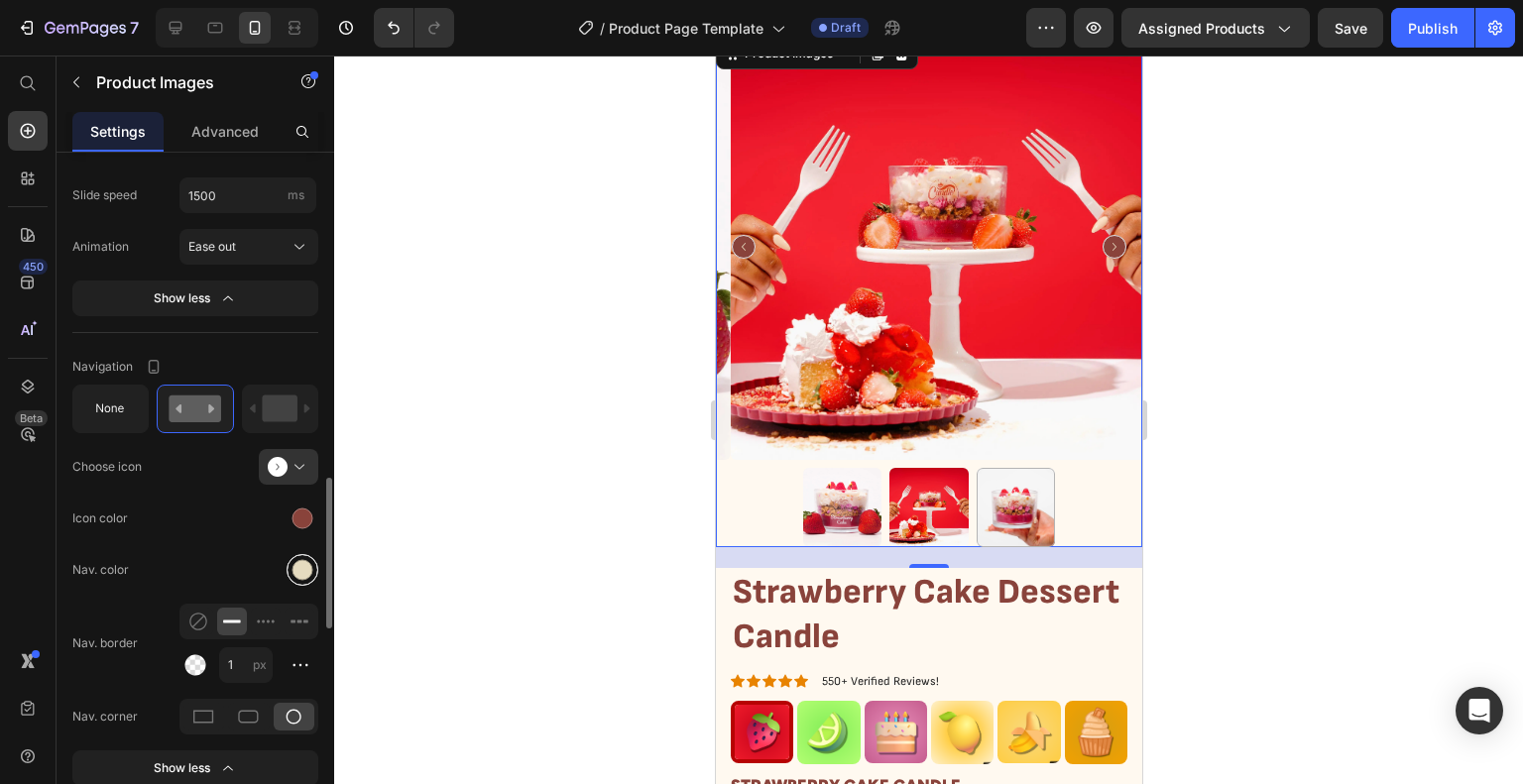 click at bounding box center (302, 569) 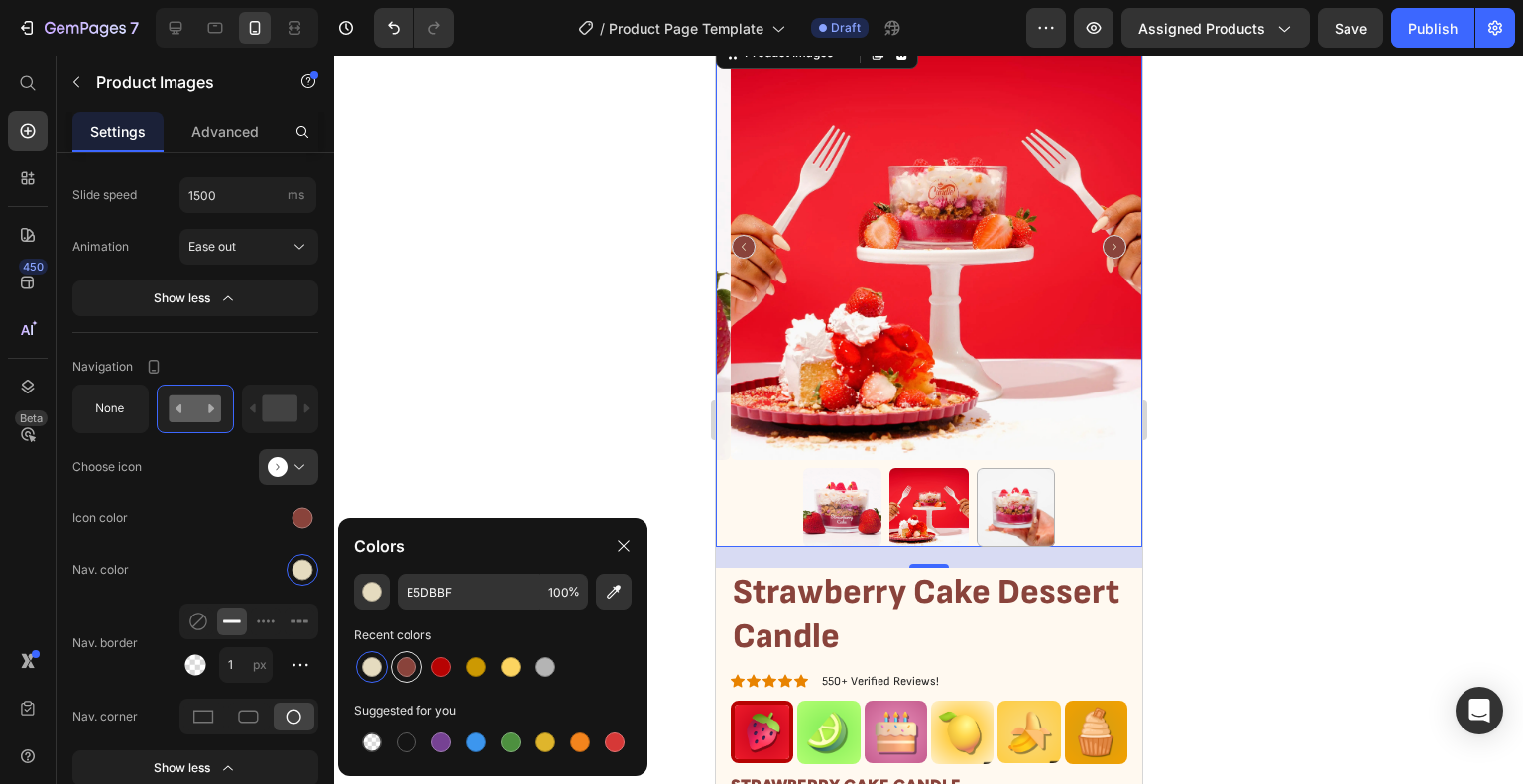 click at bounding box center (407, 667) 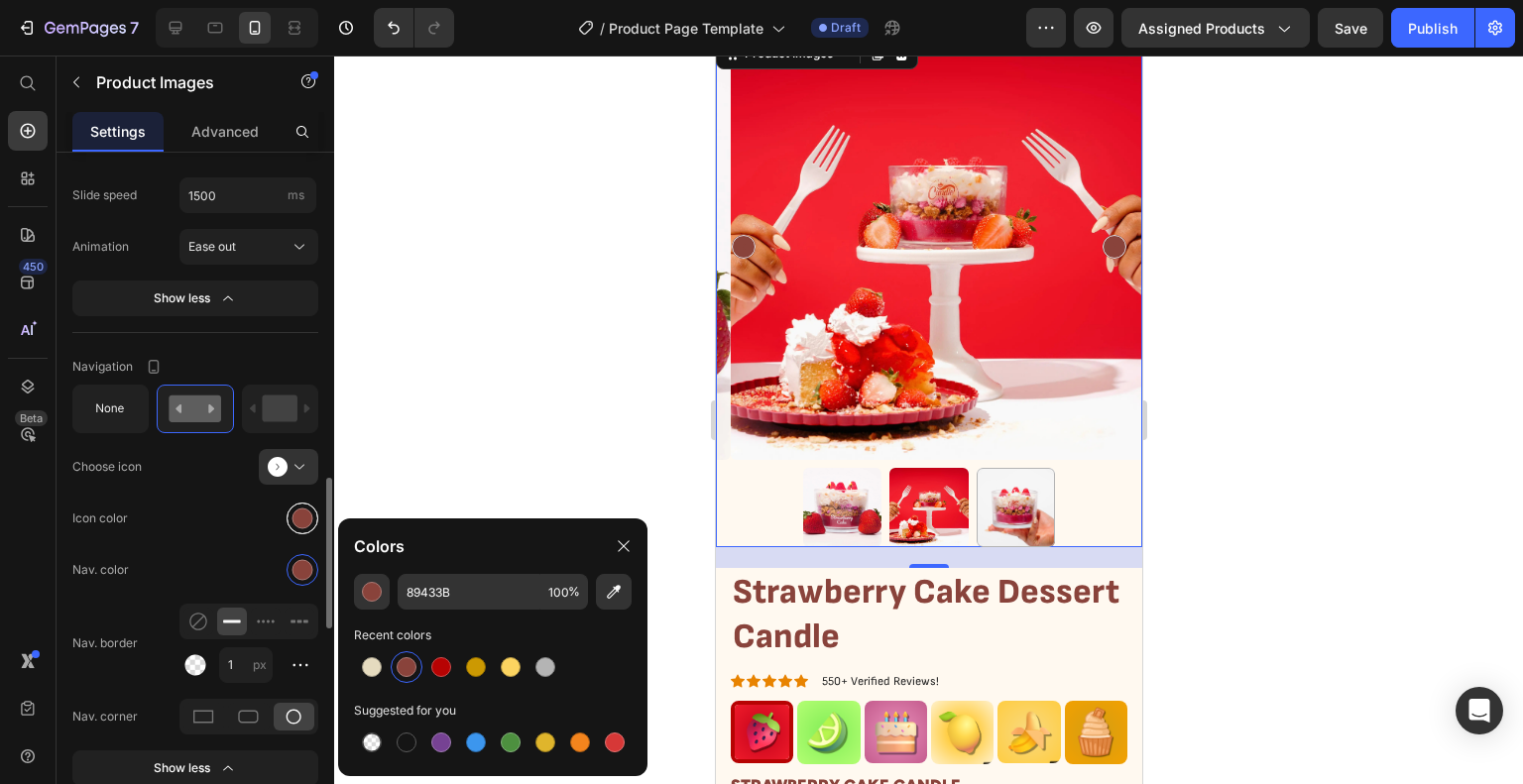 click at bounding box center [302, 517] 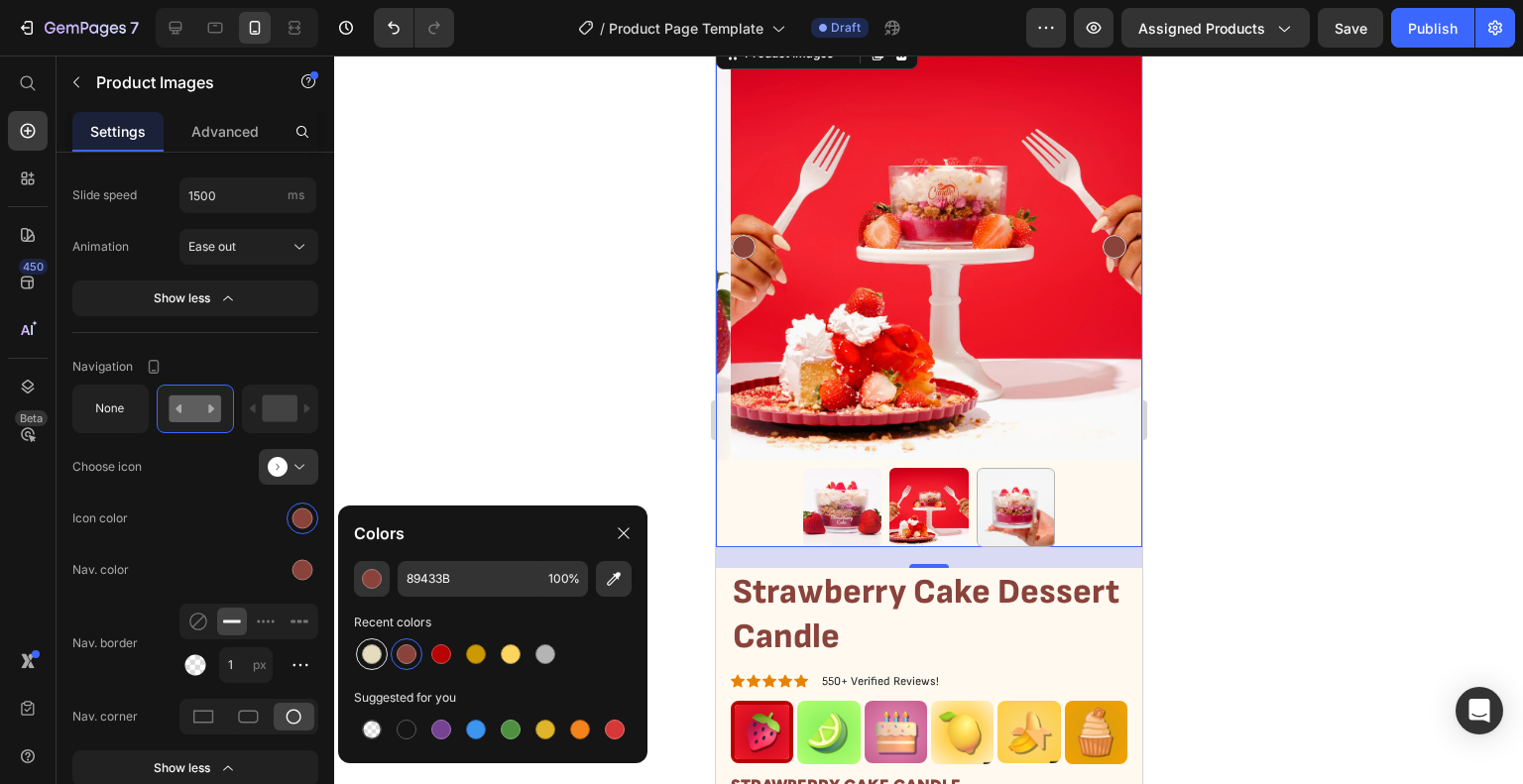 click at bounding box center (372, 654) 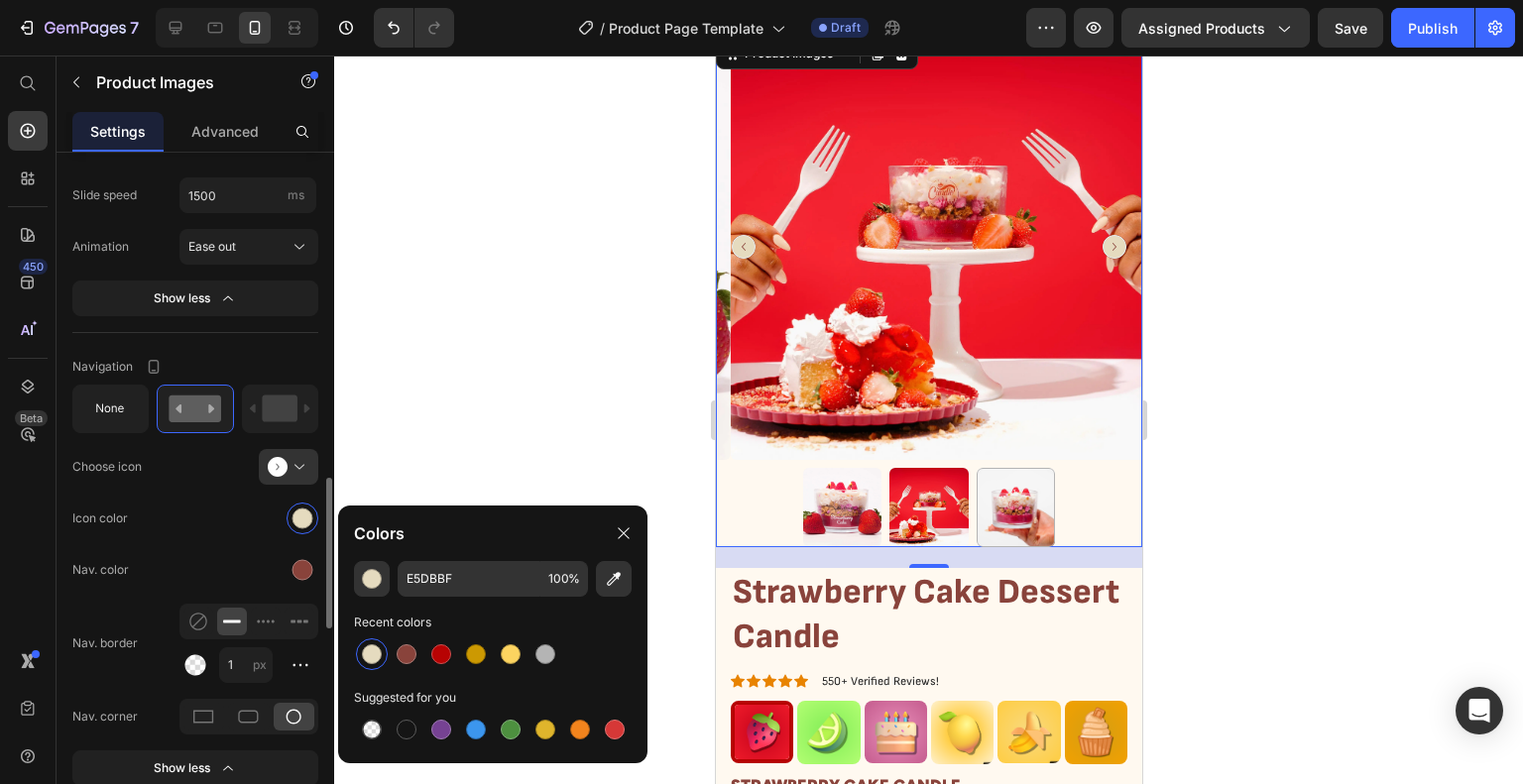 click on "Navigation Choose icon
Icon color Nav. color Nav. border 1 px Nav. corner Show less" 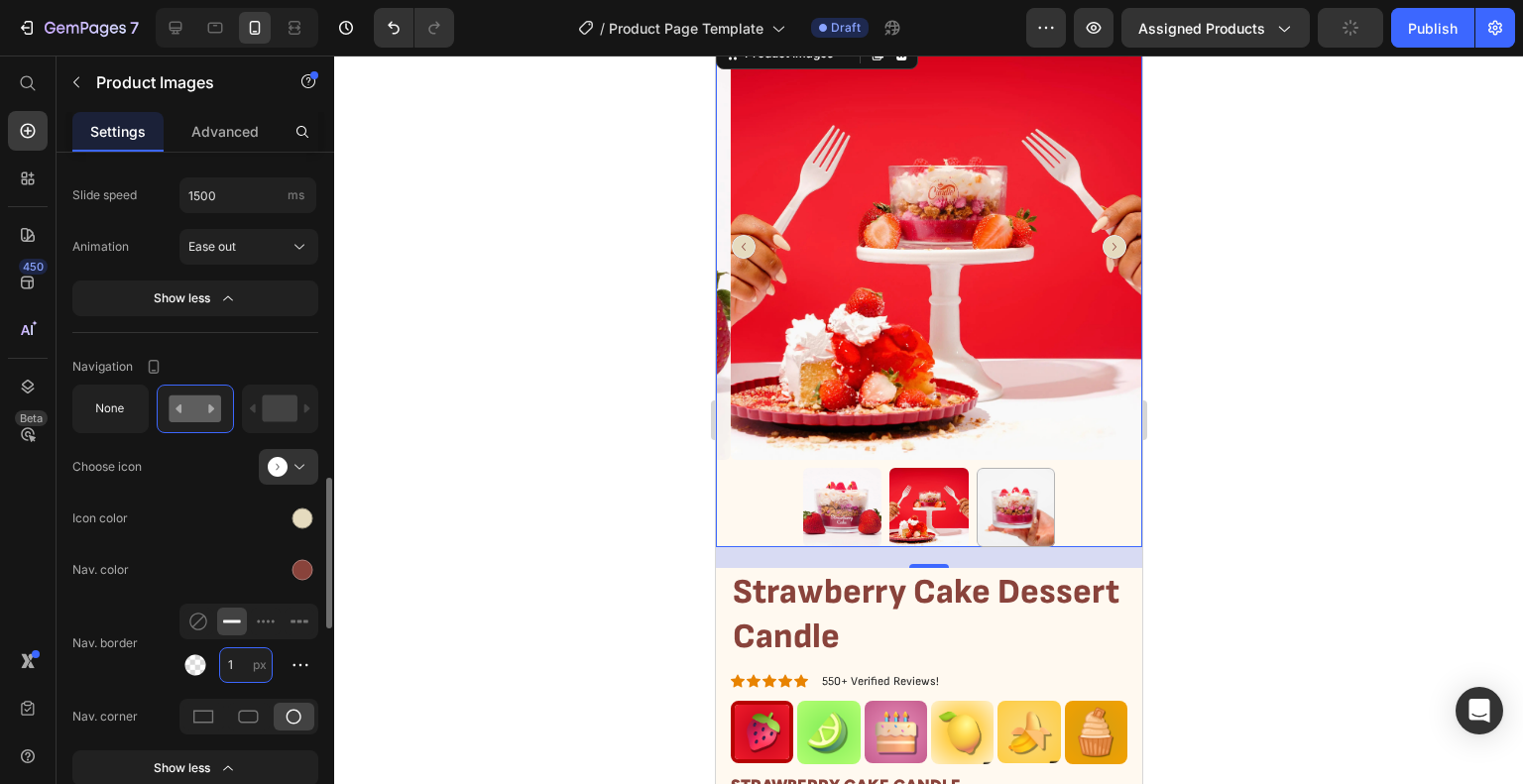 click on "1" at bounding box center (246, 665) 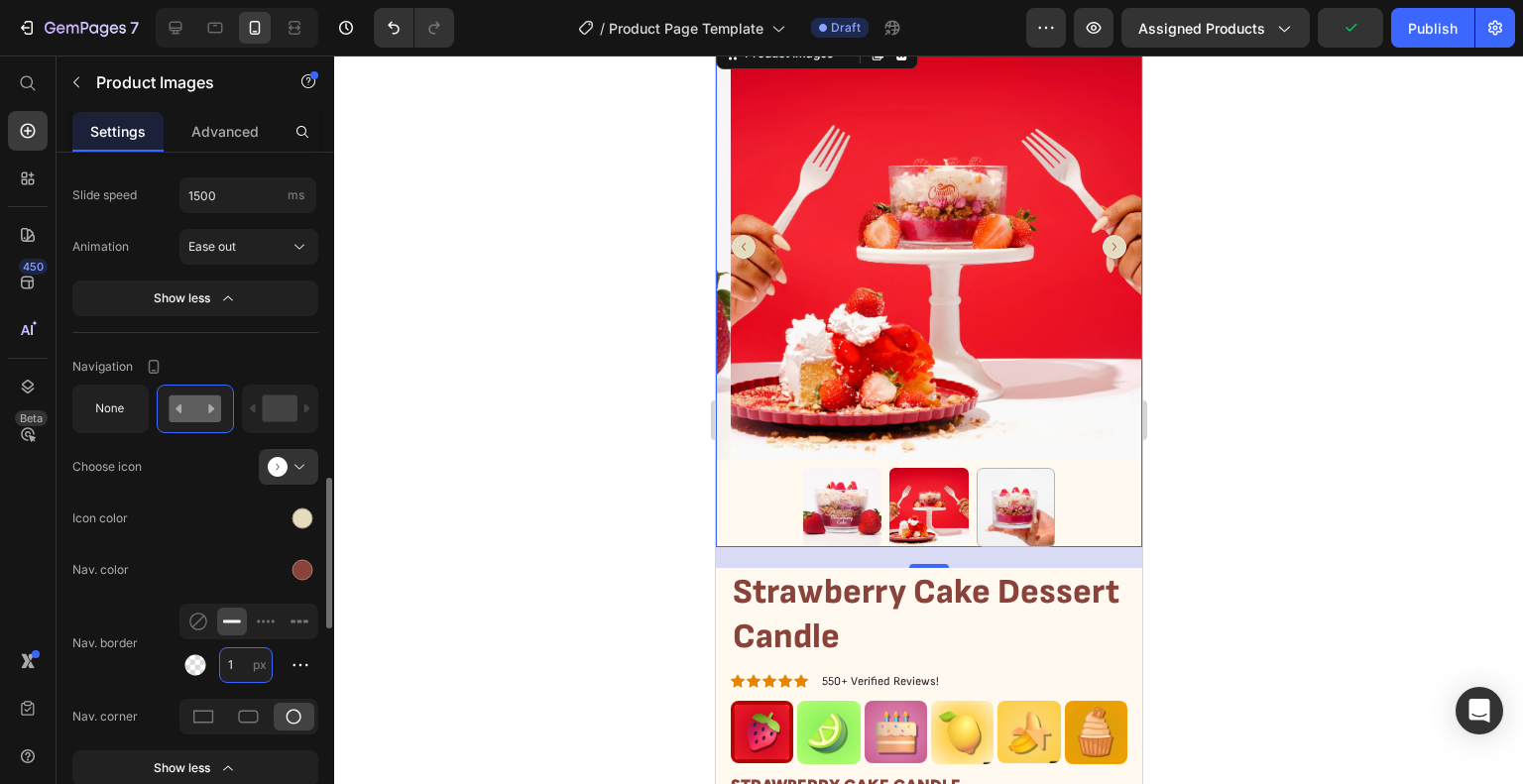 type on "0" 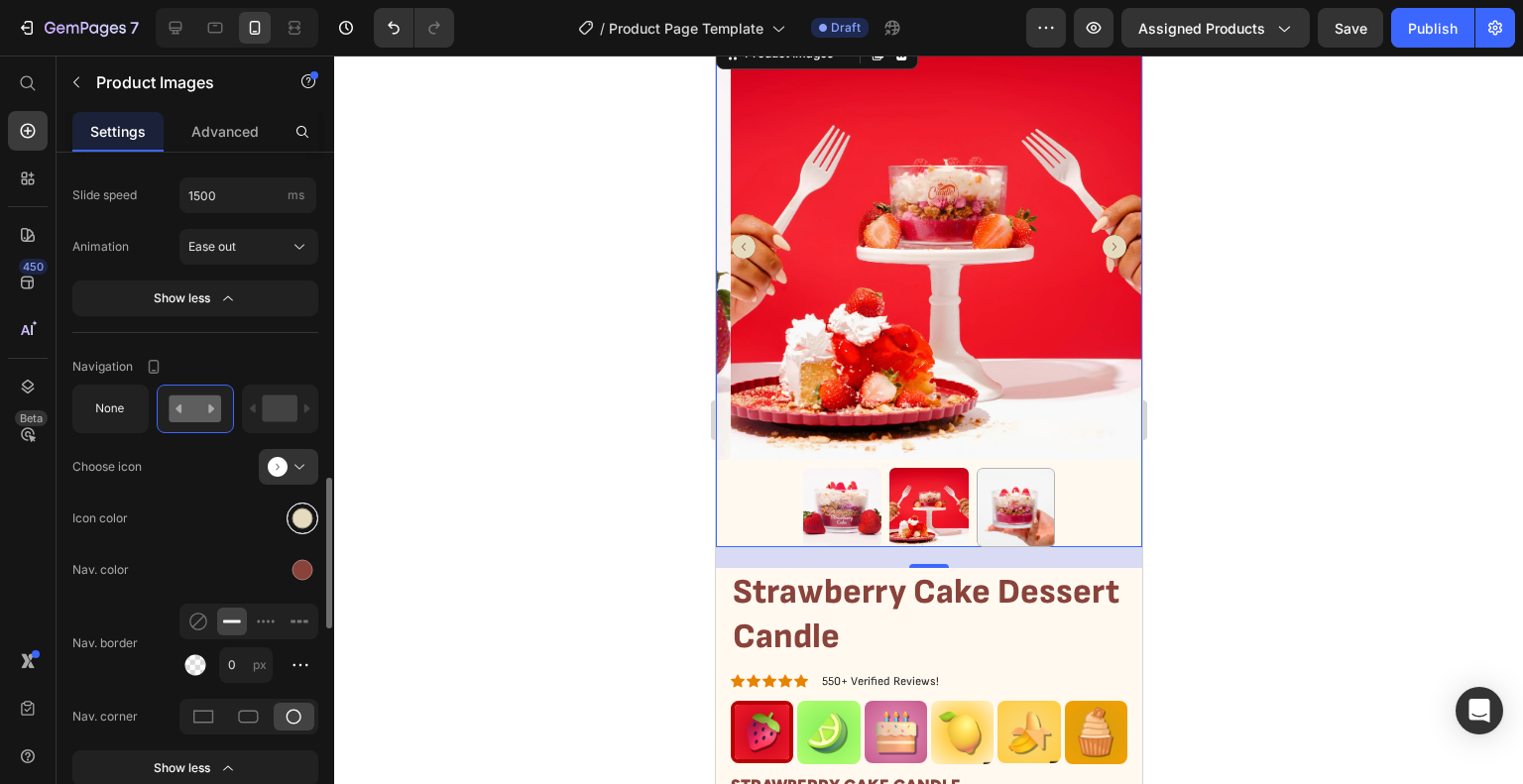 click at bounding box center [302, 518] 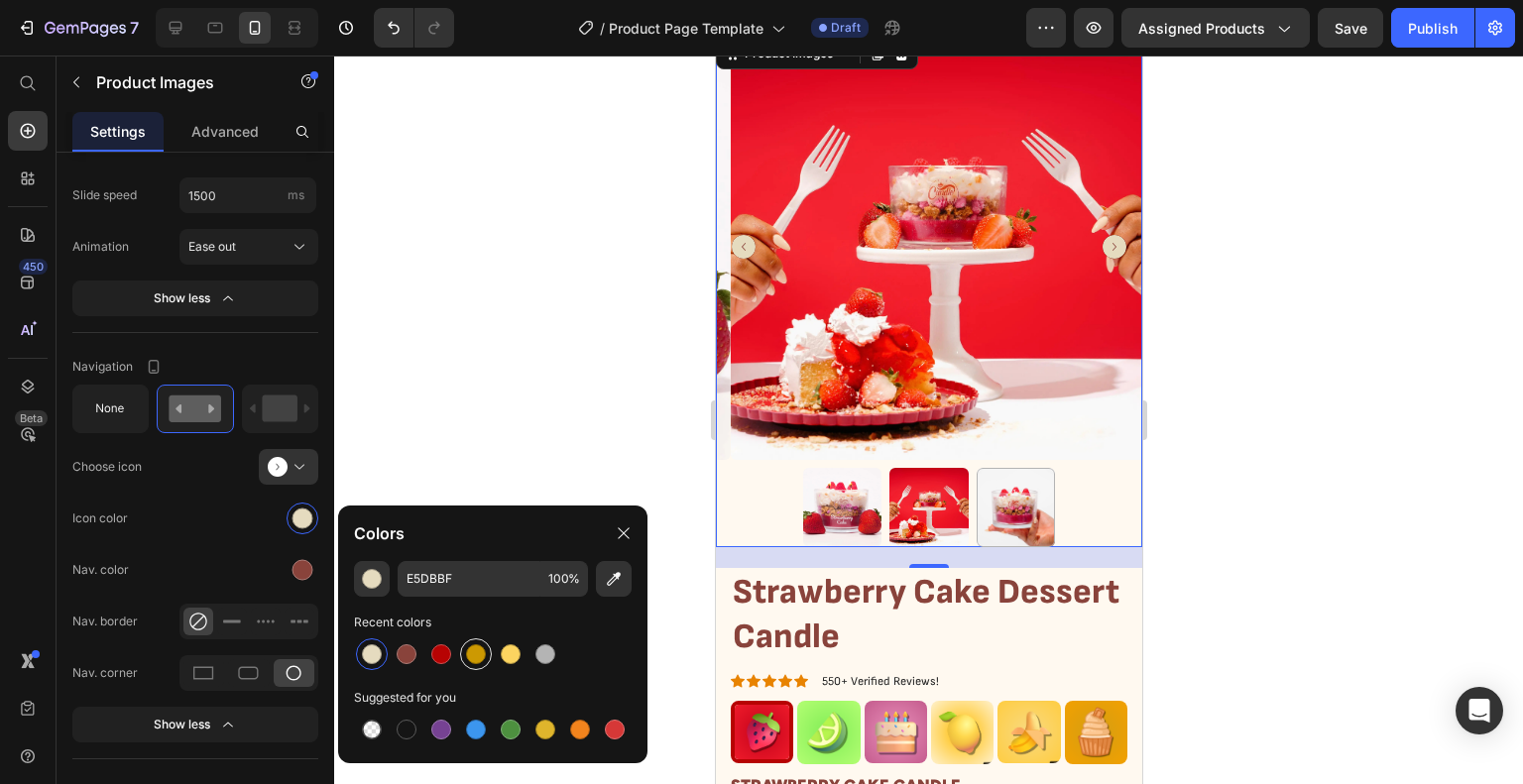 click at bounding box center [476, 654] 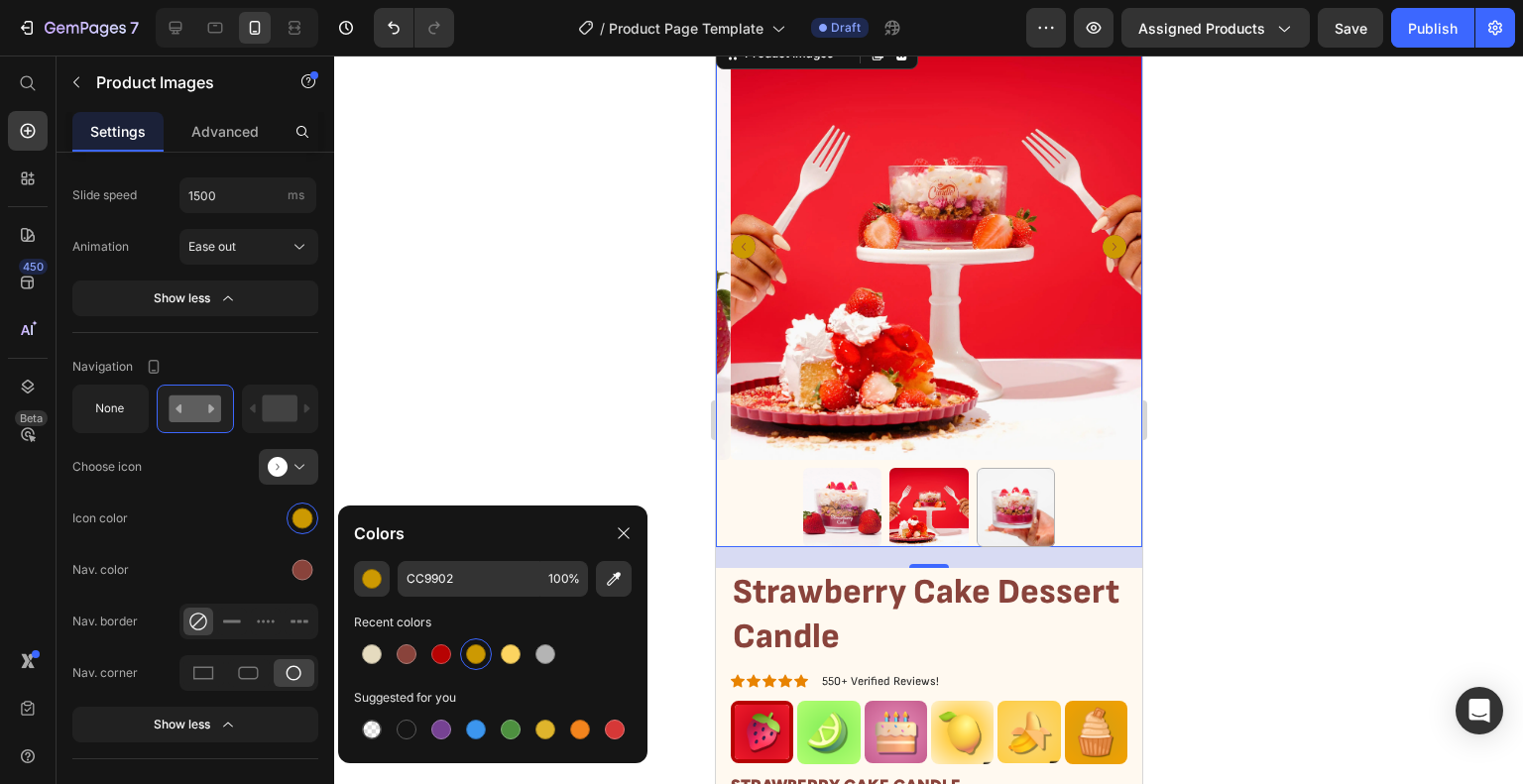 drag, startPoint x: 1338, startPoint y: 420, endPoint x: 1216, endPoint y: 445, distance: 124.53514 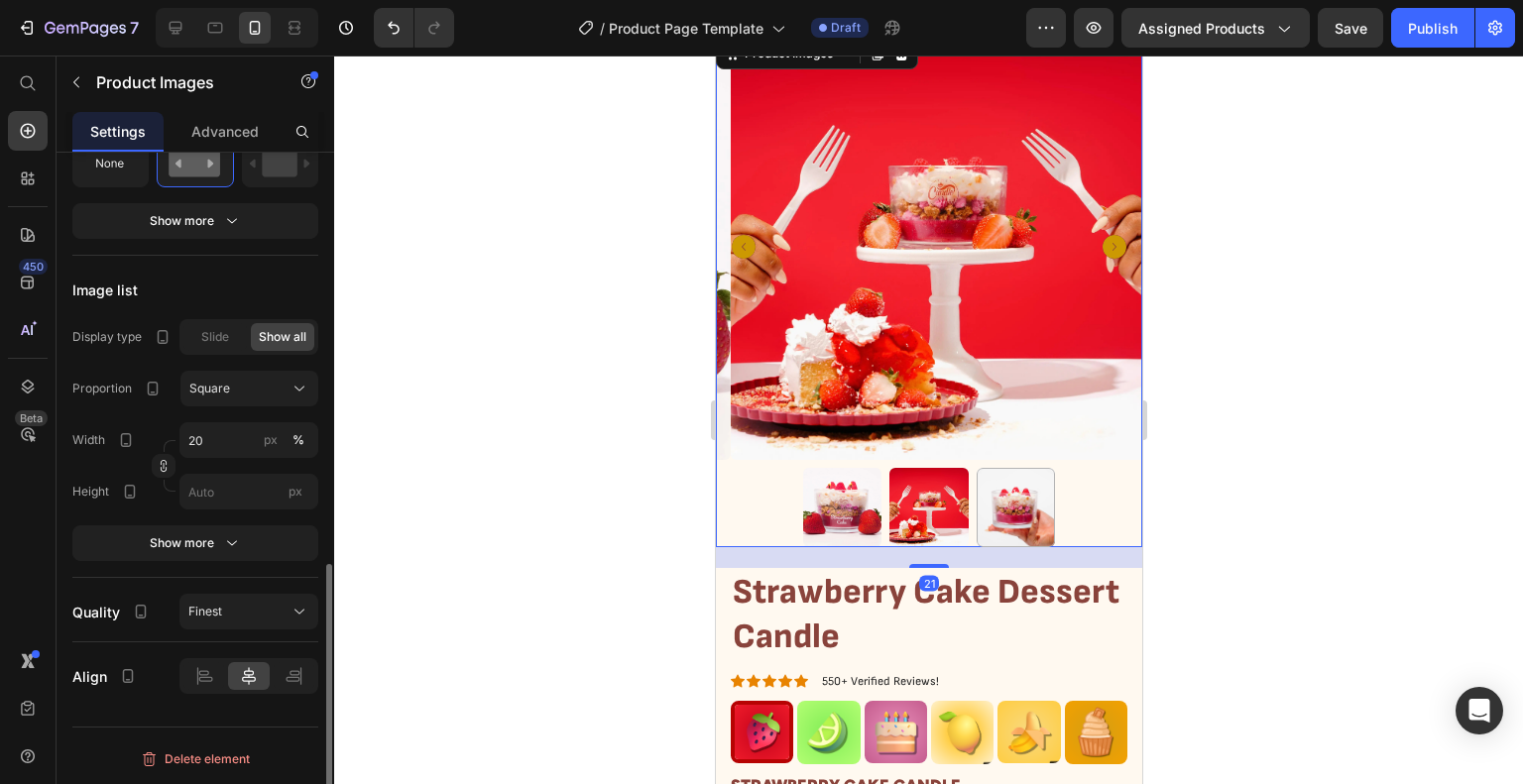 click 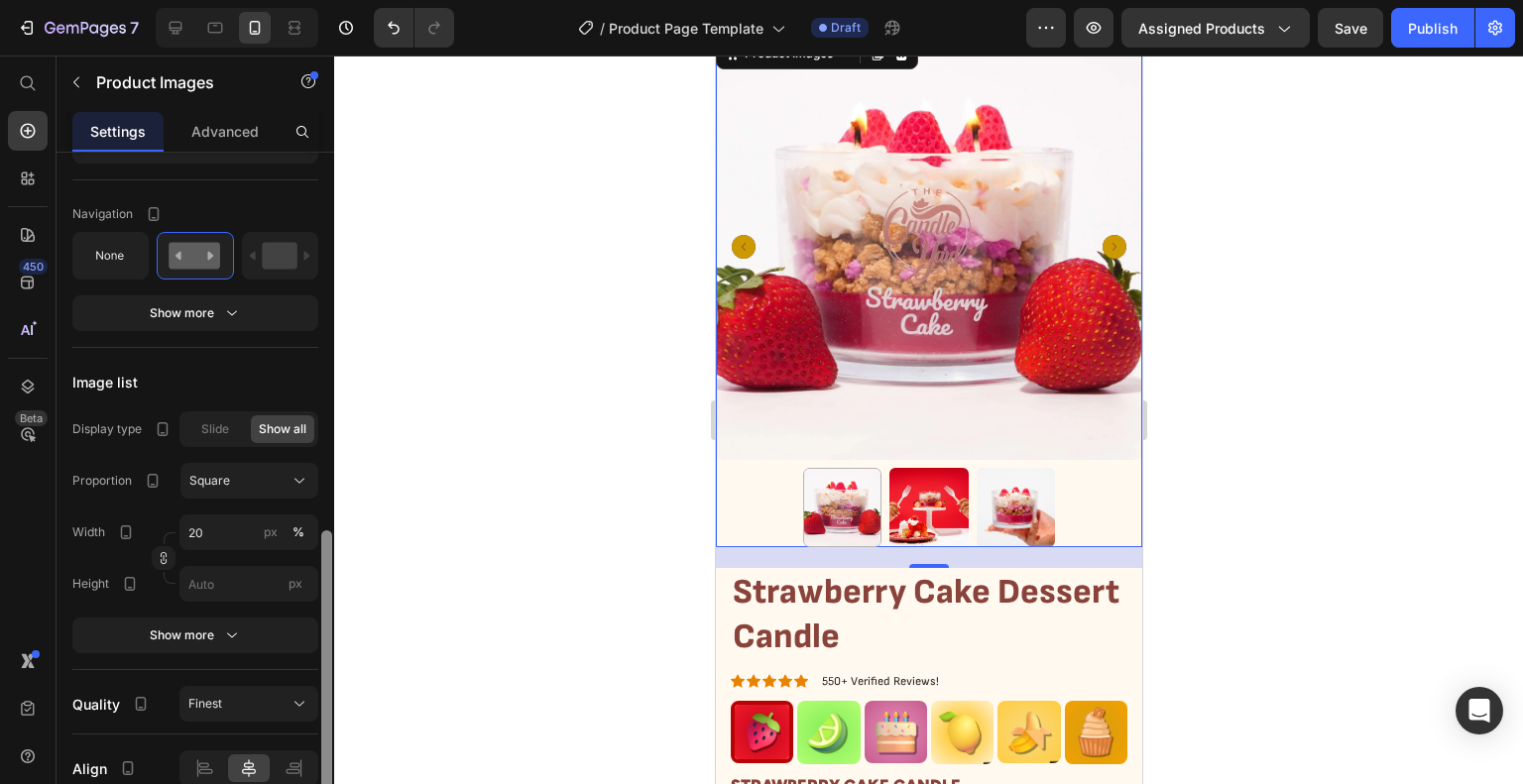 drag, startPoint x: 331, startPoint y: 593, endPoint x: 316, endPoint y: 552, distance: 43.65776 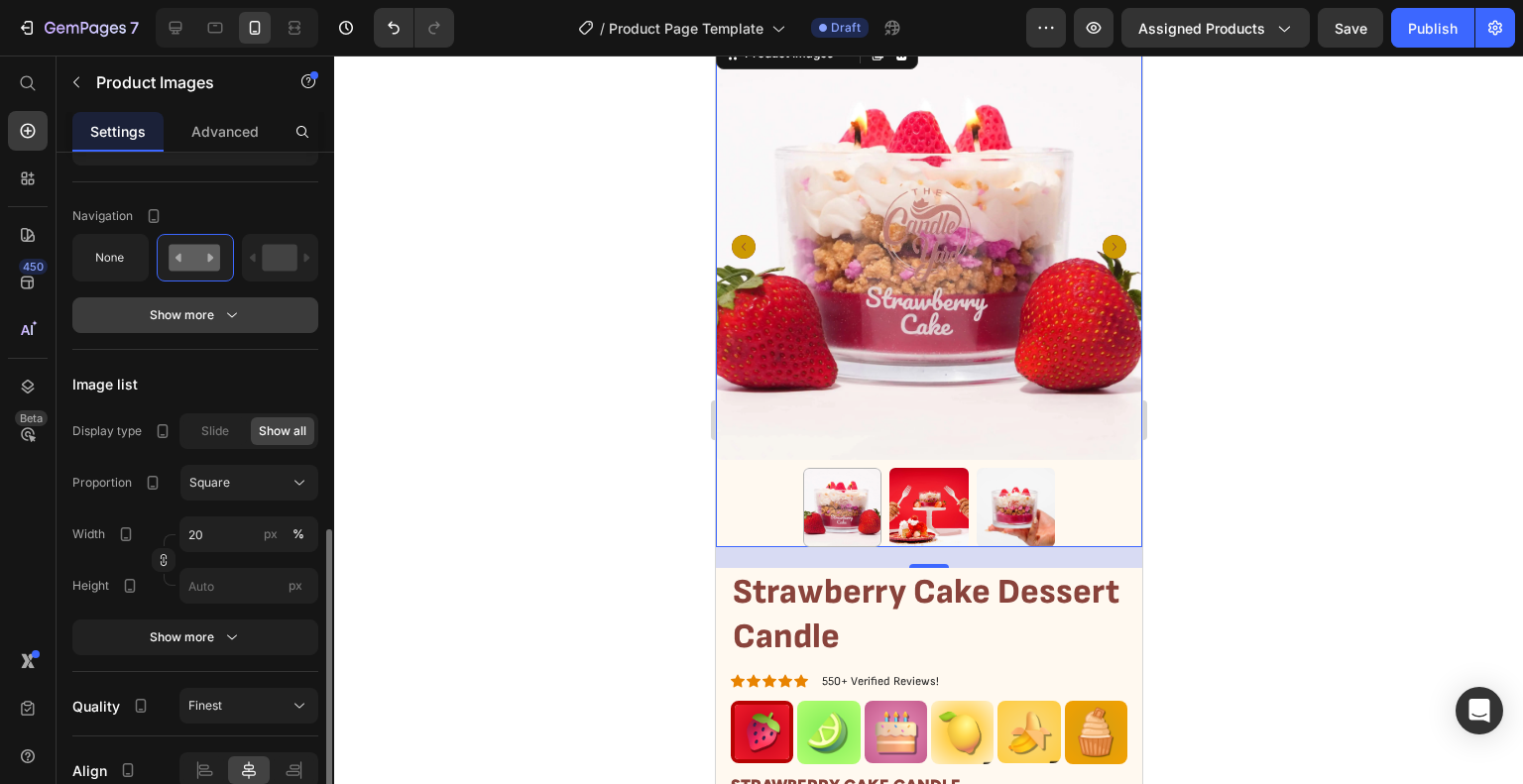 drag, startPoint x: 235, startPoint y: 340, endPoint x: 234, endPoint y: 327, distance: 13.038405 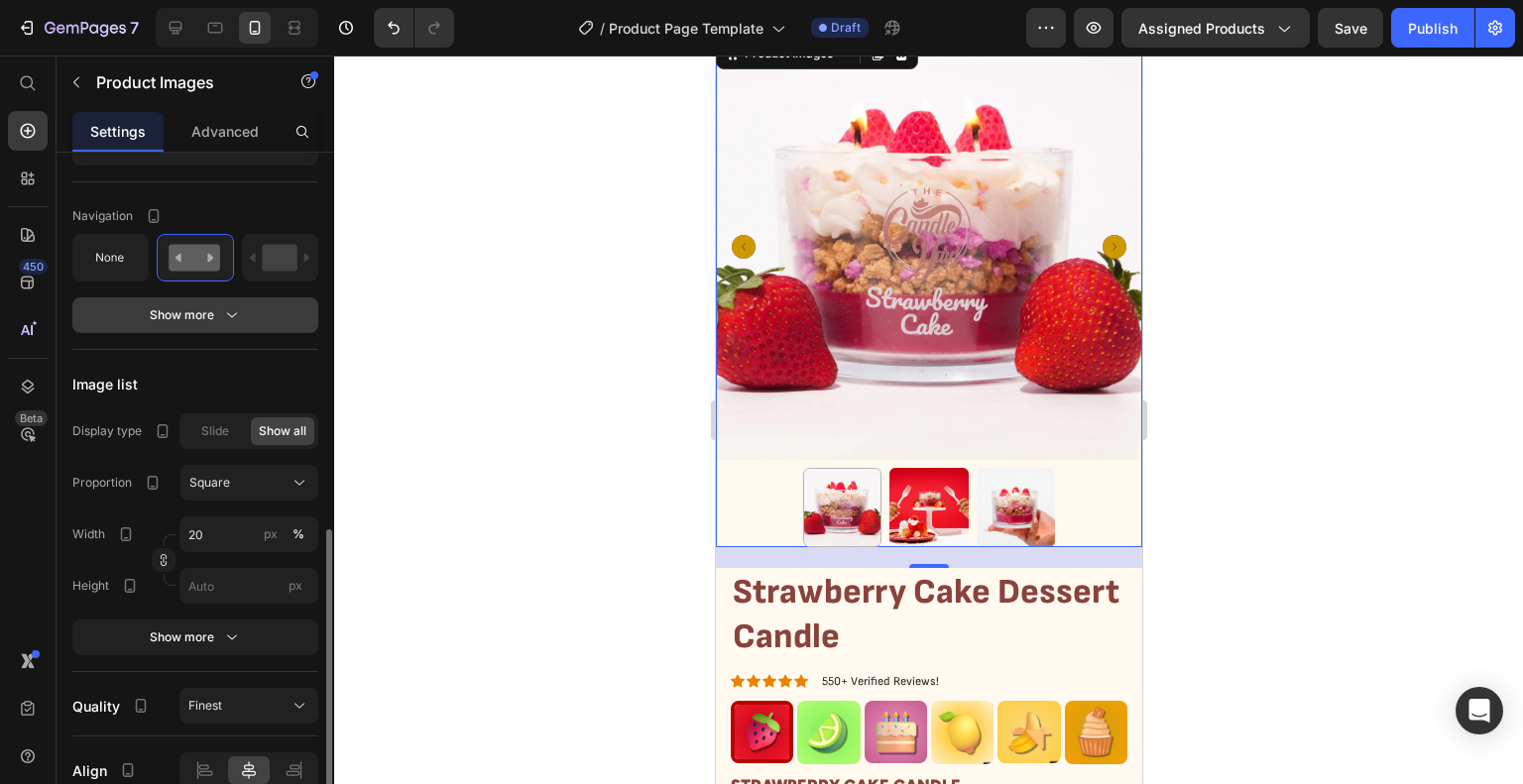 click 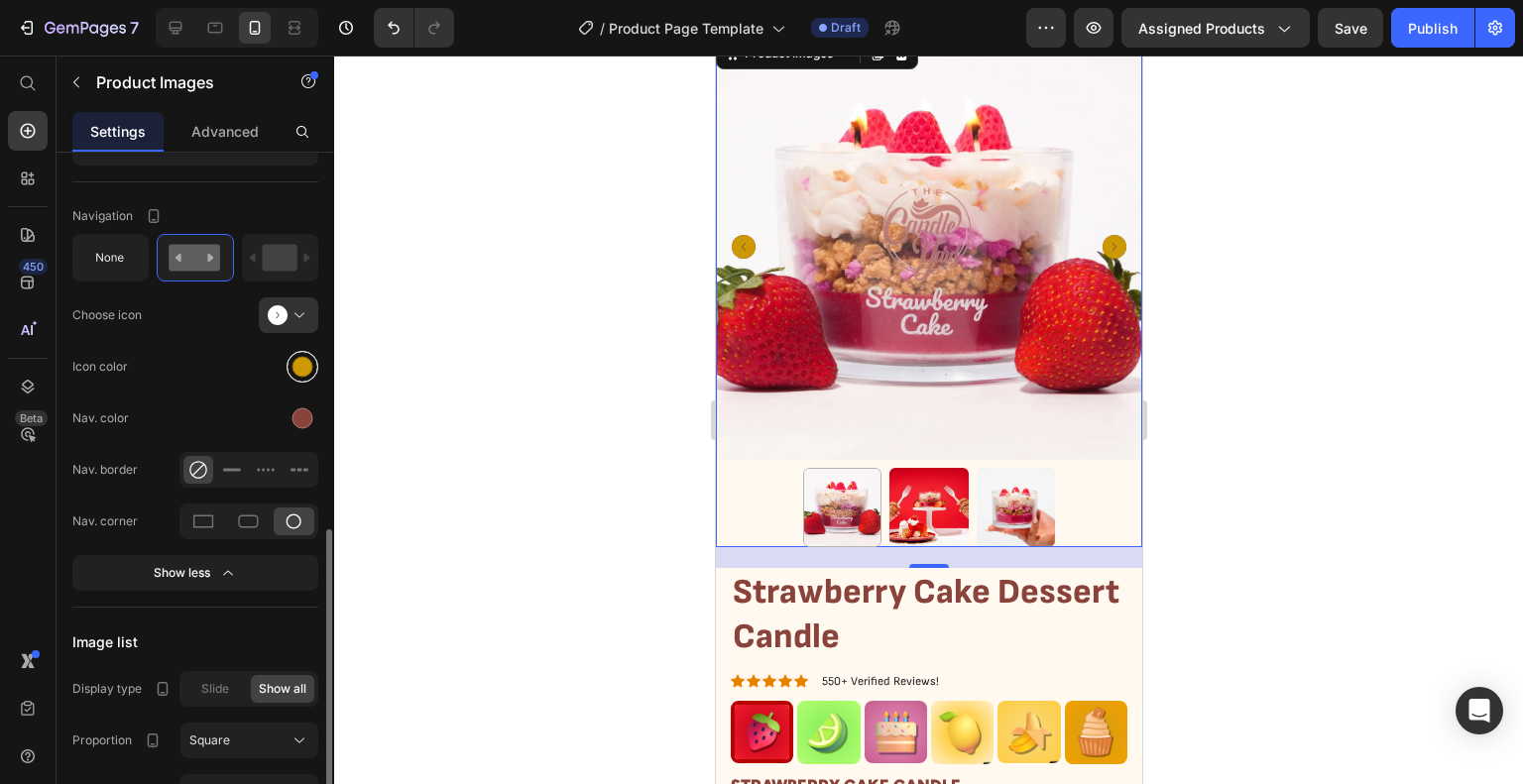 click at bounding box center [302, 367] 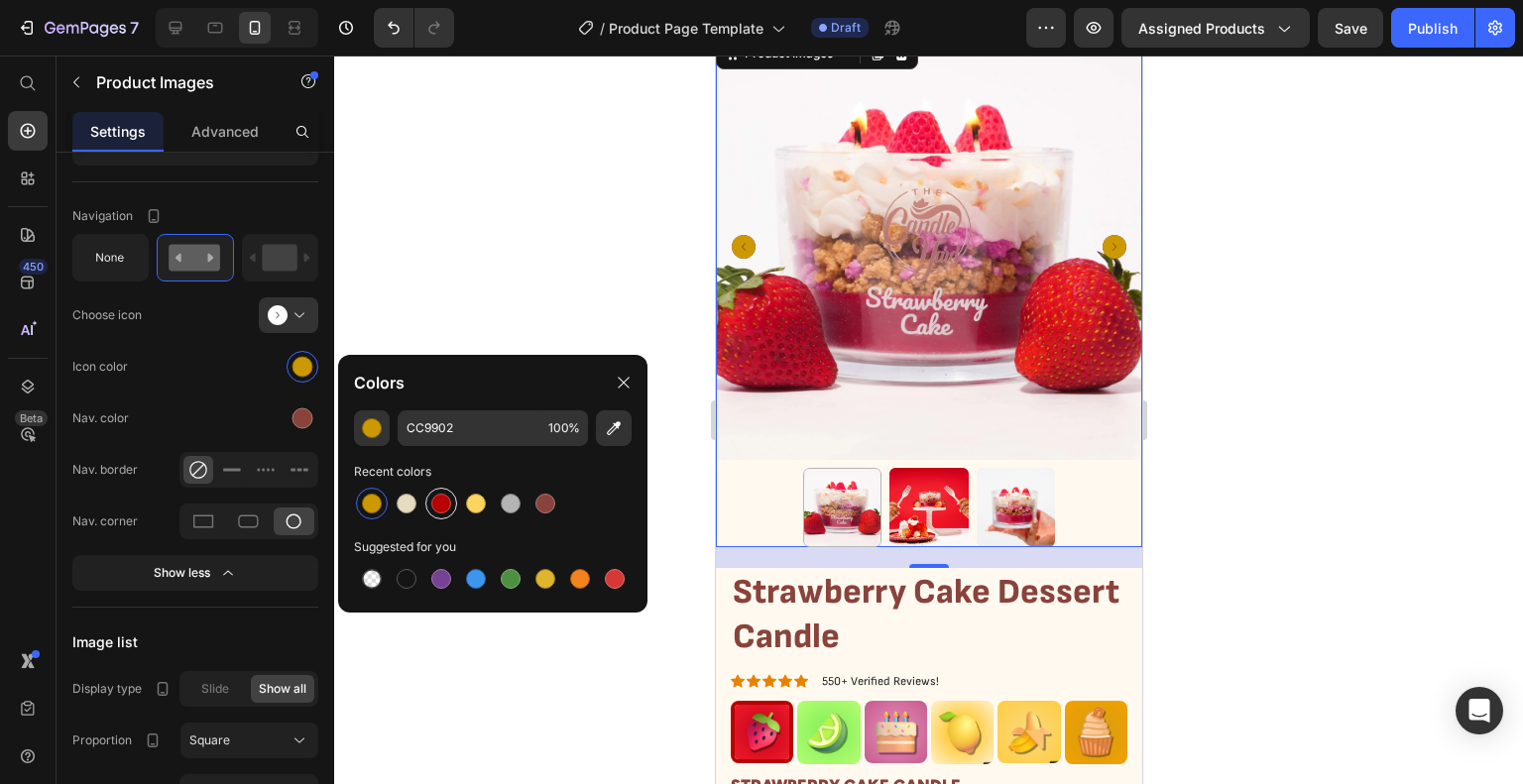 click at bounding box center (441, 504) 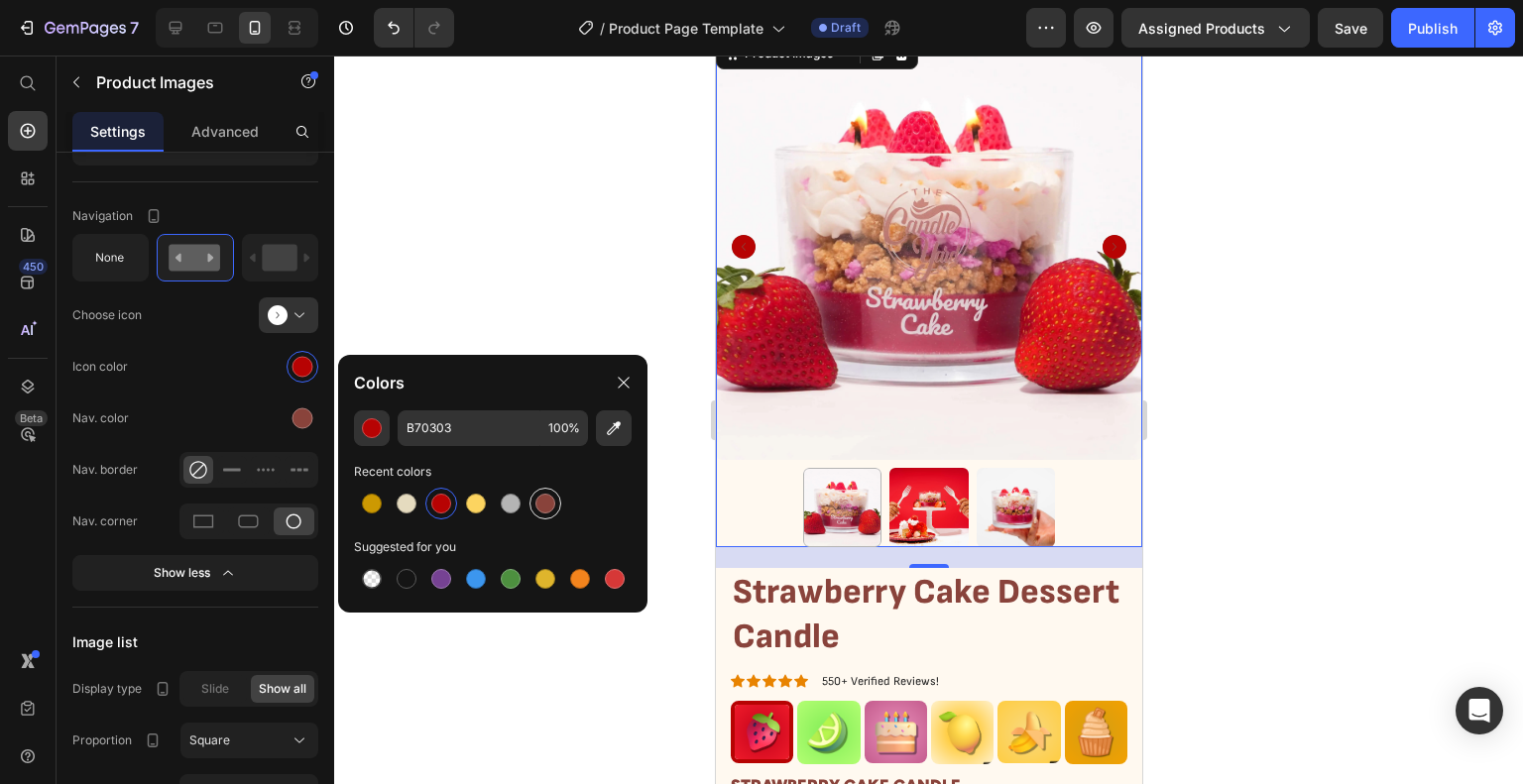 click at bounding box center (545, 504) 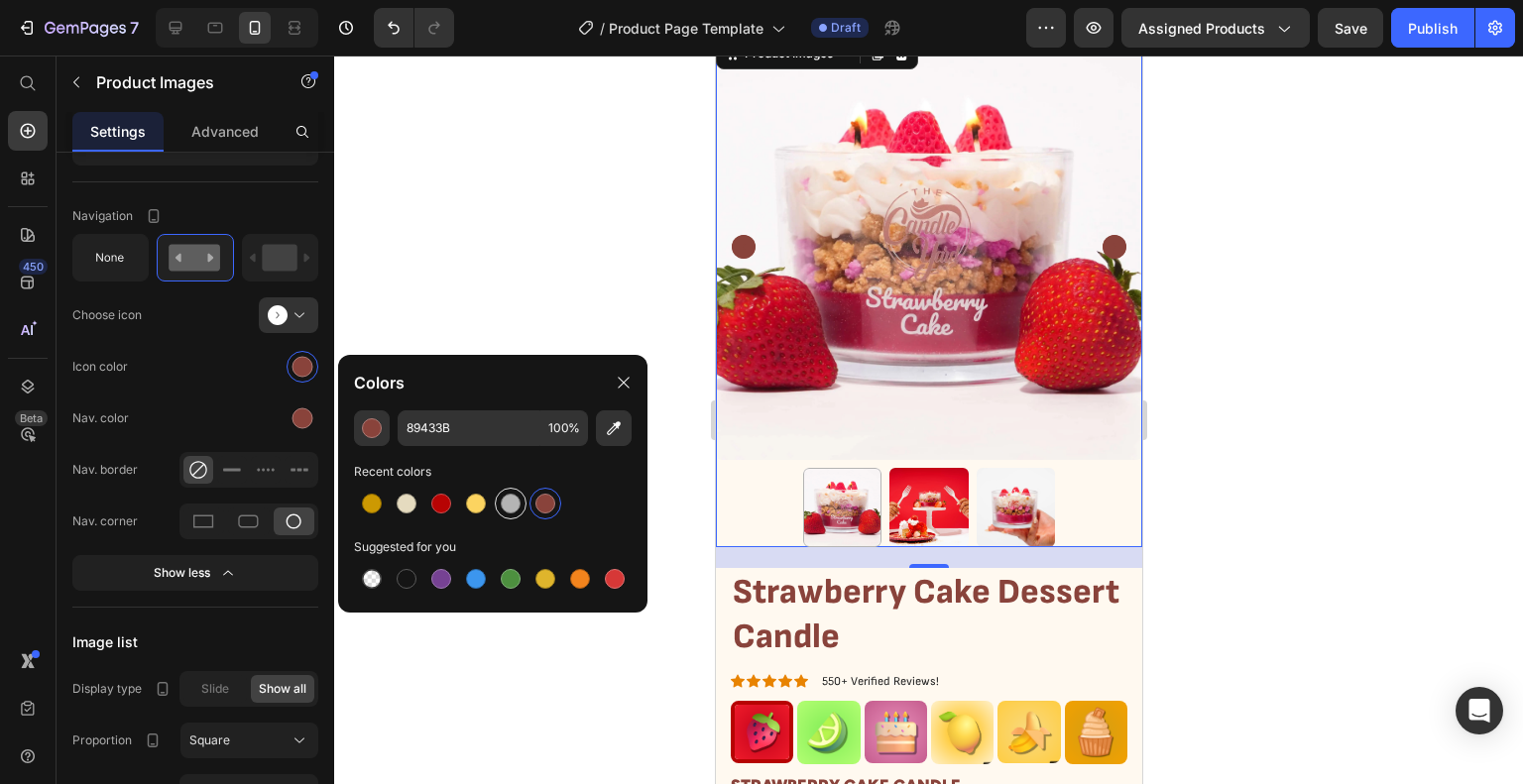 click at bounding box center [511, 504] 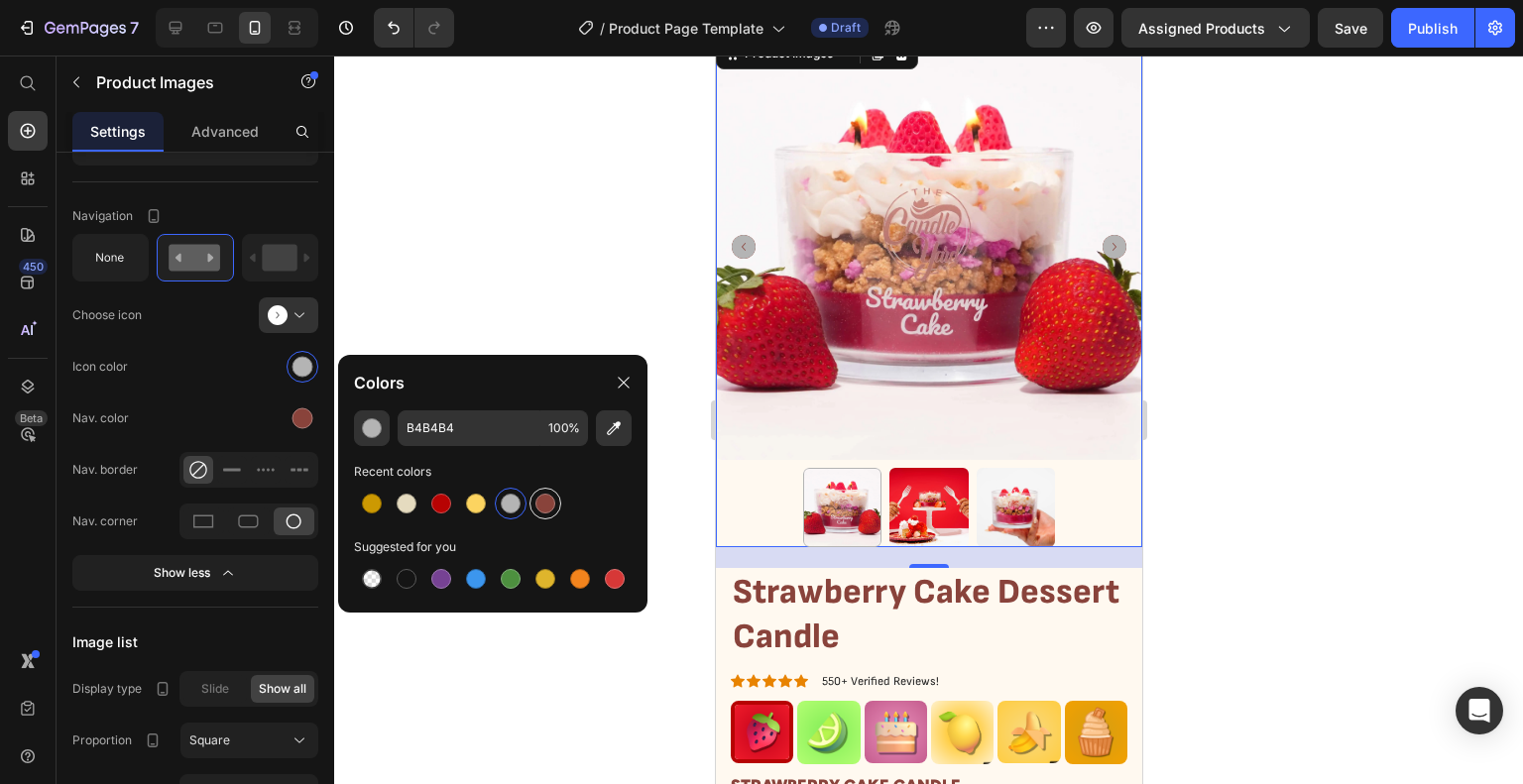 click at bounding box center (545, 504) 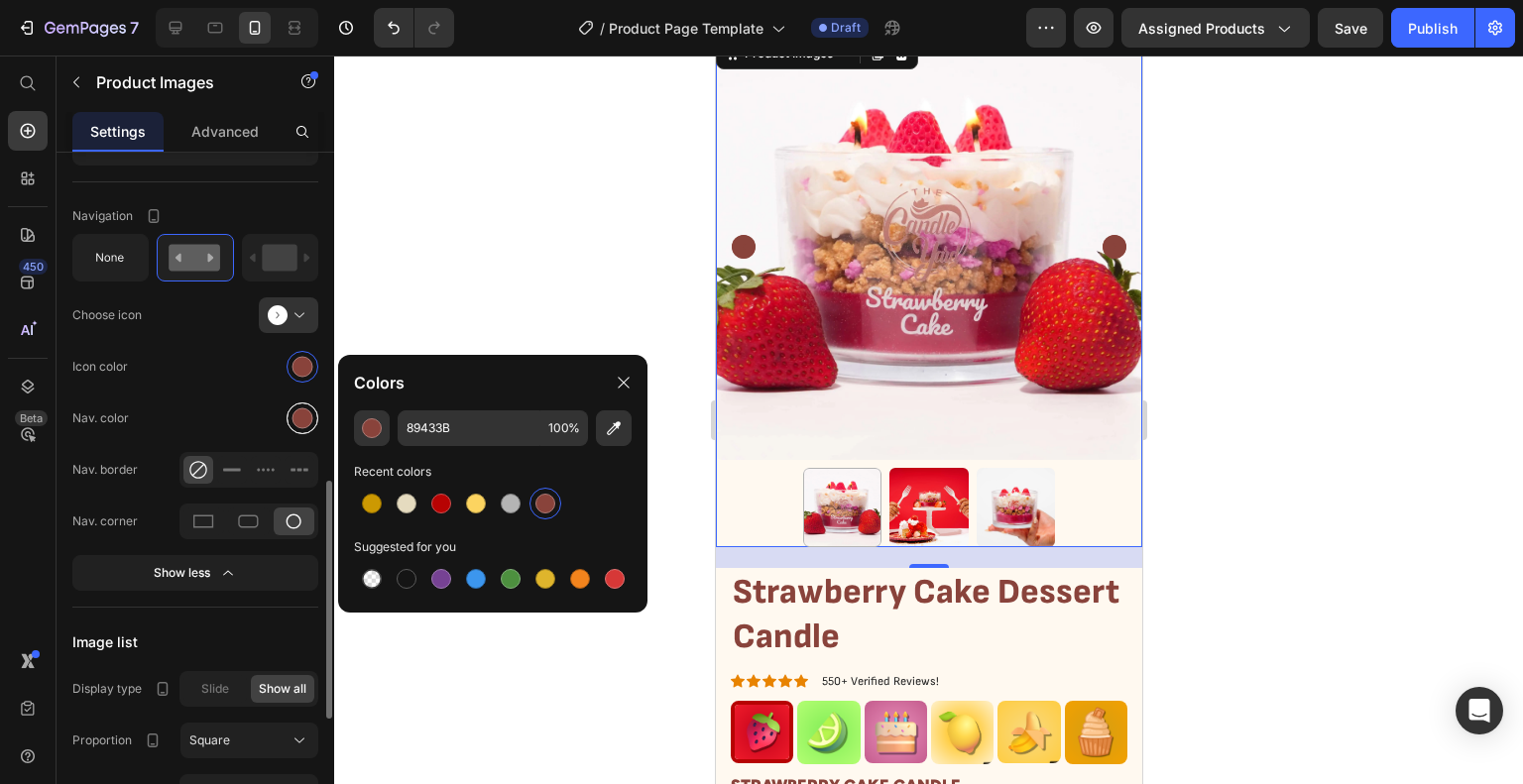 click at bounding box center (302, 418) 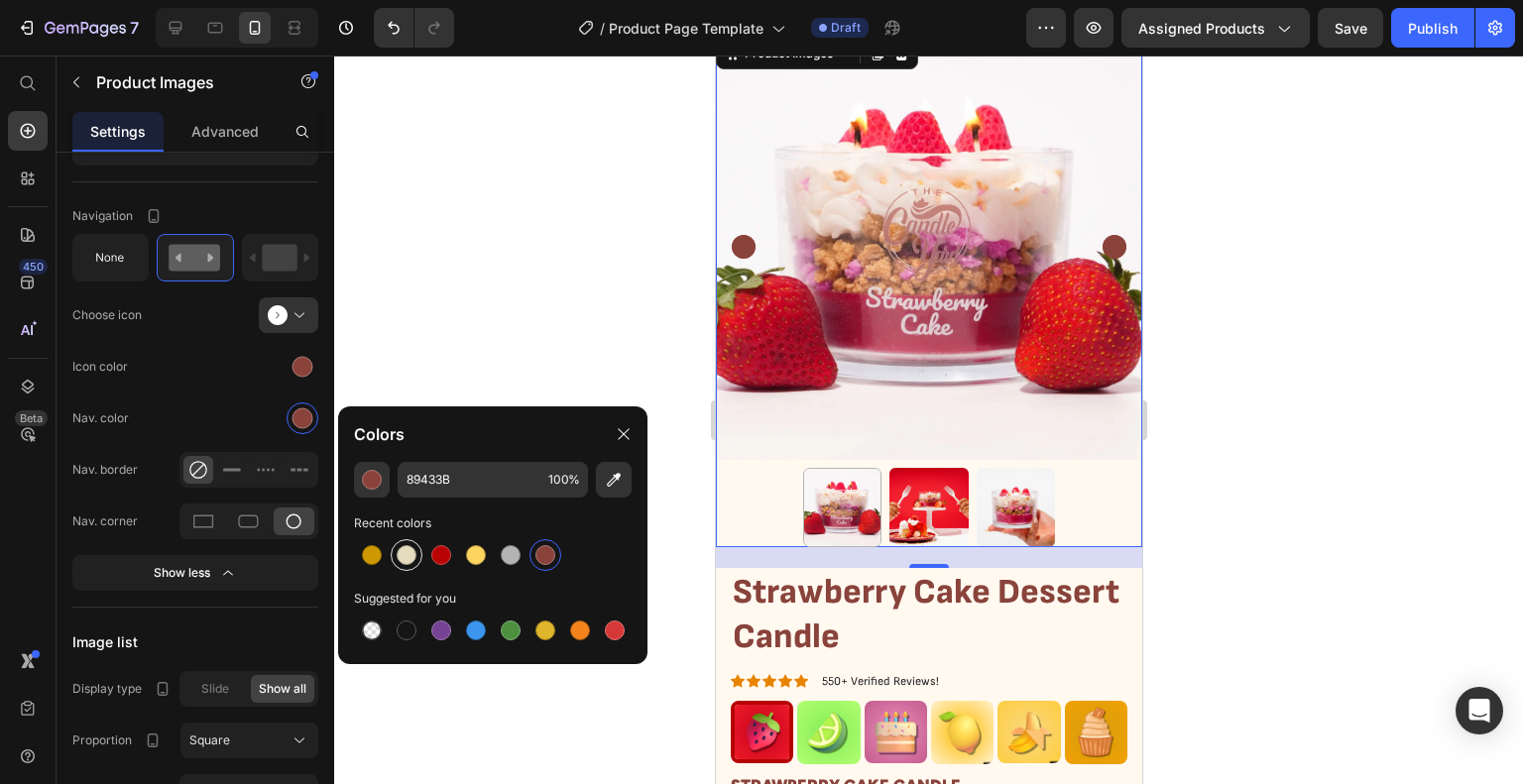 click at bounding box center (407, 555) 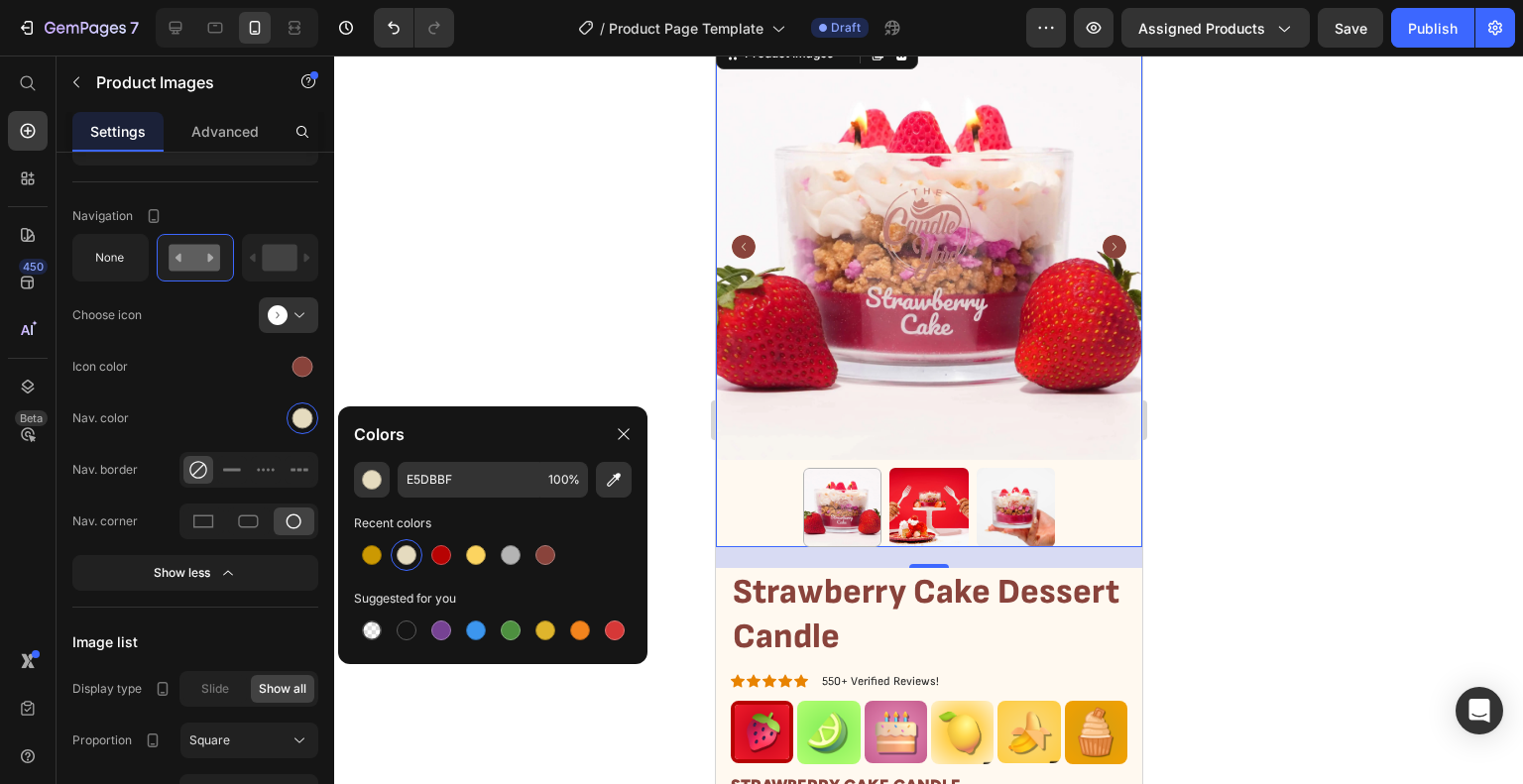 click 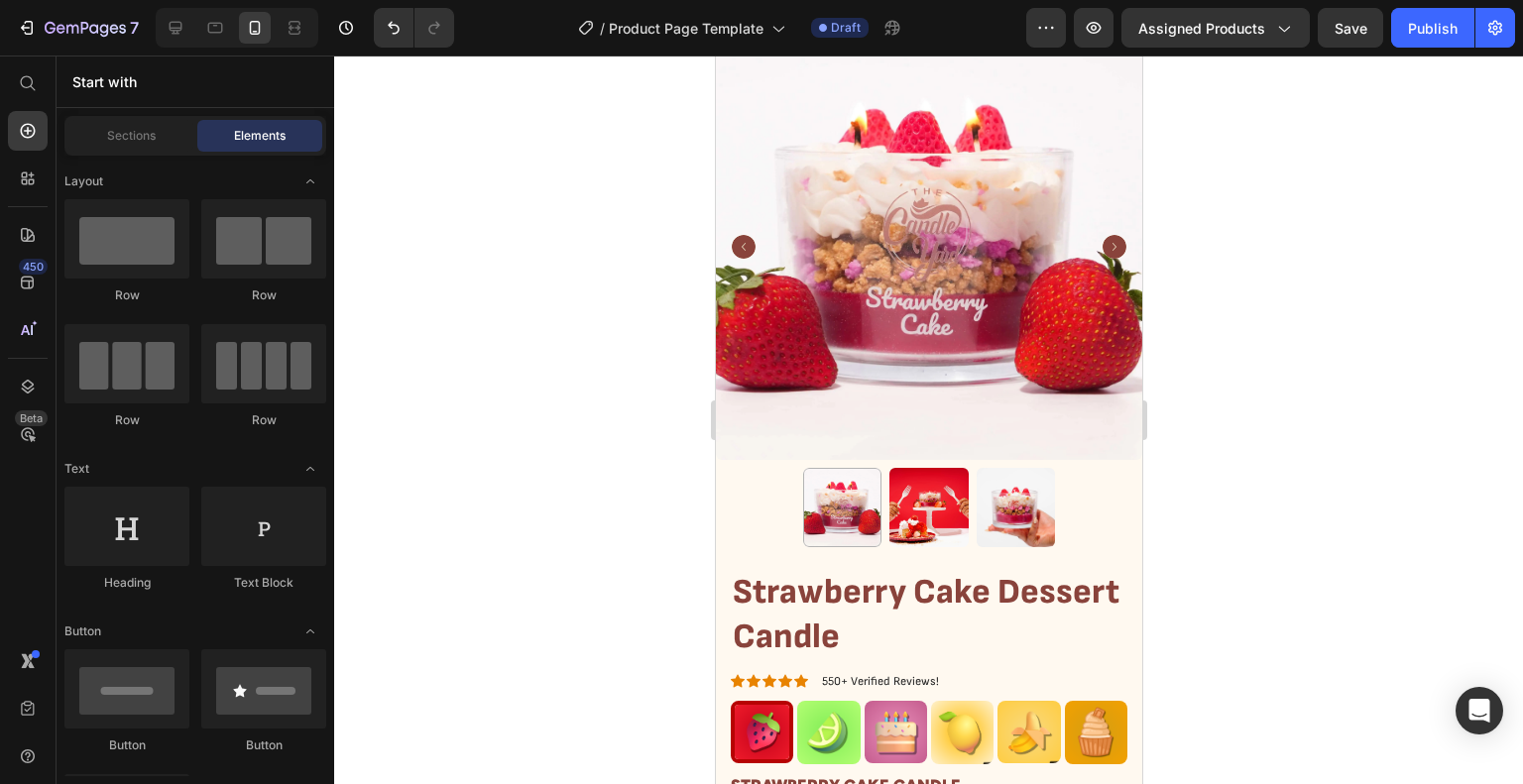 click 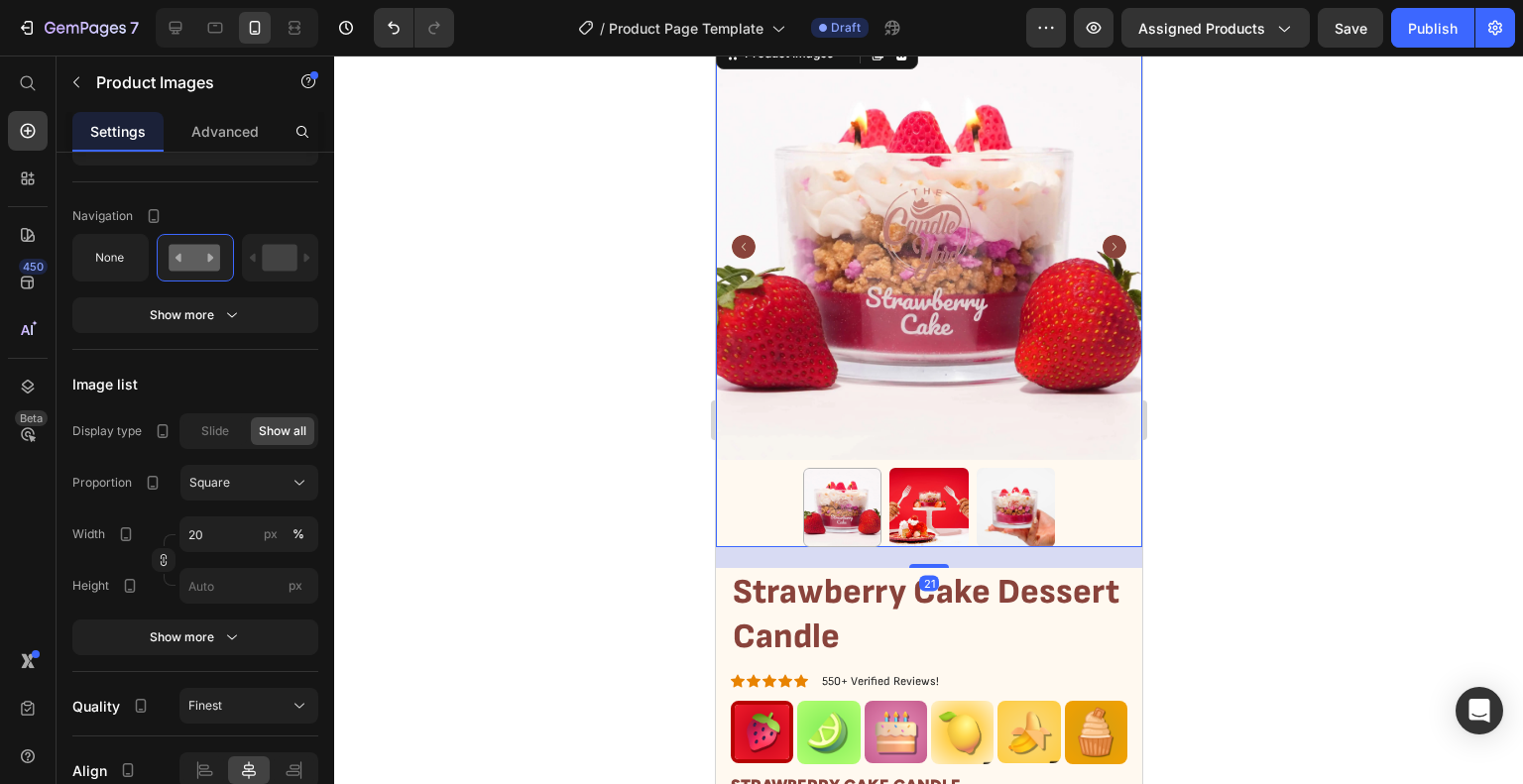 click 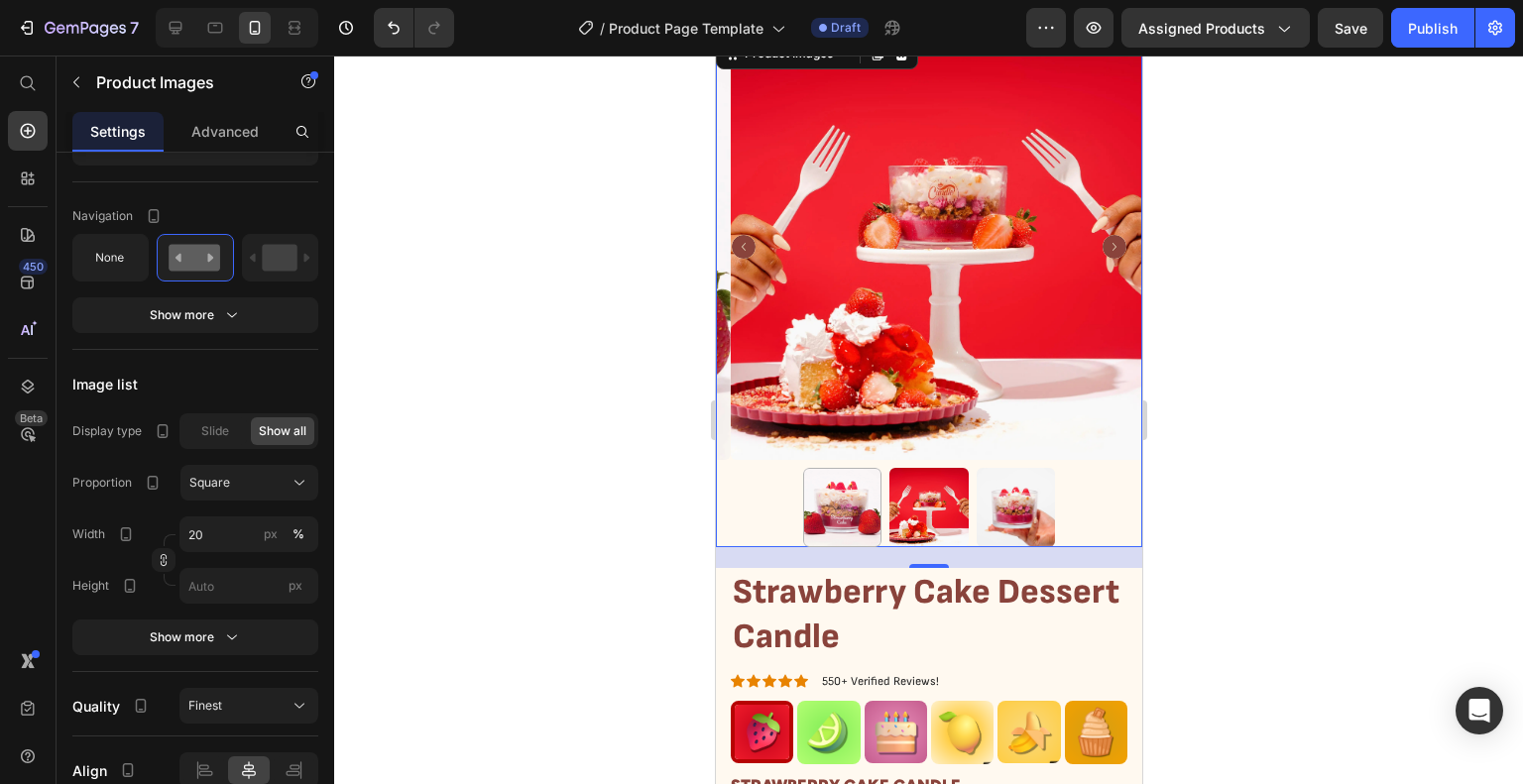 click 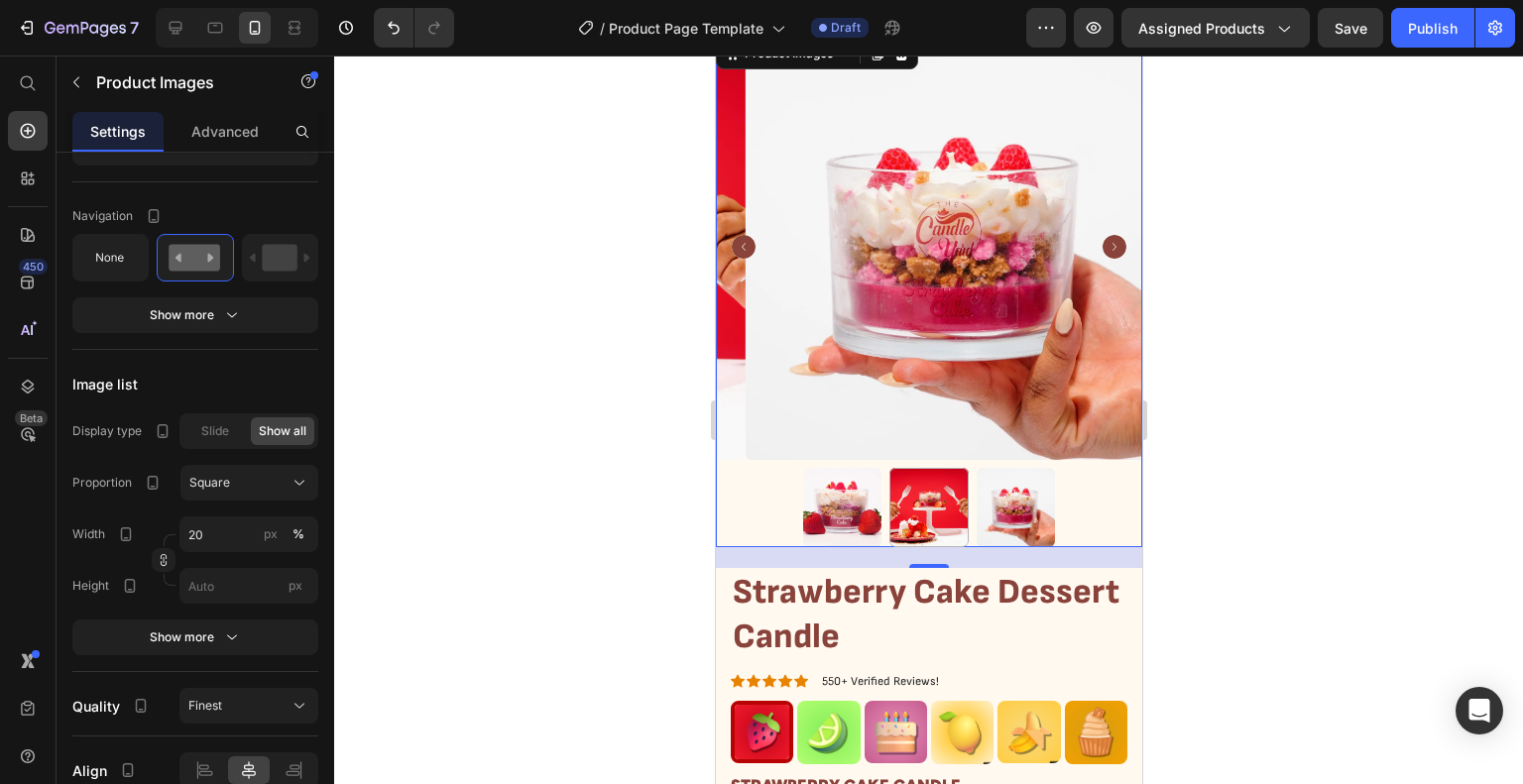 click 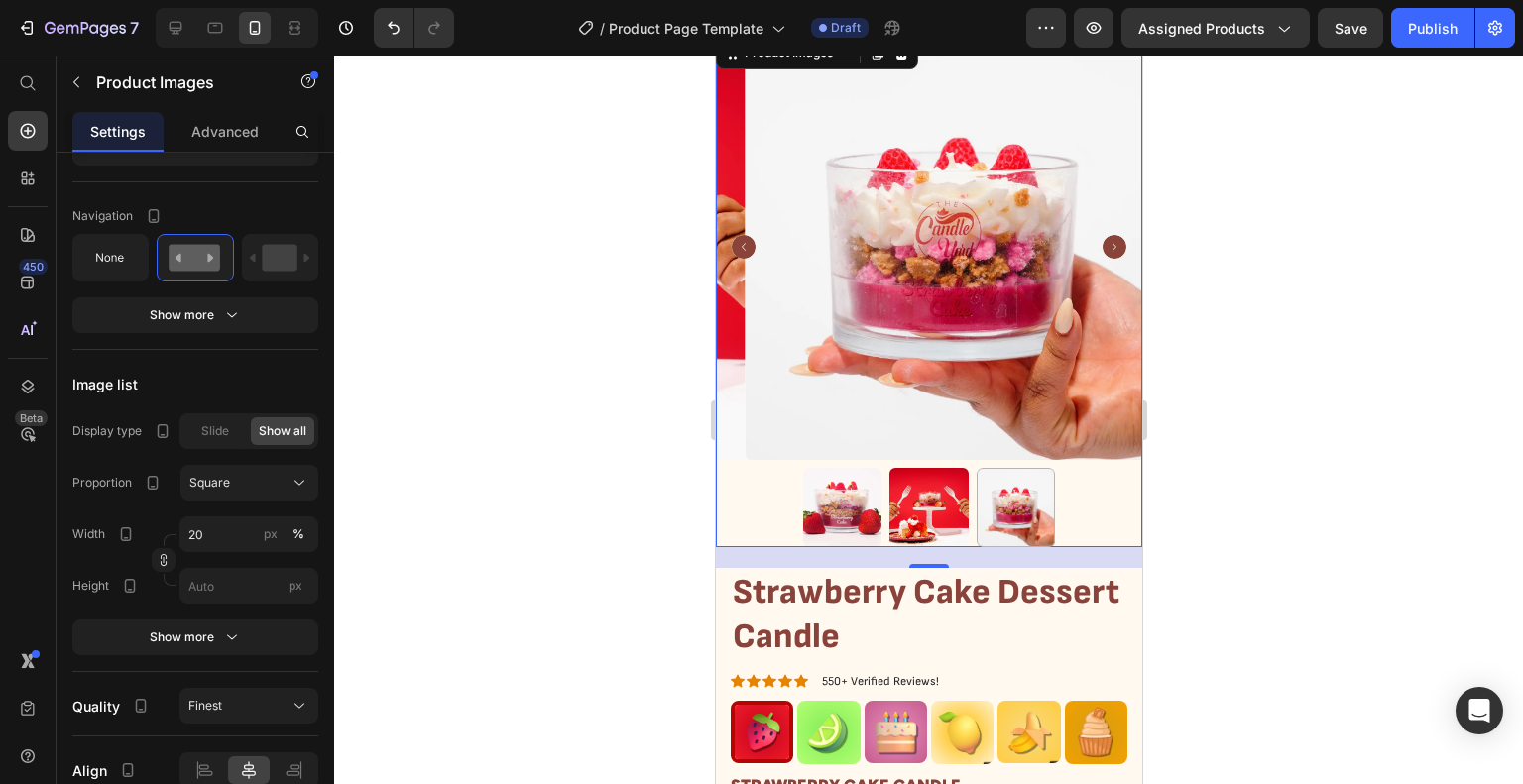 click 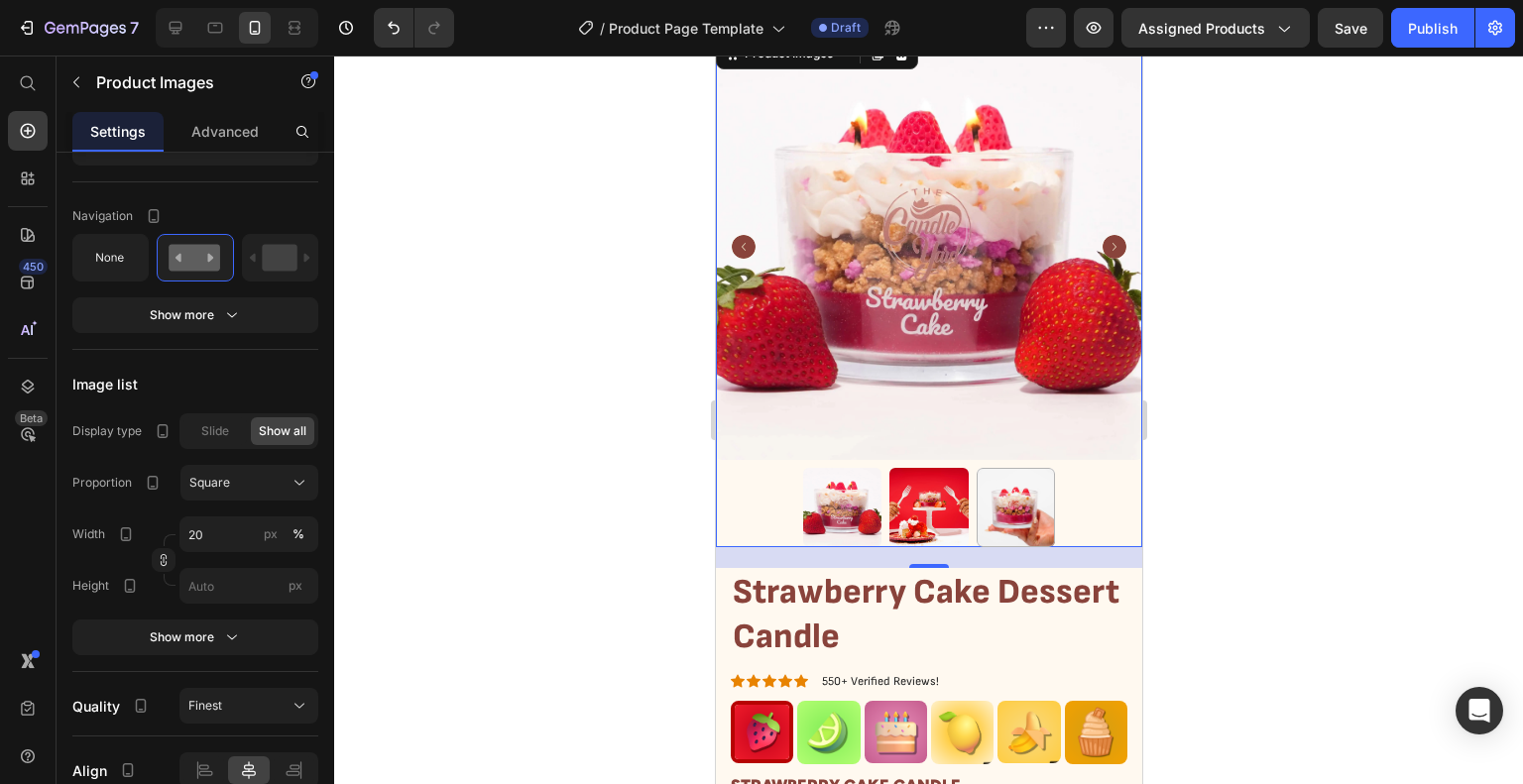 click 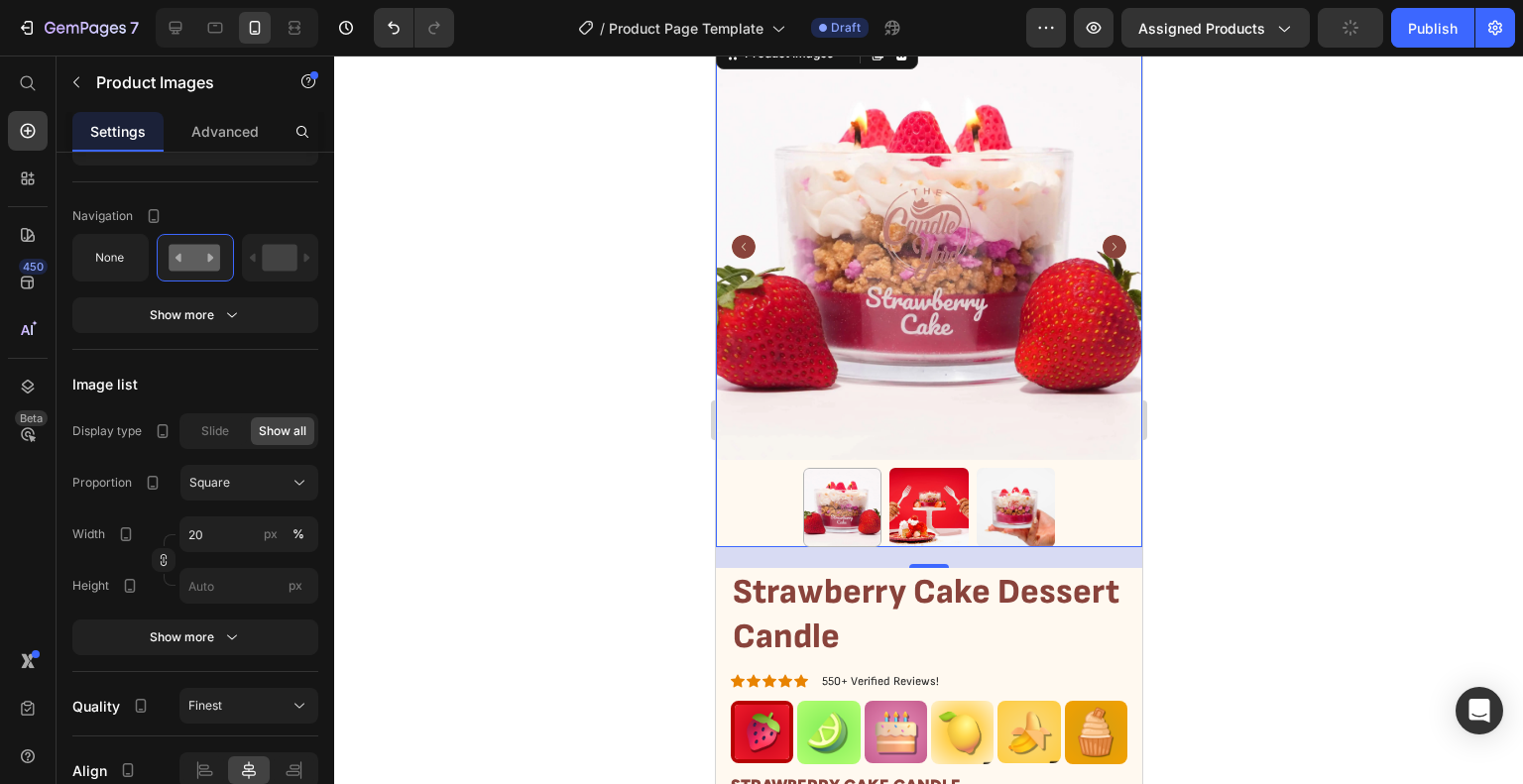 click 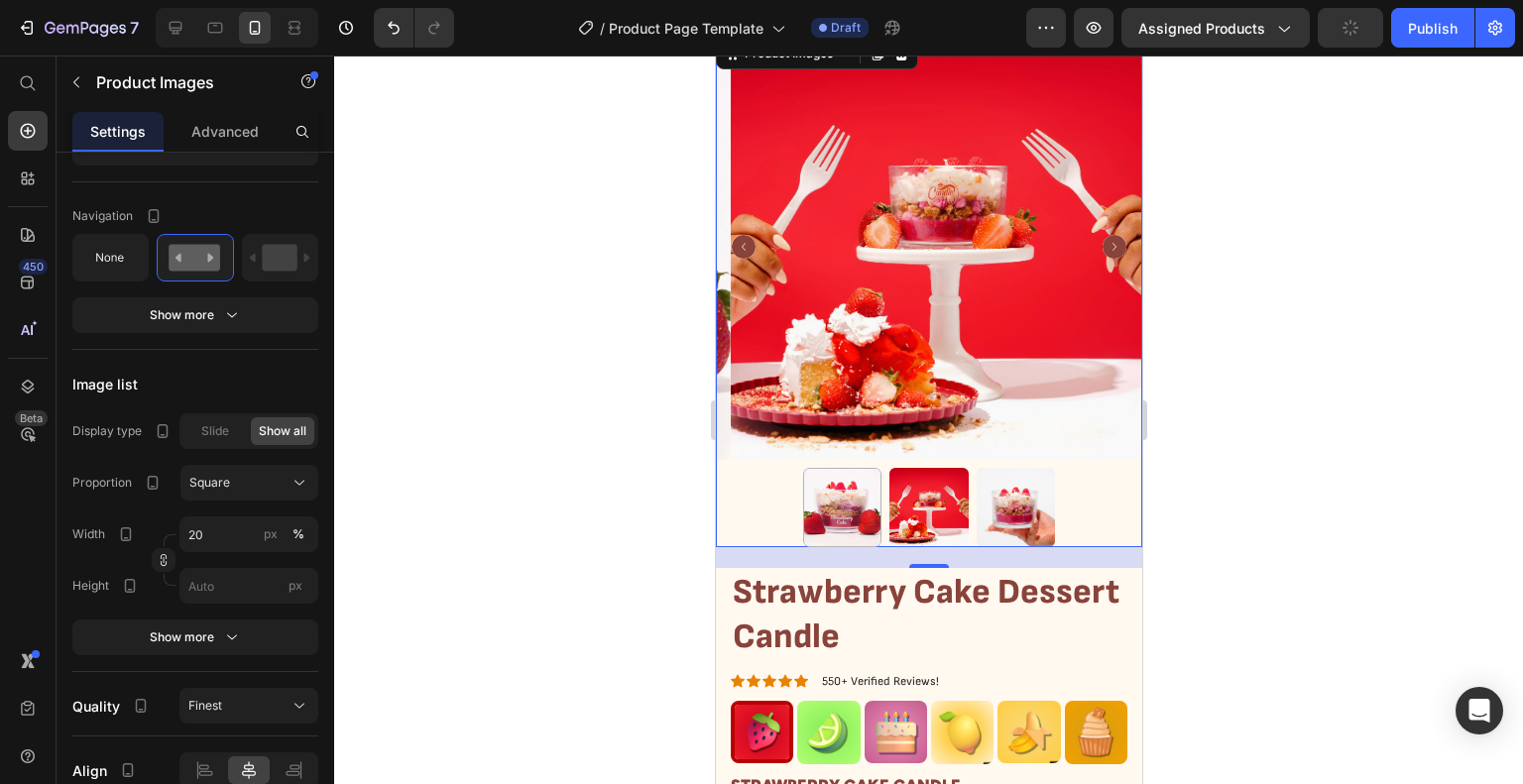 click 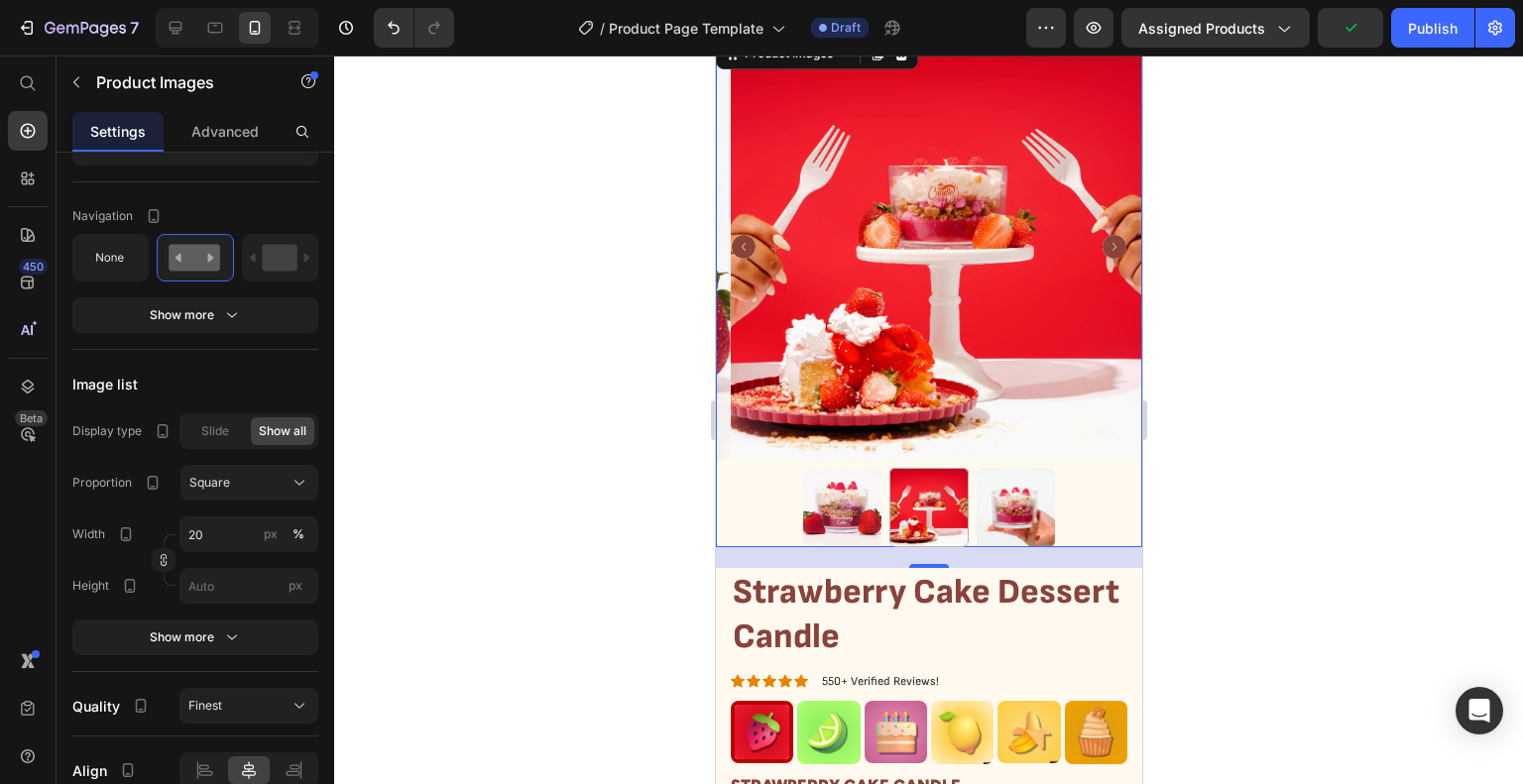 click 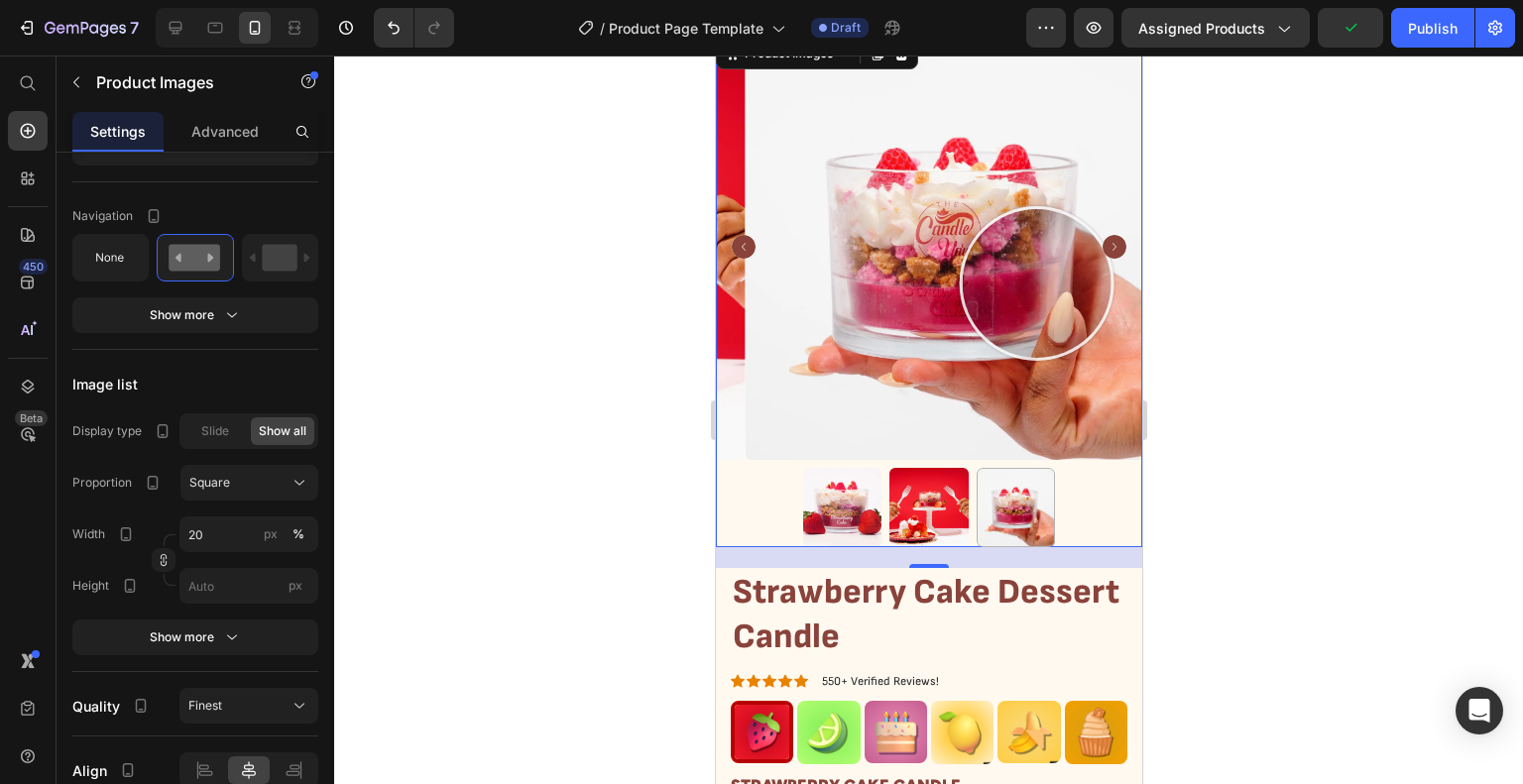 click at bounding box center (958, 247) 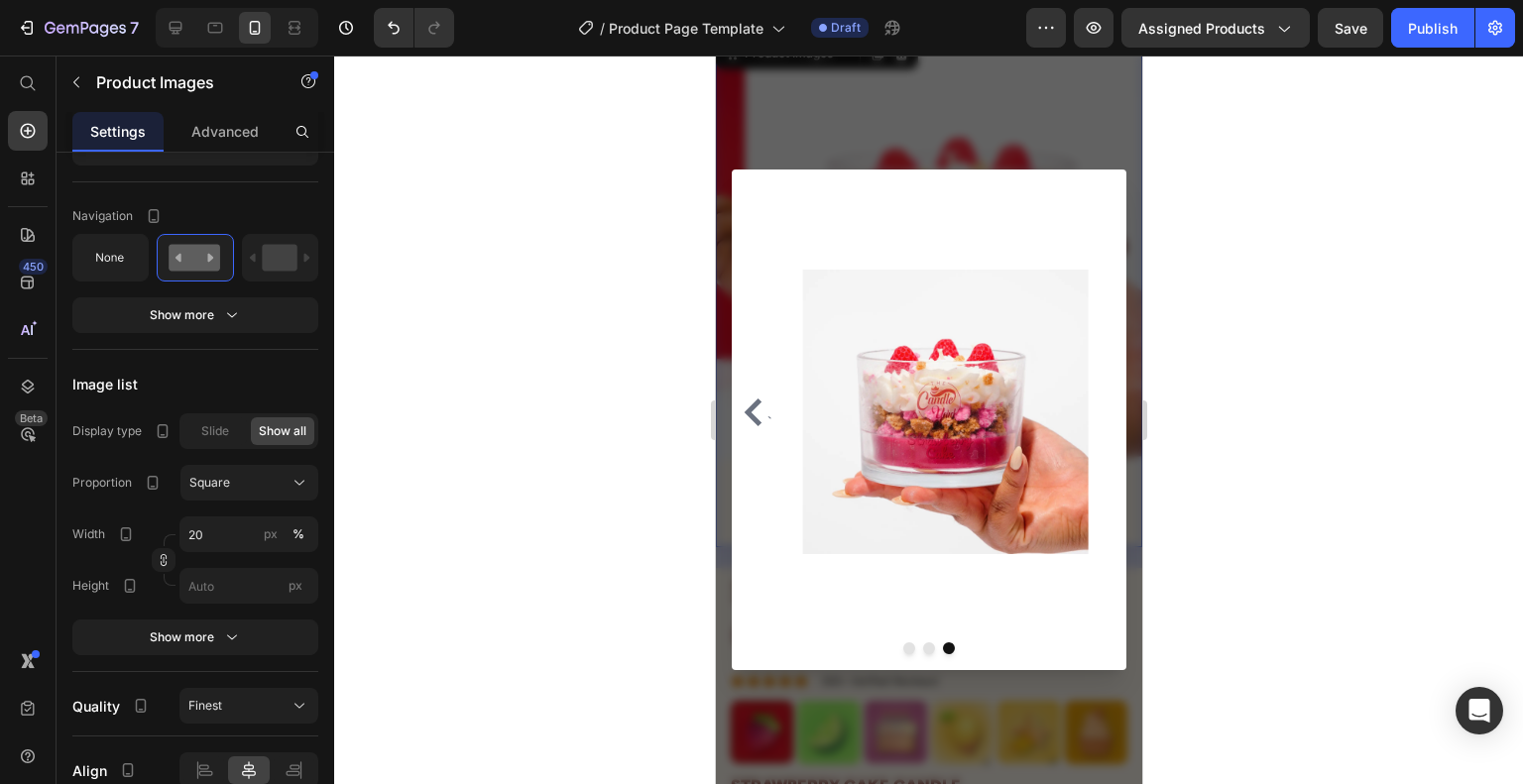 click 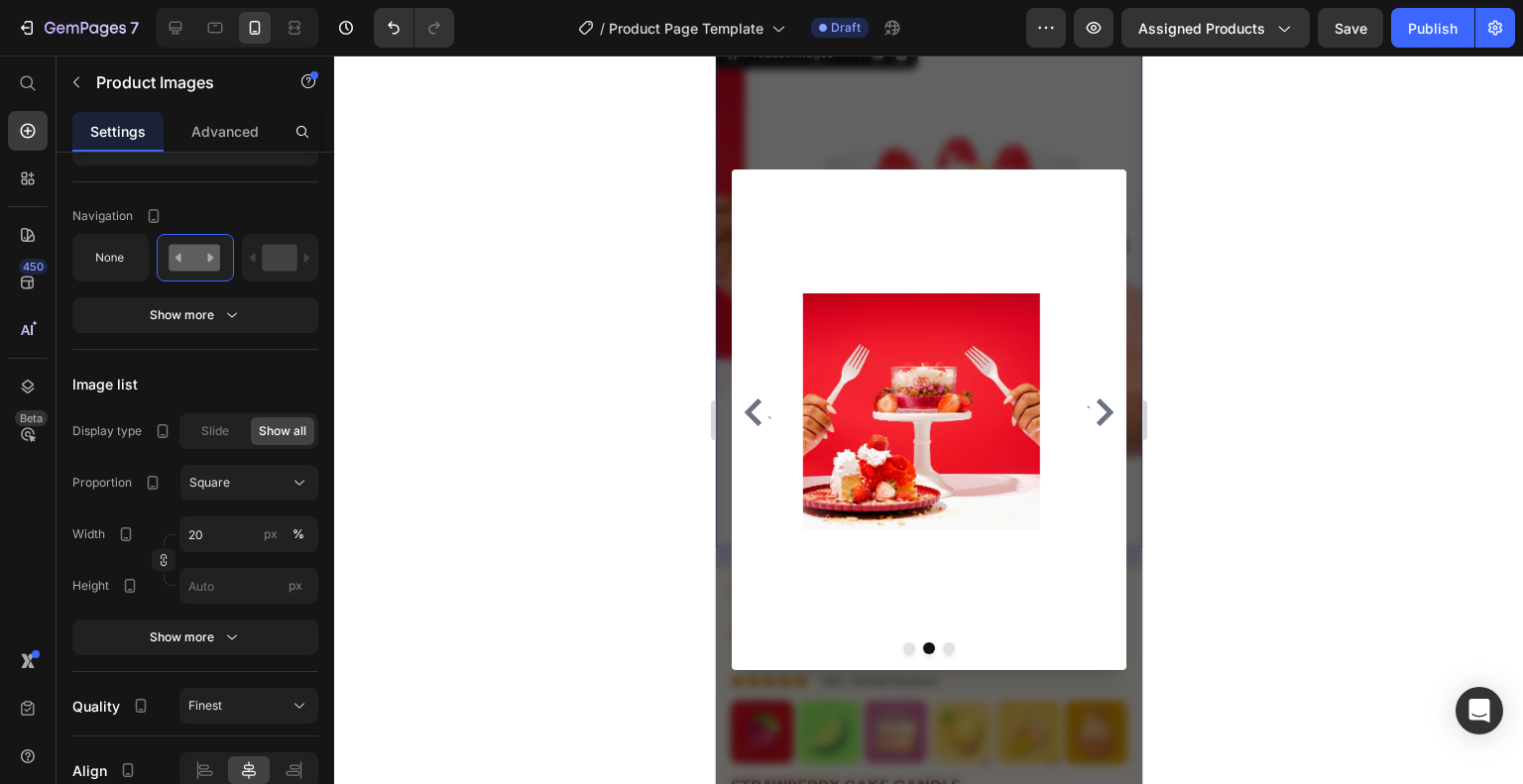 click 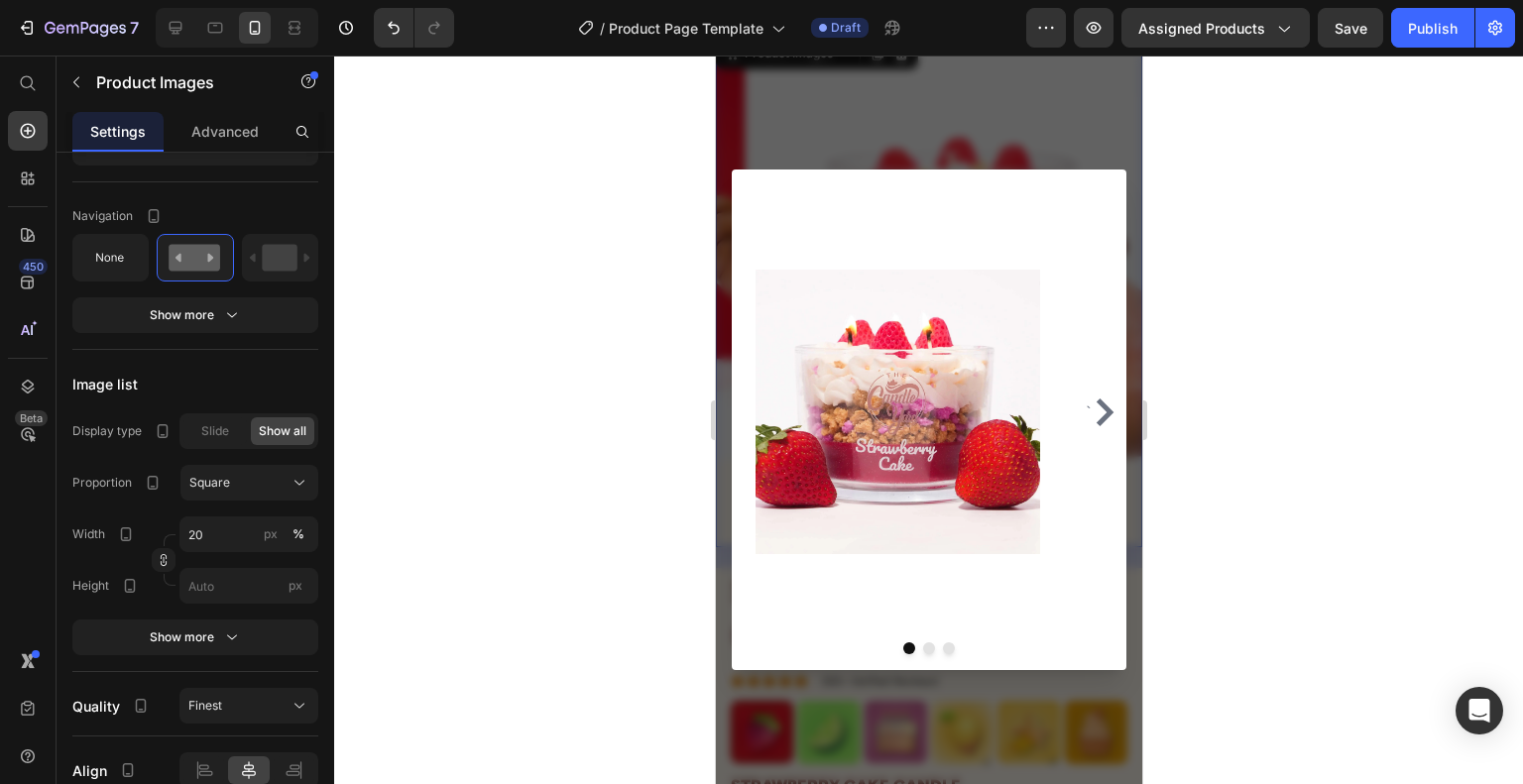 click 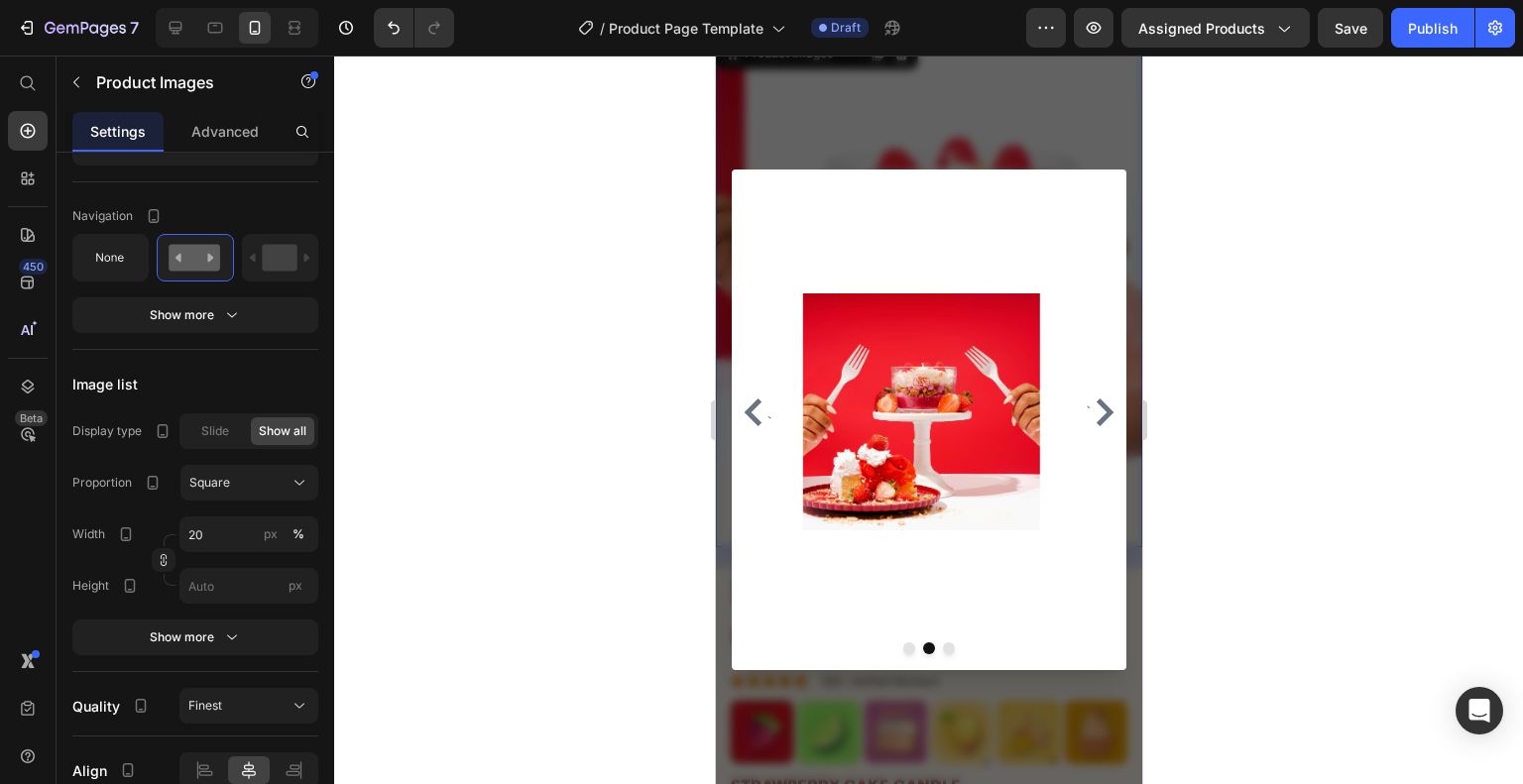 click 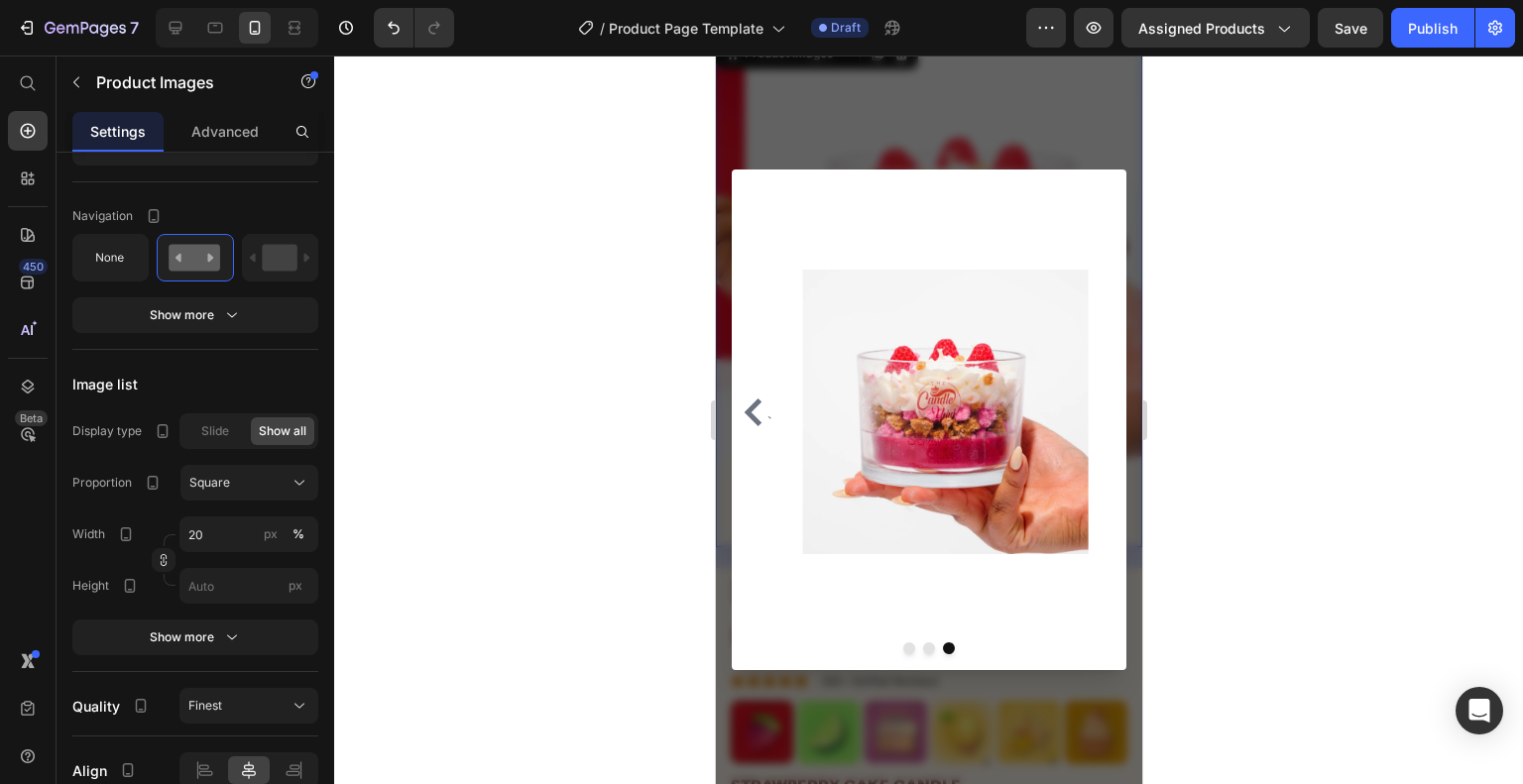 click at bounding box center (928, 419) 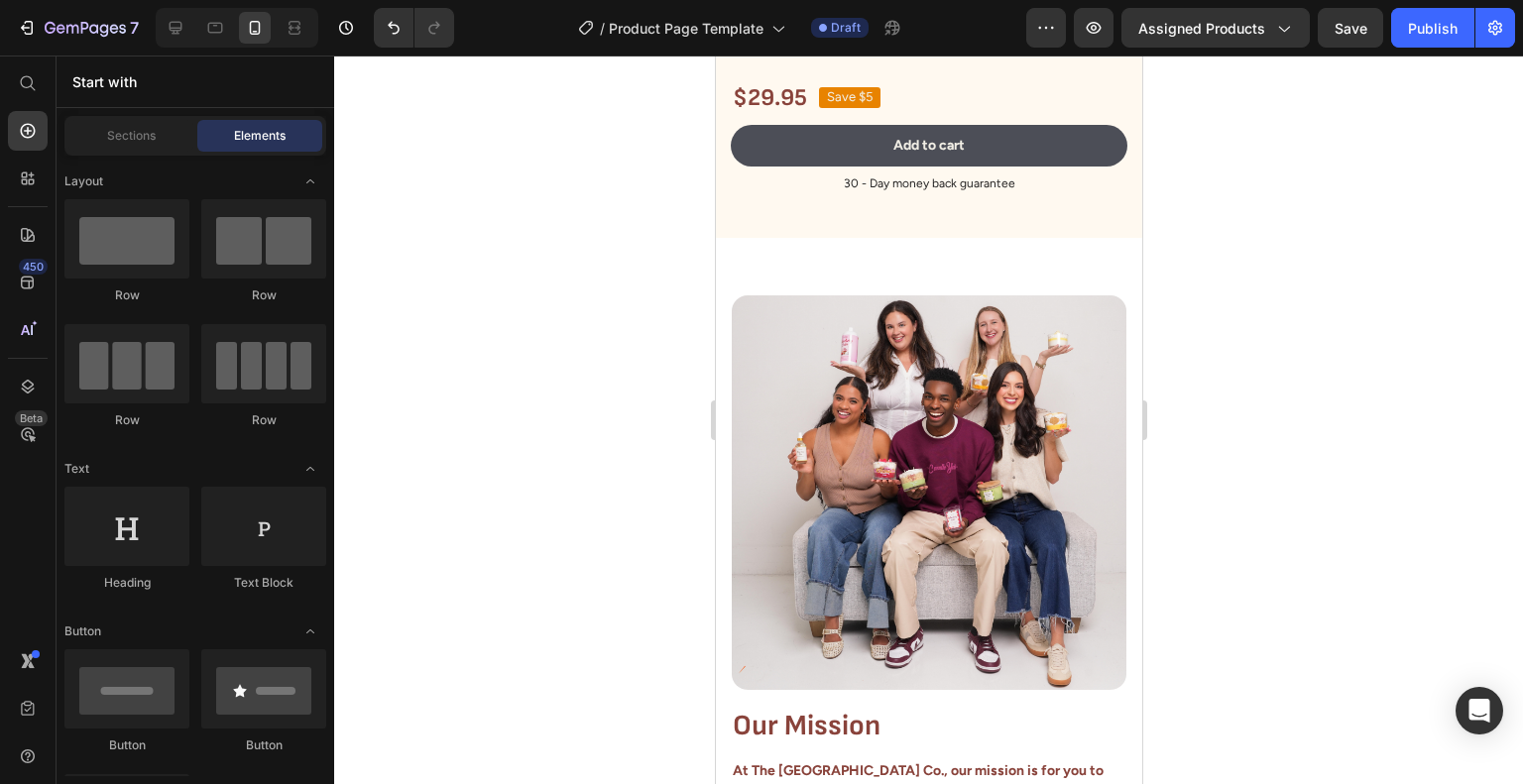 scroll, scrollTop: 845, scrollLeft: 0, axis: vertical 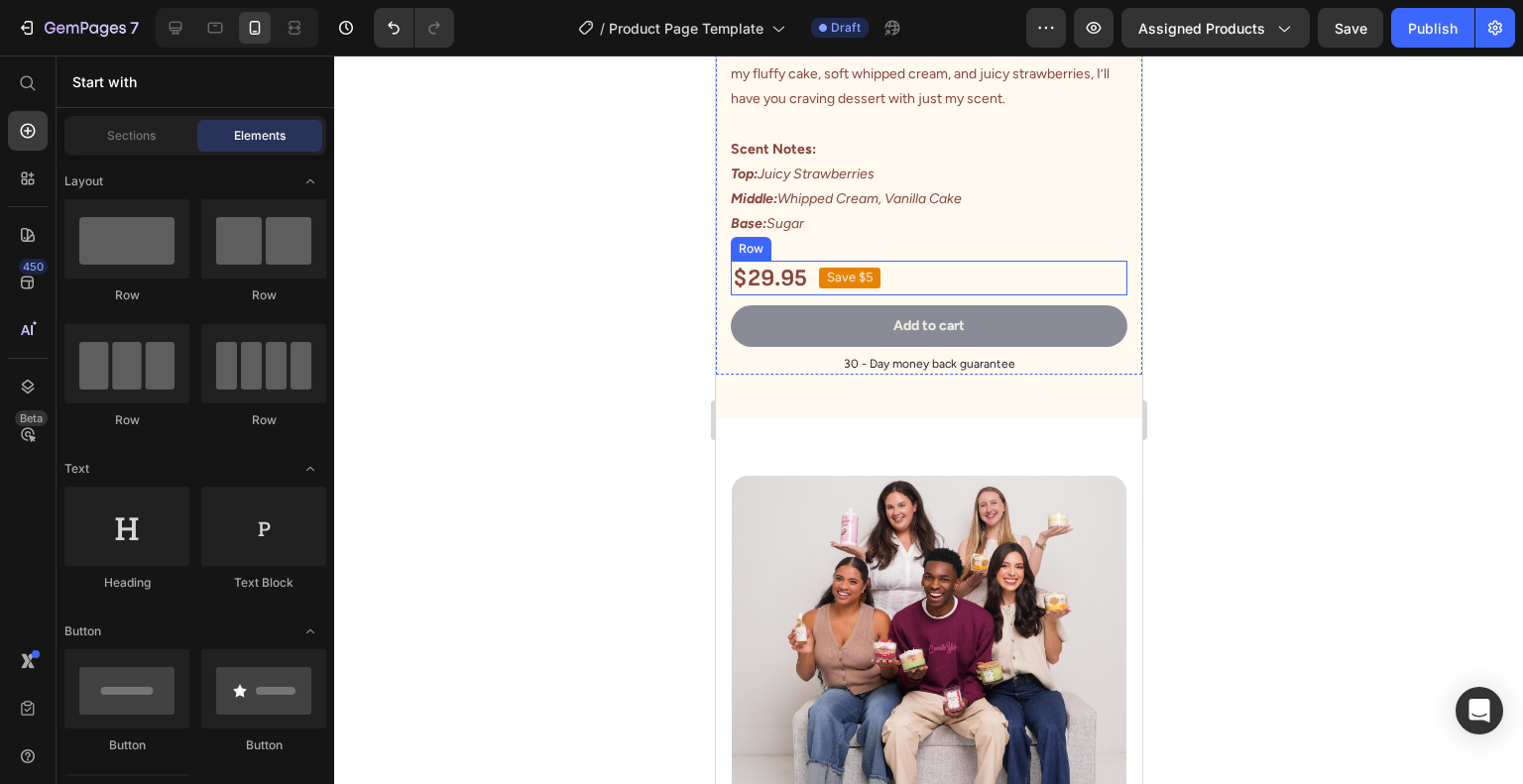 click on "Add to cart" at bounding box center [928, 326] 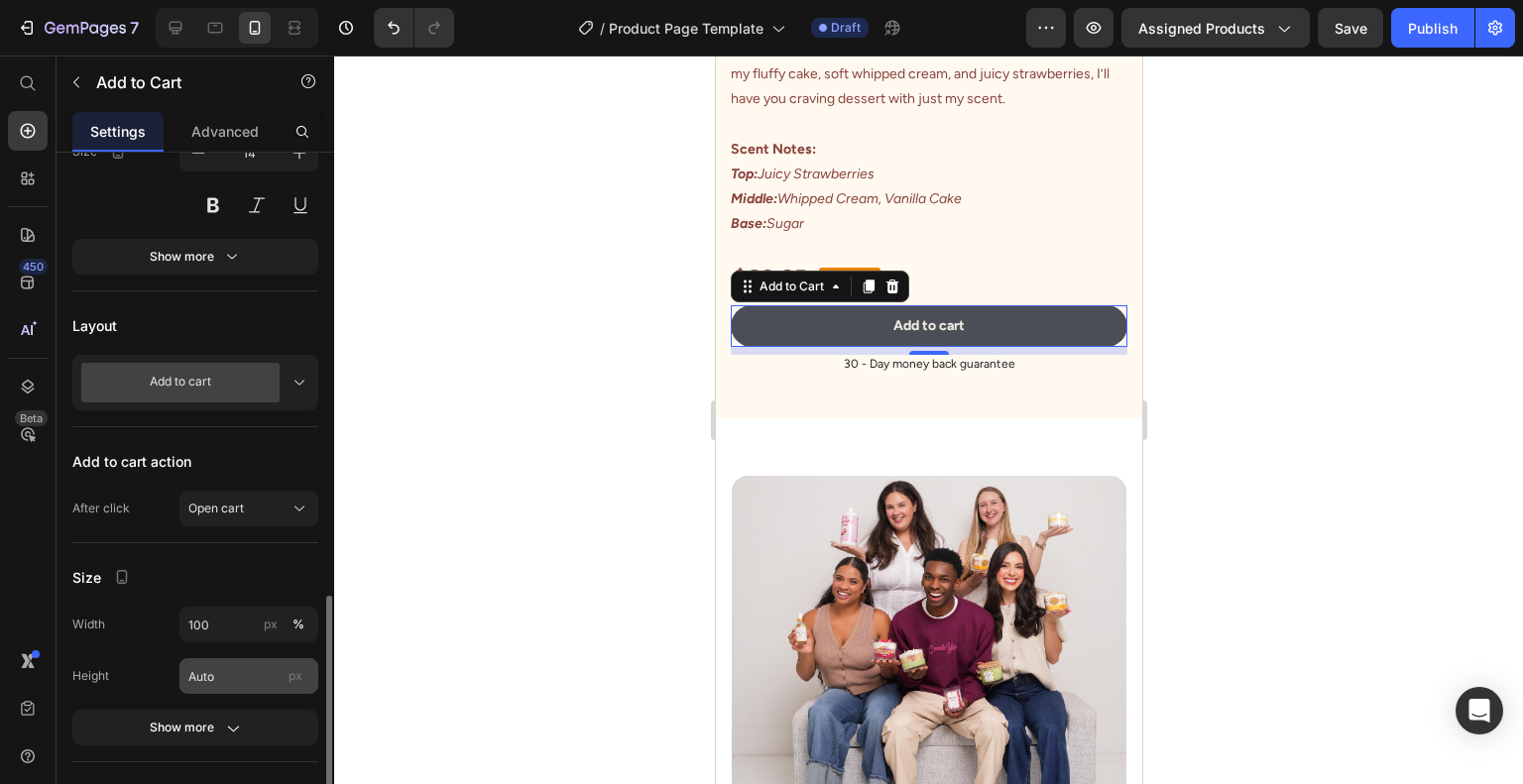 scroll, scrollTop: 595, scrollLeft: 0, axis: vertical 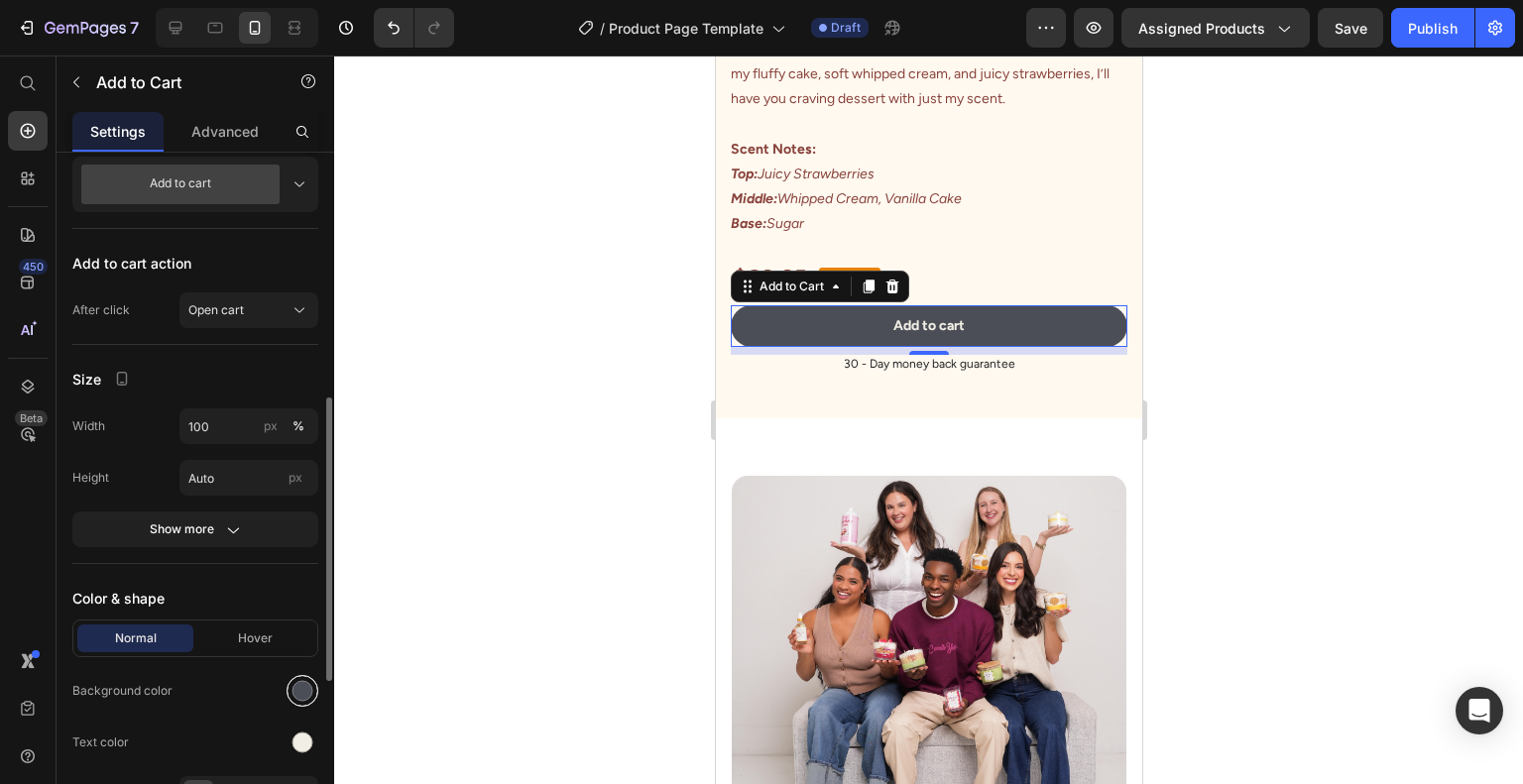 click at bounding box center (302, 691) 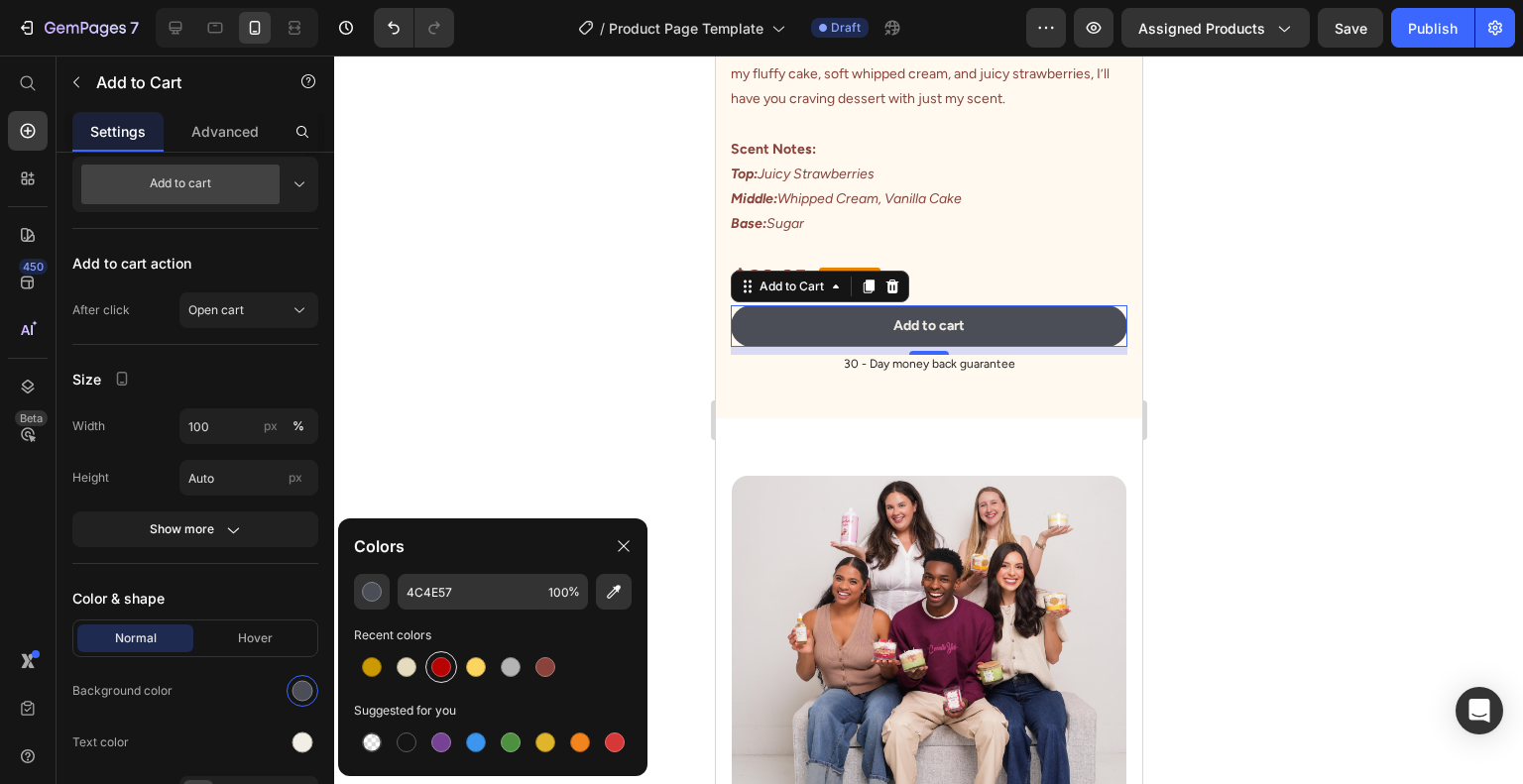 click at bounding box center [441, 667] 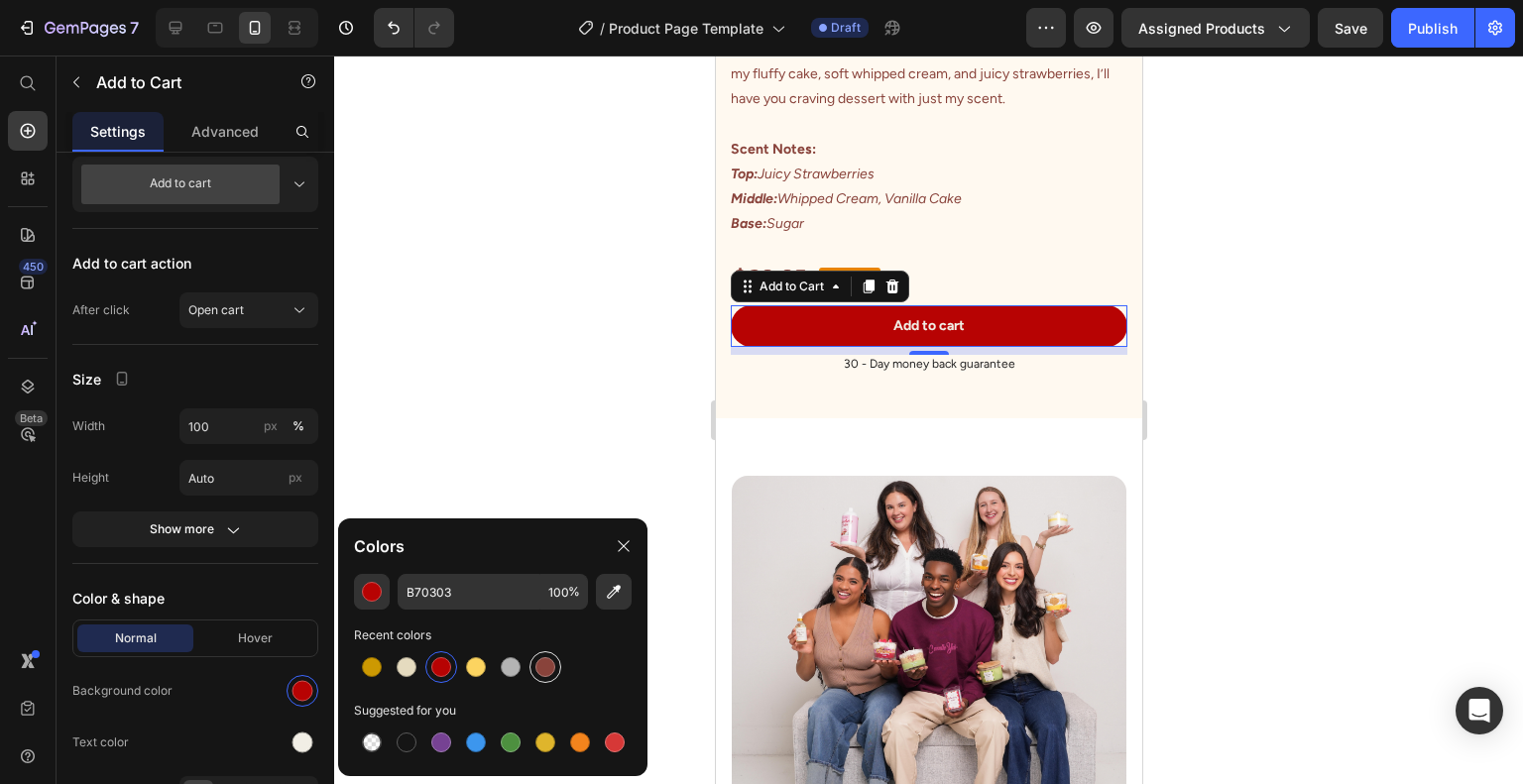 click at bounding box center [545, 667] 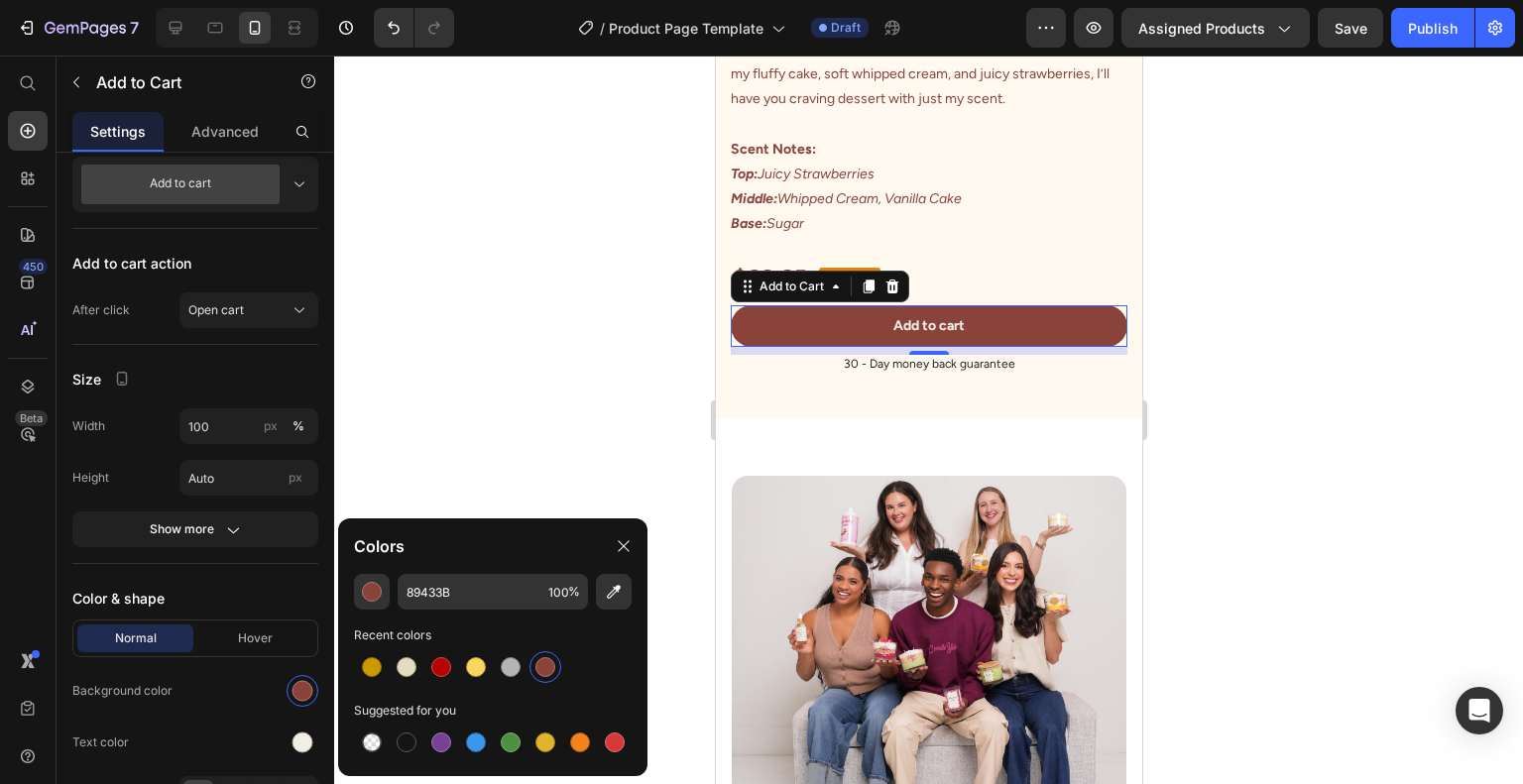 click 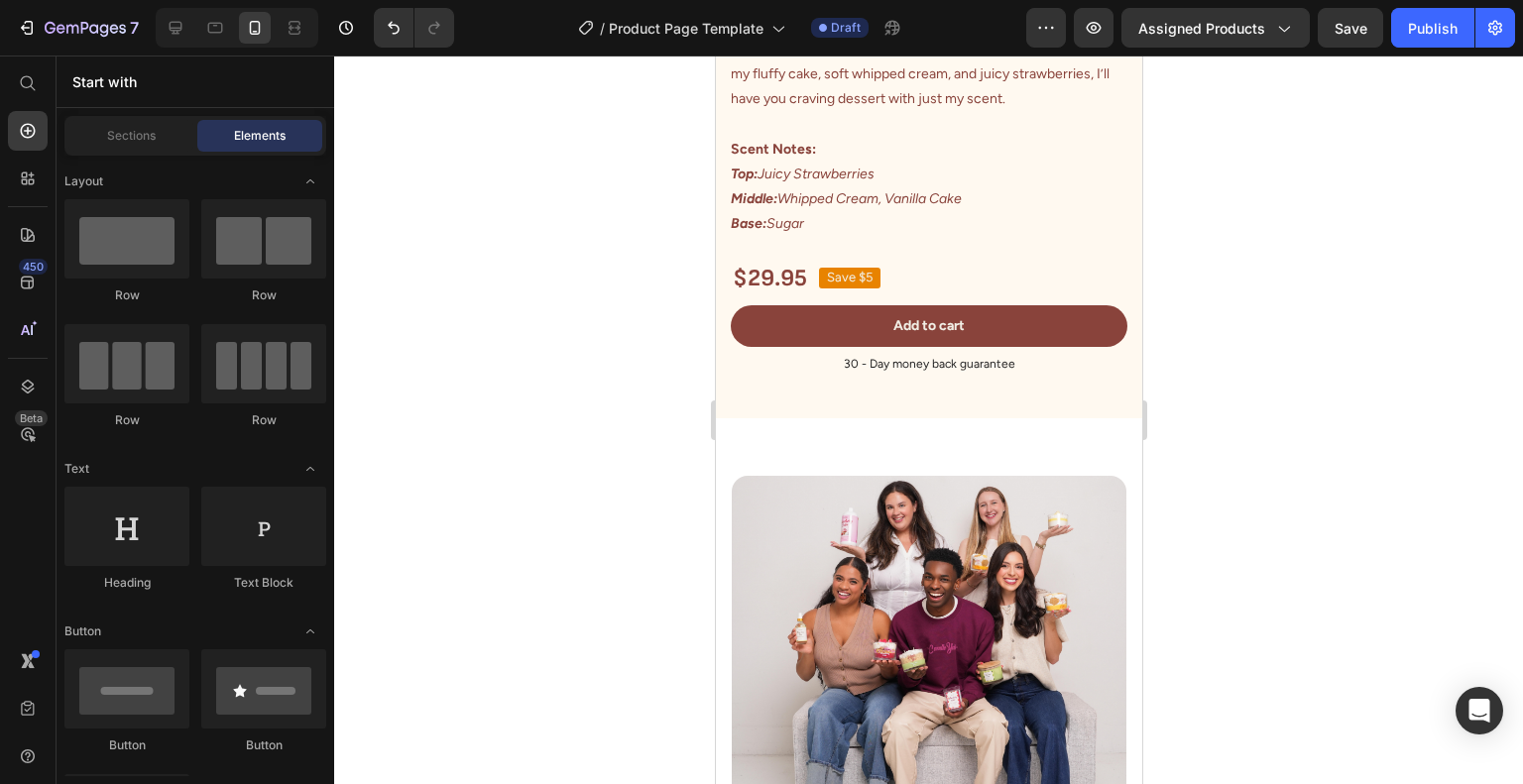click 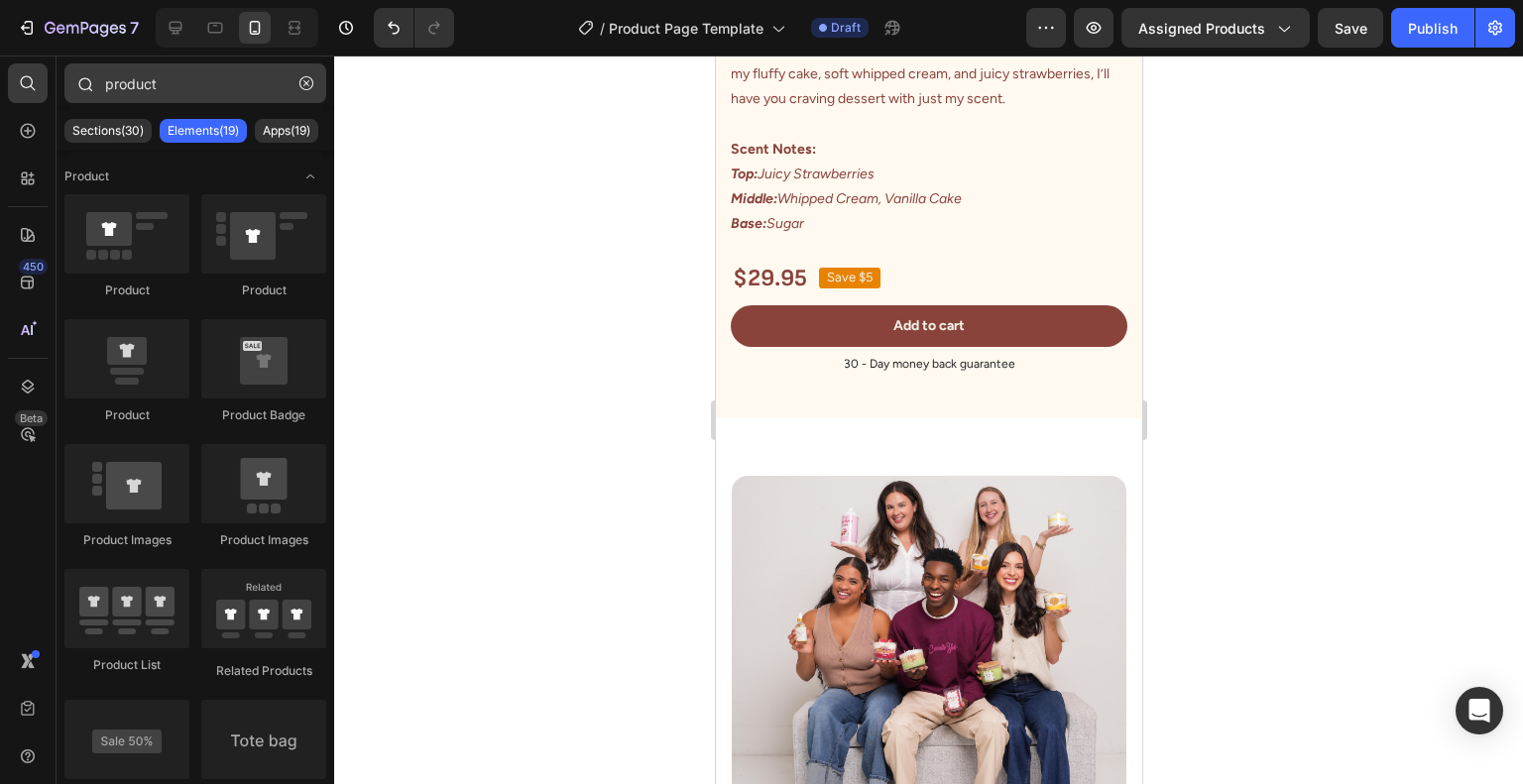 click on "product" at bounding box center [195, 83] 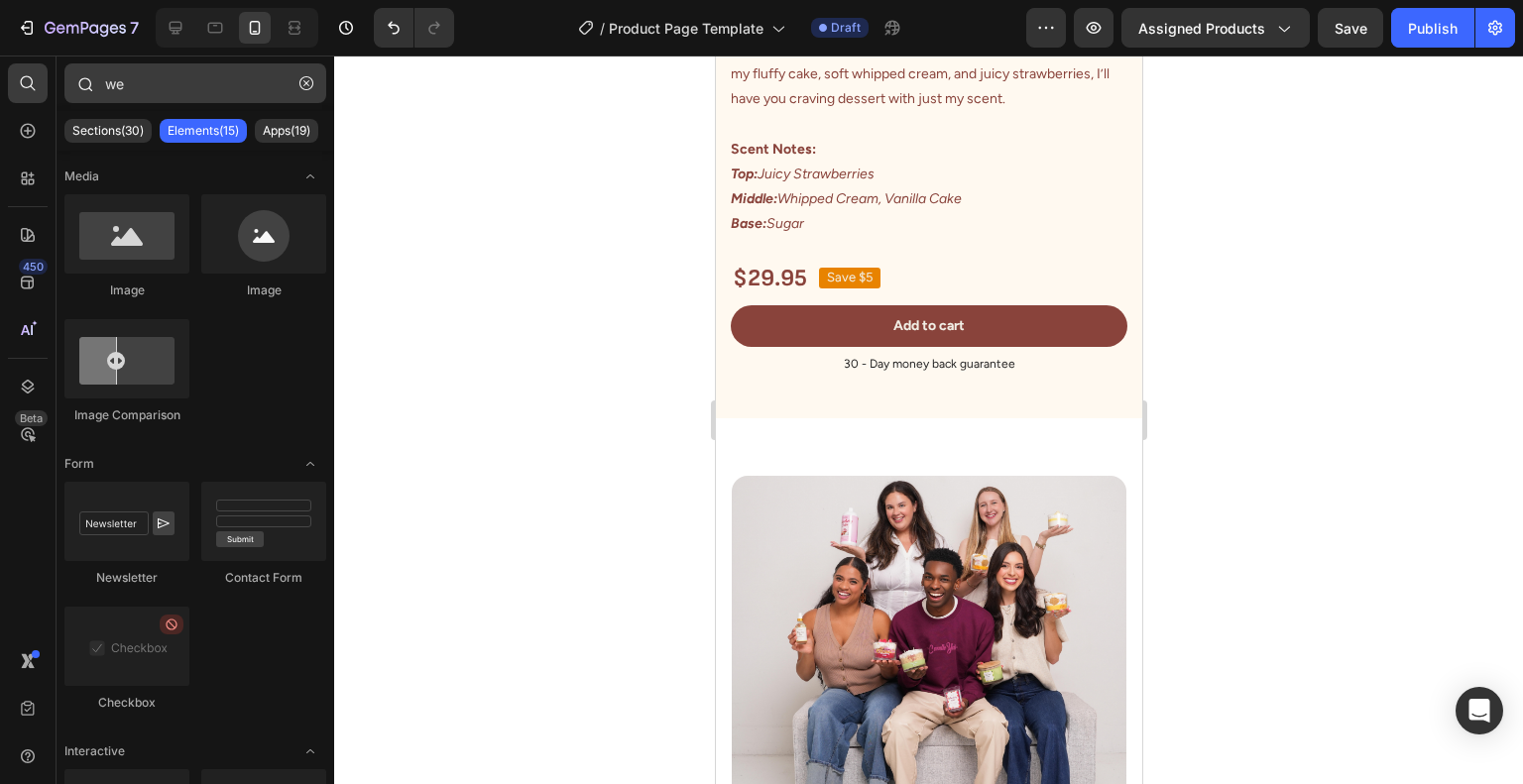 type on "w" 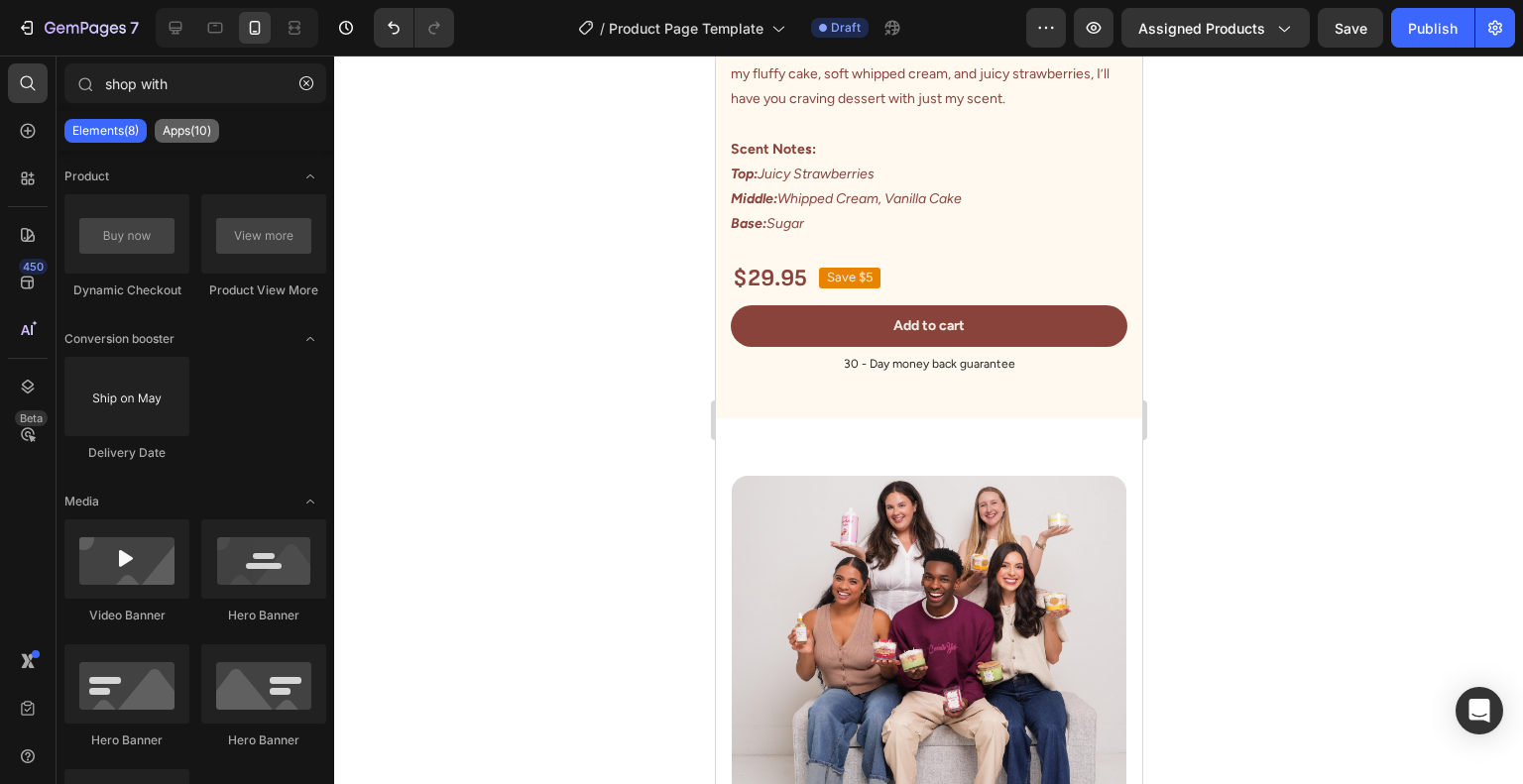 type on "shop with" 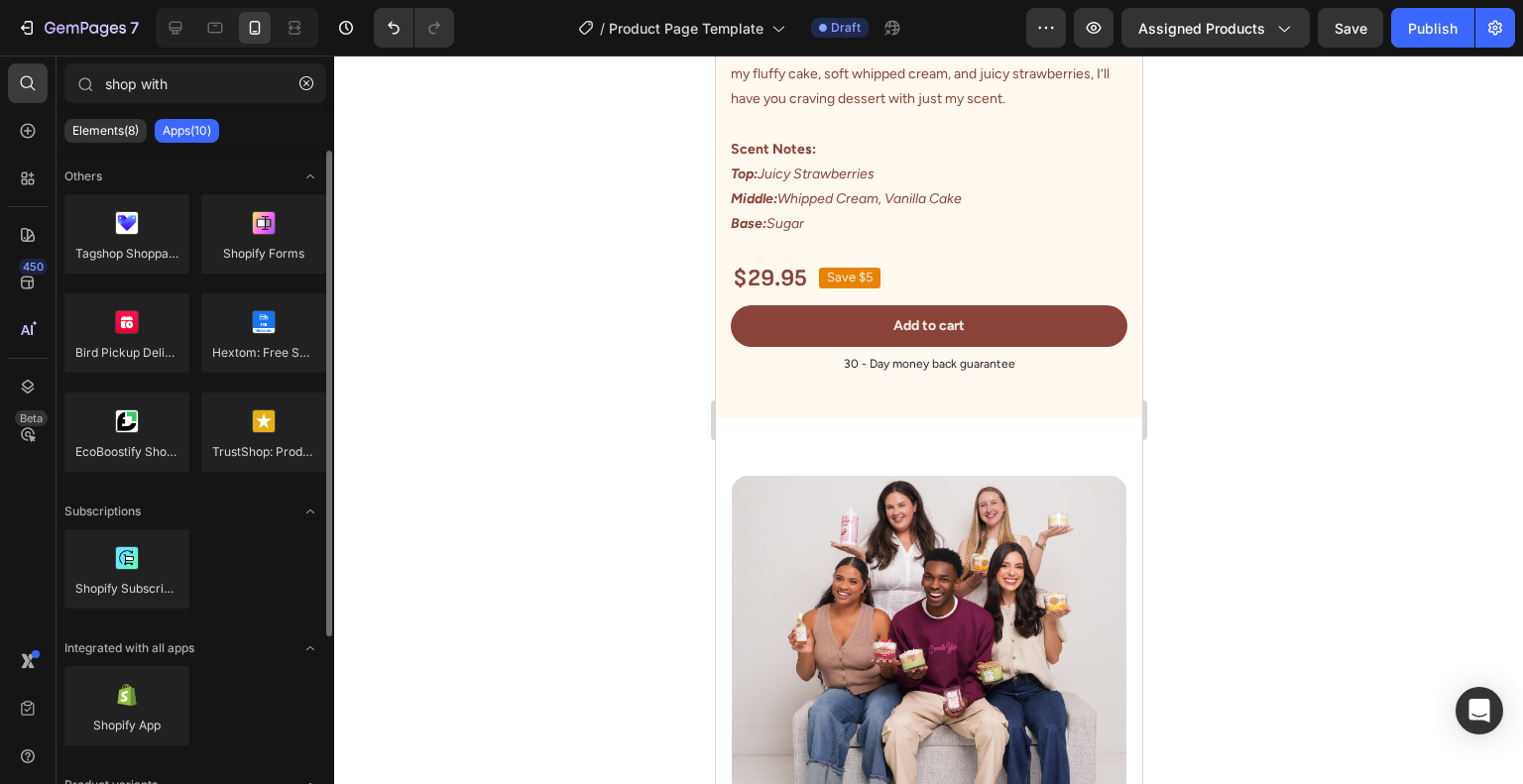 scroll, scrollTop: 245, scrollLeft: 0, axis: vertical 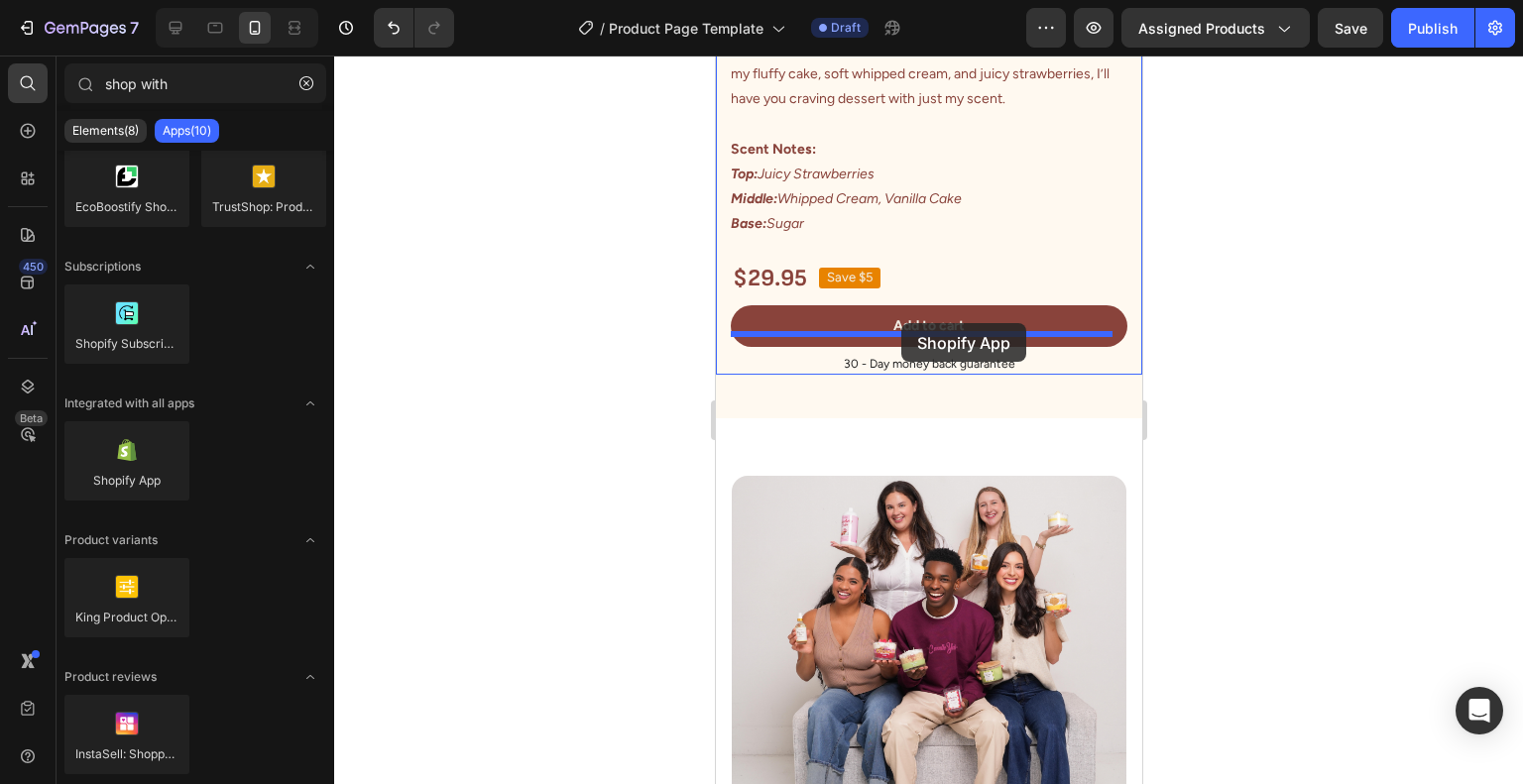 drag, startPoint x: 1165, startPoint y: 460, endPoint x: 900, endPoint y: 323, distance: 298.31862 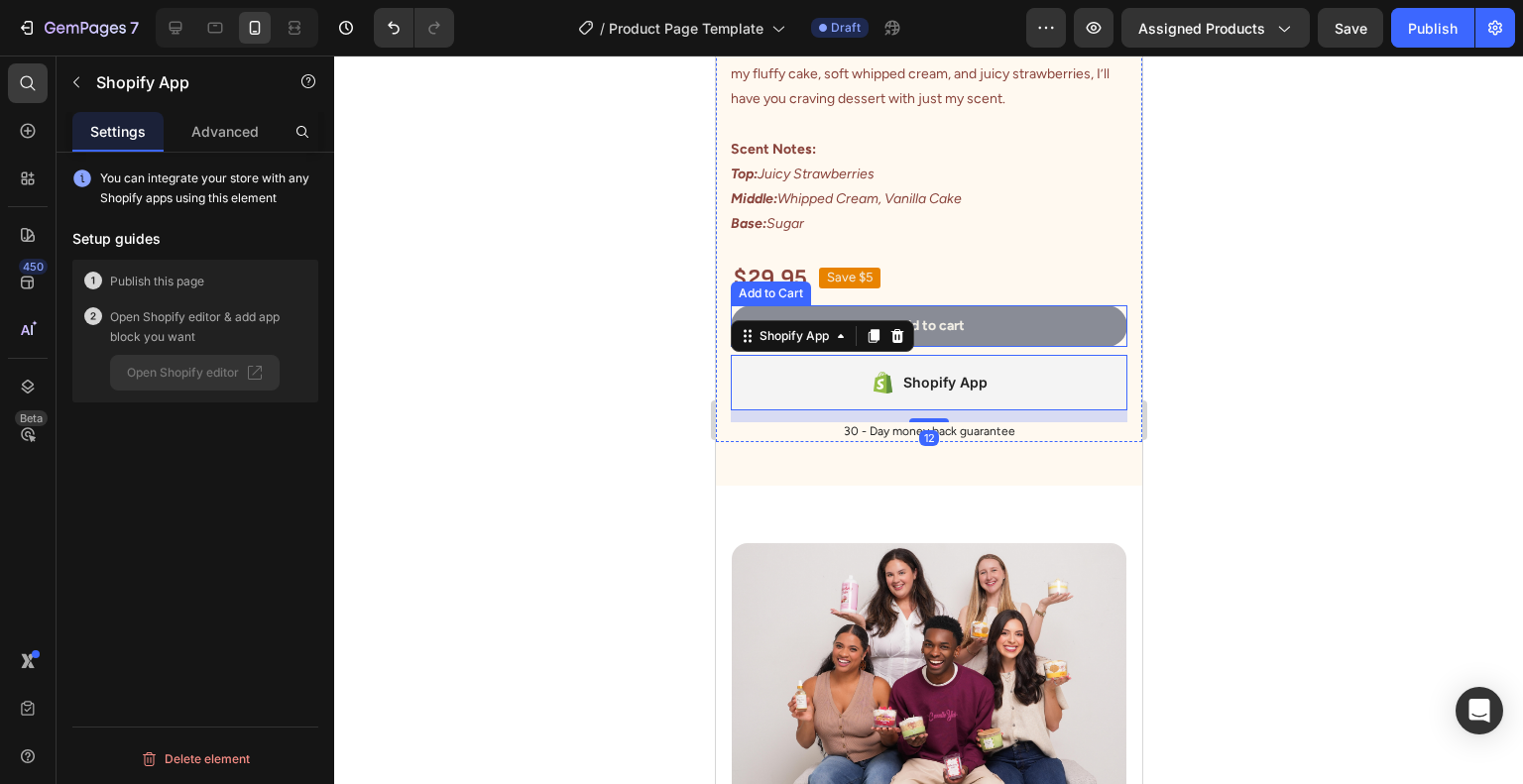 scroll, scrollTop: 0, scrollLeft: 0, axis: both 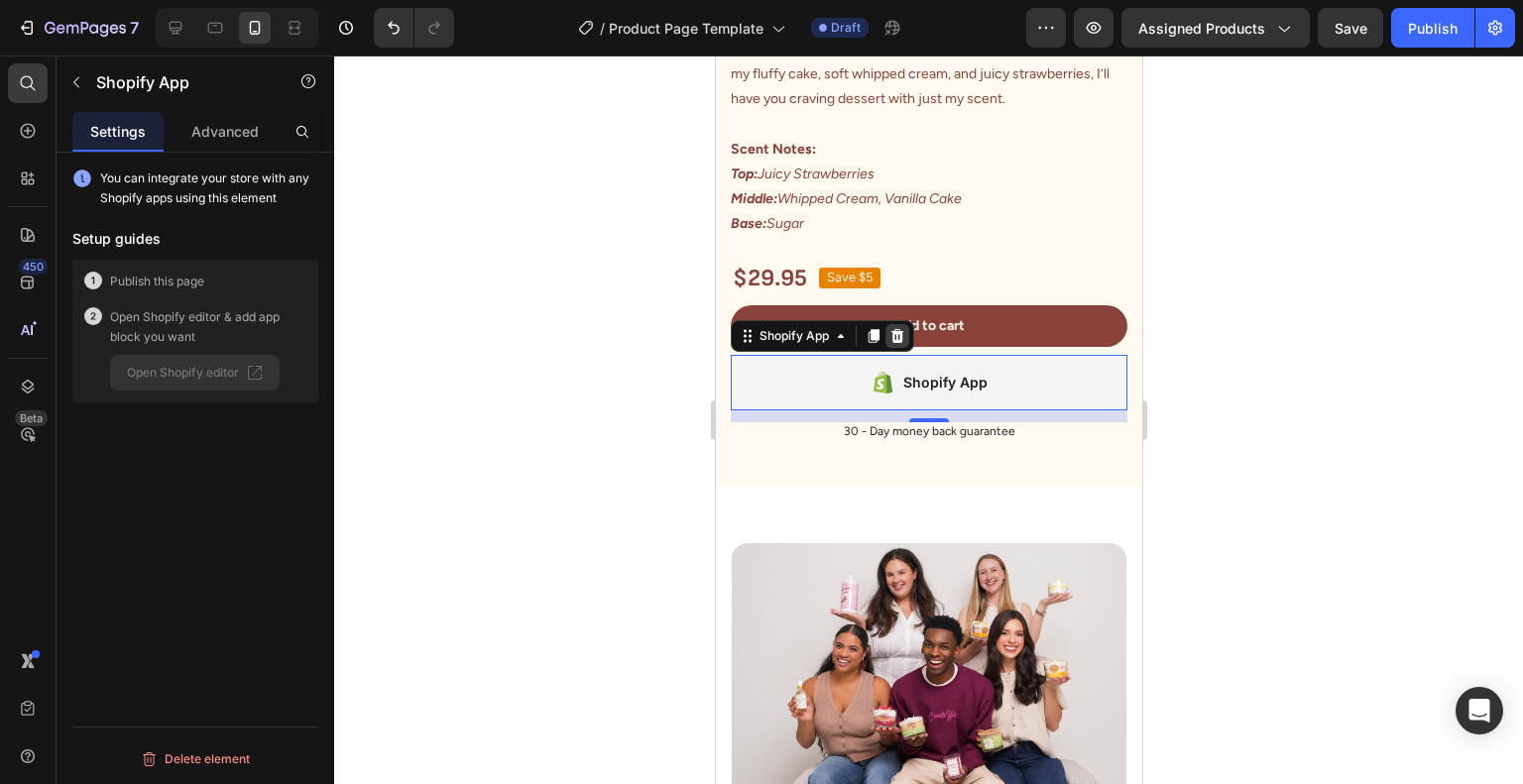 click 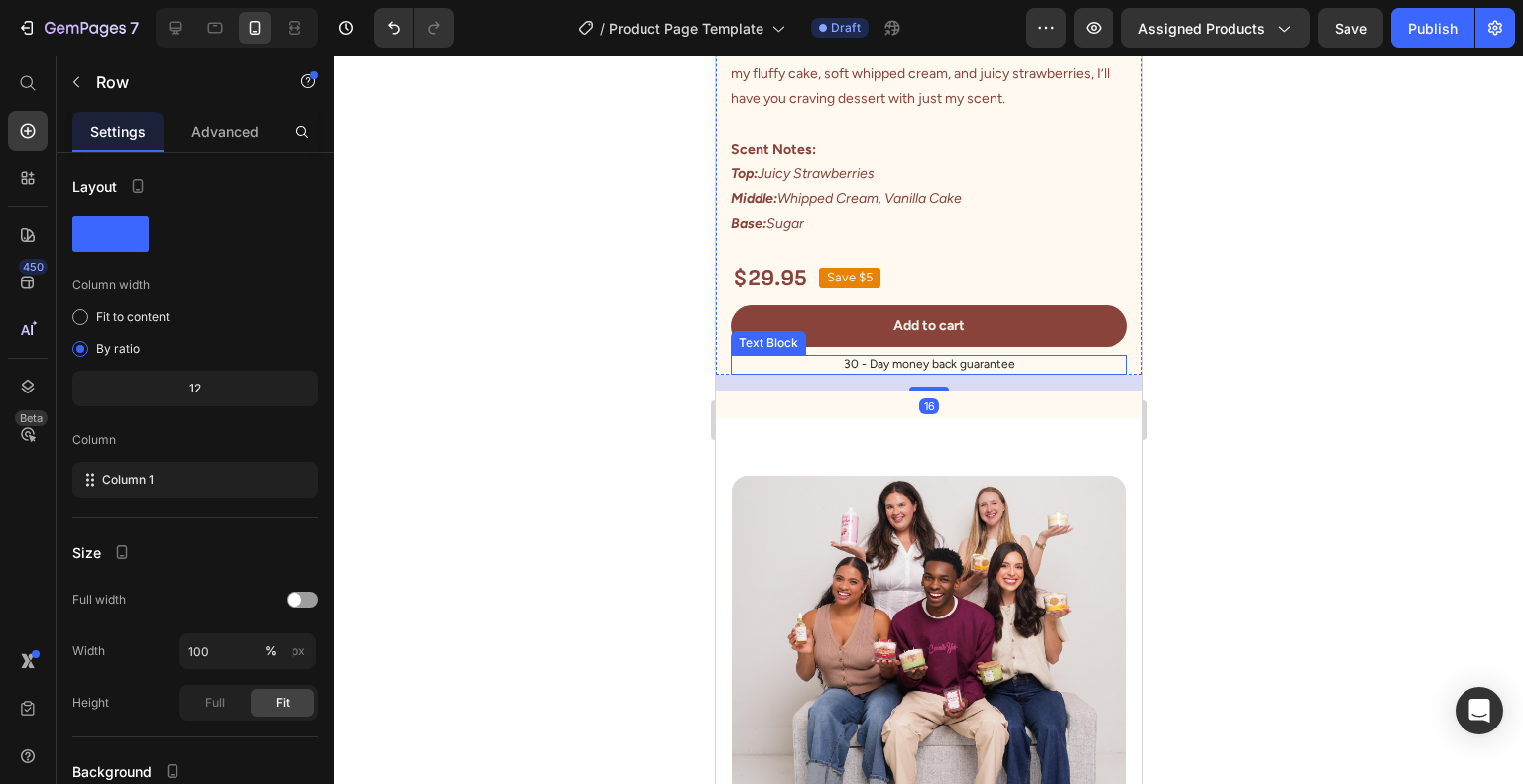 click on "30 - Day money back guarantee" at bounding box center [928, 365] 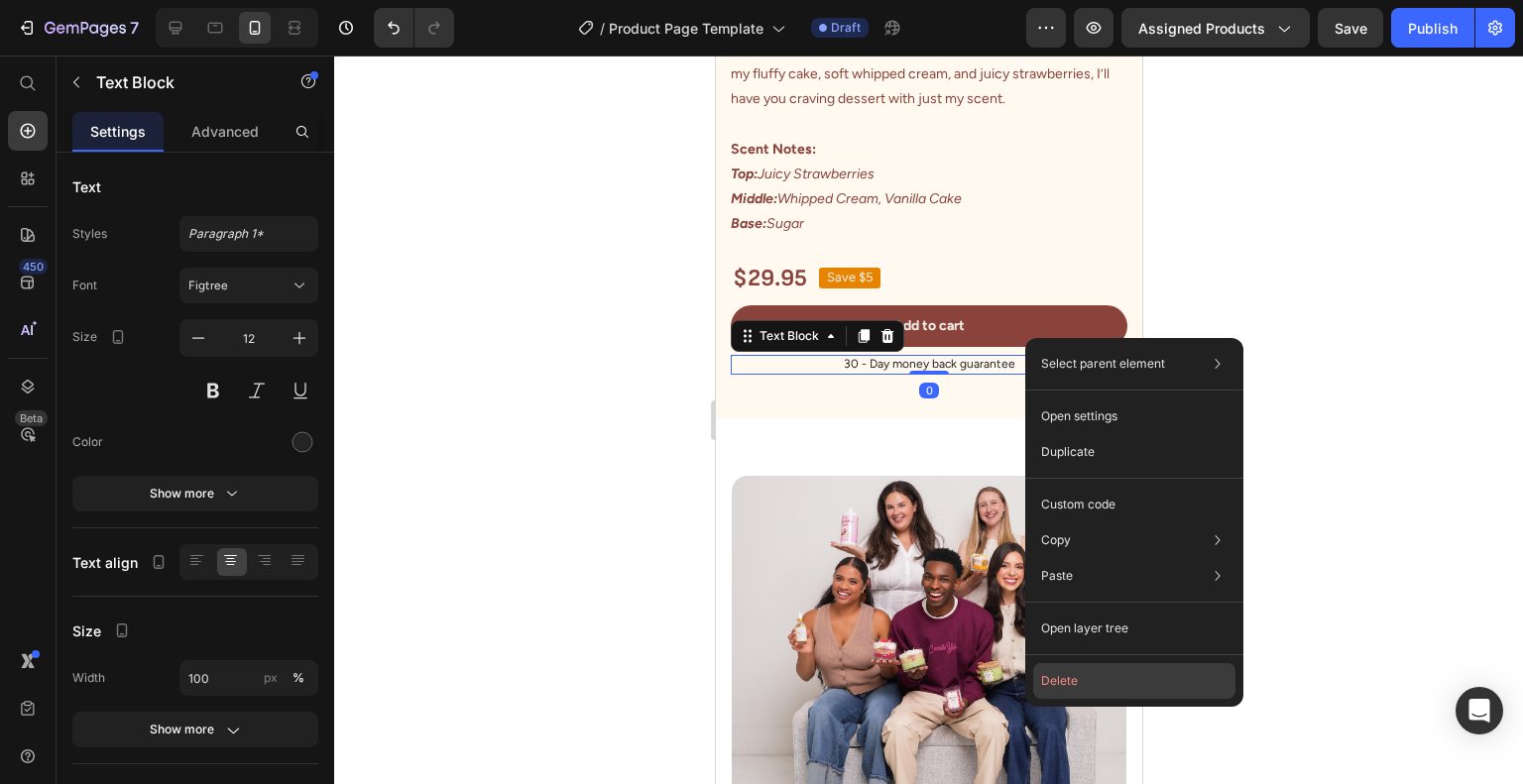 click on "Delete" 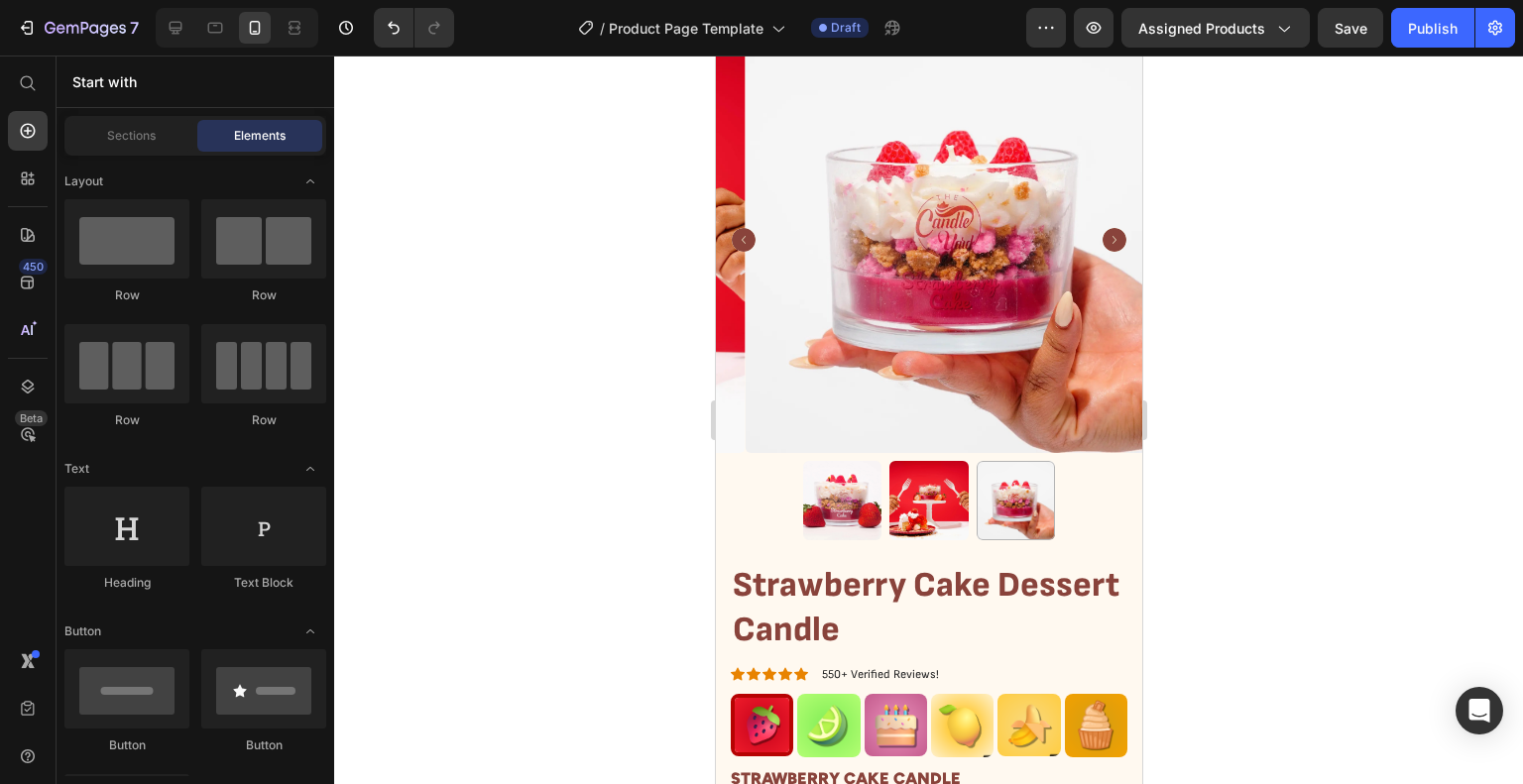 scroll, scrollTop: 0, scrollLeft: 0, axis: both 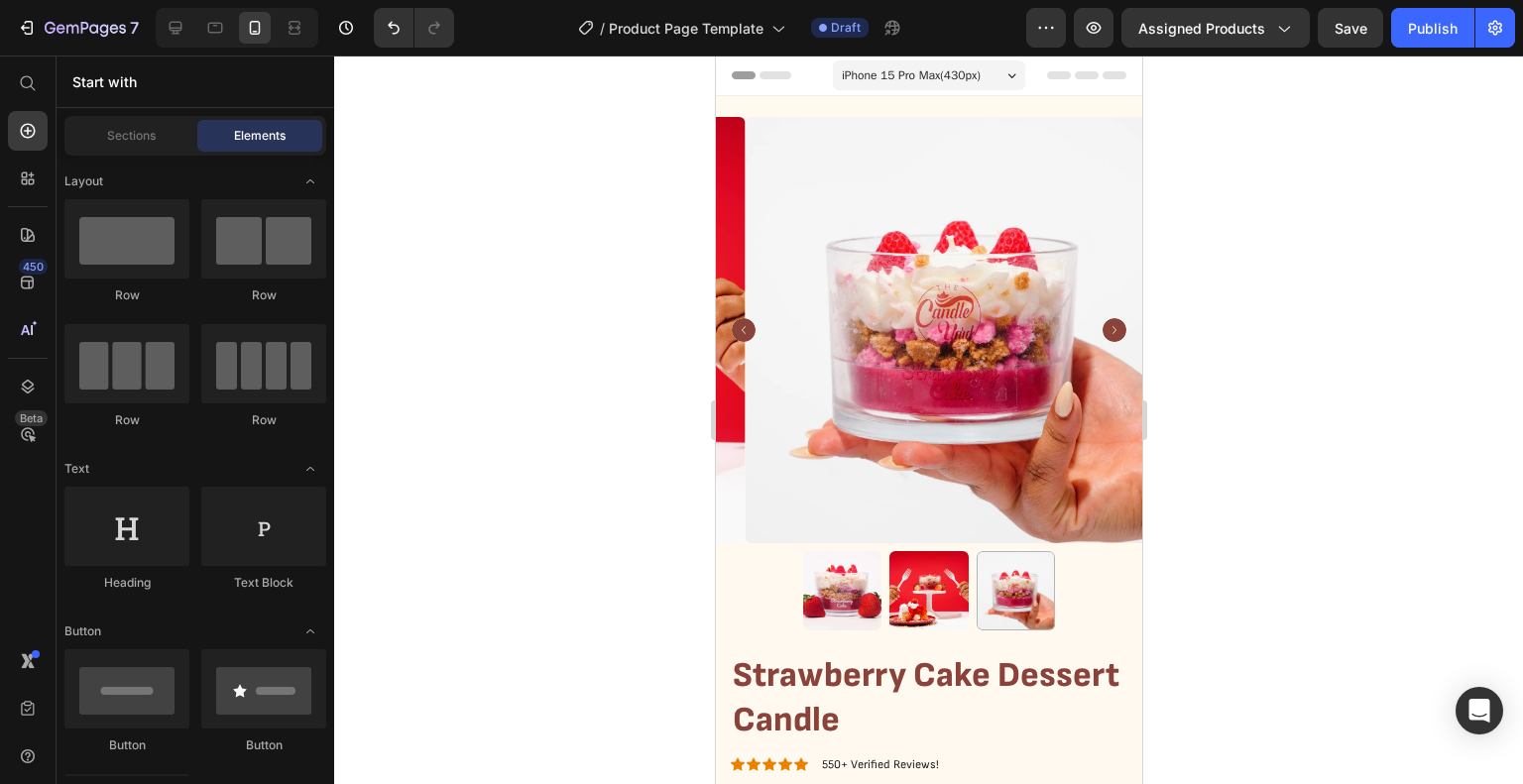 drag, startPoint x: 1128, startPoint y: 235, endPoint x: 1857, endPoint y: 158, distance: 733.0553 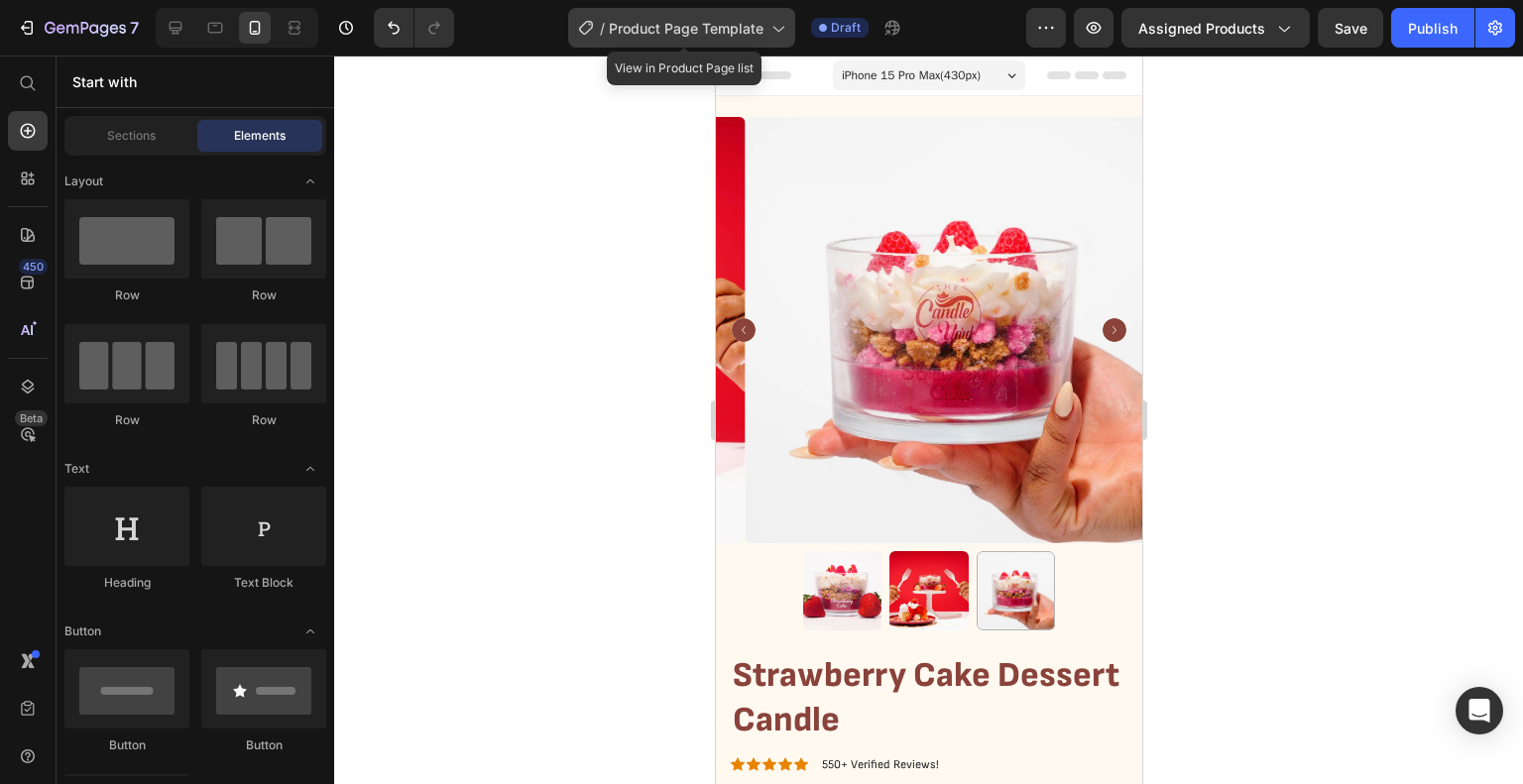 click on "Product Page Template" at bounding box center (686, 28) 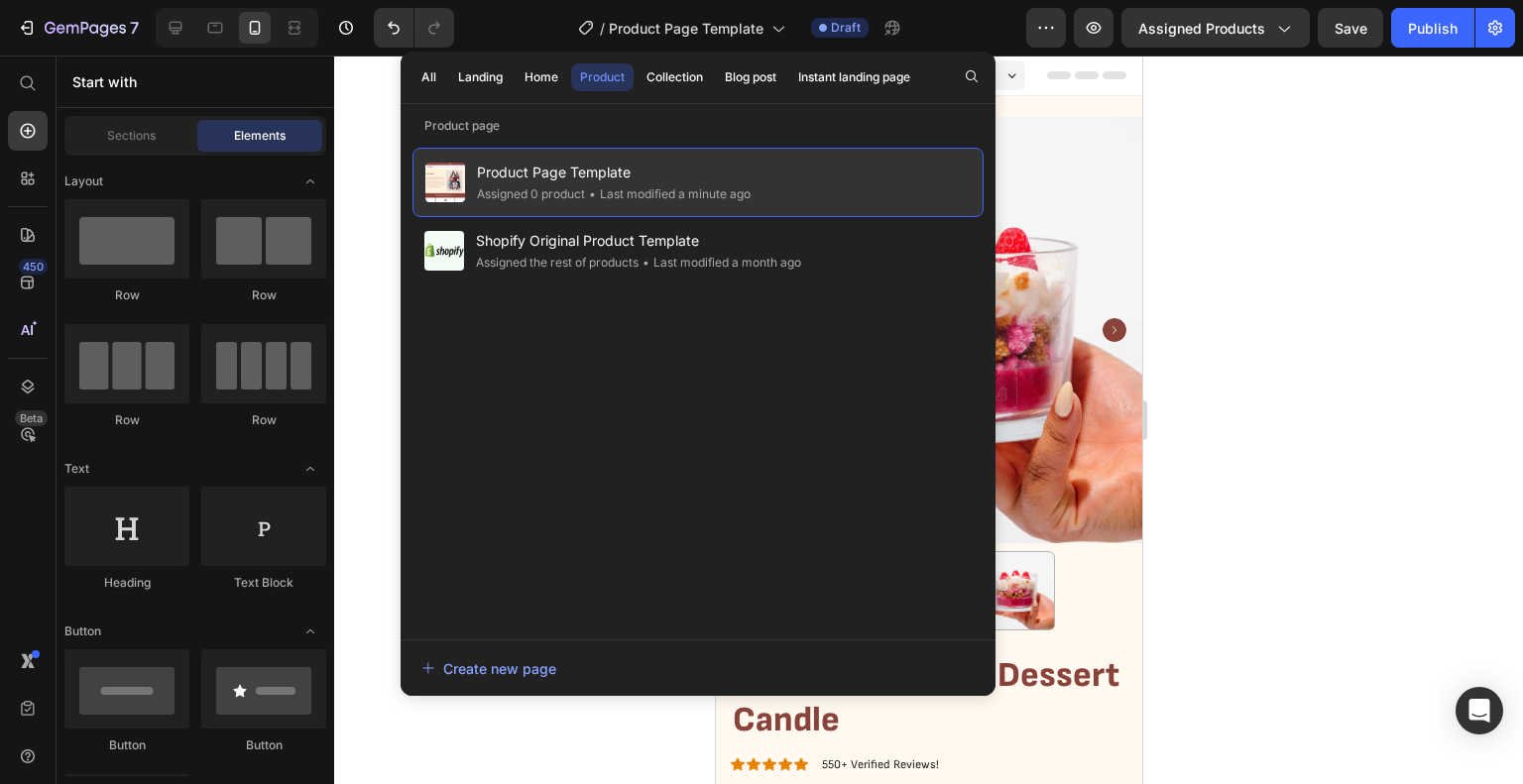 click on "Product Page Template" at bounding box center [614, 172] 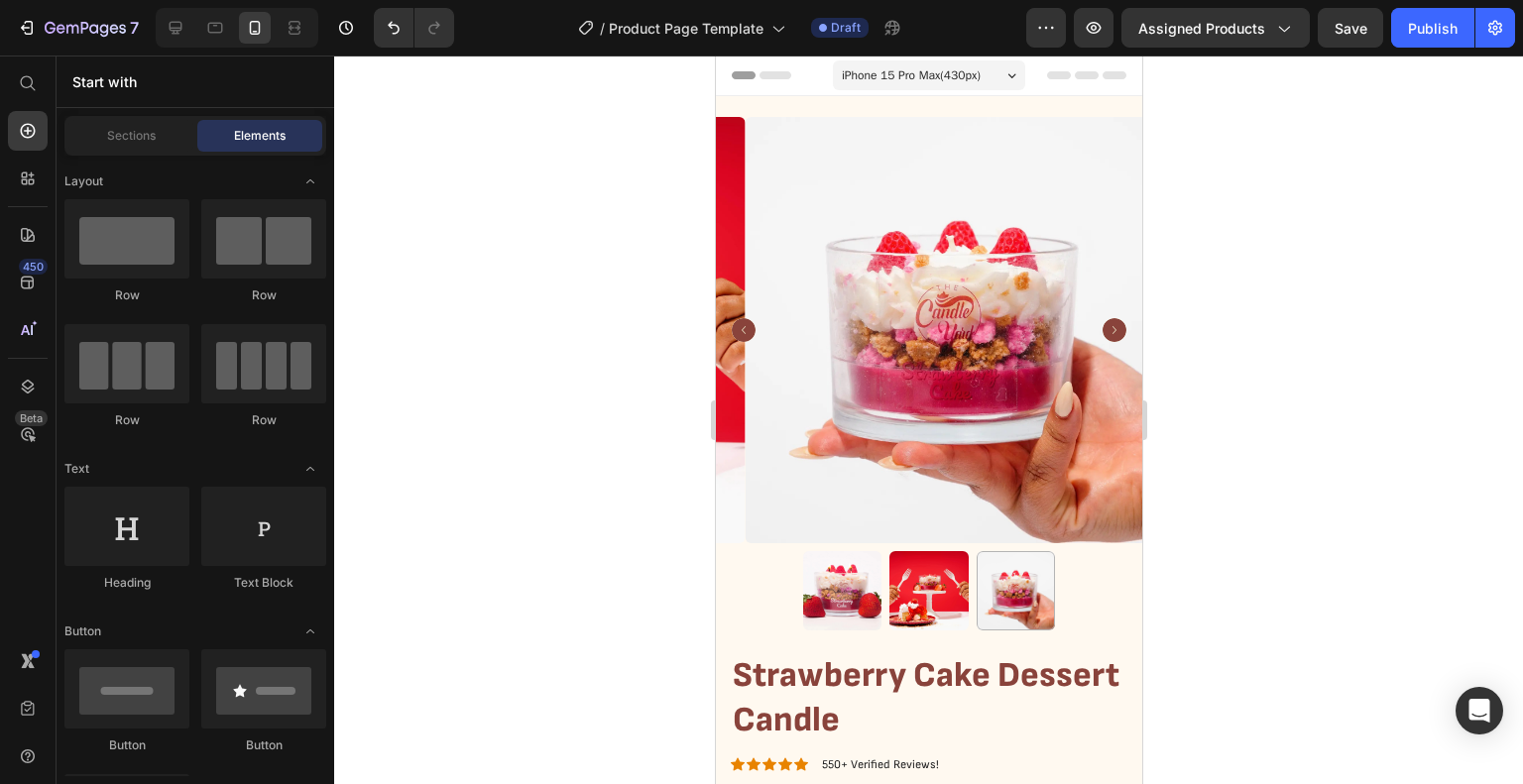 click on "Product Page Template" at bounding box center (614, 172) 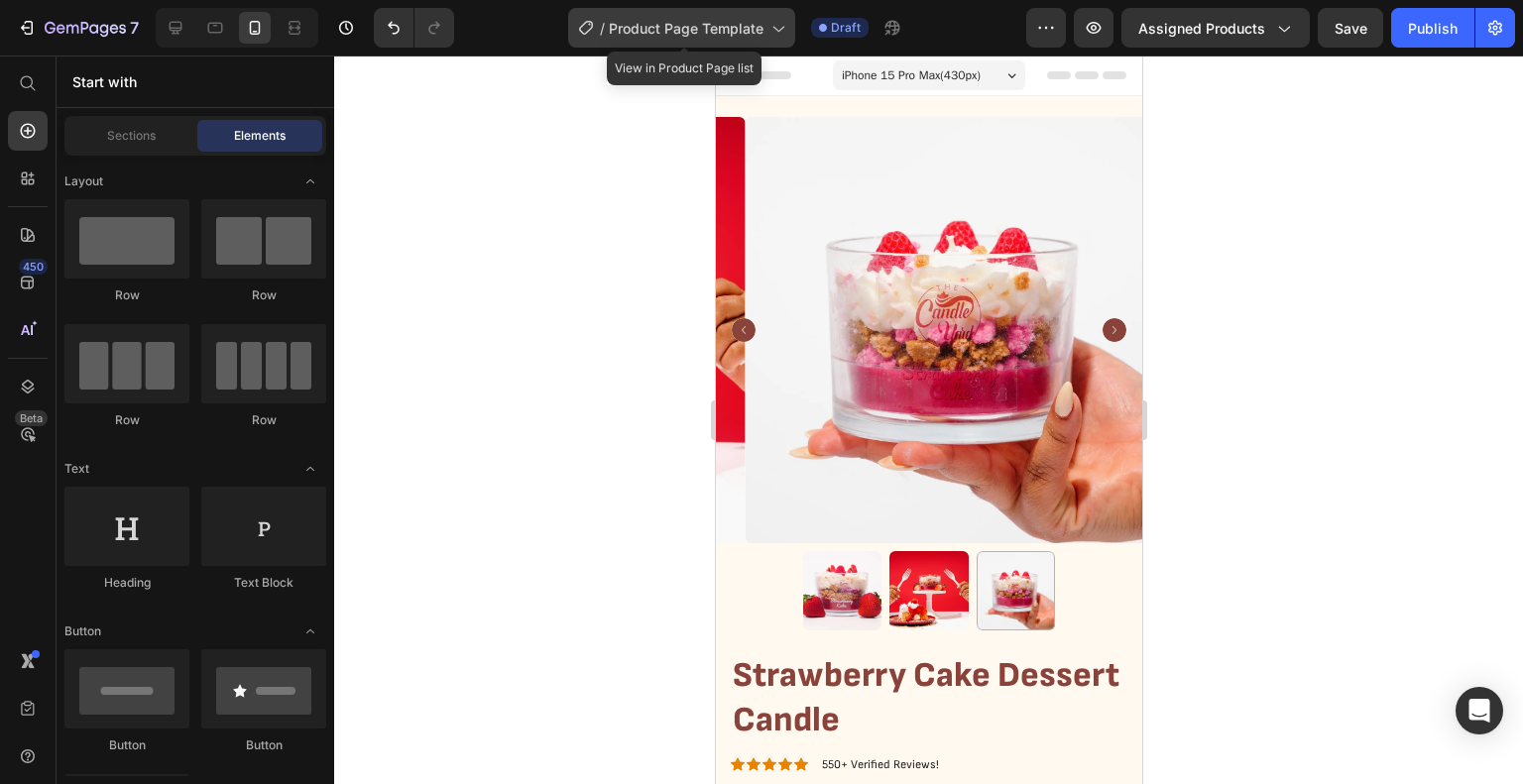 click on "Product Page Template" at bounding box center [686, 28] 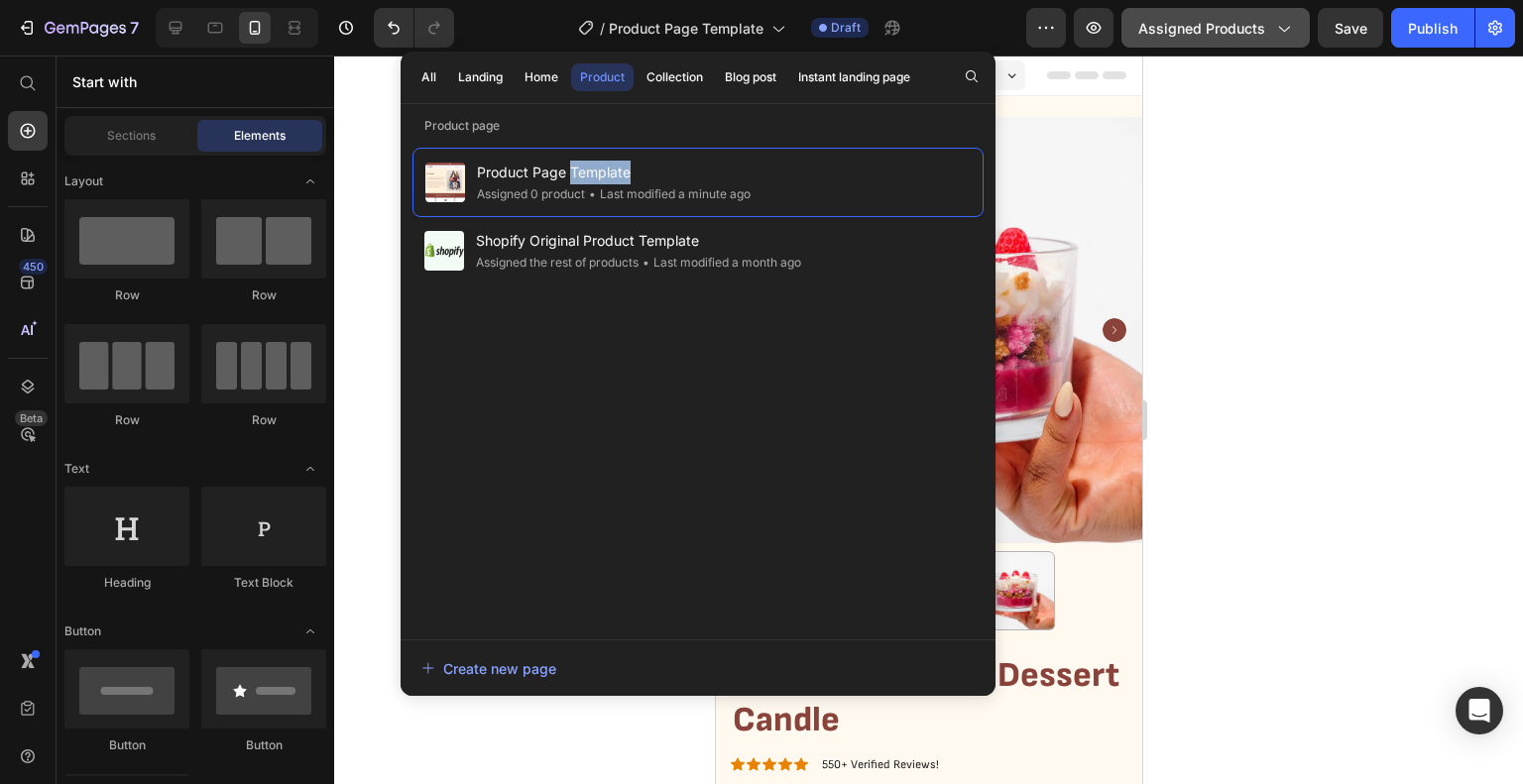 click on "Assigned Products" 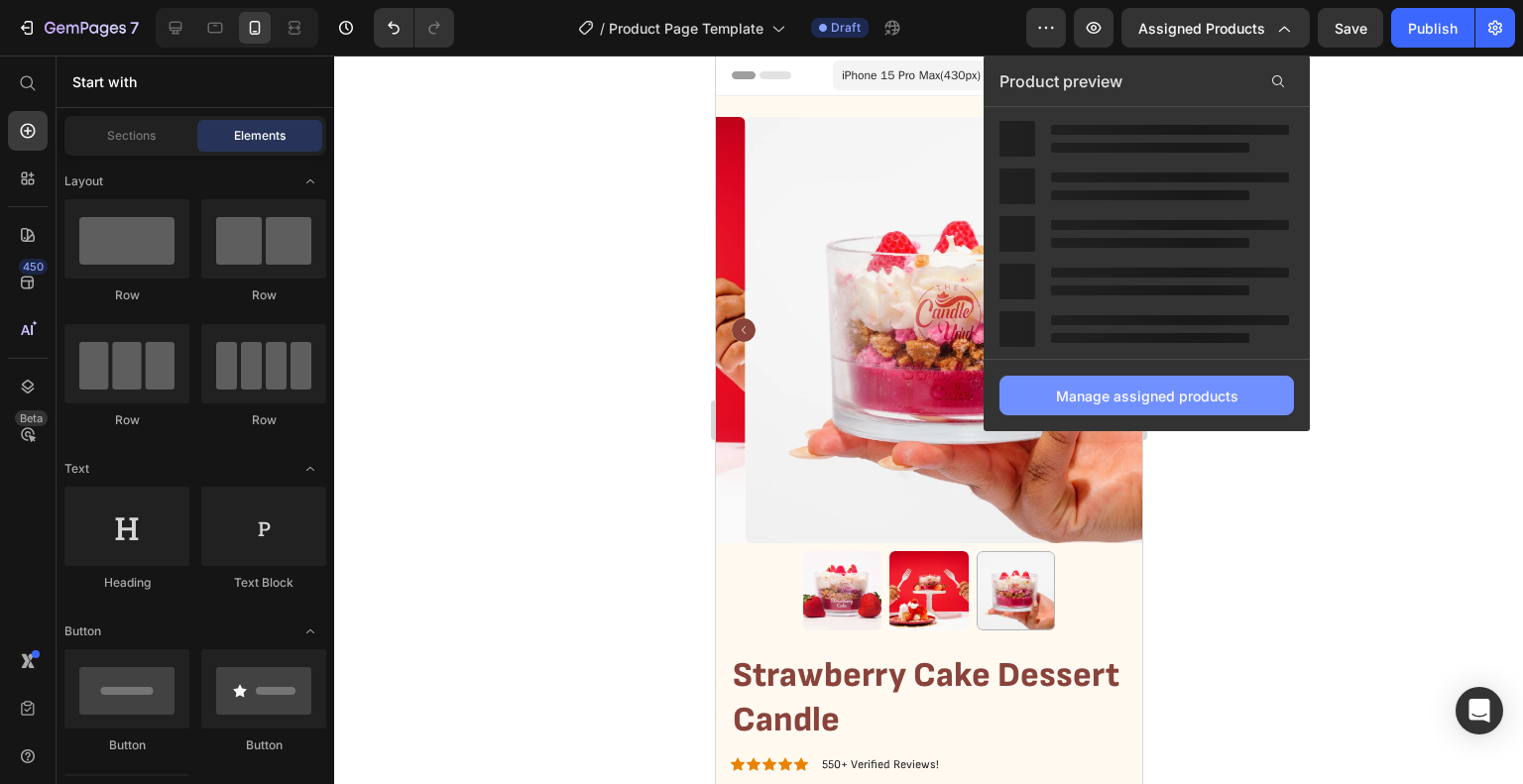 click on "Manage assigned products" at bounding box center [1146, 395] 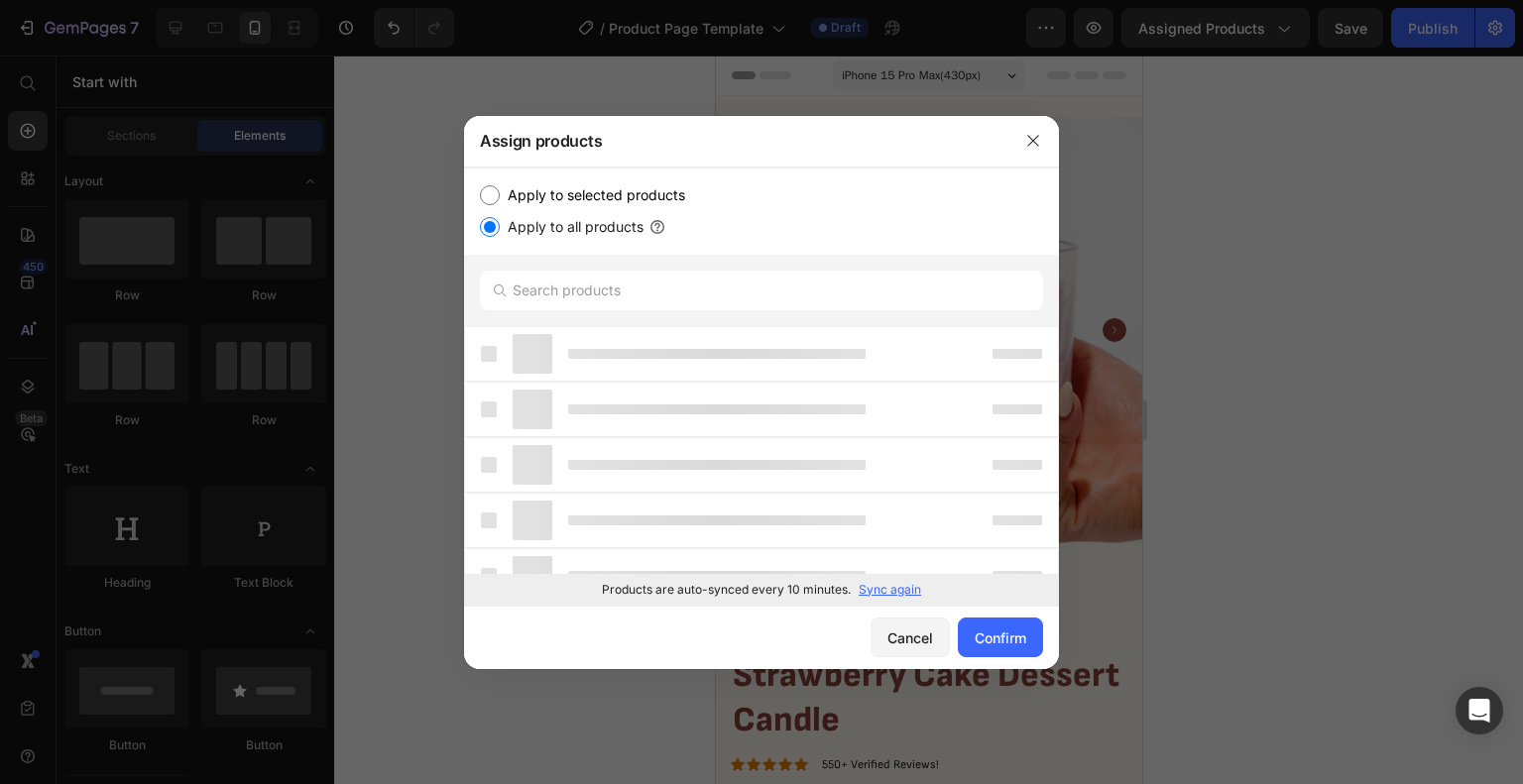 click on "Apply to selected products" at bounding box center [592, 195] 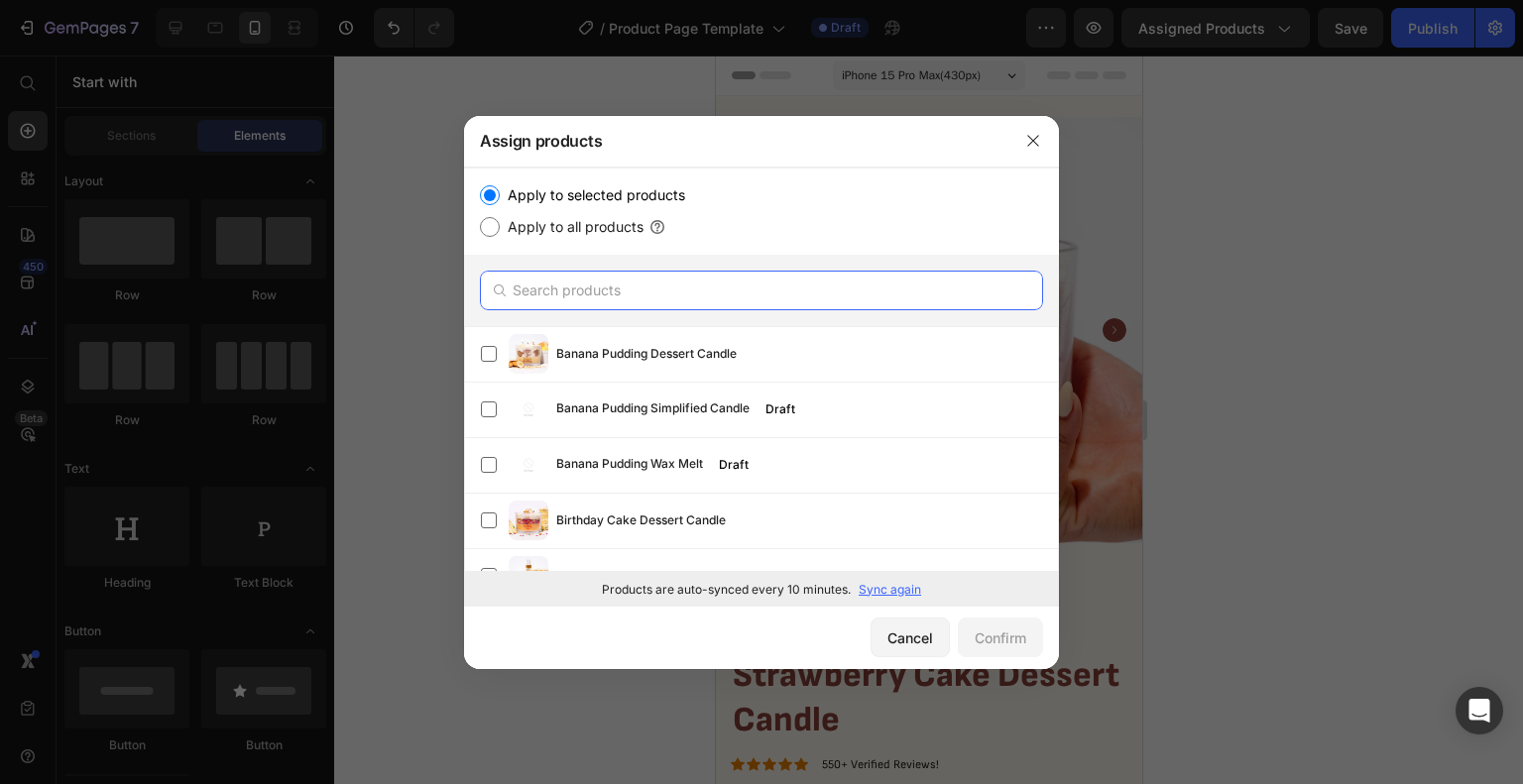 click at bounding box center (762, 290) 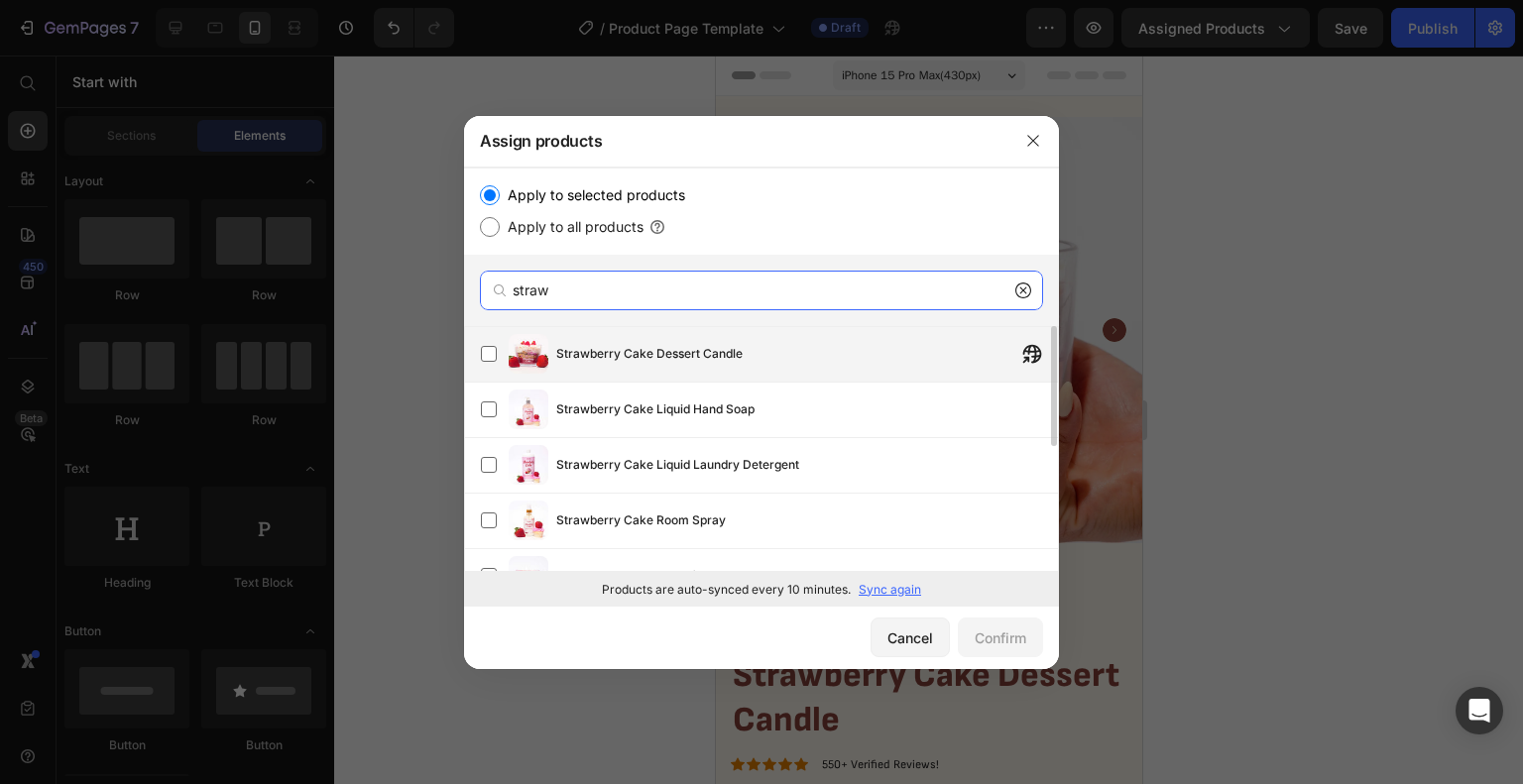 type on "straw" 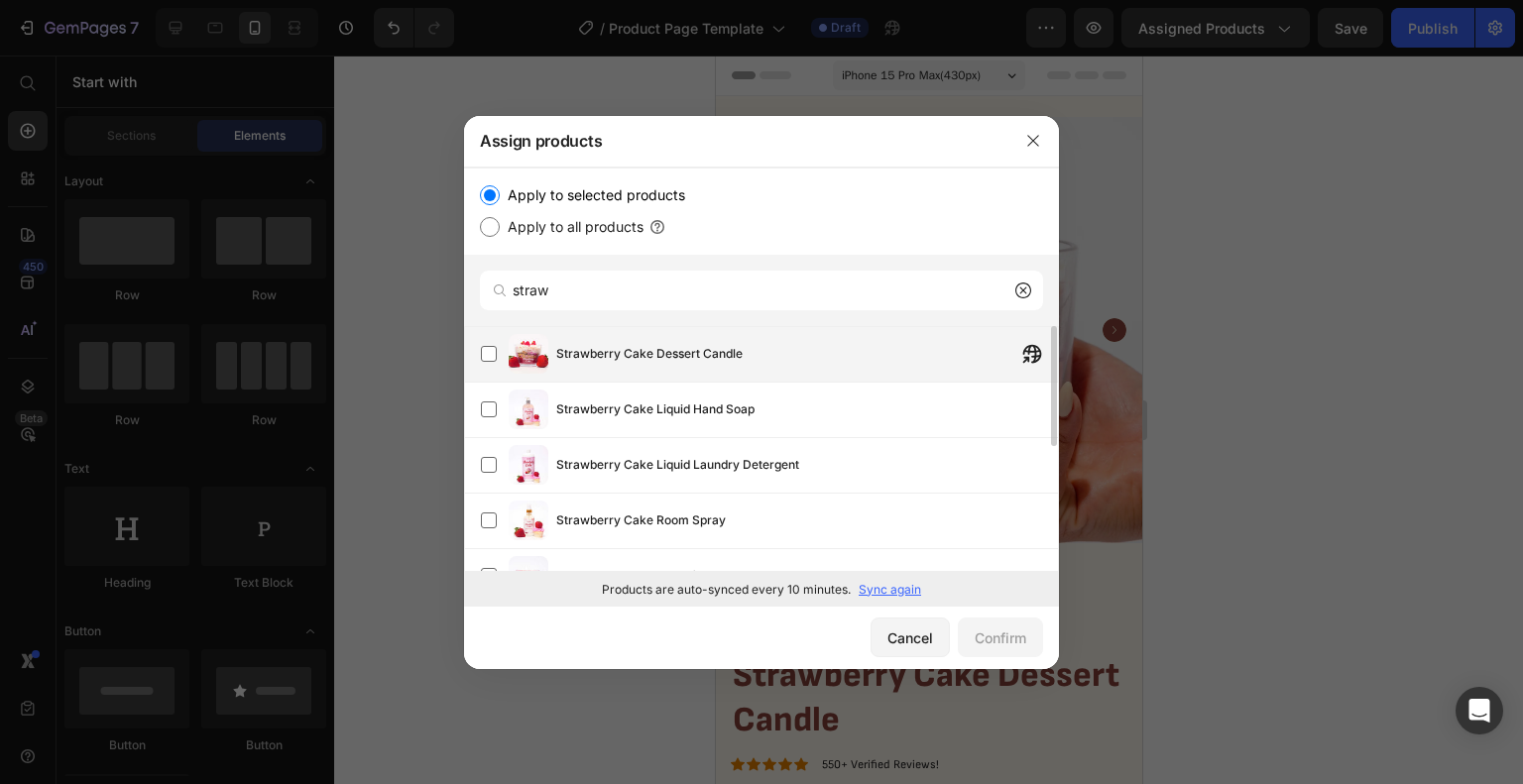 click on "Strawberry Cake Dessert Candle" at bounding box center (807, 354) 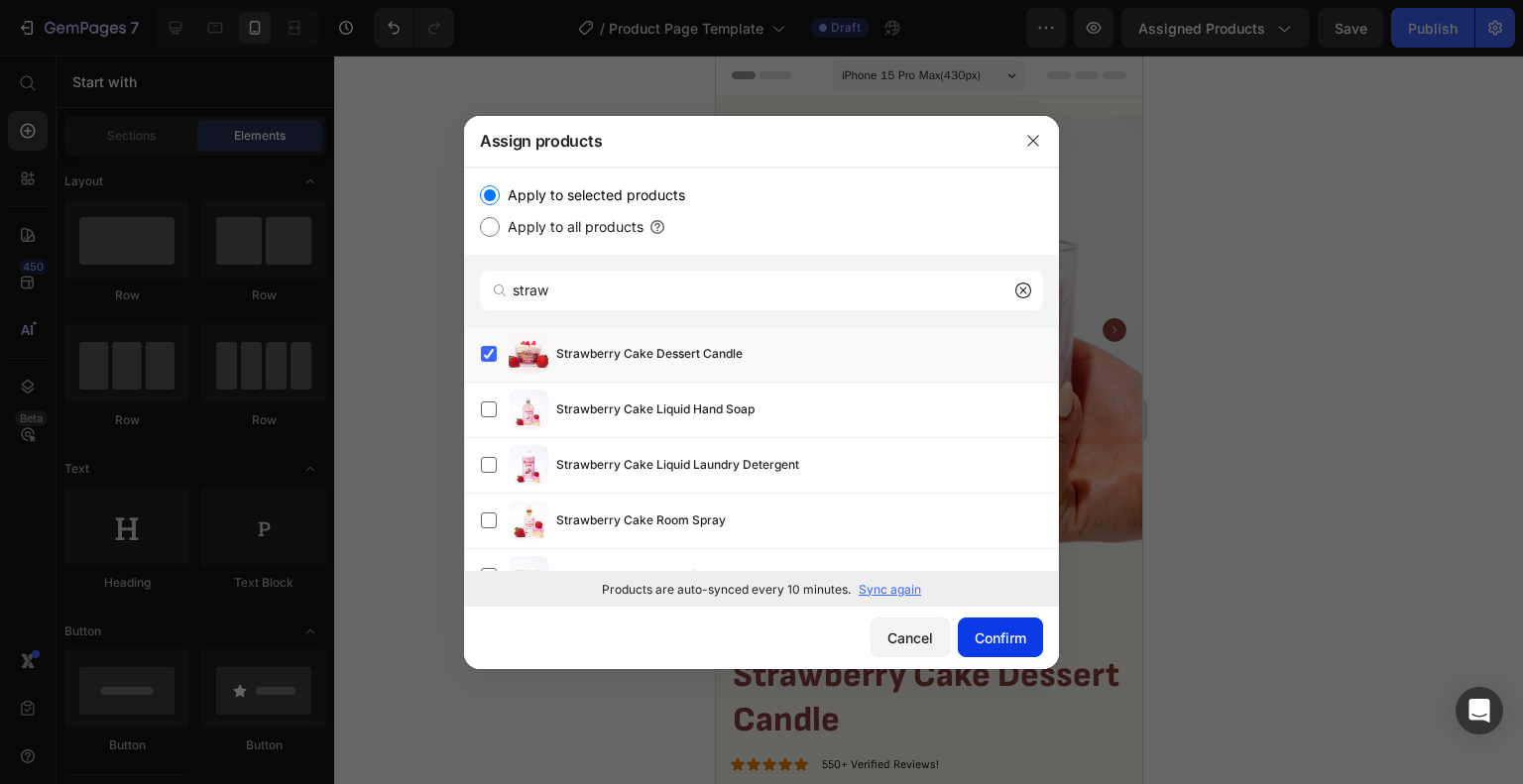 click on "Confirm" 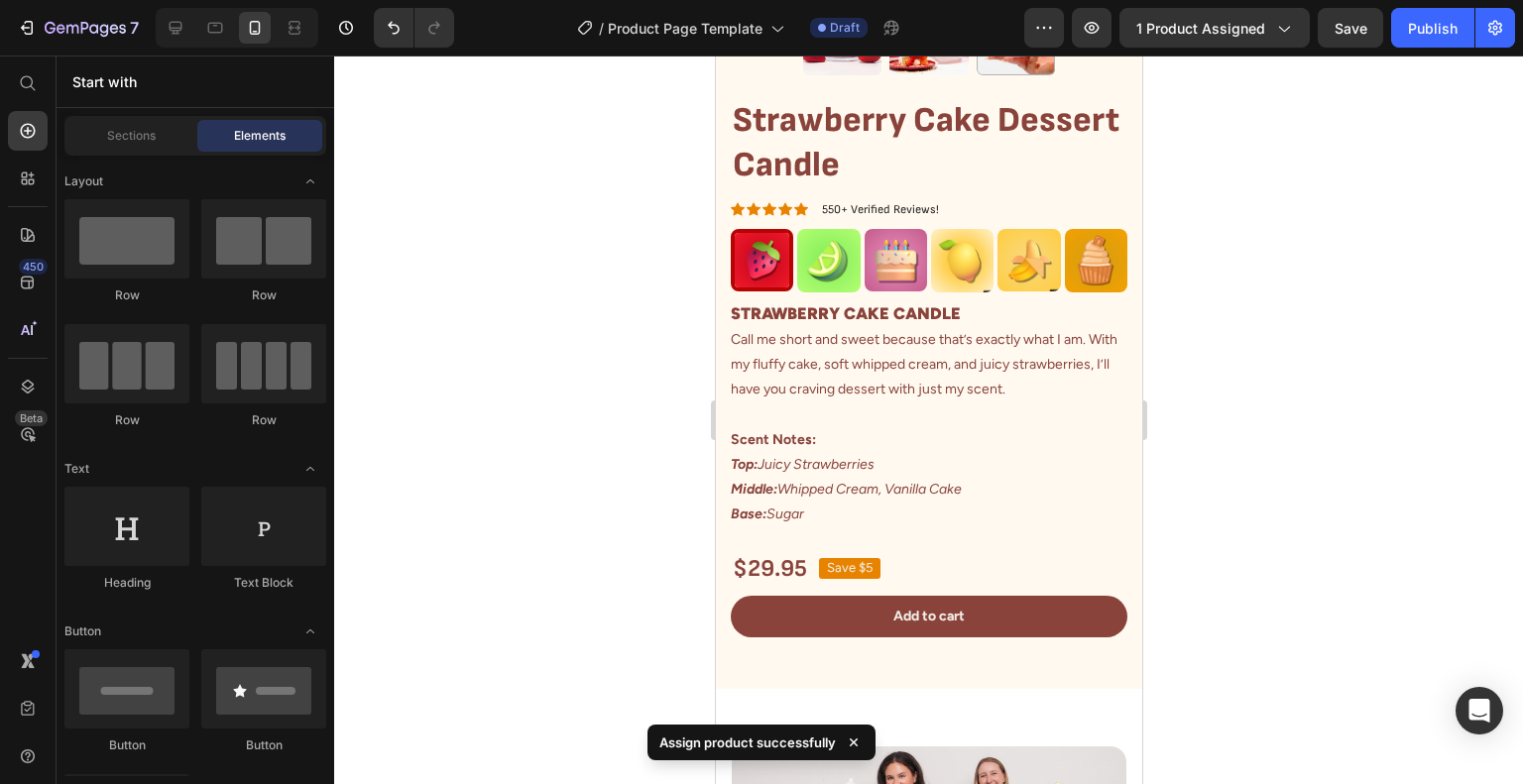 scroll, scrollTop: 790, scrollLeft: 0, axis: vertical 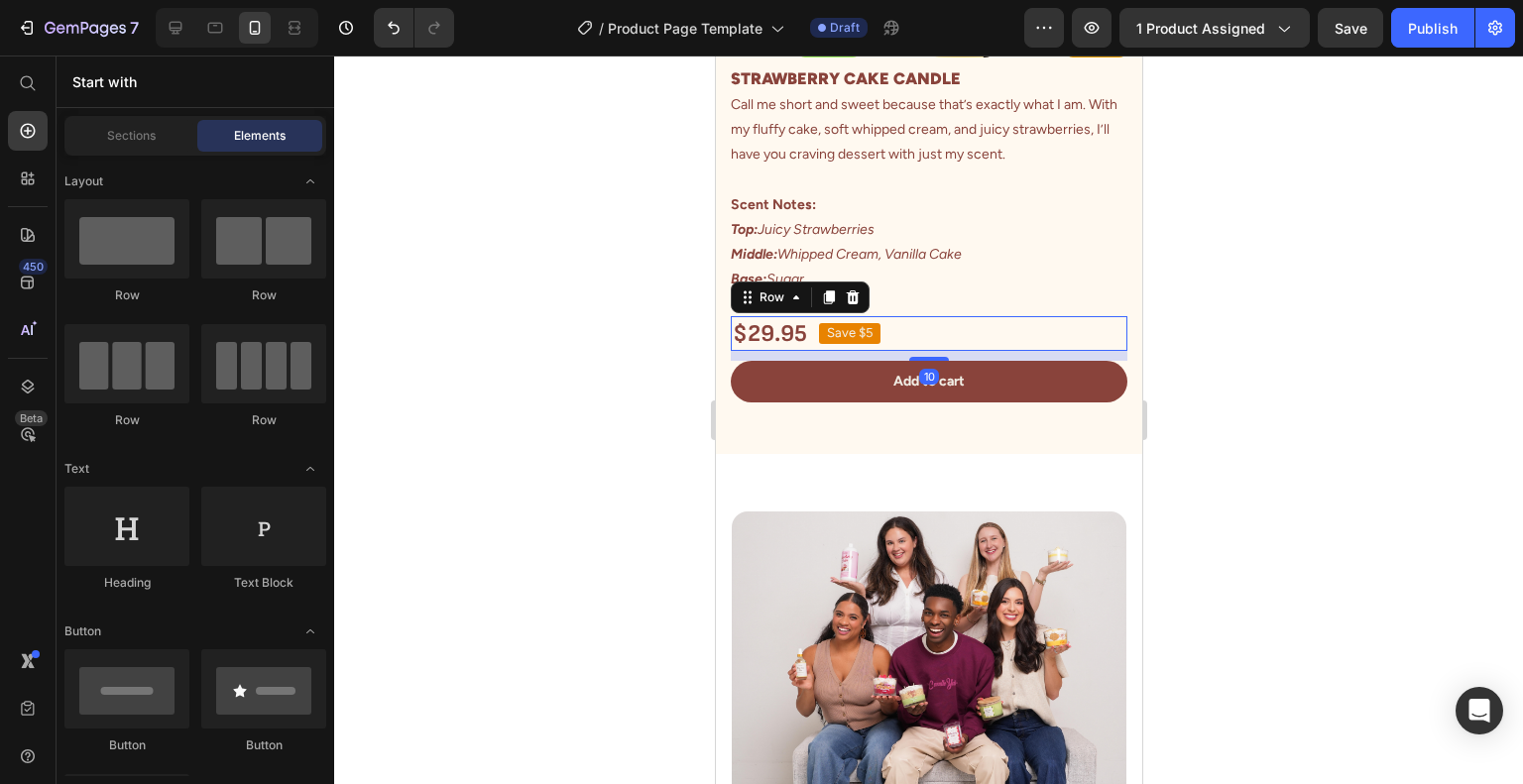 click on "$29.95 Product Price Save $5 Product Badge Row   10" at bounding box center [928, 333] 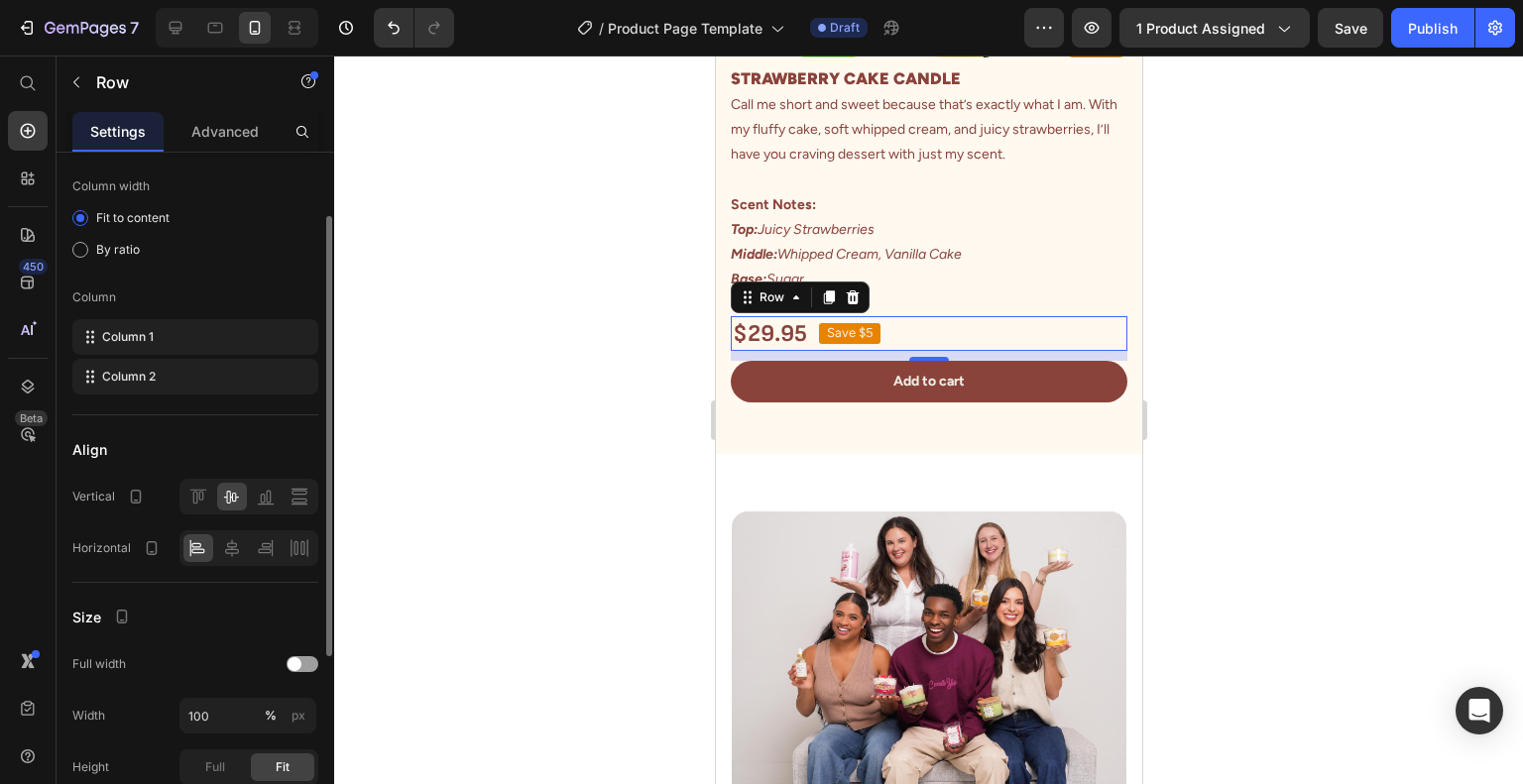 scroll, scrollTop: 385, scrollLeft: 0, axis: vertical 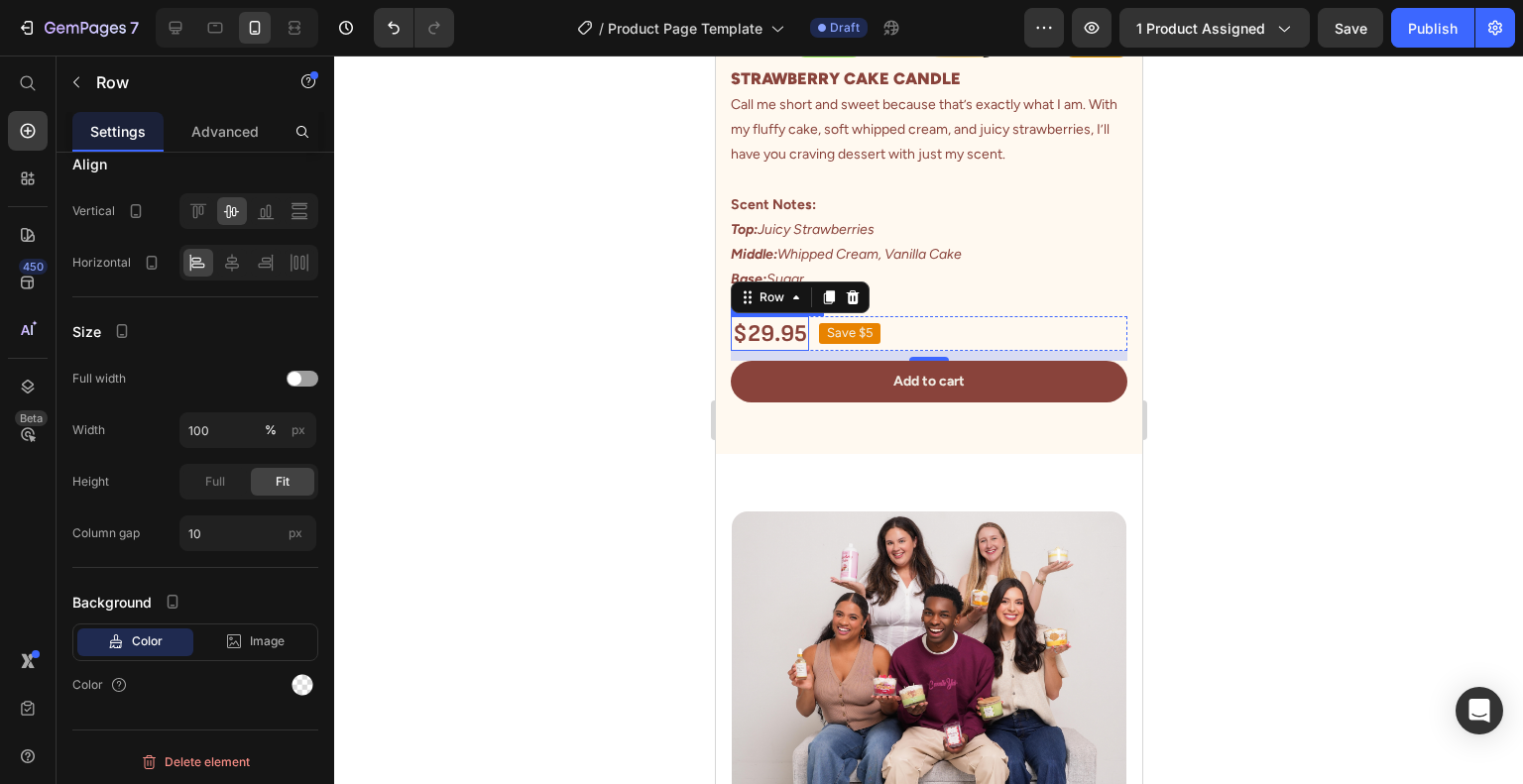 click on "$29.95" at bounding box center [768, 333] 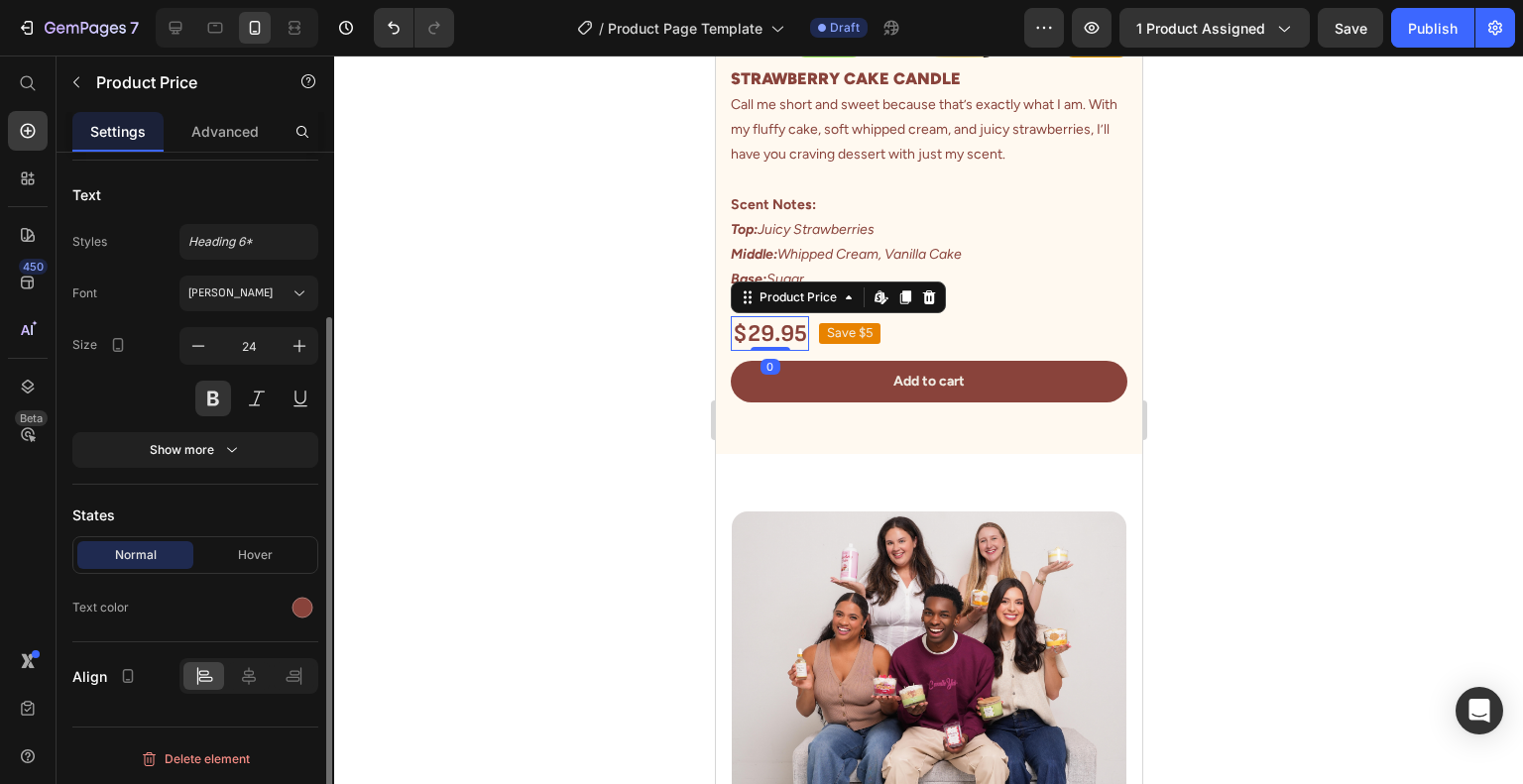scroll, scrollTop: 0, scrollLeft: 0, axis: both 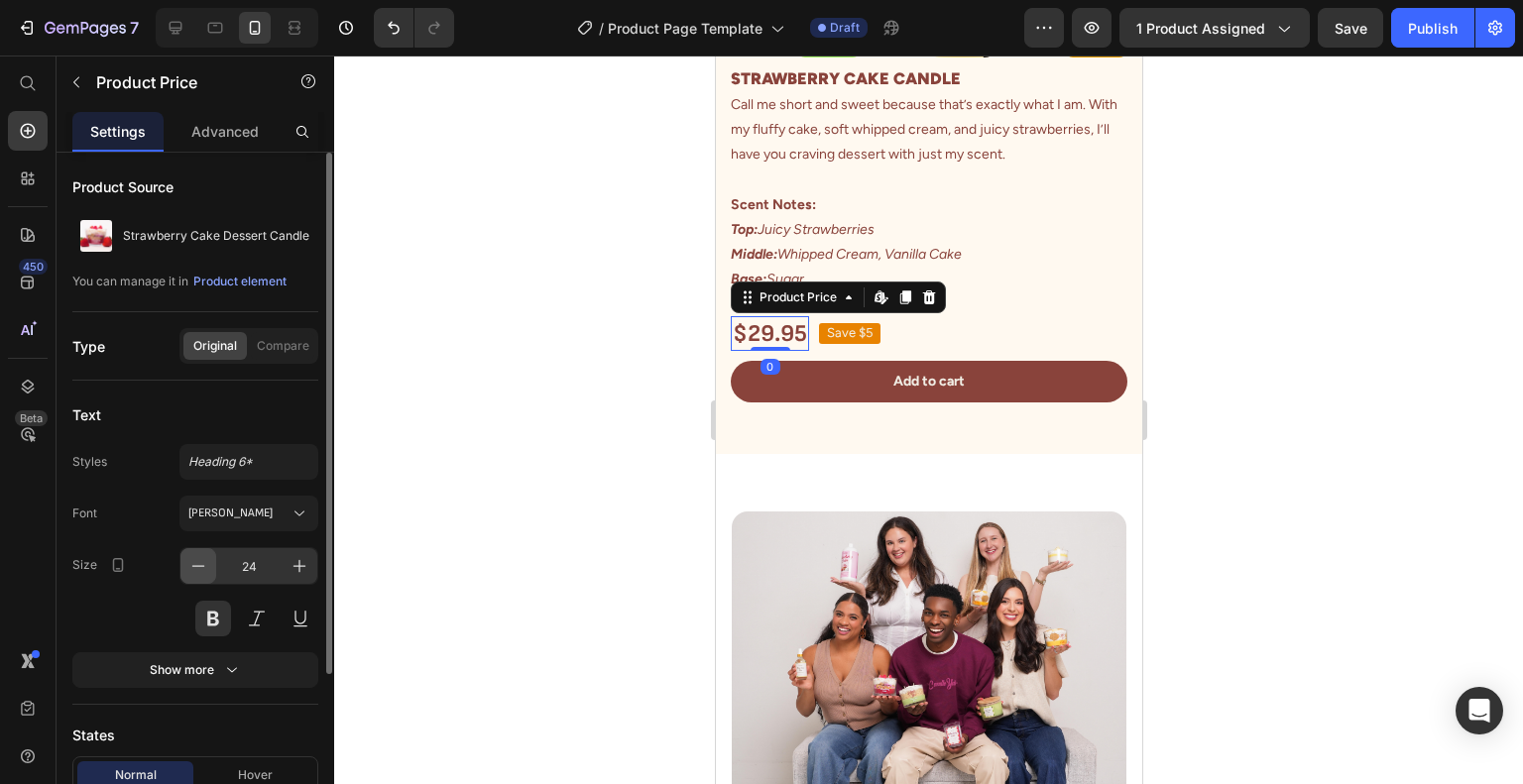 click at bounding box center [198, 566] 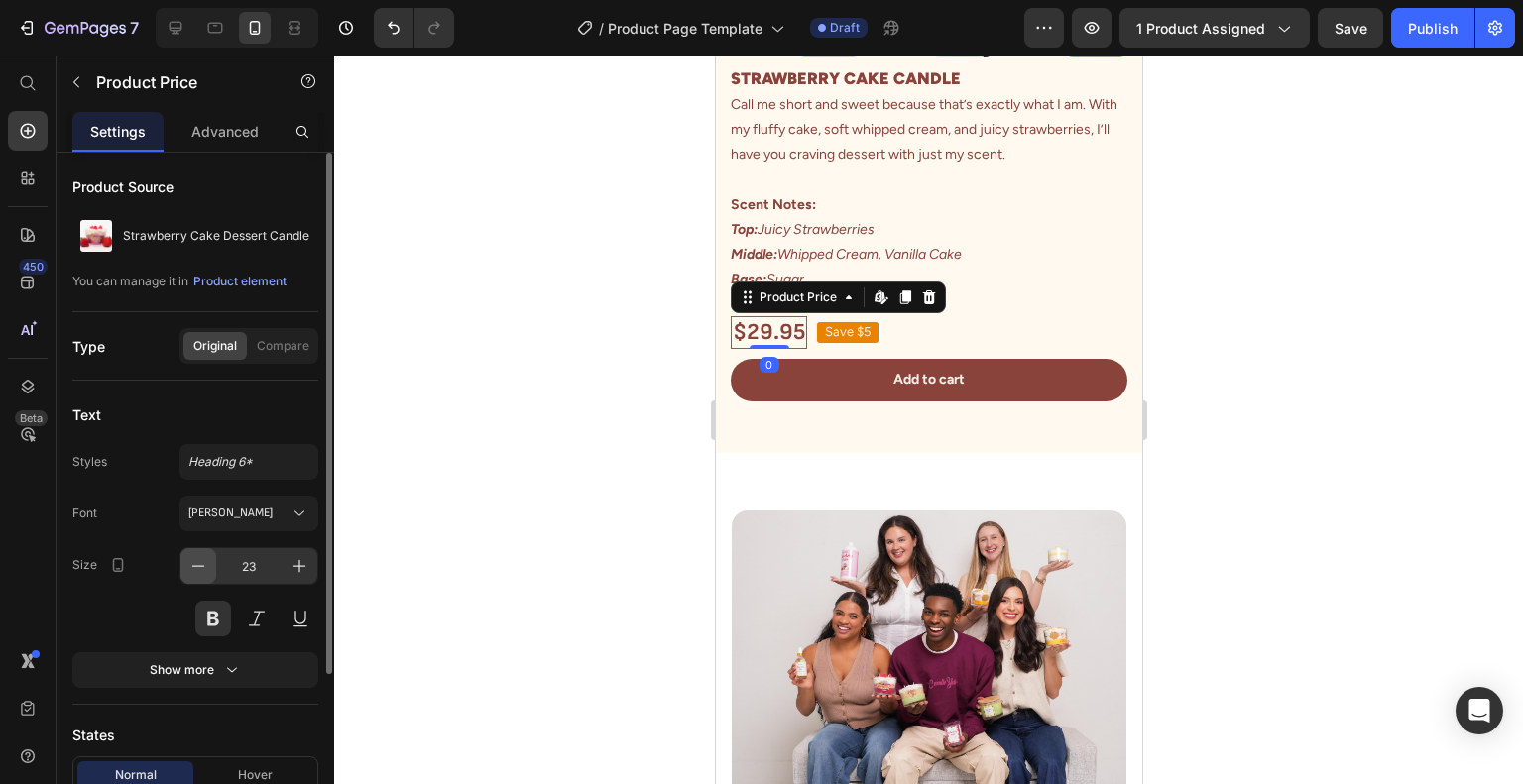 click at bounding box center (198, 566) 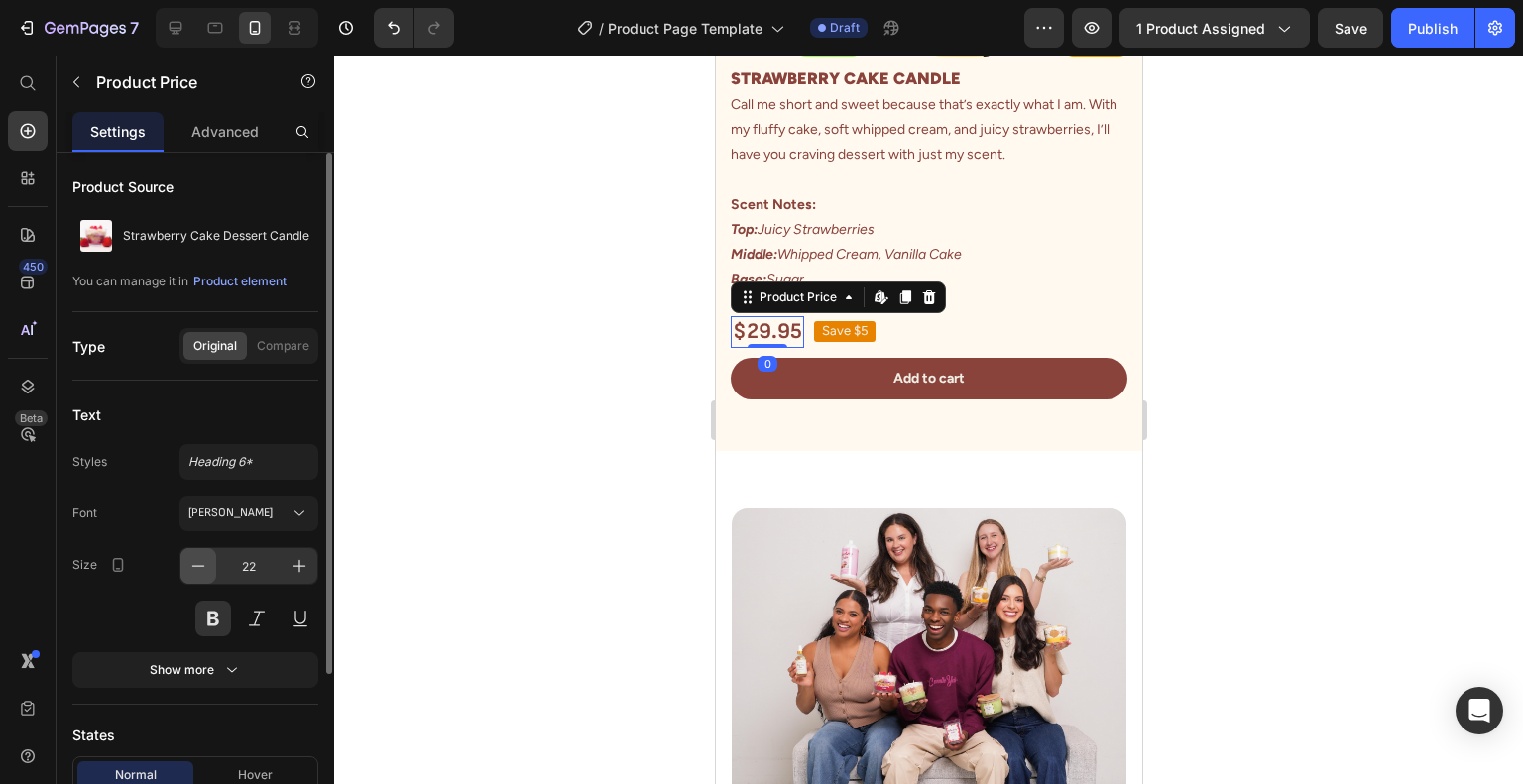 click at bounding box center (198, 566) 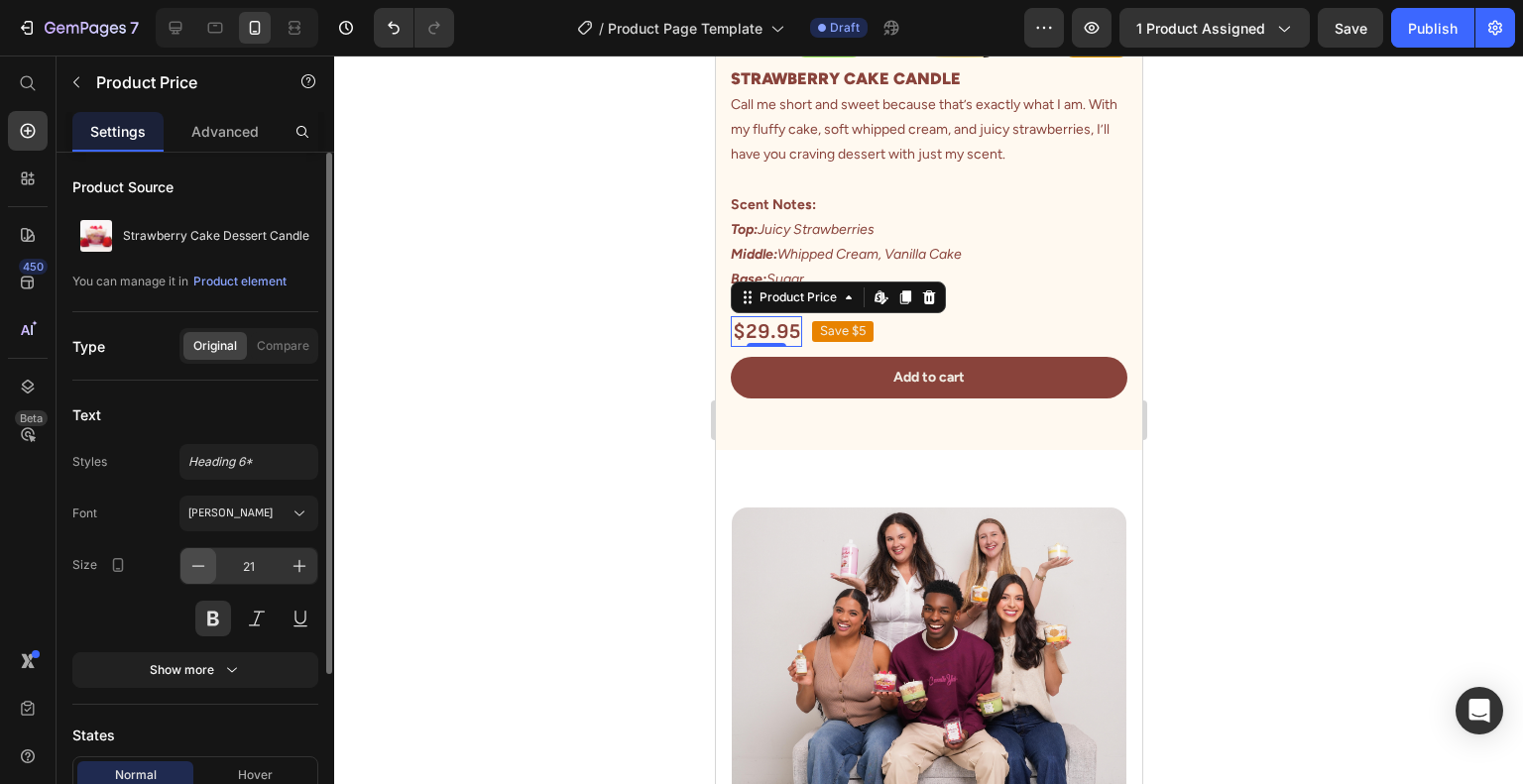 click at bounding box center [198, 566] 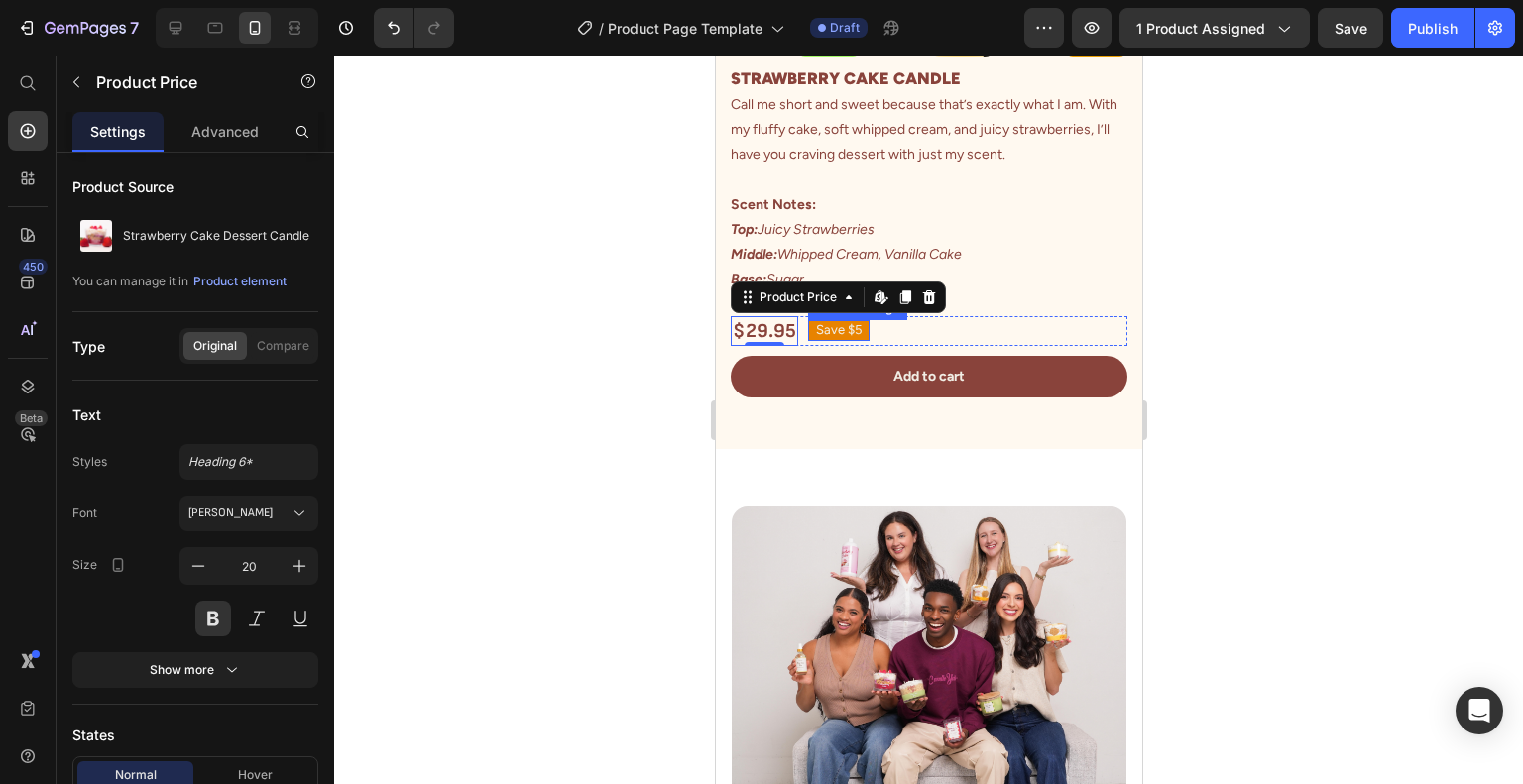 click on "Save $5" at bounding box center (838, 330) 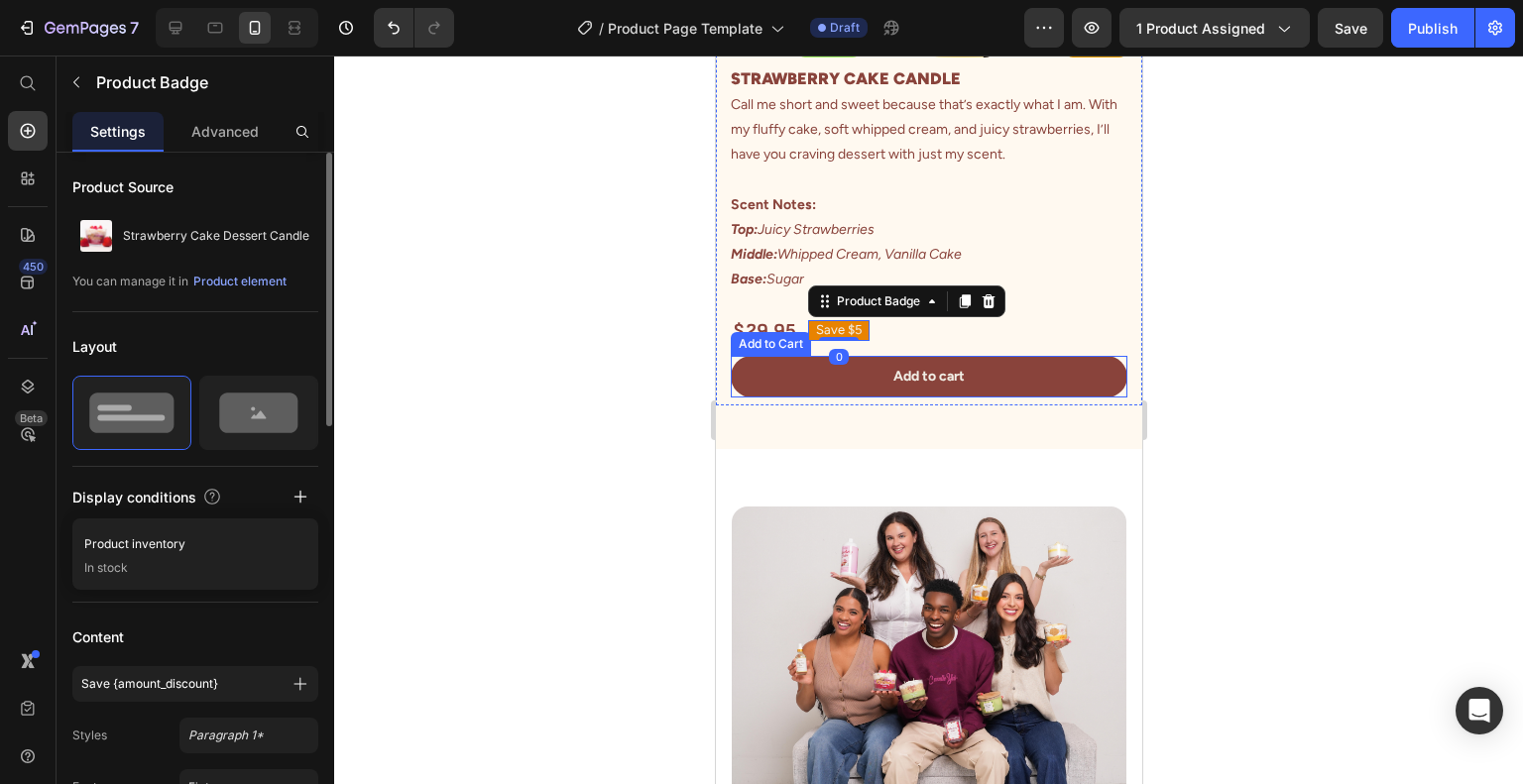 click 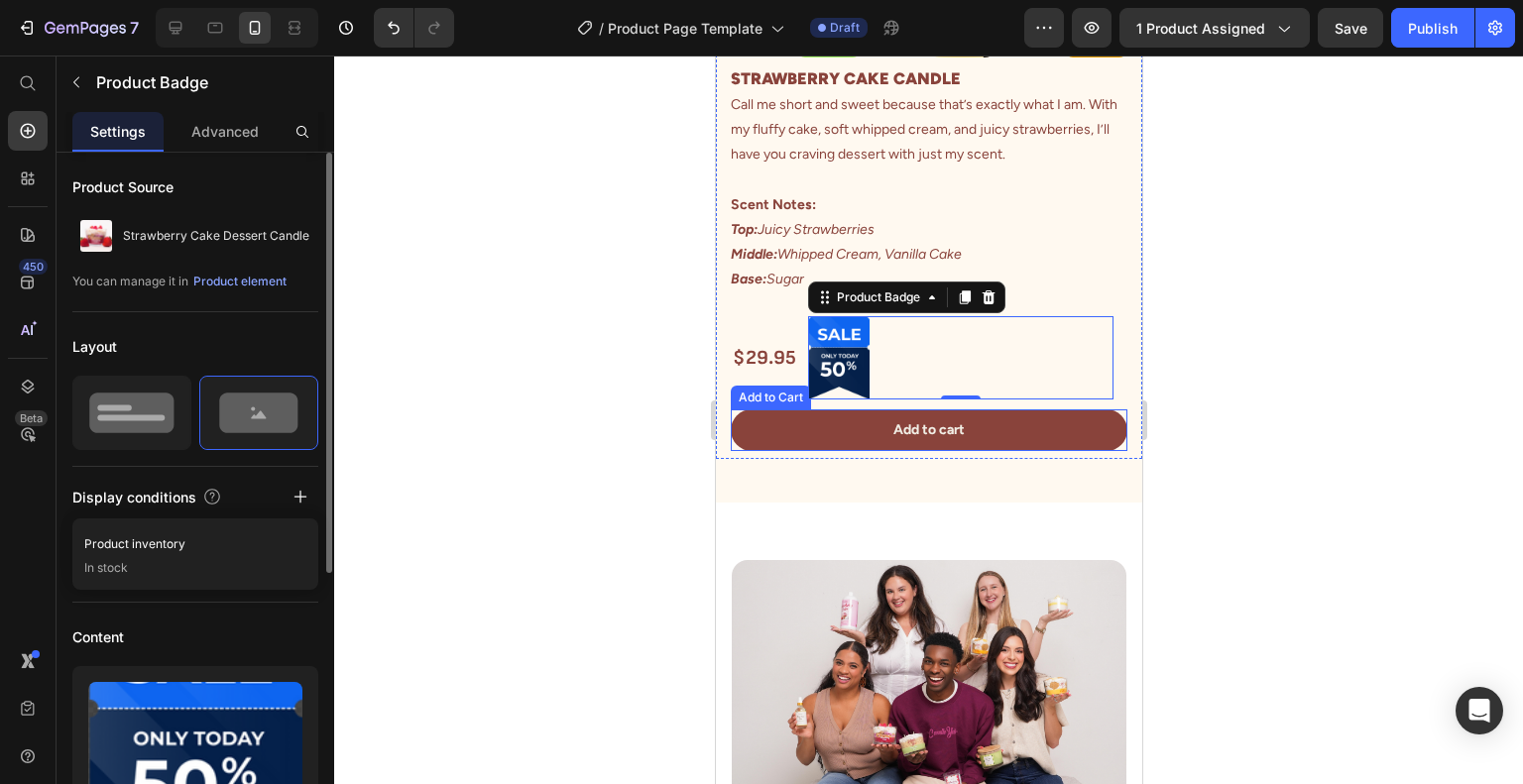 click 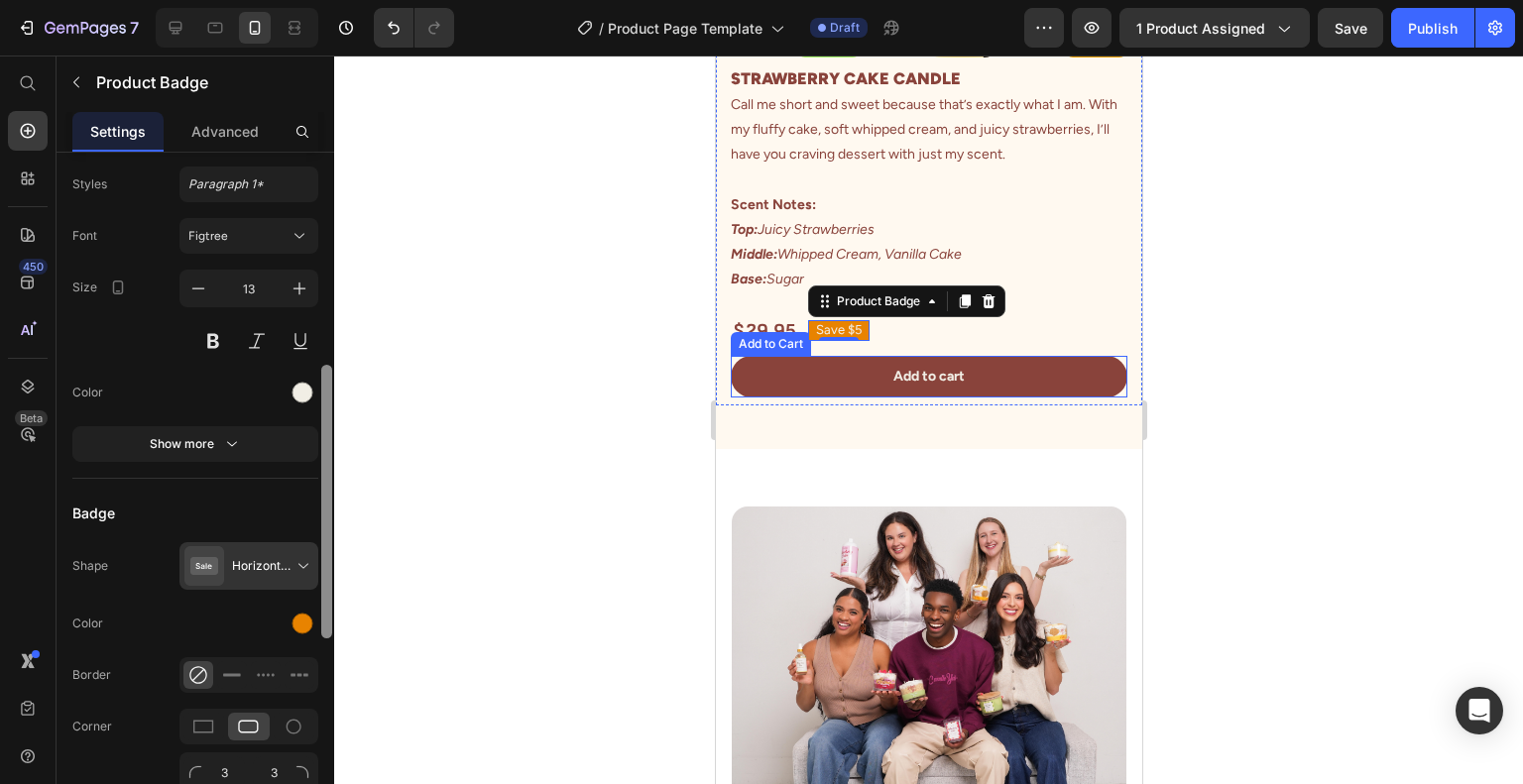 scroll, scrollTop: 575, scrollLeft: 0, axis: vertical 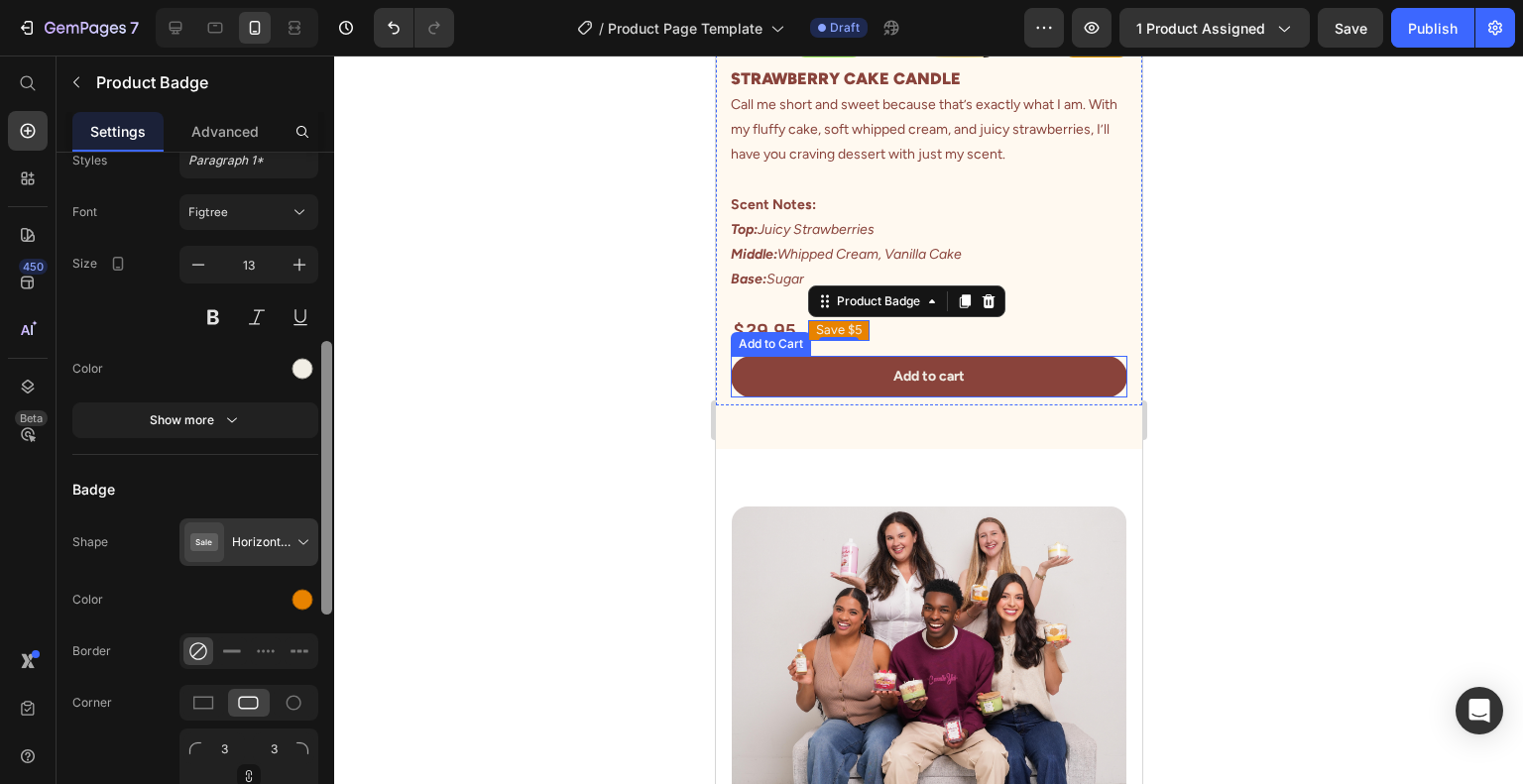drag, startPoint x: 329, startPoint y: 319, endPoint x: 325, endPoint y: 549, distance: 230.03478 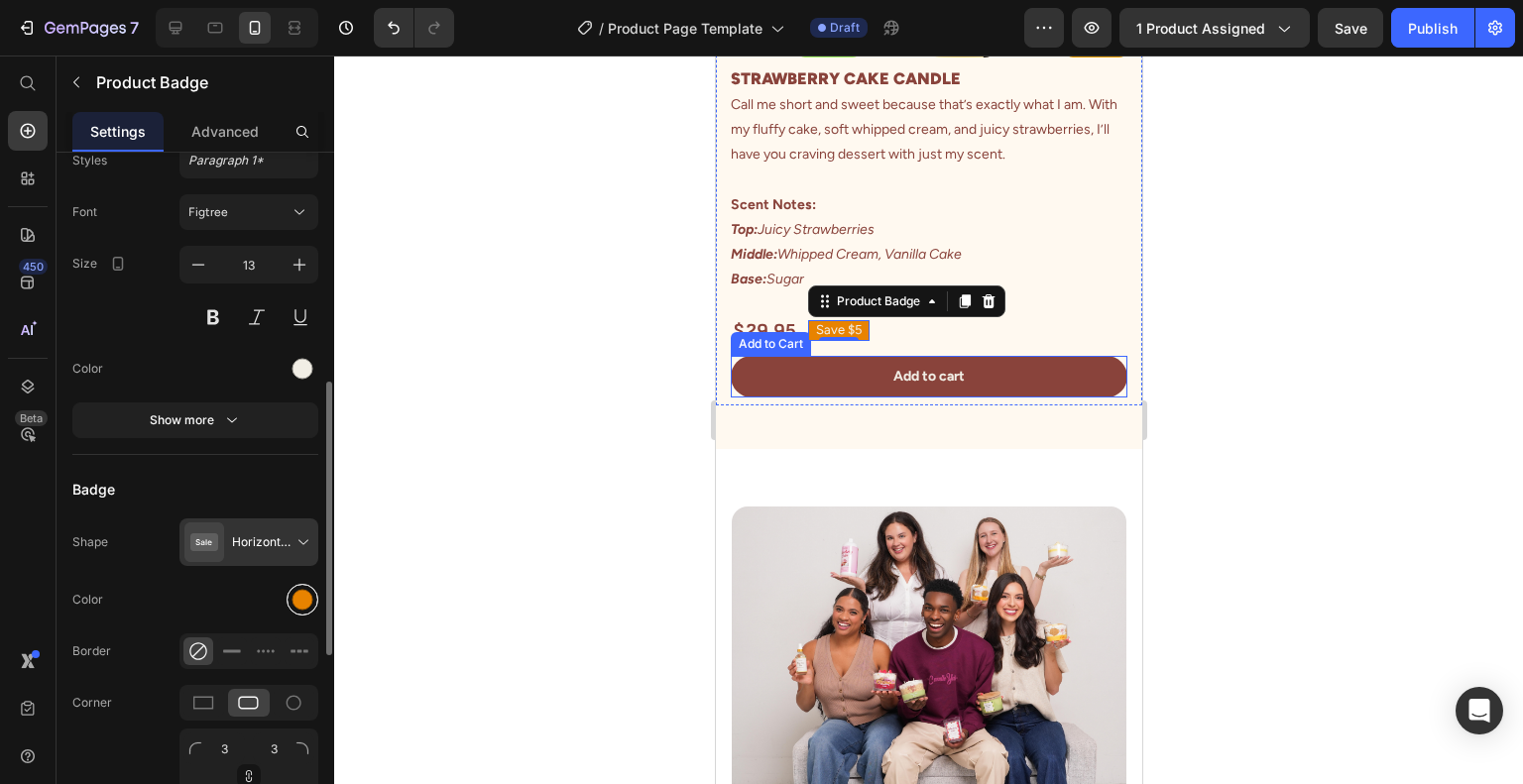 click at bounding box center [302, 600] 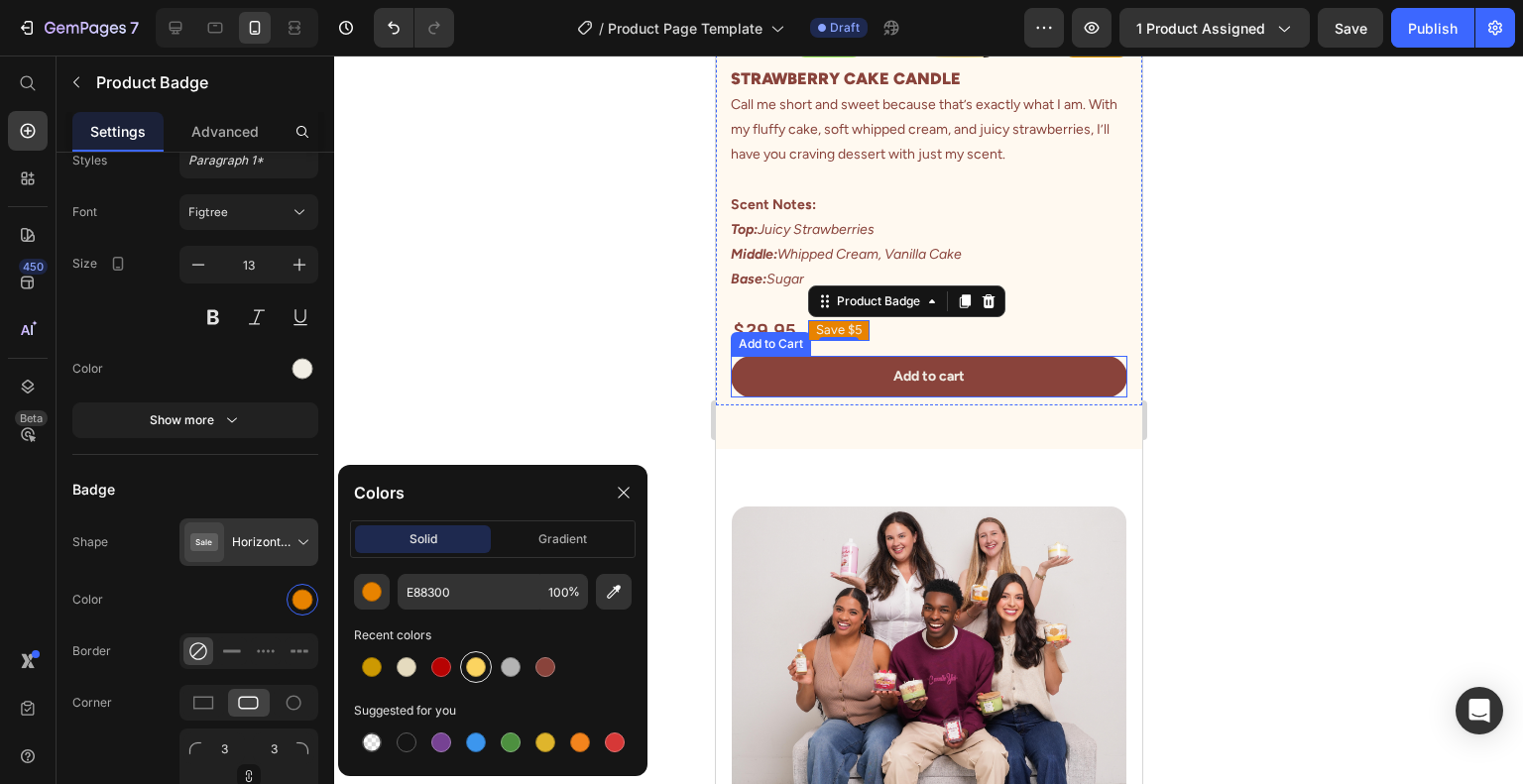click at bounding box center (476, 667) 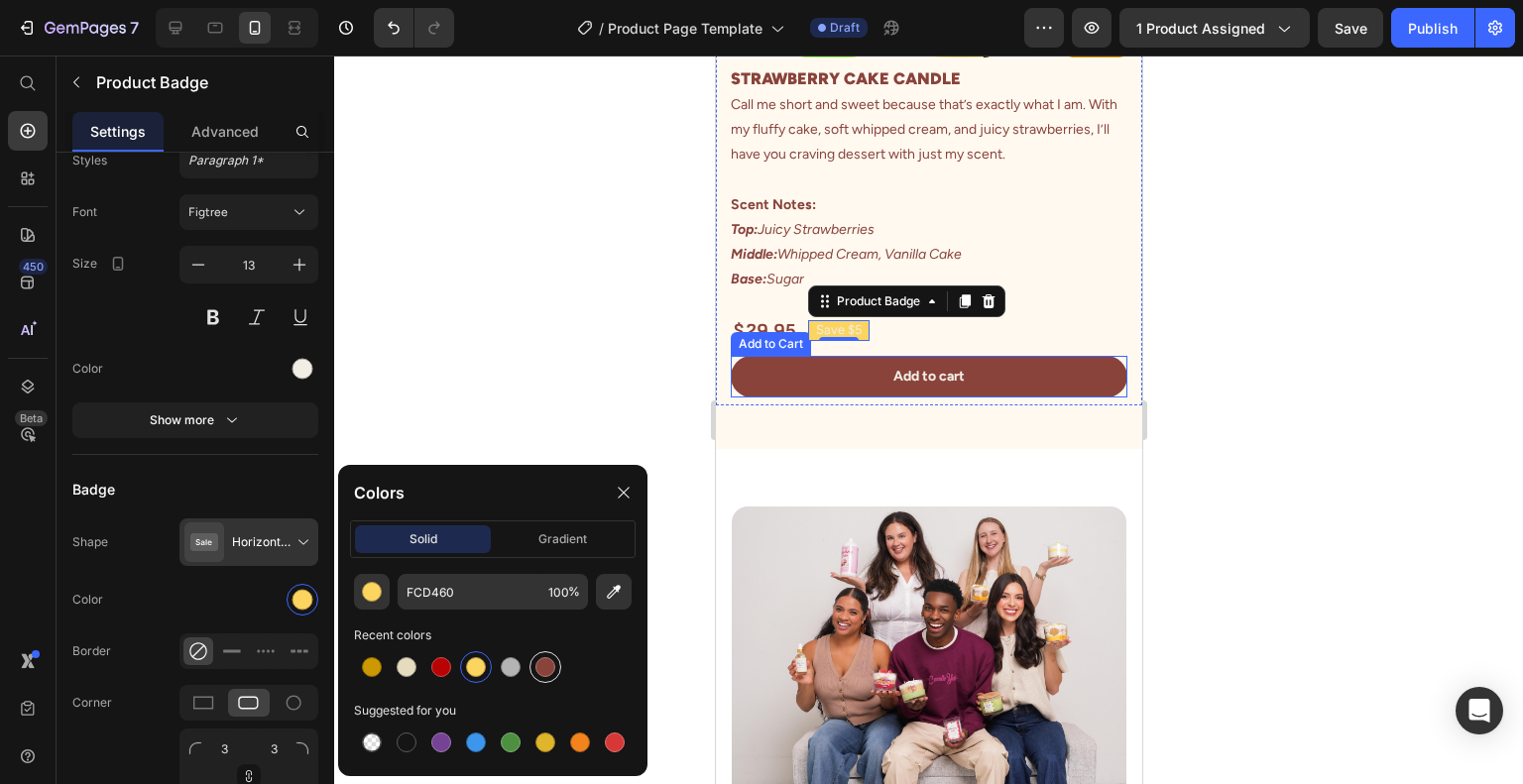 click at bounding box center [545, 667] 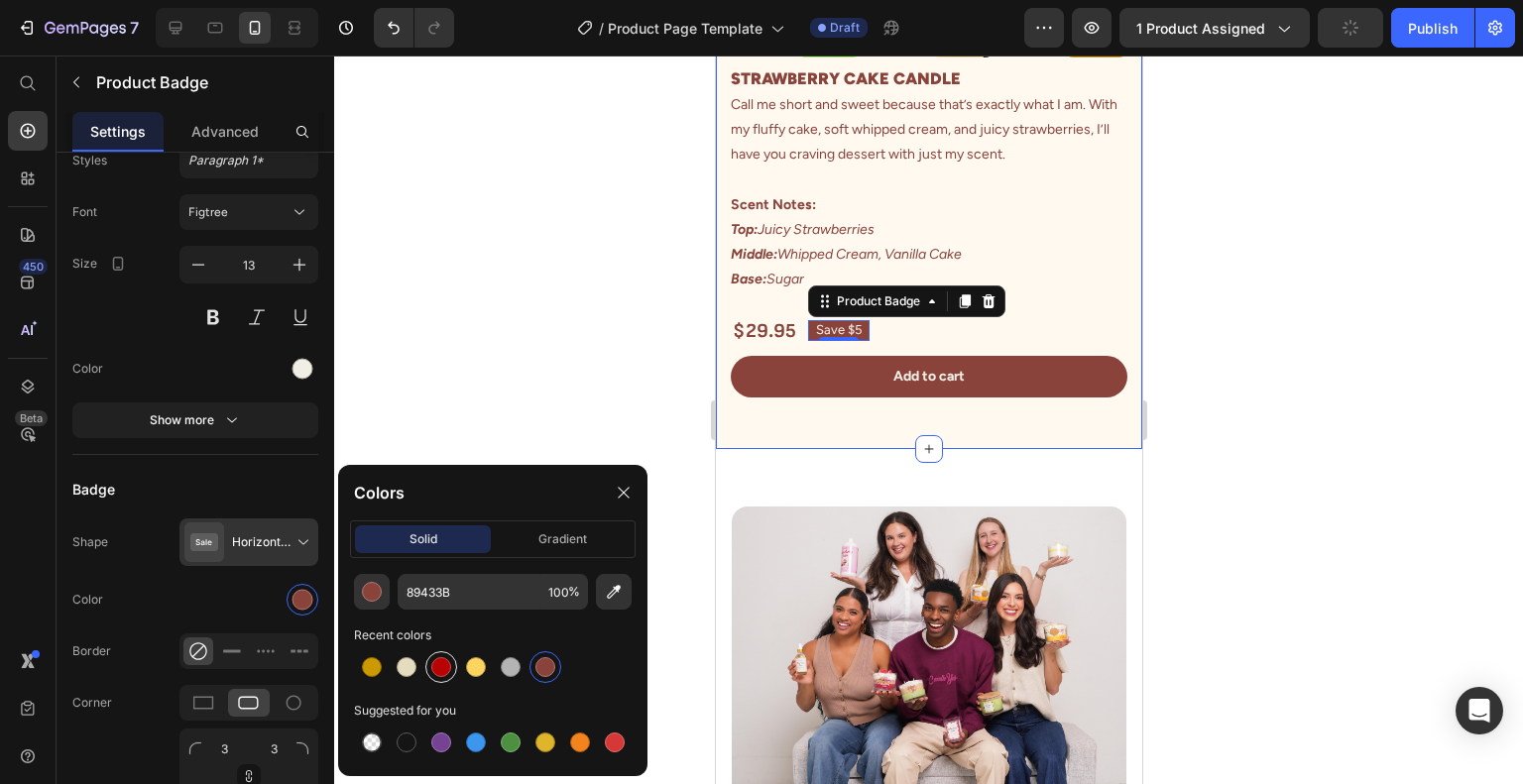 click at bounding box center (441, 667) 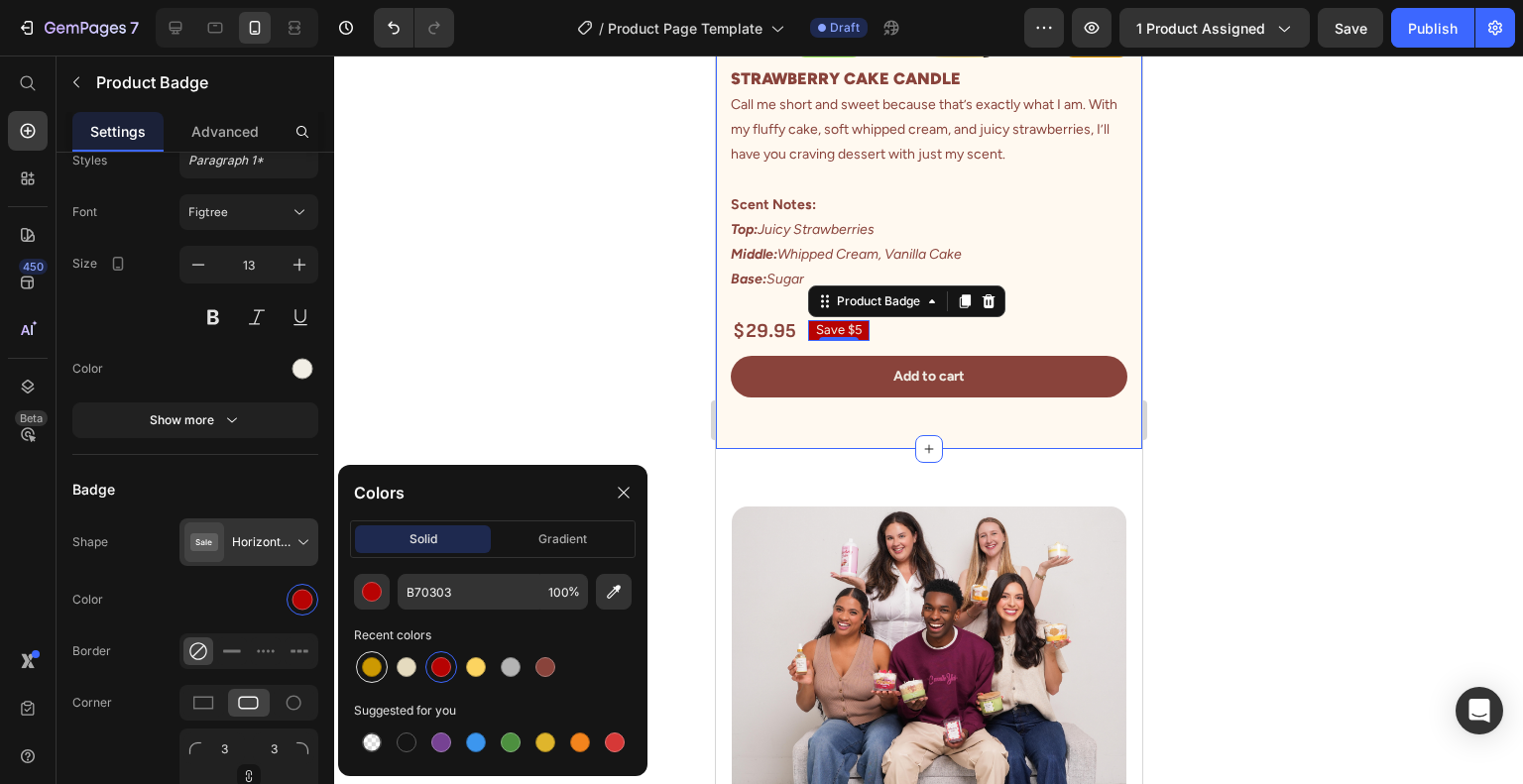 click at bounding box center (372, 667) 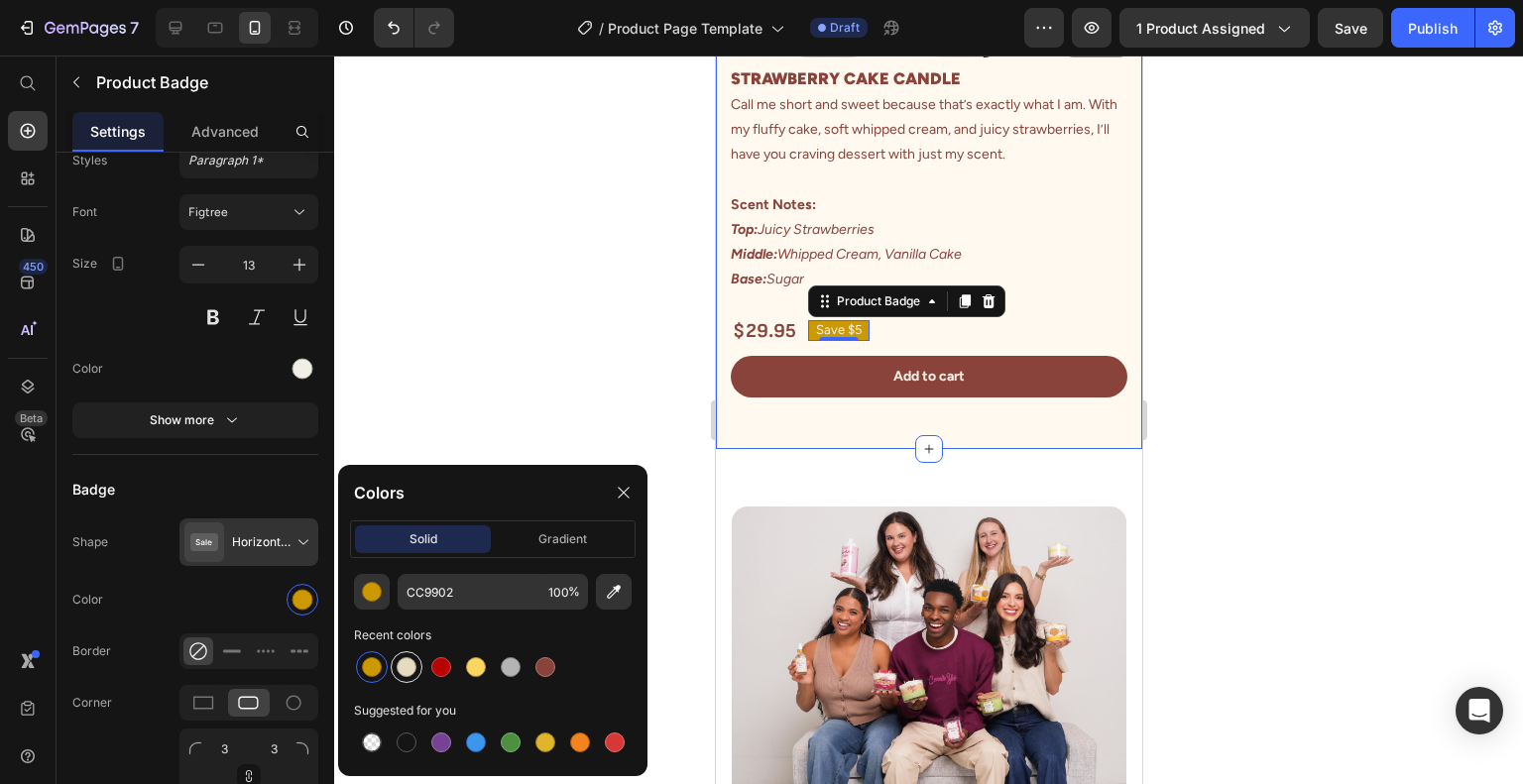 click at bounding box center [407, 667] 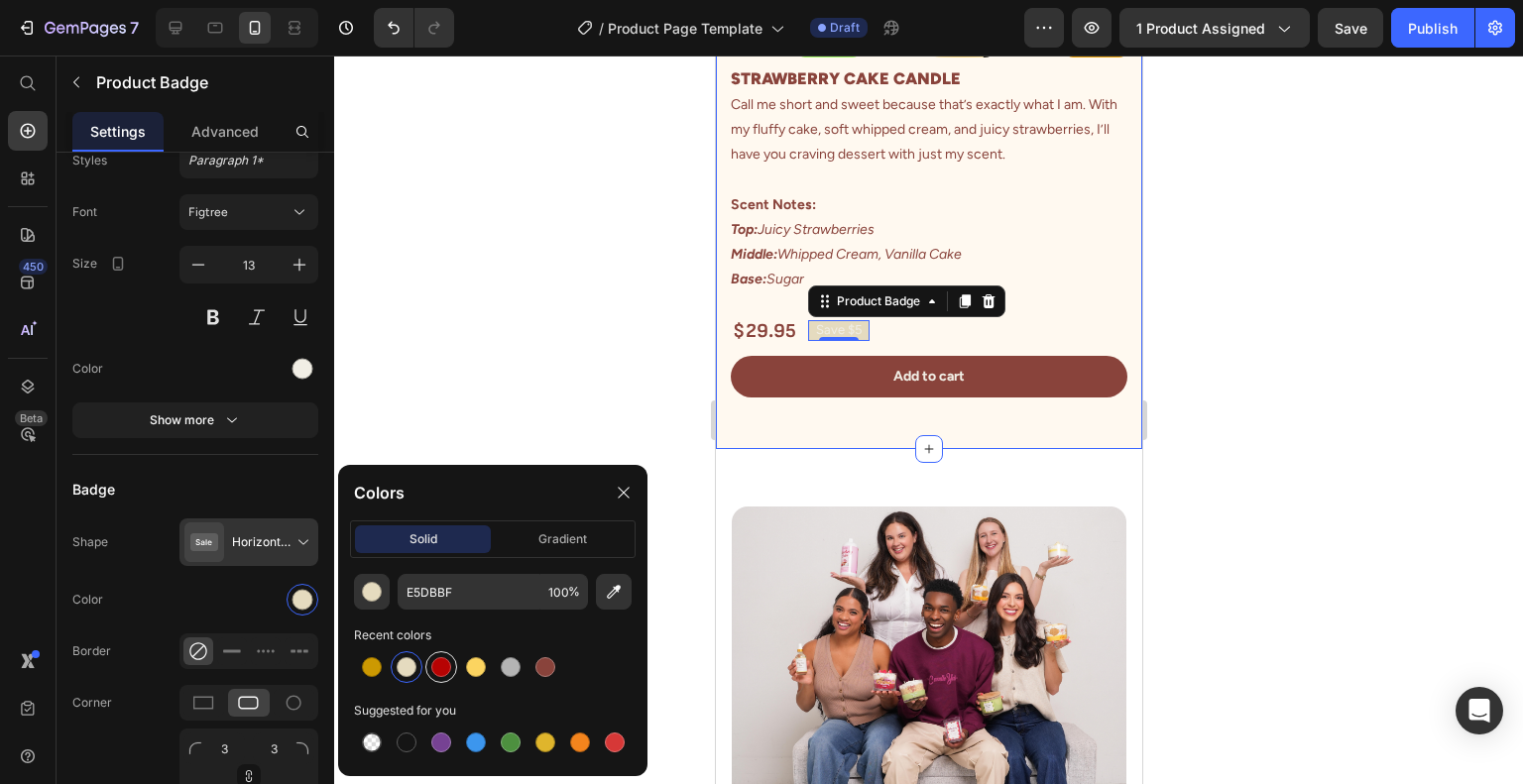 click at bounding box center (441, 667) 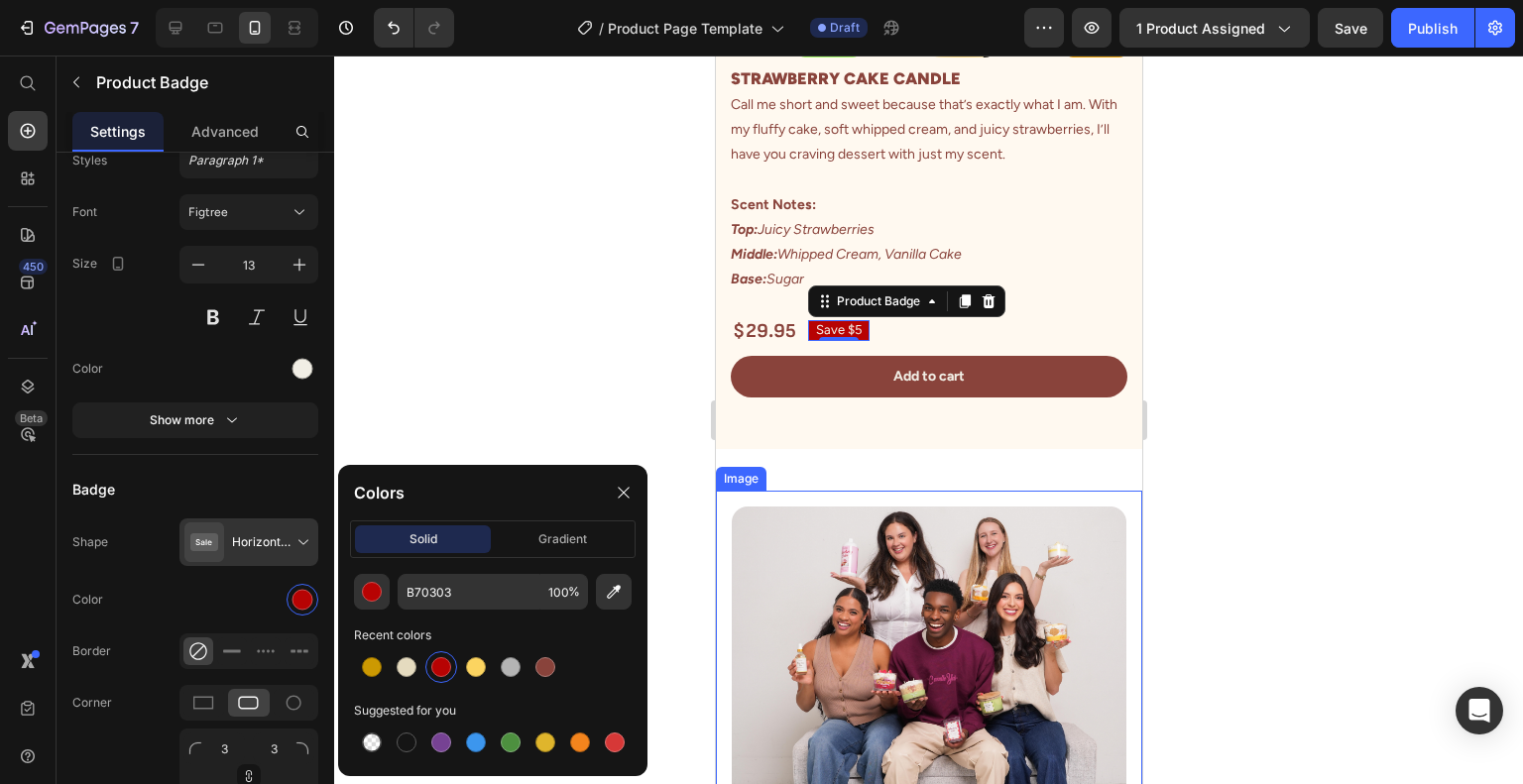 drag, startPoint x: 1481, startPoint y: 393, endPoint x: 362, endPoint y: 443, distance: 1120.1165 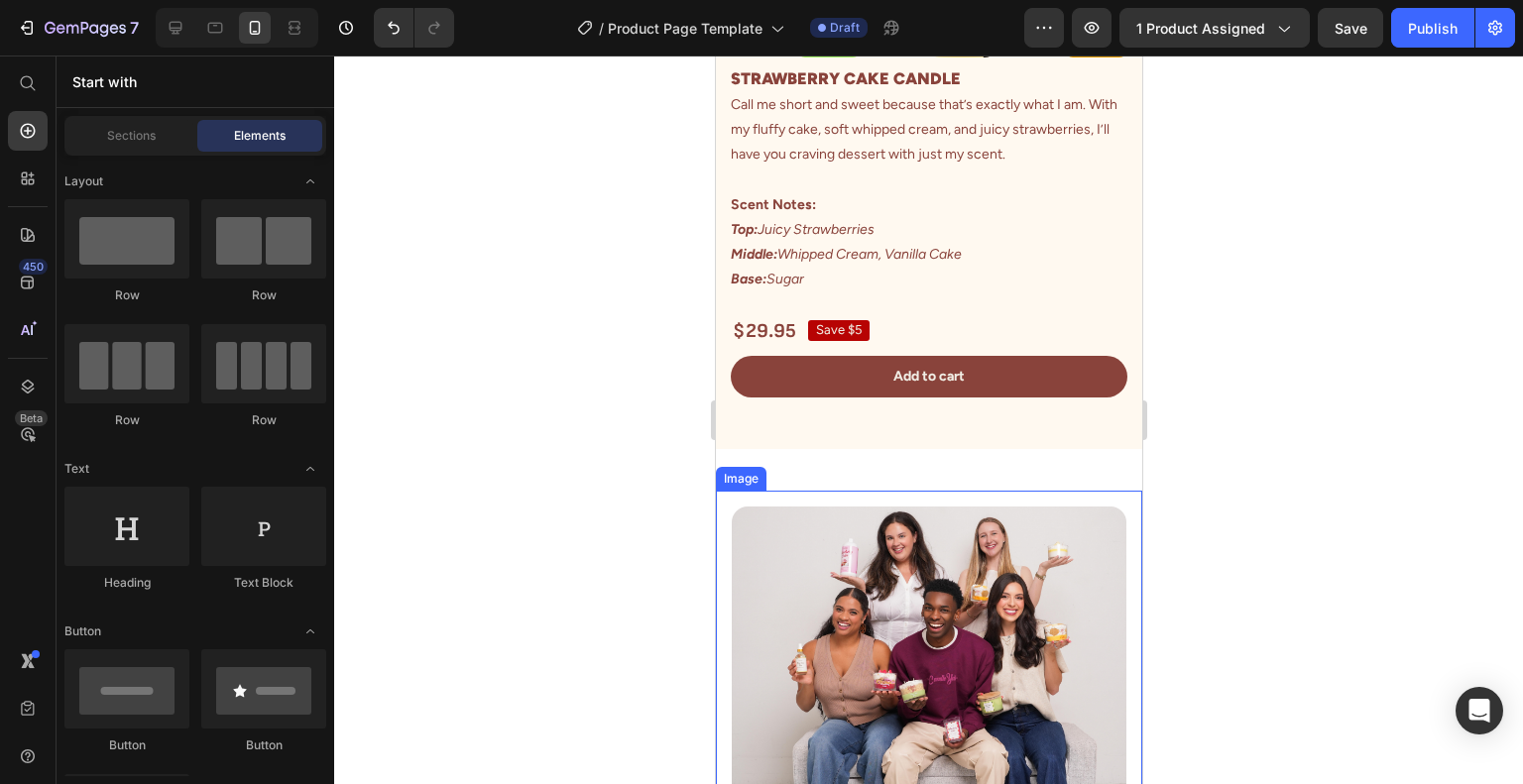 click 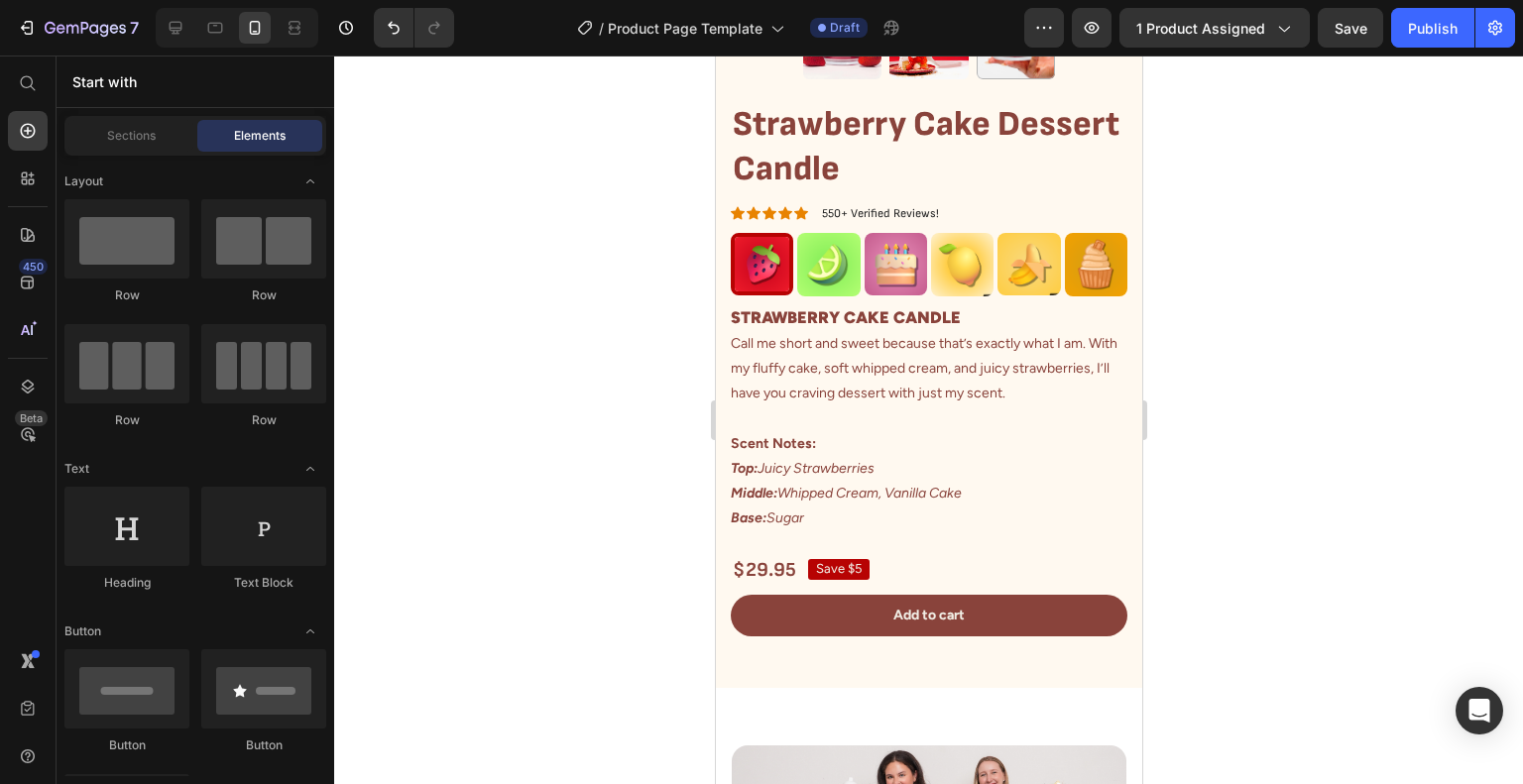 scroll, scrollTop: 475, scrollLeft: 0, axis: vertical 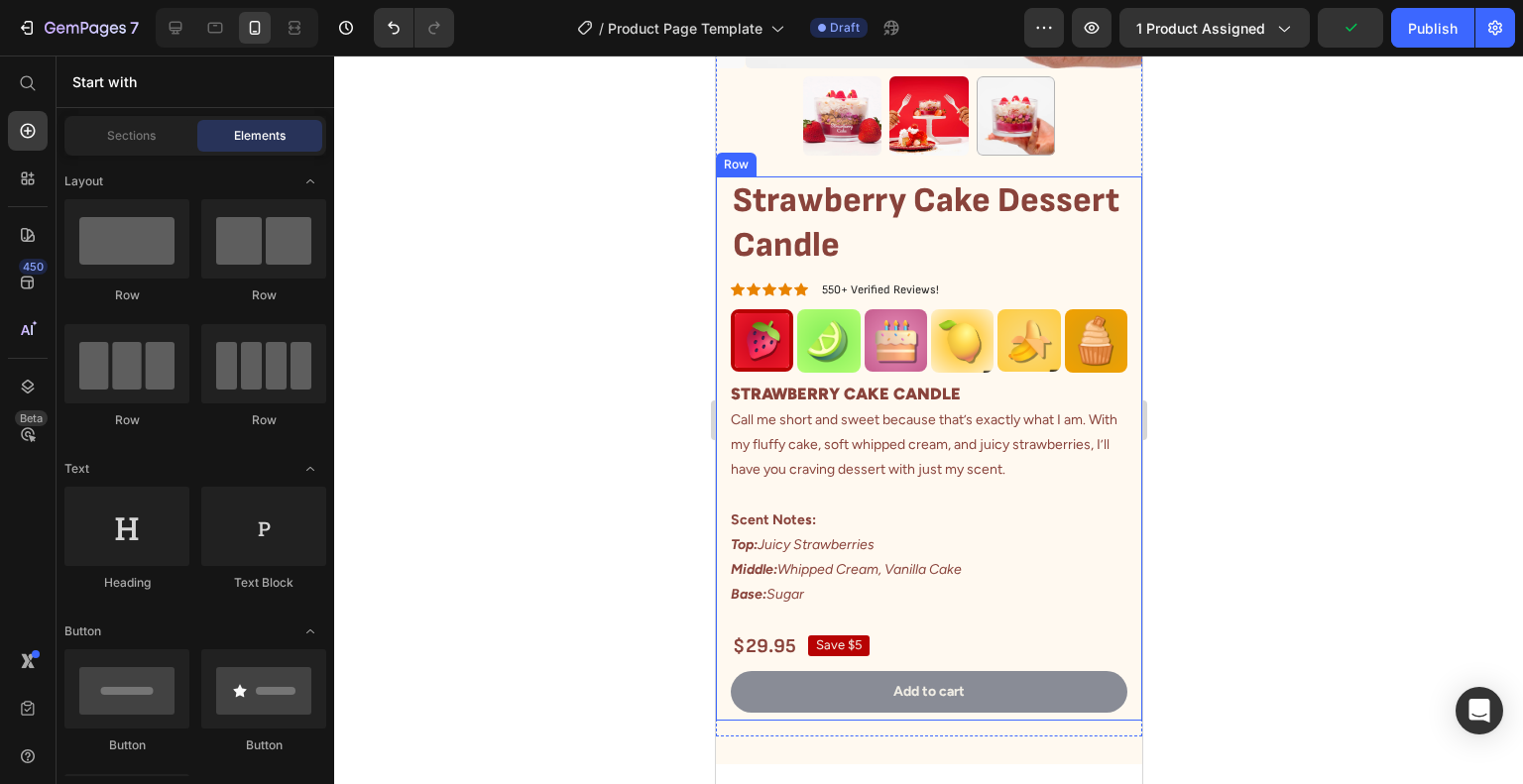 click on "Add to cart" at bounding box center (928, 692) 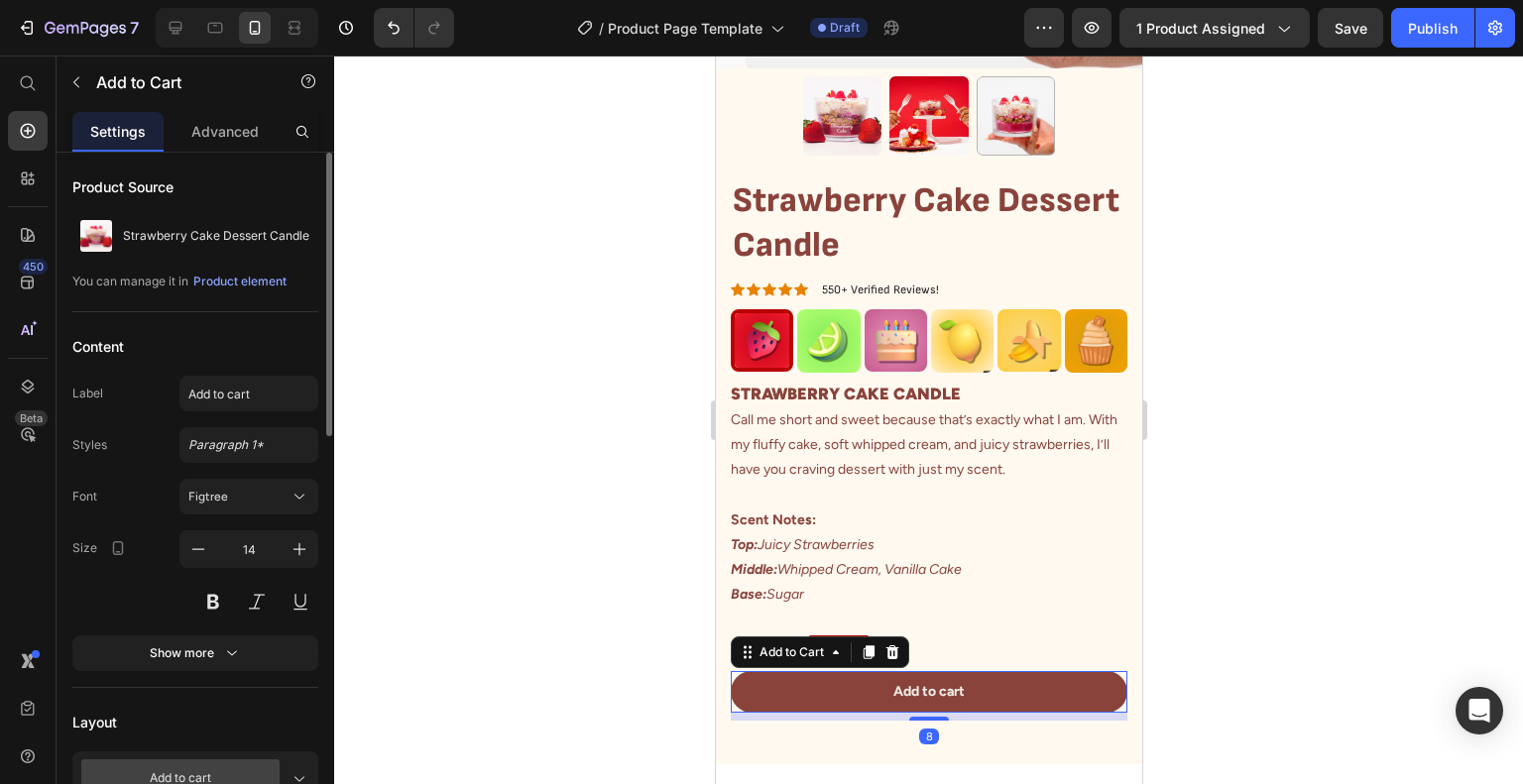 scroll, scrollTop: 297, scrollLeft: 0, axis: vertical 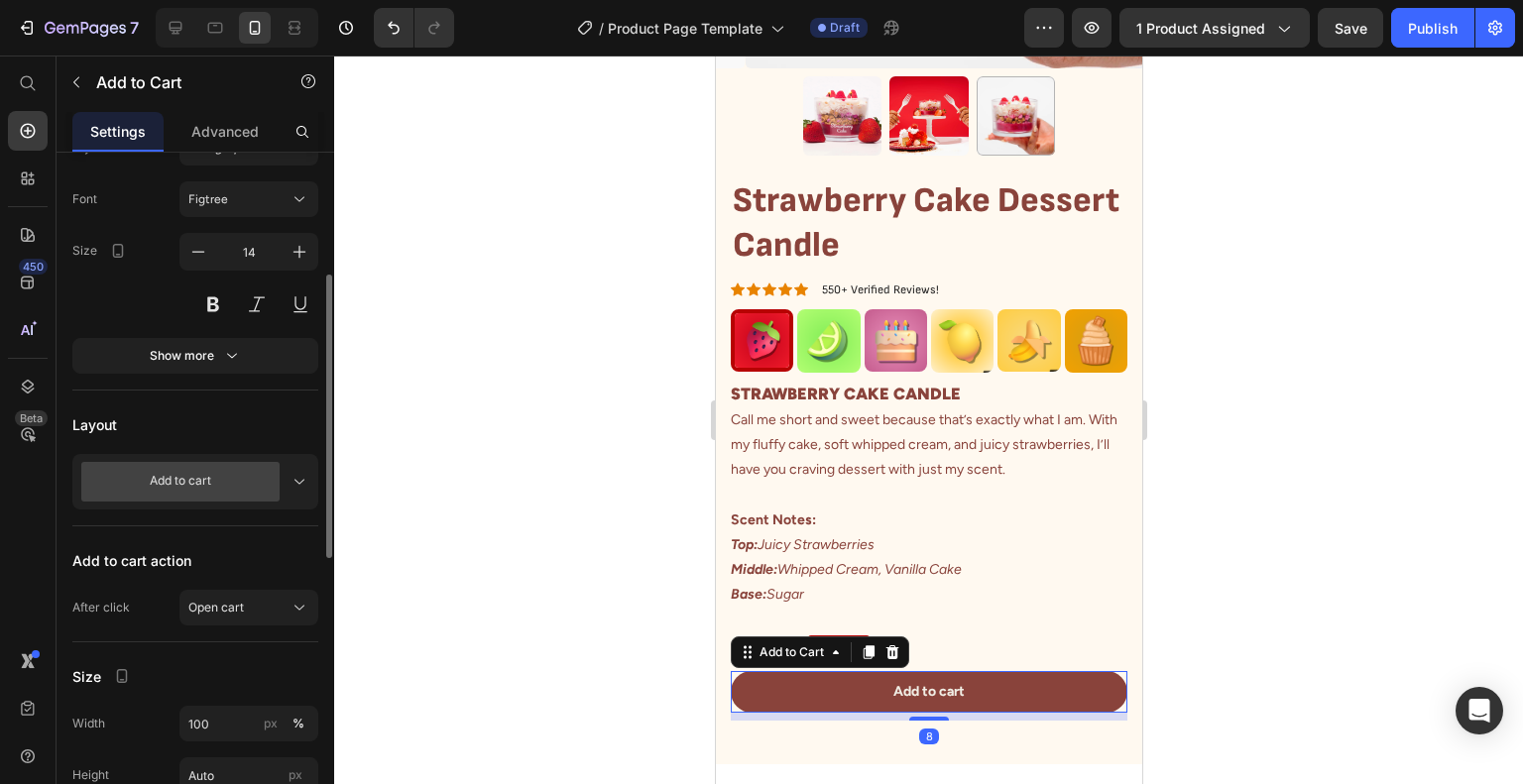 click on "Layout Add to cart" 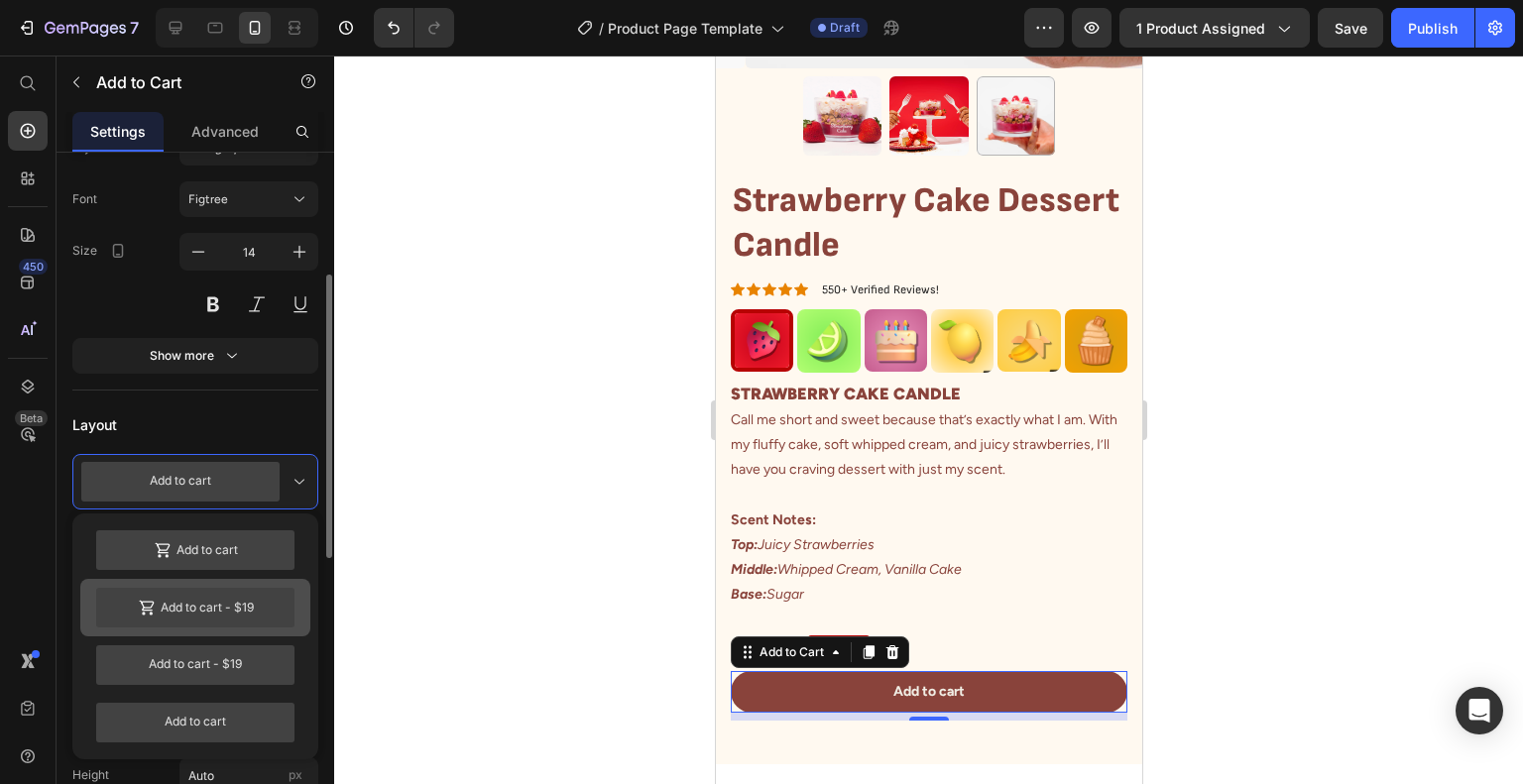 click on "Add to cart  -  $19" at bounding box center (195, 608) 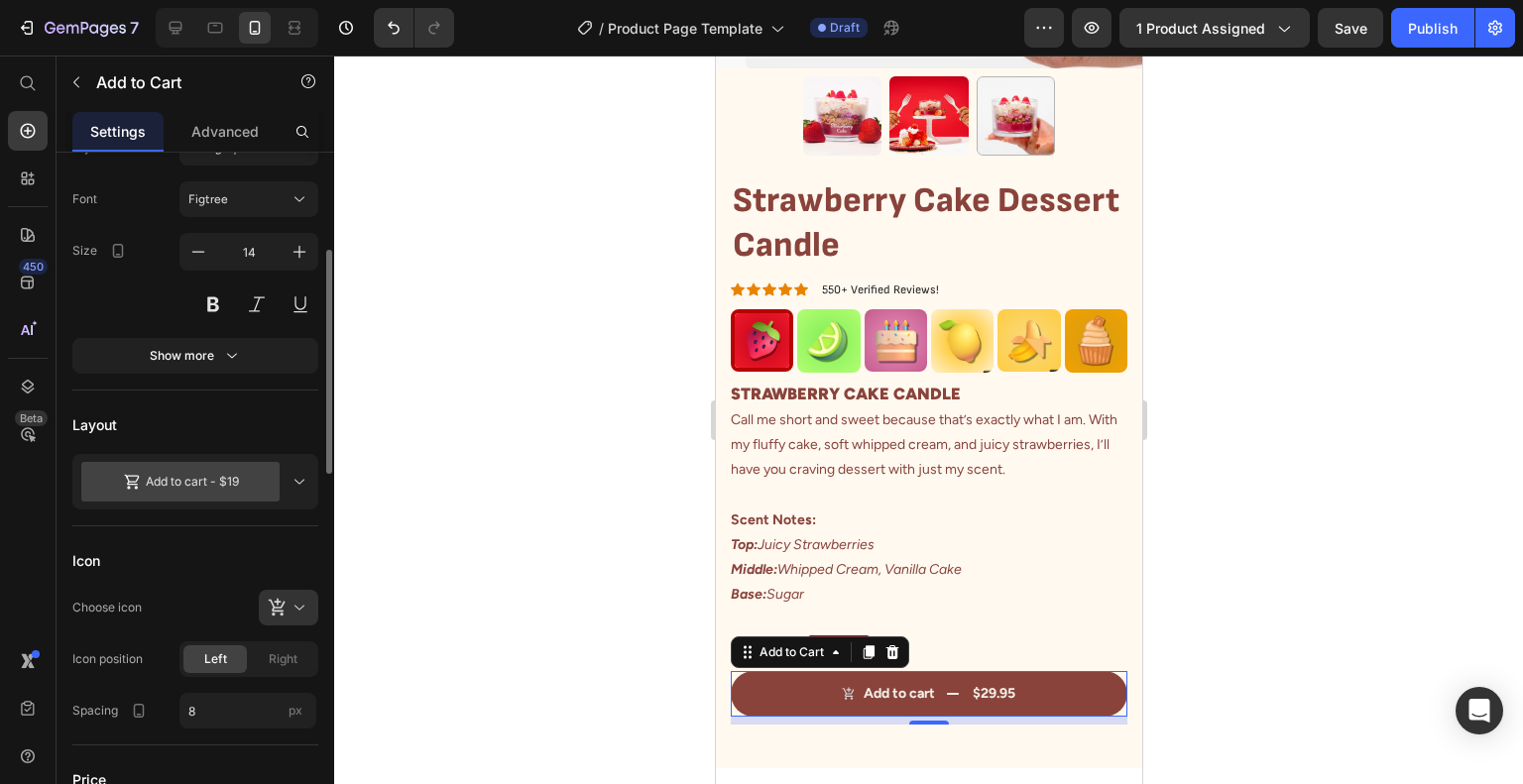click on "Add to cart  -  $19" at bounding box center [180, 482] 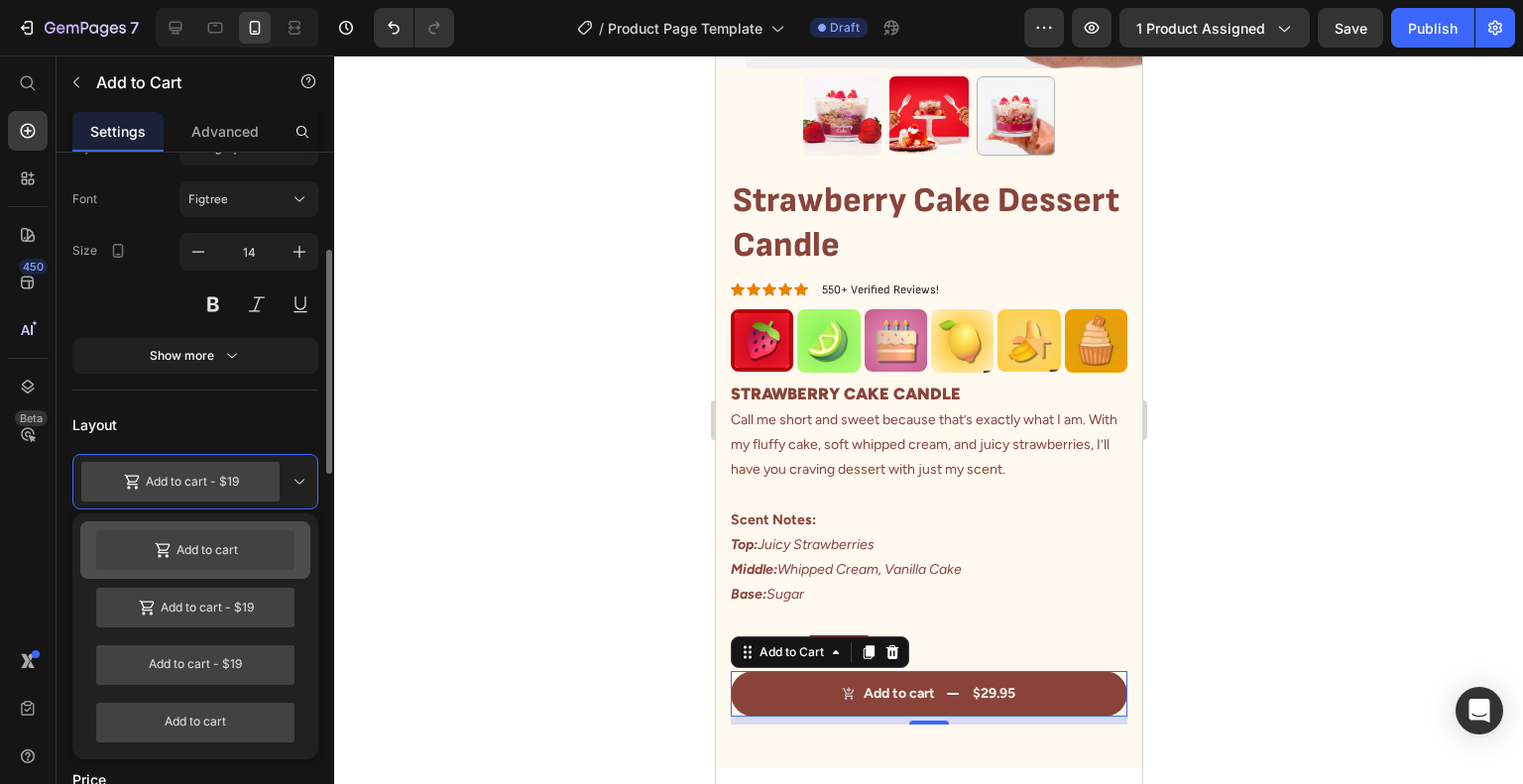 click on "Add to cart" at bounding box center (195, 550) 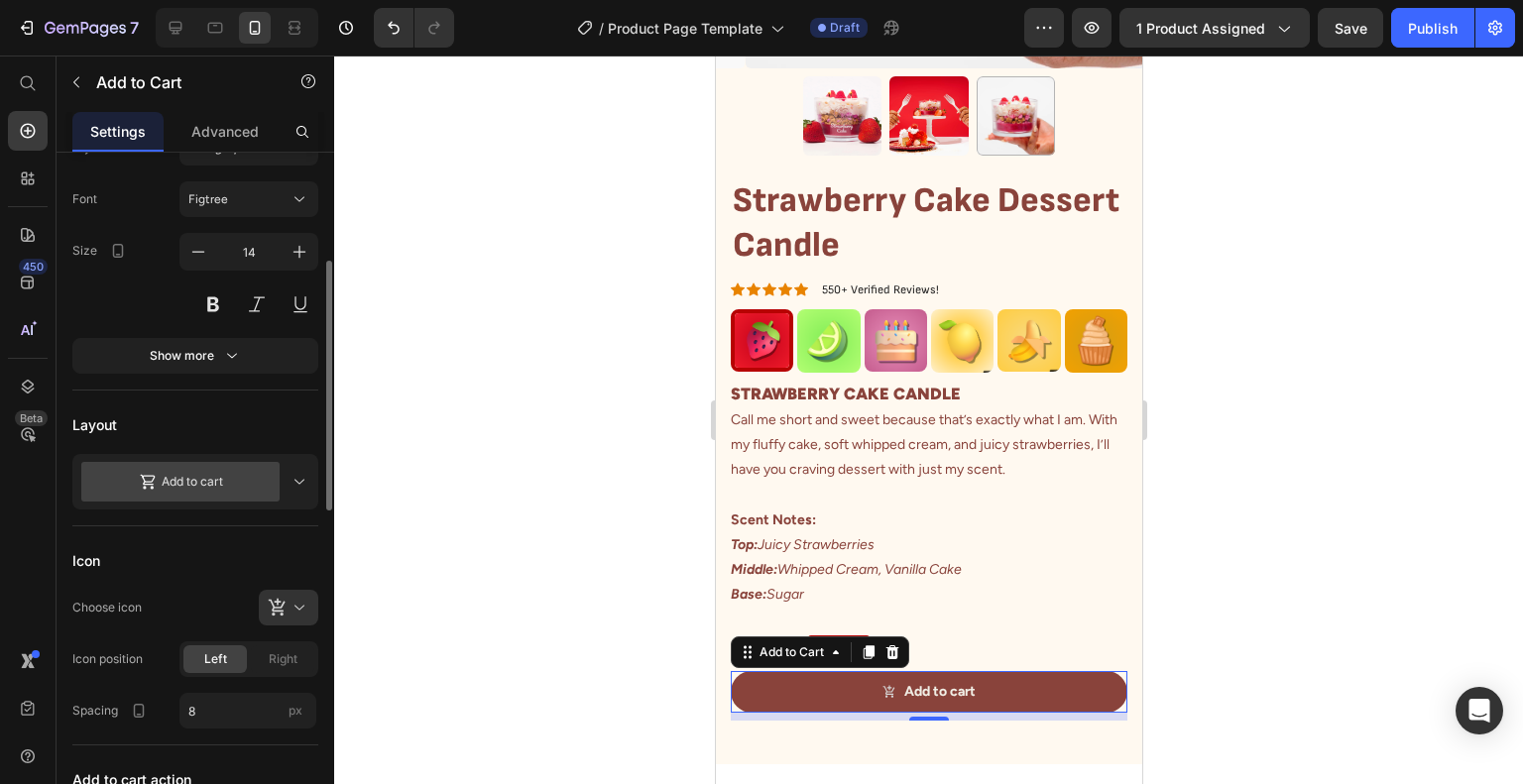 click on "Add to cart" at bounding box center (195, 482) 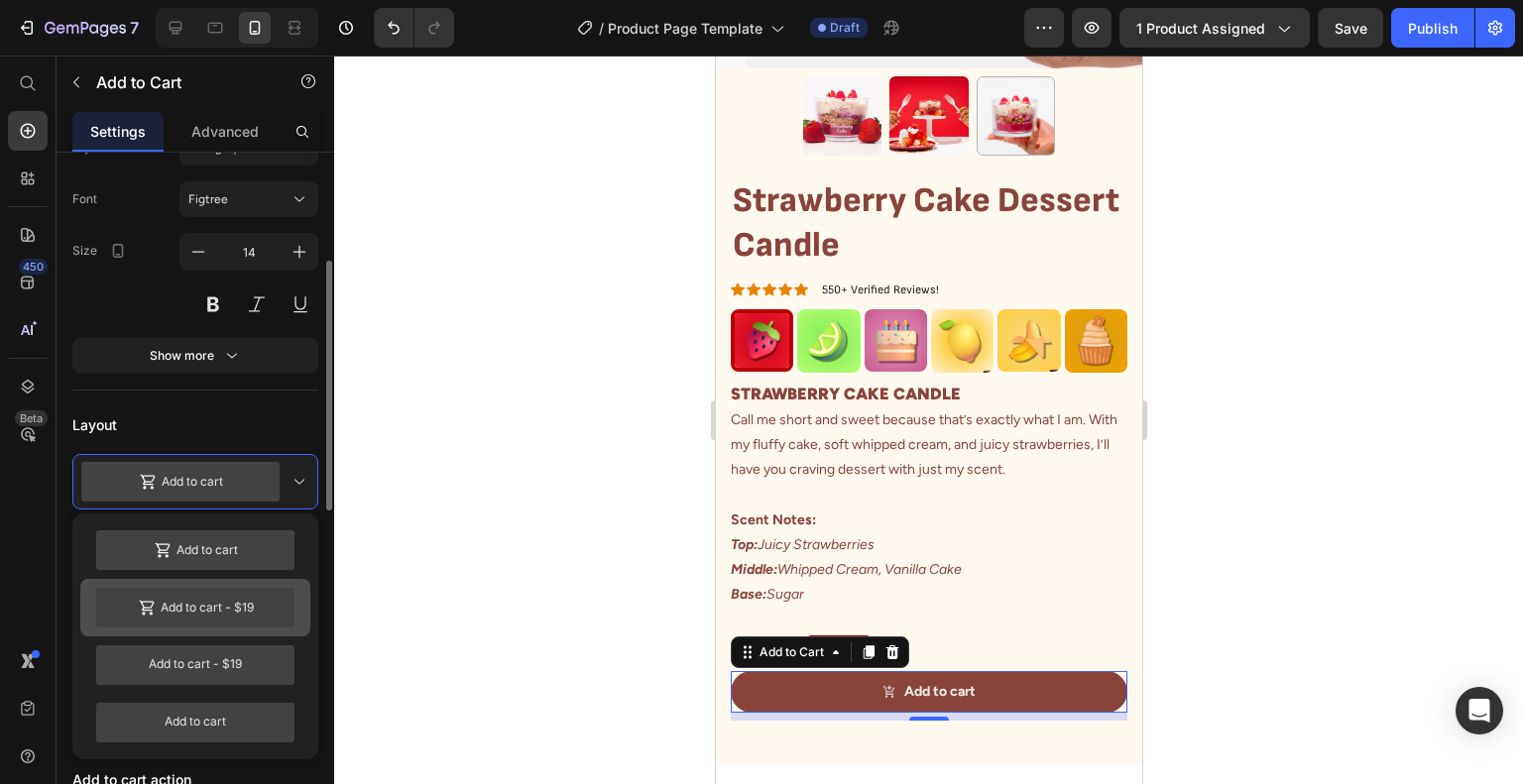 click on "Add to cart  -  $19" at bounding box center [195, 608] 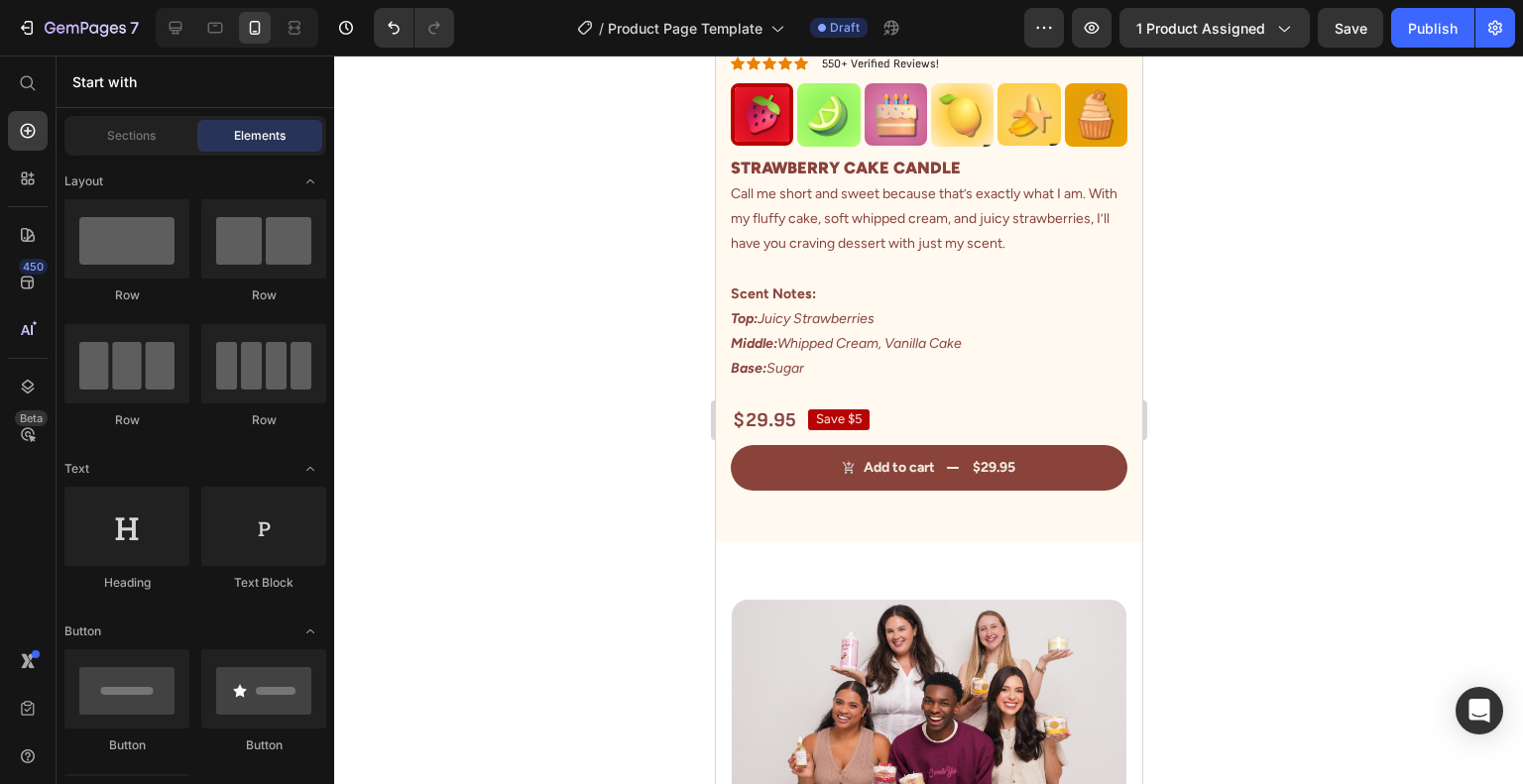 scroll, scrollTop: 788, scrollLeft: 0, axis: vertical 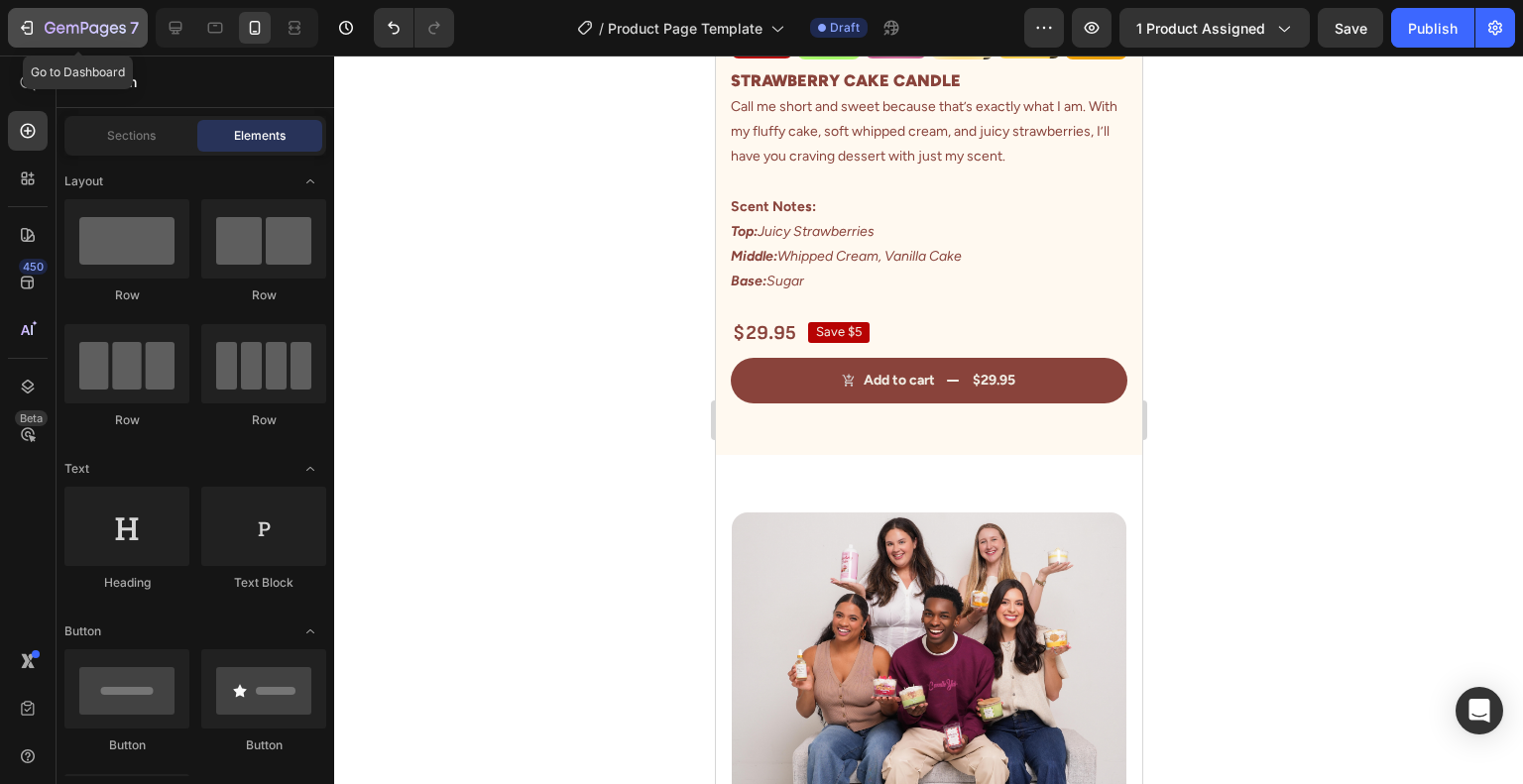 click on "7" 